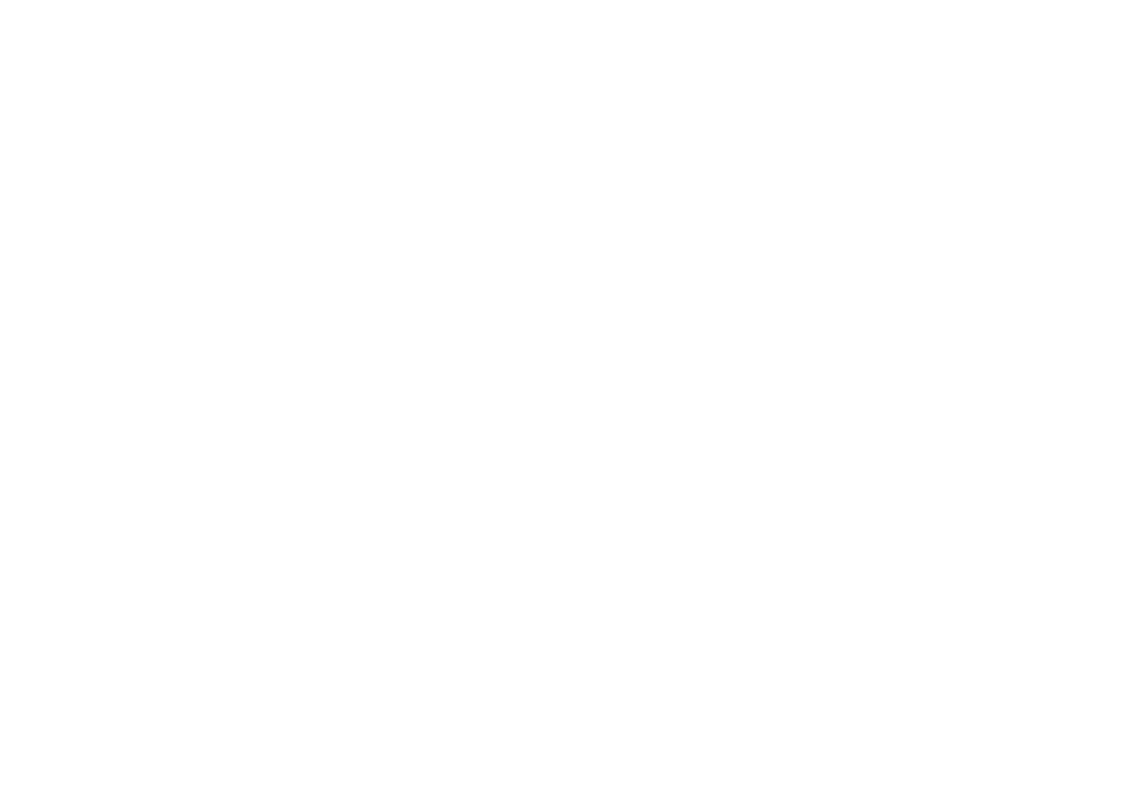 scroll, scrollTop: 0, scrollLeft: 0, axis: both 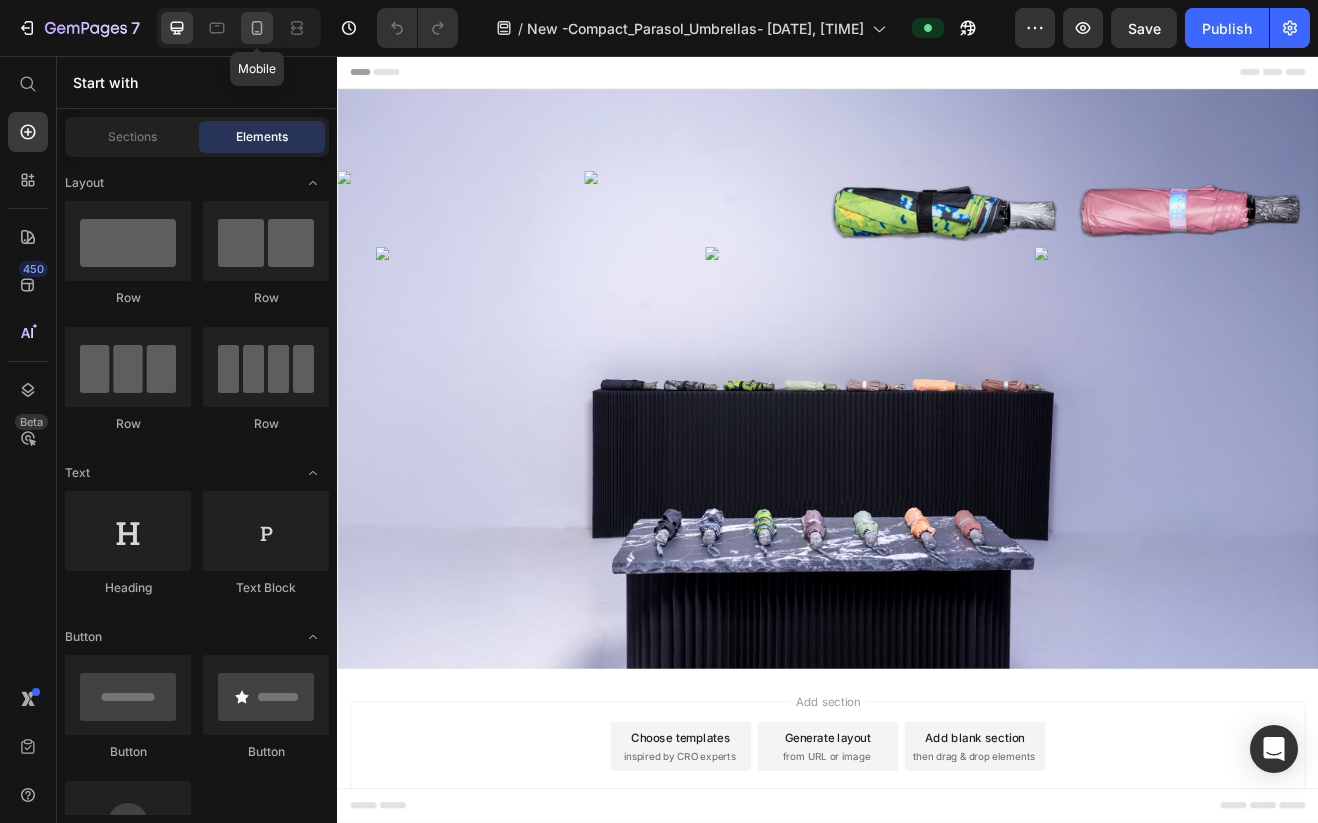 click 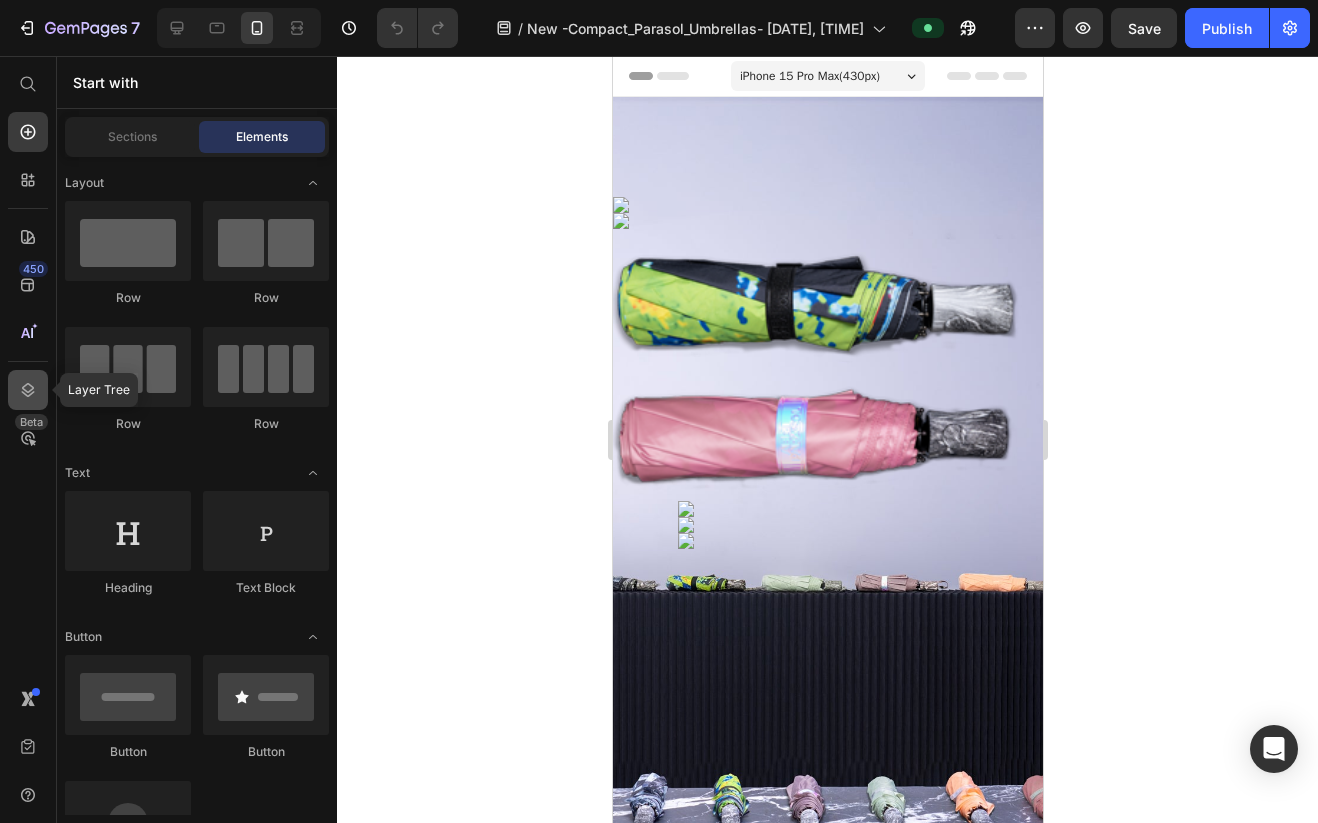 click 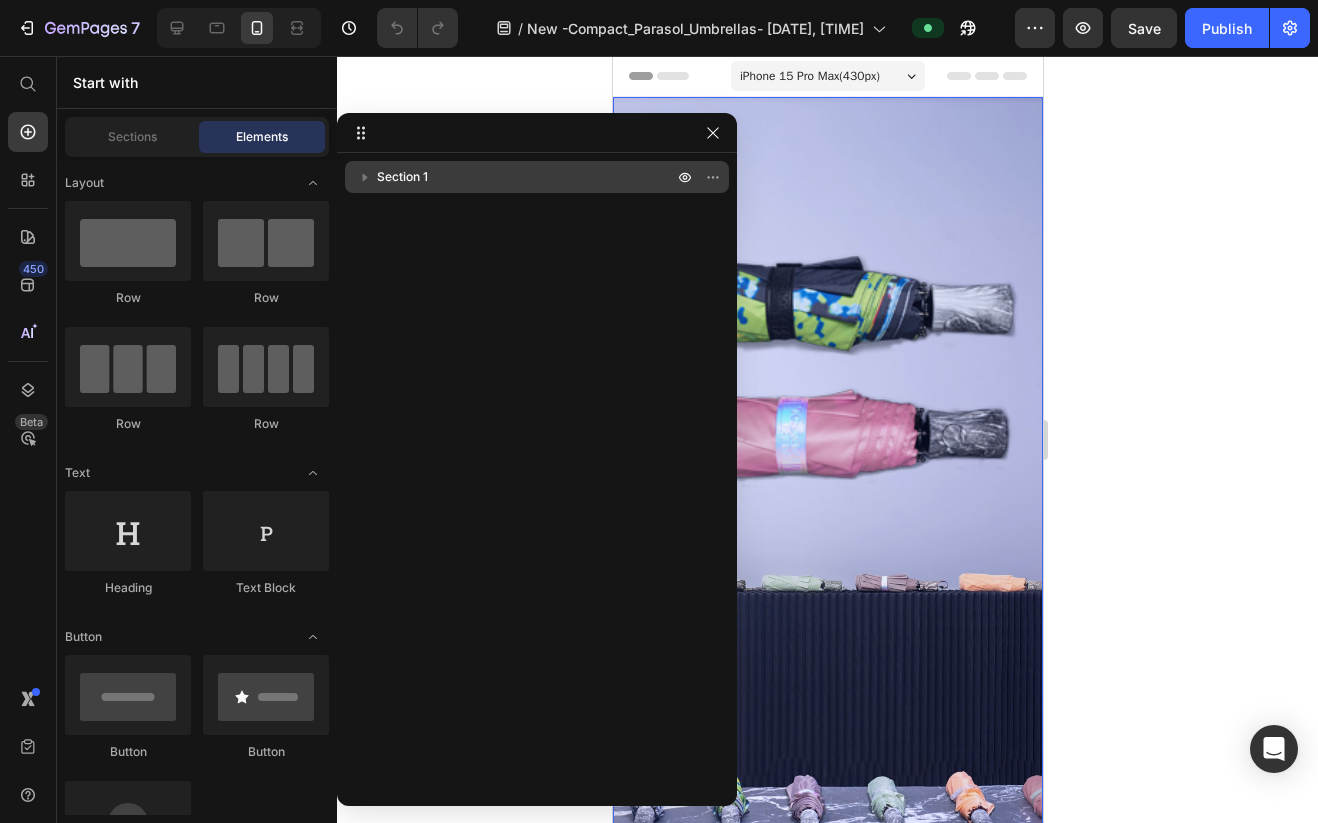 click 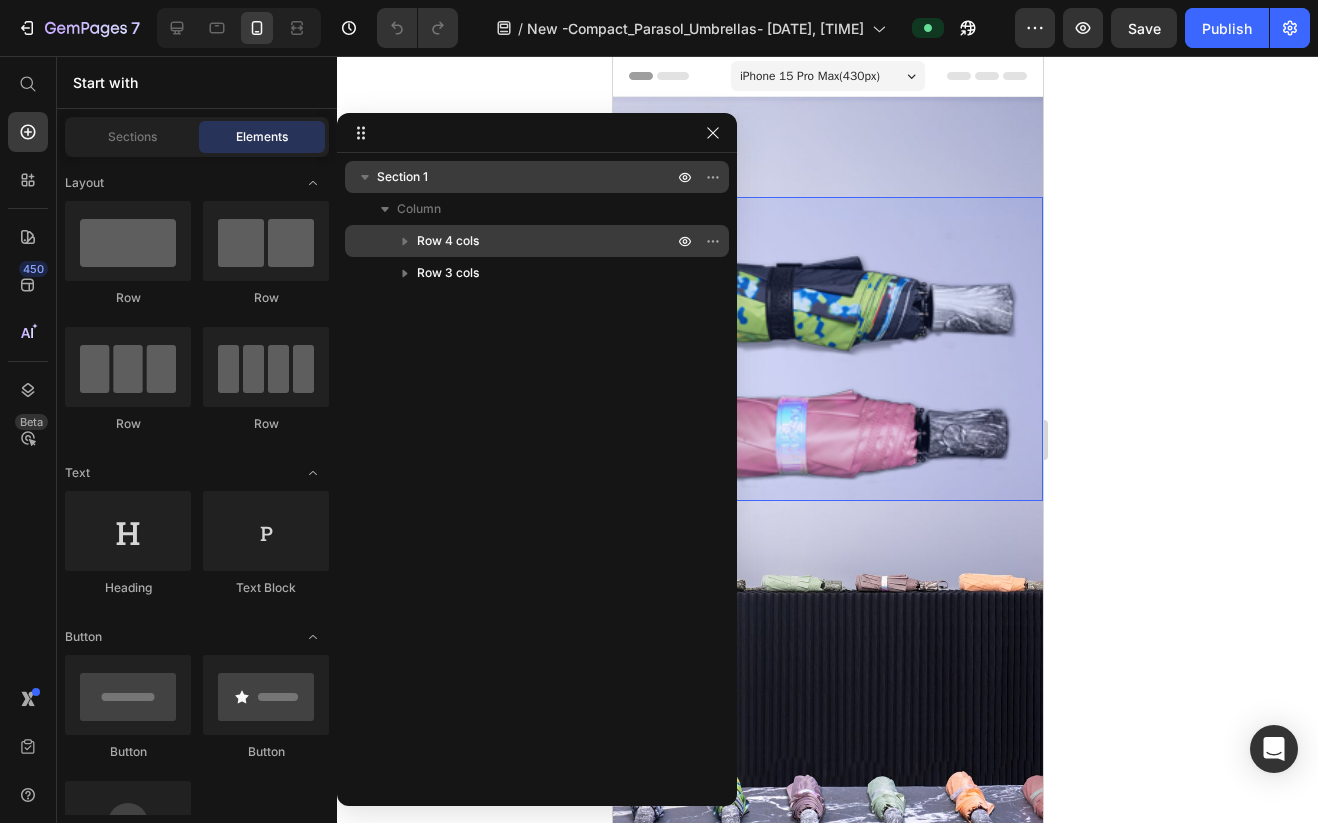 click 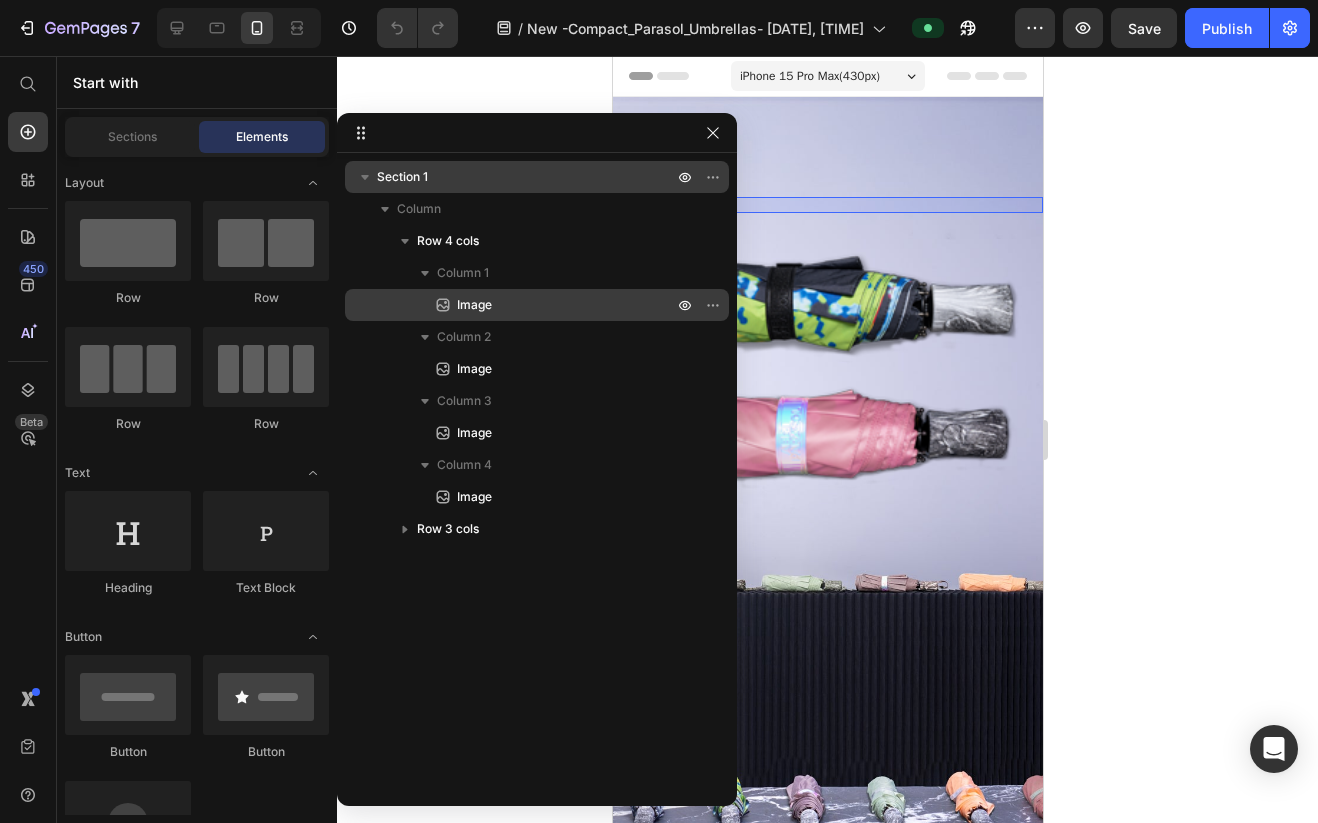 click on "Image" at bounding box center [474, 305] 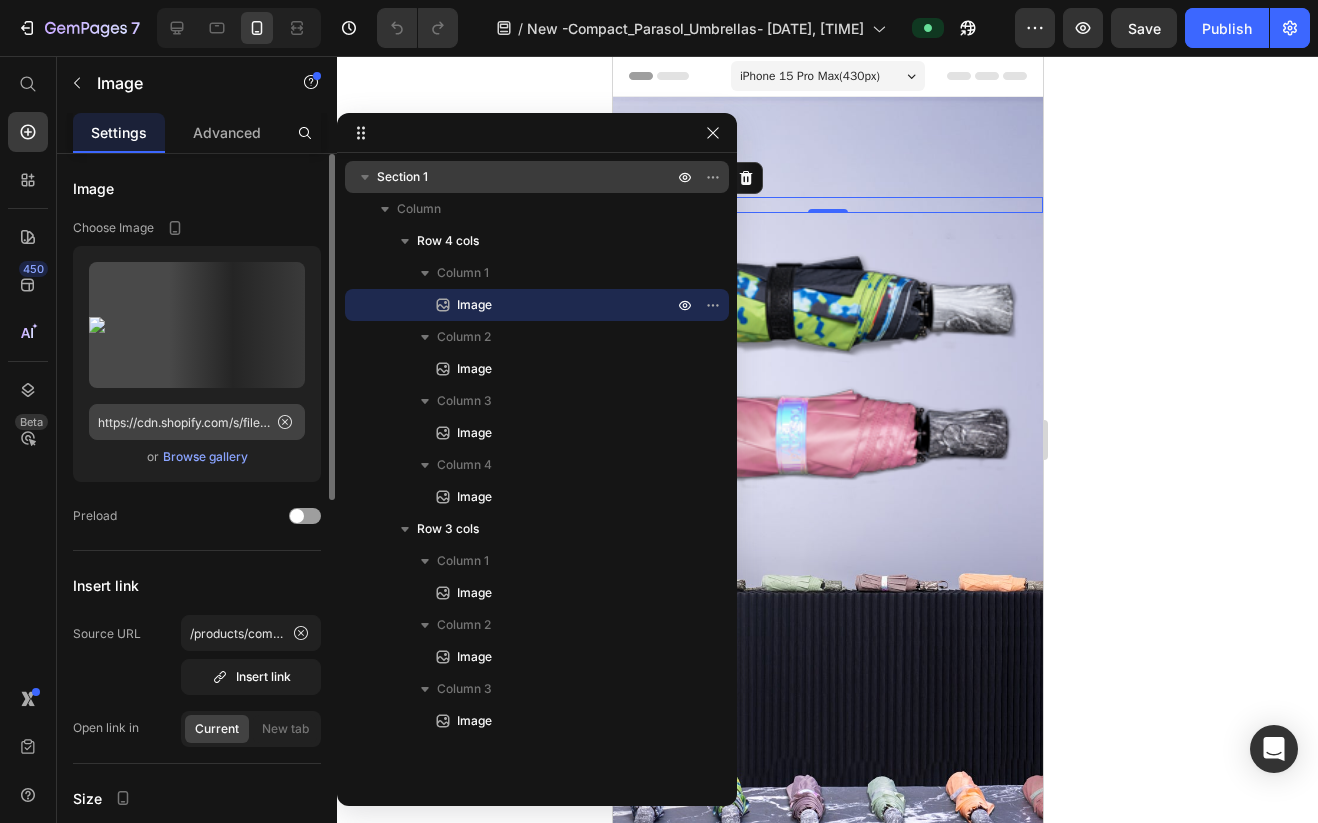 click 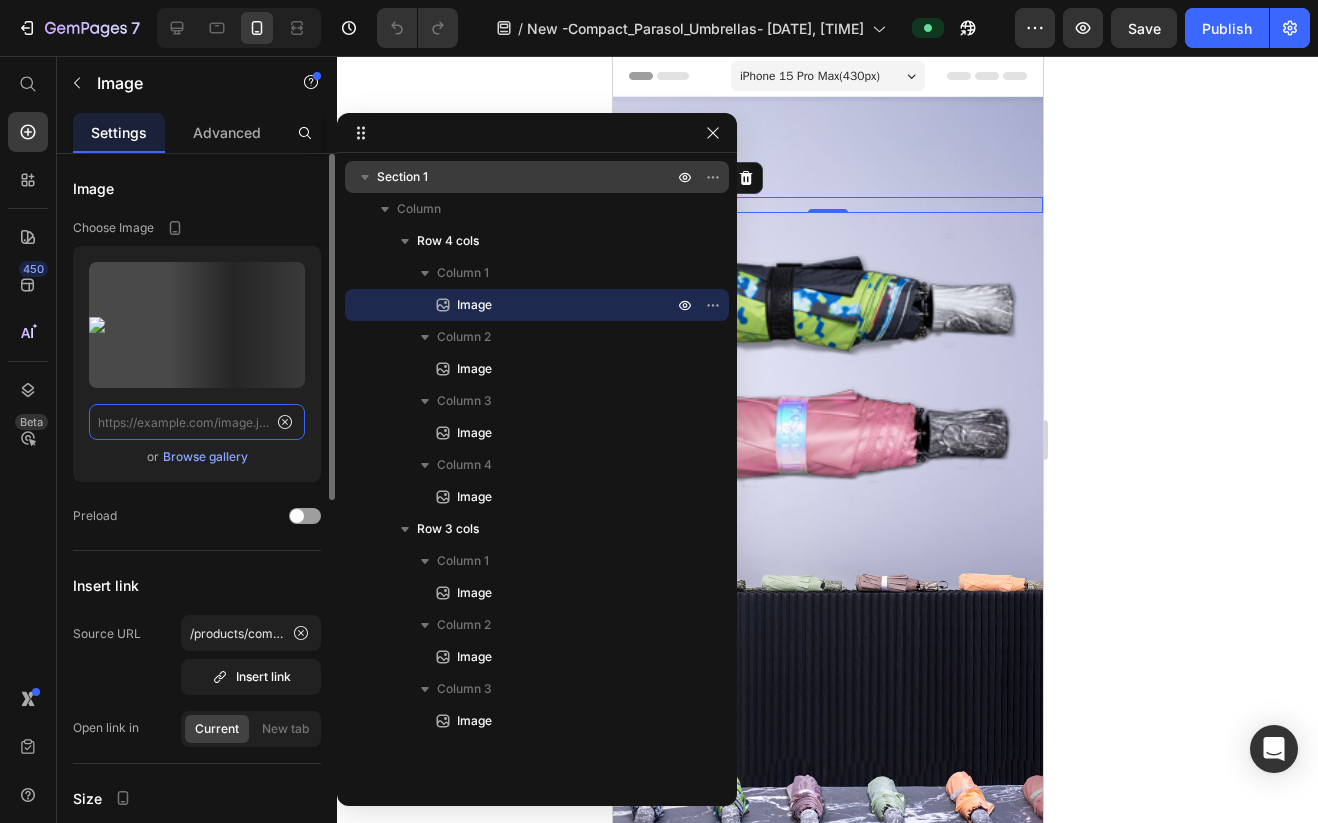 scroll, scrollTop: 0, scrollLeft: 0, axis: both 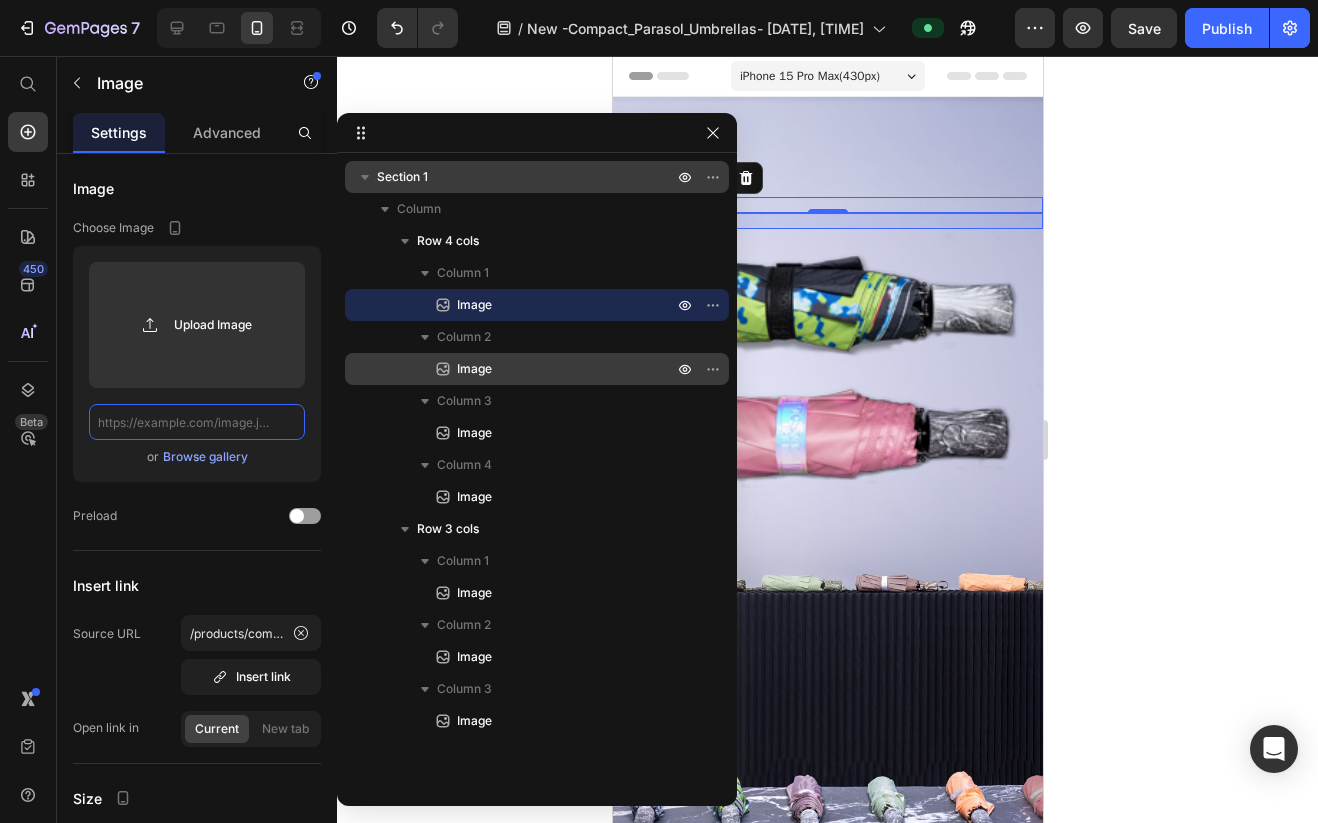 paste on "https://cdn.shopify.com/s/files/1/0872/9133/0836/files/blk_300px.png?v=1752380741" 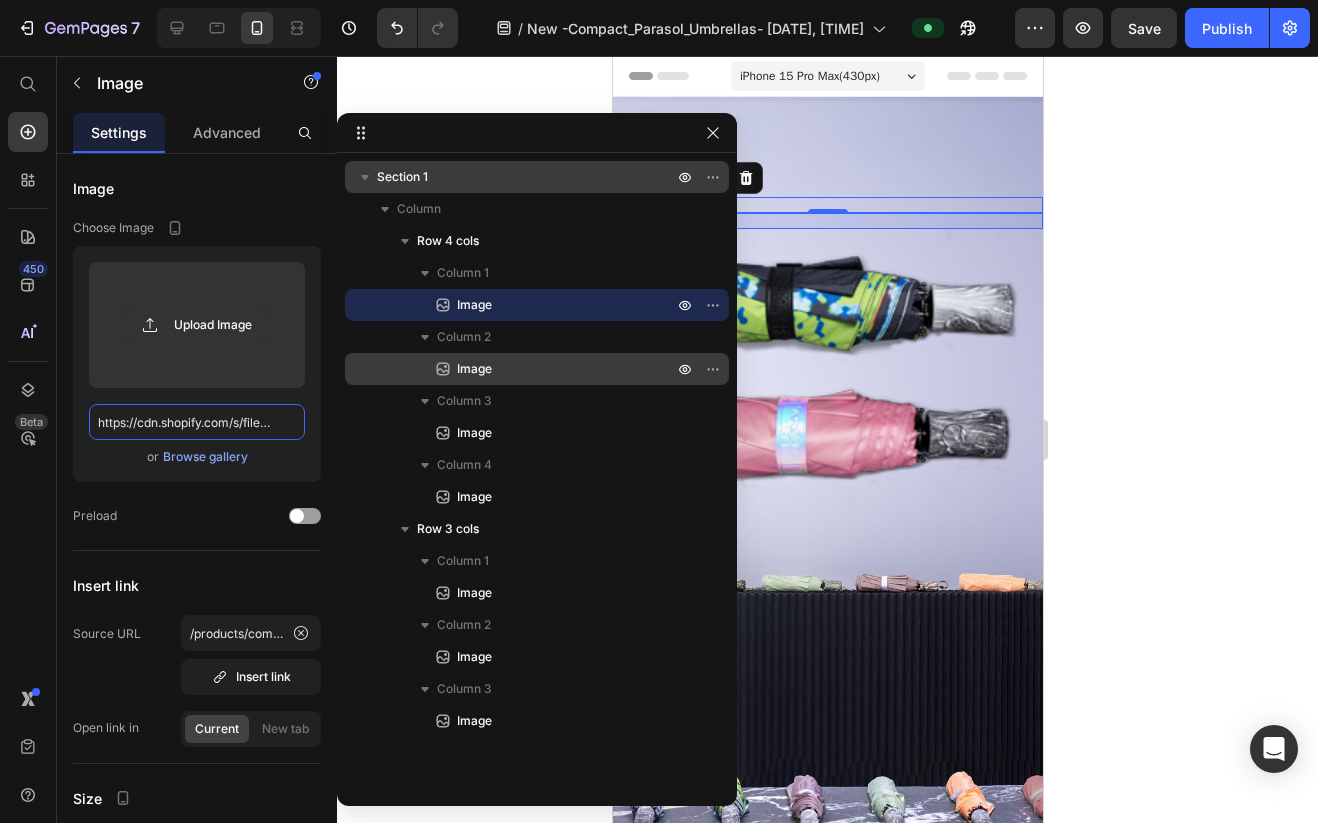 scroll, scrollTop: 0, scrollLeft: 310, axis: horizontal 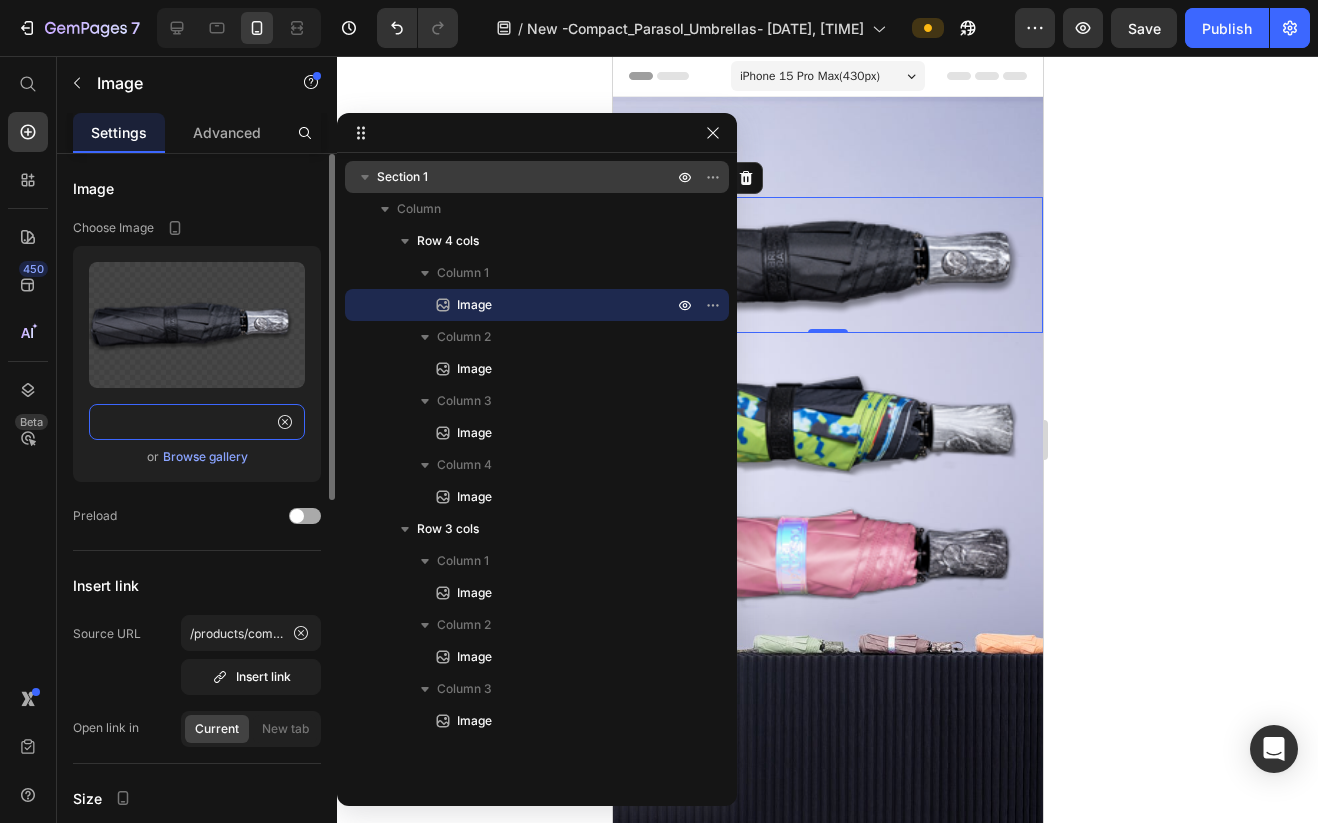 type on "https://cdn.shopify.com/s/files/1/0872/9133/0836/files/blk_300px.png?v=1752380741" 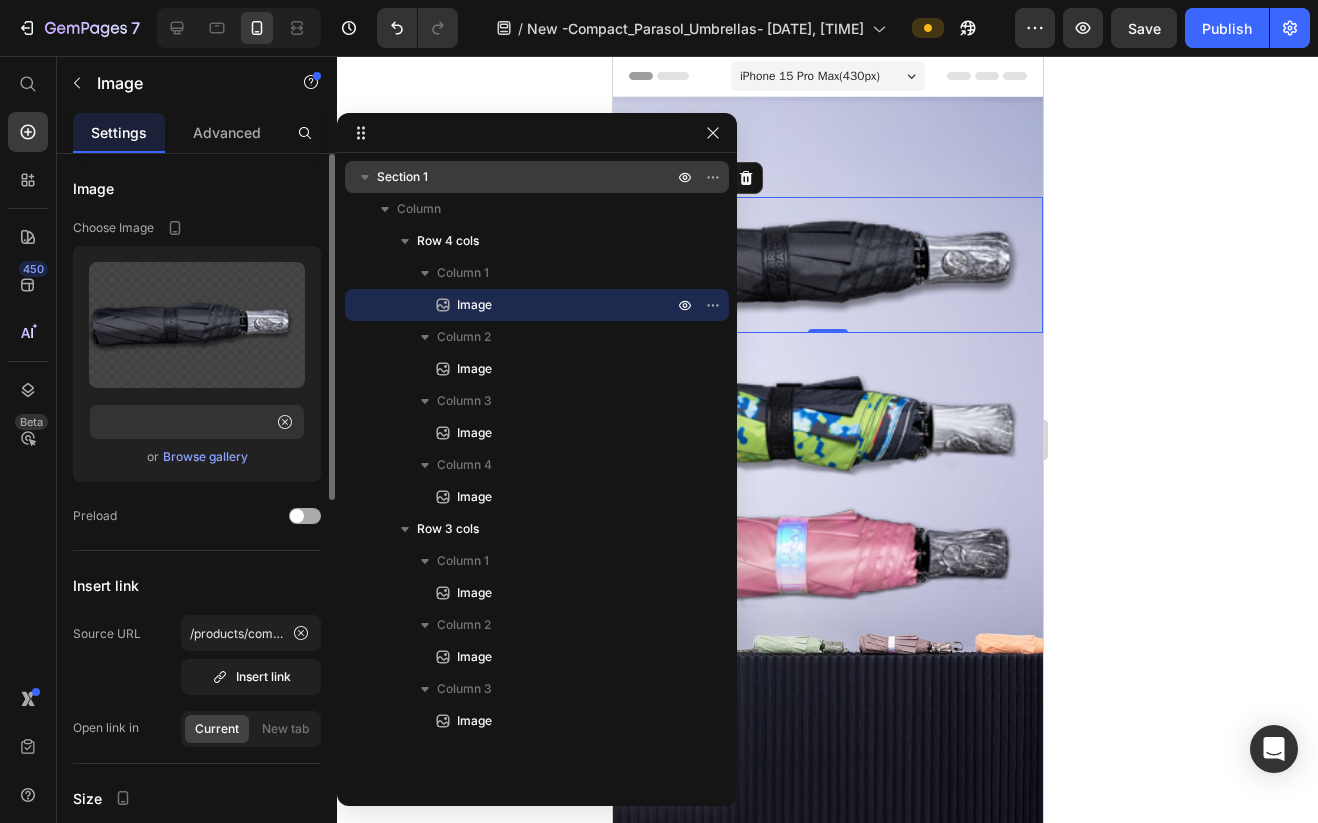 scroll, scrollTop: 0, scrollLeft: 0, axis: both 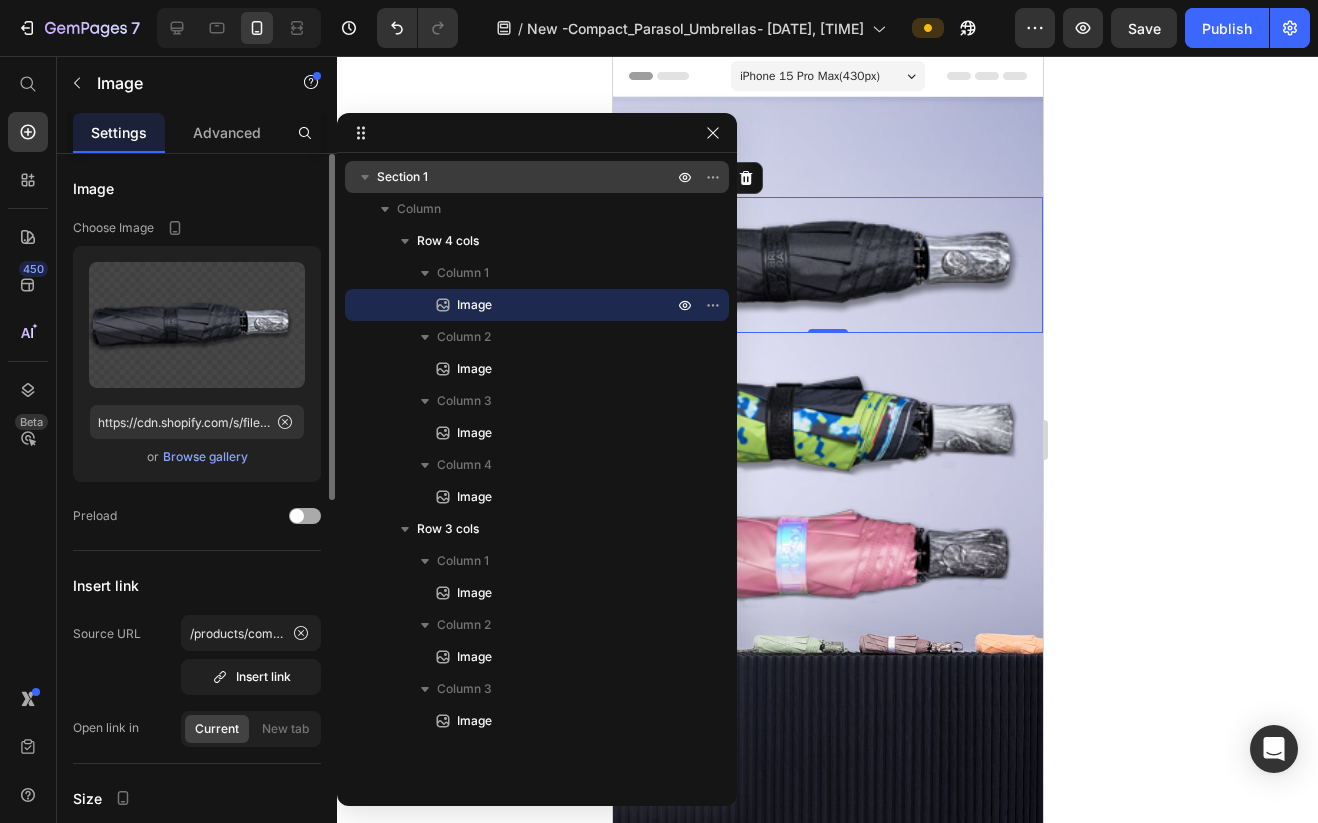 click at bounding box center (297, 516) 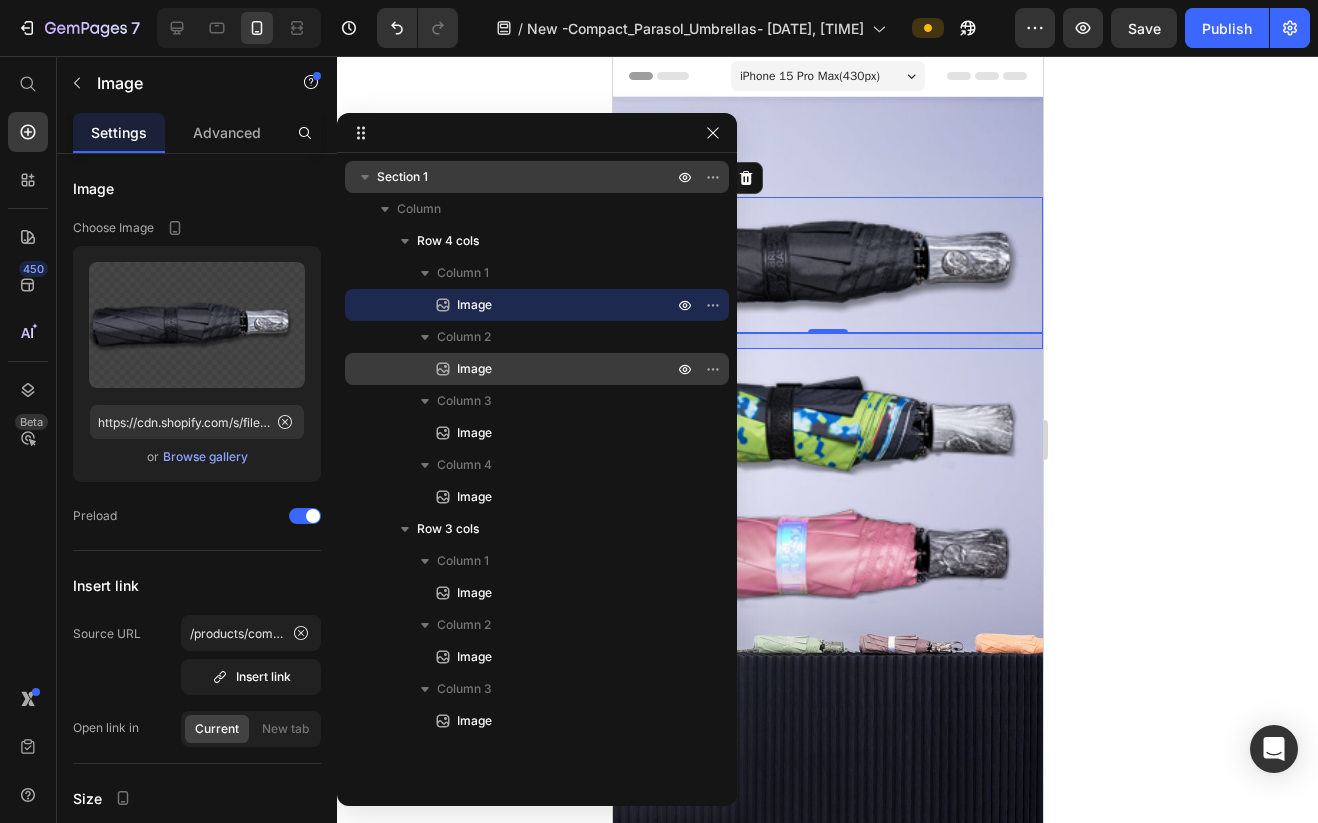 click on "Image" at bounding box center (543, 369) 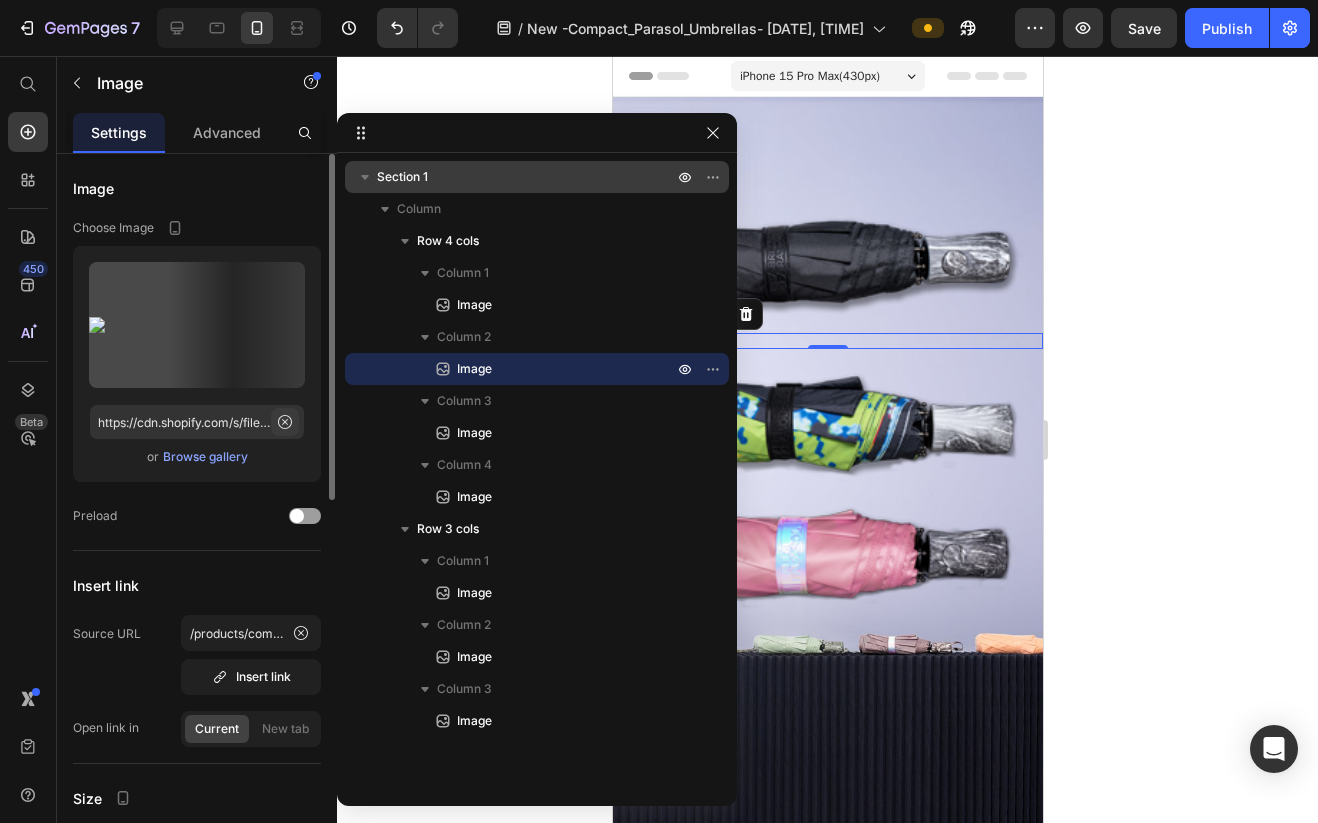 click 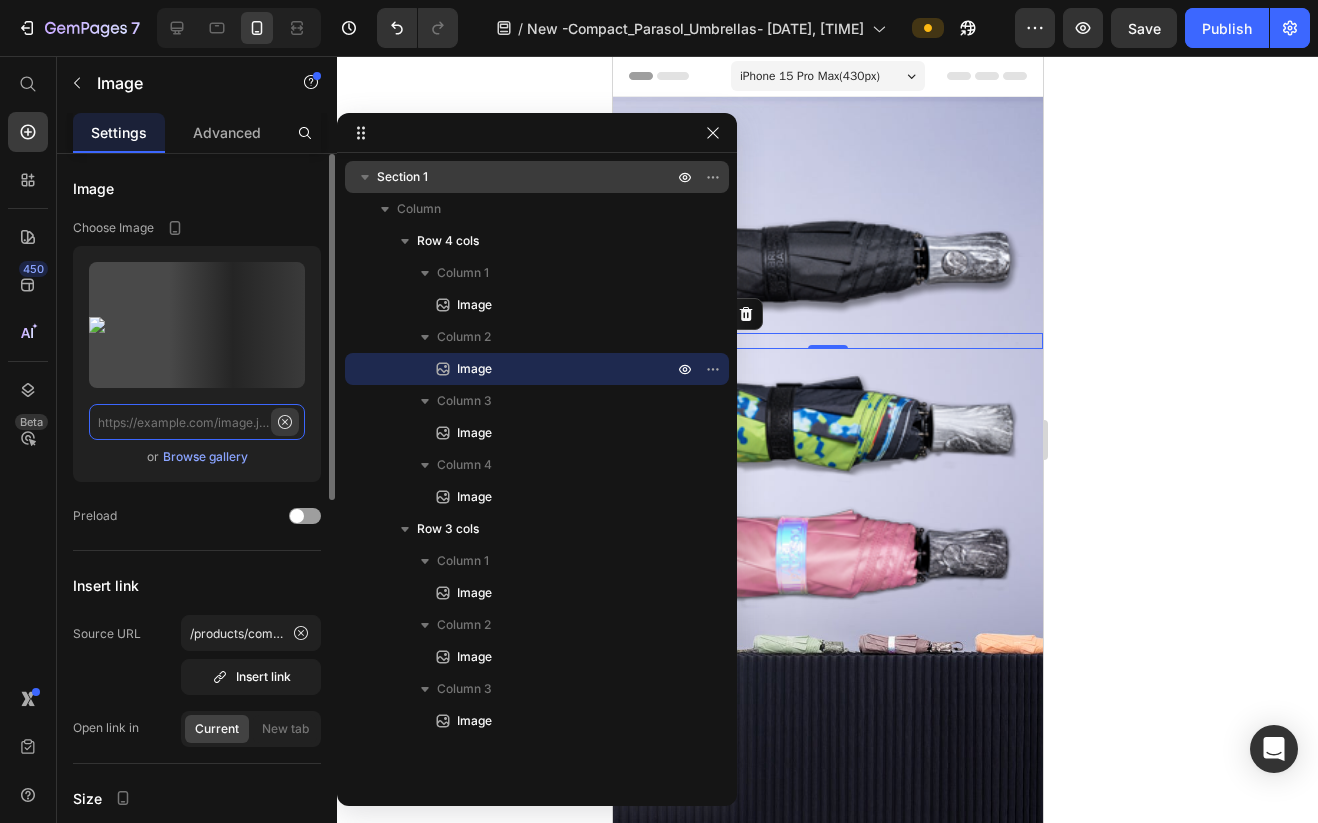 scroll, scrollTop: 0, scrollLeft: 0, axis: both 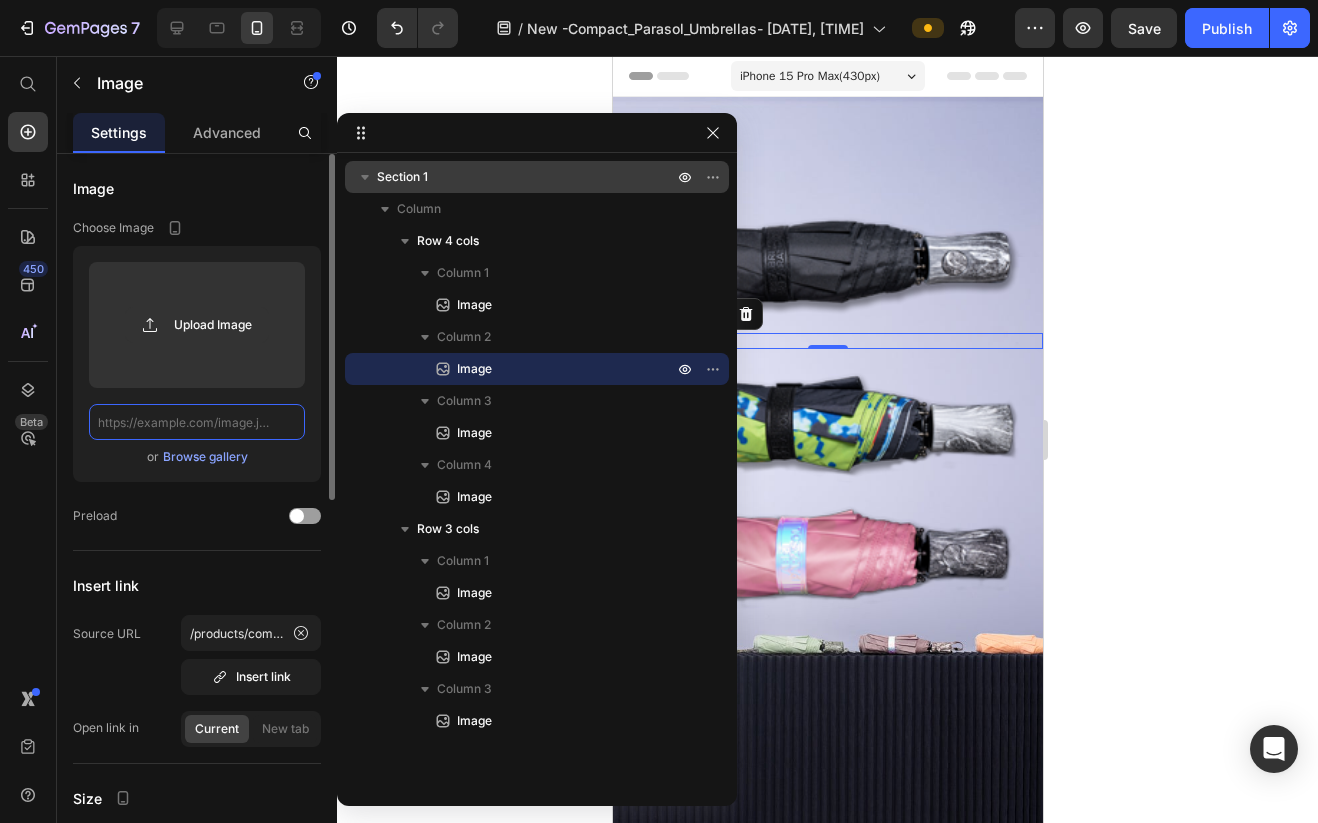 paste on "https://cdn.shopify.com/s/files/1/0872/9133/0836/files/terr_300px.png?v=1752380806" 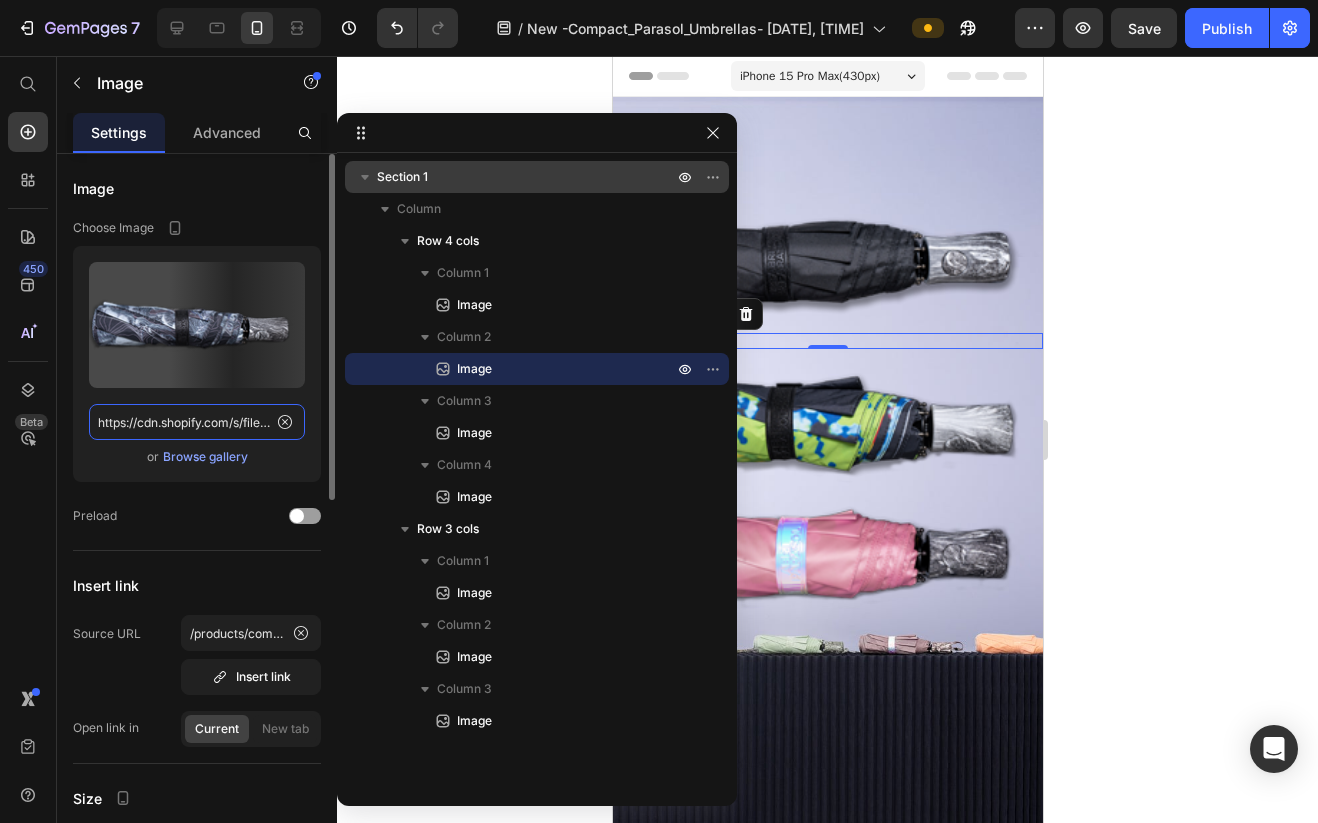 scroll, scrollTop: 0, scrollLeft: 317, axis: horizontal 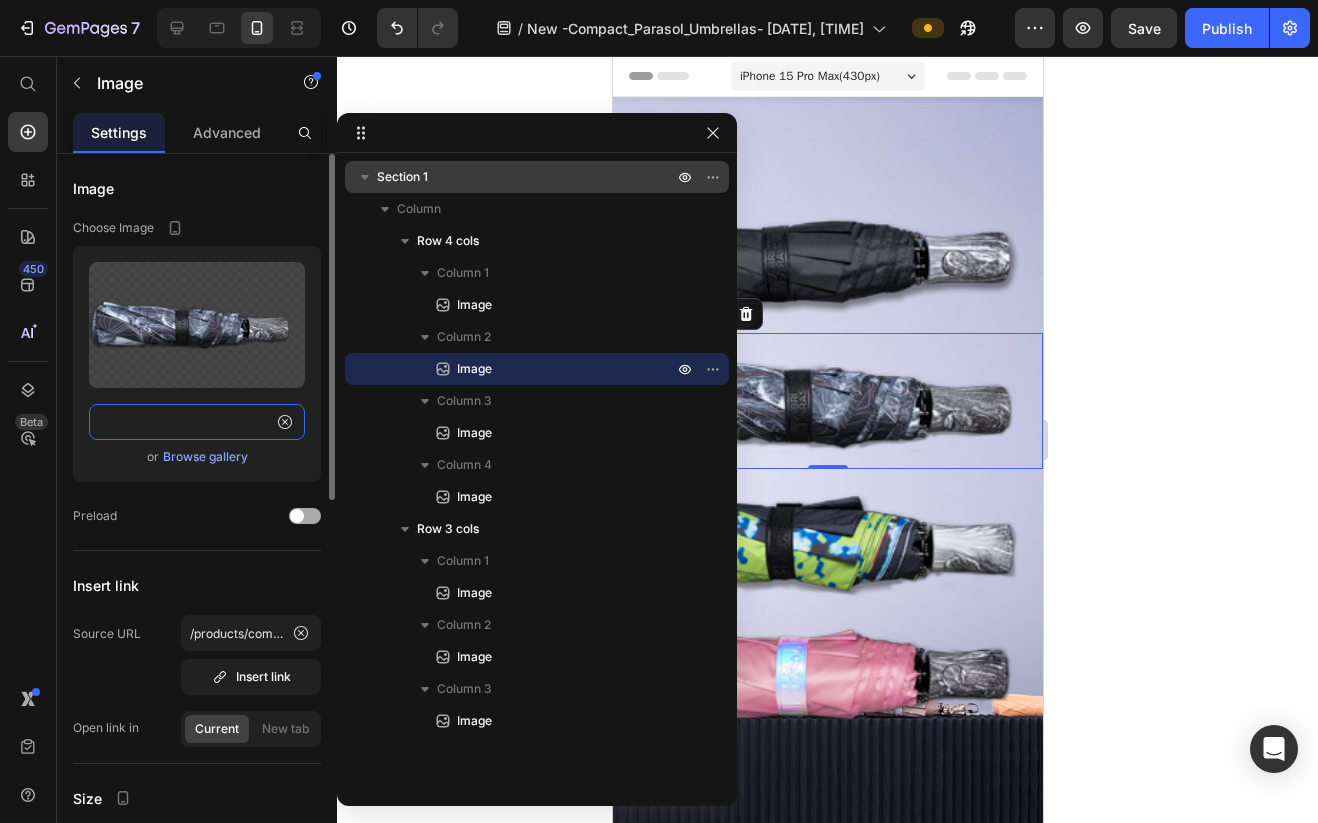 type on "https://cdn.shopify.com/s/files/1/0872/9133/0836/files/terr_300px.png?v=1752380806" 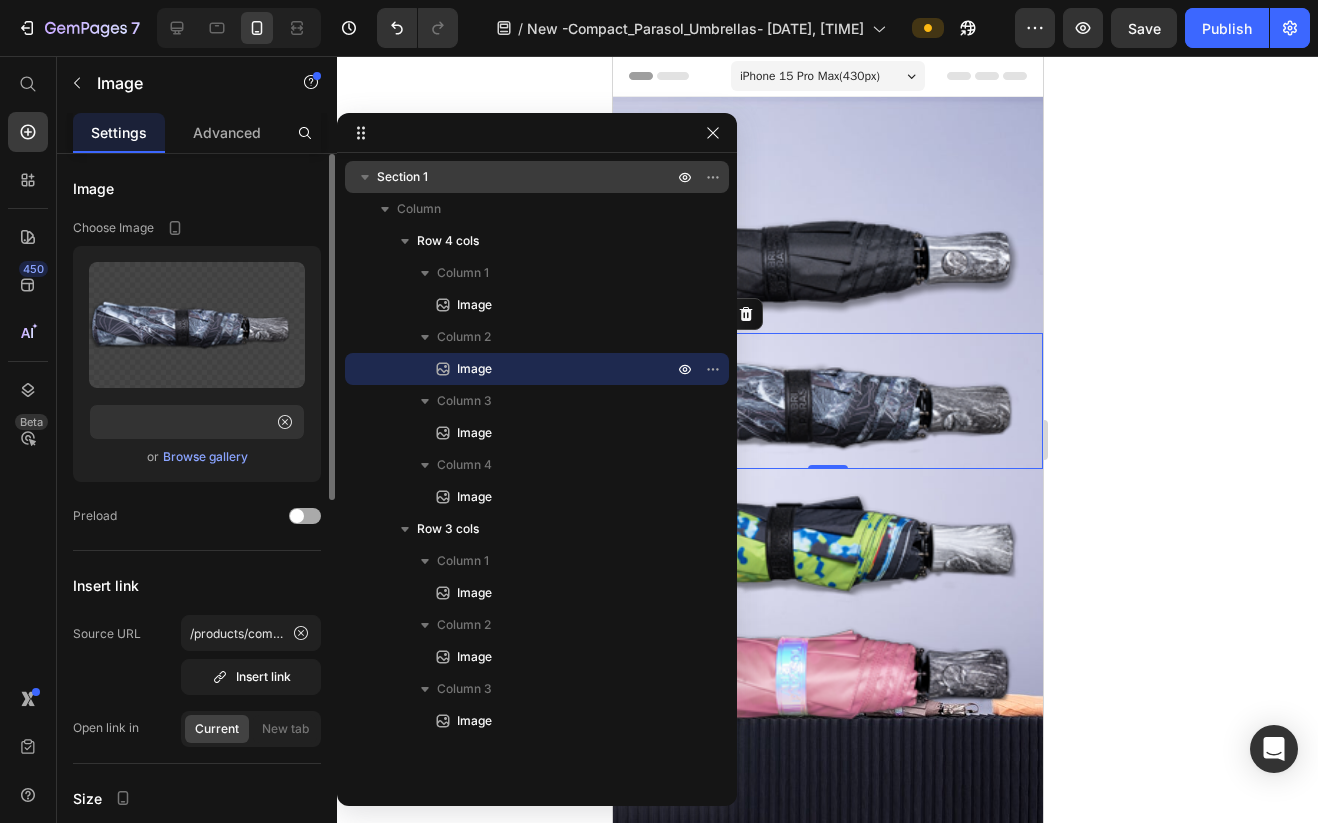 scroll, scrollTop: 0, scrollLeft: 0, axis: both 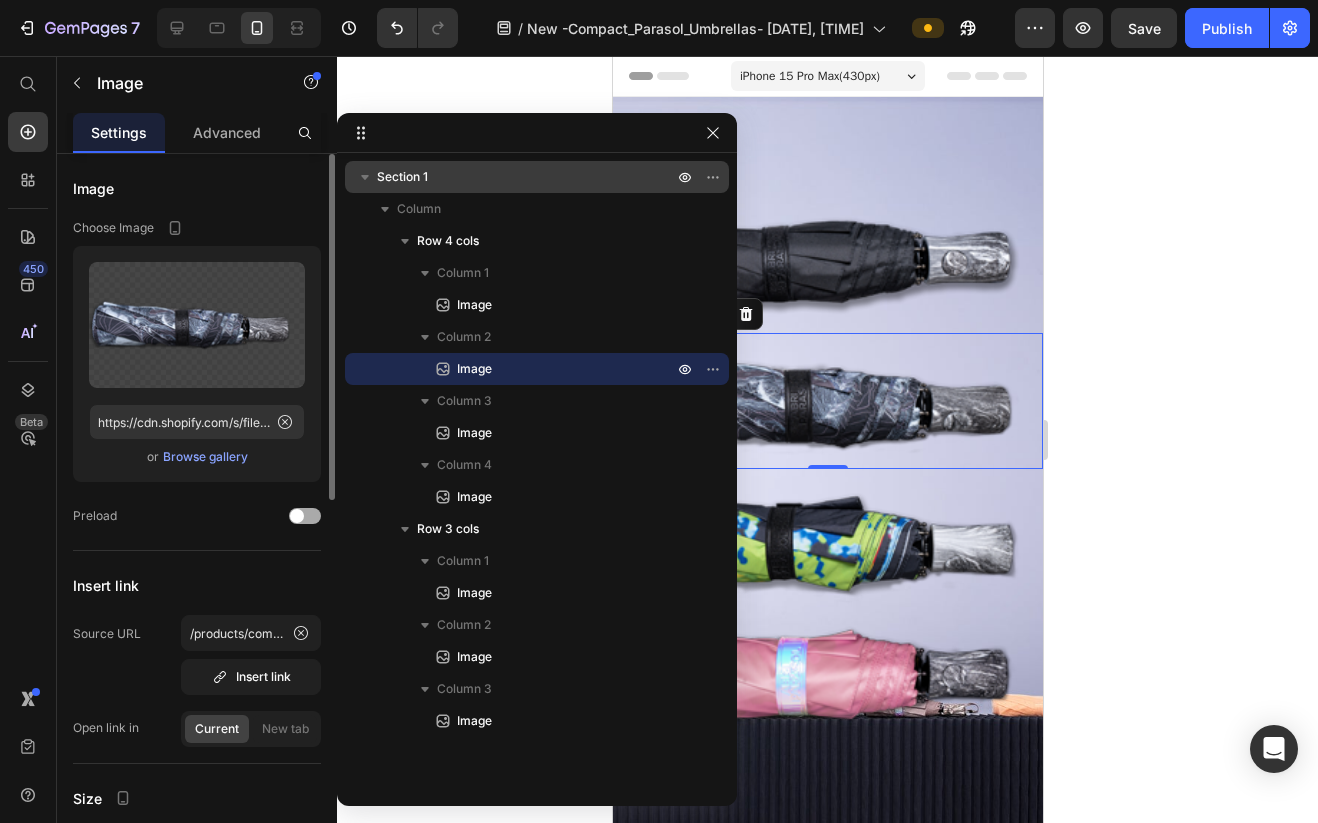 drag, startPoint x: 291, startPoint y: 519, endPoint x: 298, endPoint y: 511, distance: 10.630146 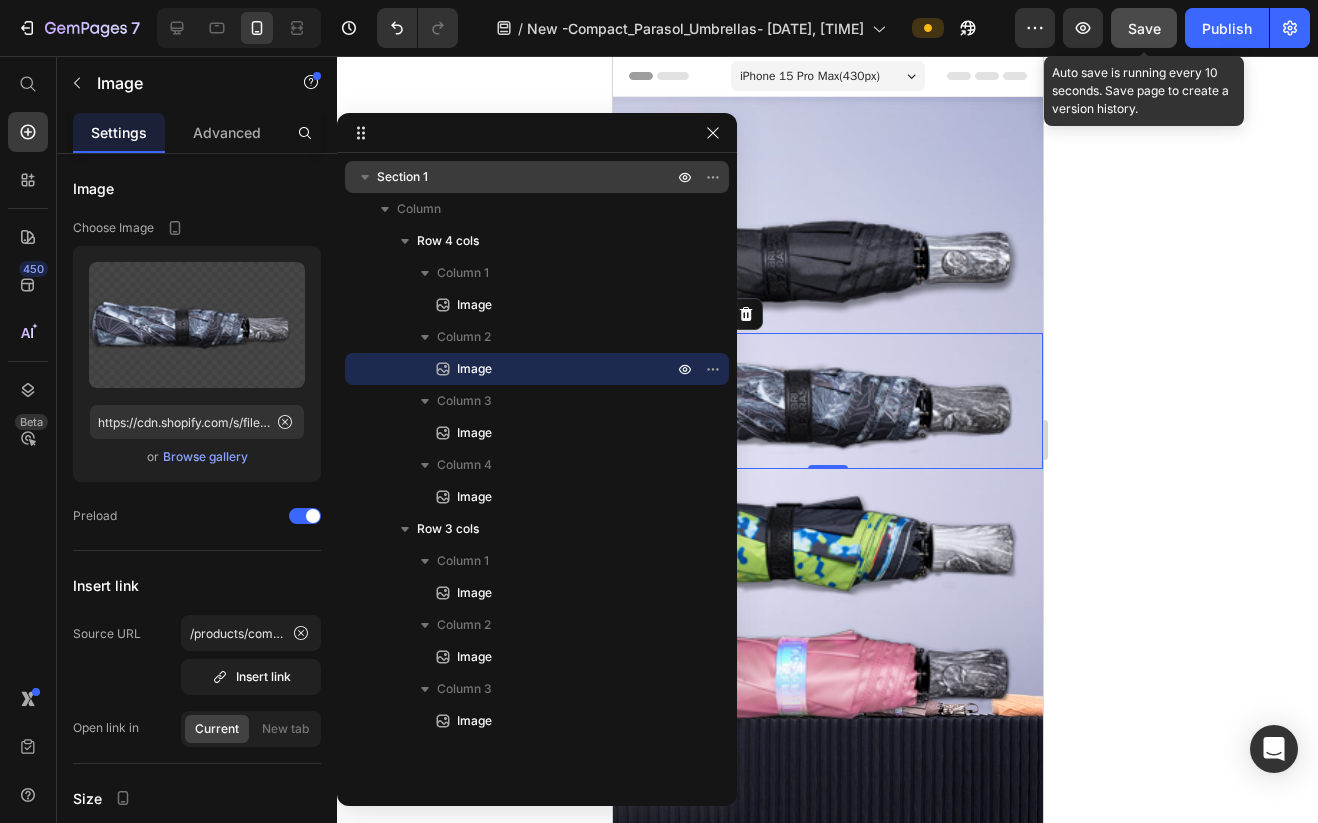 click on "Save" at bounding box center [1144, 28] 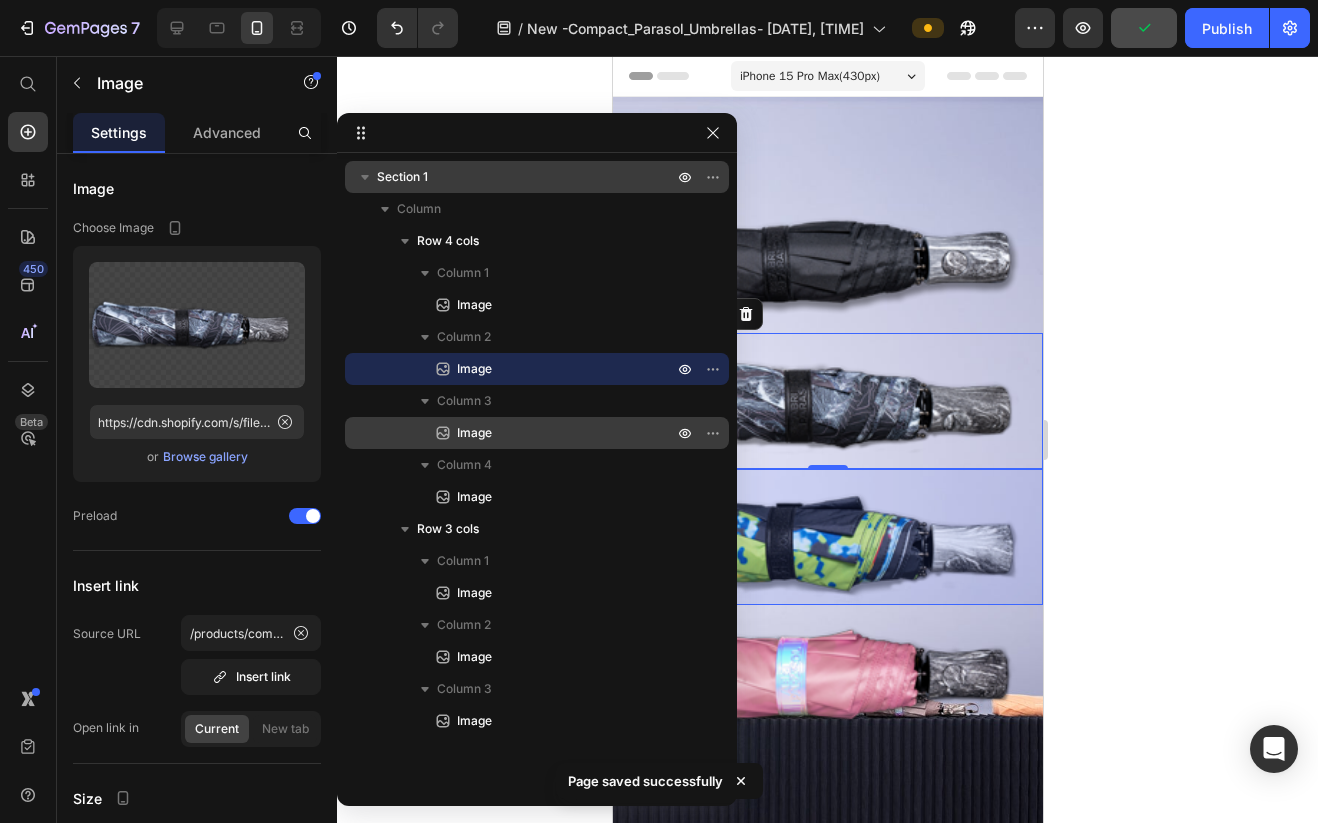 click on "Image" at bounding box center [543, 433] 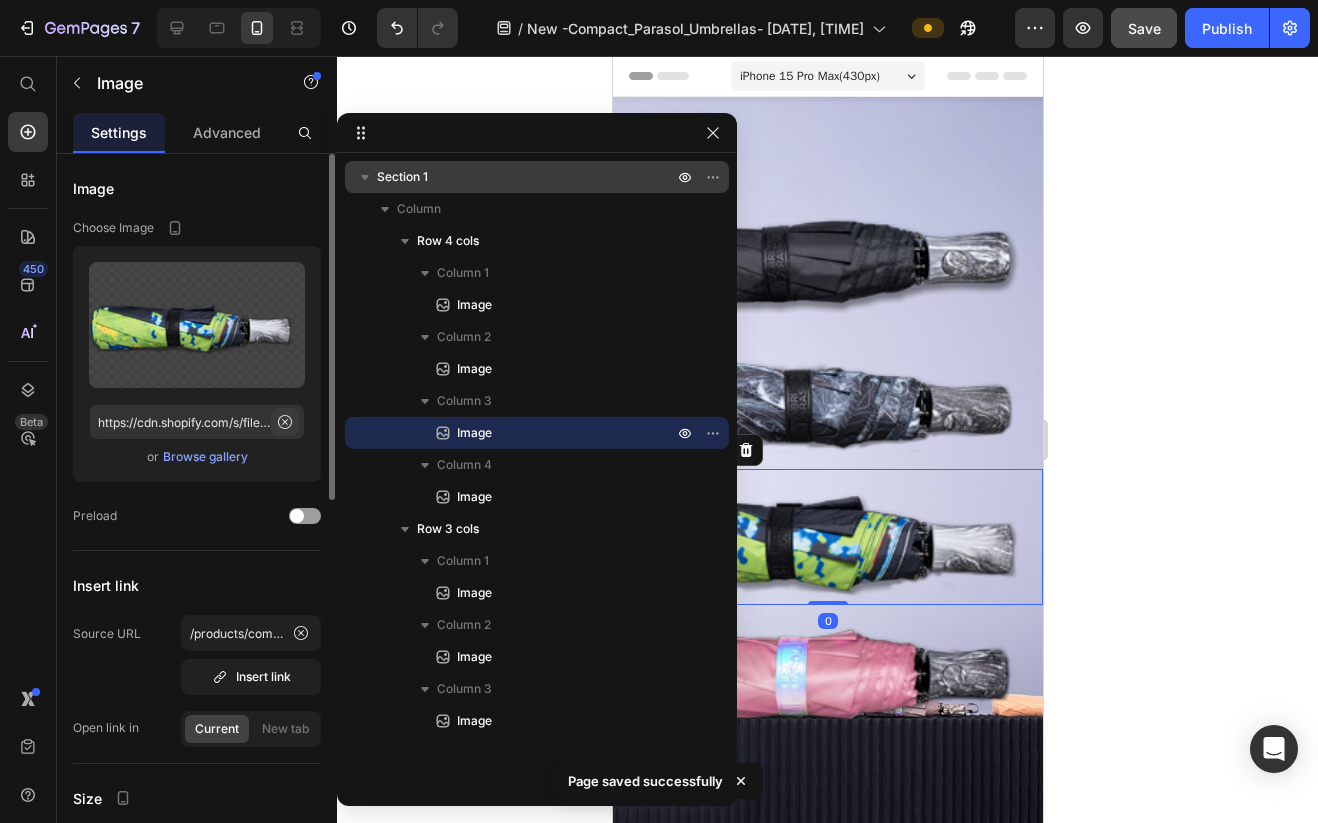 click 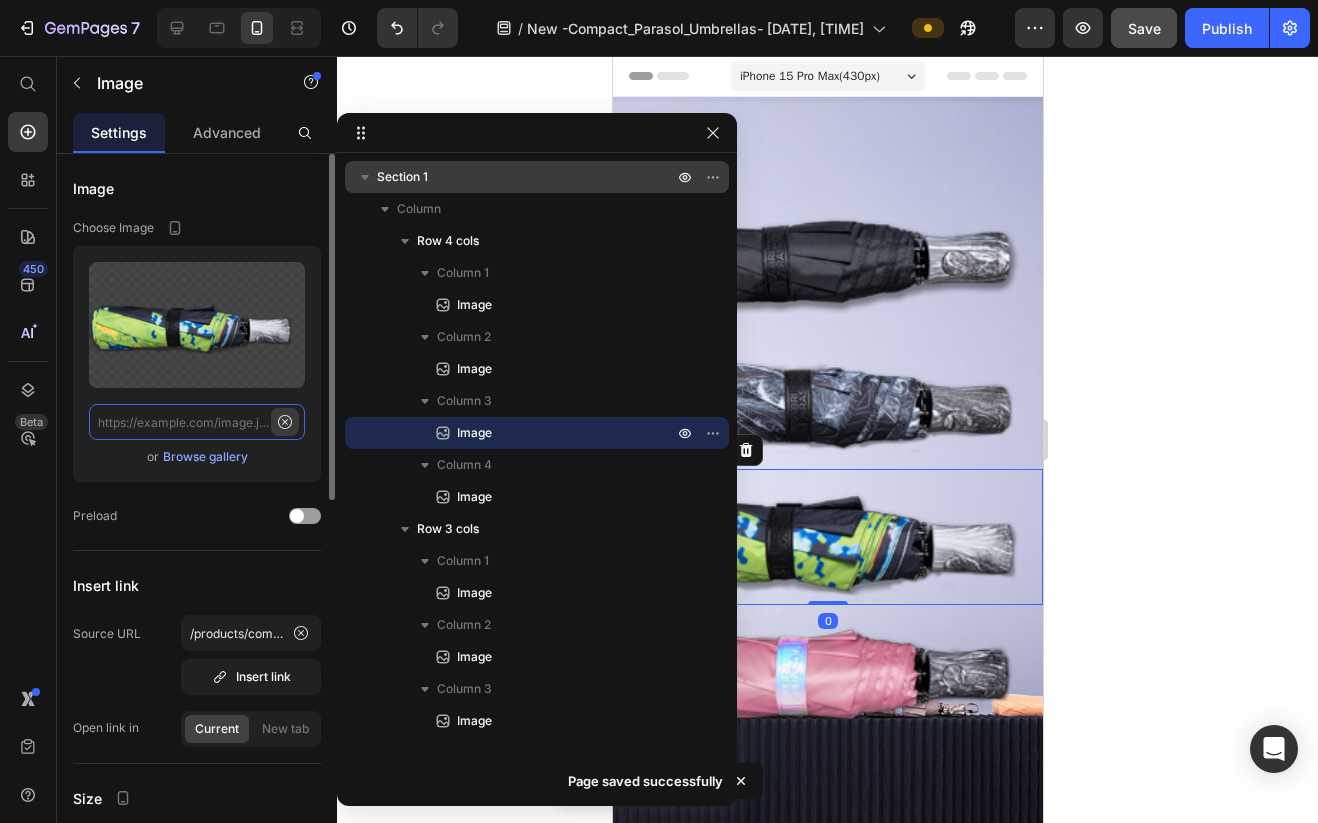 scroll, scrollTop: 0, scrollLeft: 0, axis: both 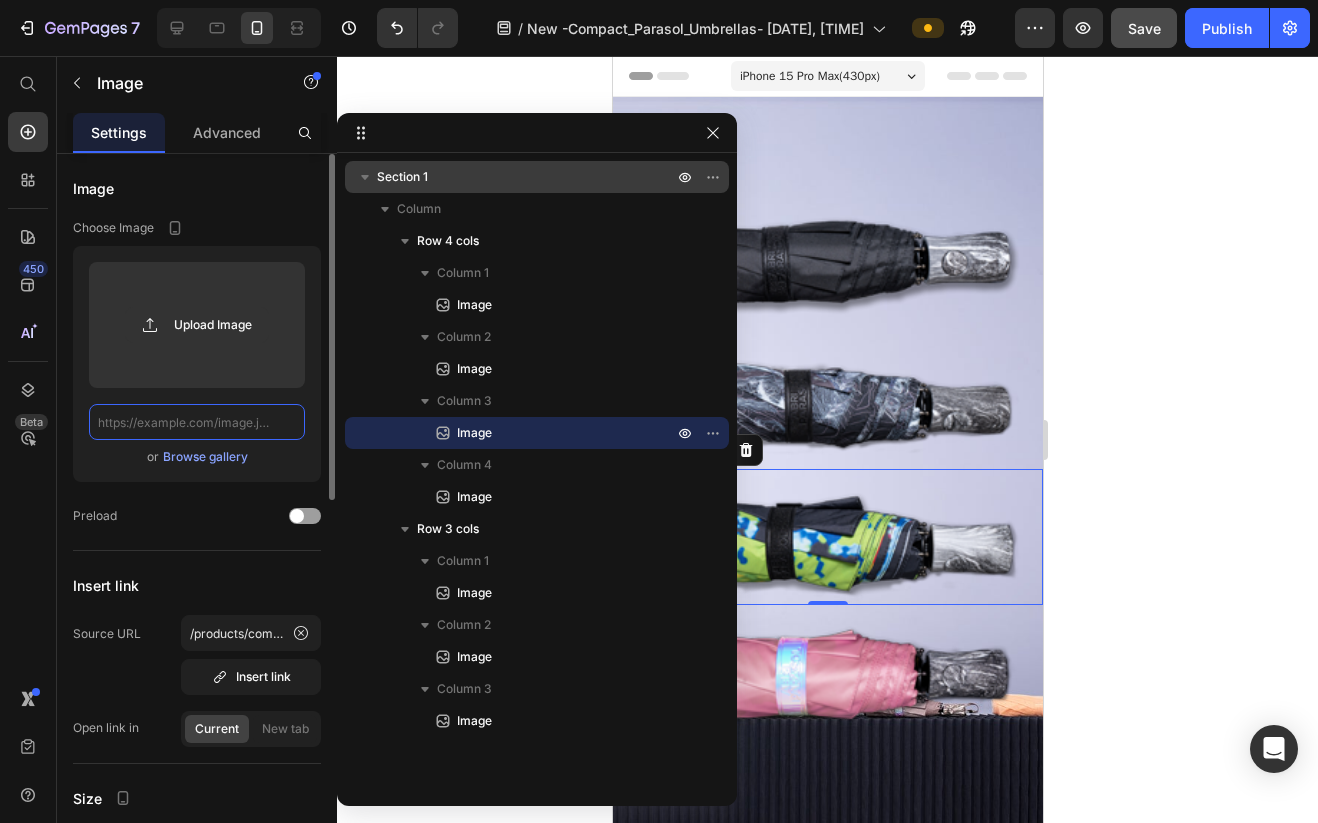 paste on "https://cdn.shopify.com/s/files/1/0872/9133/0836/files/radar_300px.png?v=1752380792" 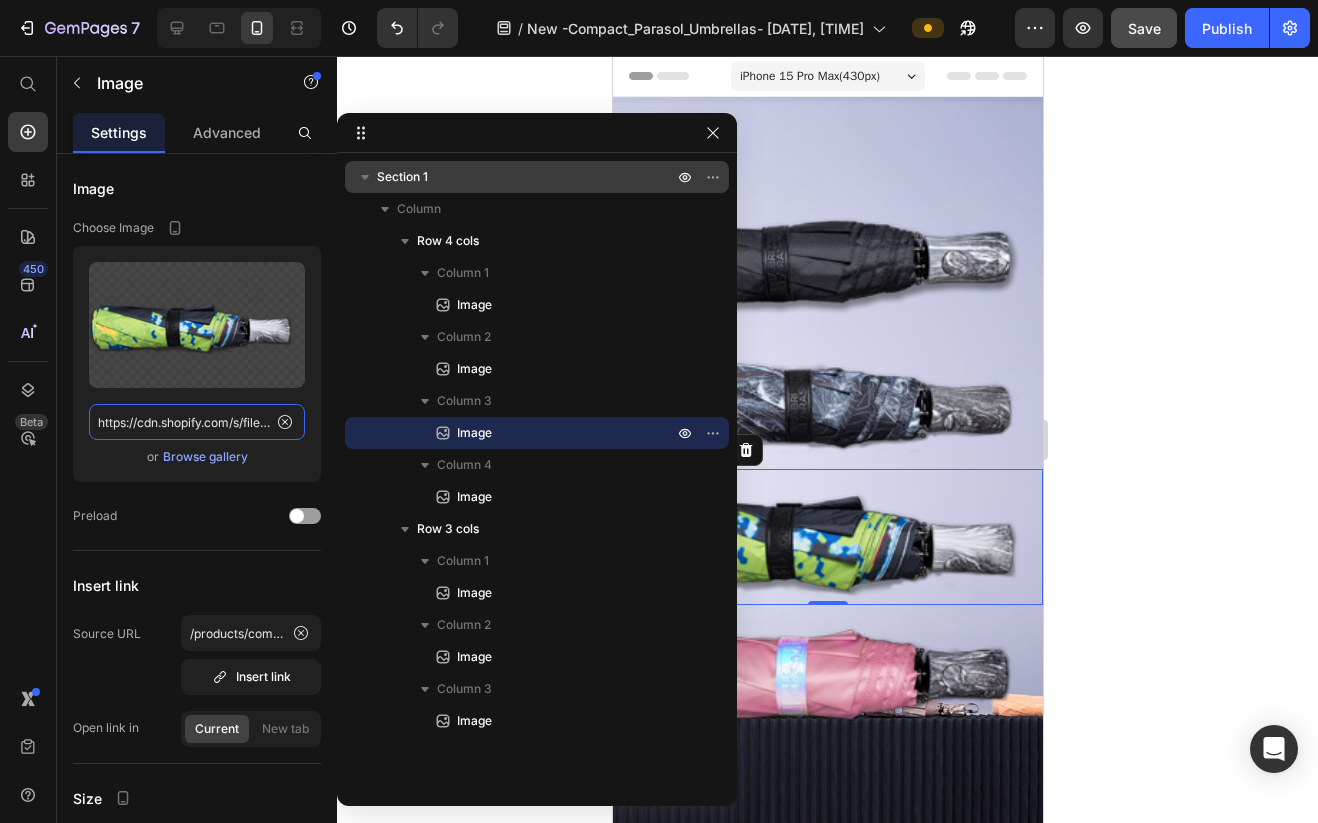 scroll, scrollTop: 0, scrollLeft: 326, axis: horizontal 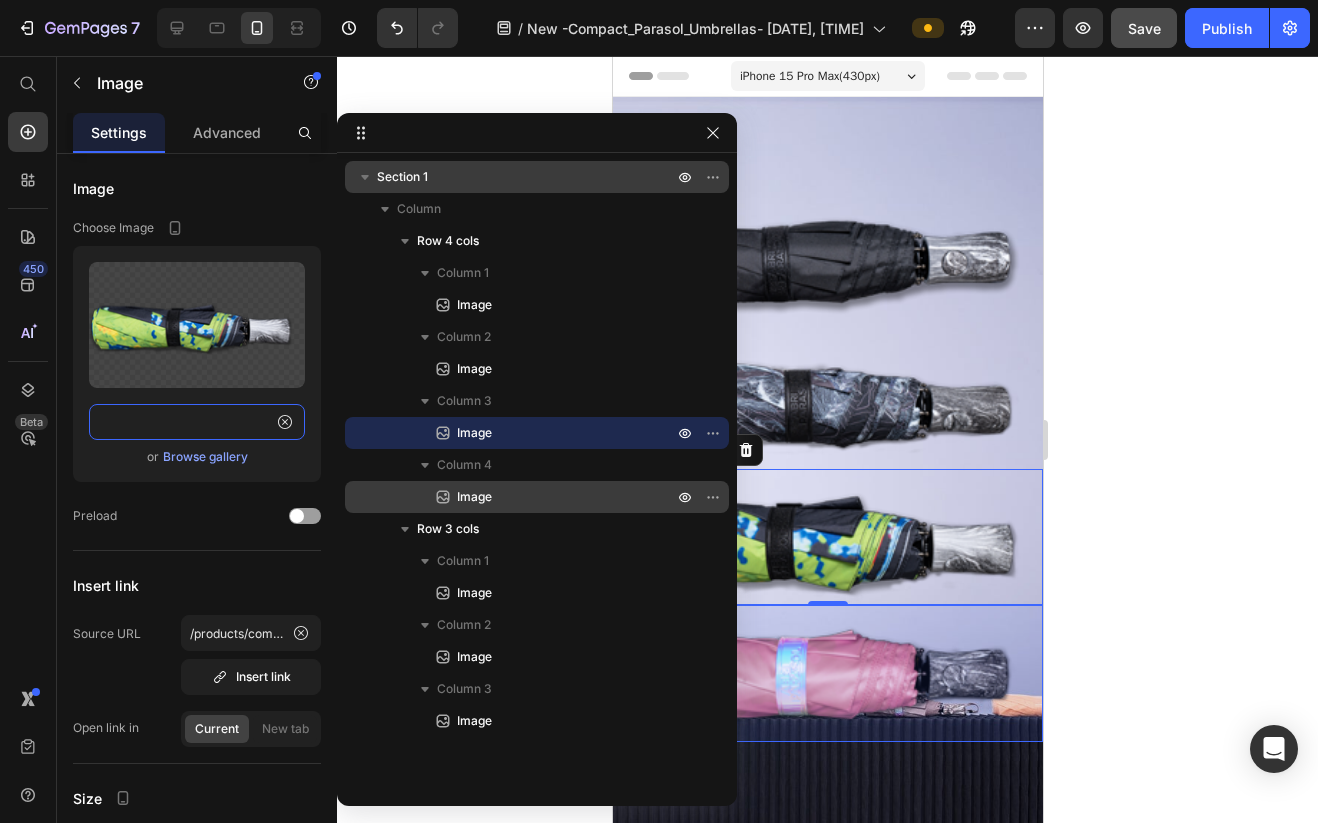 type on "https://cdn.shopify.com/s/files/1/0872/9133/0836/files/radar_300px.png?v=1752380792" 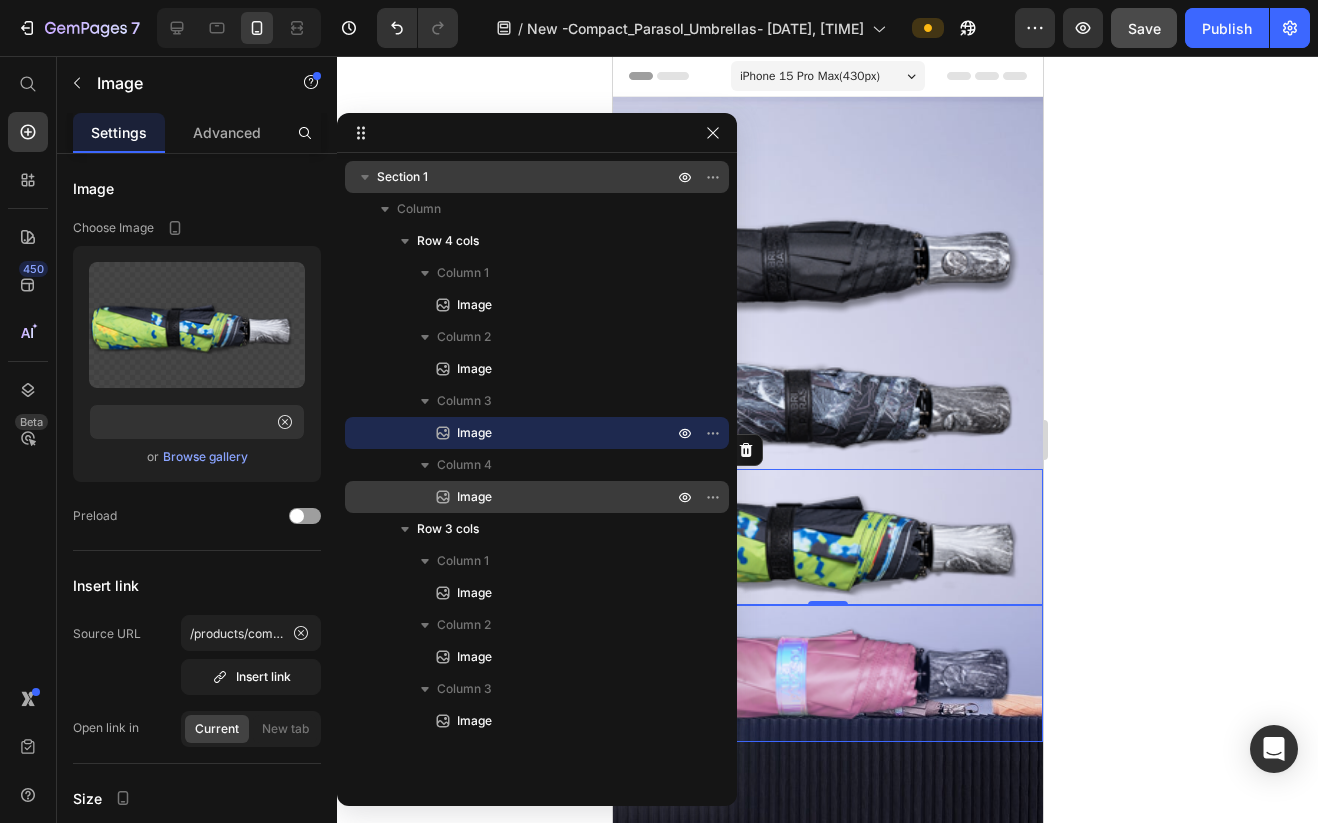 click on "Image" at bounding box center [543, 497] 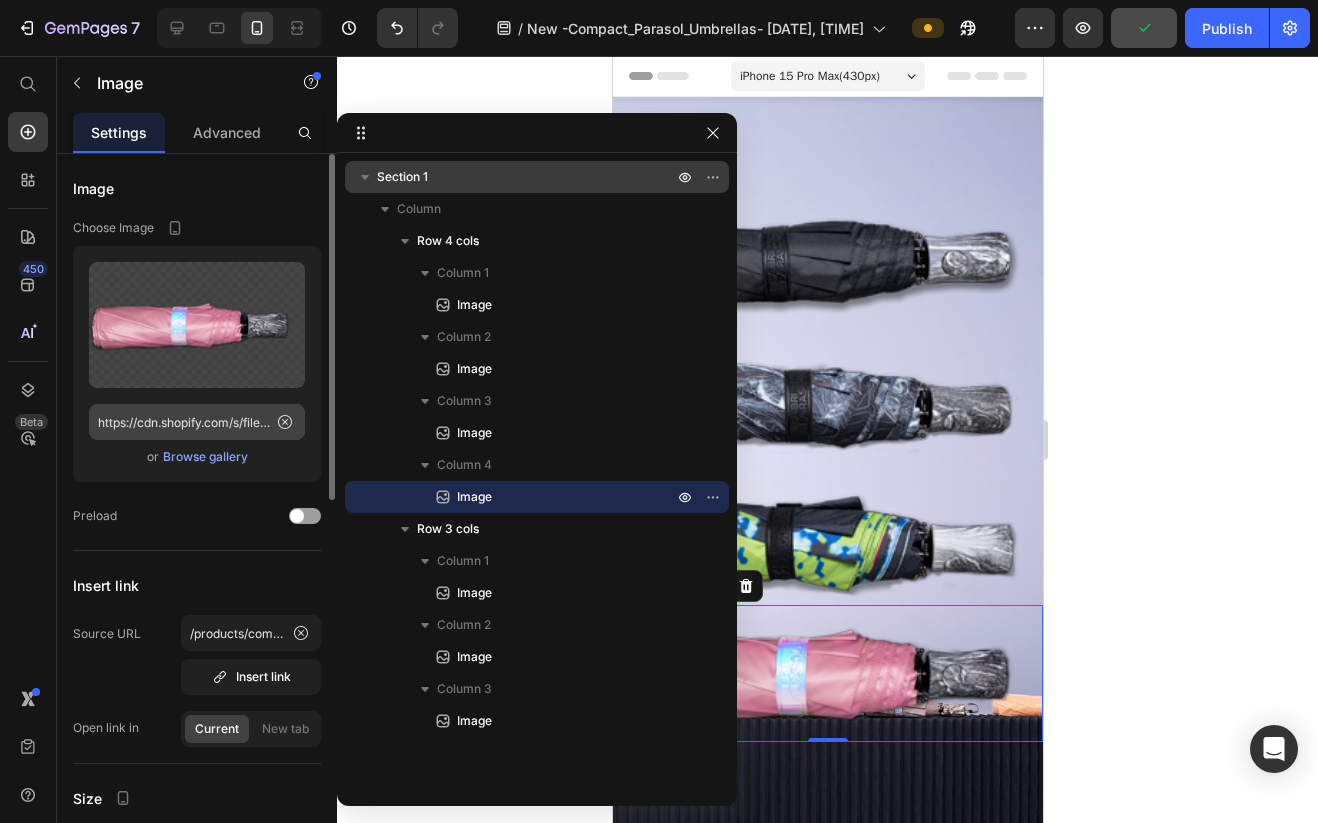 click 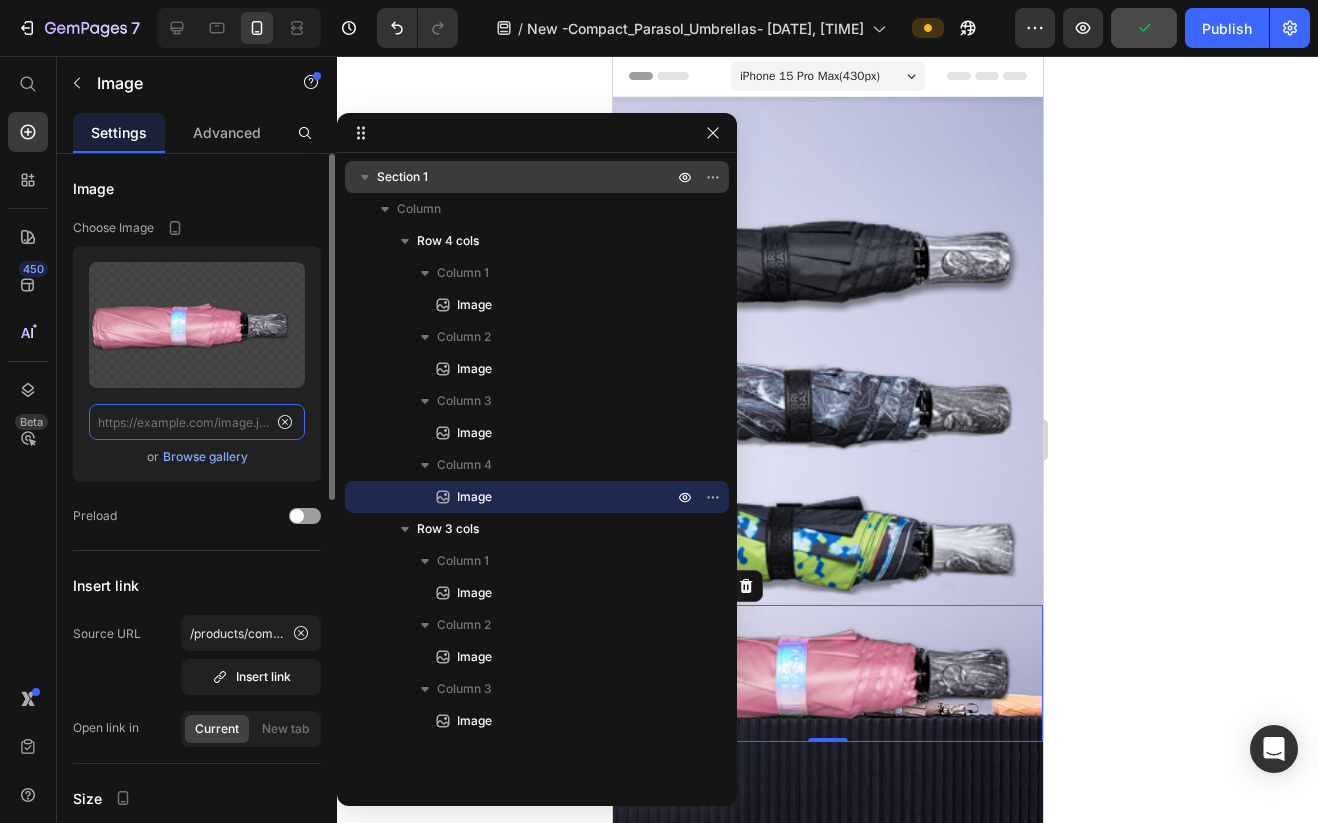 scroll, scrollTop: 0, scrollLeft: 0, axis: both 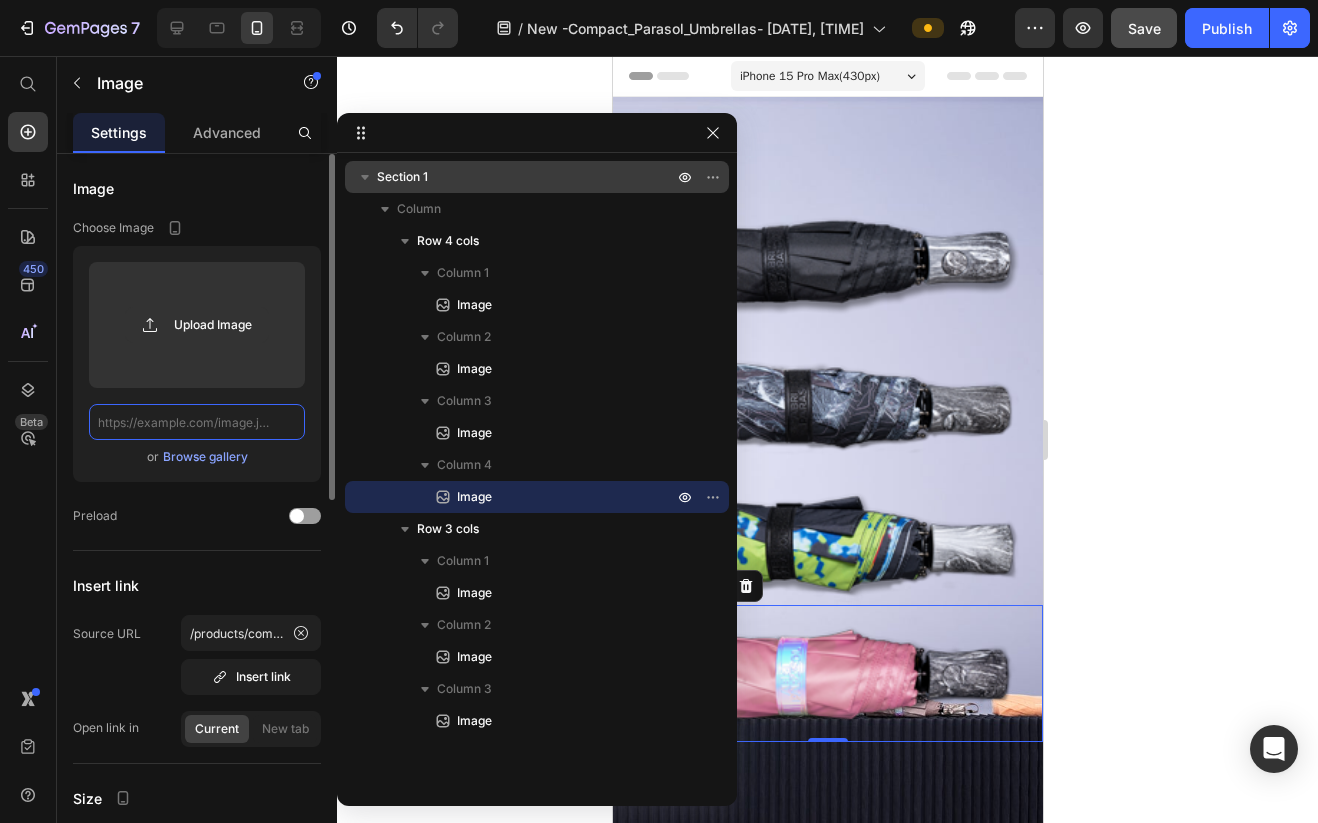 paste on "https://cdn.shopify.com/s/files/1/0872/9133/0836/files/blush_300px.png?v=1752380751" 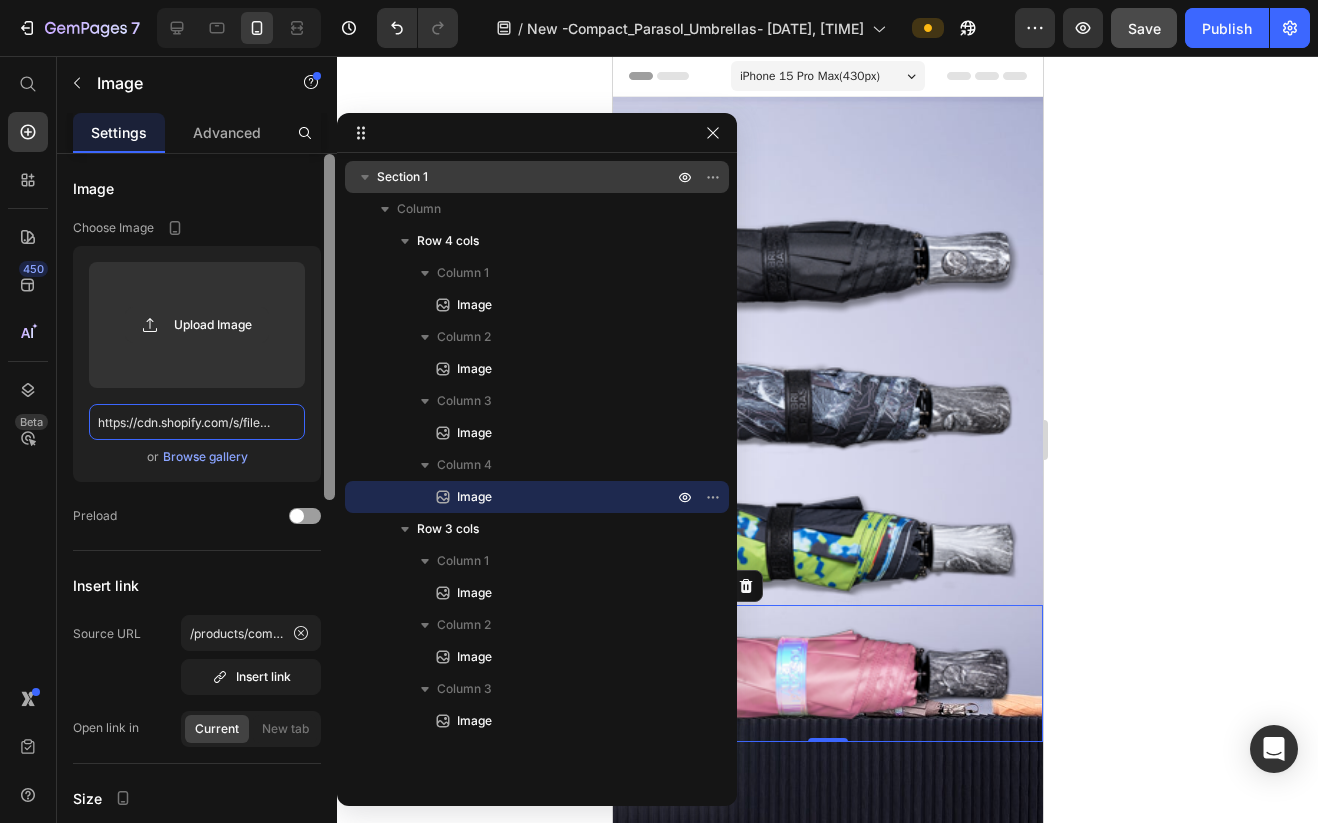 scroll, scrollTop: 0, scrollLeft: 324, axis: horizontal 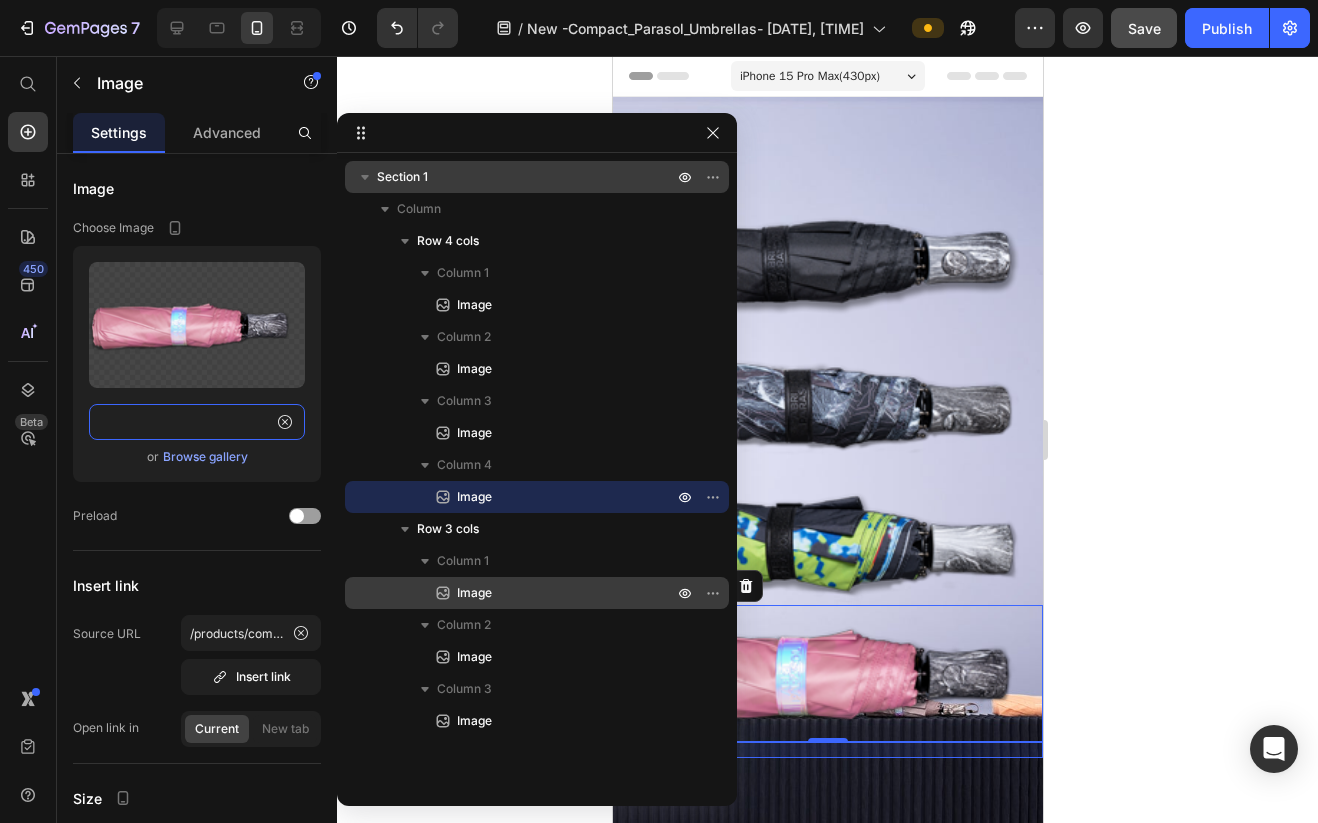 type on "https://cdn.shopify.com/s/files/1/0872/9133/0836/files/blush_300px.png?v=1752380751" 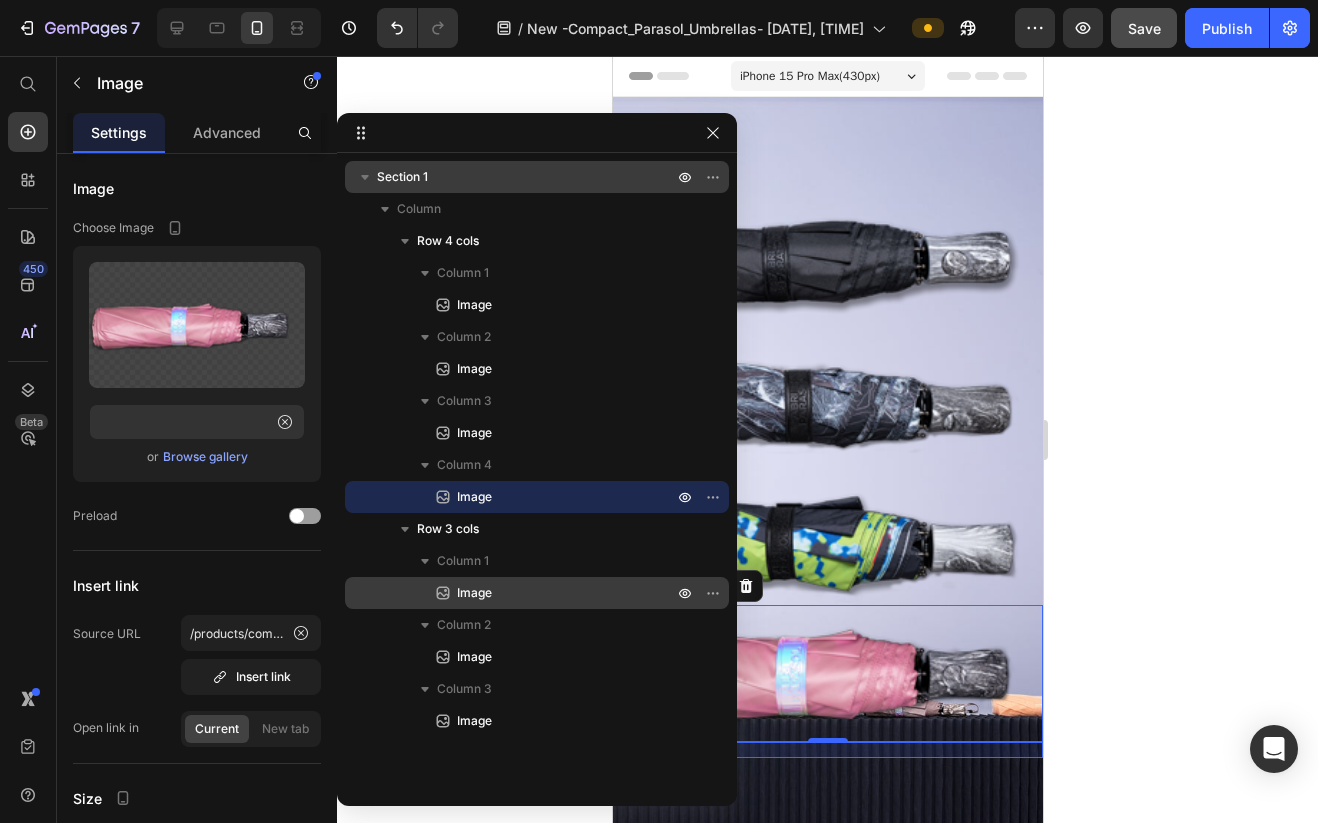 scroll, scrollTop: 0, scrollLeft: 0, axis: both 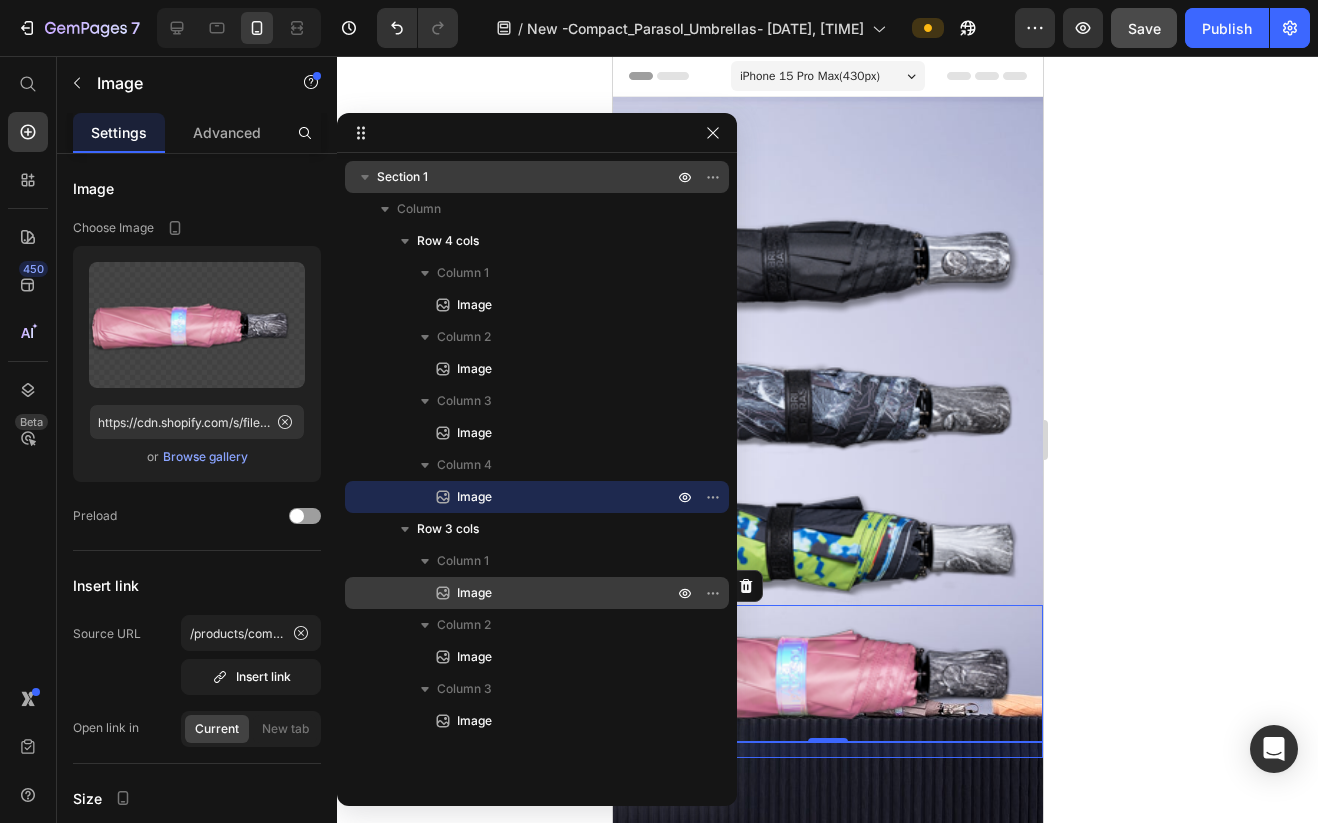 click on "Image" at bounding box center [543, 593] 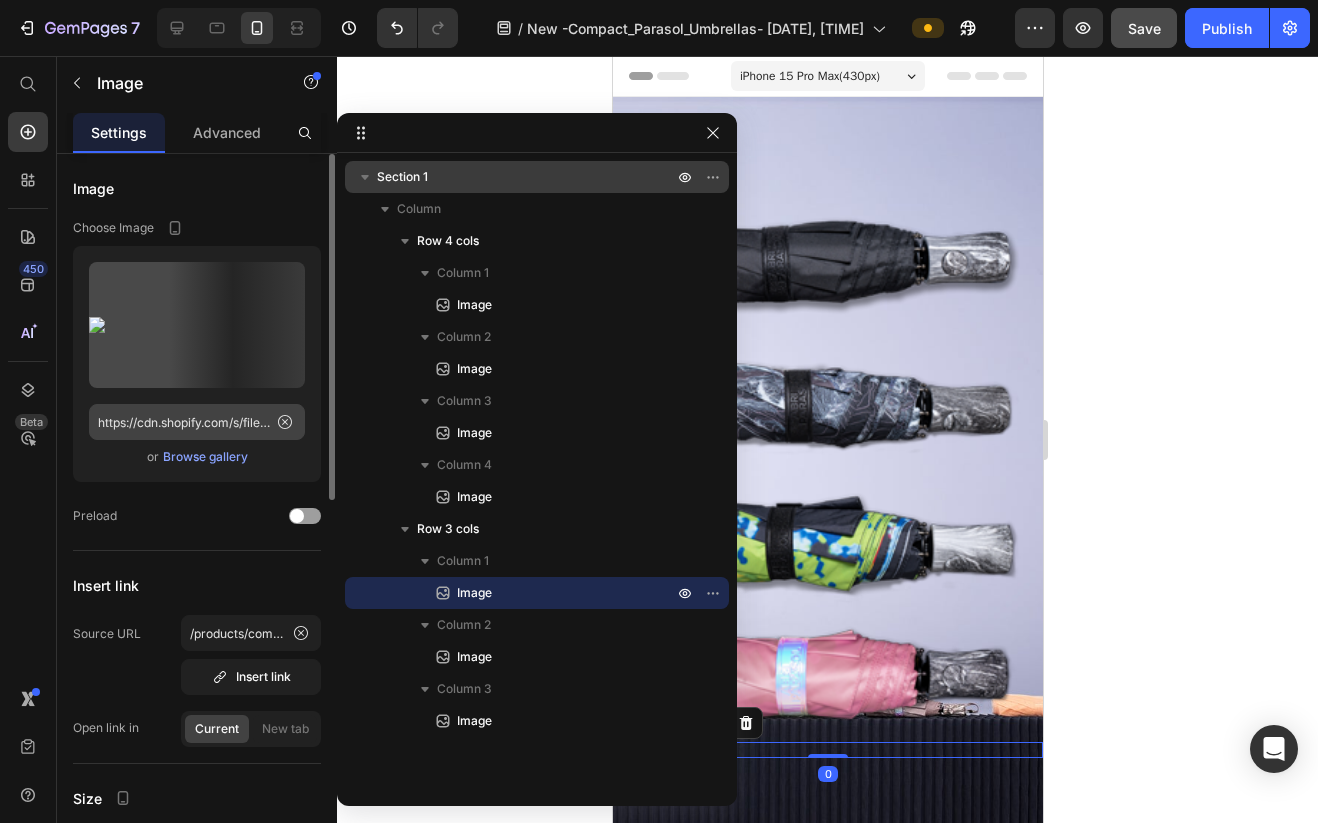 click 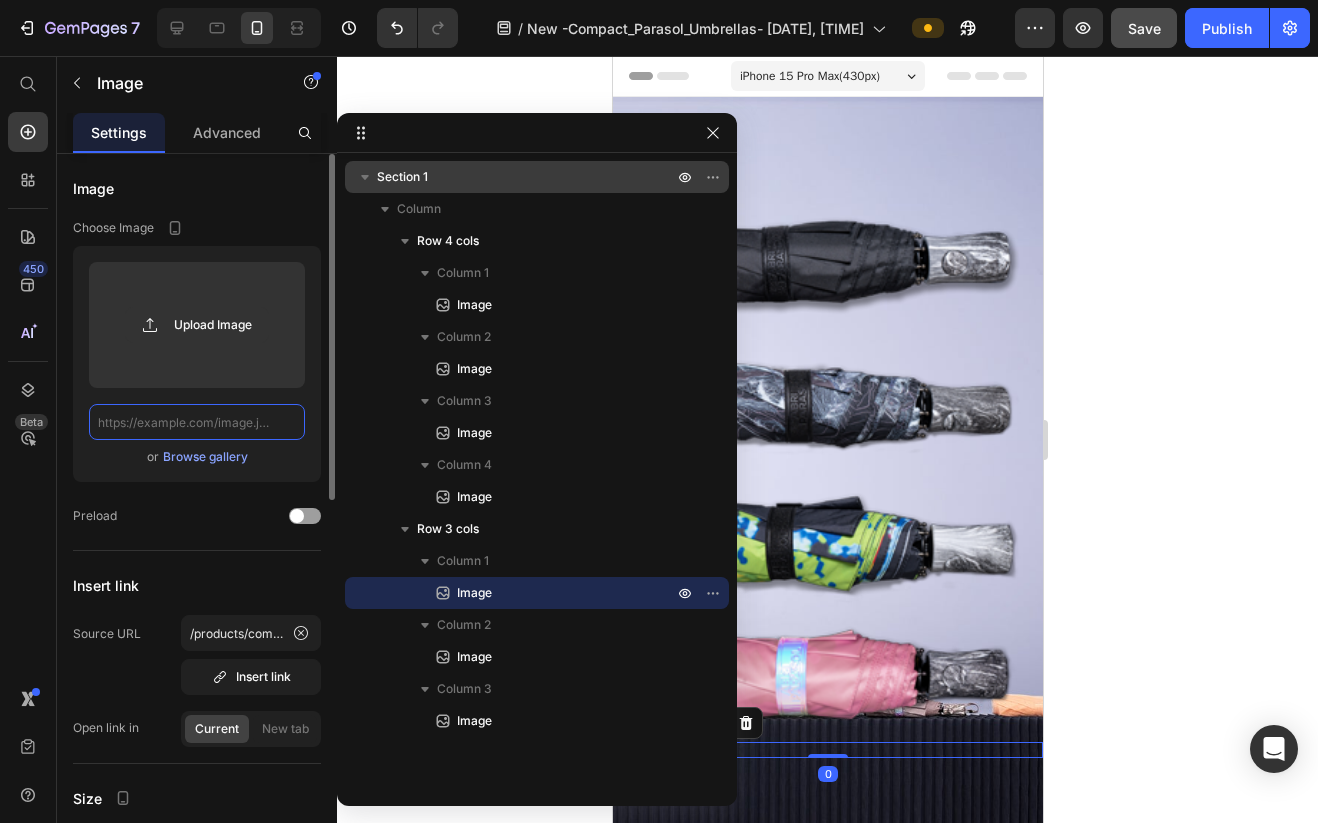scroll, scrollTop: 0, scrollLeft: 0, axis: both 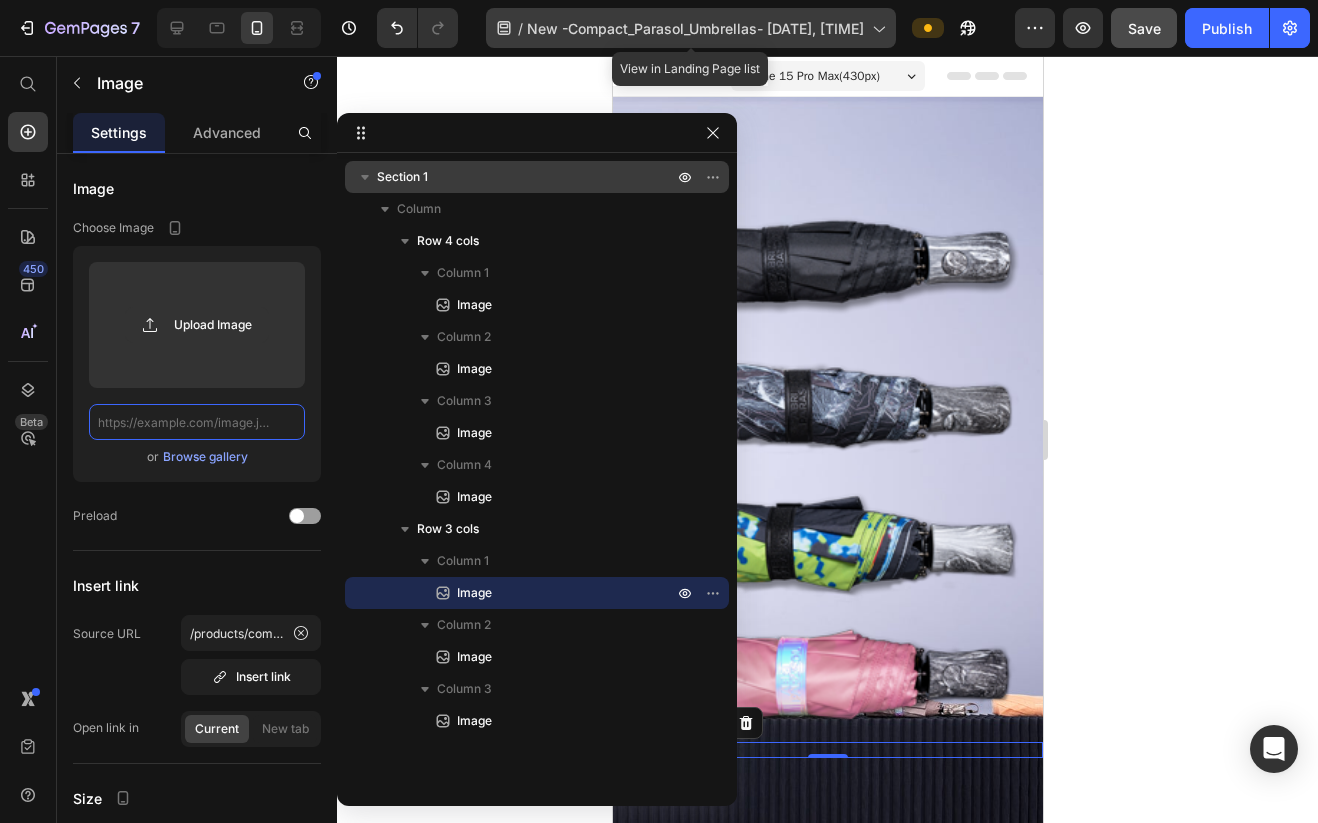 paste on "https://cdn.shopify.com/s/files/1/0872/9133/0836/files/fog_300px.png?v=1752380759" 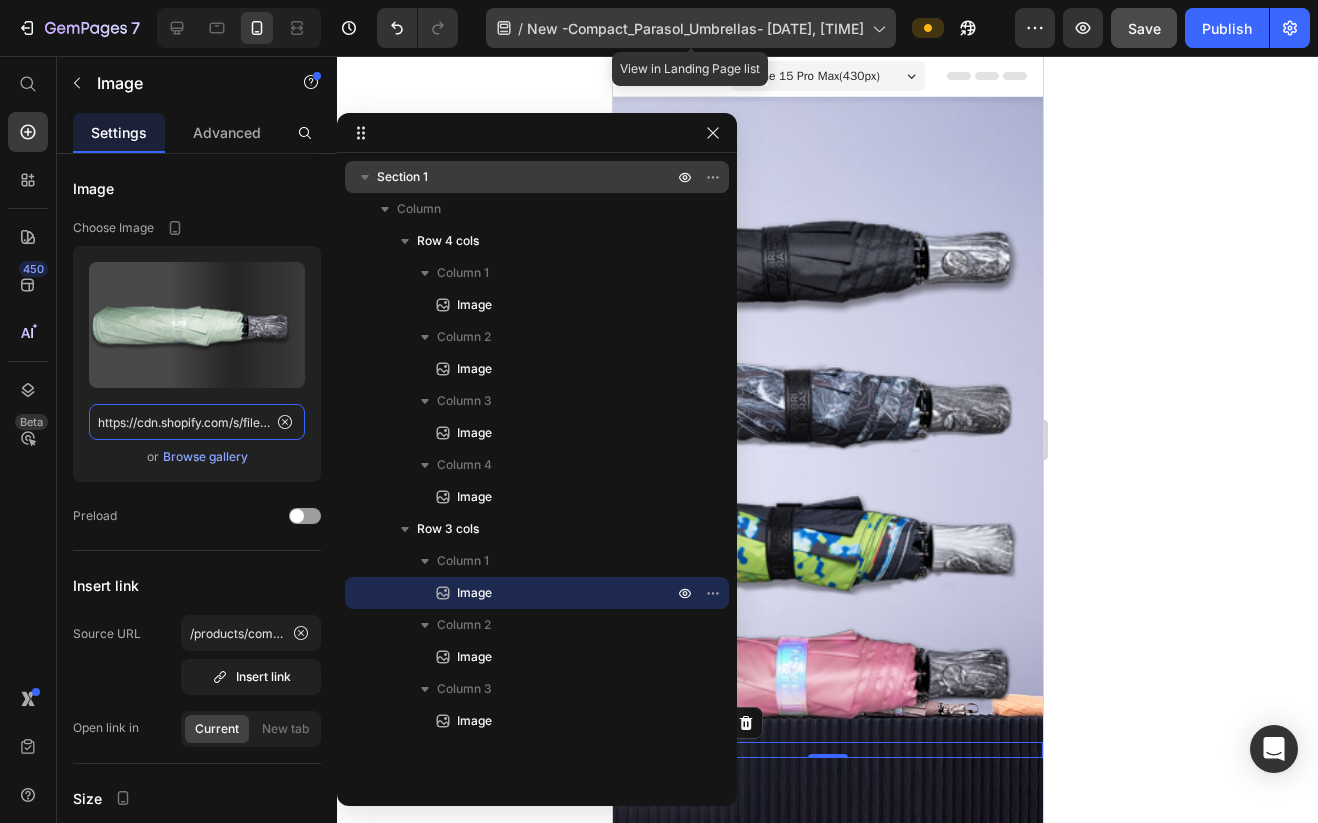 scroll, scrollTop: 0, scrollLeft: 314, axis: horizontal 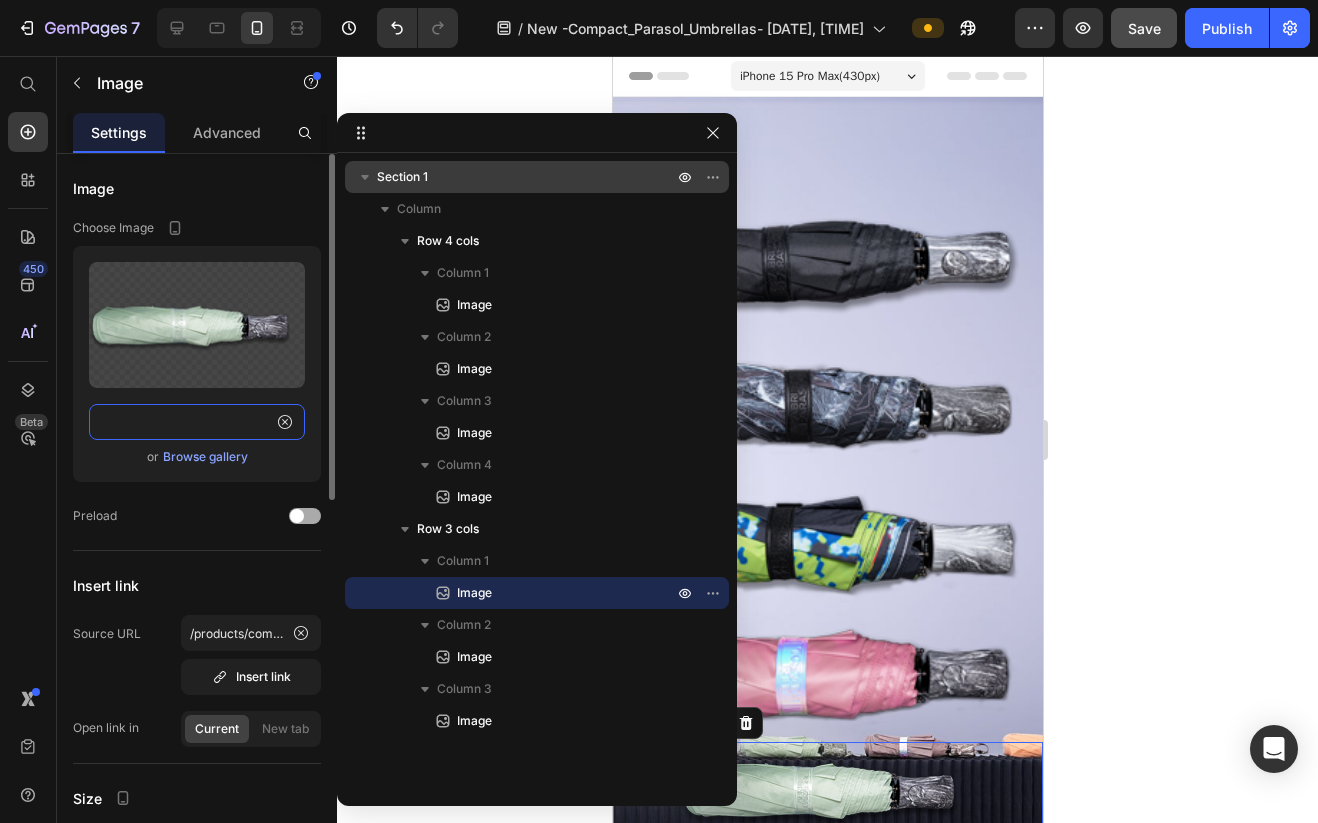 type on "https://cdn.shopify.com/s/files/1/0872/9133/0836/files/fog_300px.png?v=1752380759" 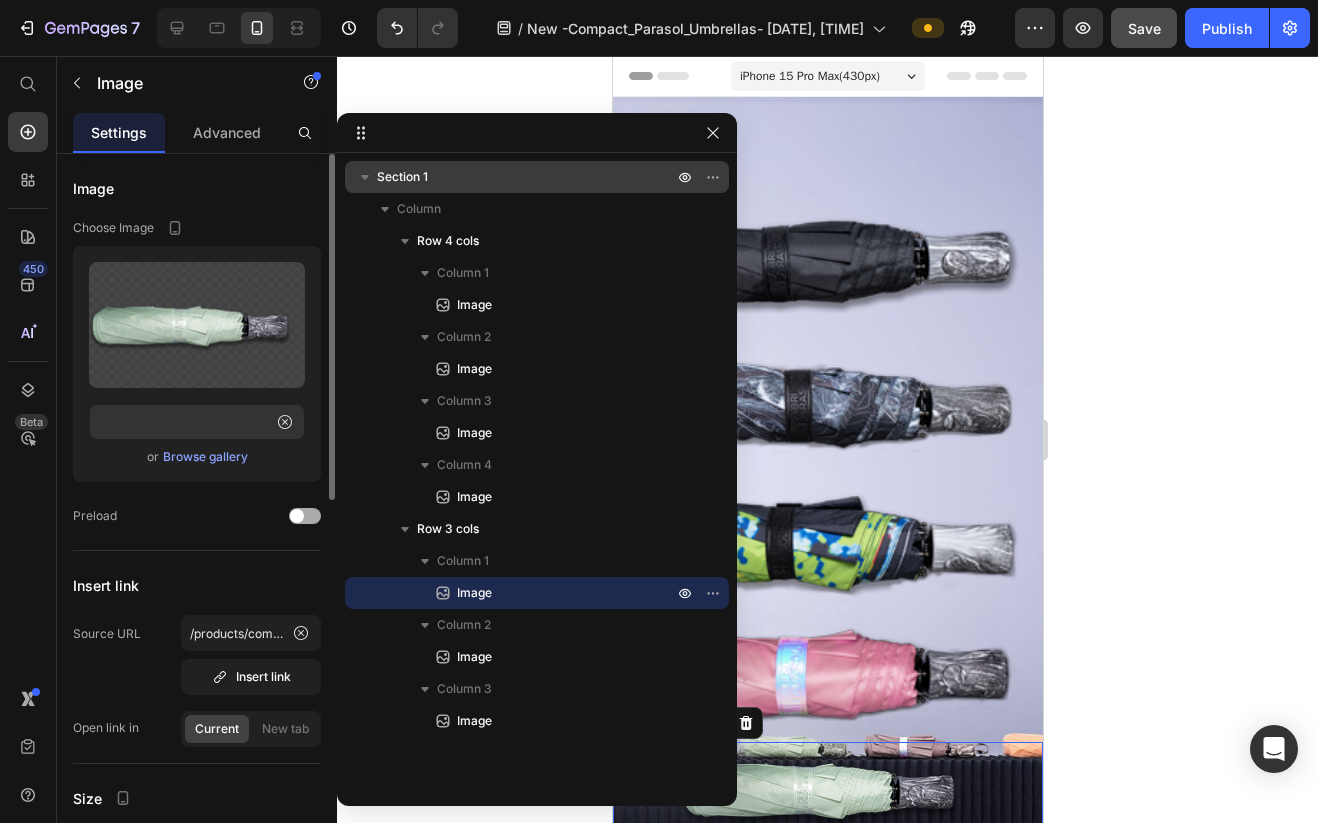 scroll, scrollTop: 0, scrollLeft: 0, axis: both 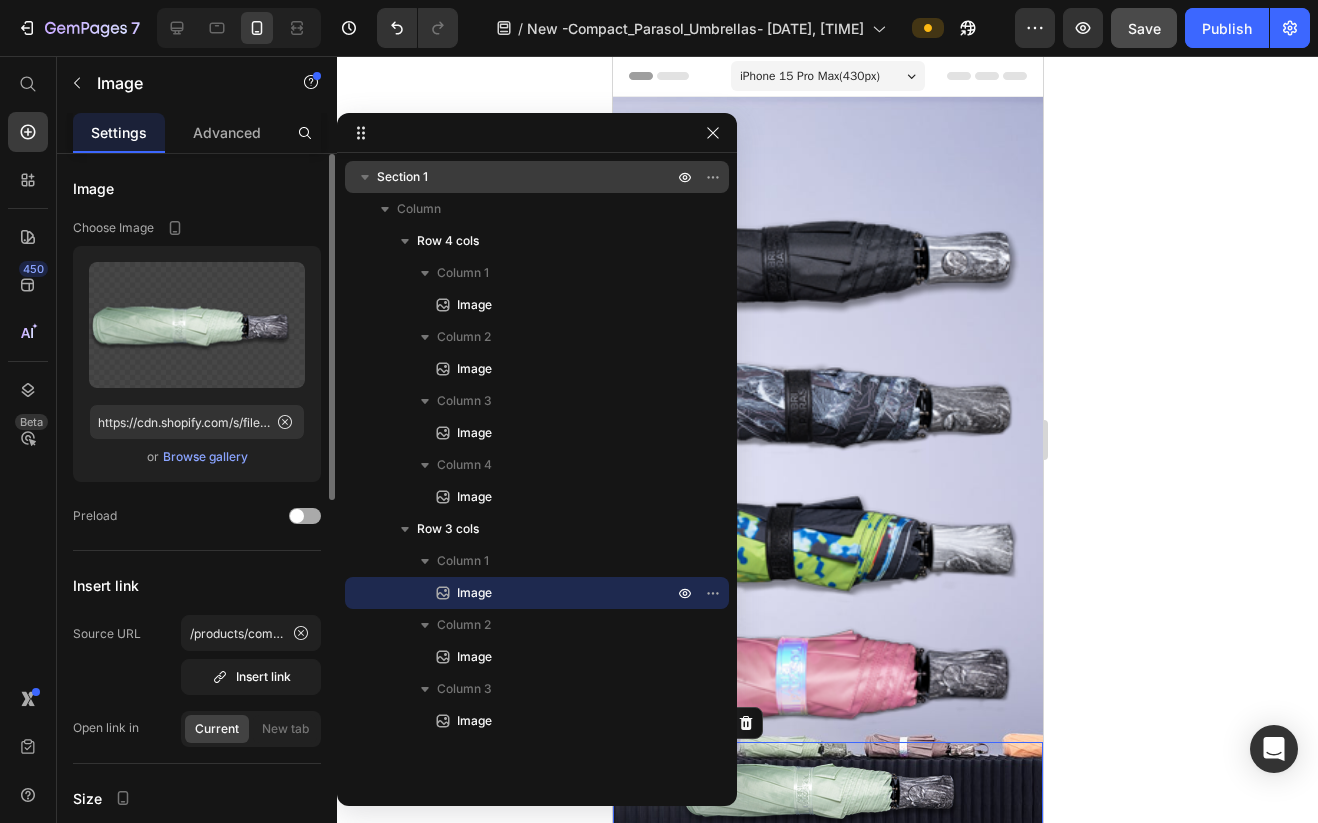 click at bounding box center [297, 516] 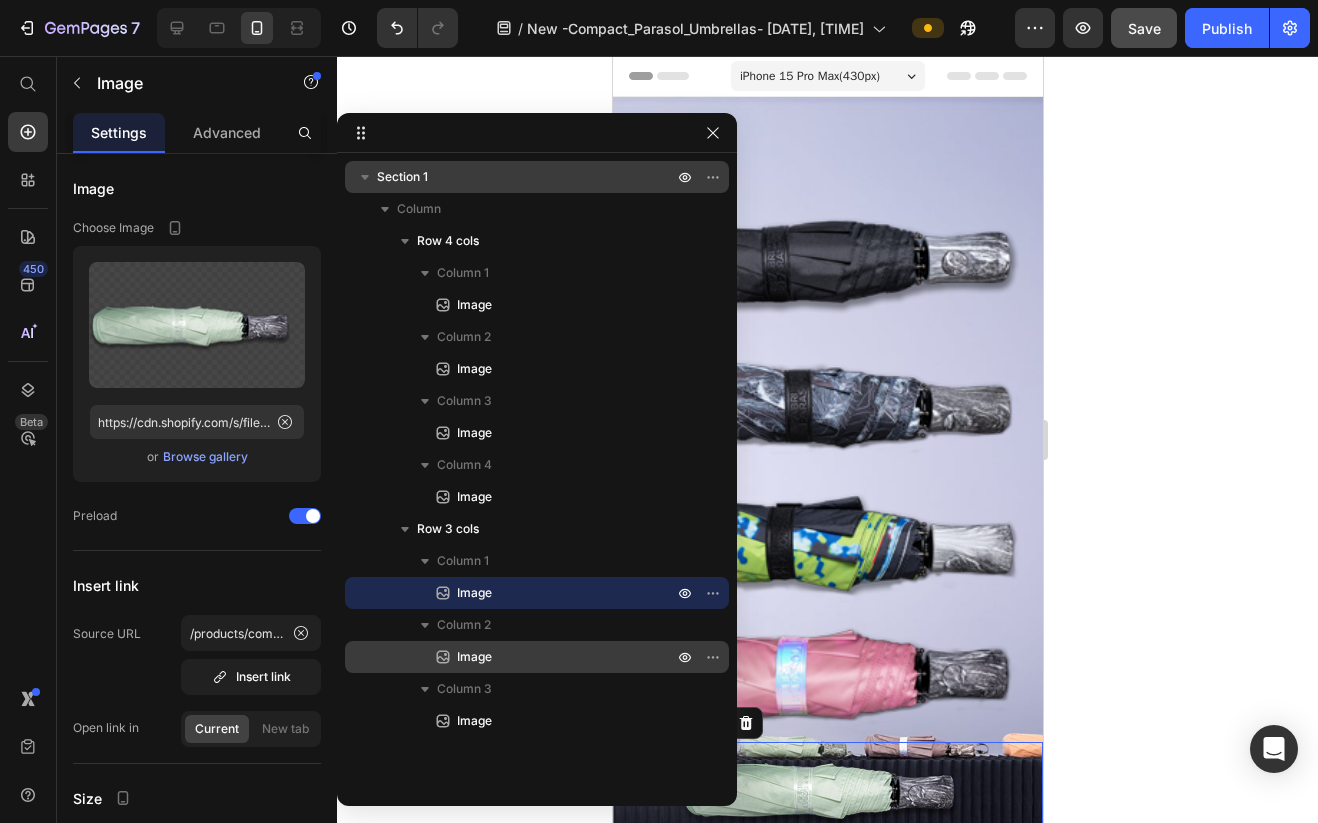 click on "Image" at bounding box center [474, 657] 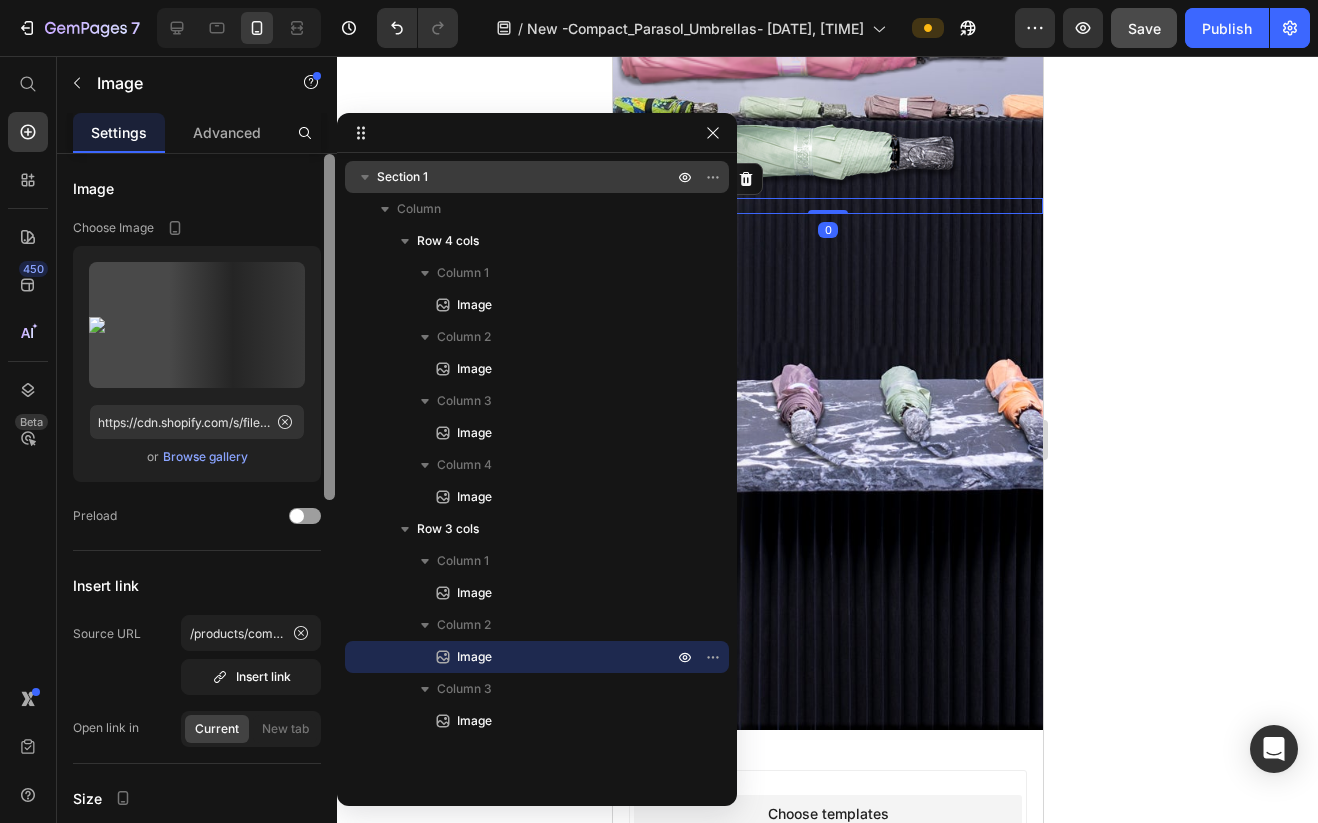 scroll, scrollTop: 691, scrollLeft: 0, axis: vertical 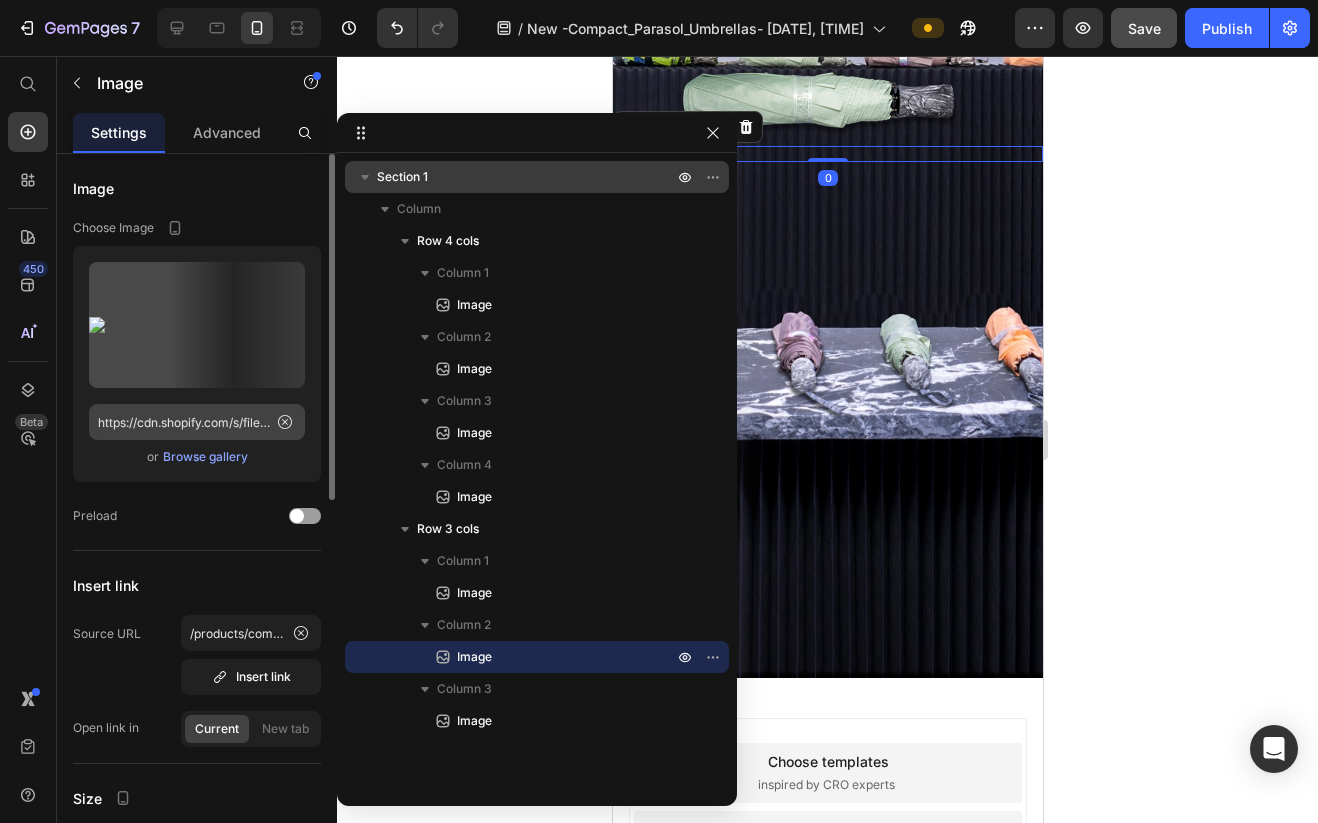 click 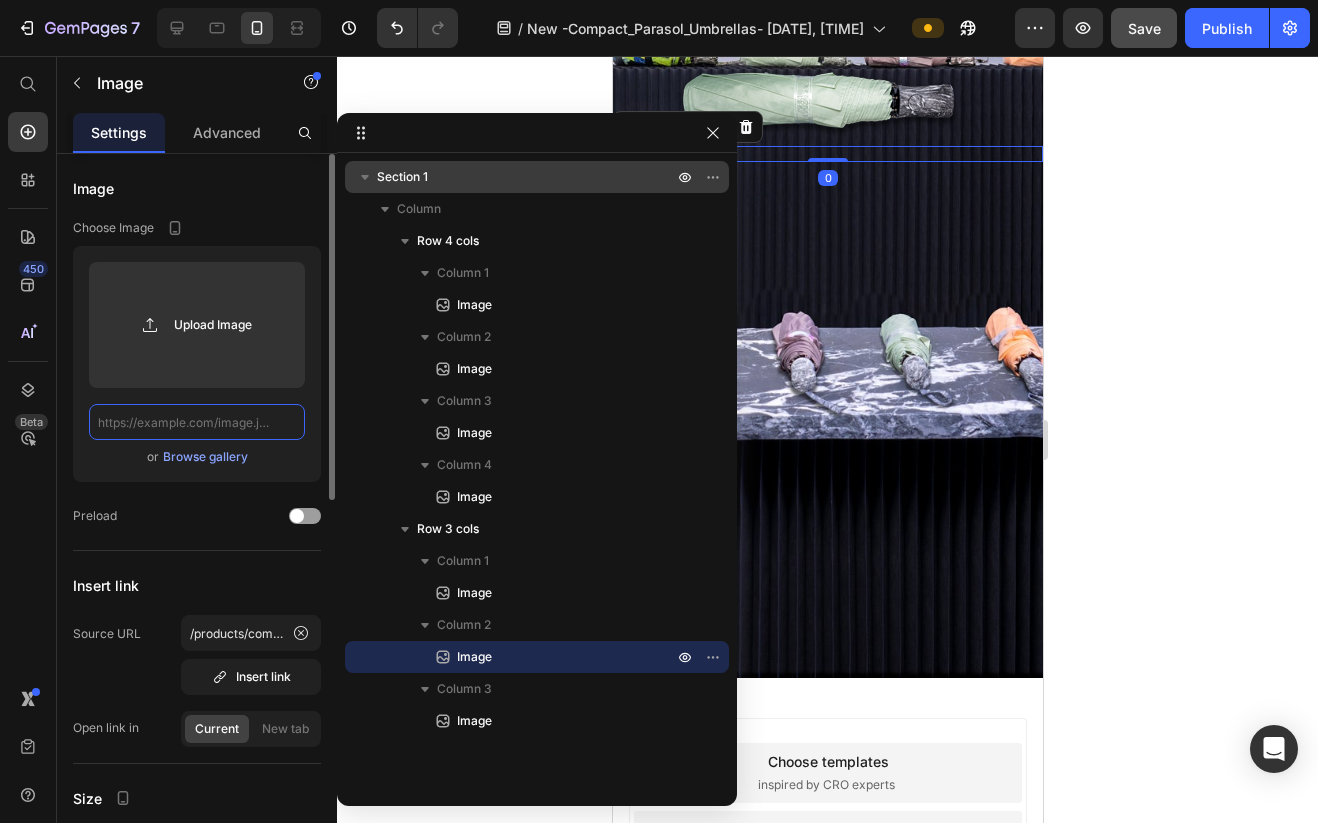 scroll, scrollTop: 0, scrollLeft: 0, axis: both 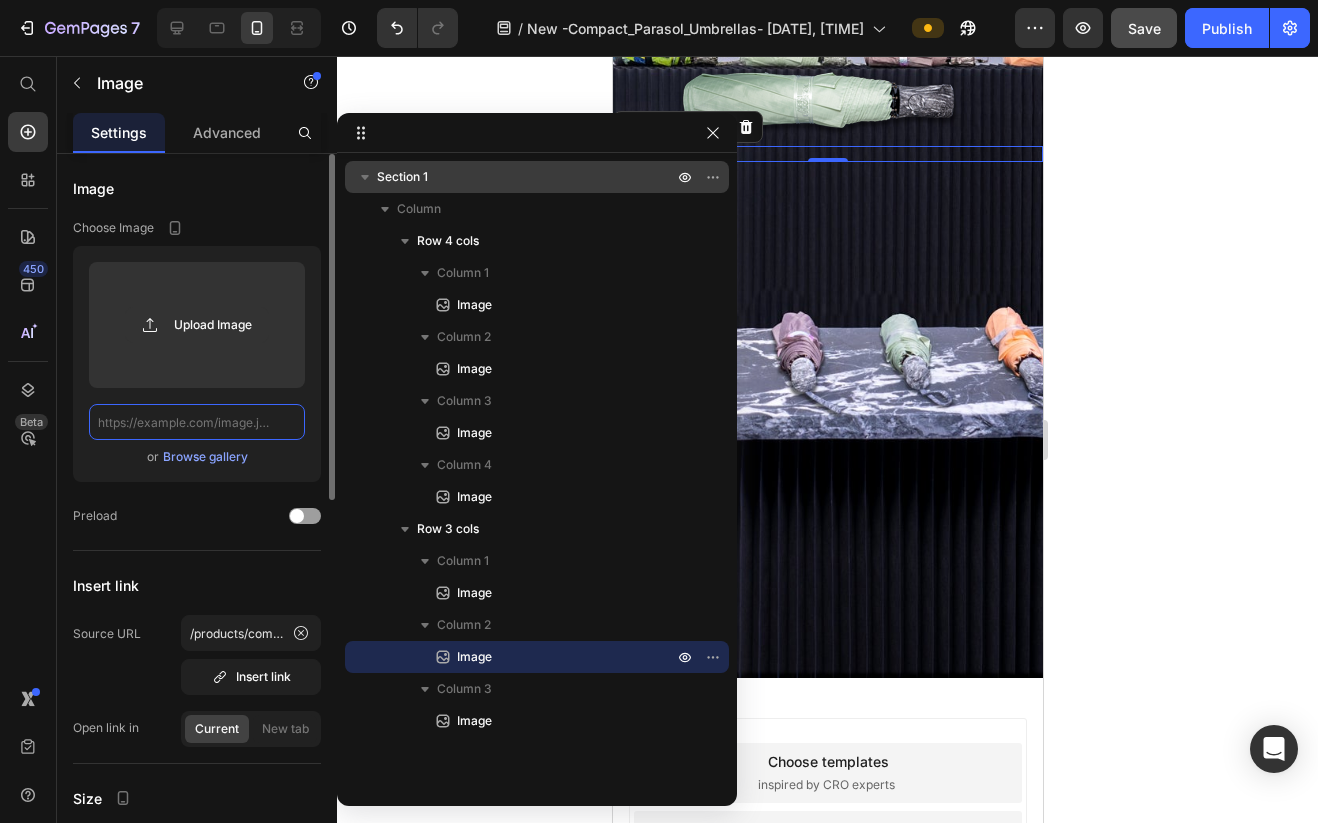 paste on "https://cdn.shopify.com/s/files/1/0872/9133/0836/files/lilac_300px.png?v=1752380780" 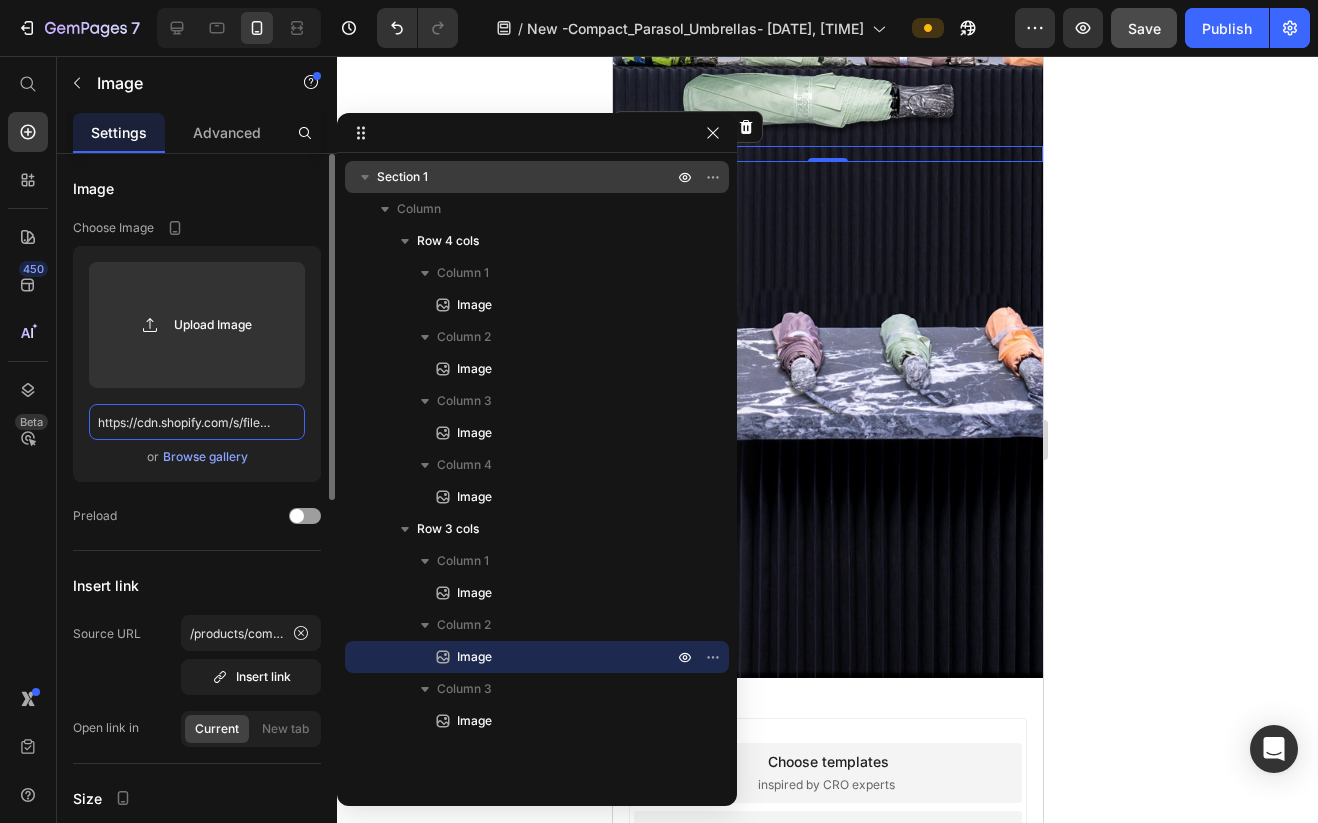 scroll, scrollTop: 0, scrollLeft: 318, axis: horizontal 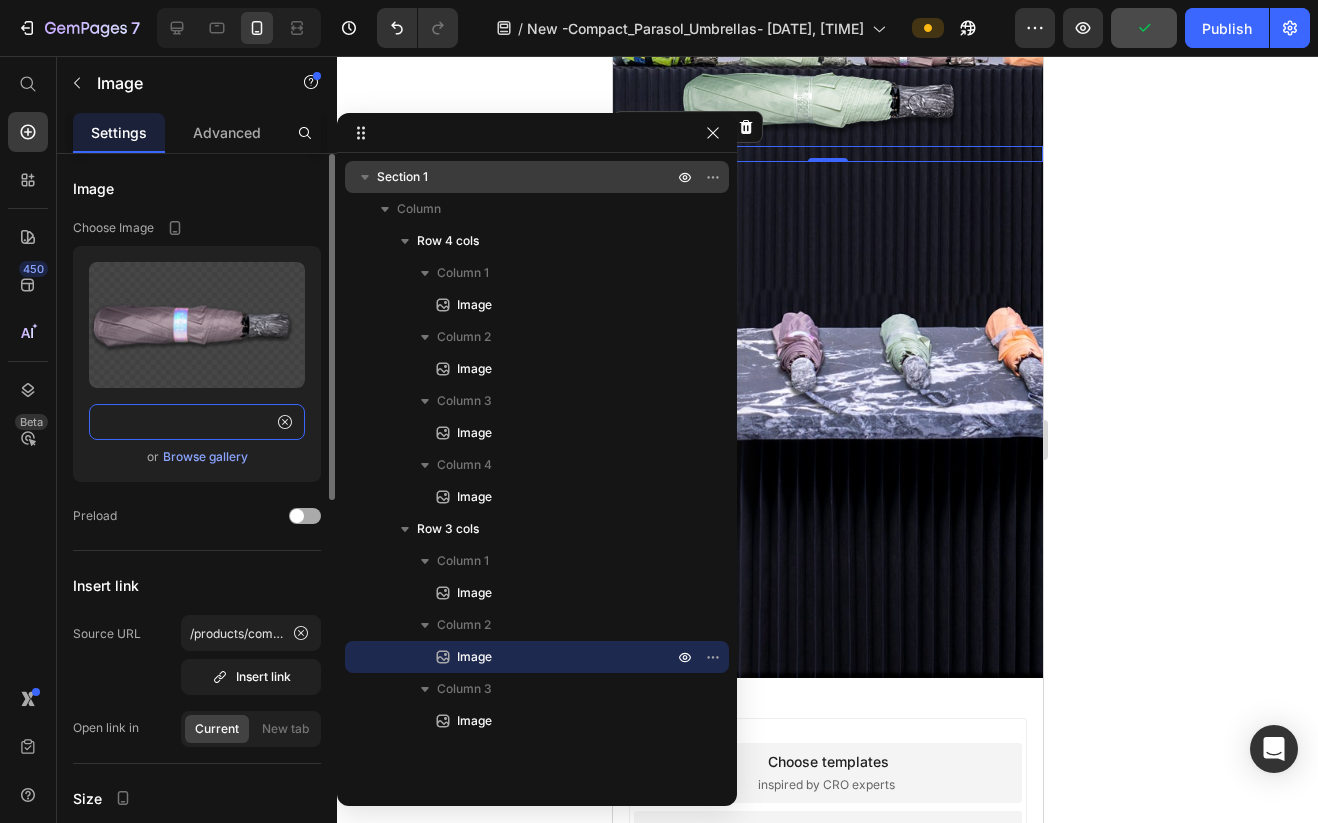 type on "https://cdn.shopify.com/s/files/1/0872/9133/0836/files/lilac_300px.png?v=1752380780" 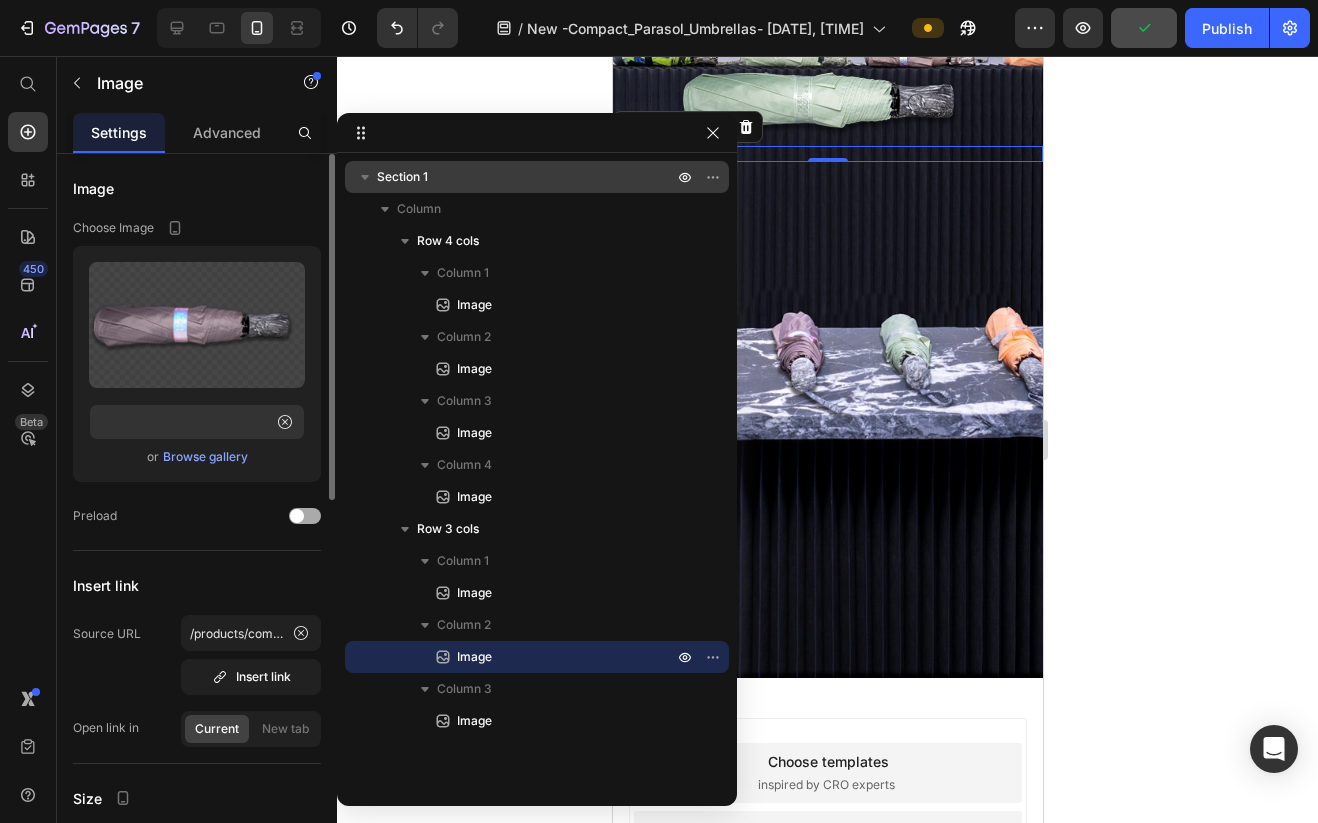 click at bounding box center (297, 516) 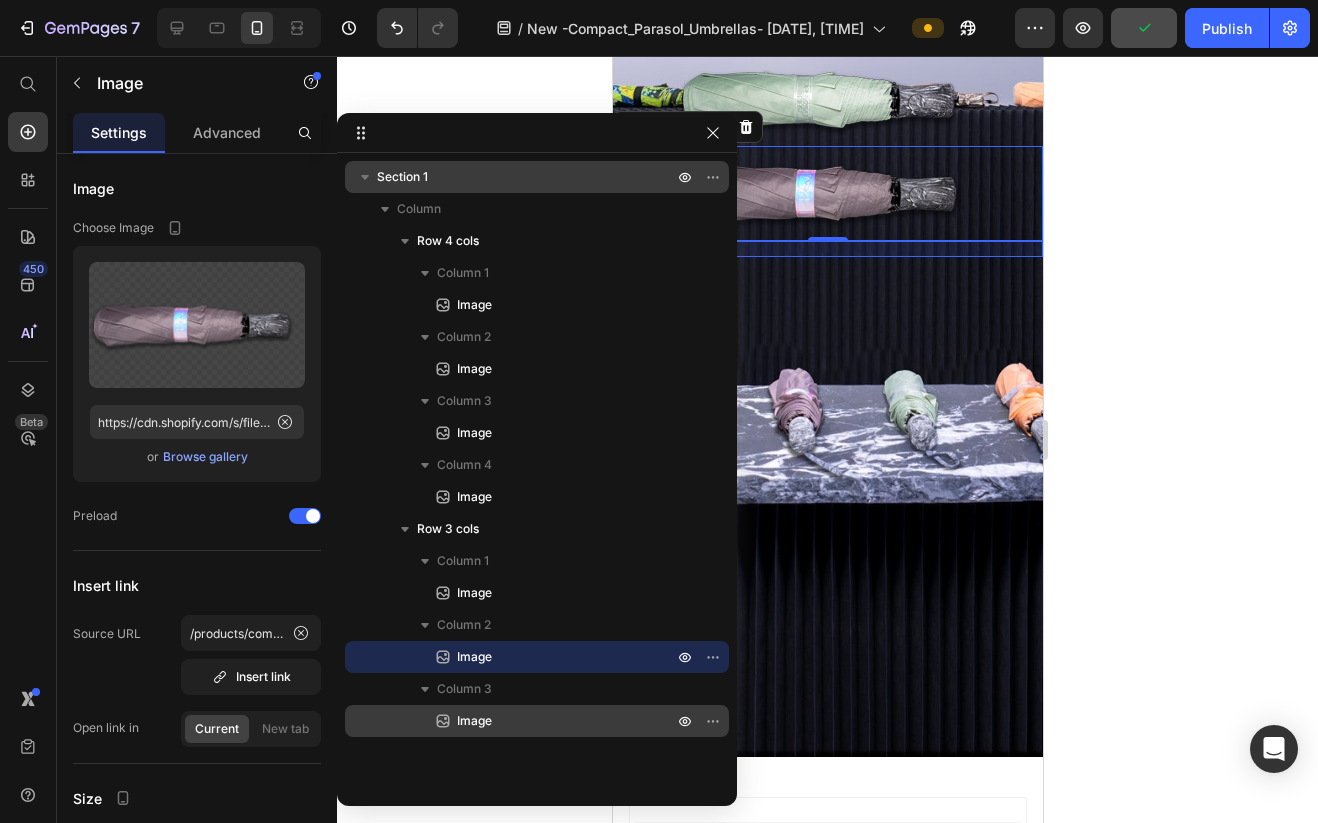 click on "Image" at bounding box center (474, 721) 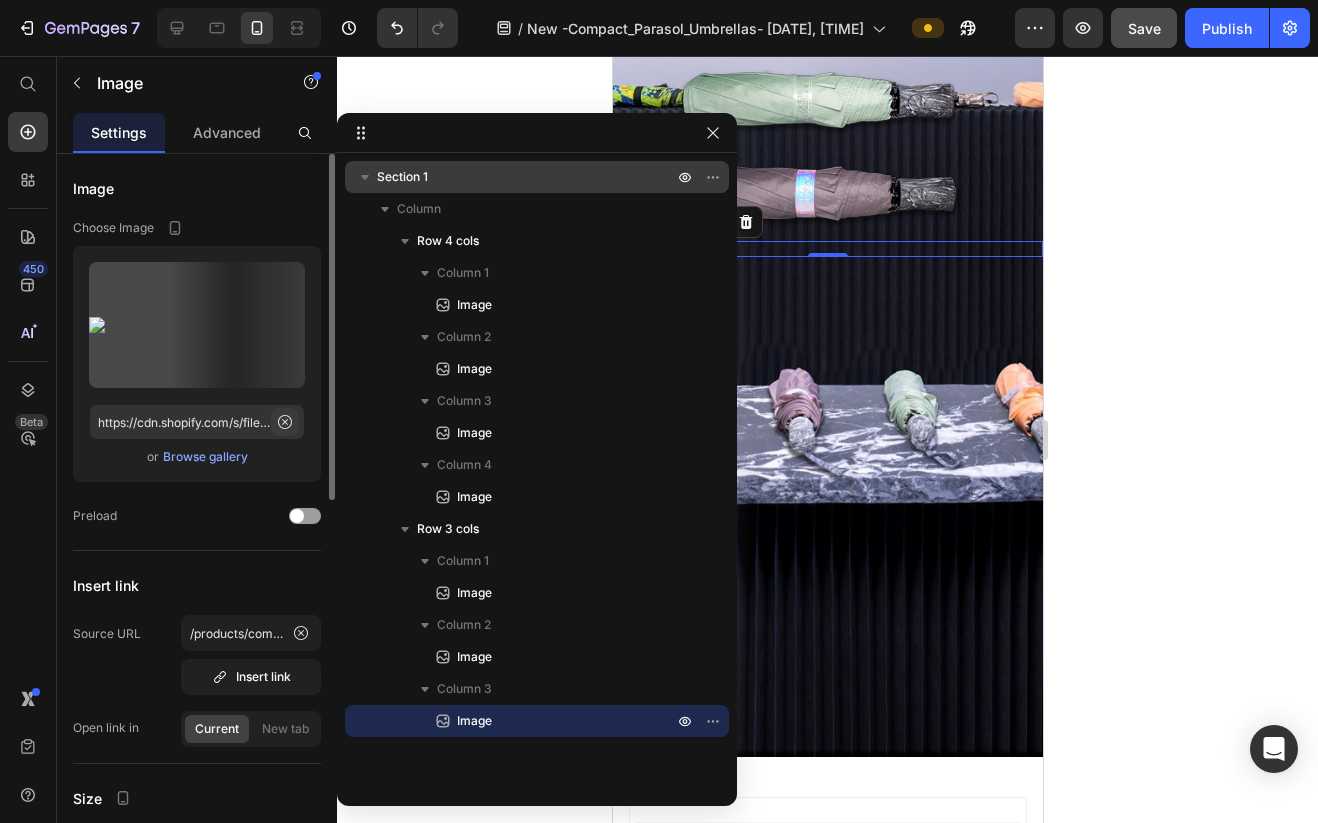 click 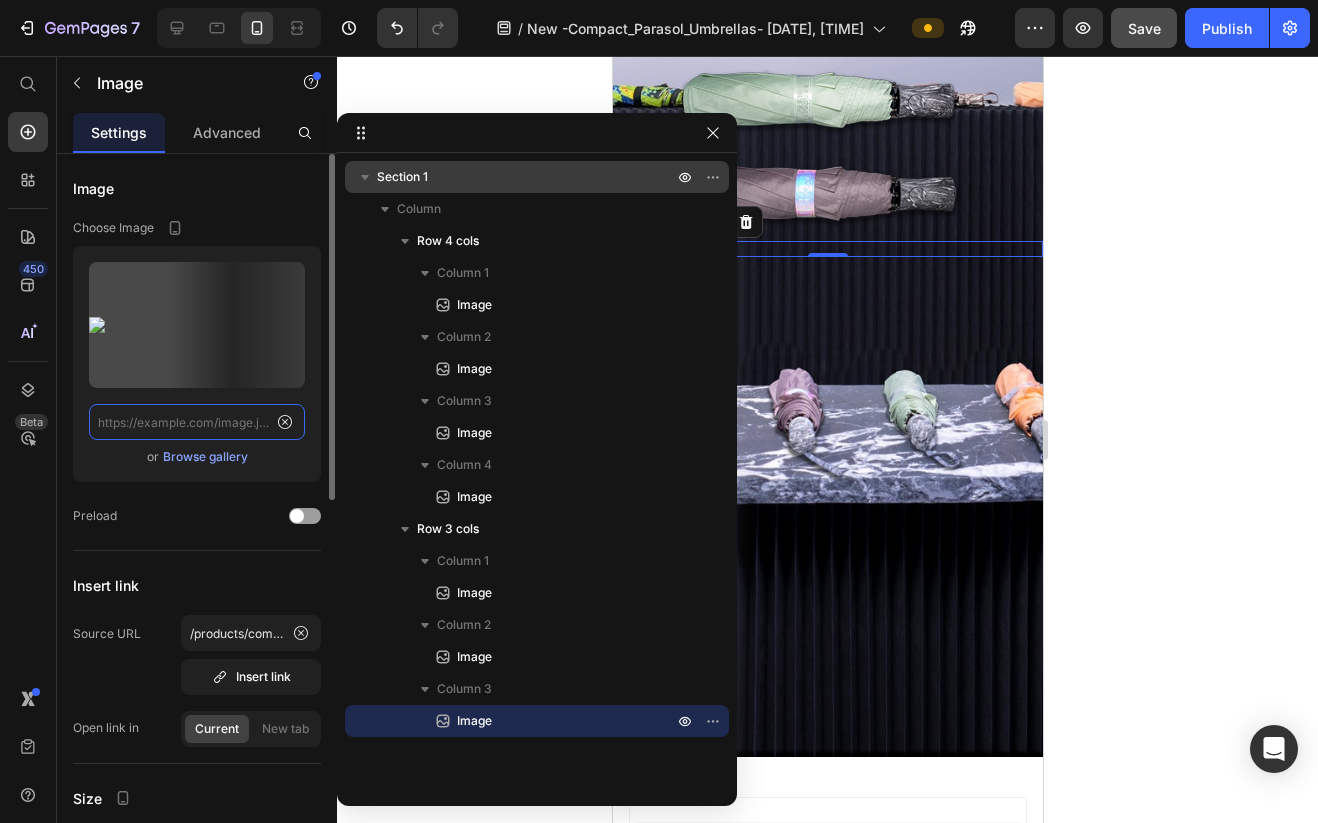 scroll, scrollTop: 0, scrollLeft: 0, axis: both 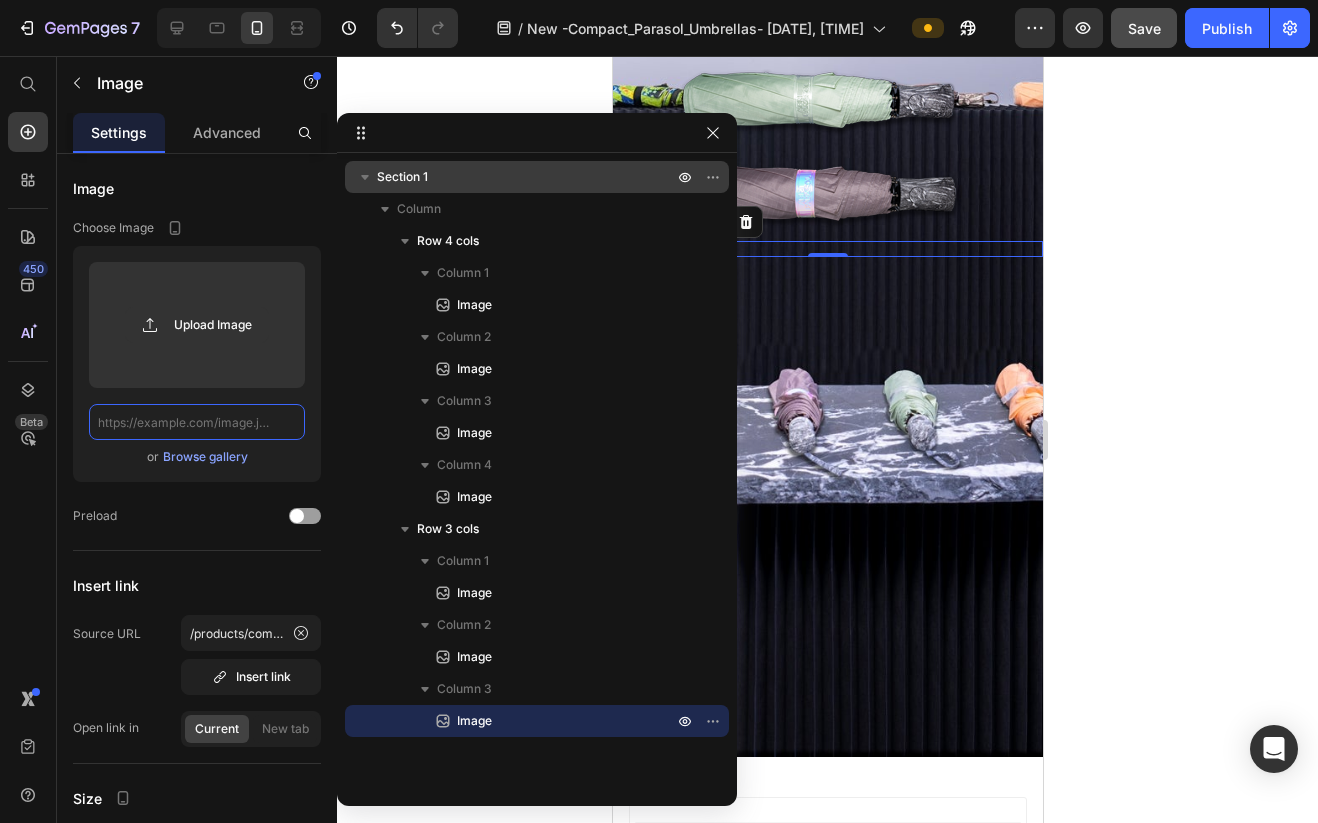 paste on "https://cdn.shopify.com/s/files/1/0872/9133/0836/files/Apricot_300px.png?v=1752380729" 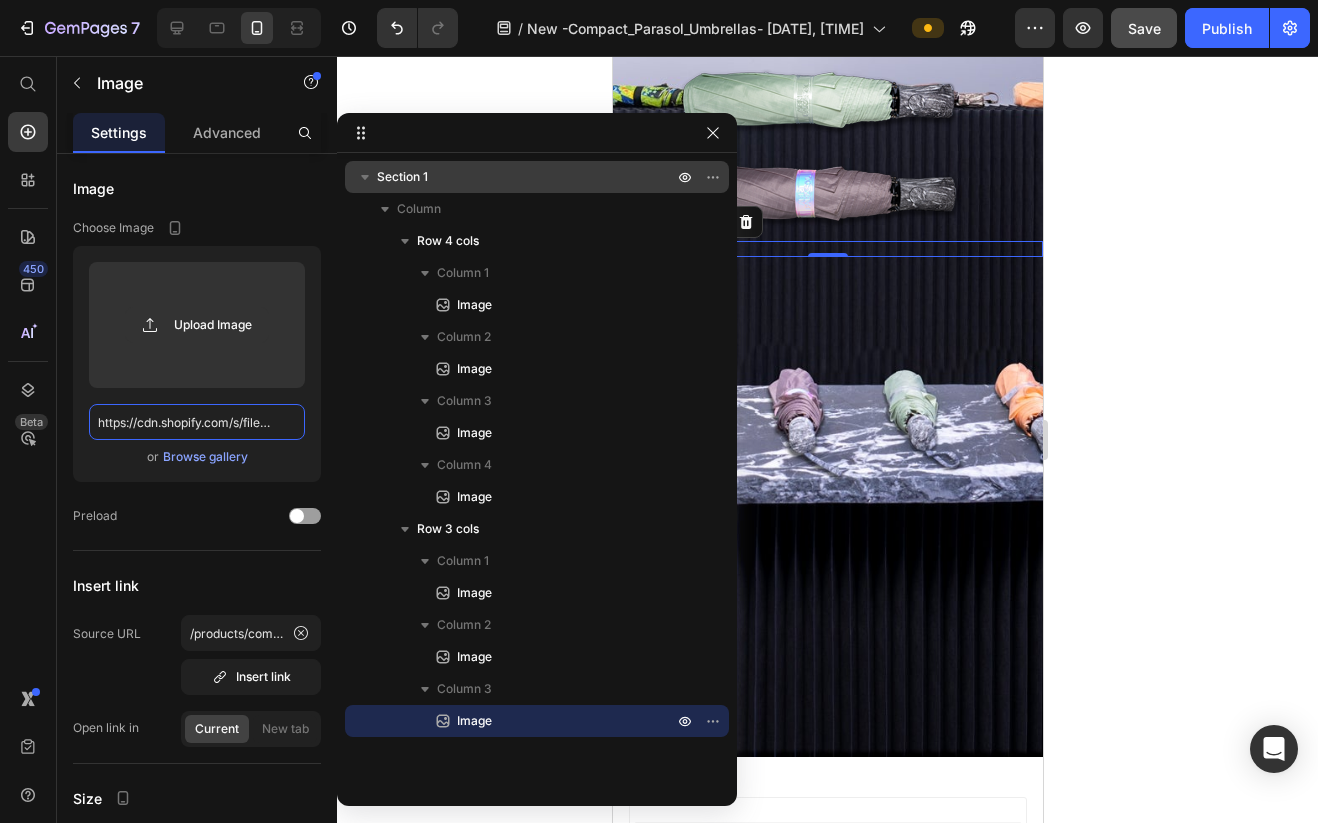 scroll, scrollTop: 0, scrollLeft: 337, axis: horizontal 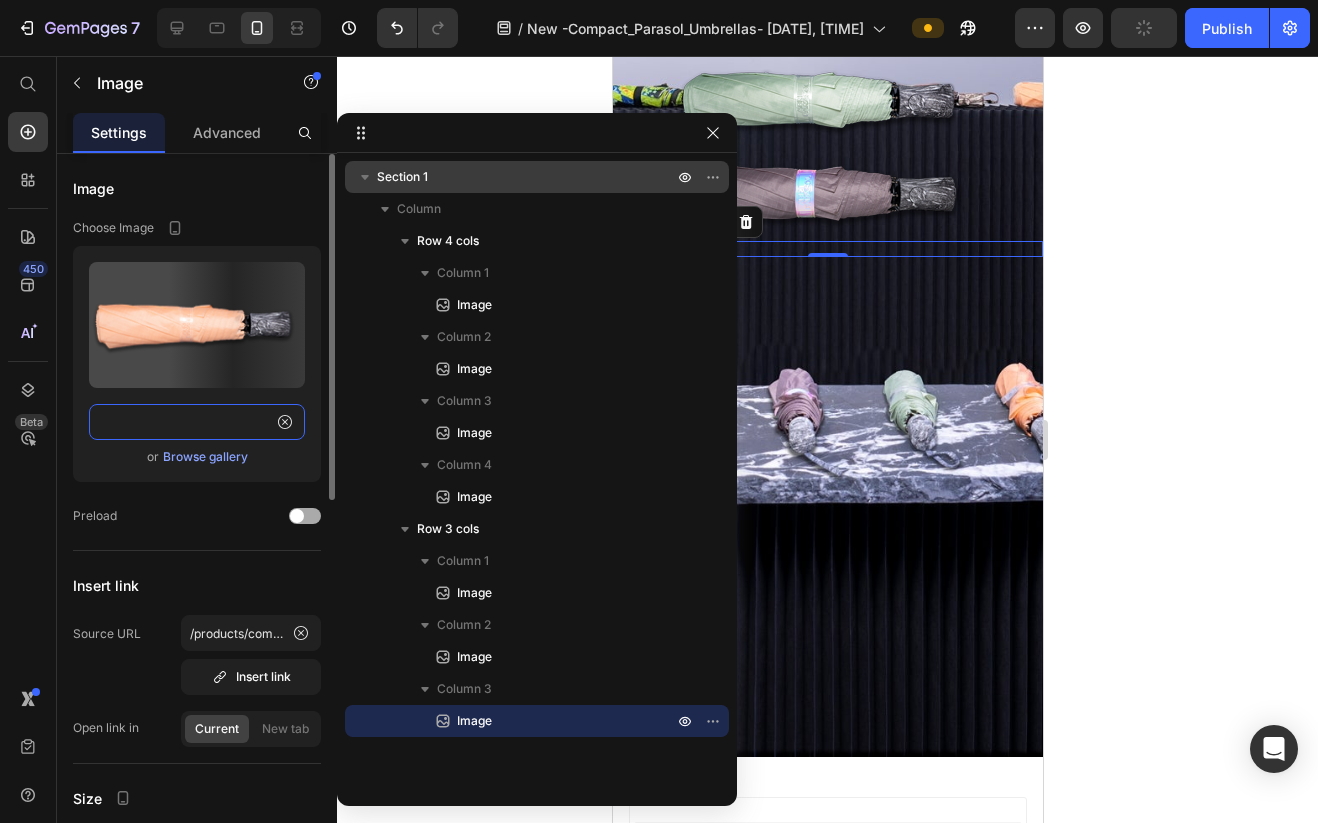 type on "https://cdn.shopify.com/s/files/1/0872/9133/0836/files/Apricot_300px.png?v=1752380729" 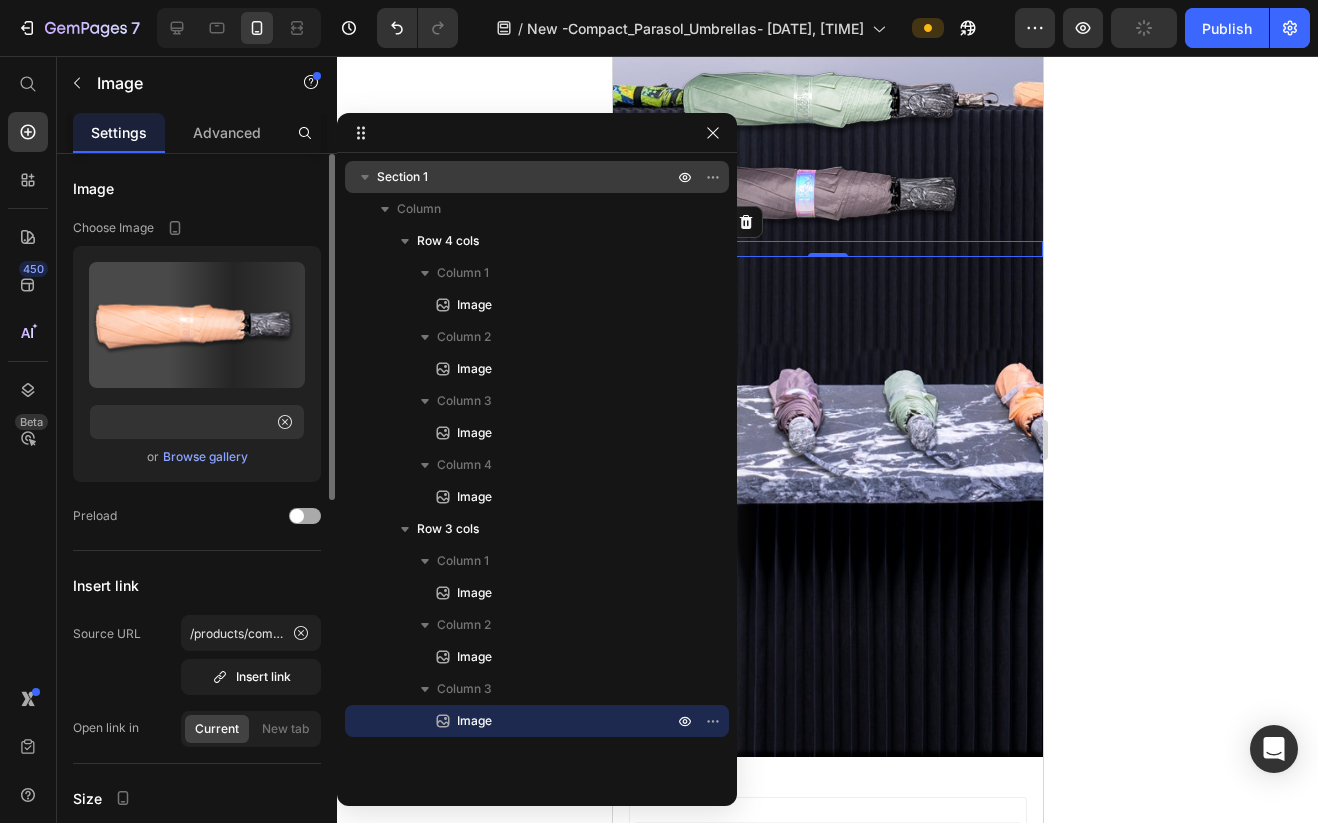 click at bounding box center [305, 516] 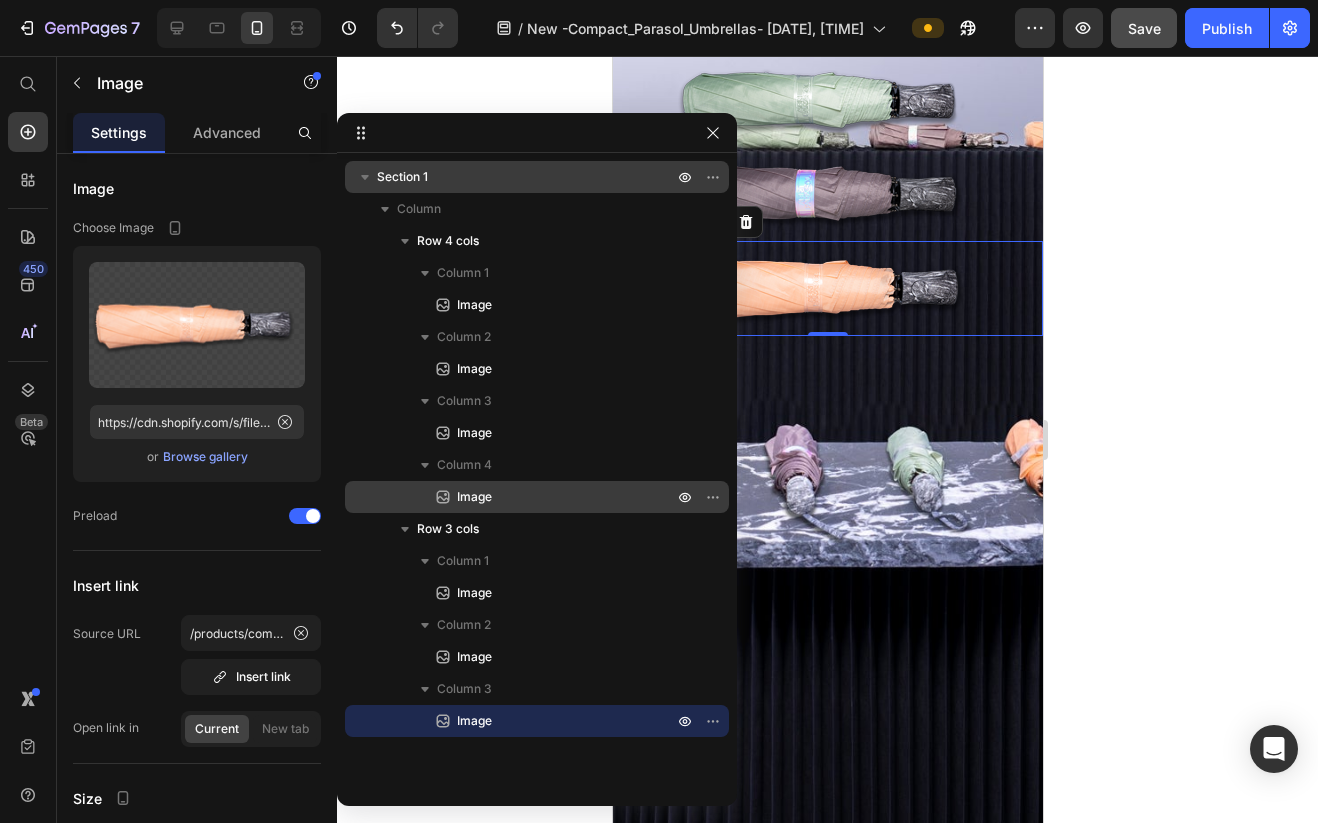 click on "Image" at bounding box center [543, 497] 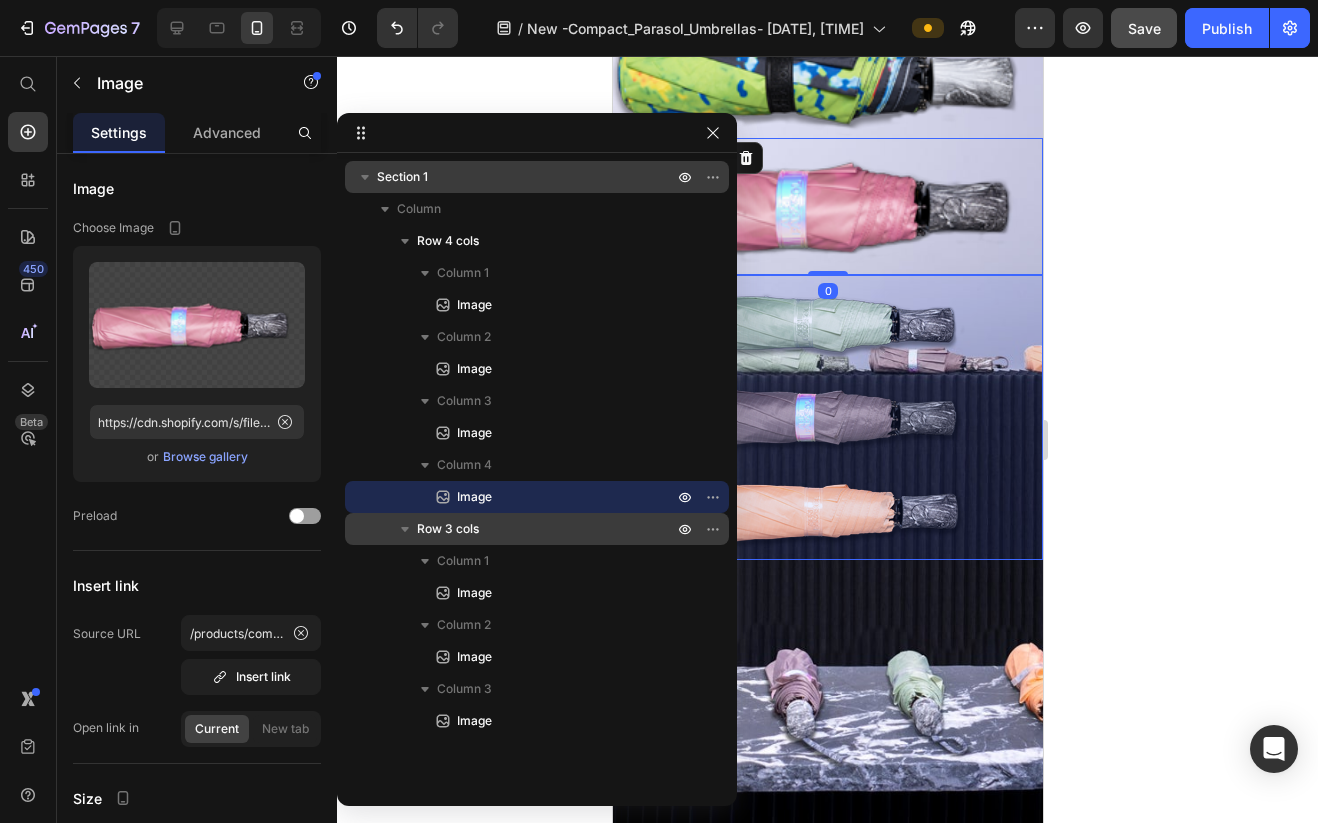 scroll, scrollTop: 465, scrollLeft: 0, axis: vertical 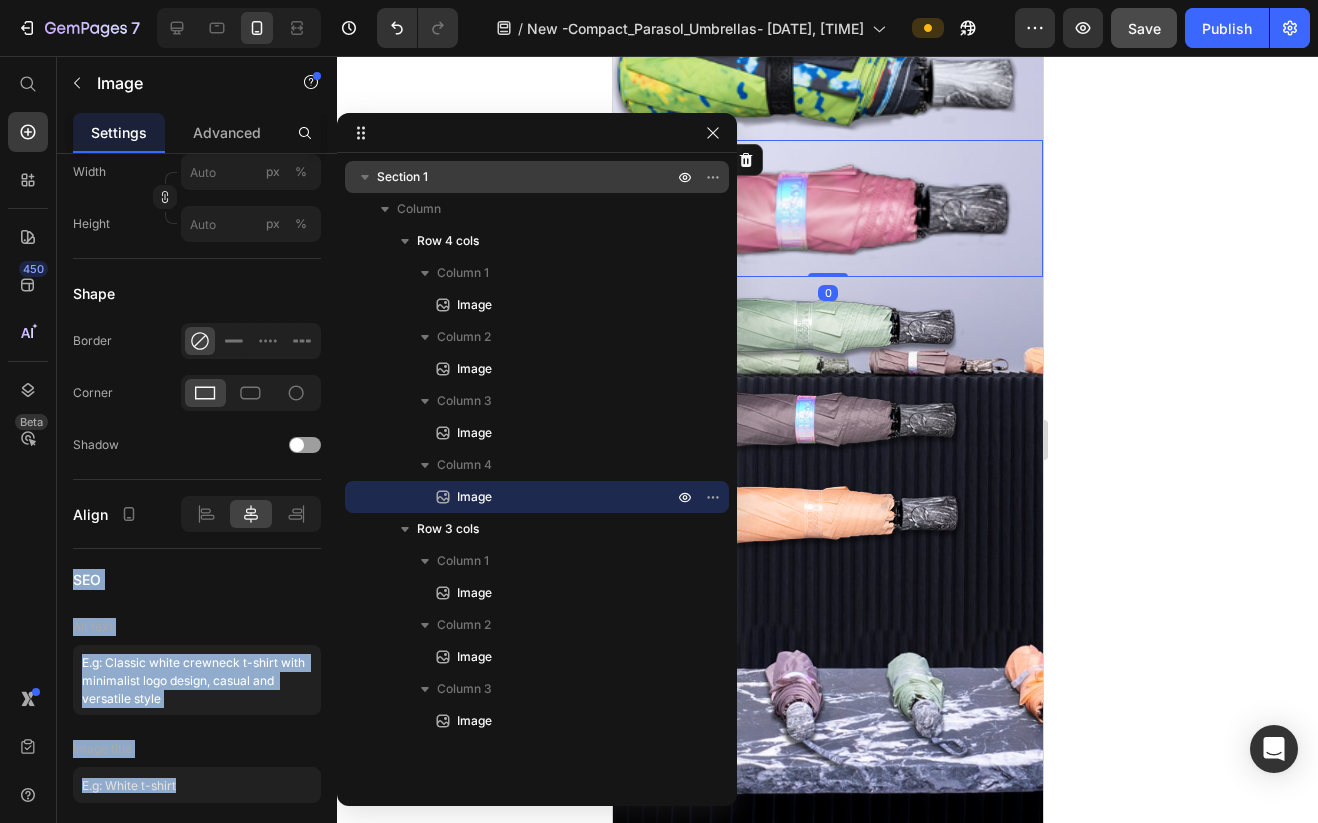 click on "Image Choose Image Upload Image https://cdn.shopify.com/s/files/1/0872/9133/0836/files/blush_300px.png?v=1752380751  or   Browse gallery  Preload Insert link Source URL /products/compact-umbrella-chameleon-blush  Insert link   Open link in  Current New tab Size Proportion Original Width px % Height px % Shape Border Corner Shadow Align SEO Alt text Image title  Delete element" at bounding box center (197, 517) 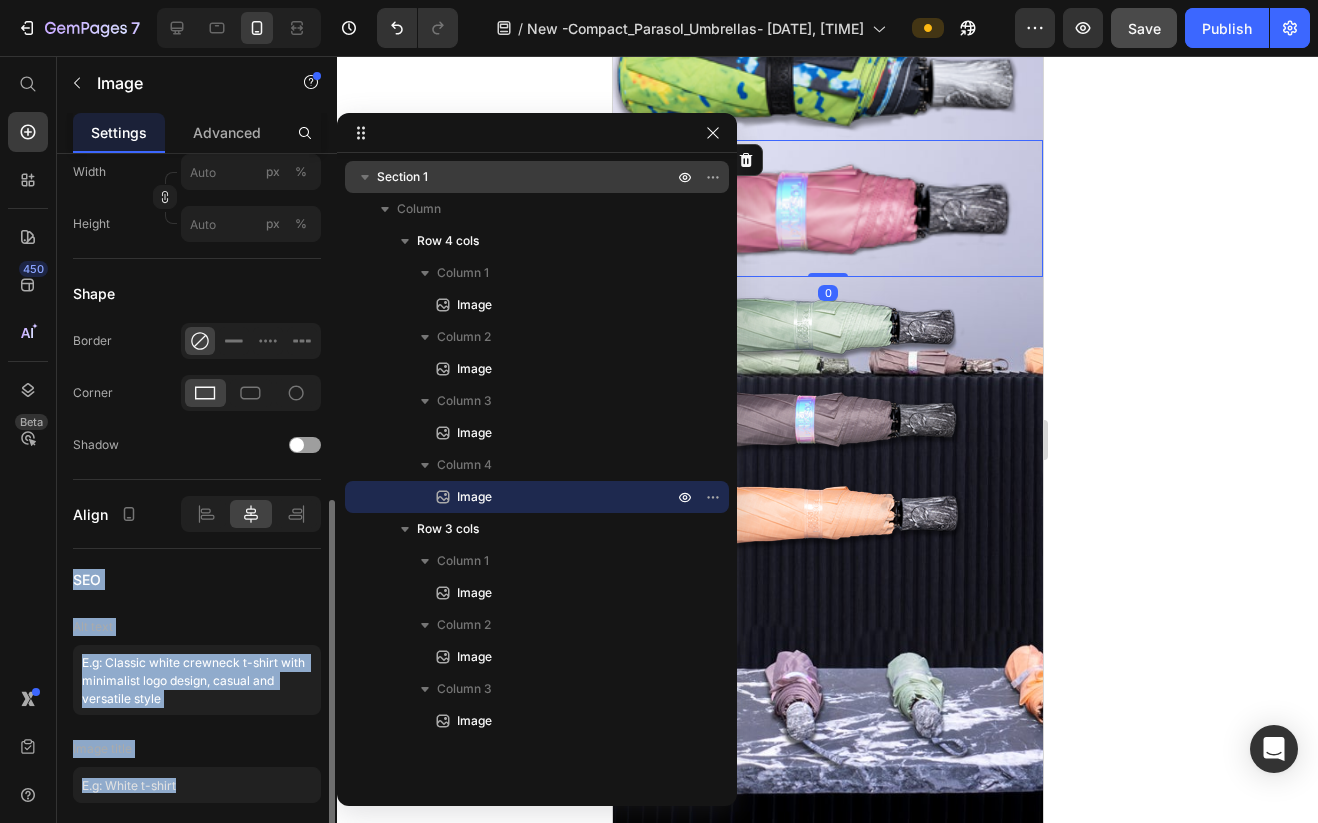 click on "Image" at bounding box center [543, 497] 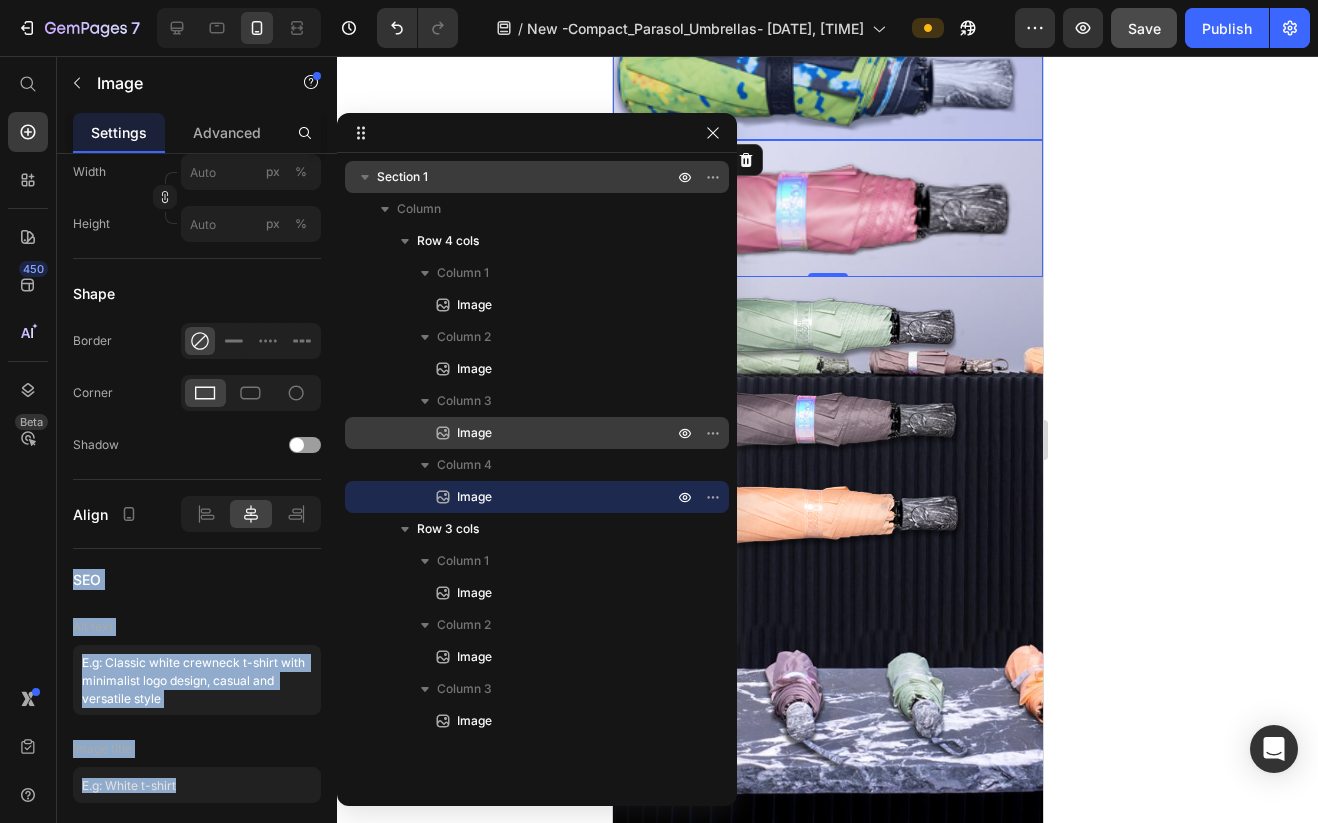 click on "Image" at bounding box center [537, 433] 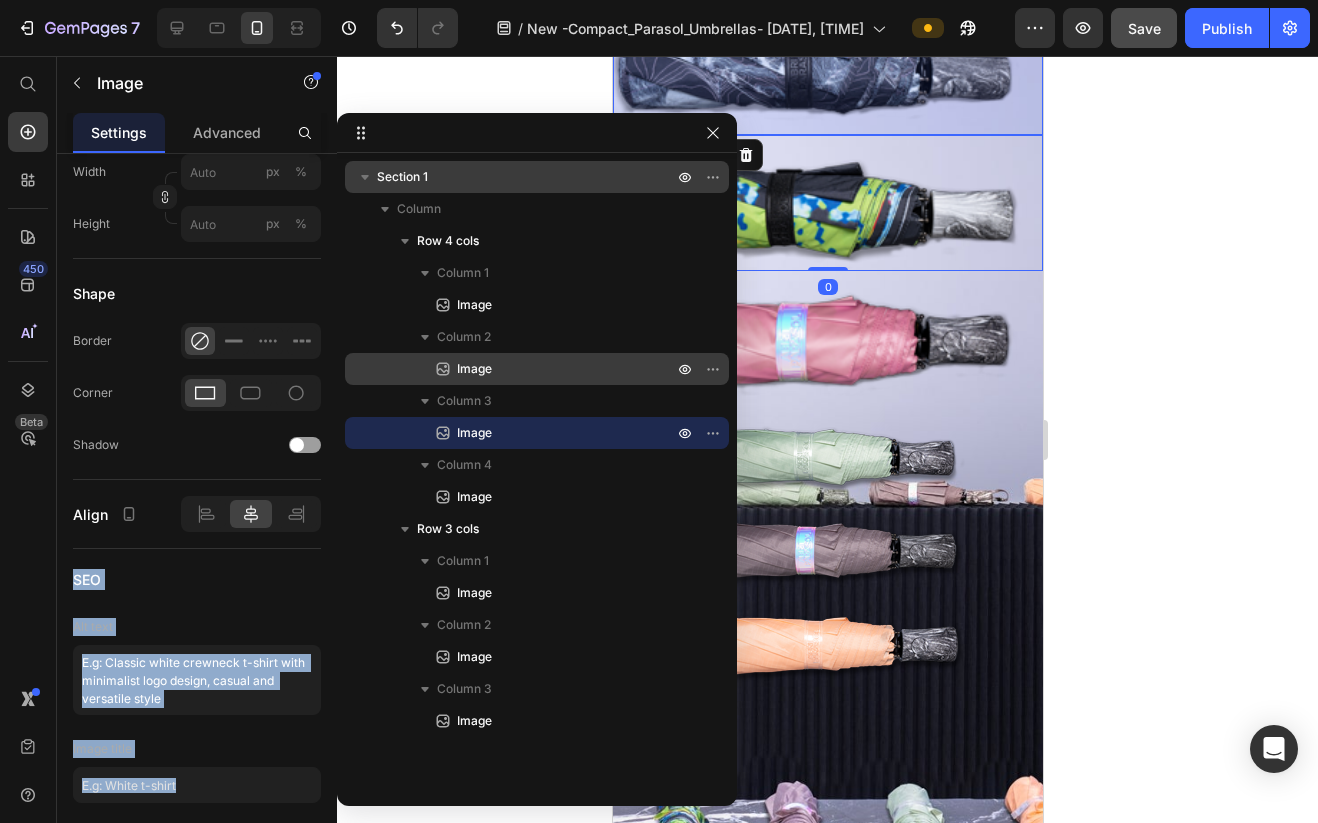 click on "Image" at bounding box center [543, 369] 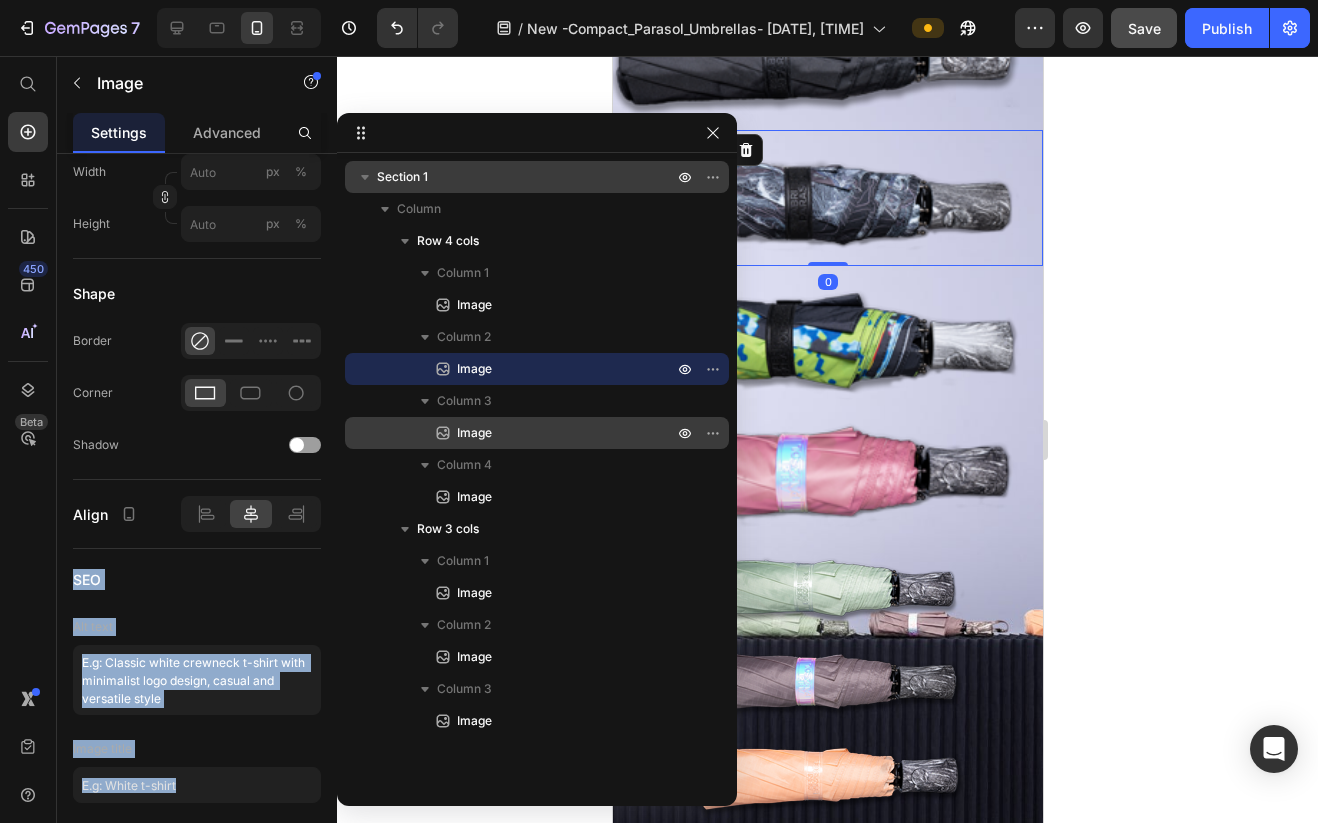 scroll, scrollTop: 202, scrollLeft: 0, axis: vertical 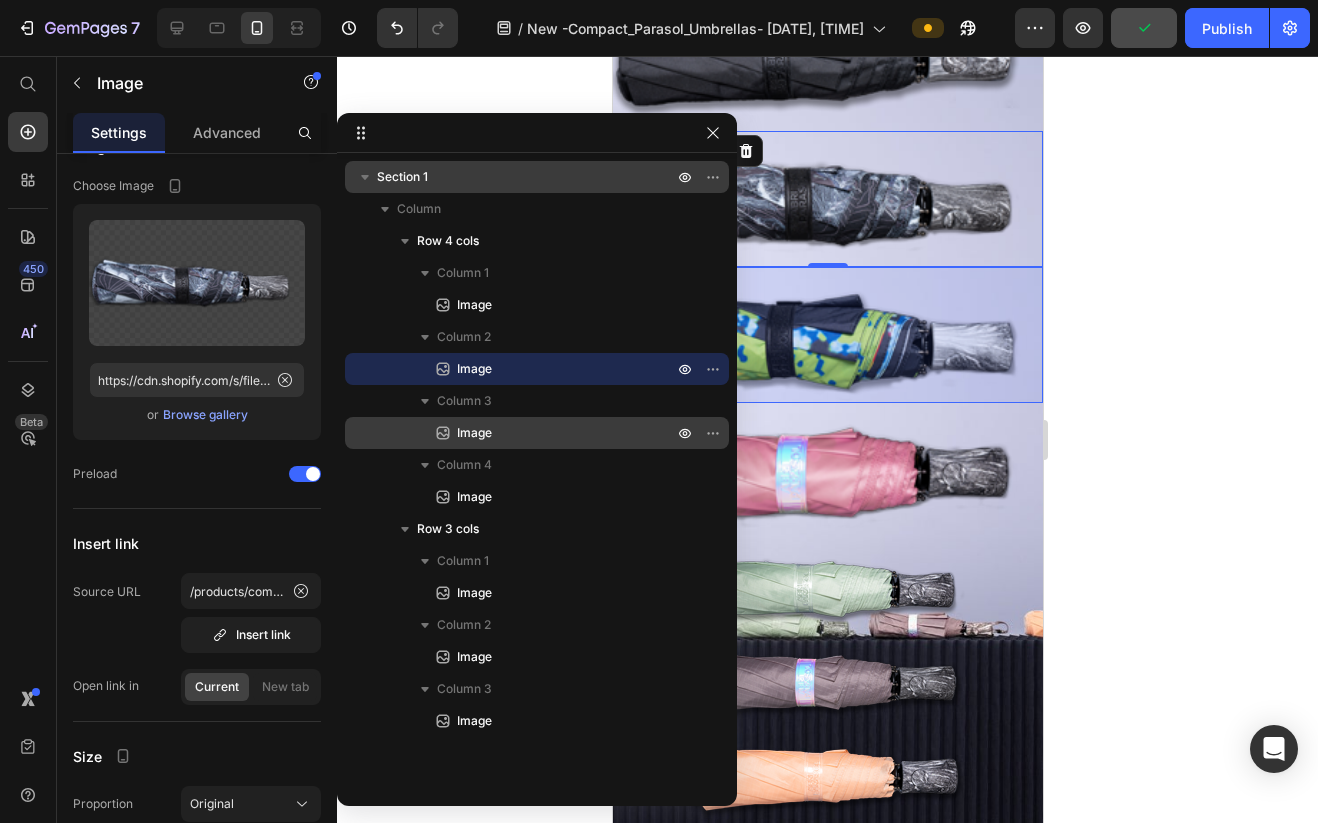 click on "Image" at bounding box center [537, 433] 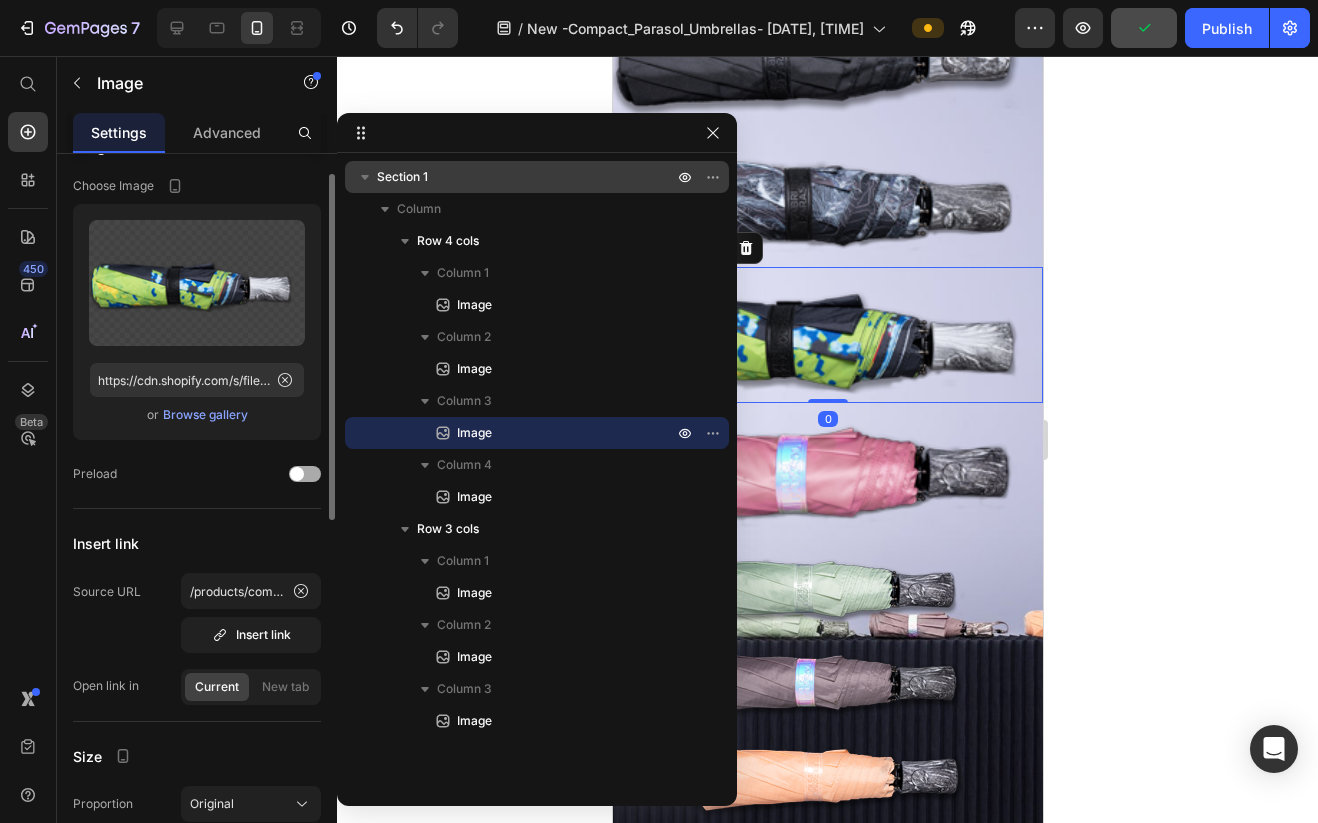 click 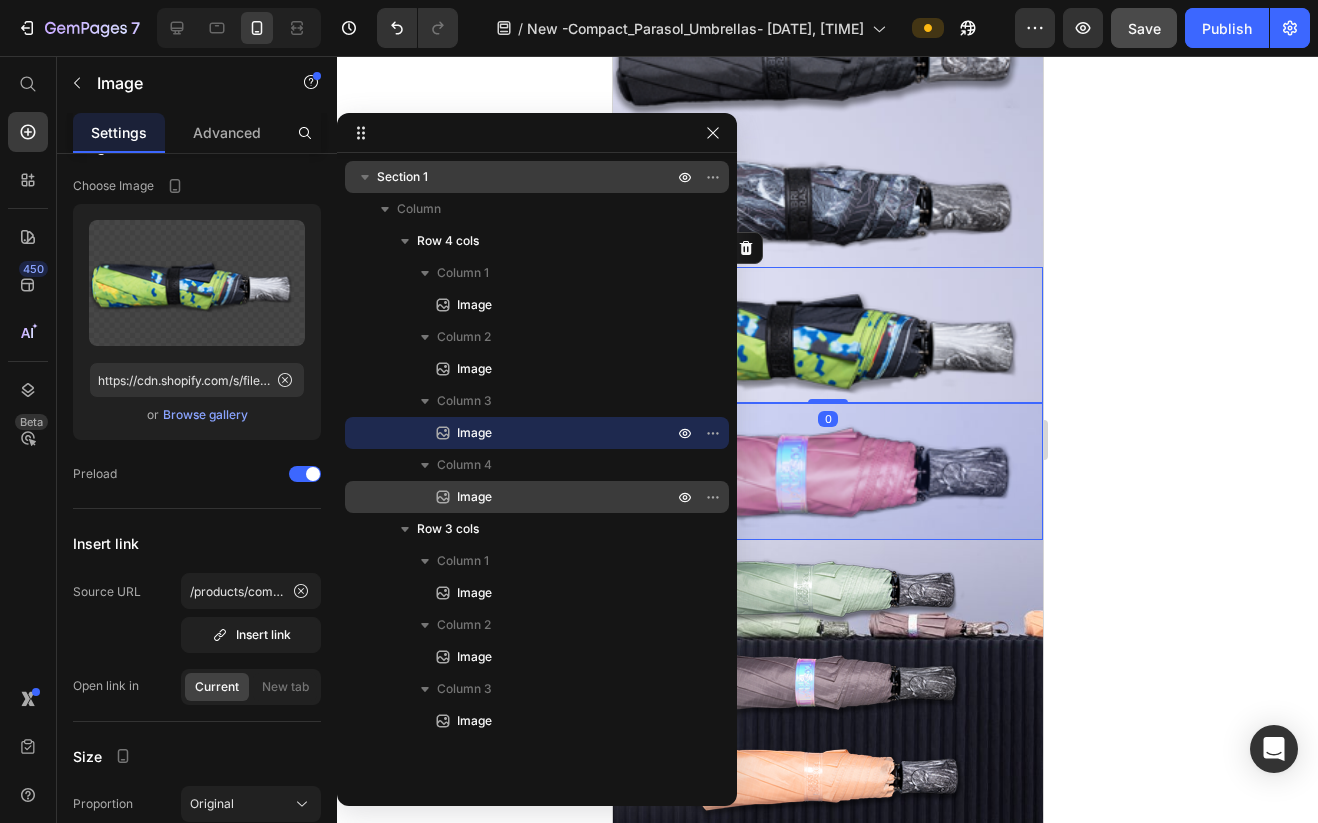 click on "Image" at bounding box center (474, 497) 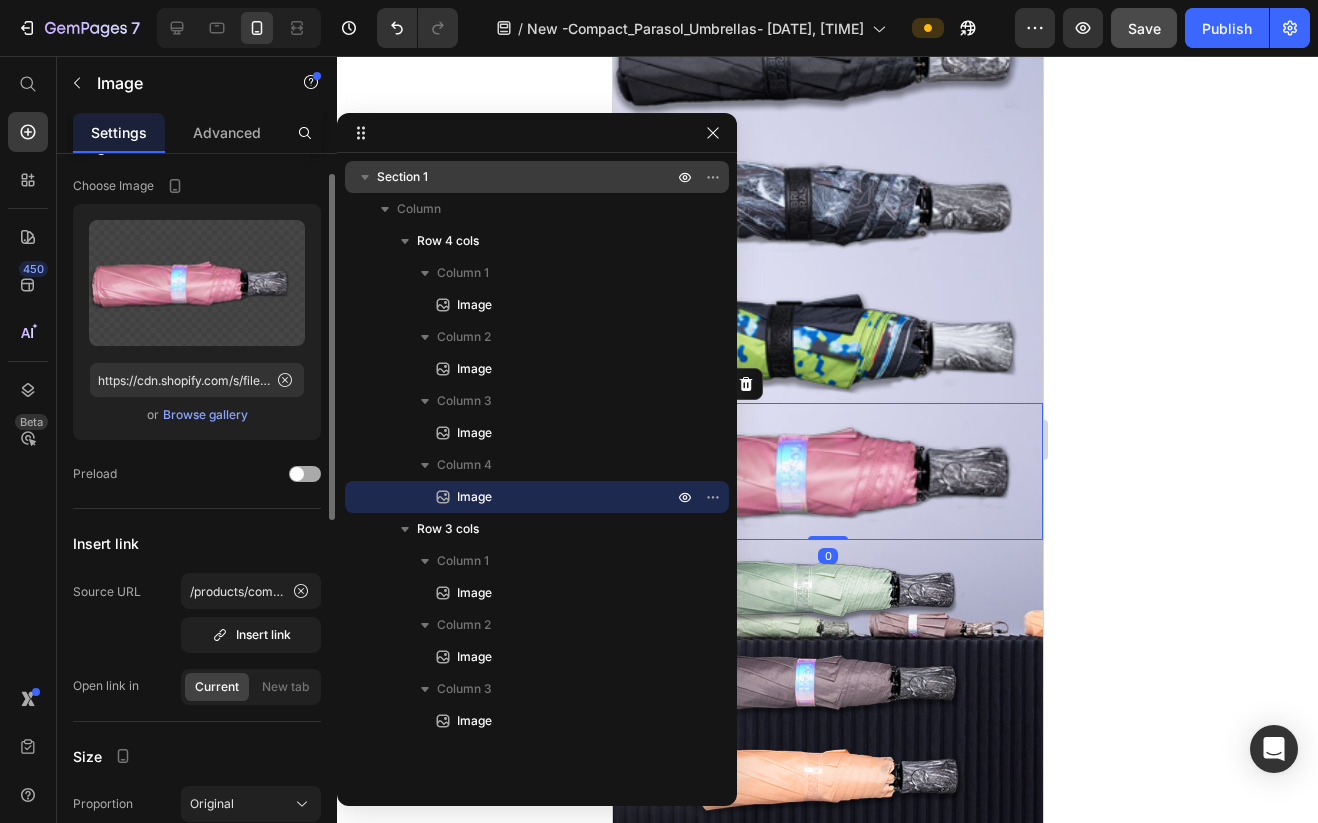 click at bounding box center [297, 474] 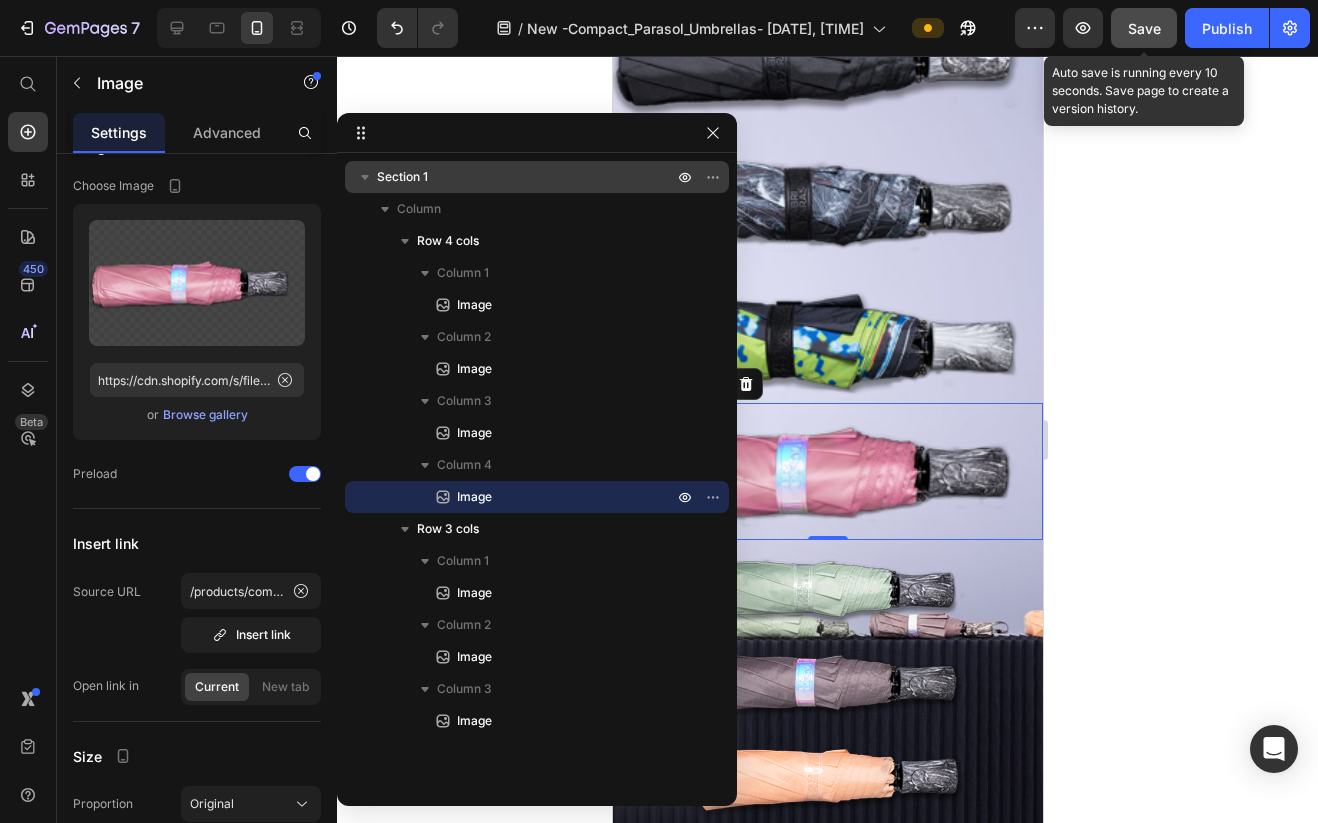 click on "Save" 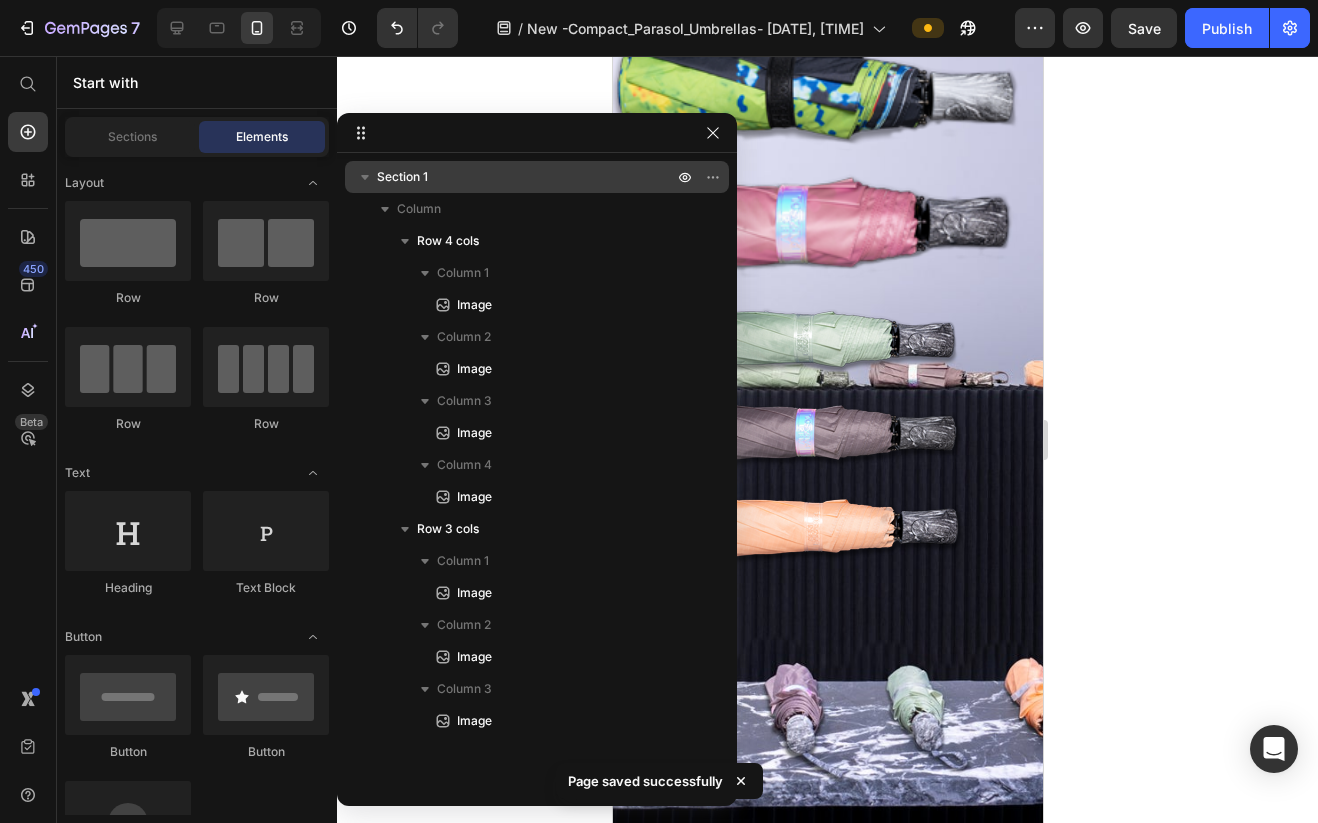 scroll, scrollTop: 453, scrollLeft: 0, axis: vertical 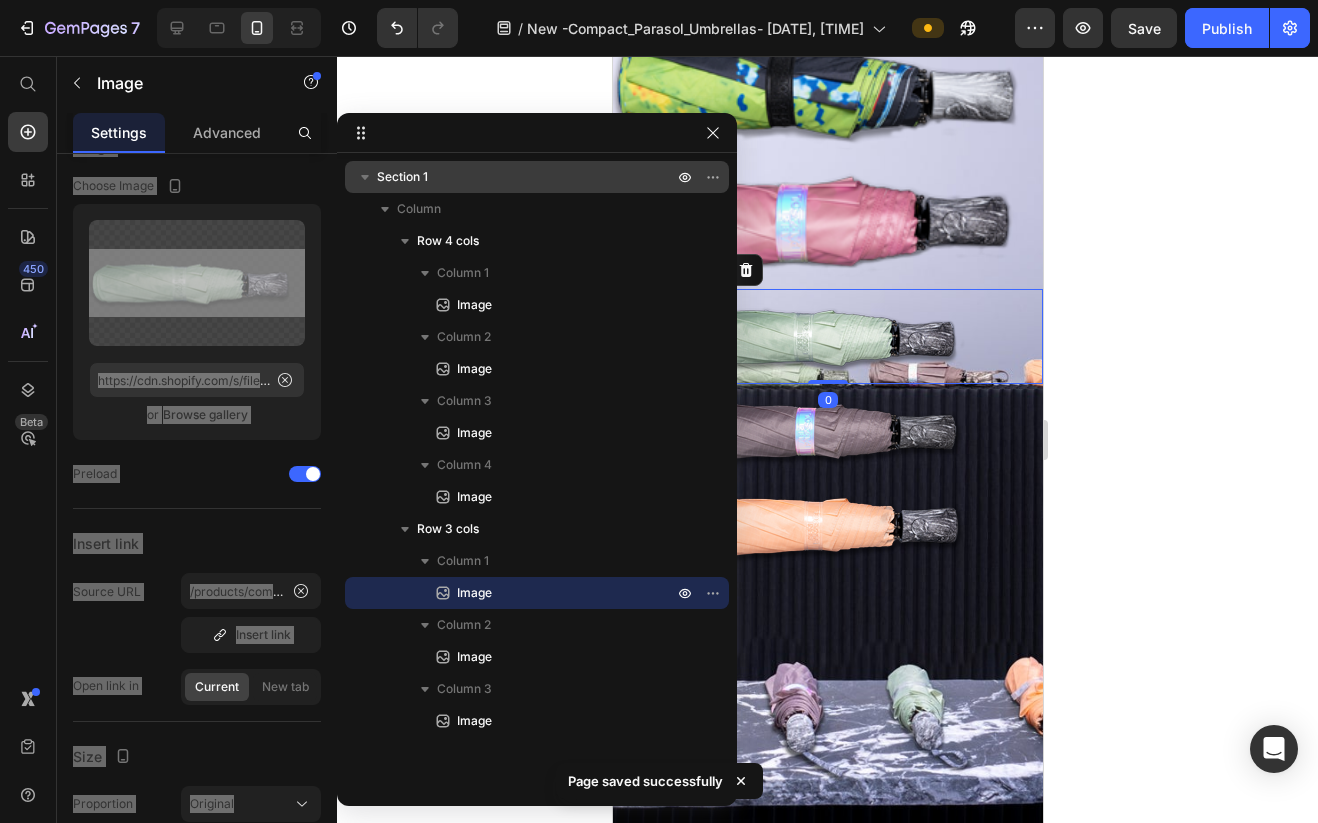 click at bounding box center [827, 336] 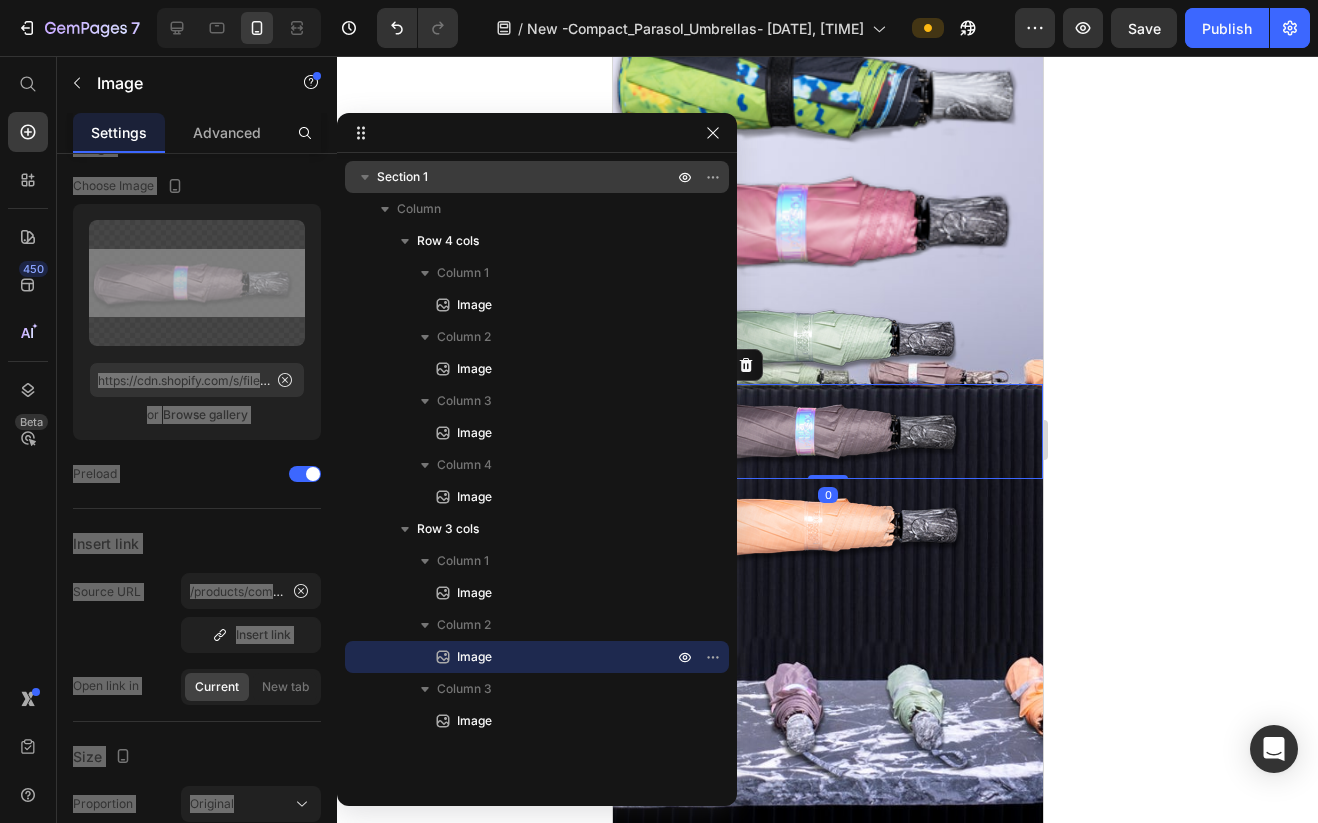 click at bounding box center [827, 431] 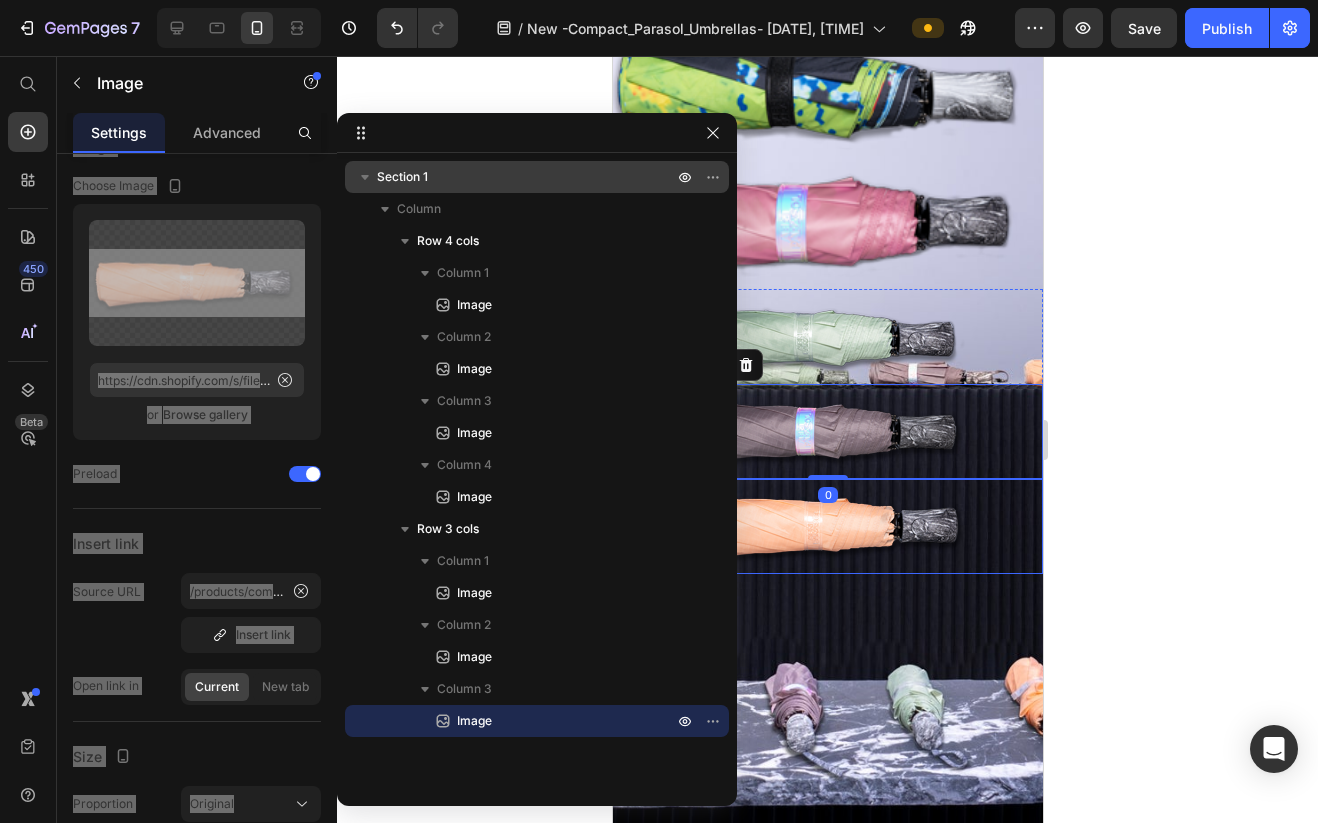 click at bounding box center (827, 526) 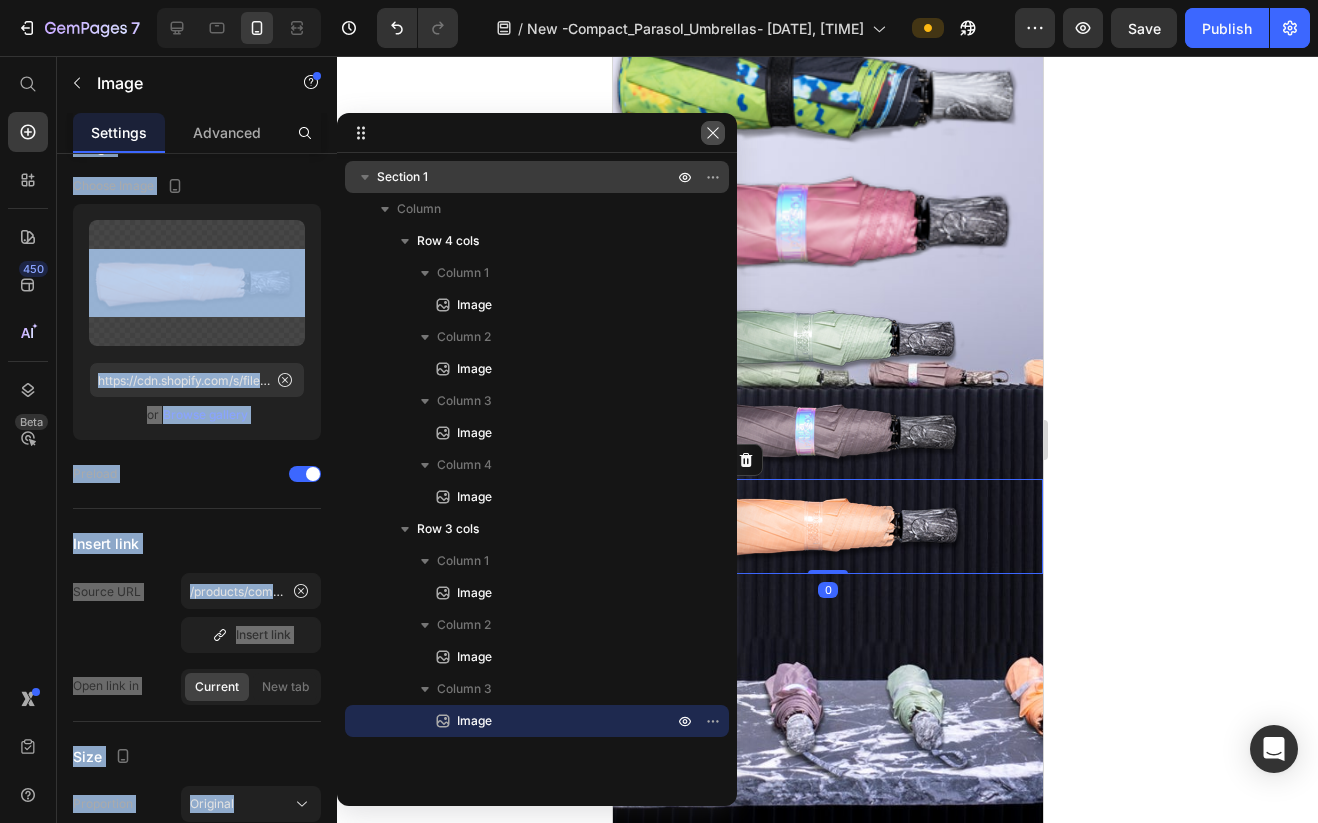 click 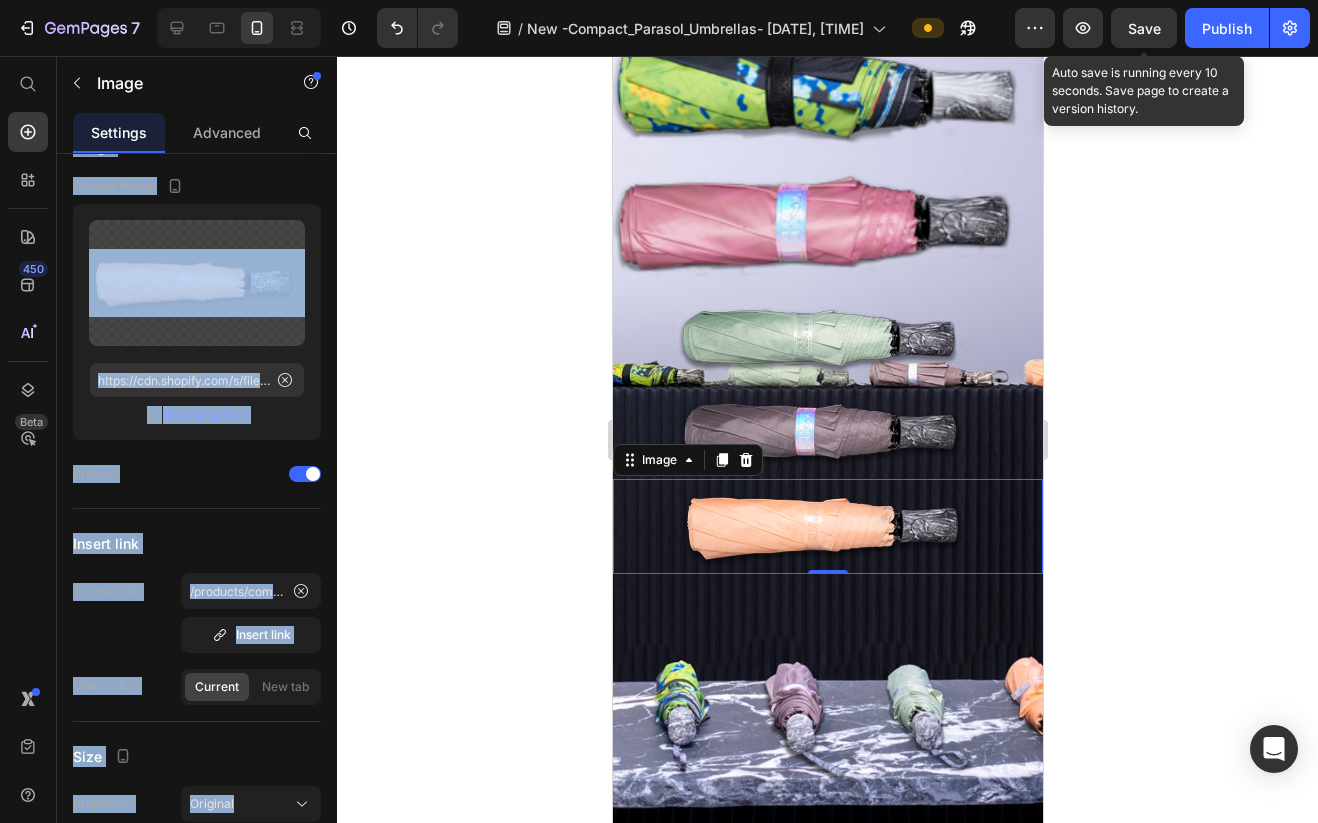 click on "Save" at bounding box center (1144, 28) 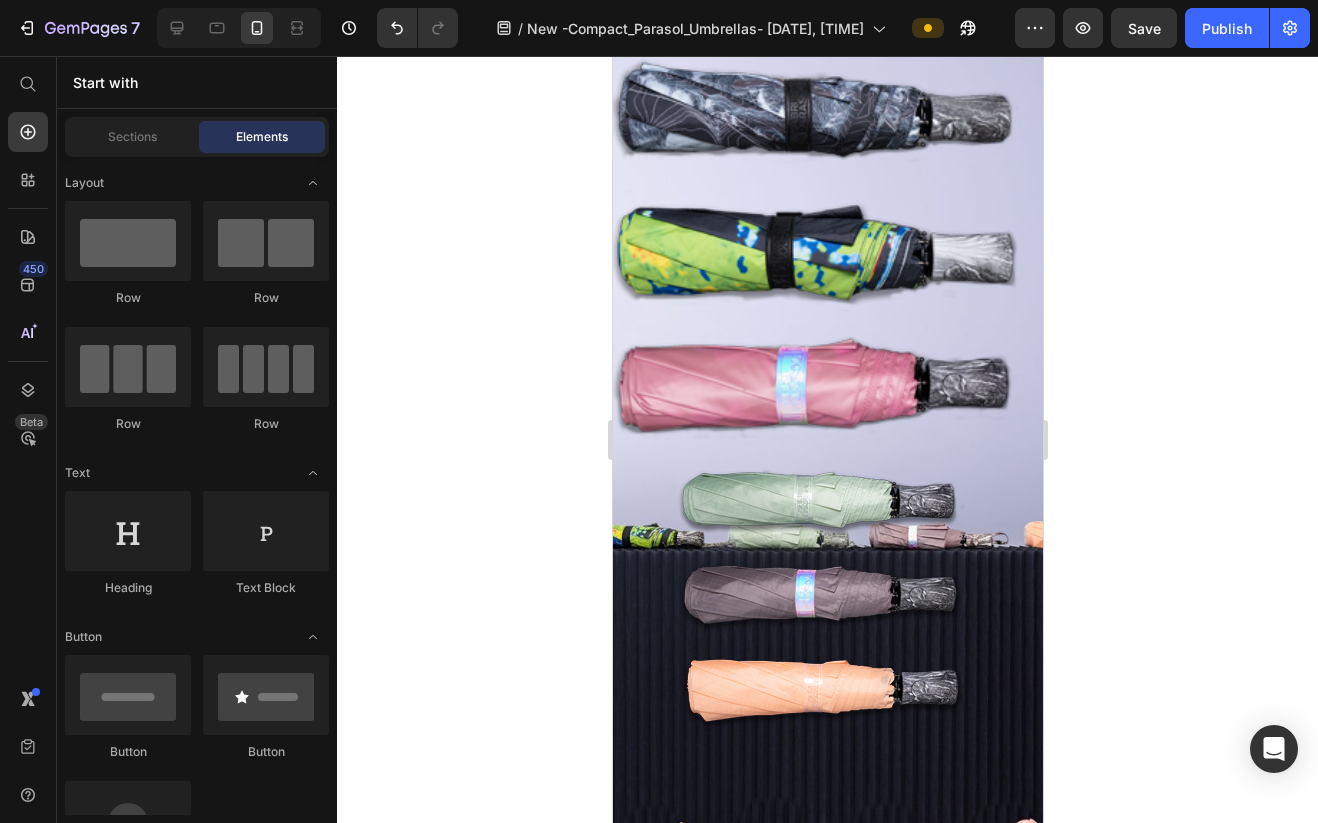 scroll, scrollTop: 293, scrollLeft: 0, axis: vertical 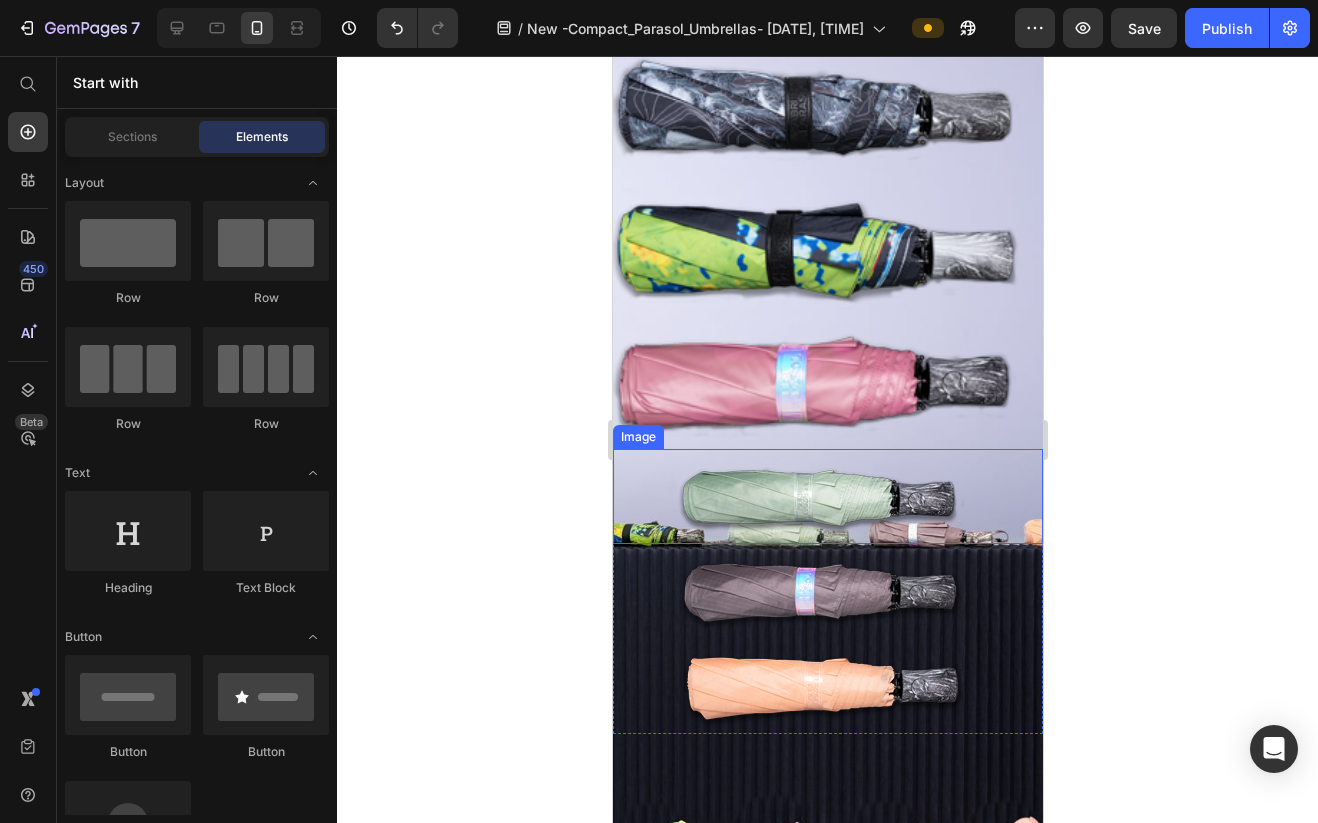 click at bounding box center [827, 496] 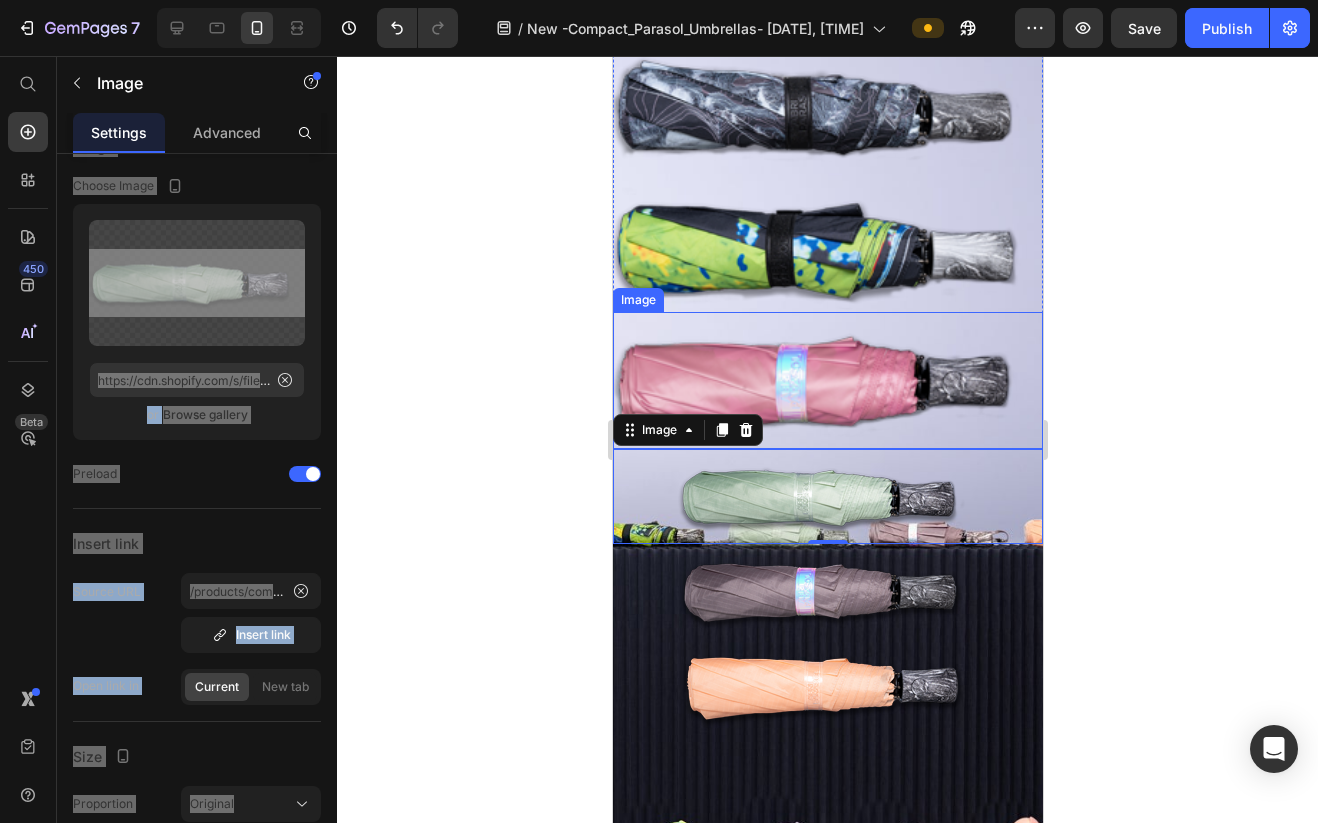 click at bounding box center [827, 380] 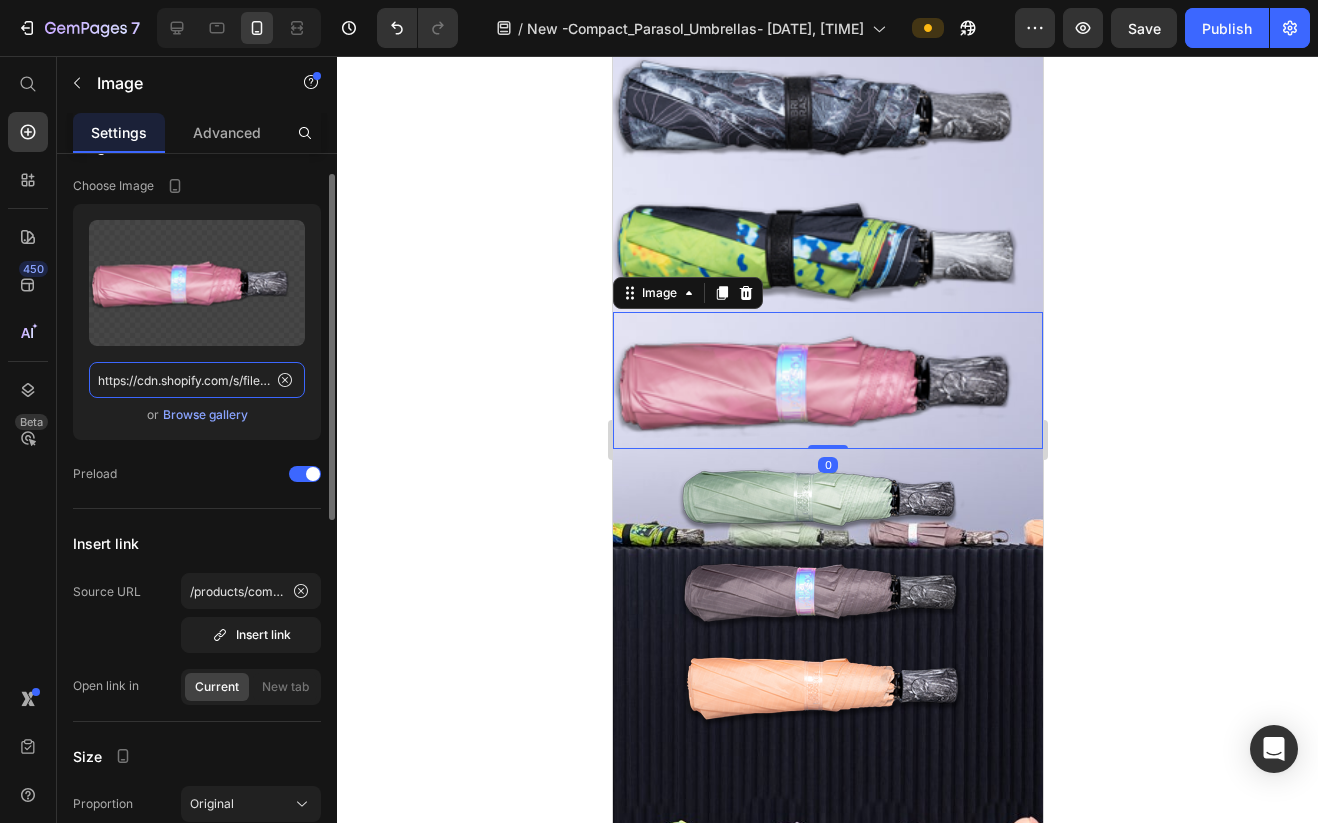 click on "https://cdn.shopify.com/s/files/1/0872/9133/0836/files/blush_300px.png?v=1752380751" 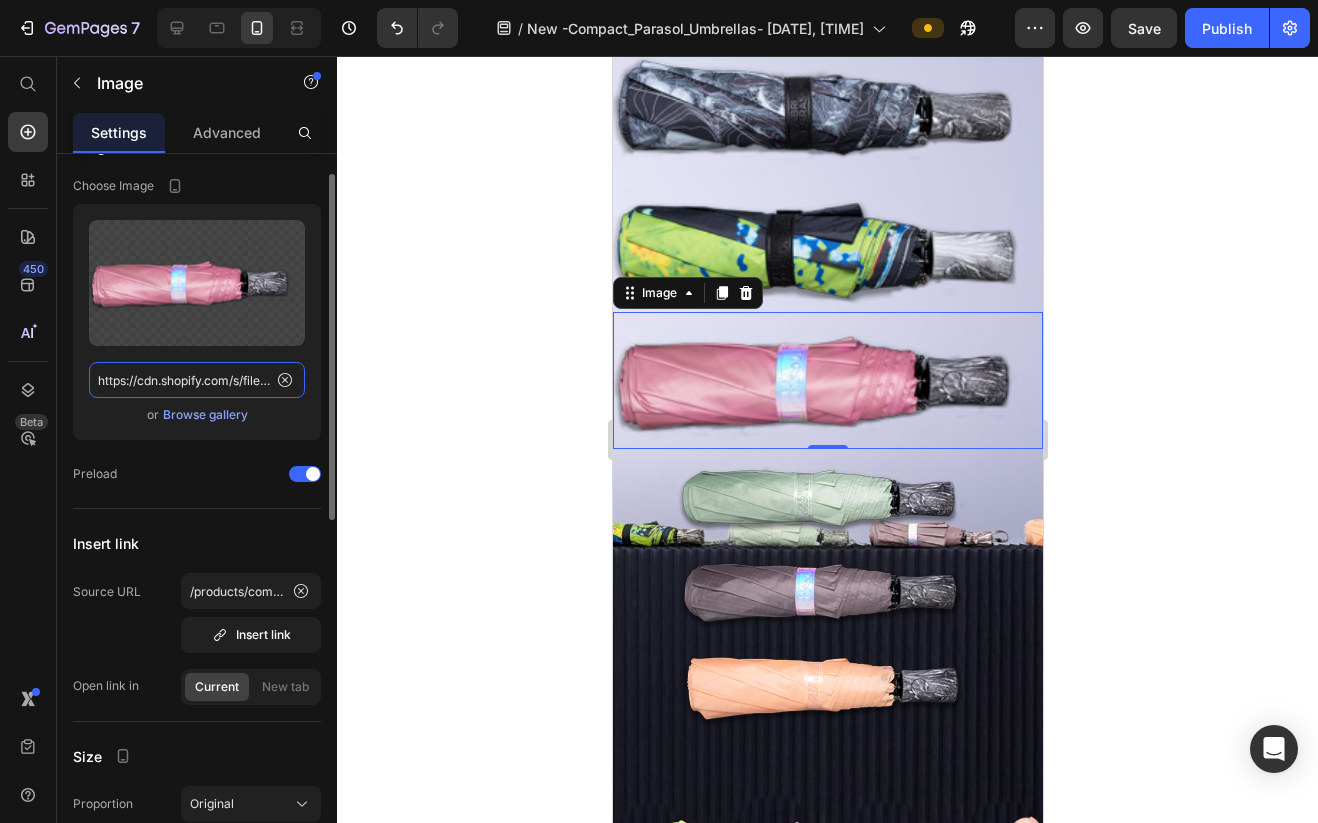 click on "https://cdn.shopify.com/s/files/1/0872/9133/0836/files/blush_300px.png?v=1752380751" 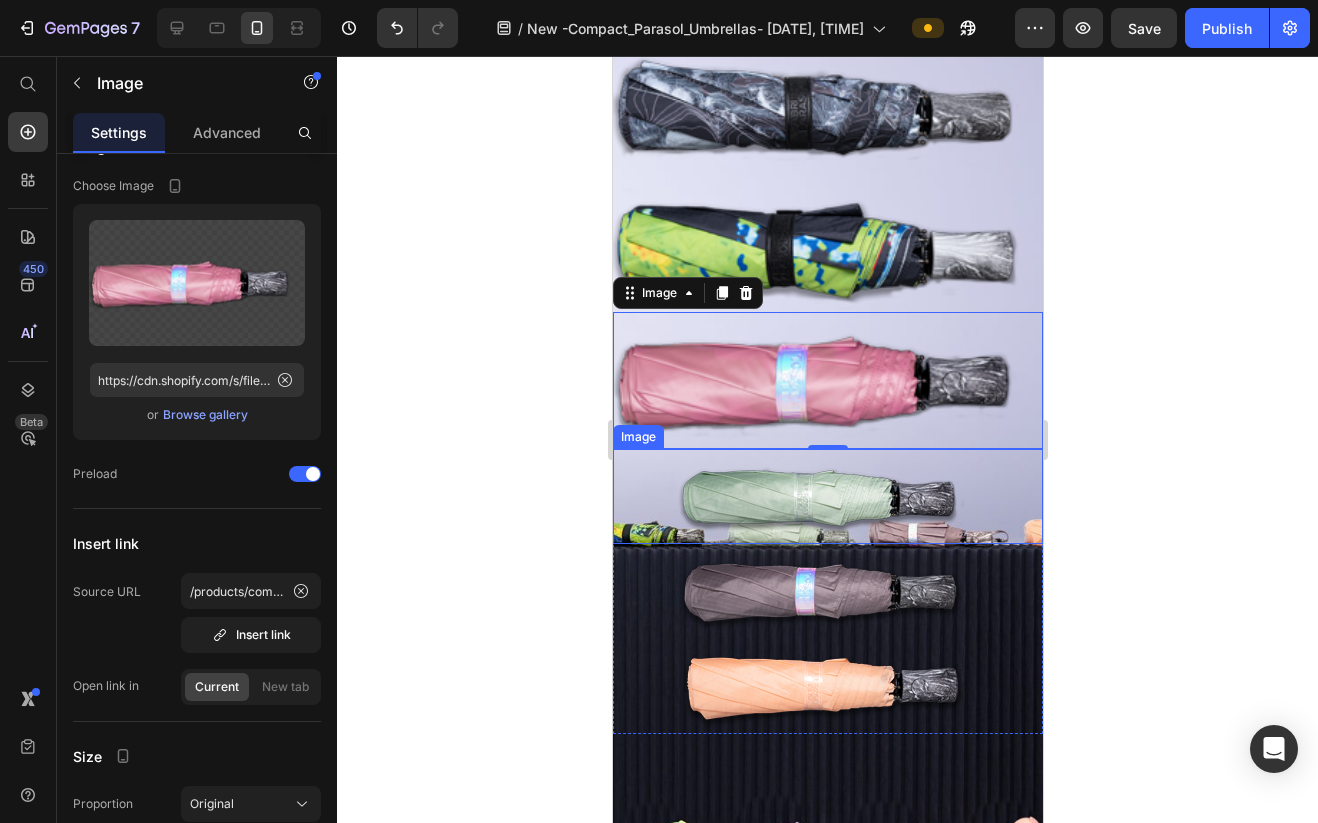 click at bounding box center (827, 496) 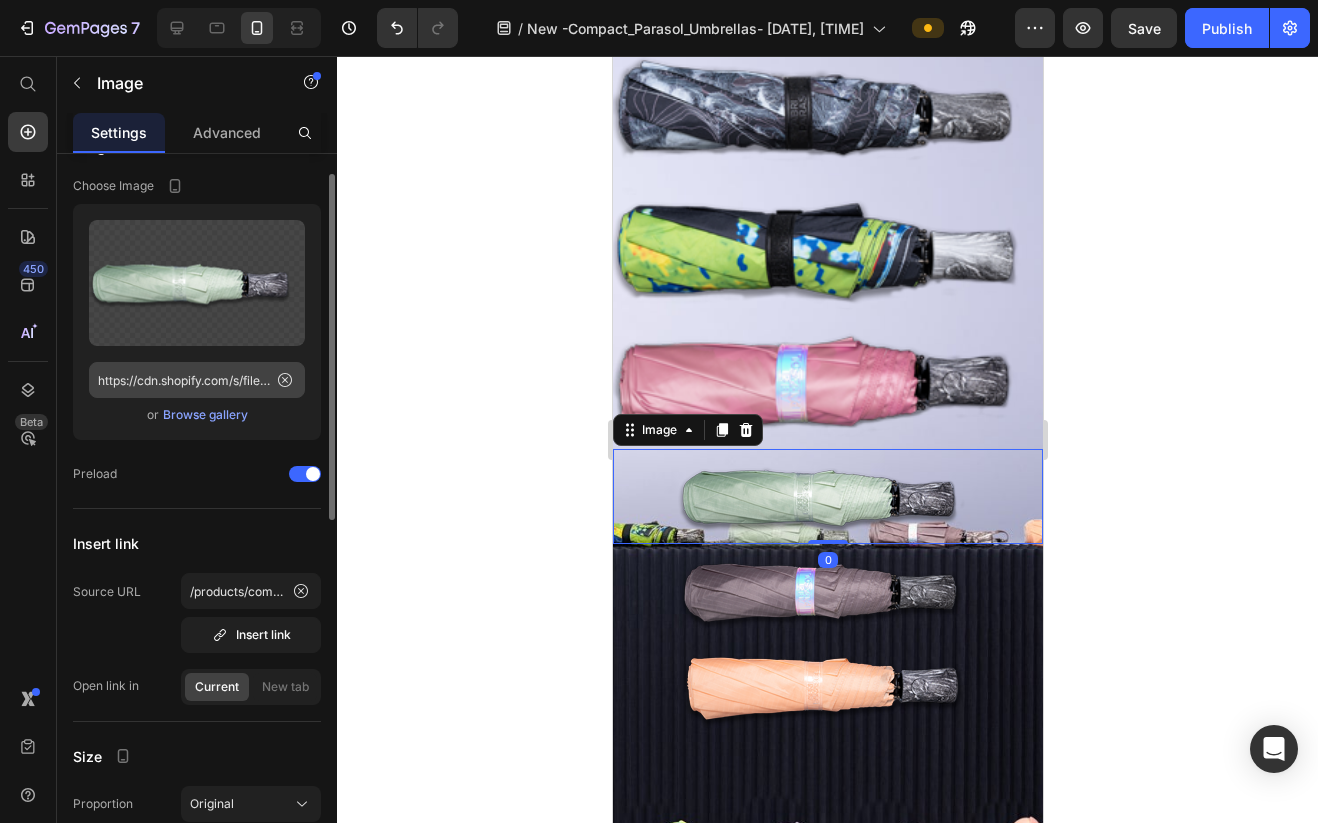 click 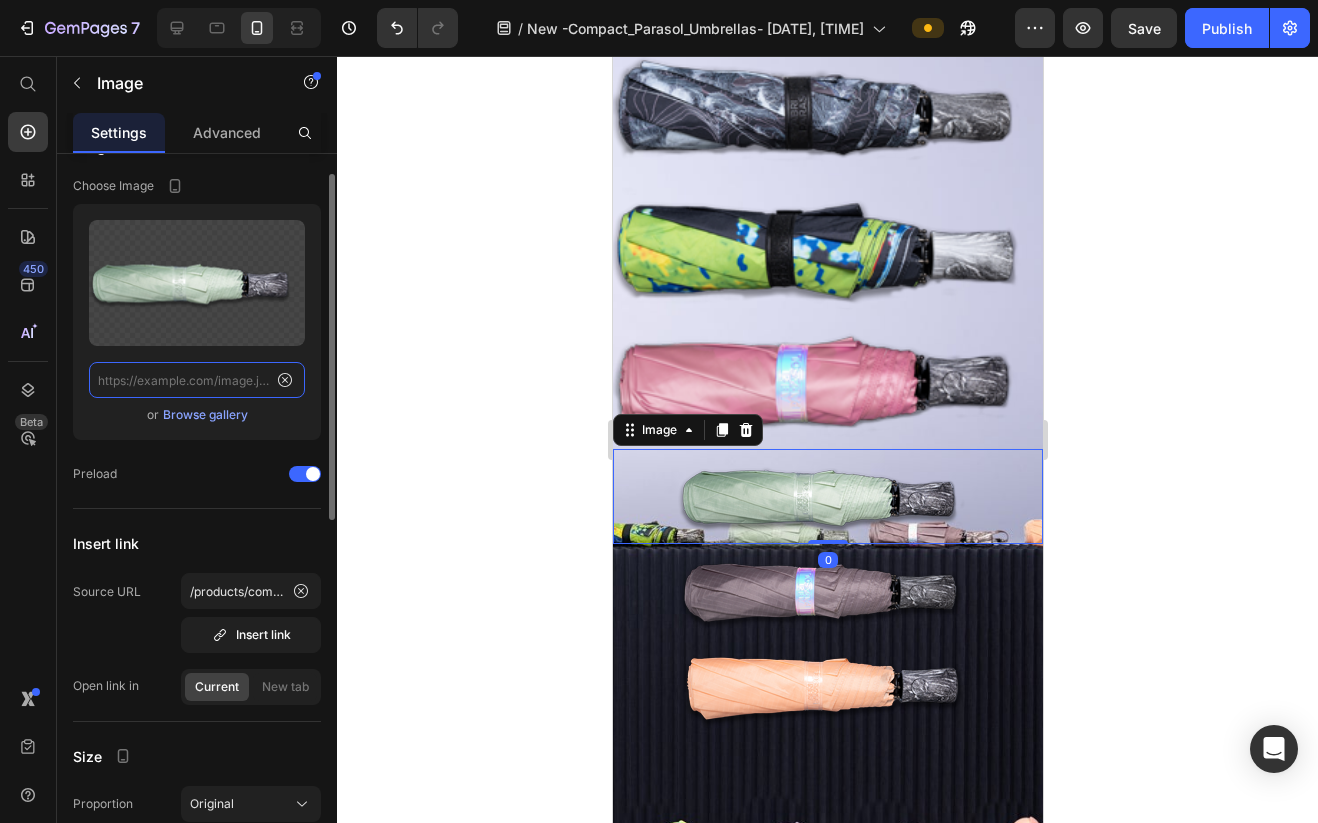 scroll, scrollTop: 0, scrollLeft: 0, axis: both 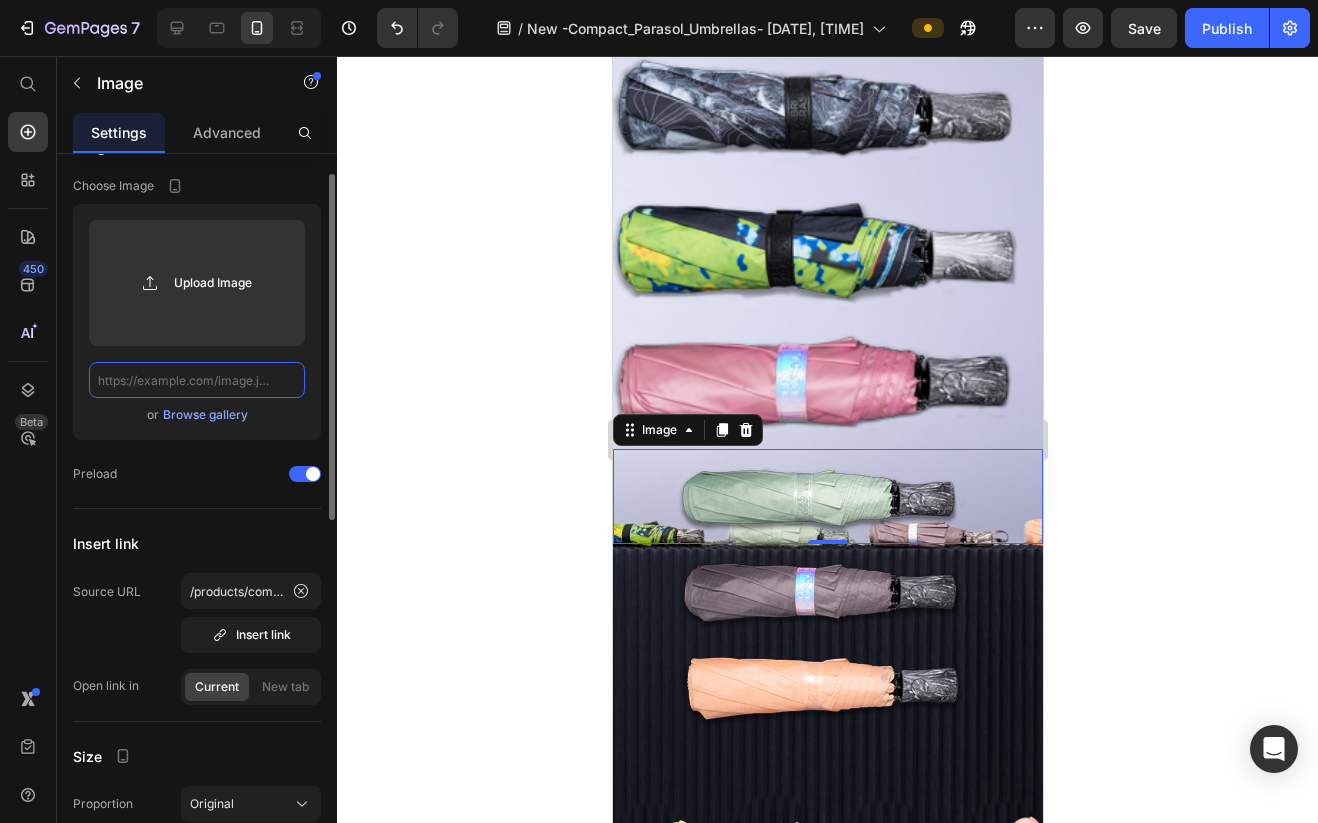 paste on "https://cdn.shopify.com/s/files/1/0872/9133/0836/files/blush_300px.png?v=1752380751" 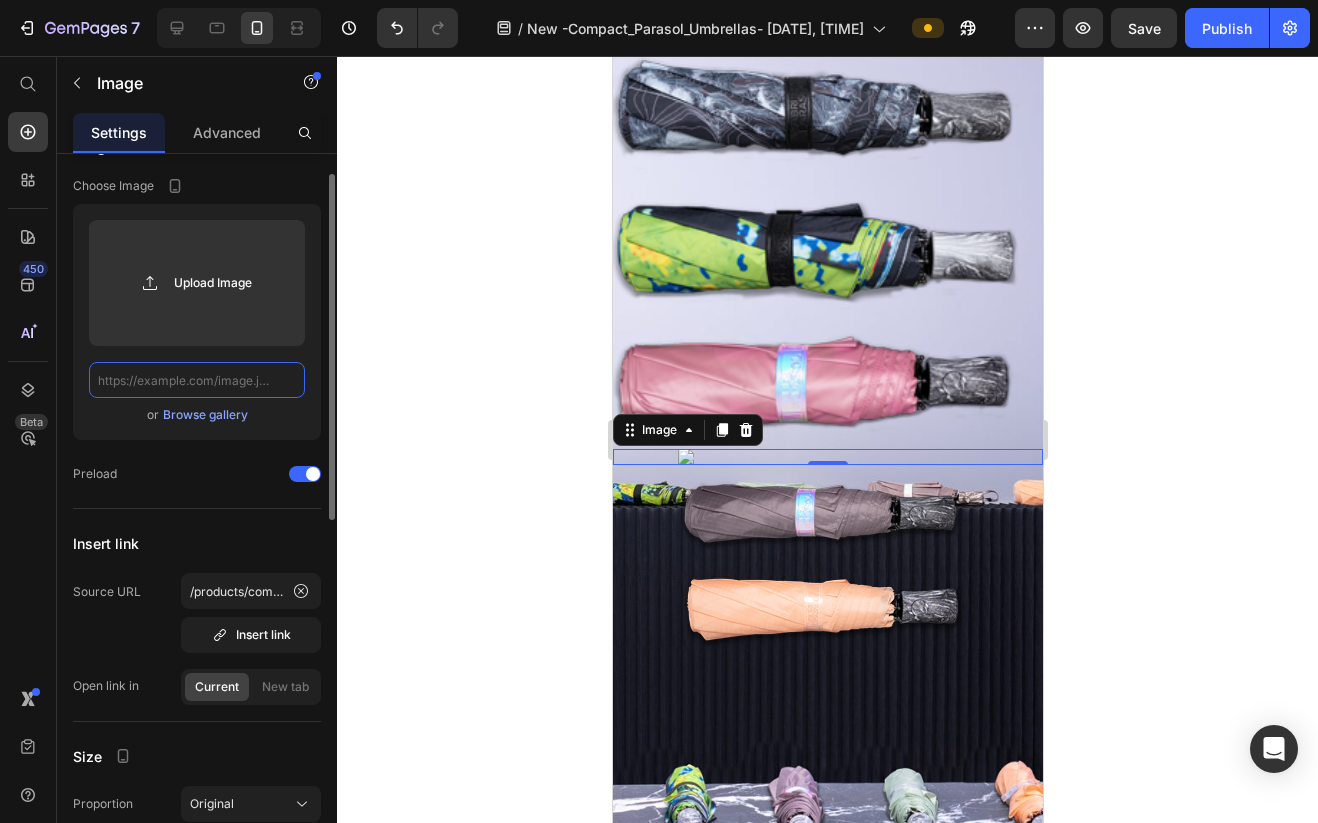 type on "https://cdn.shopify.com/s/files/1/0872/9133/0836/files/blush_300px.png?v=1752380751" 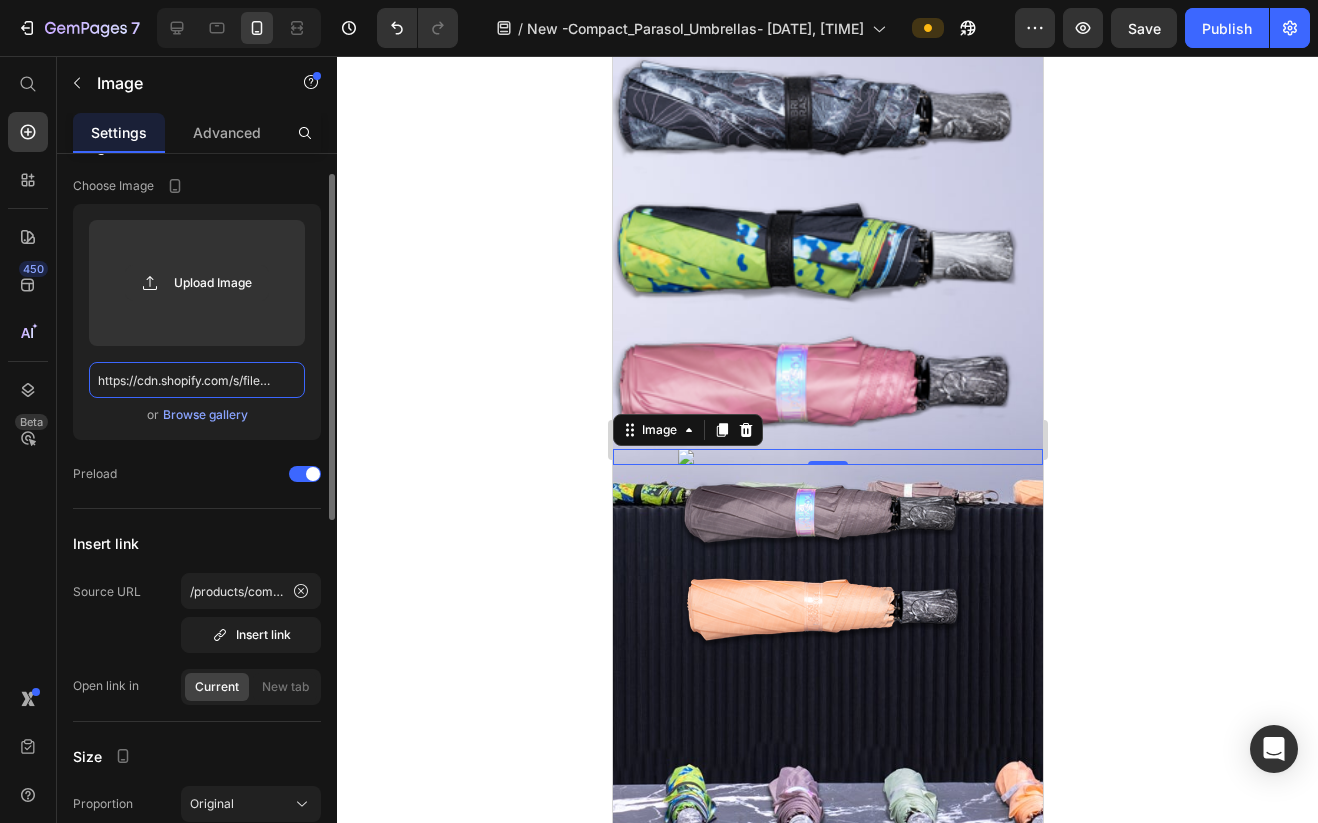 scroll, scrollTop: 0, scrollLeft: 324, axis: horizontal 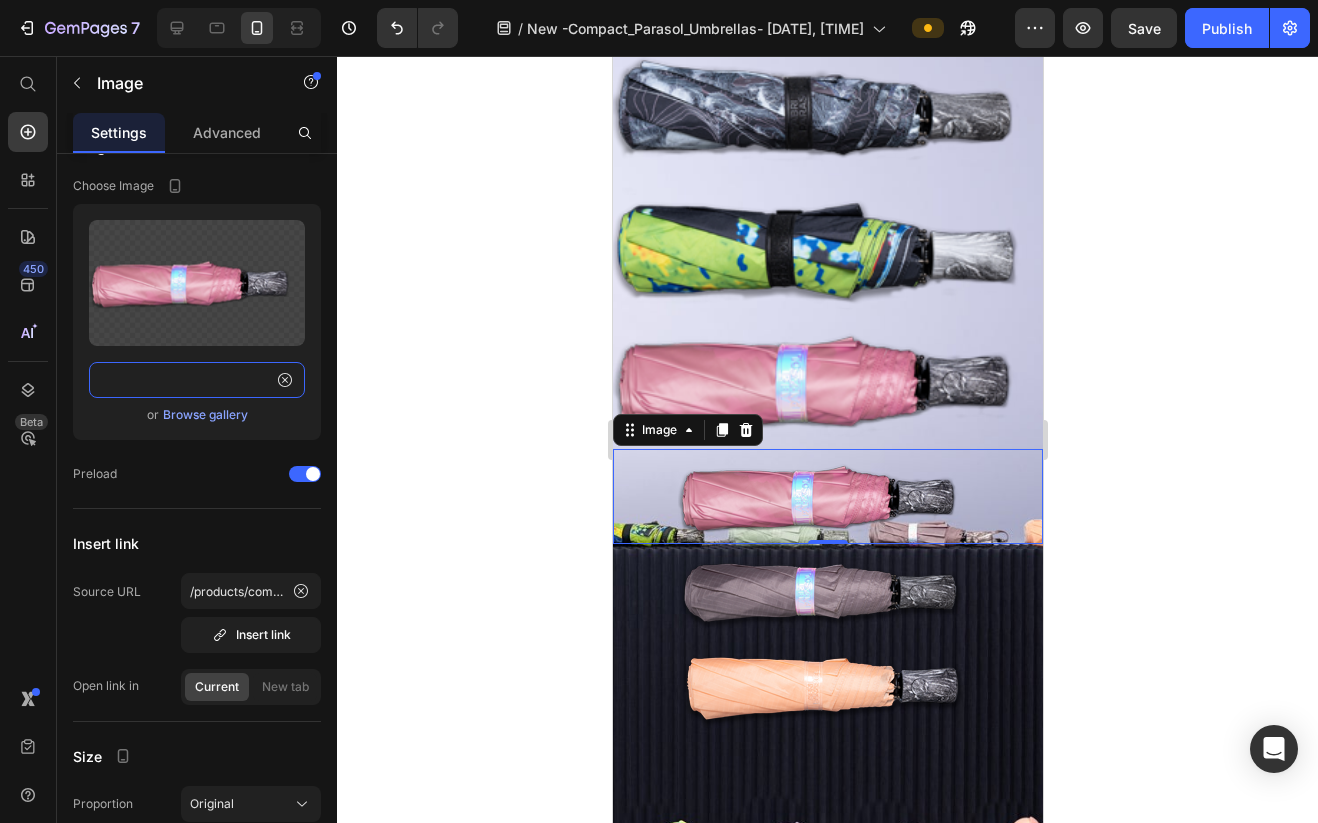 type 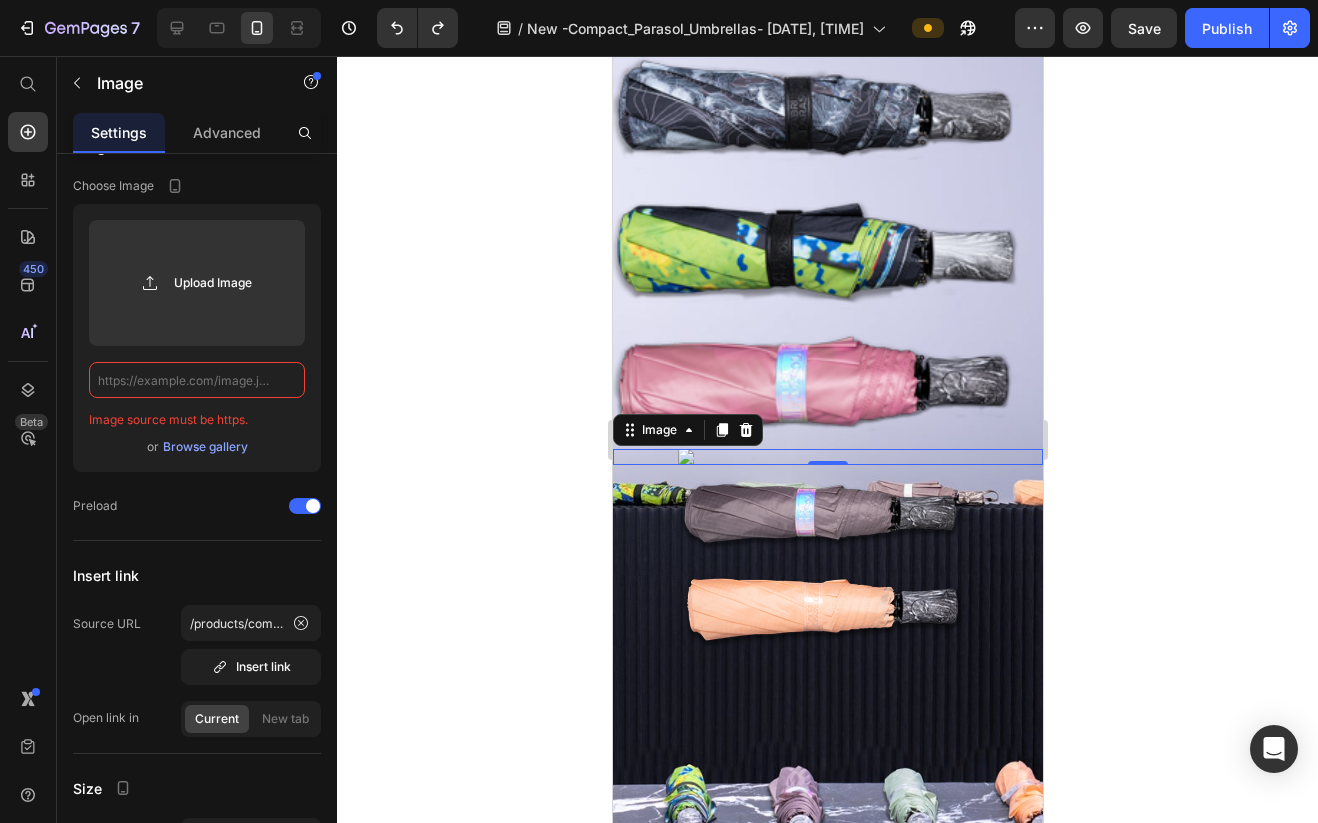 scroll, scrollTop: 0, scrollLeft: 0, axis: both 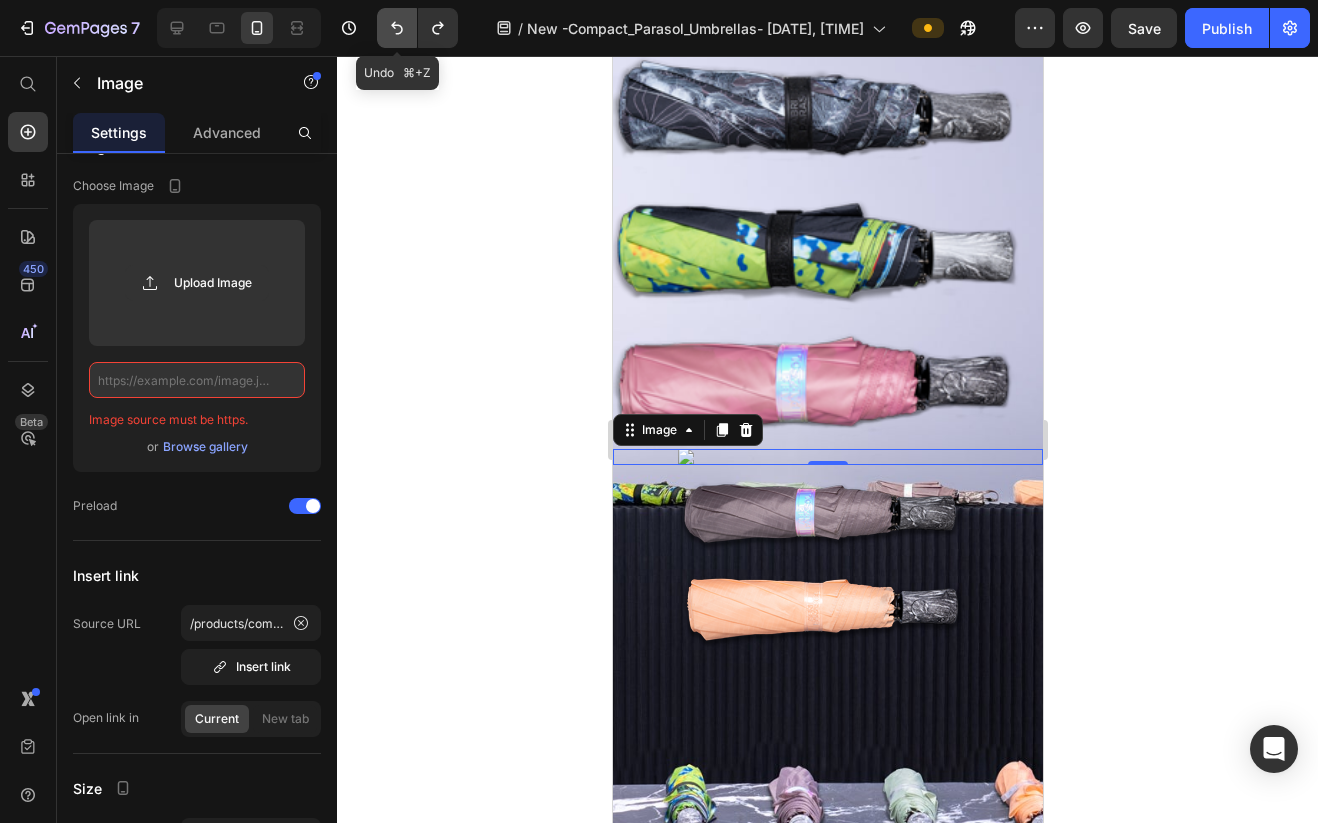 click 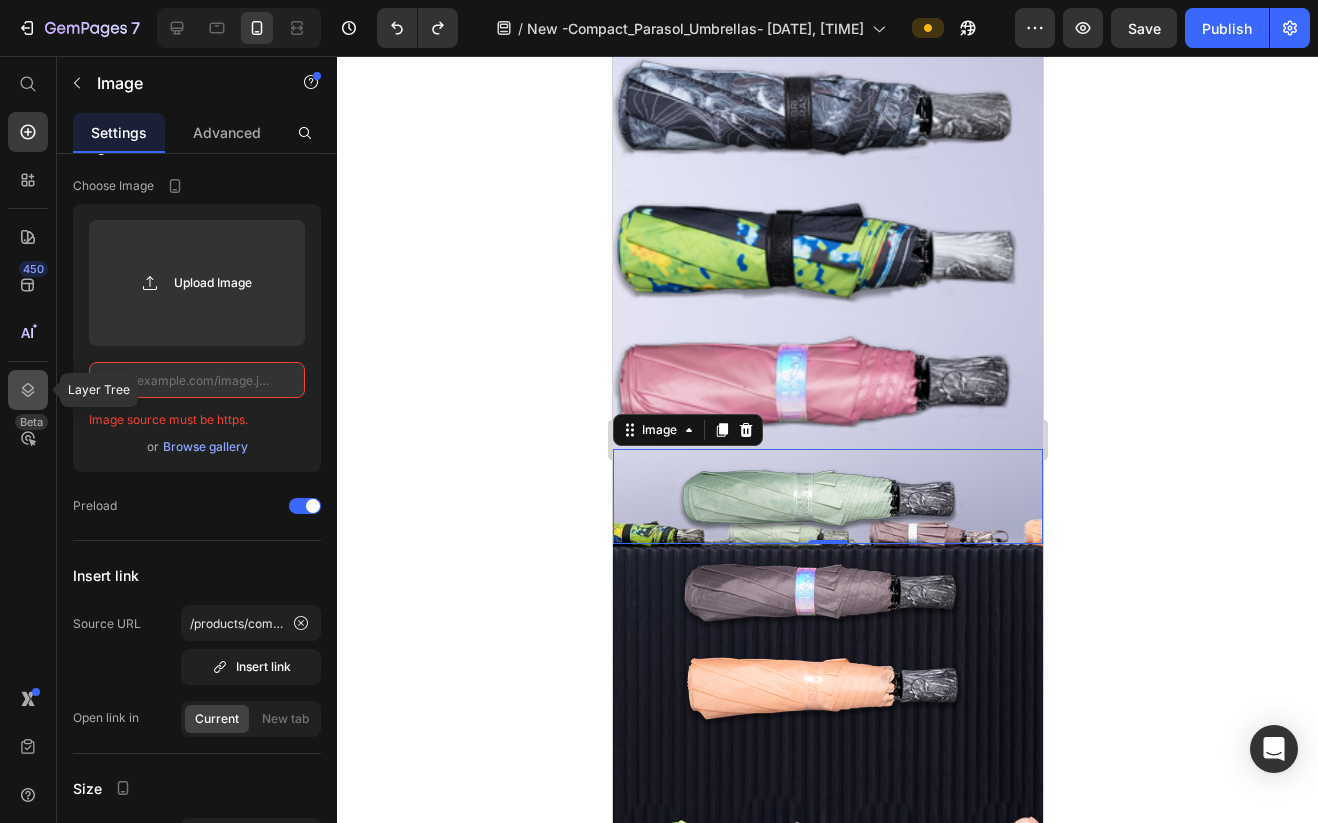 click 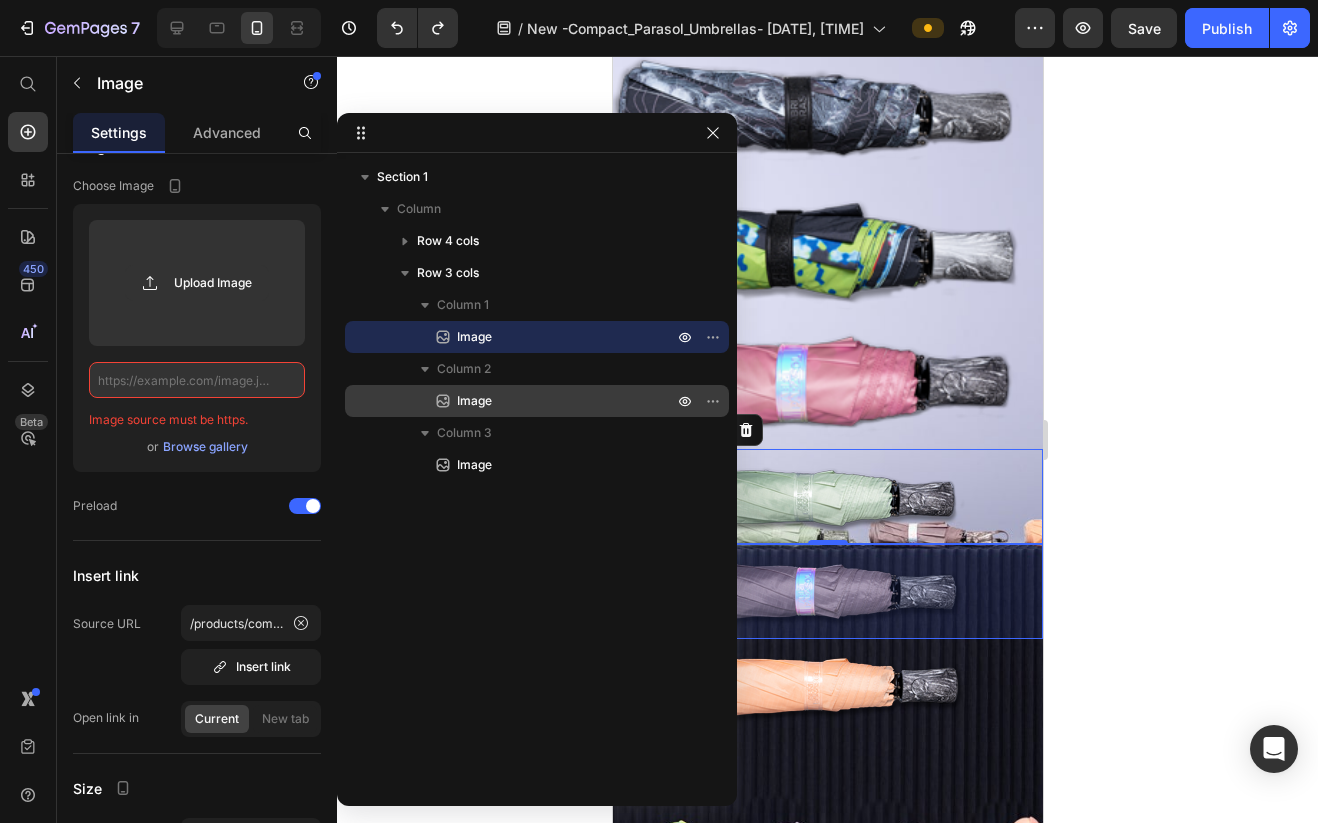 click on "Image" at bounding box center [474, 401] 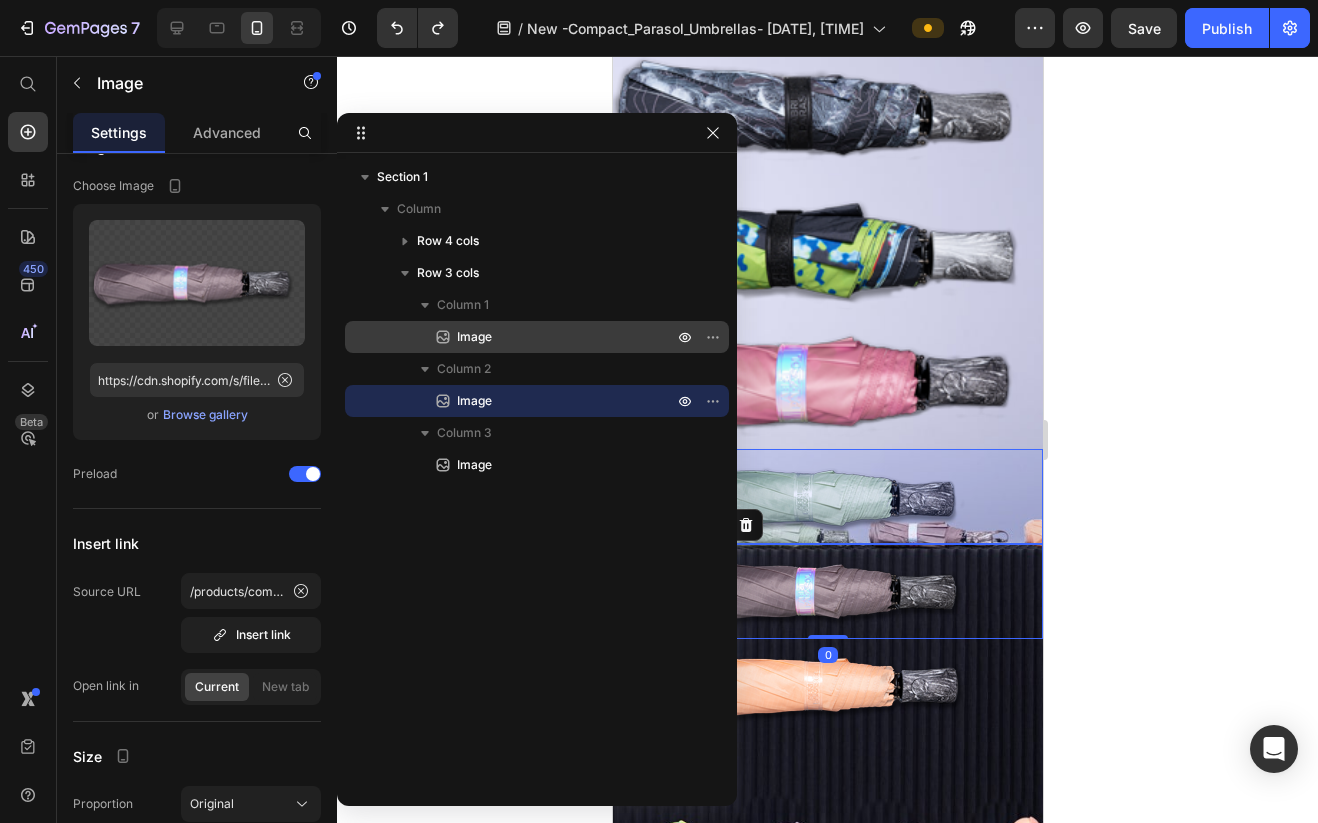 click on "Image" at bounding box center [474, 337] 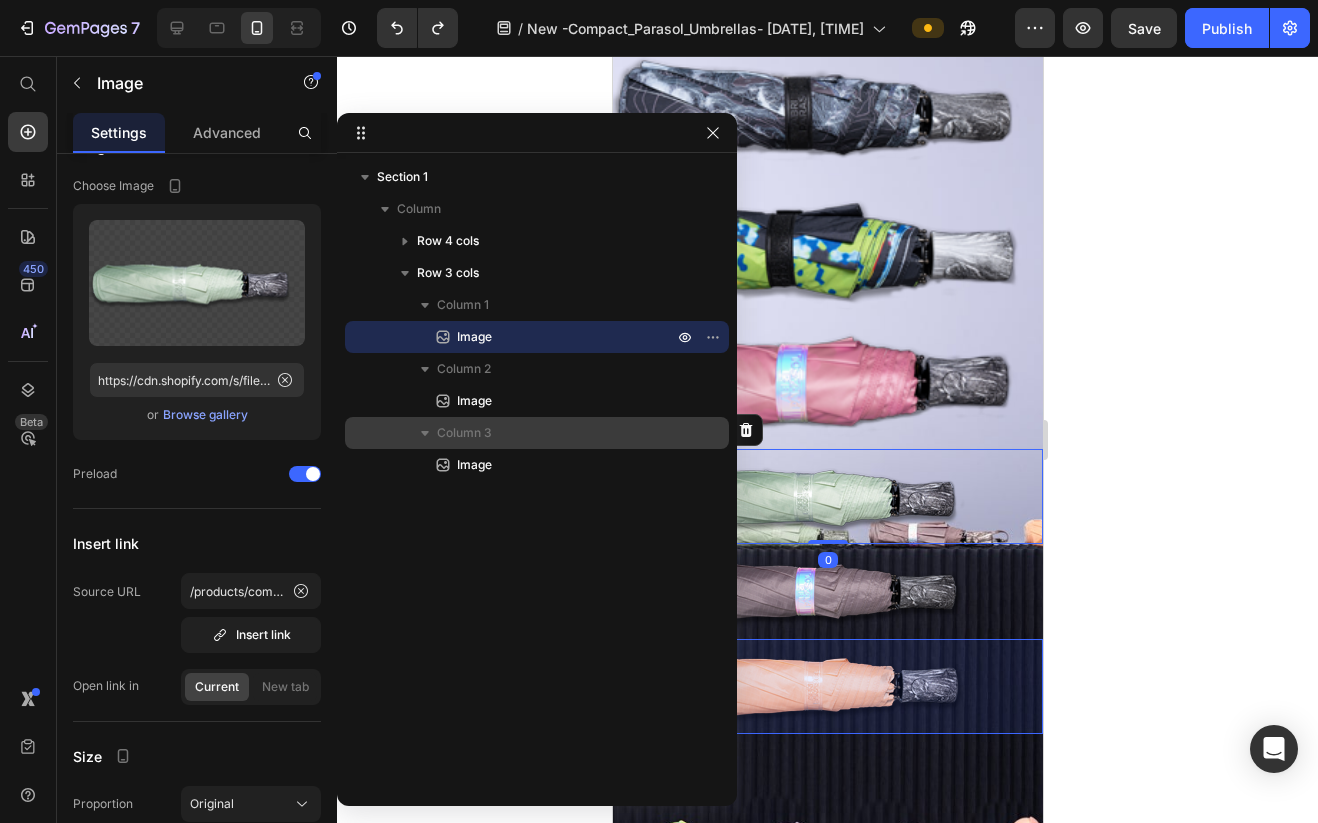 drag, startPoint x: 483, startPoint y: 469, endPoint x: 484, endPoint y: 445, distance: 24.020824 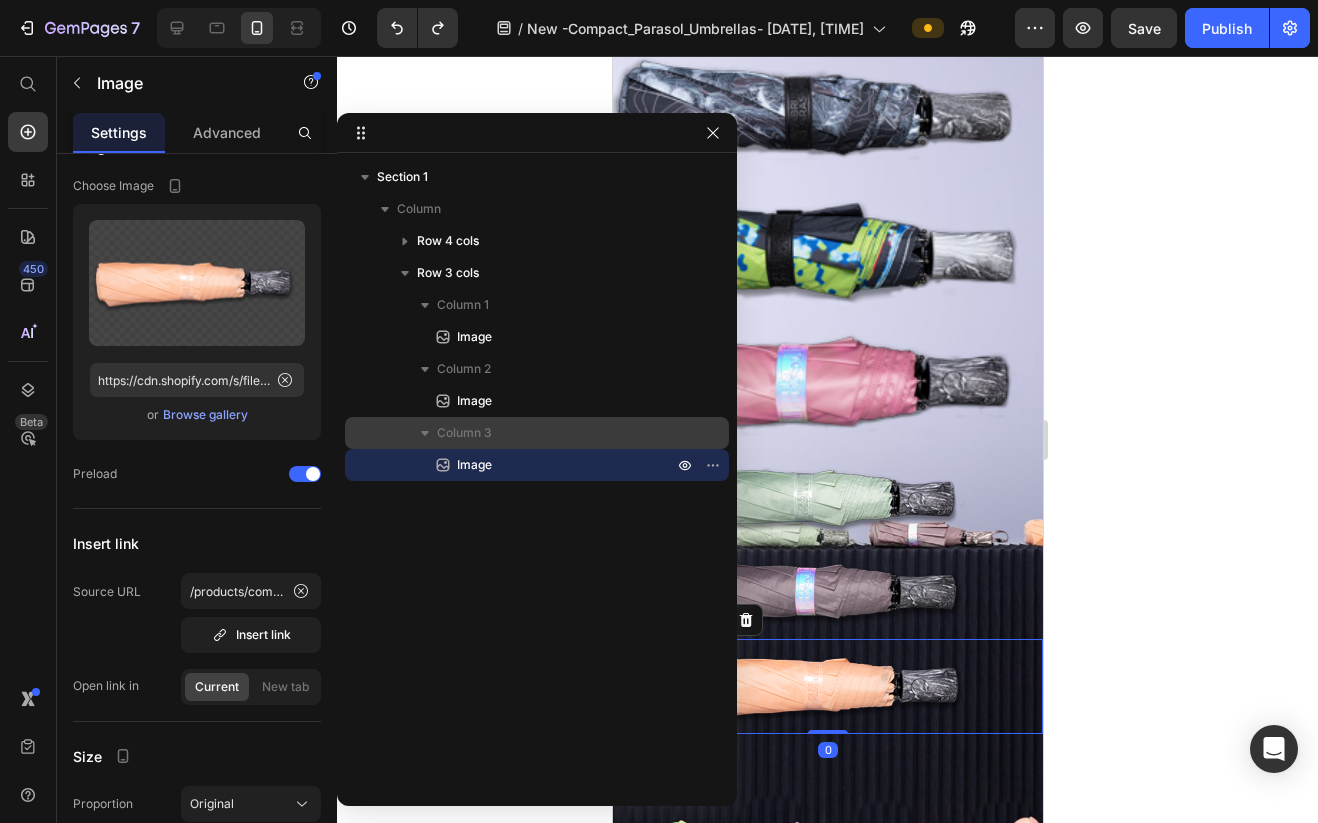 click on "Column 3" at bounding box center (537, 433) 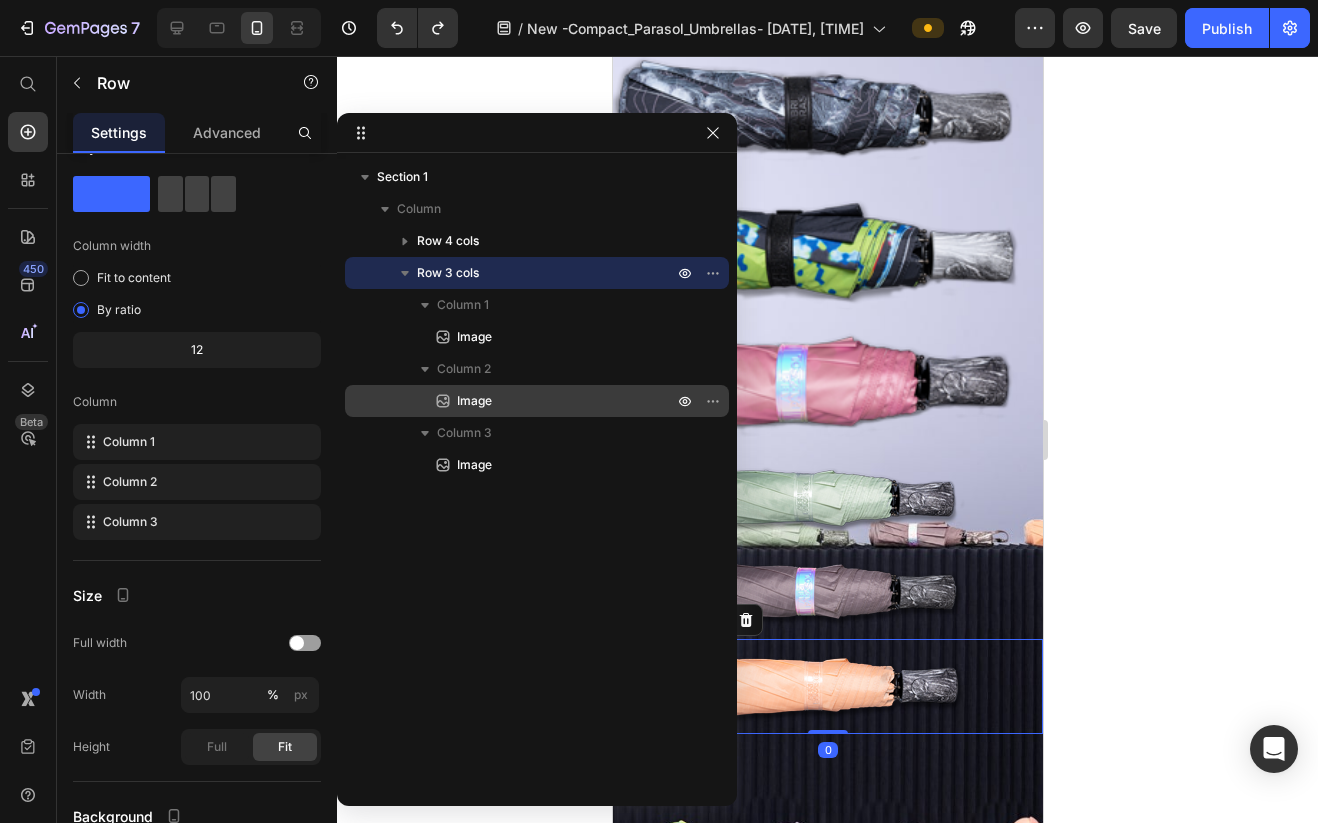 scroll, scrollTop: 0, scrollLeft: 0, axis: both 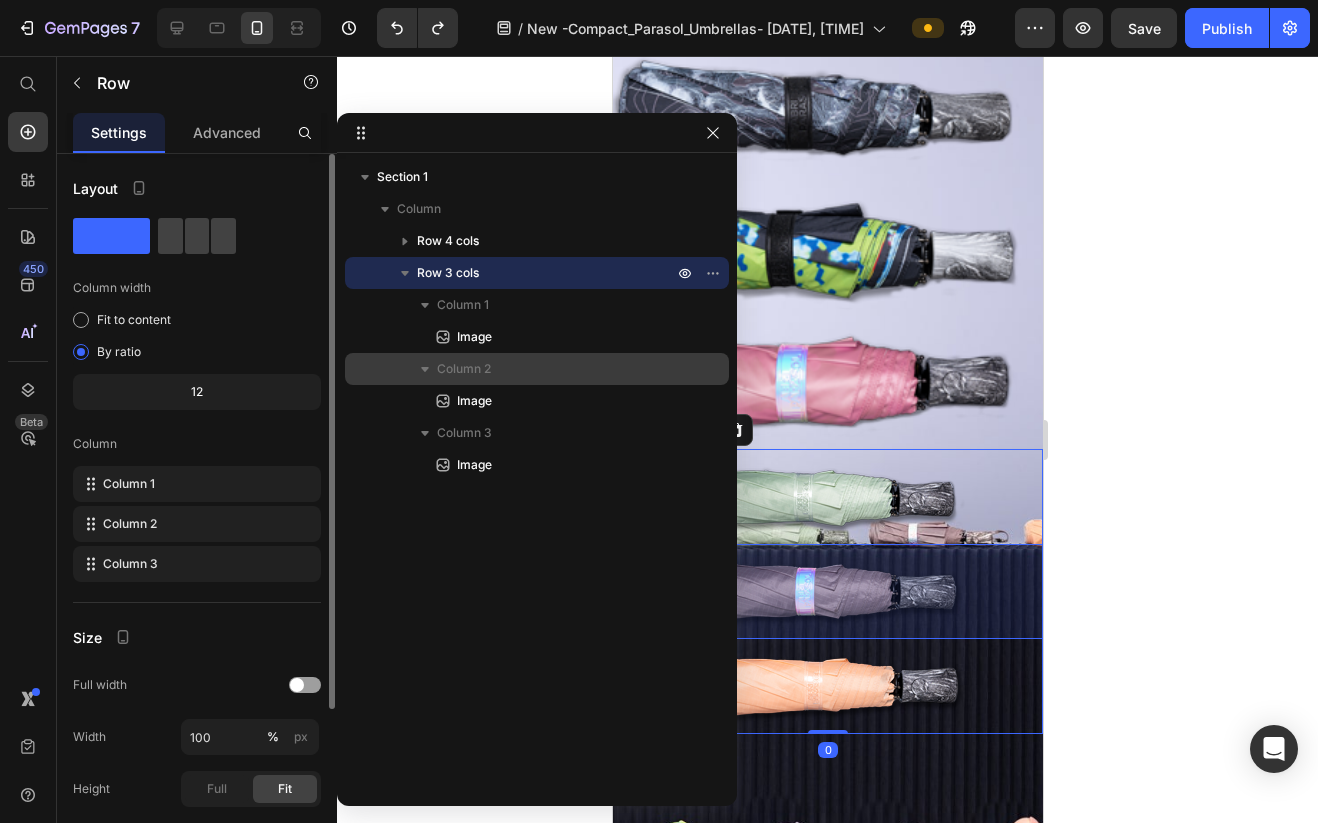 drag, startPoint x: 491, startPoint y: 396, endPoint x: 502, endPoint y: 358, distance: 39.56008 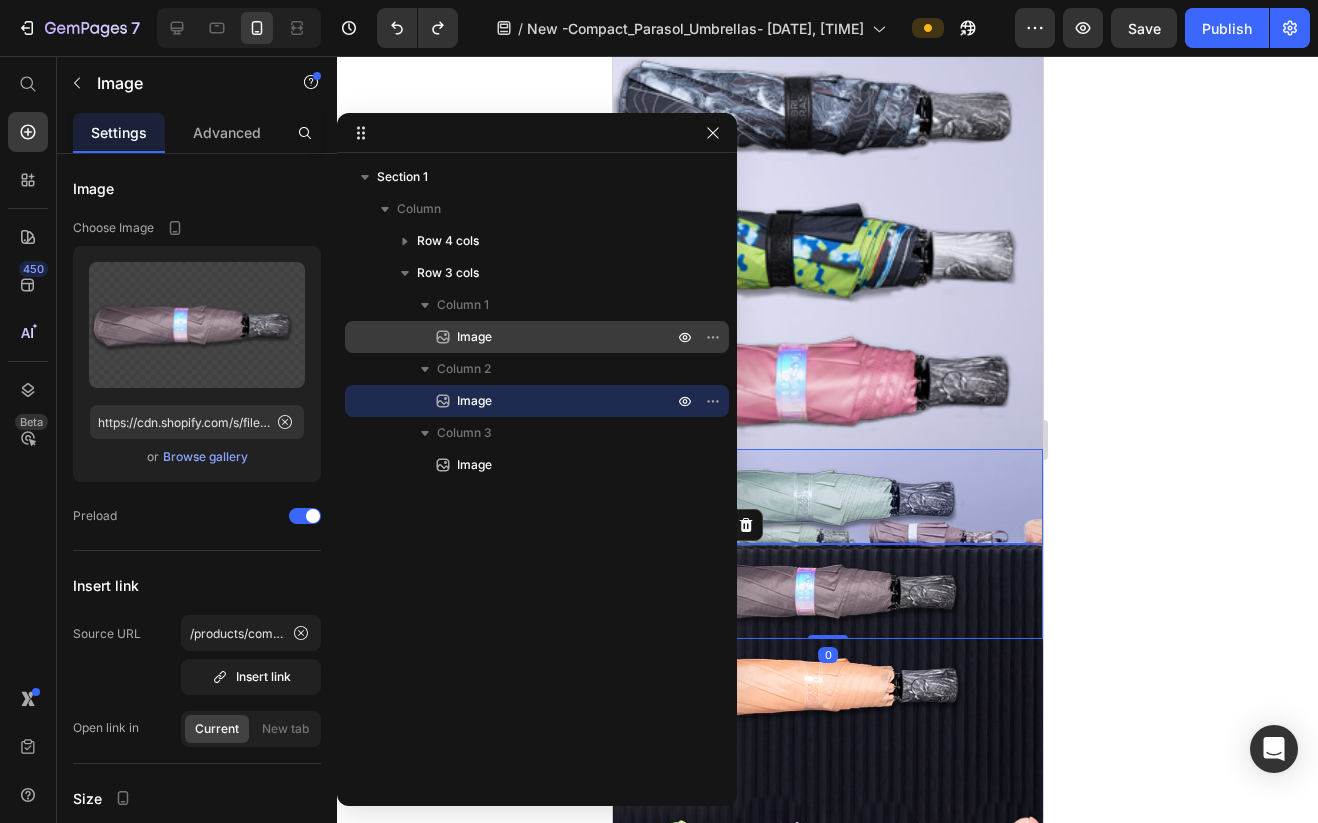 click on "Image" at bounding box center (543, 337) 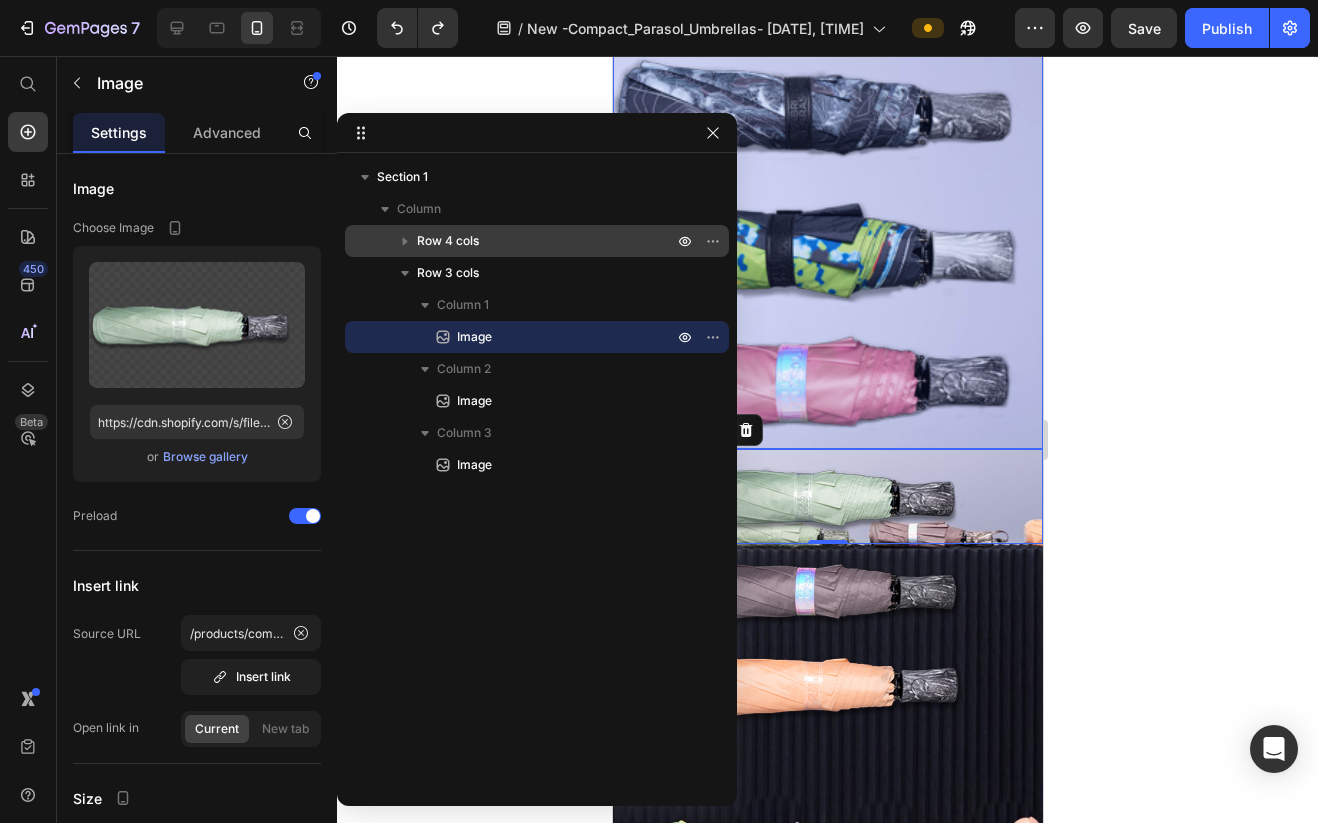 click on "Row 4 cols" at bounding box center [547, 241] 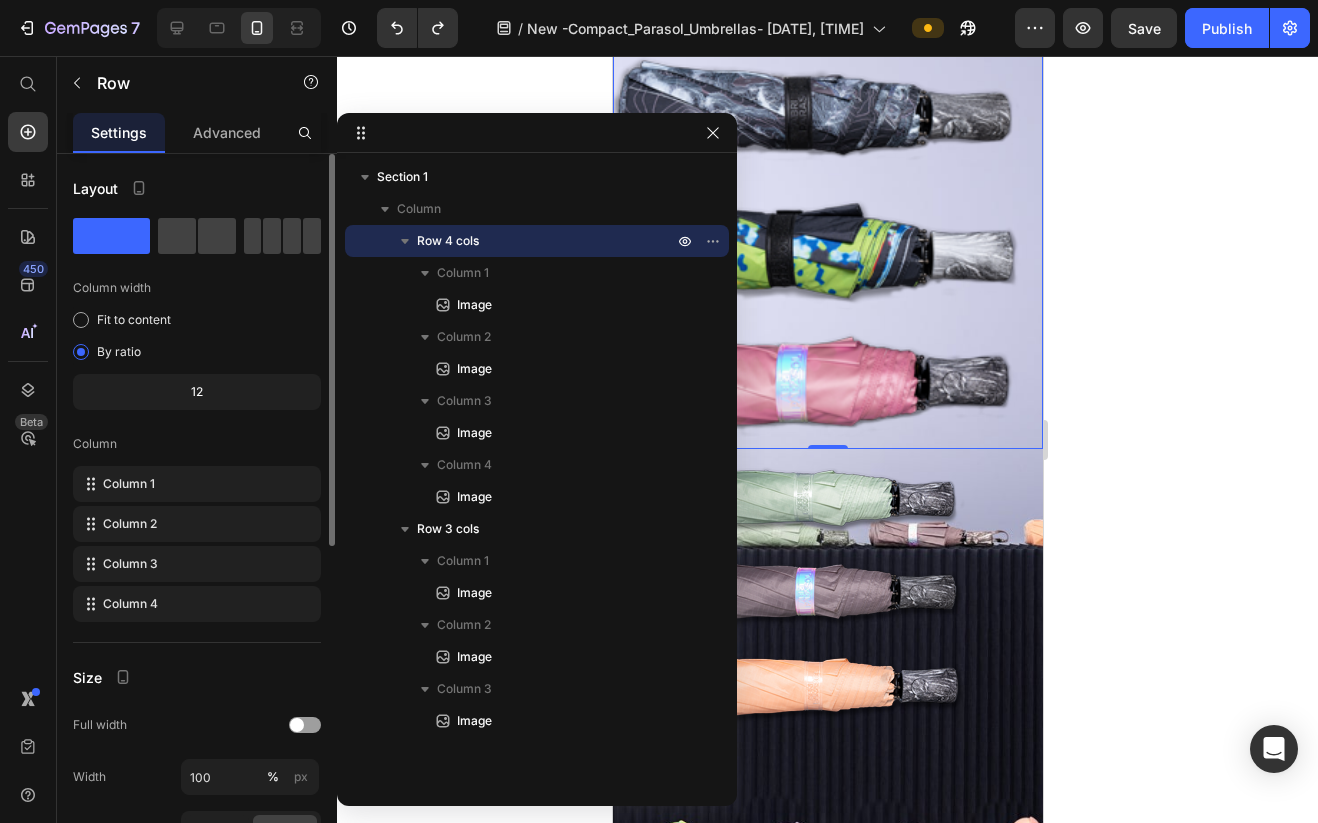 click on "Column" at bounding box center [197, 444] 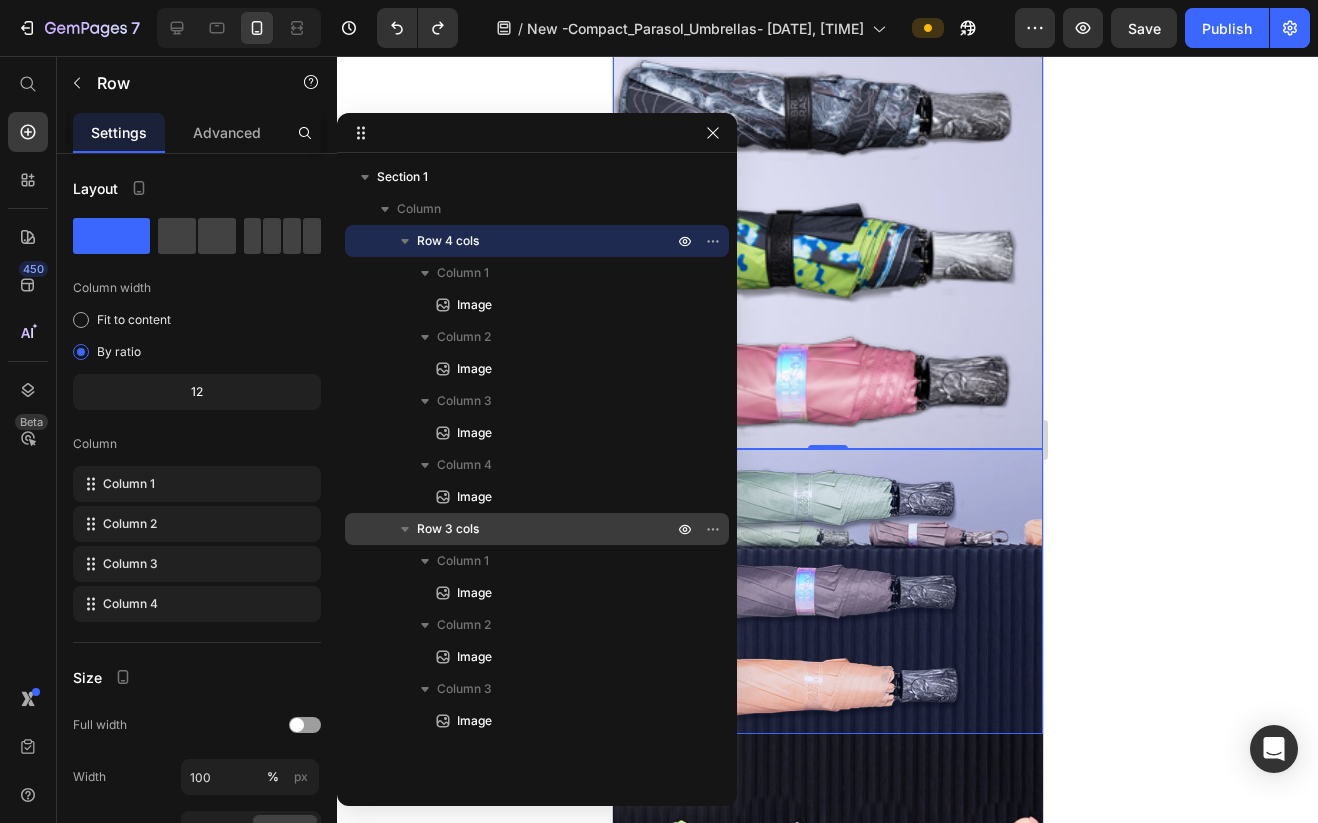 click on "Row 3 cols" at bounding box center (547, 529) 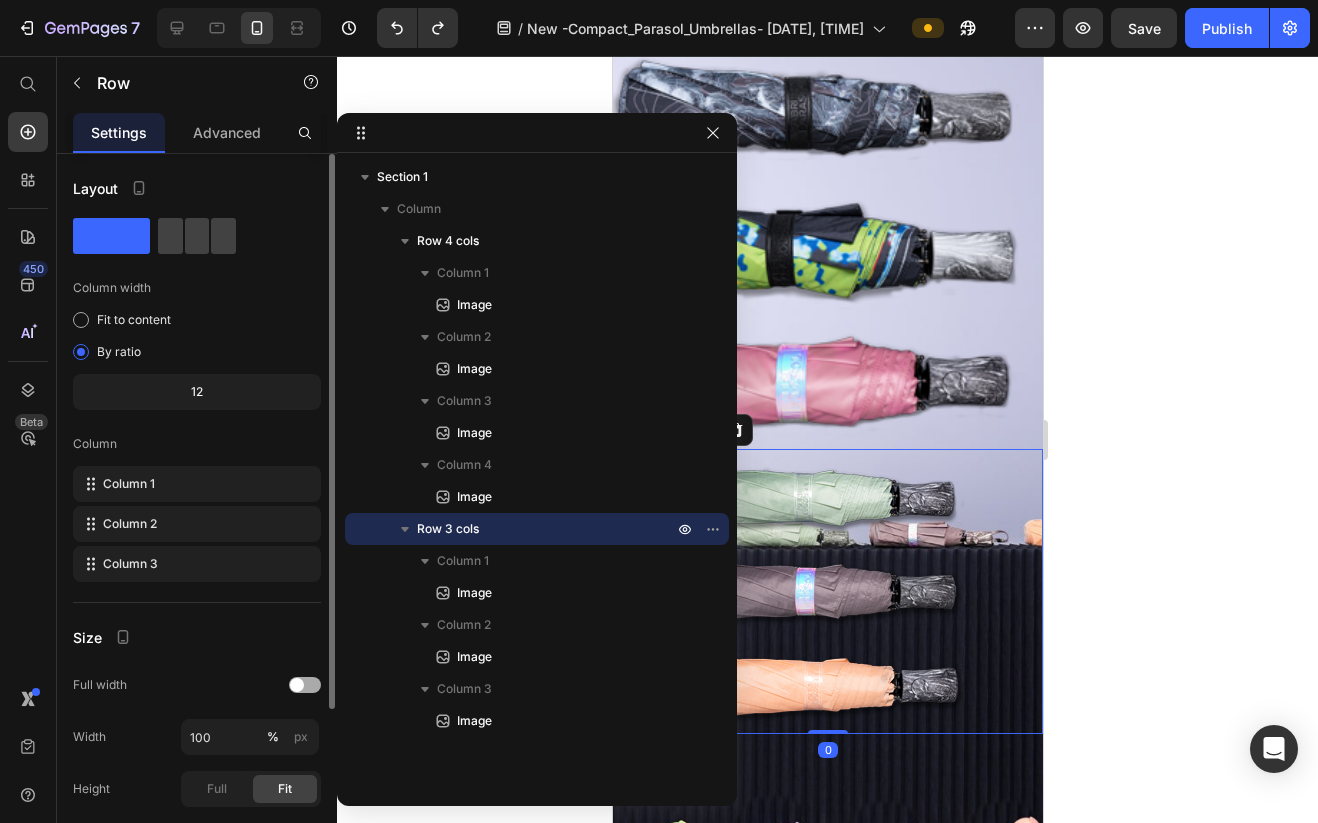 click at bounding box center (297, 685) 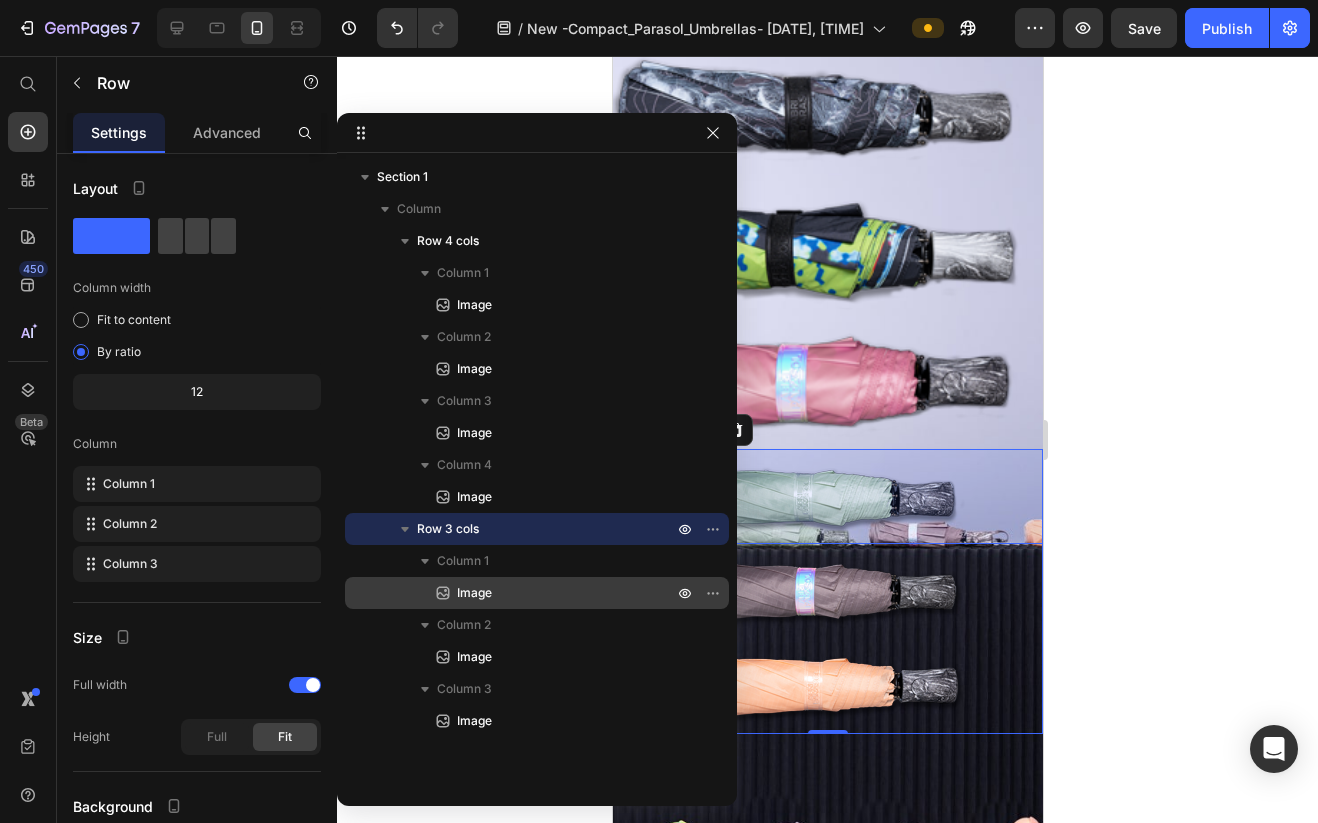 click on "Image" at bounding box center (474, 593) 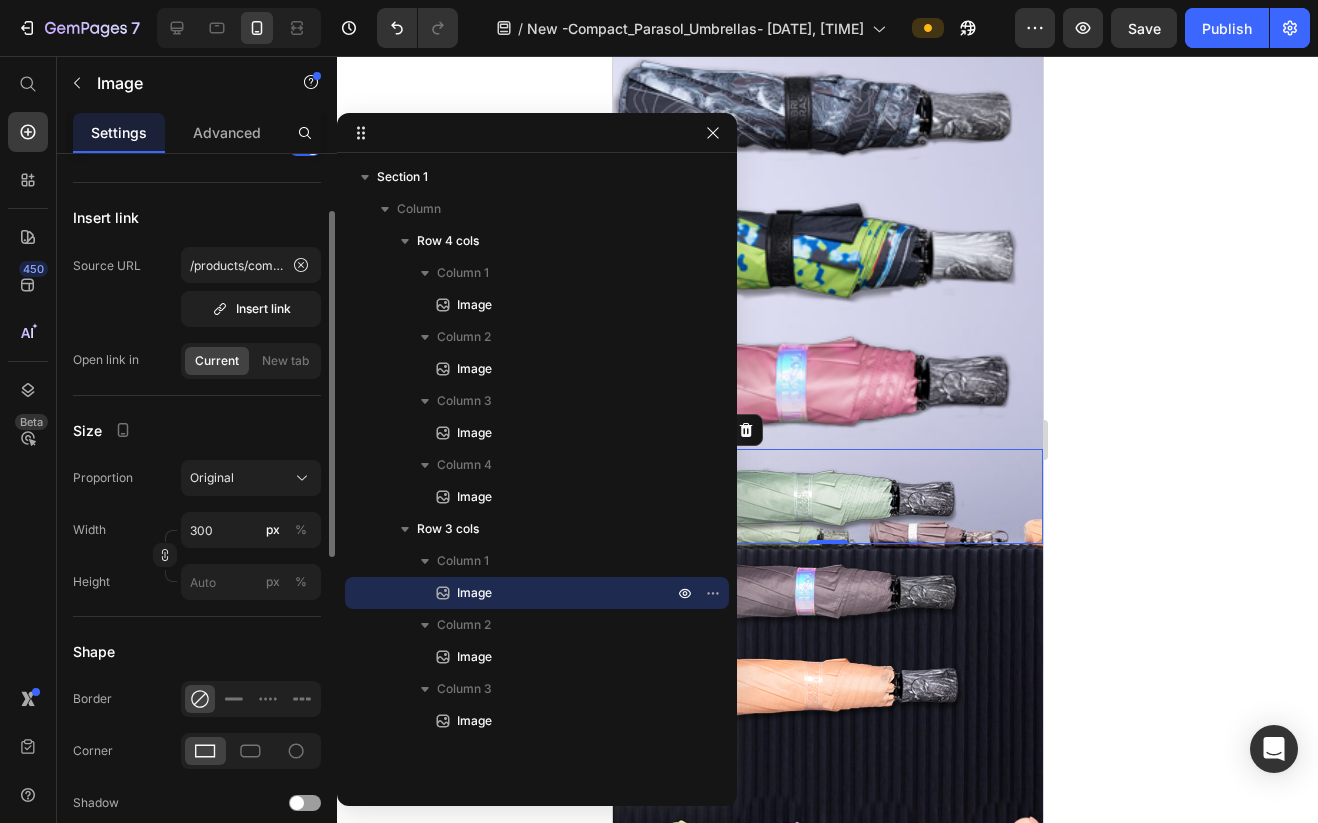 scroll, scrollTop: 492, scrollLeft: 0, axis: vertical 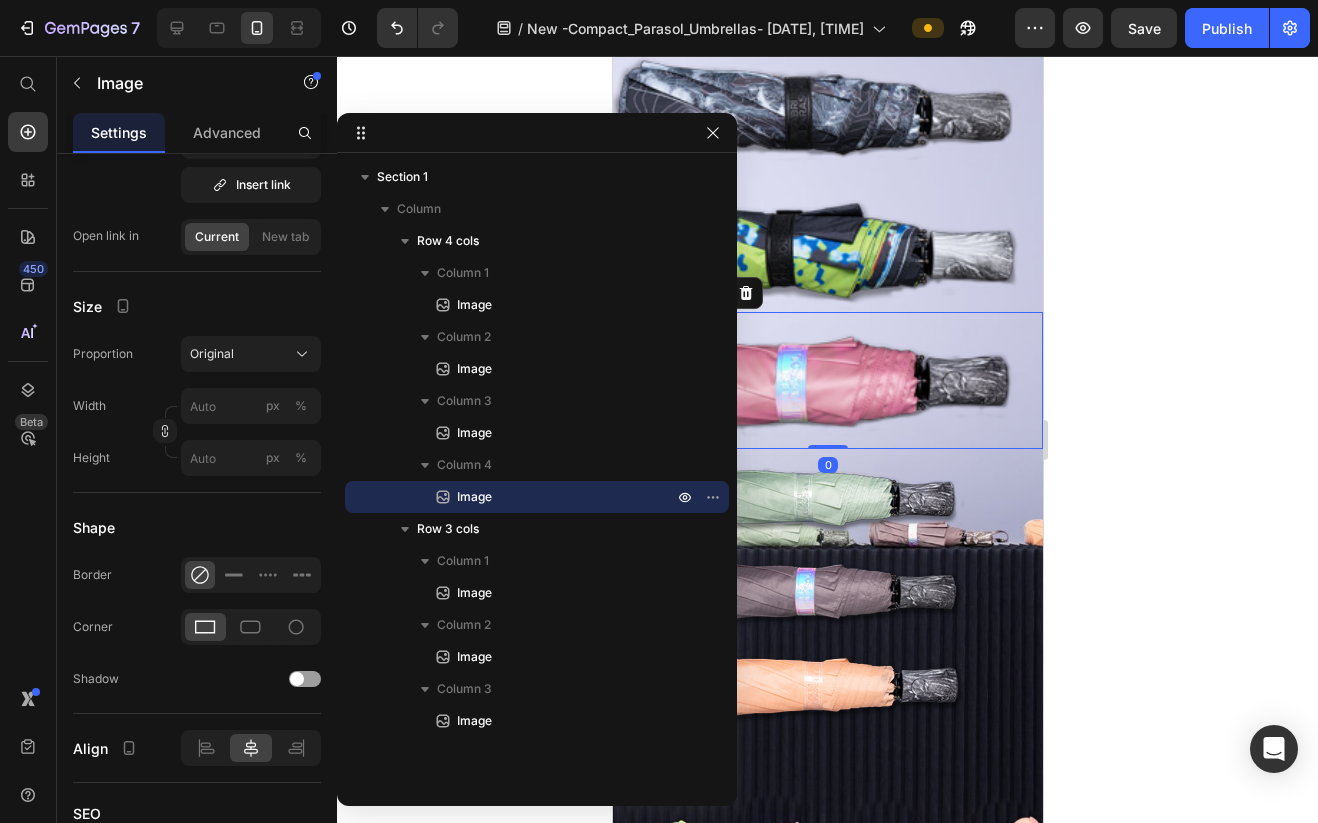 click at bounding box center [827, 380] 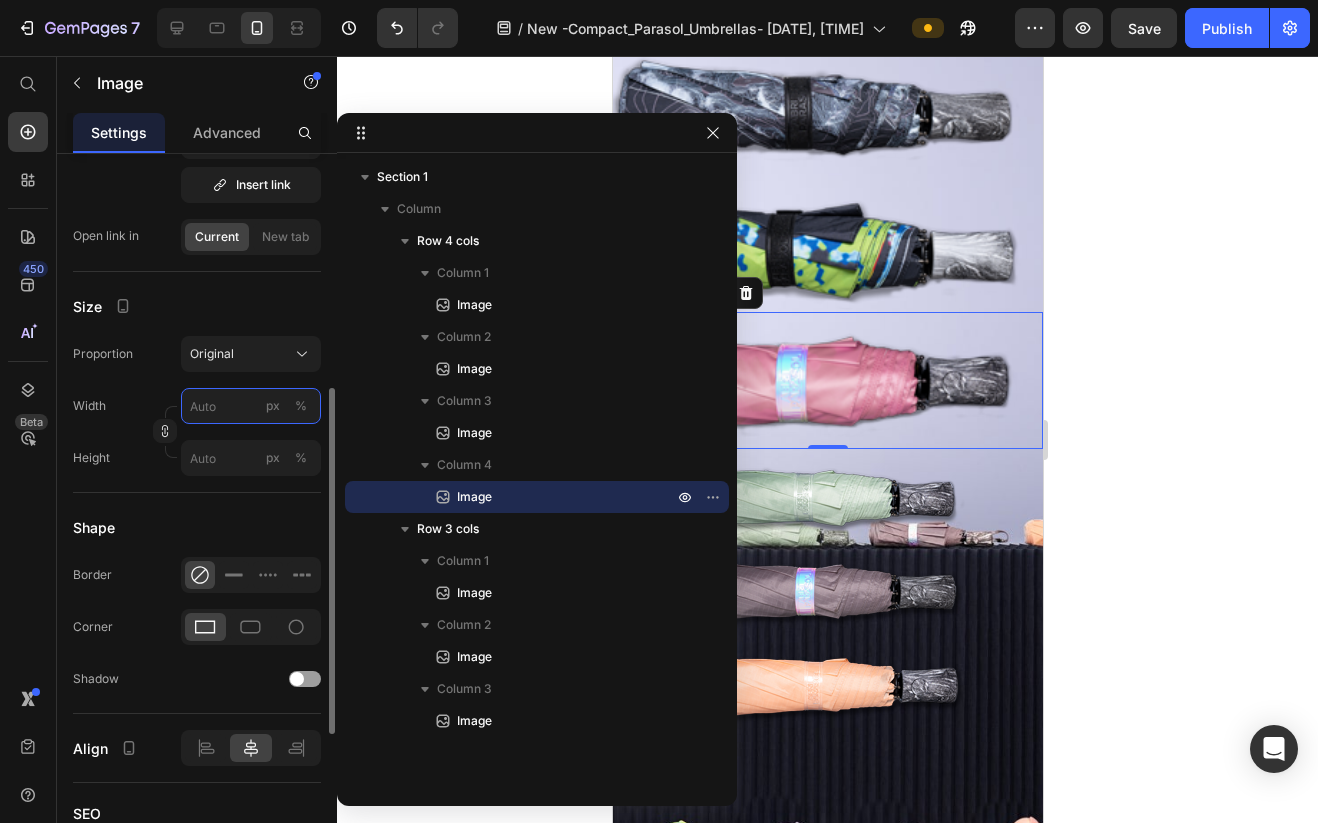 click on "px %" at bounding box center [251, 406] 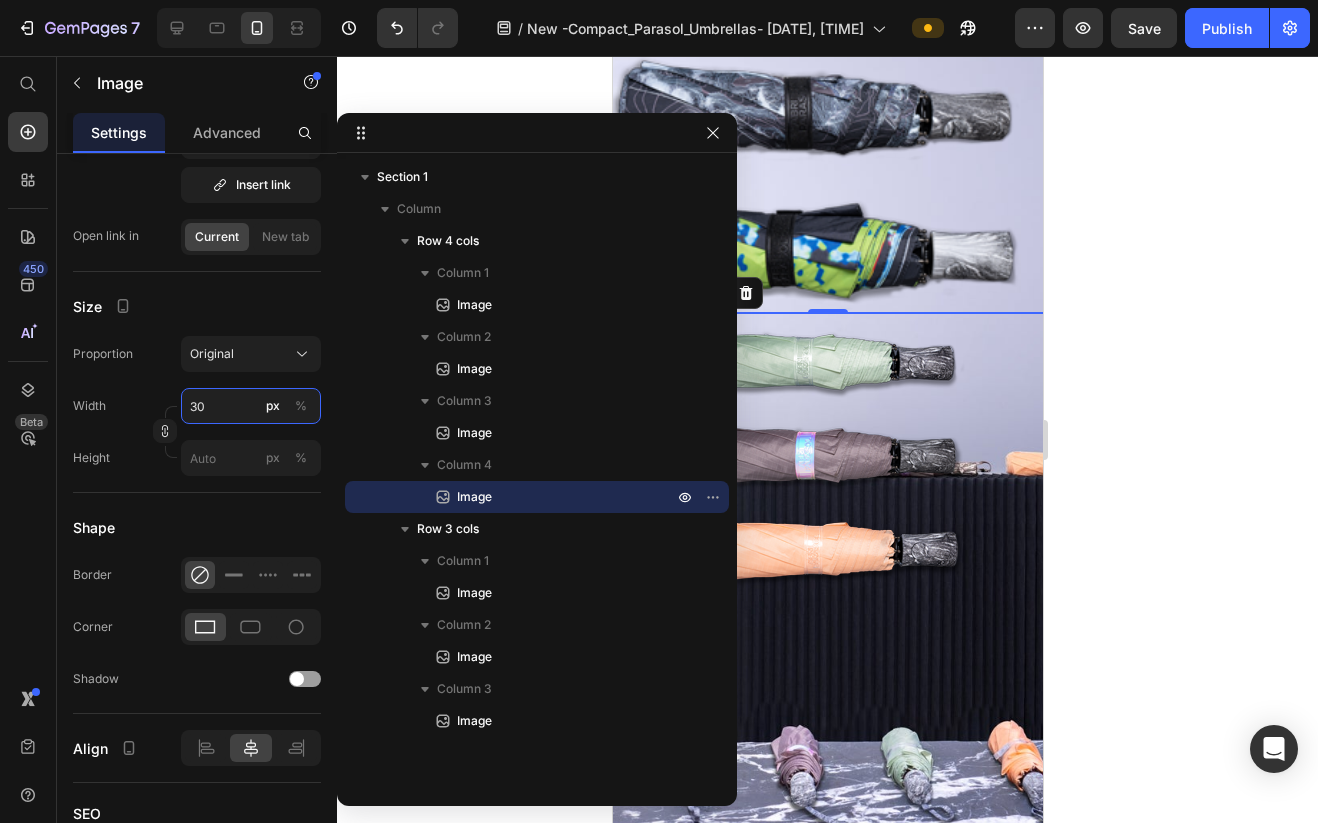 type on "300" 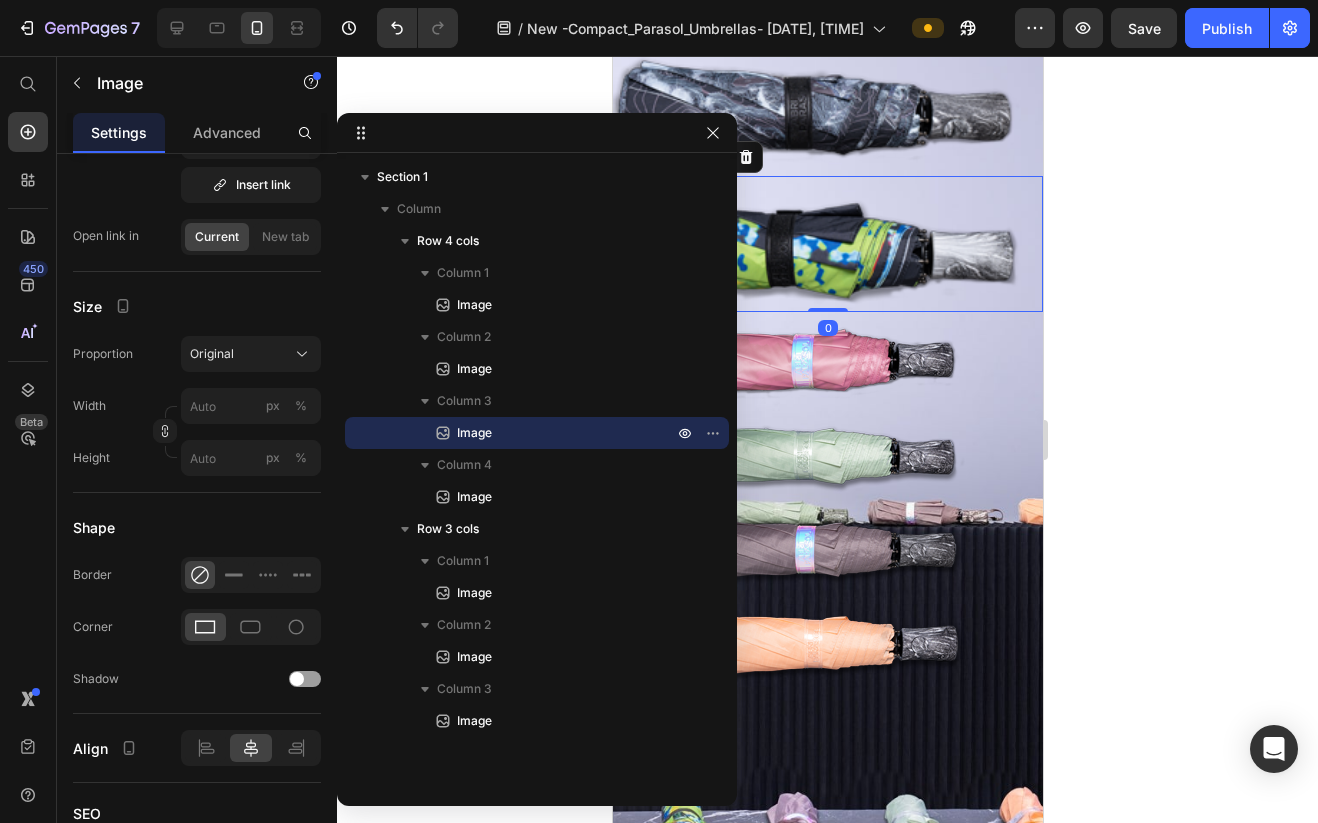 click at bounding box center [827, 244] 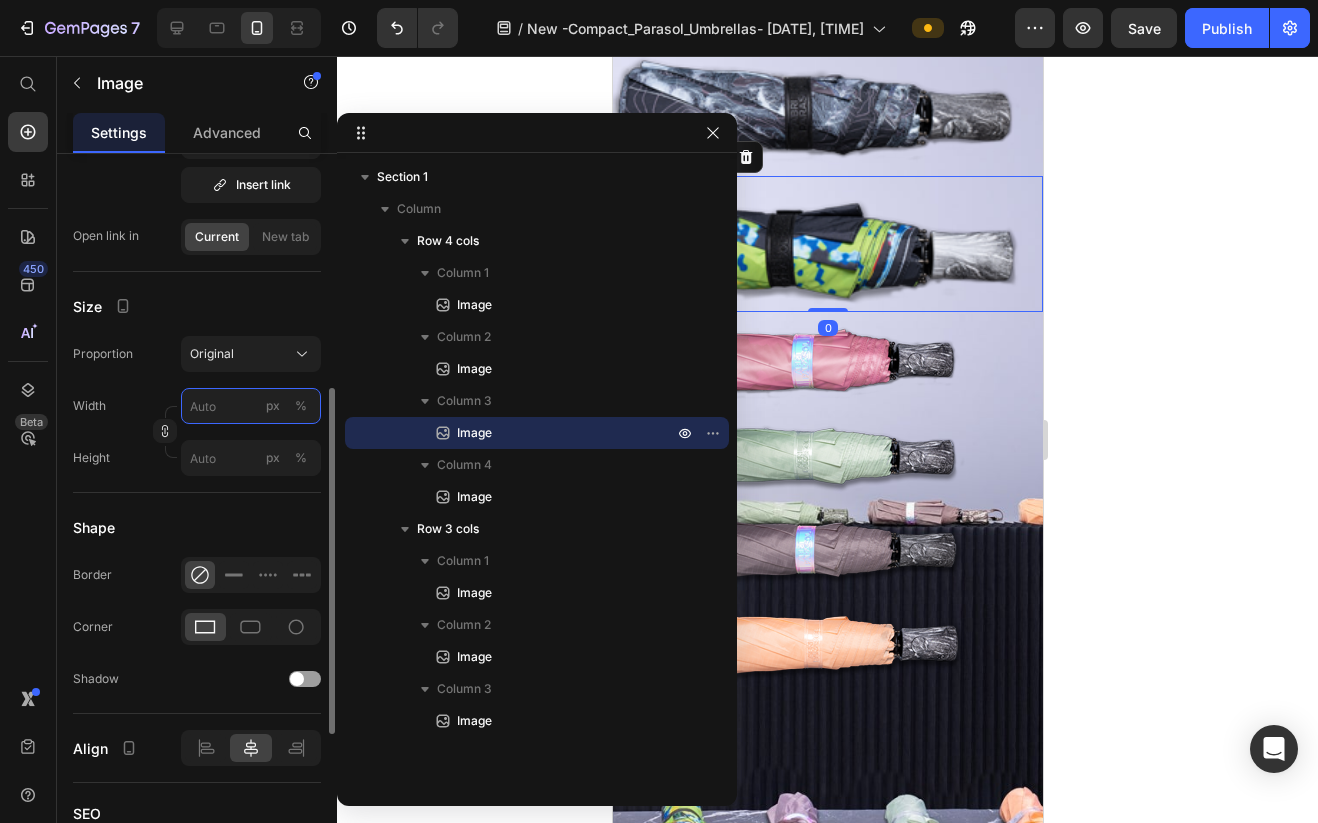 drag, startPoint x: 226, startPoint y: 398, endPoint x: 231, endPoint y: 388, distance: 11.18034 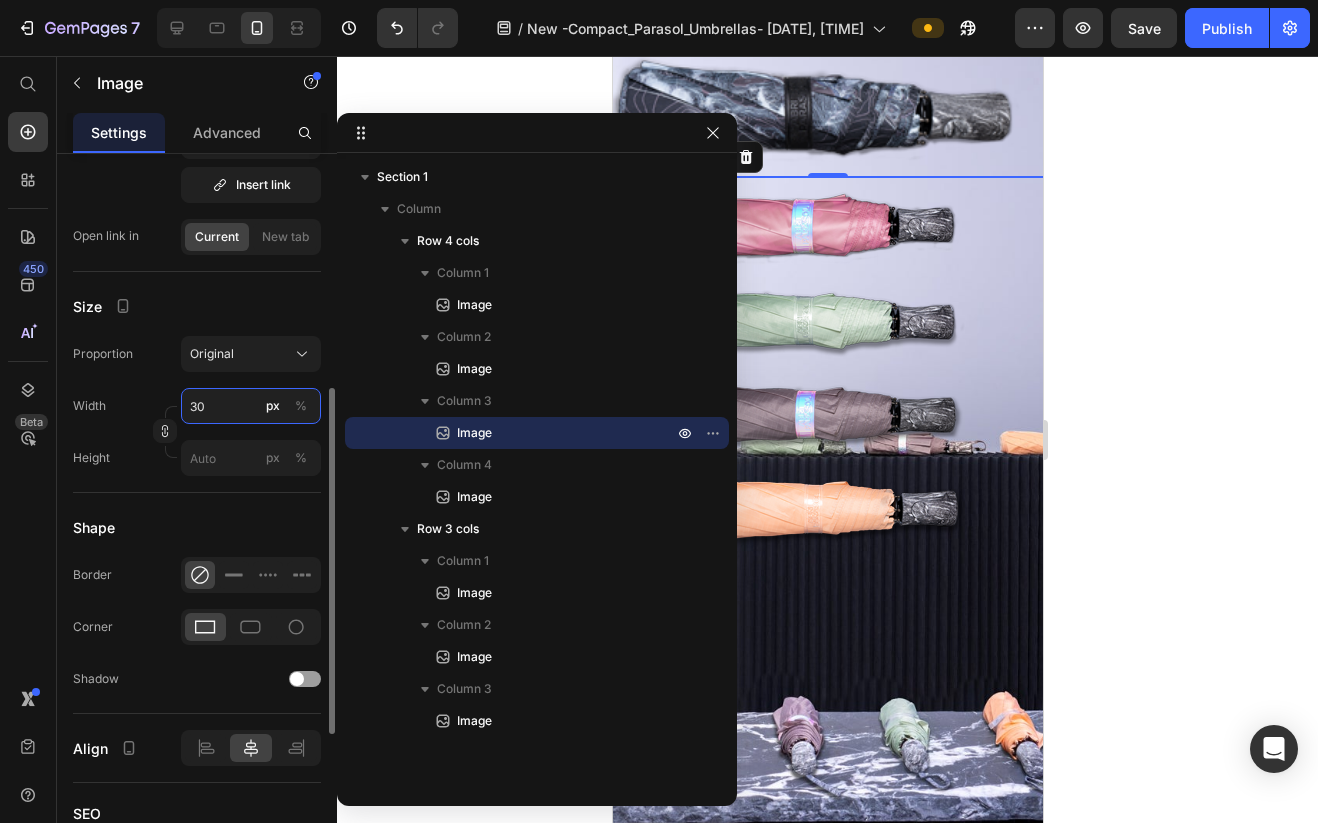 type on "300" 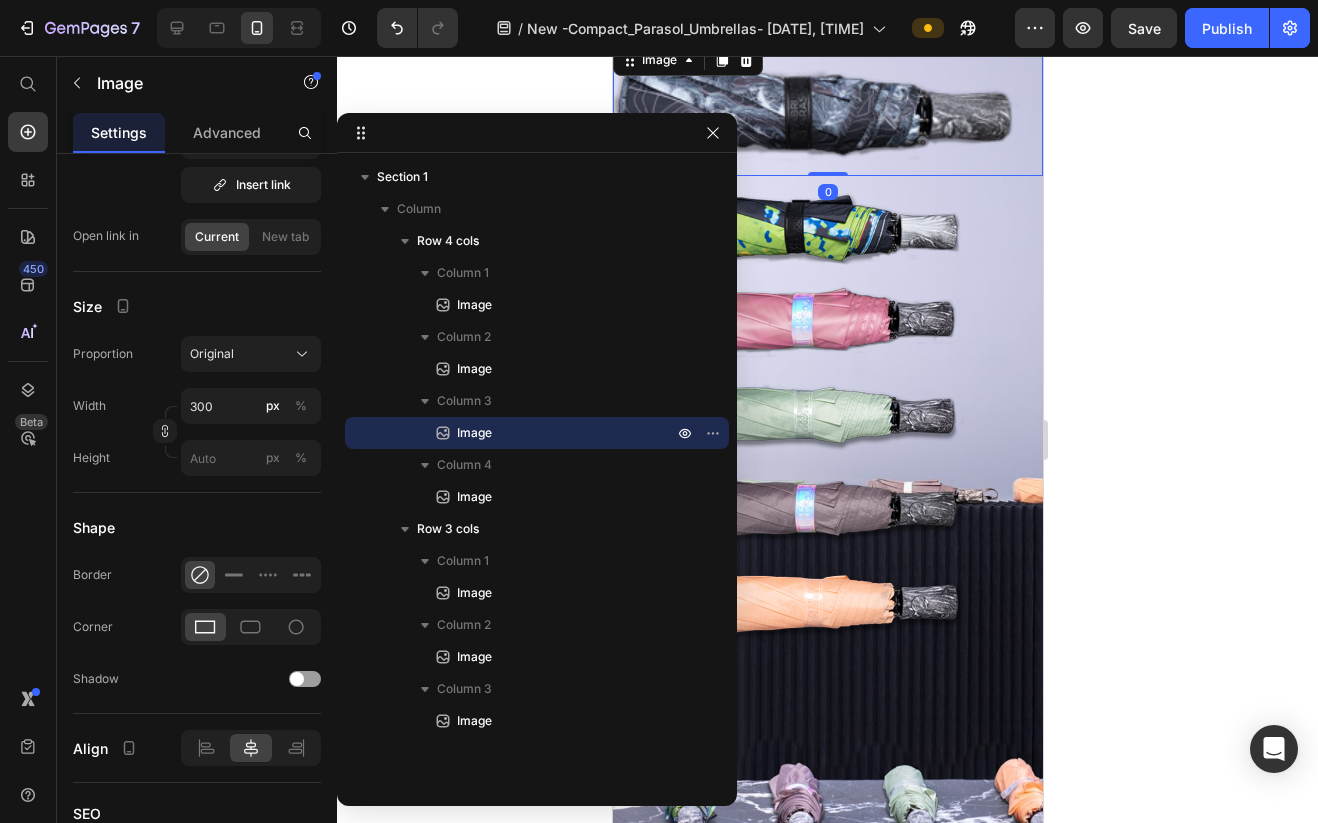 click at bounding box center [827, 108] 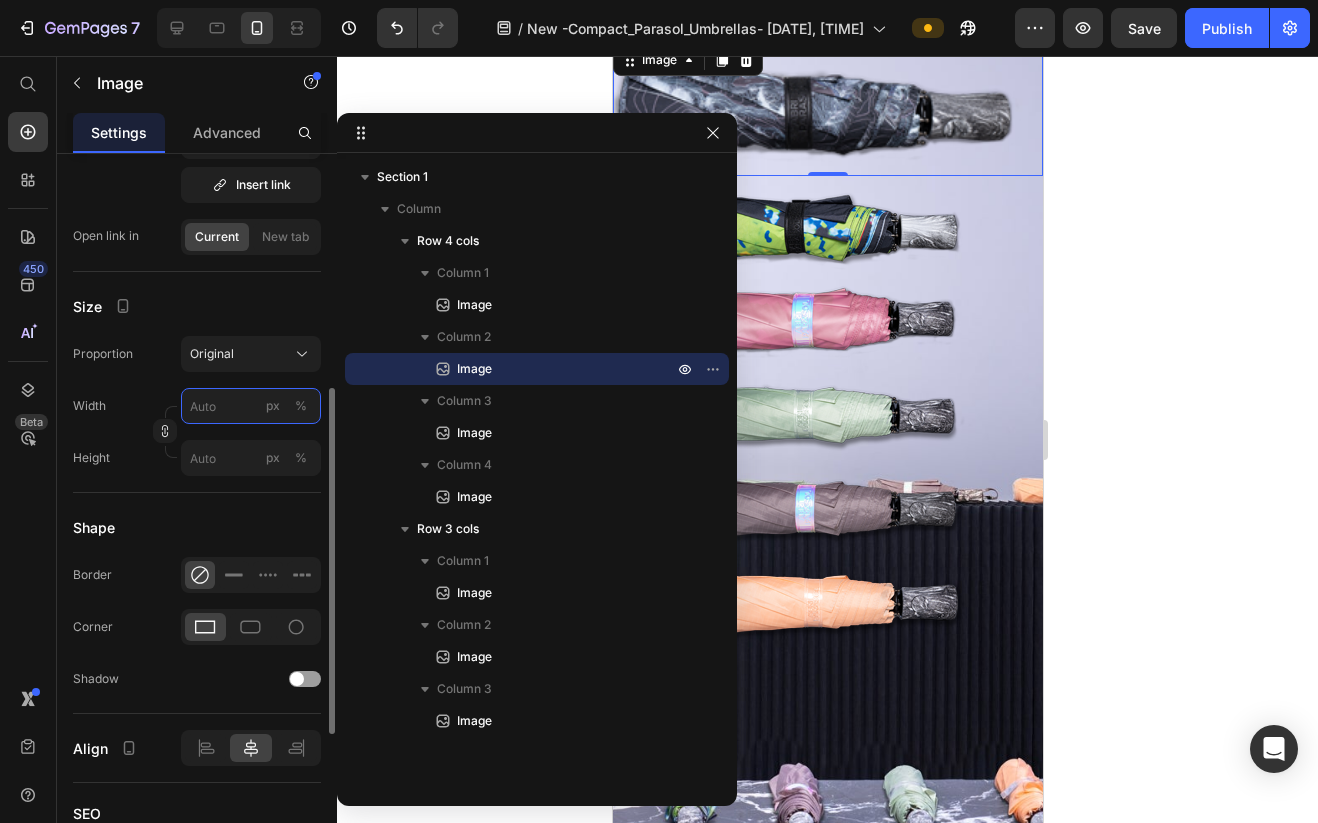 click on "px %" at bounding box center (251, 406) 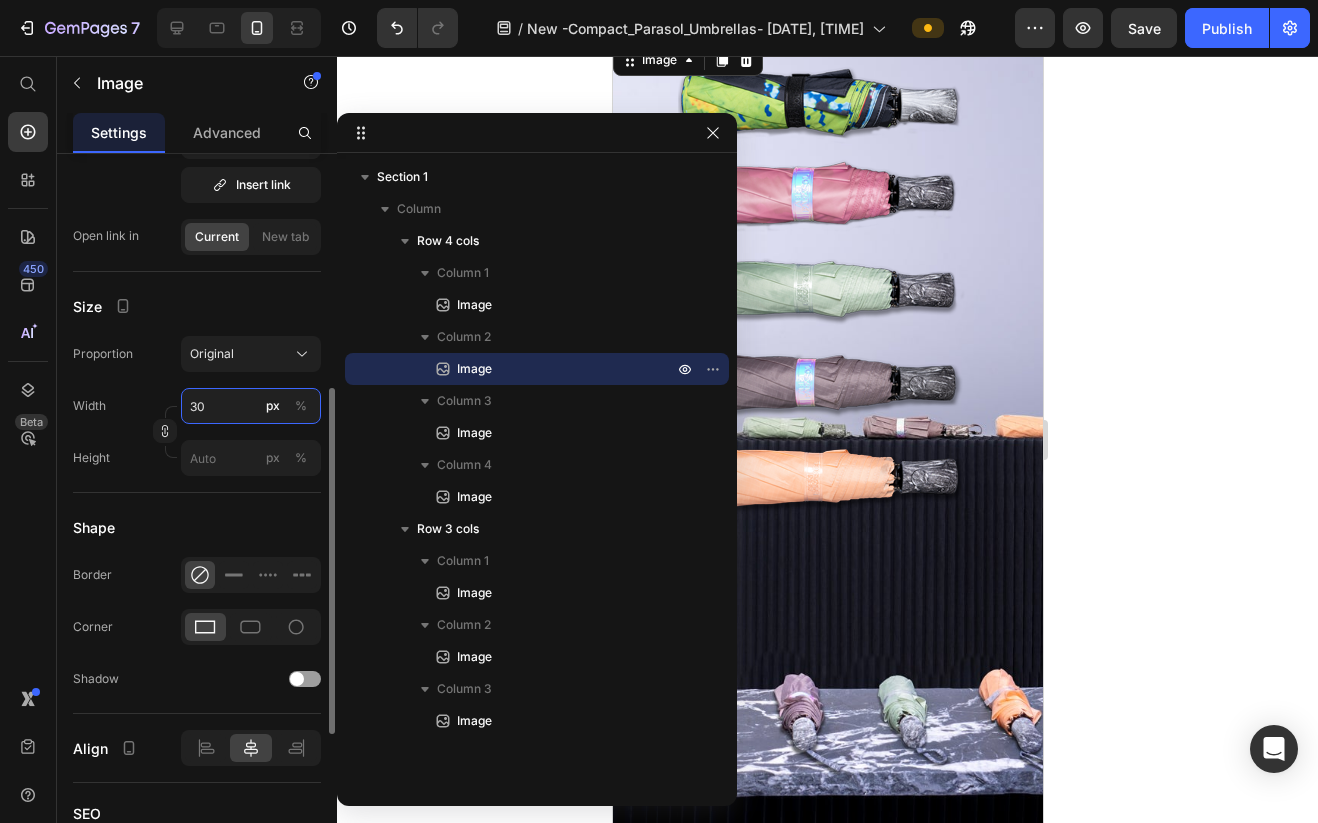 type on "300" 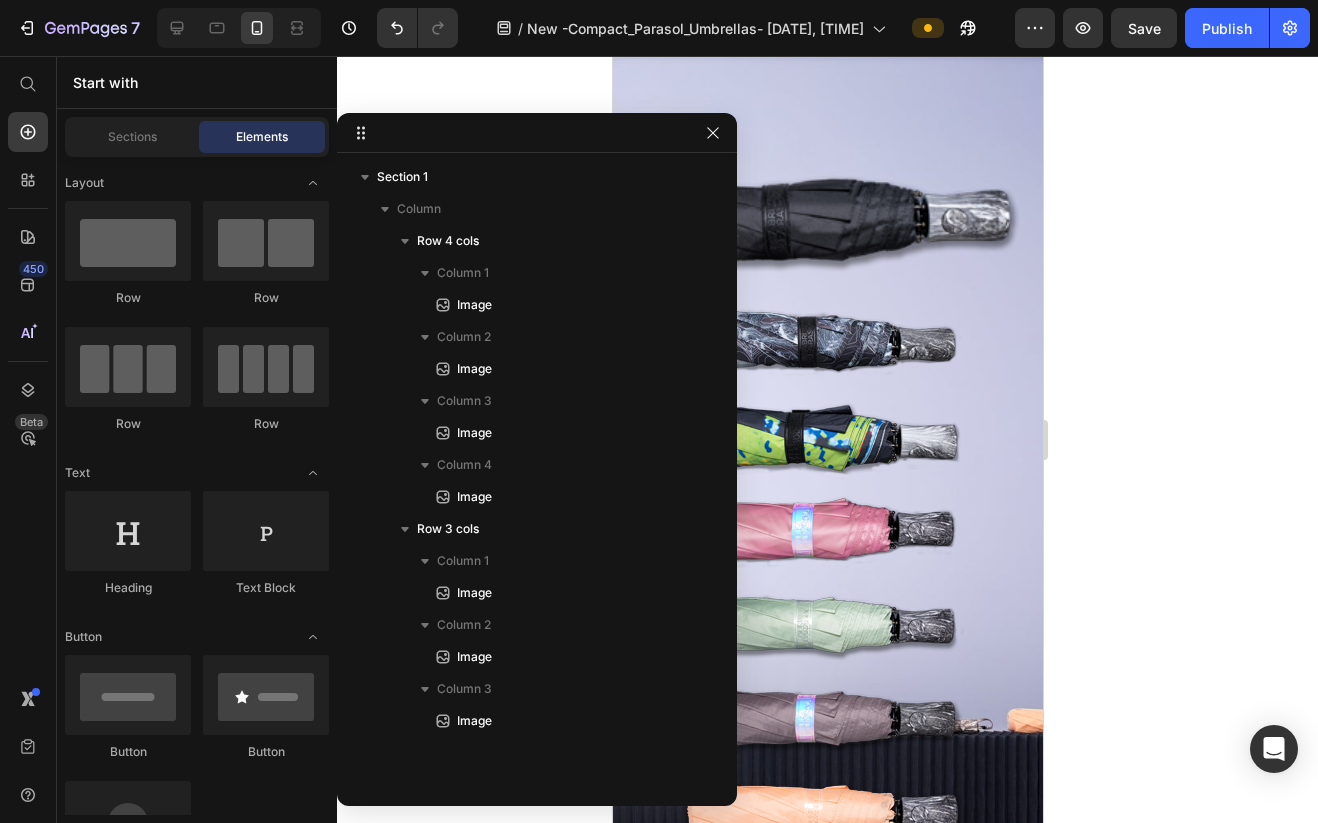 scroll, scrollTop: 28, scrollLeft: 0, axis: vertical 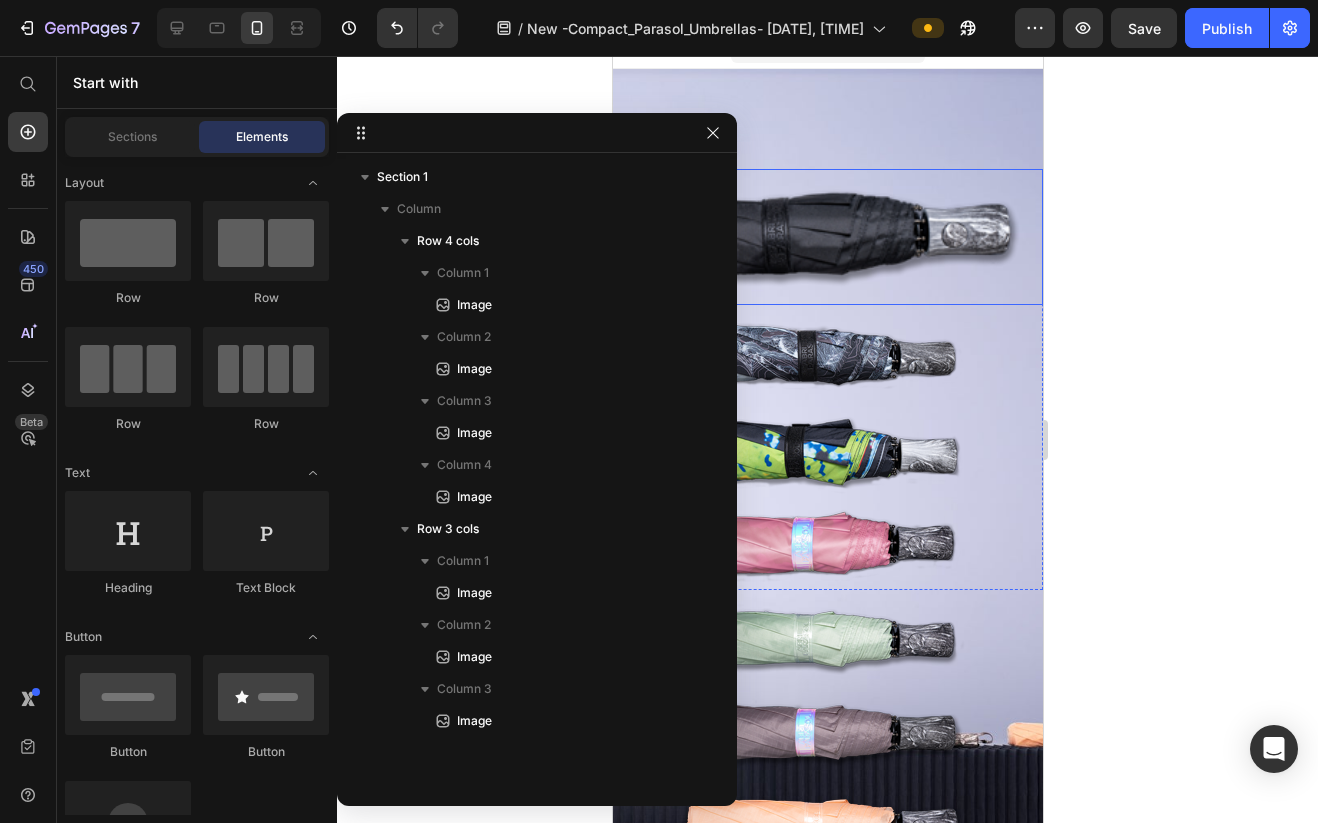 click at bounding box center [827, 237] 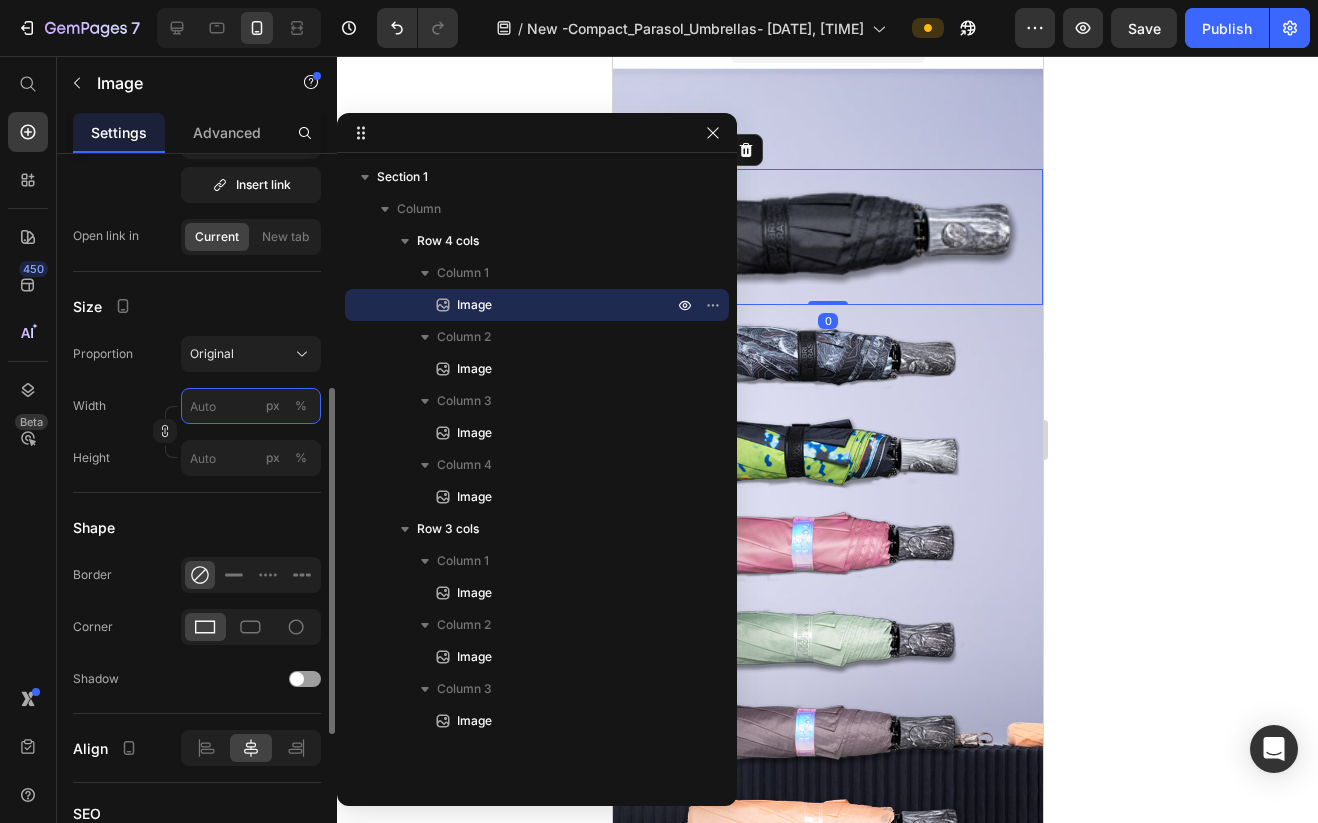 click on "px %" at bounding box center [251, 406] 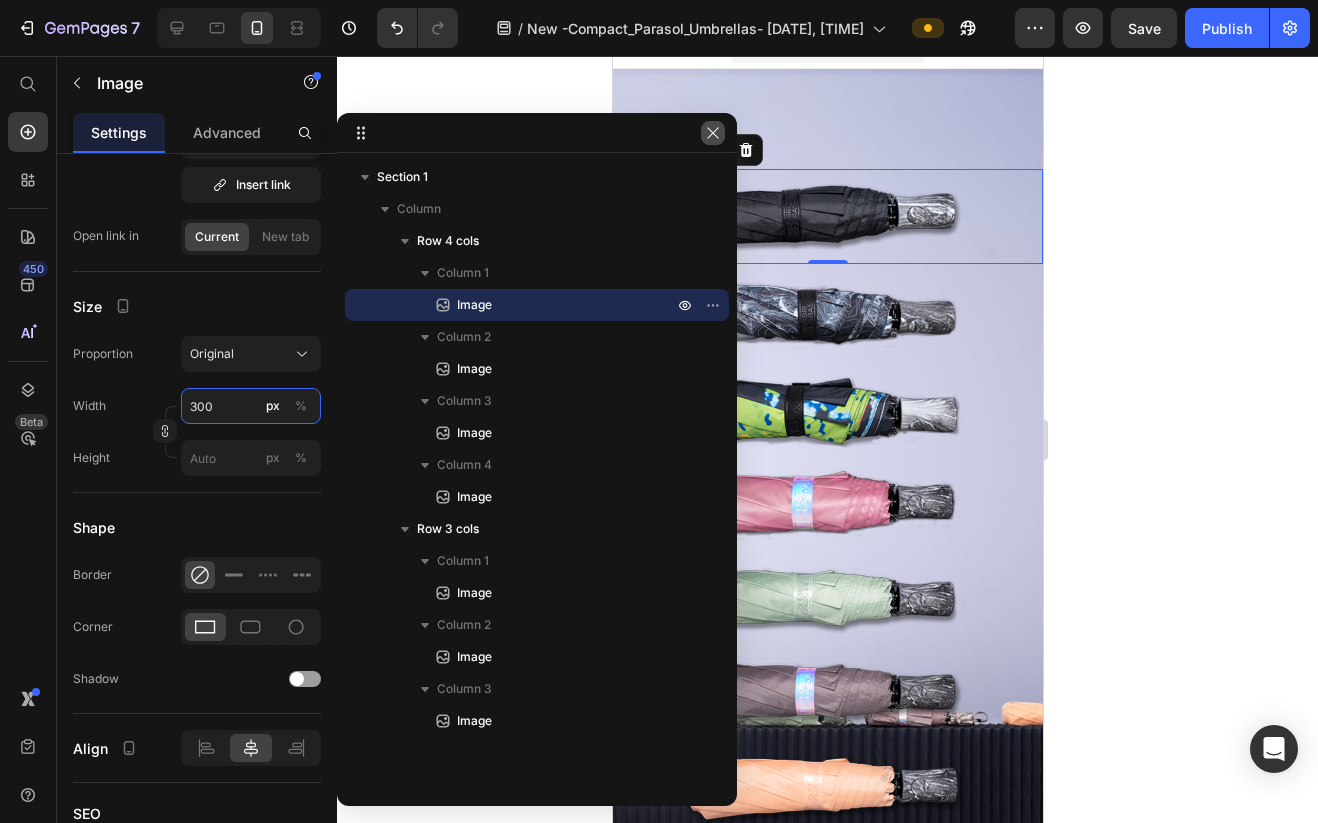type on "300" 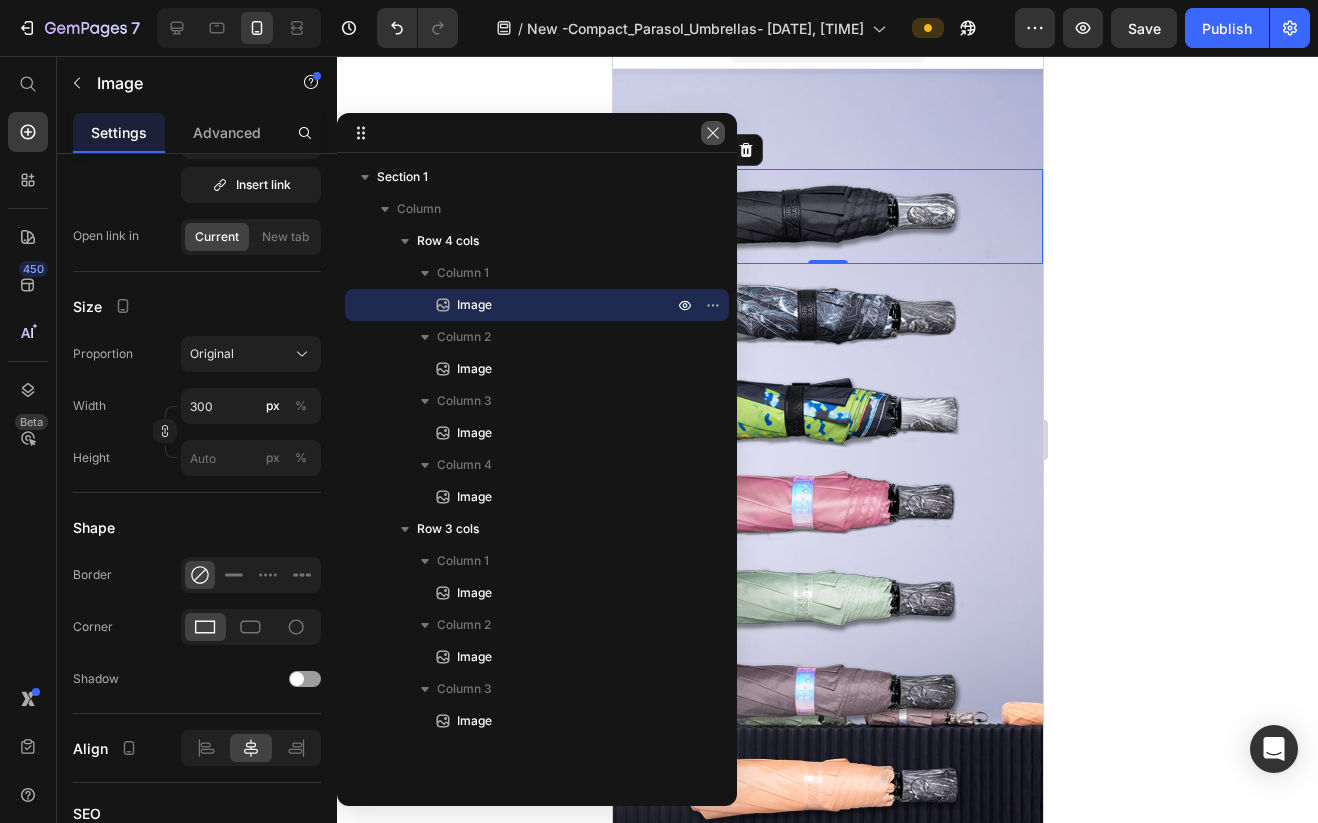 click at bounding box center [713, 133] 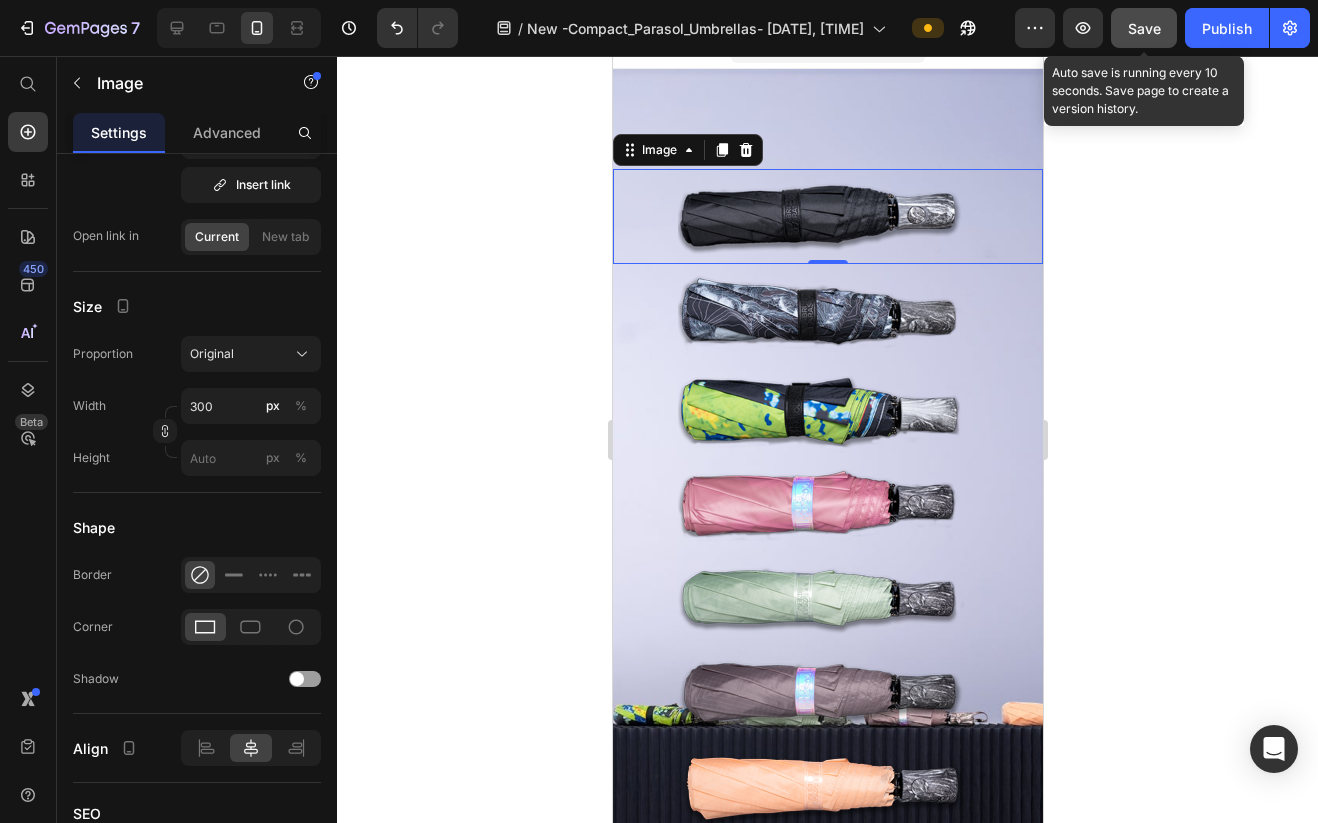 click on "Save" 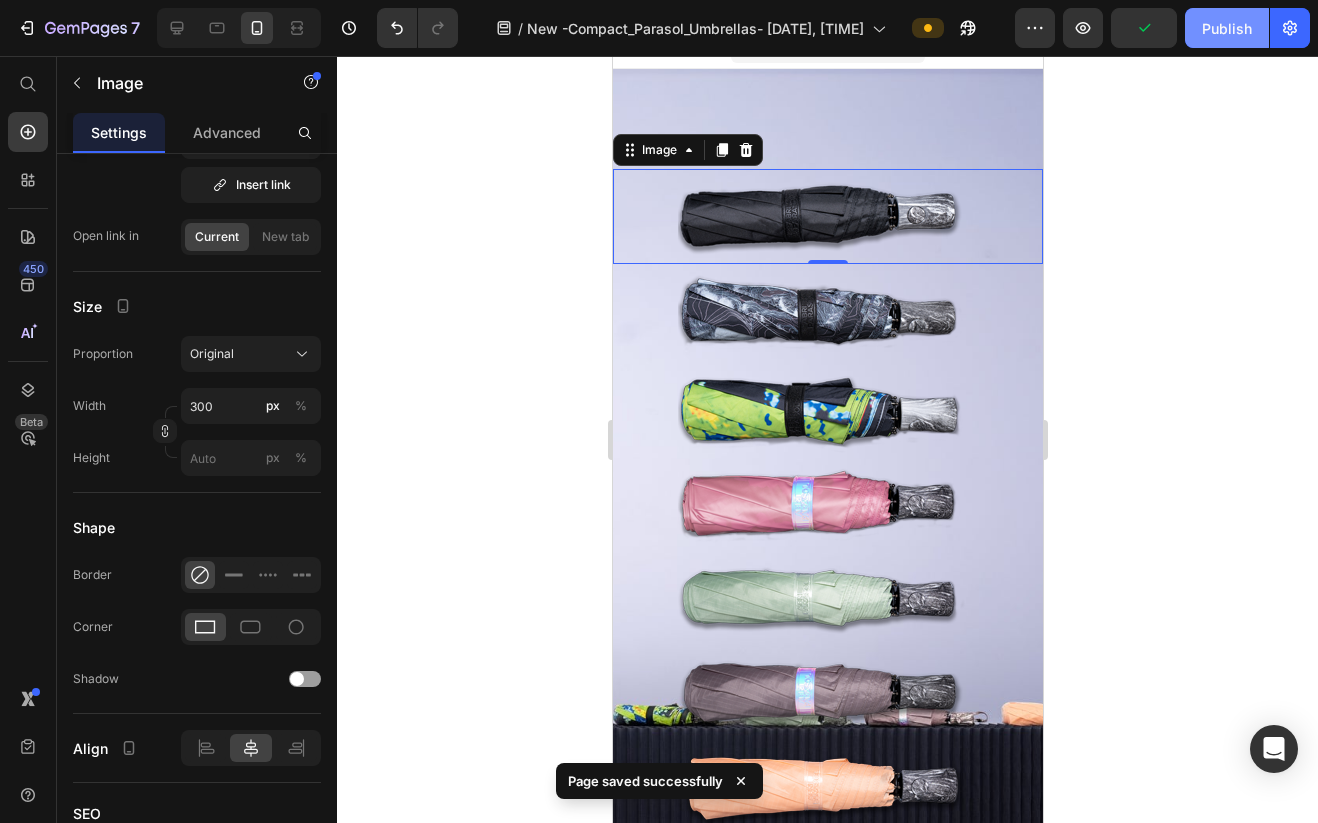click on "Publish" at bounding box center [1227, 28] 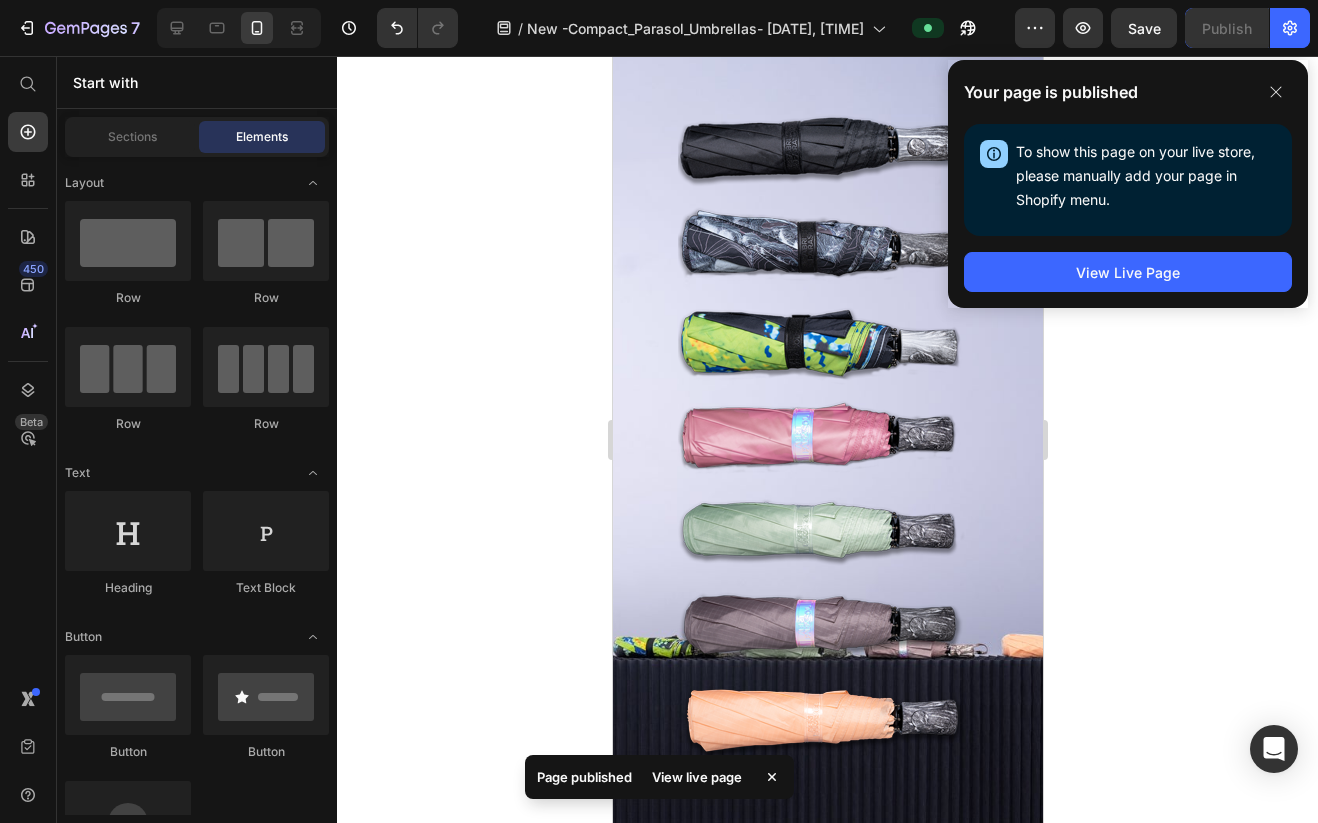 scroll, scrollTop: 132, scrollLeft: 0, axis: vertical 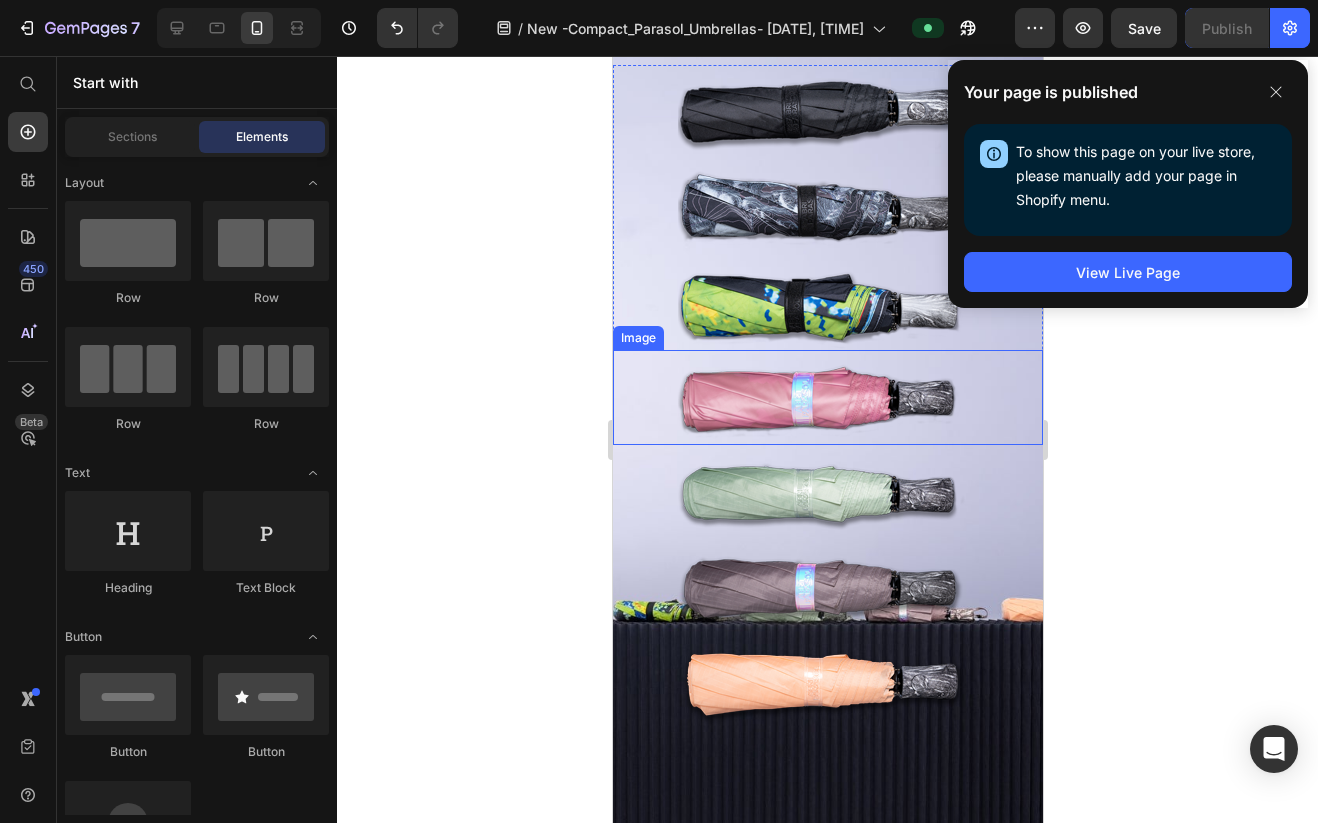 click at bounding box center [827, 397] 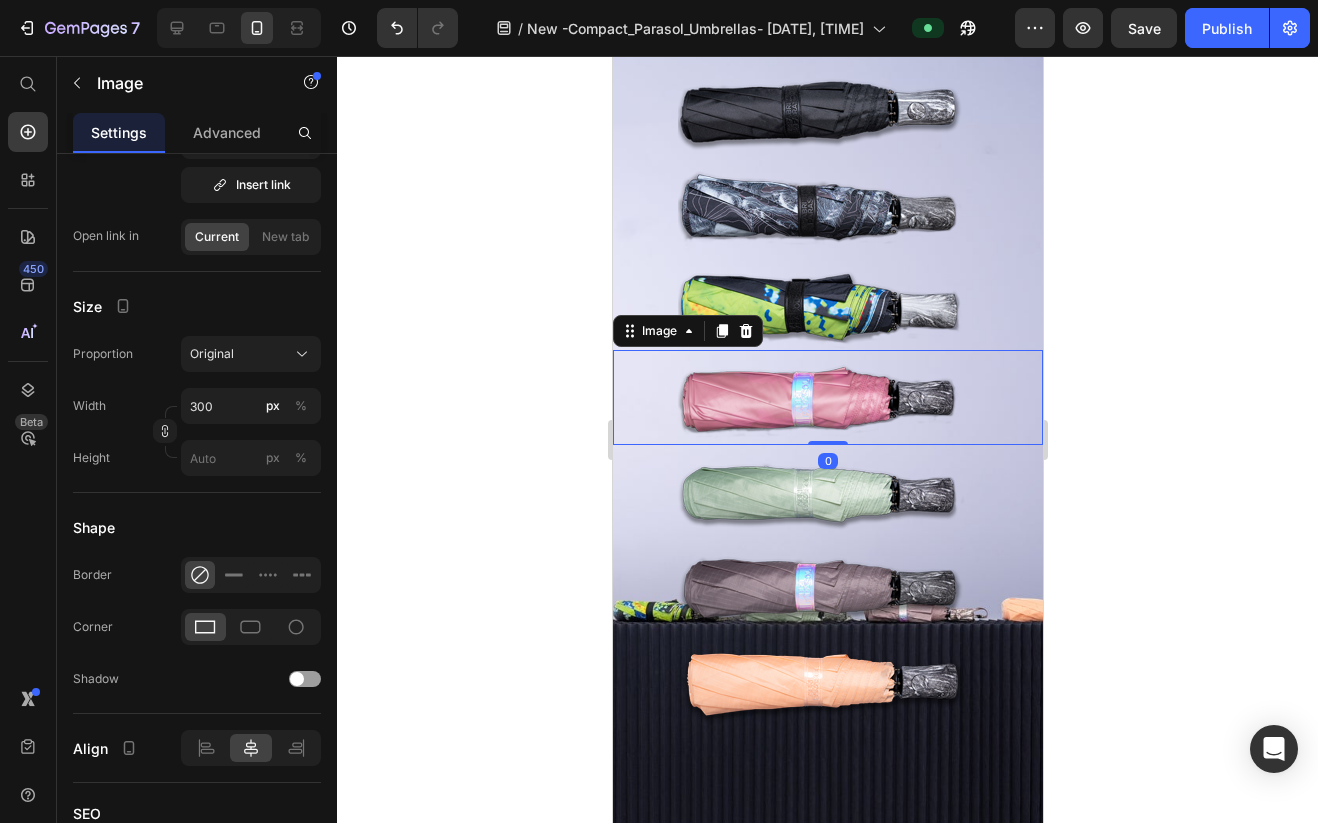 click at bounding box center (827, 397) 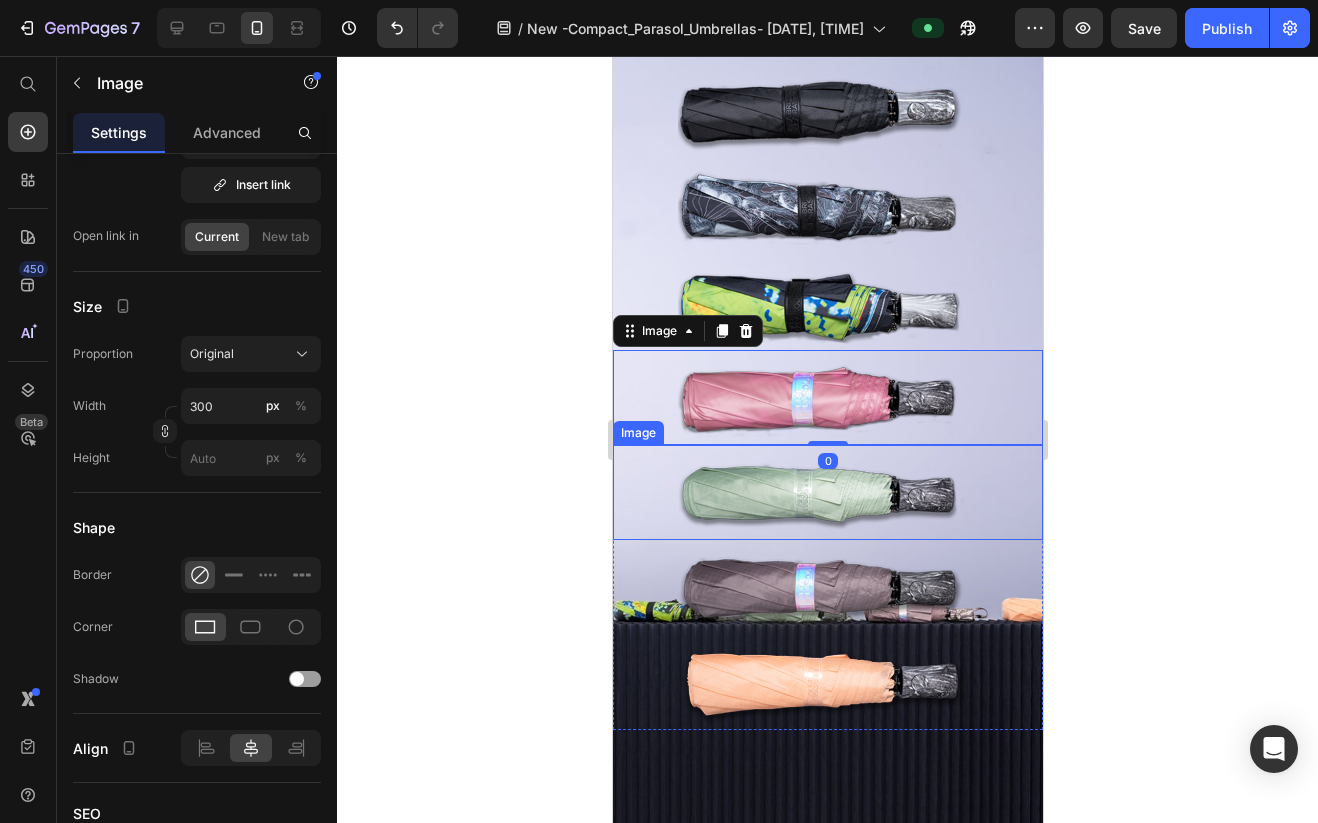 click at bounding box center (827, 492) 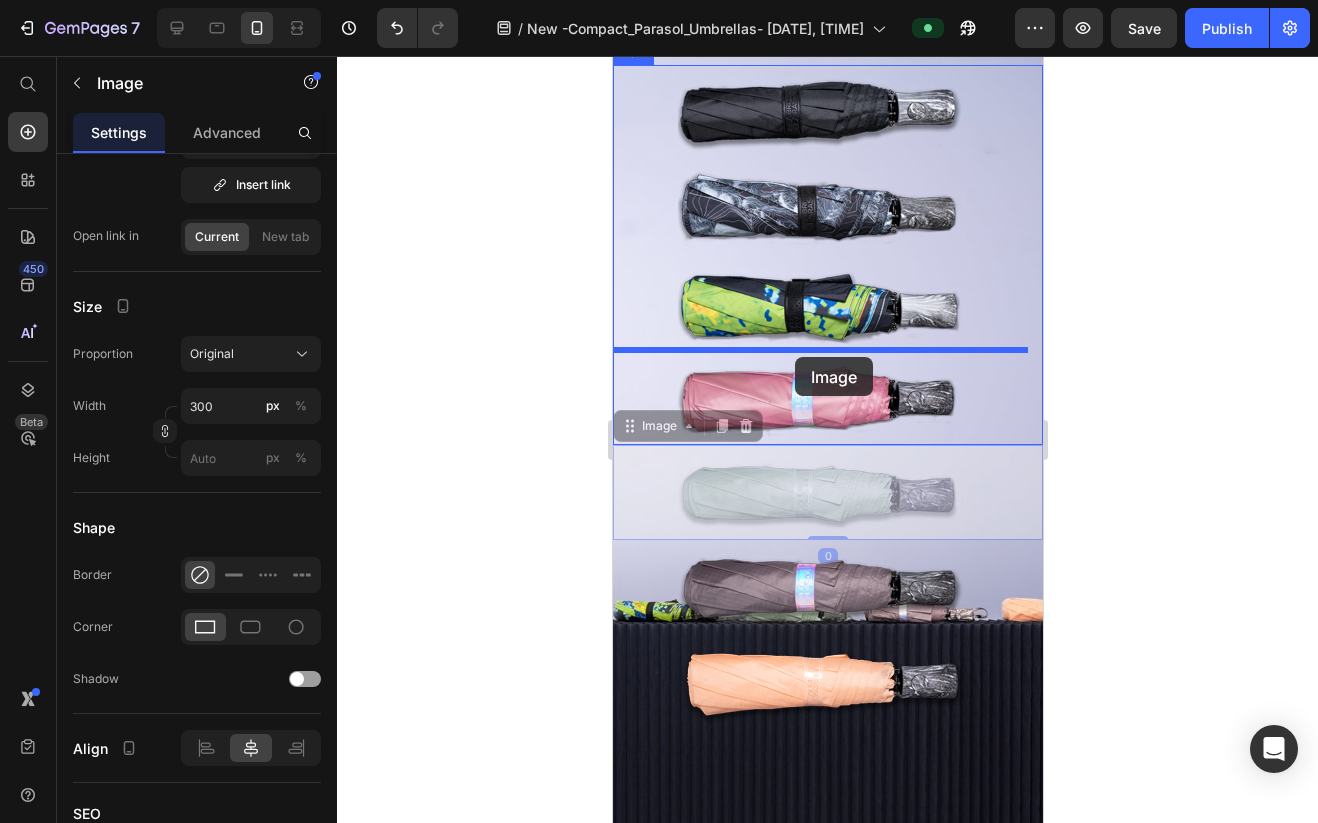 drag, startPoint x: 785, startPoint y: 498, endPoint x: 795, endPoint y: 358, distance: 140.35669 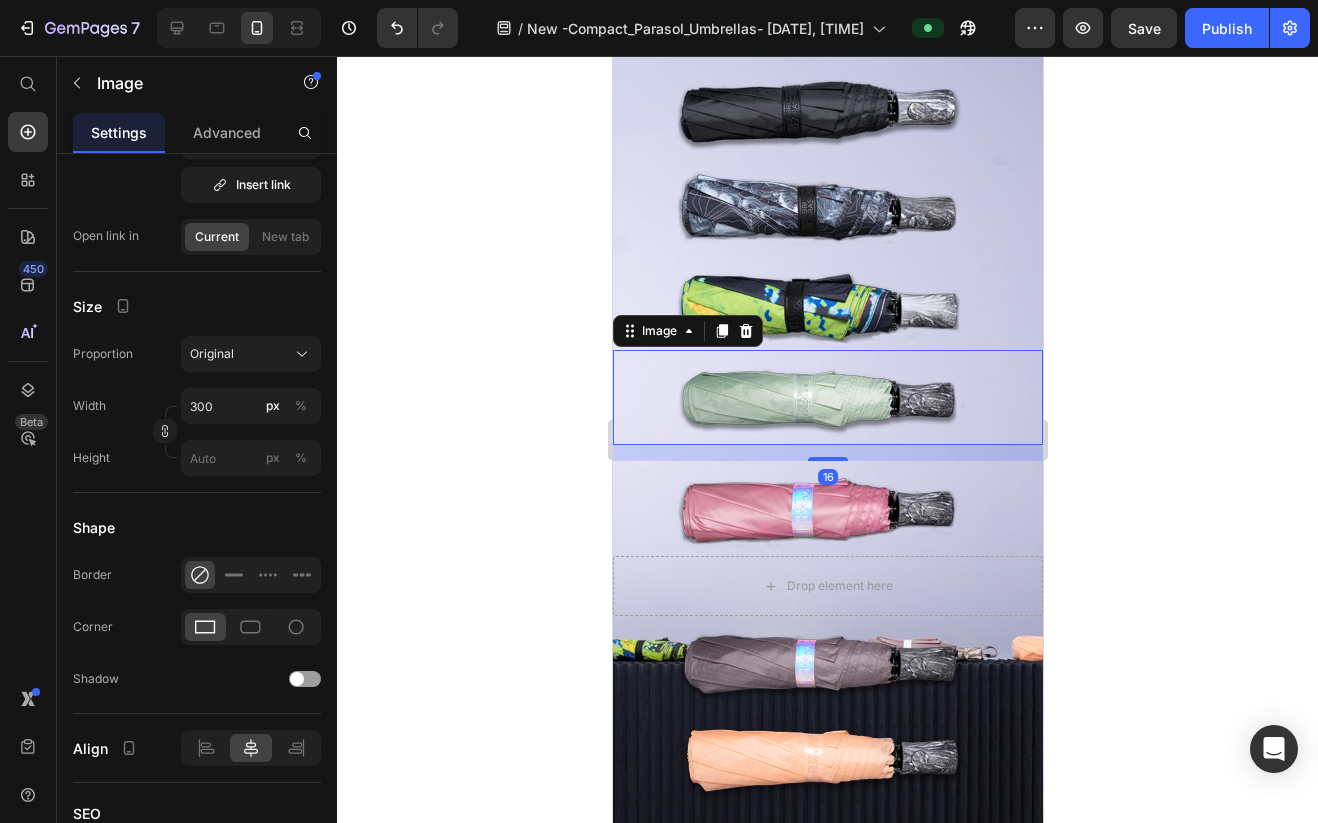 click 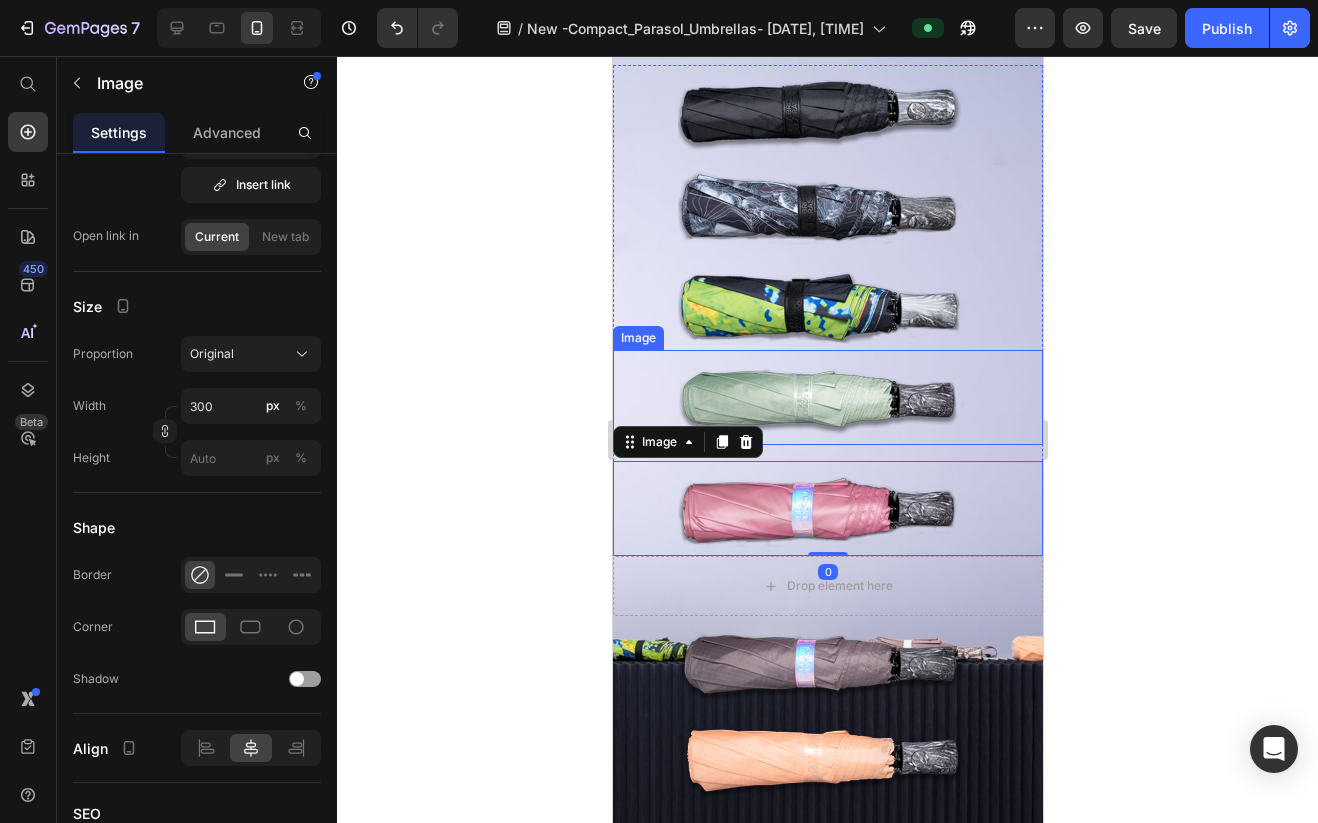 click on "Image" at bounding box center (827, 397) 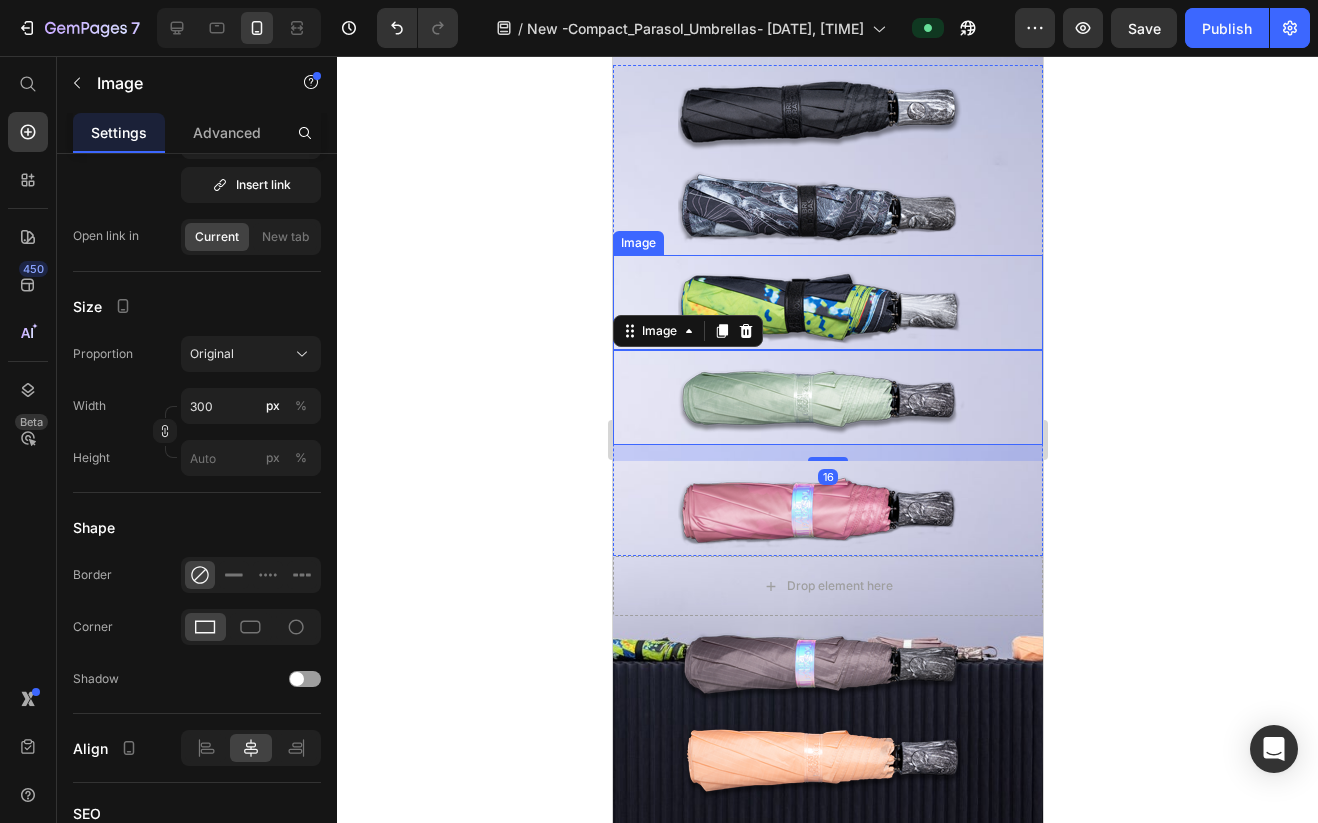 click at bounding box center (827, 302) 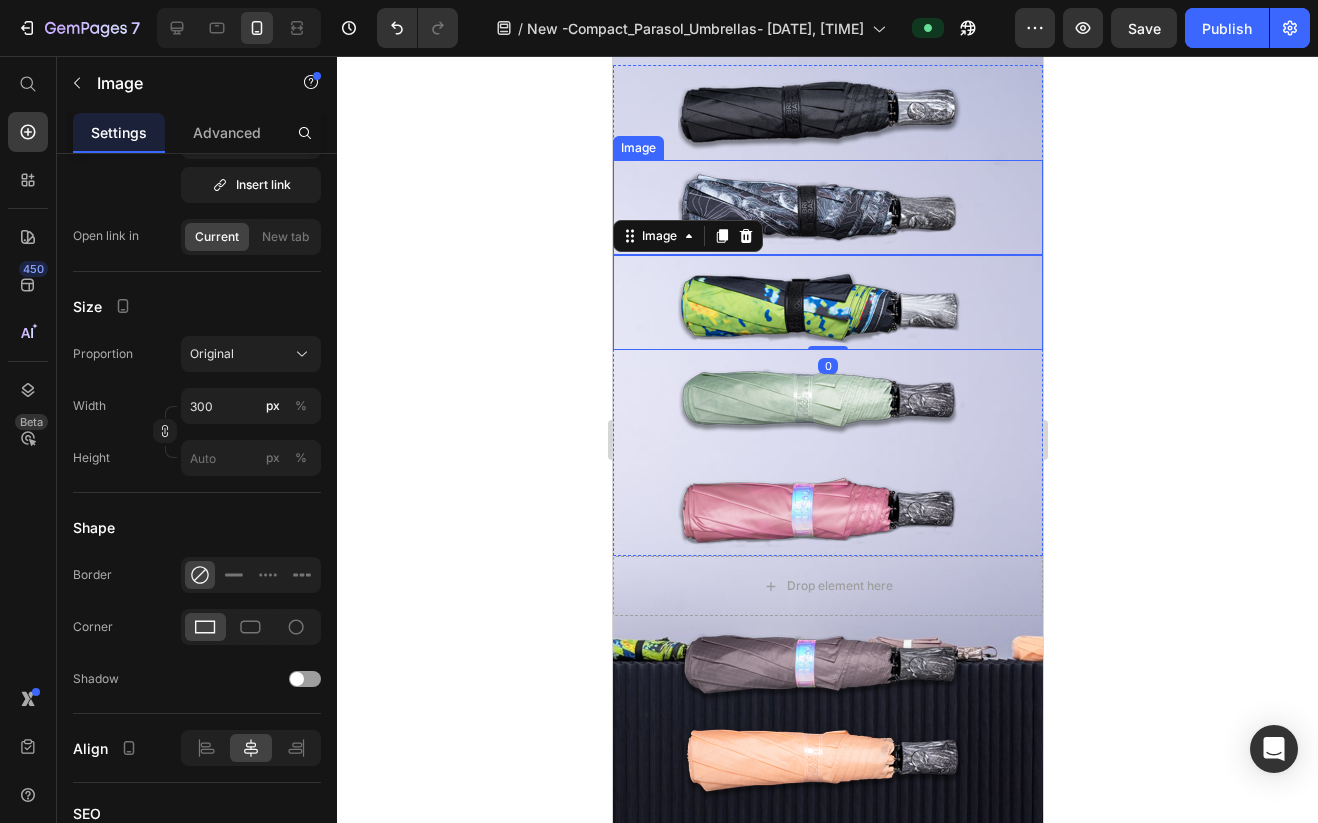 click at bounding box center (827, 207) 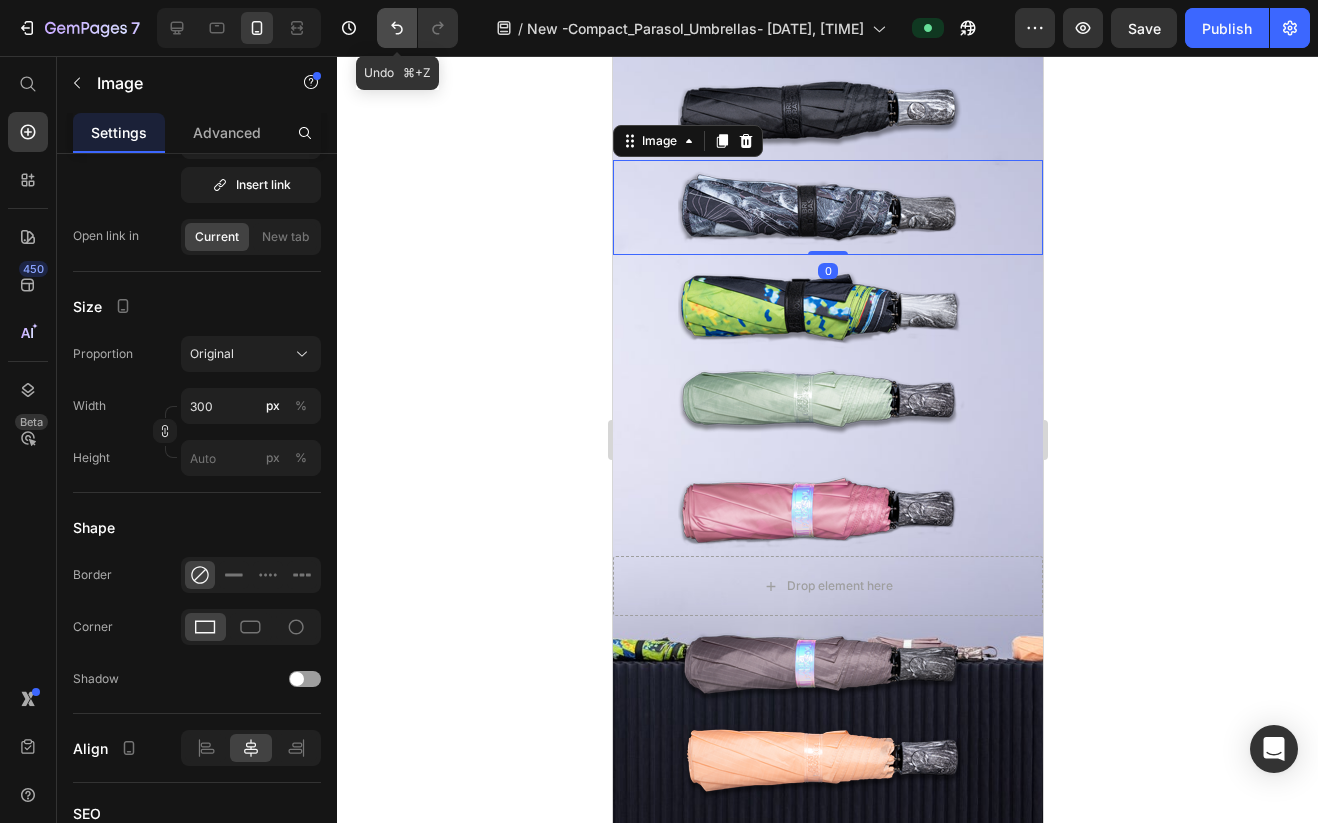 click 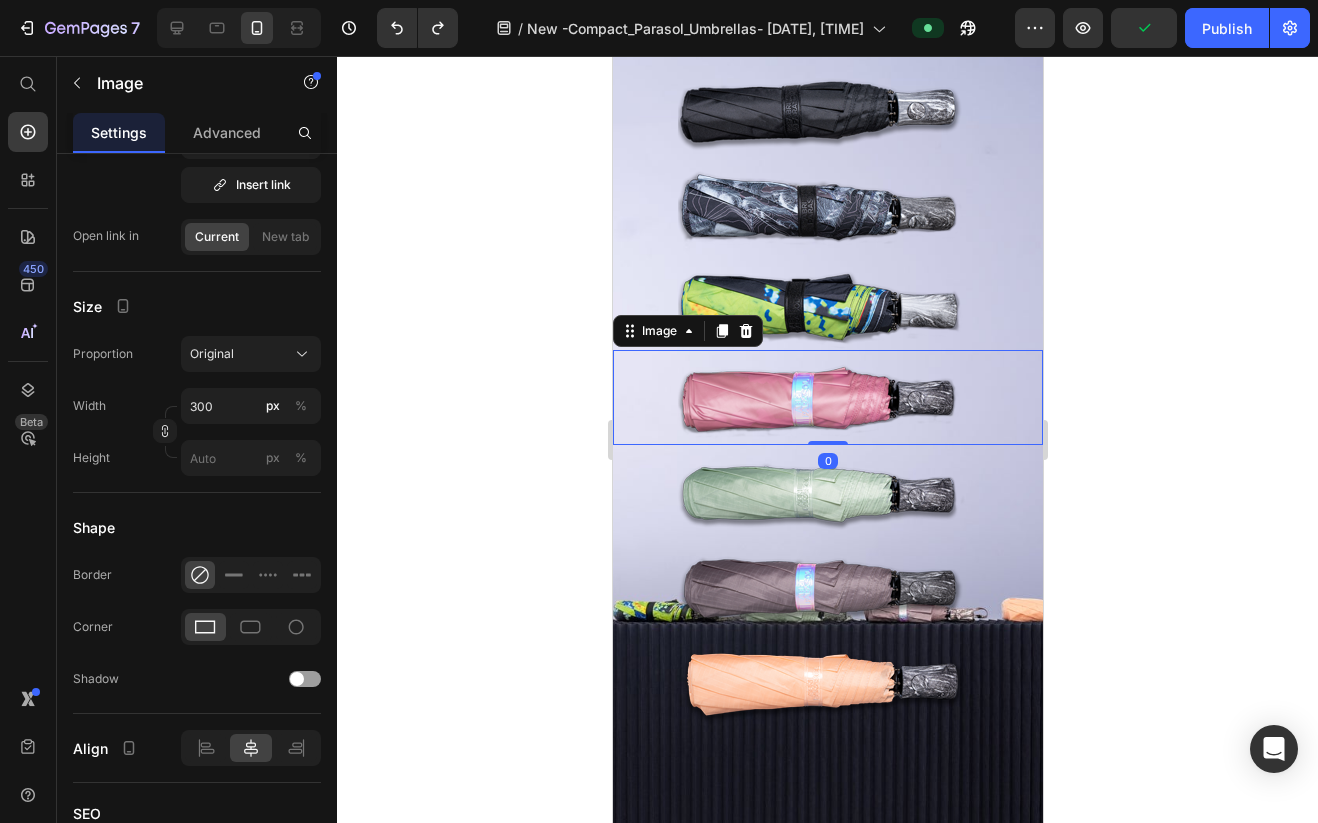 click at bounding box center (827, 397) 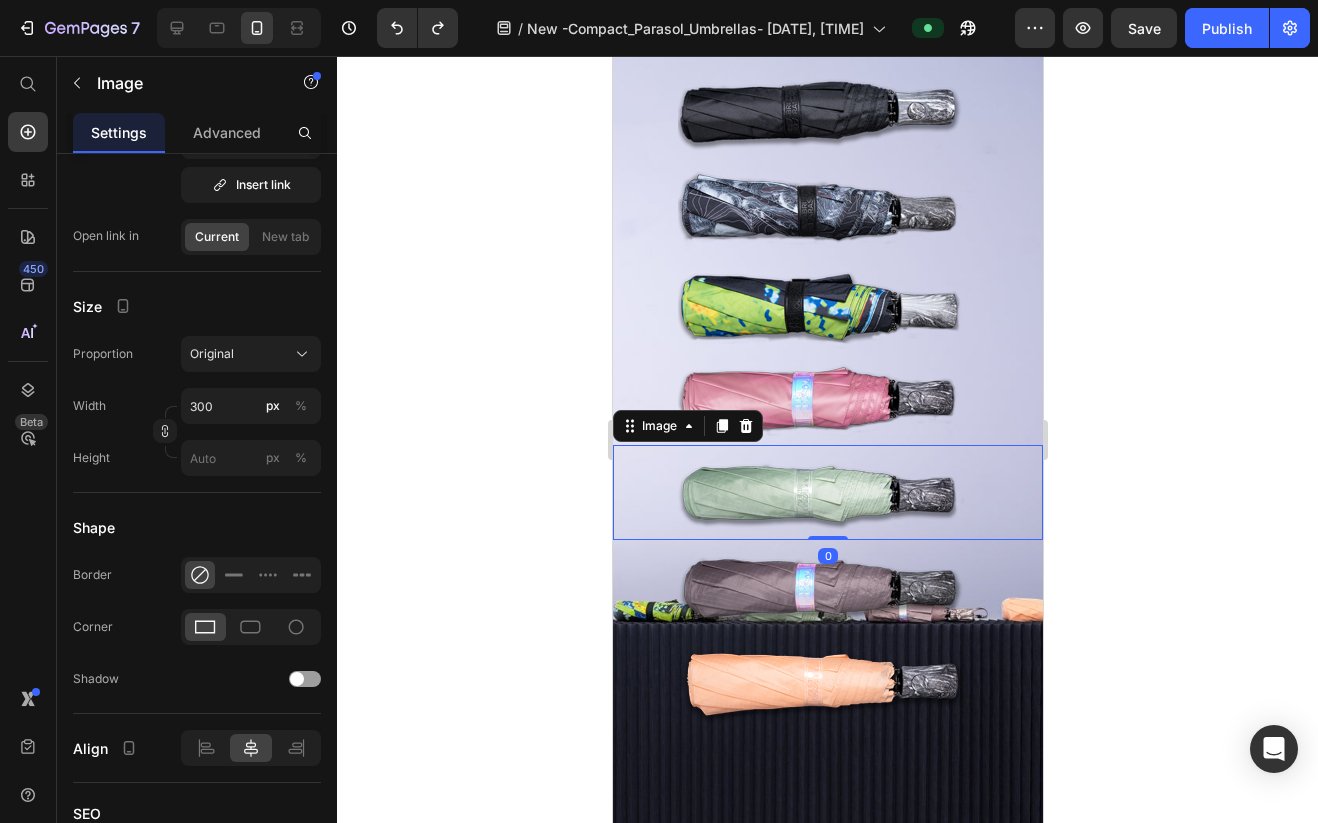click at bounding box center [827, 492] 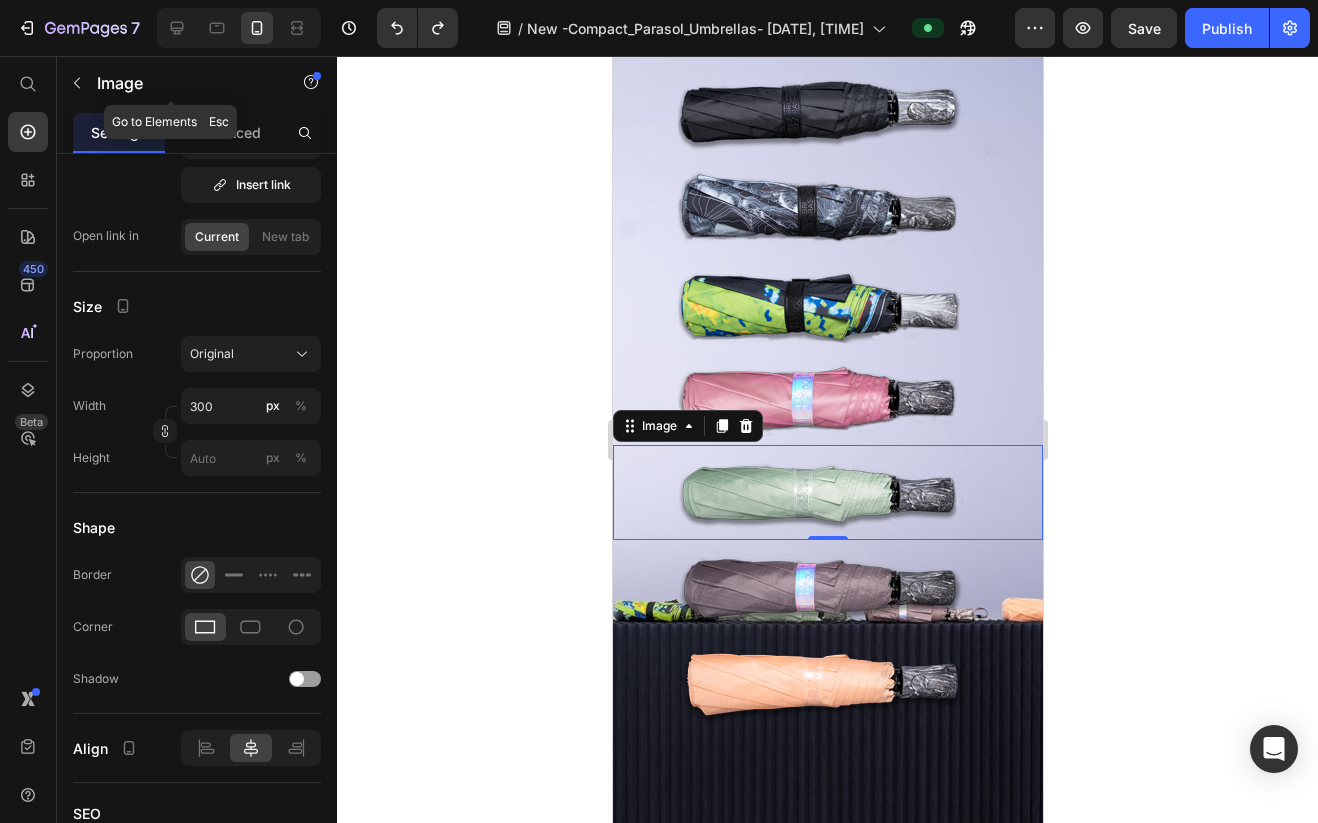 click 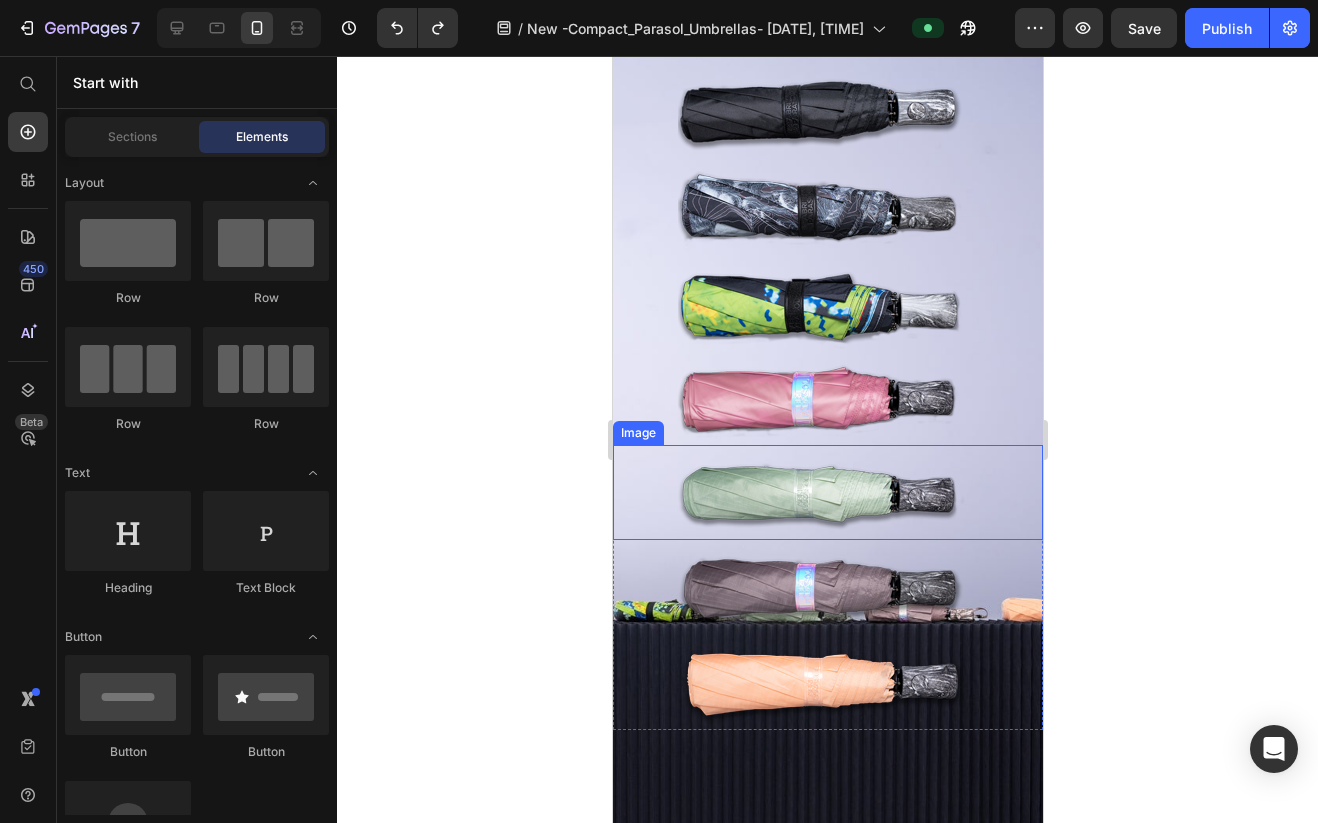 click at bounding box center [827, 492] 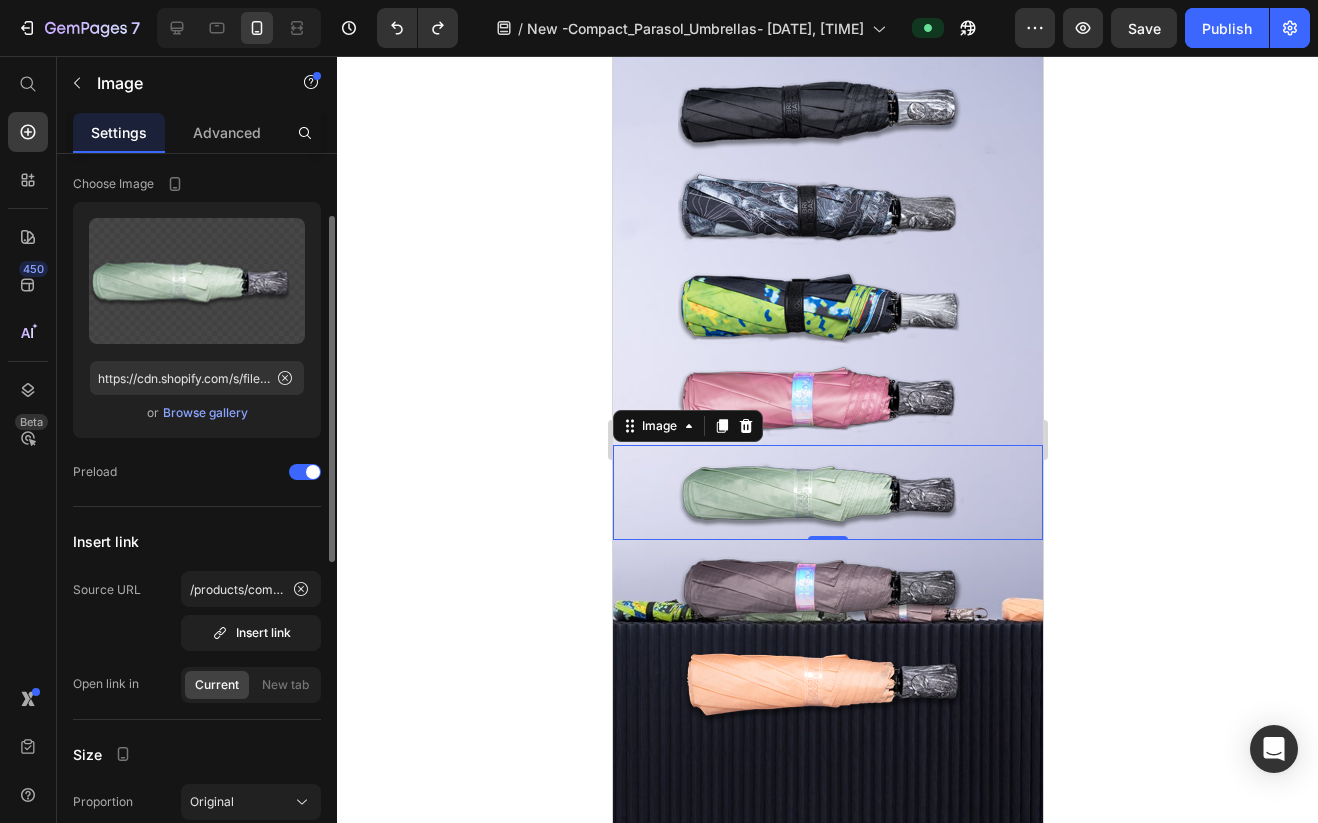 scroll, scrollTop: 0, scrollLeft: 0, axis: both 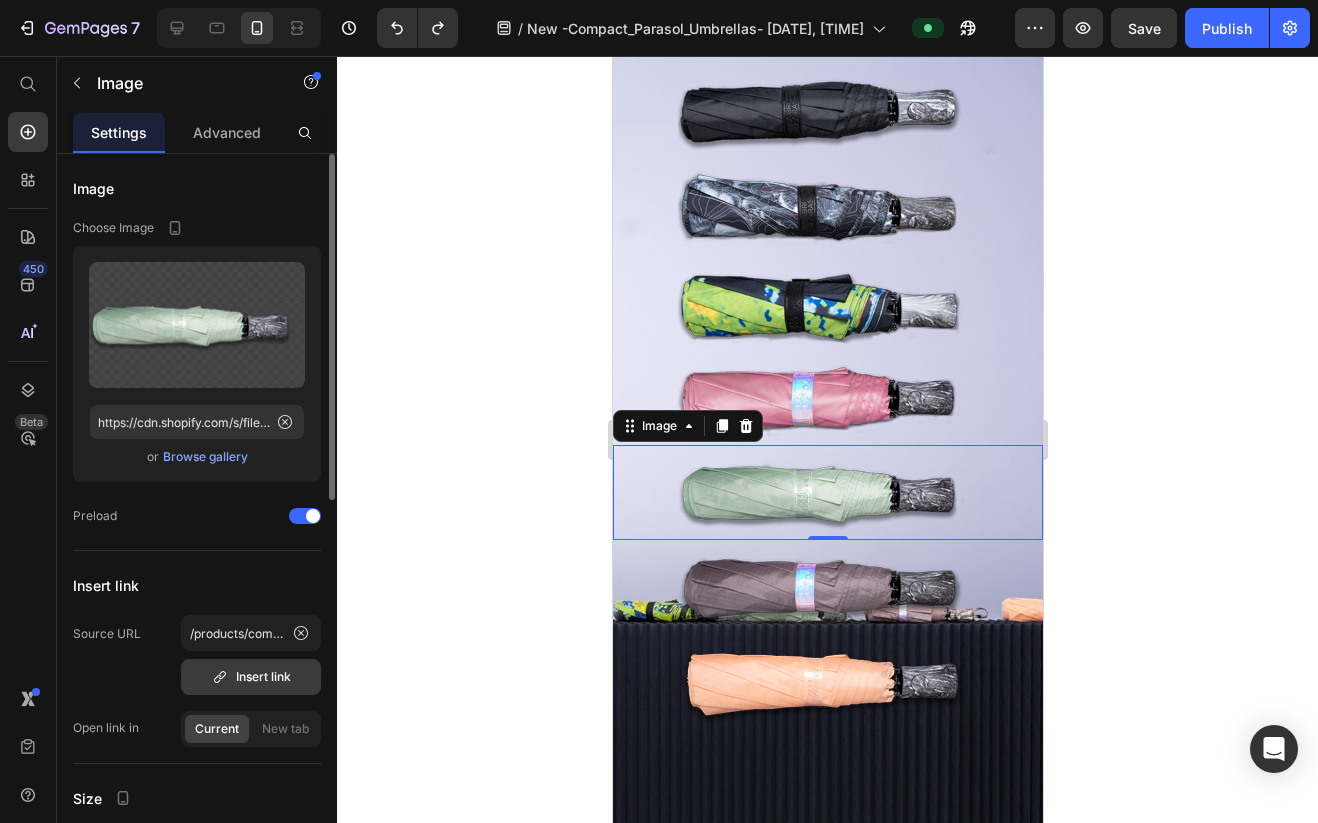 click on "Insert link" at bounding box center [251, 677] 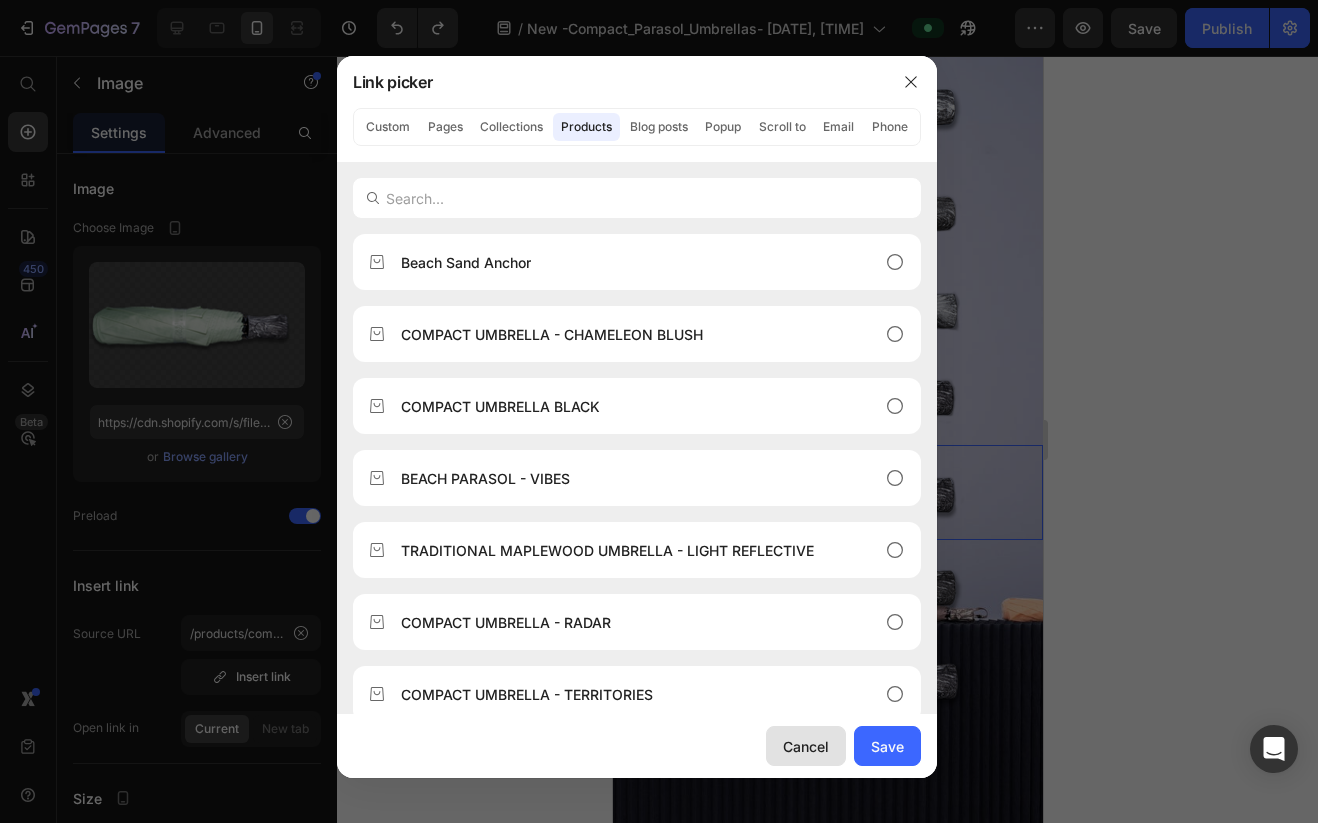 click on "Cancel" at bounding box center [806, 746] 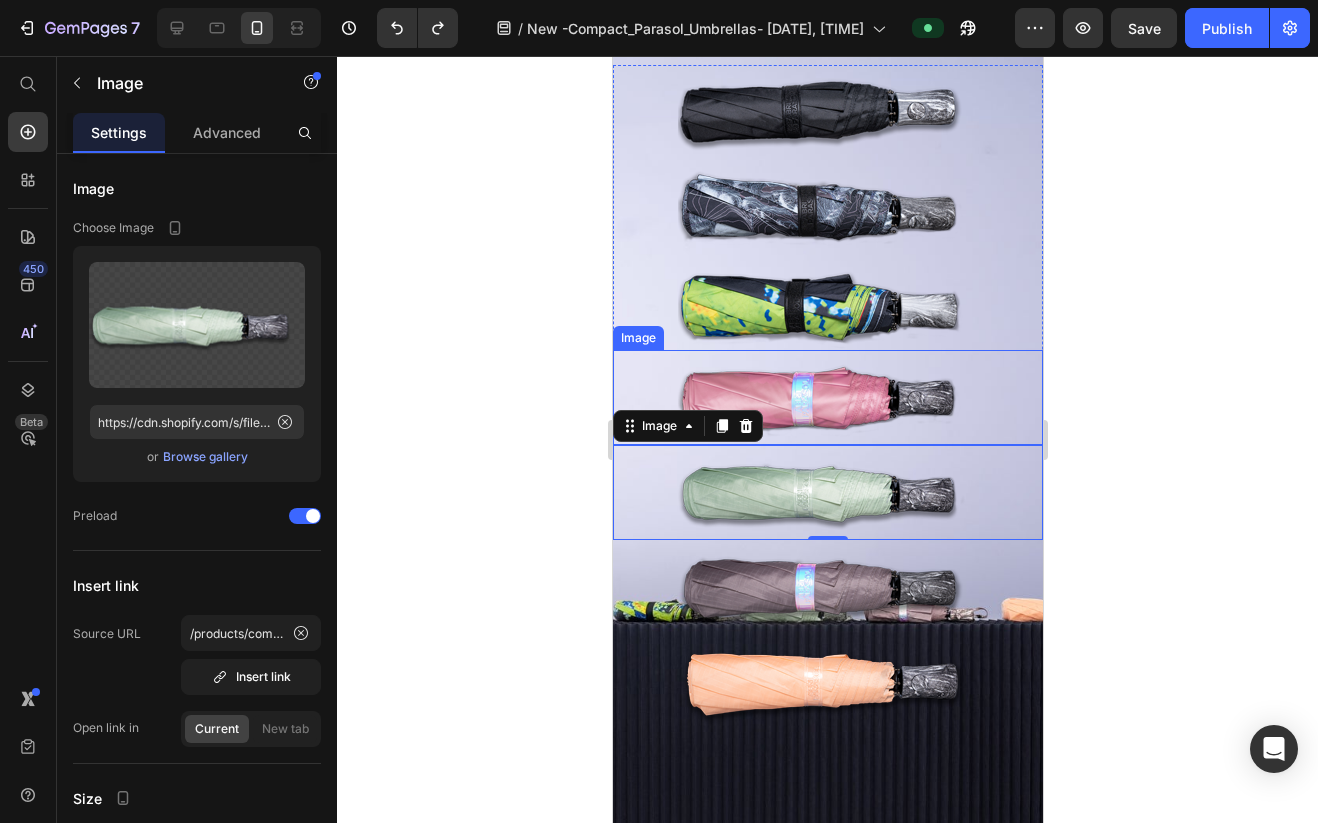 click at bounding box center (827, 397) 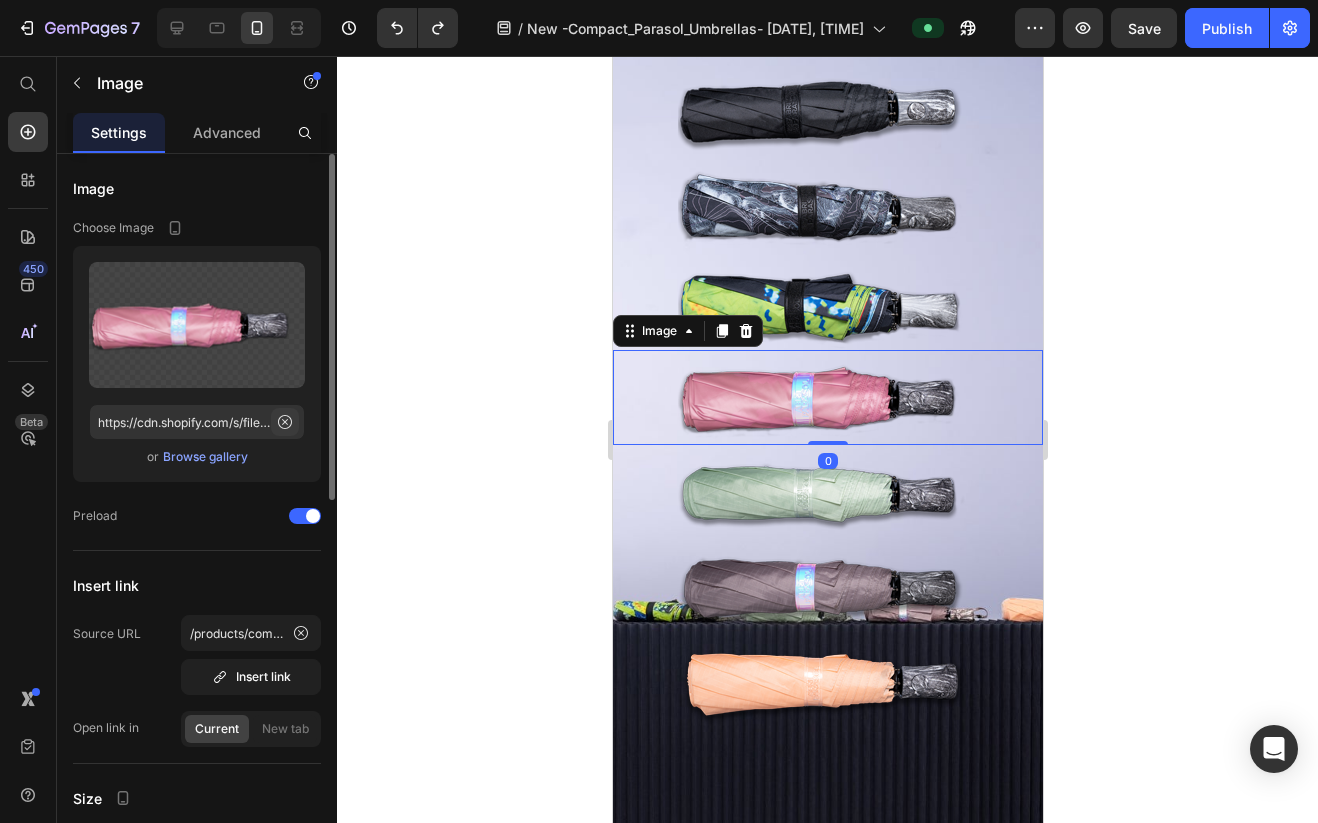 click 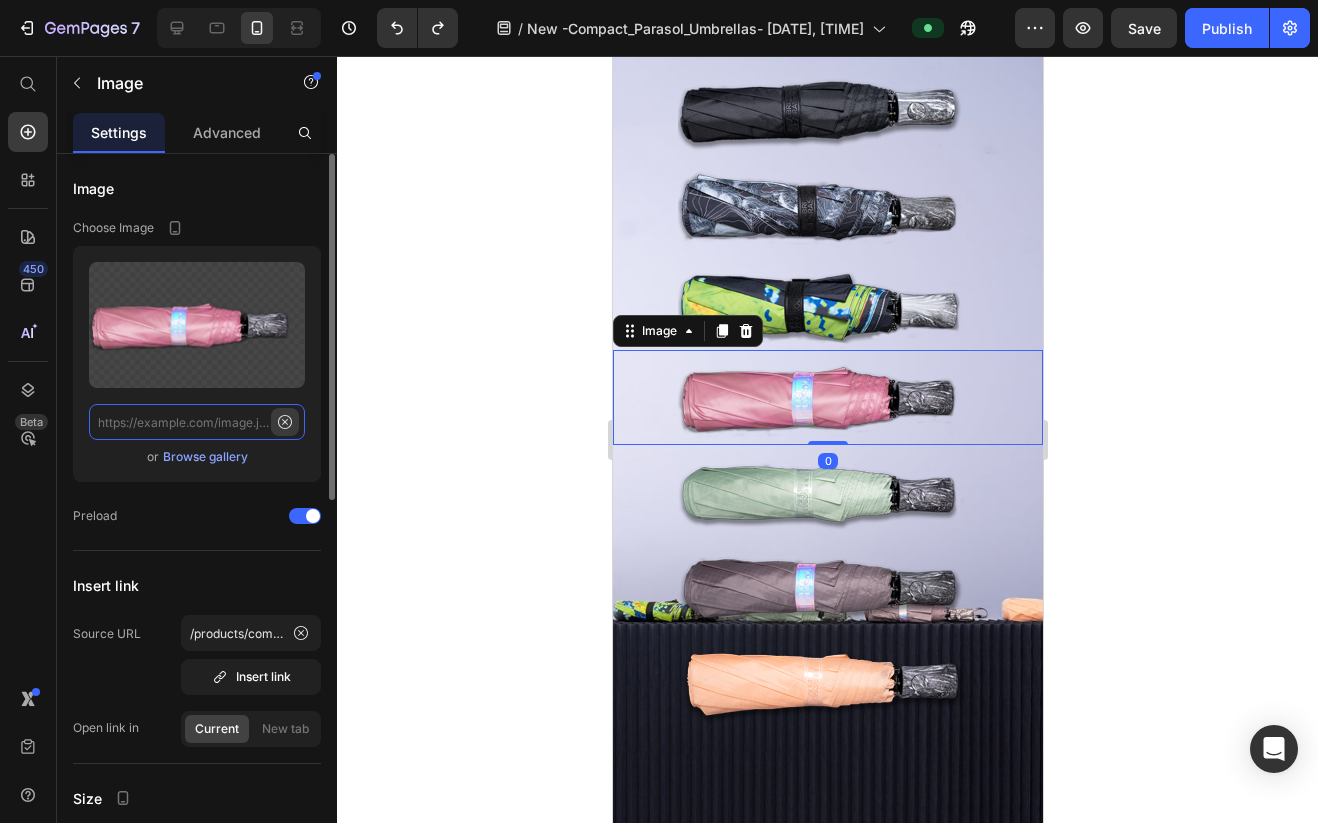 scroll, scrollTop: 0, scrollLeft: 0, axis: both 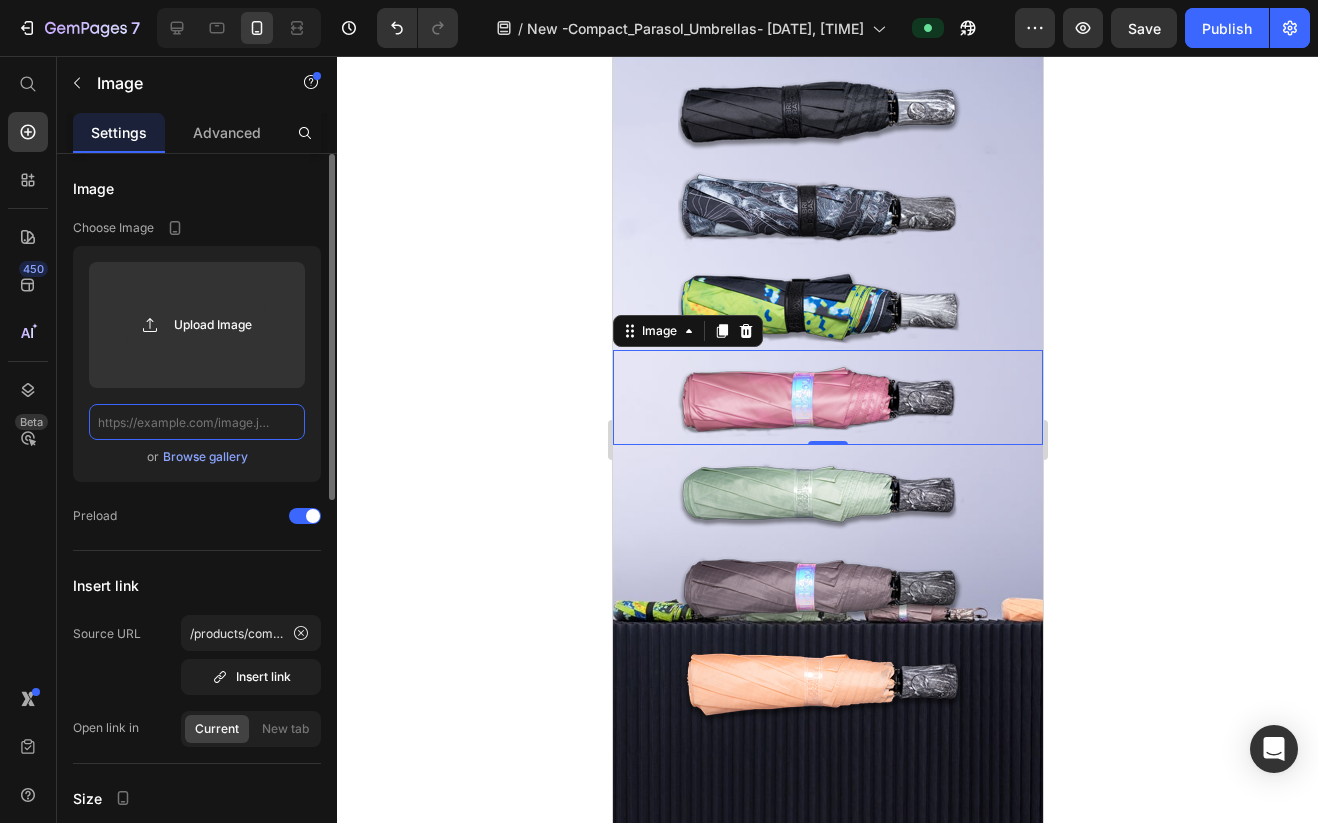 type on "https://cdn.shopify.com/s/files/1/0872/9133/0836/files/fog_300px.png?v=1752380759" 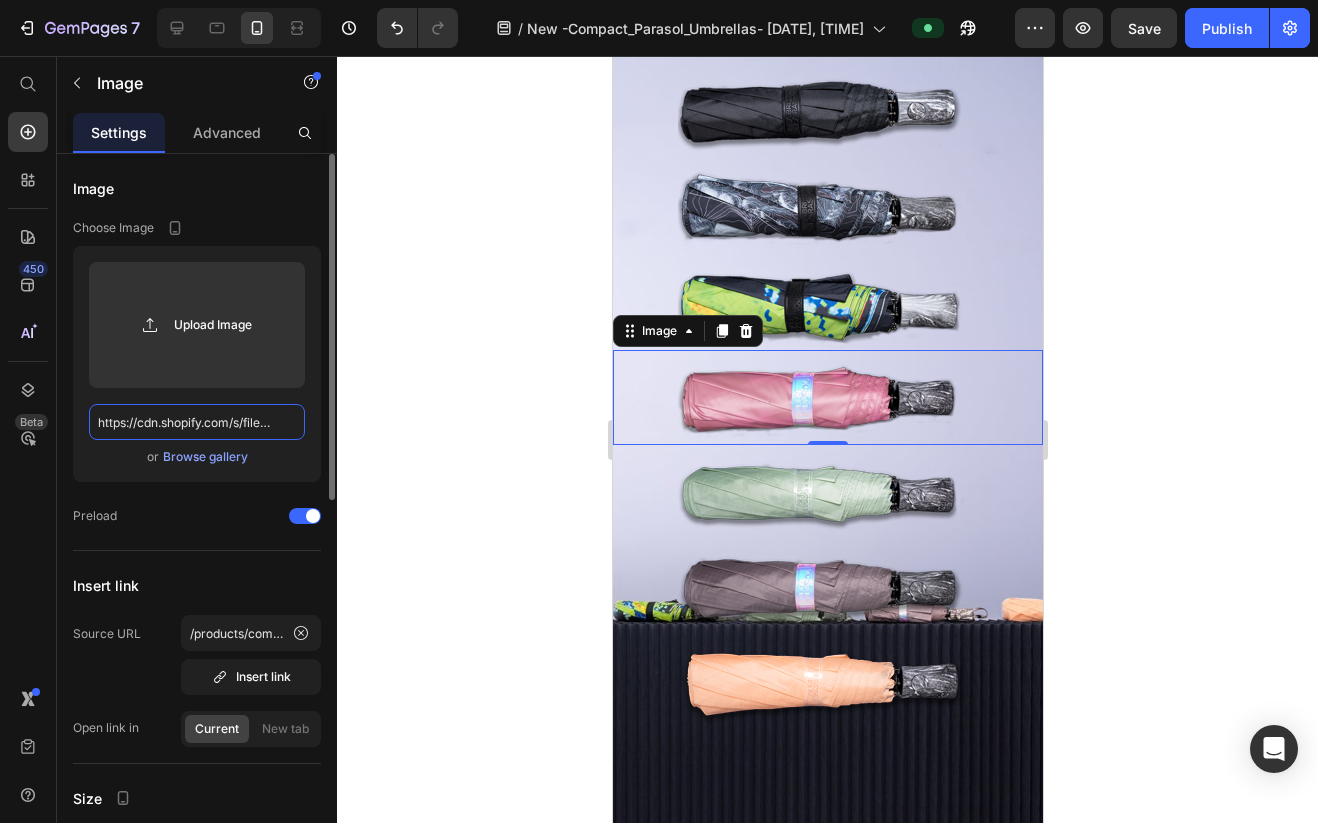 scroll, scrollTop: 0, scrollLeft: 314, axis: horizontal 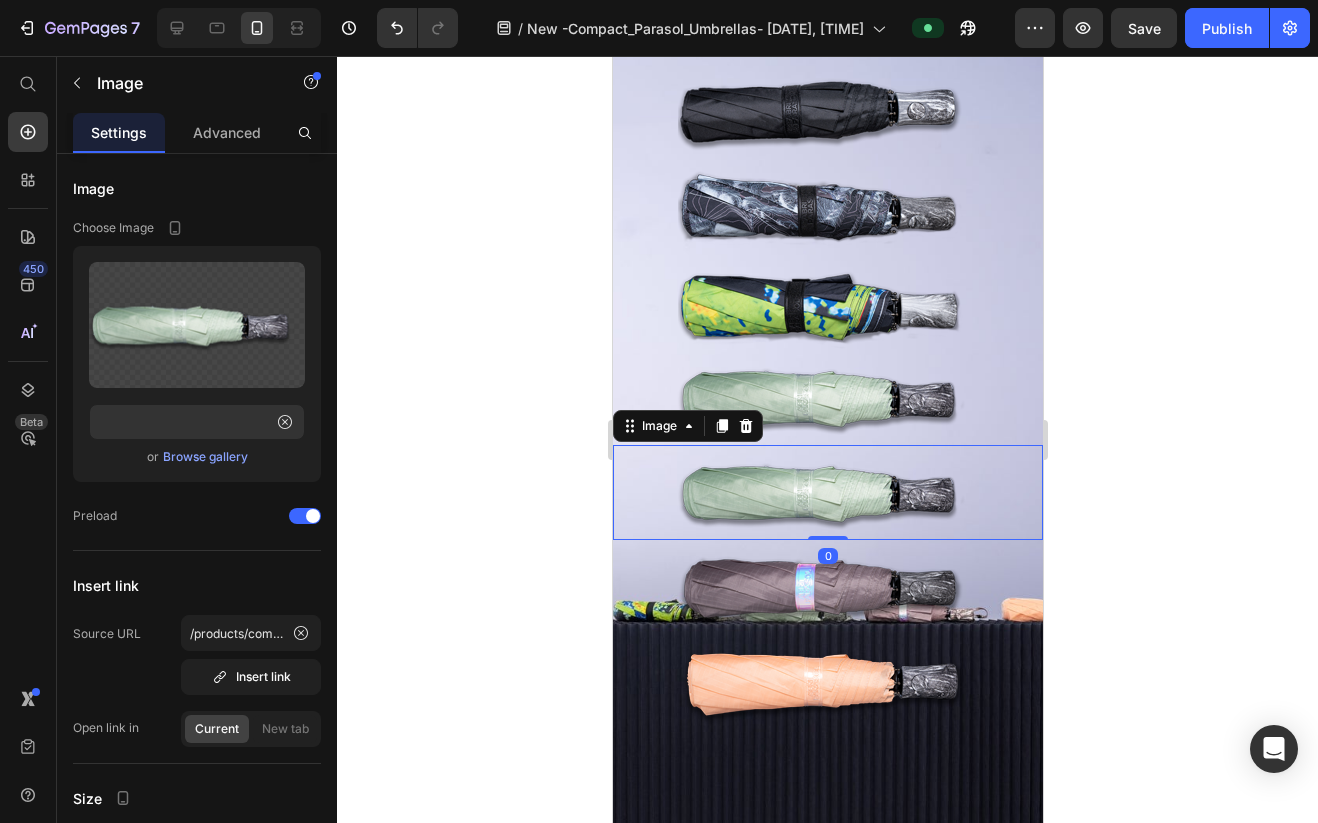 click at bounding box center (827, 492) 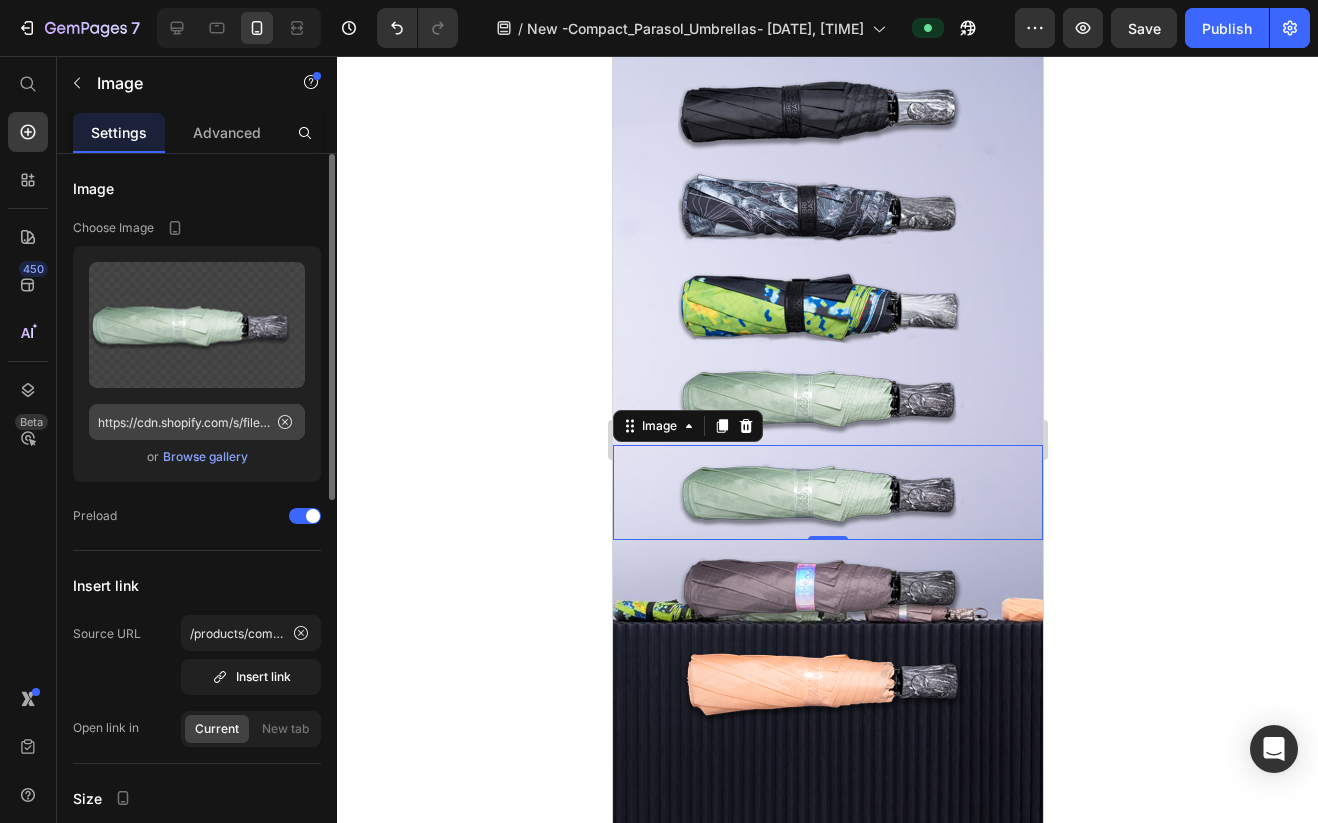 click 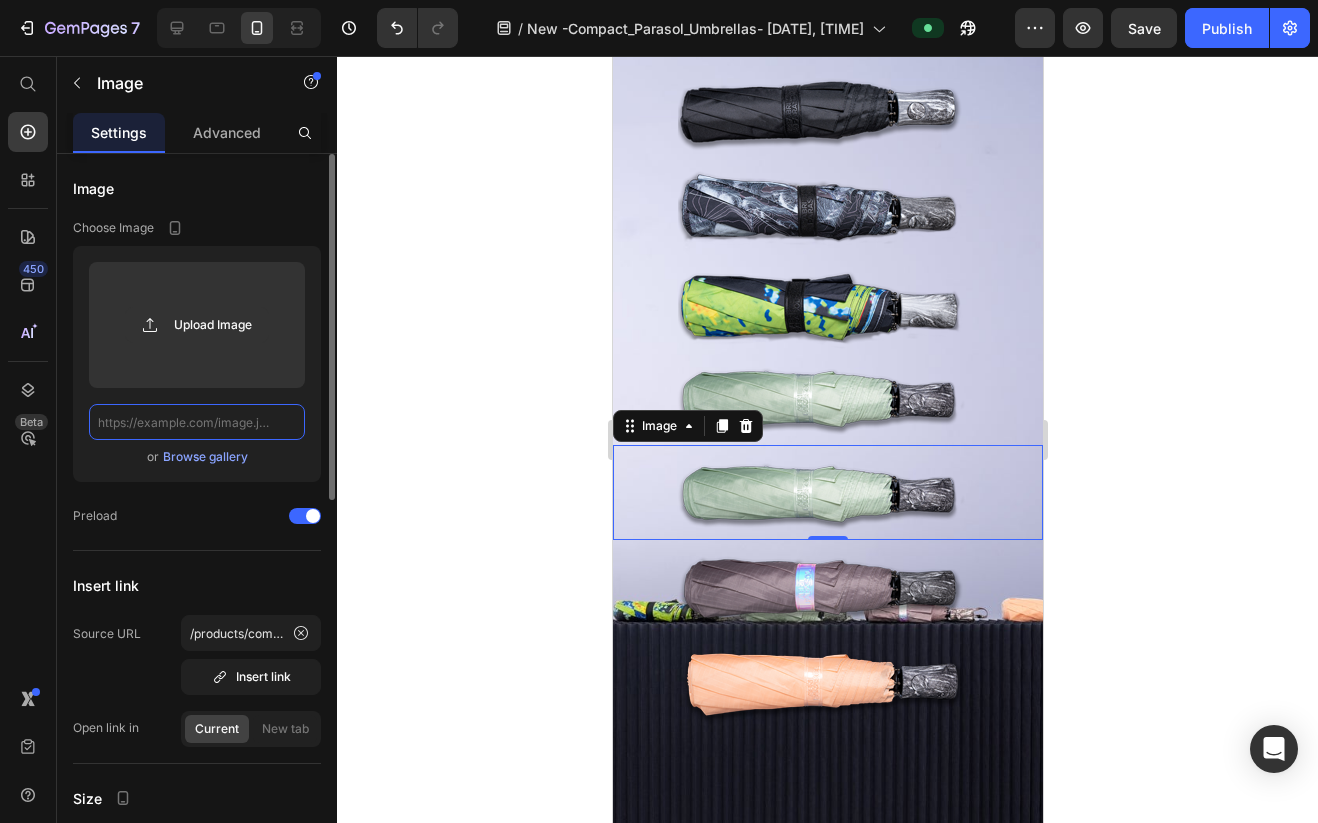 scroll, scrollTop: 0, scrollLeft: 0, axis: both 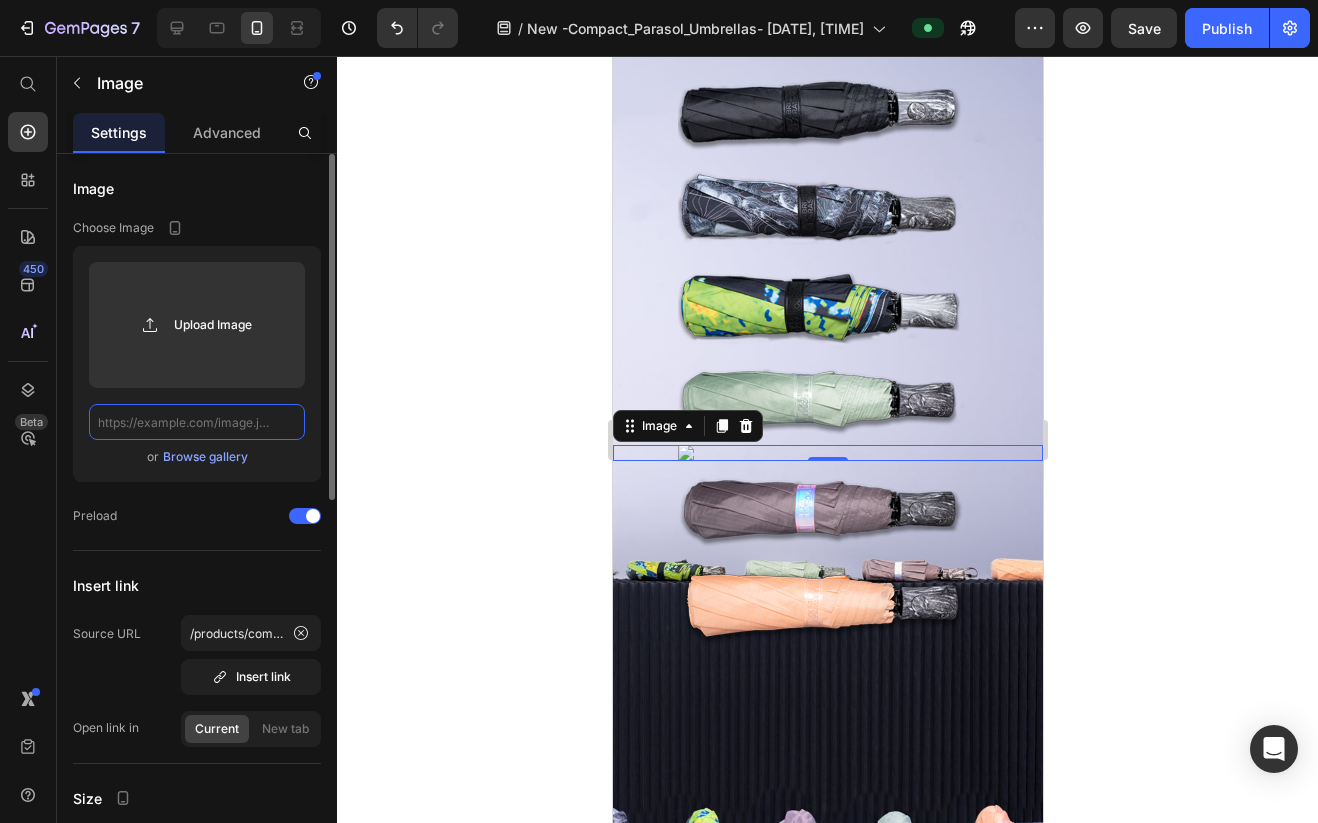click 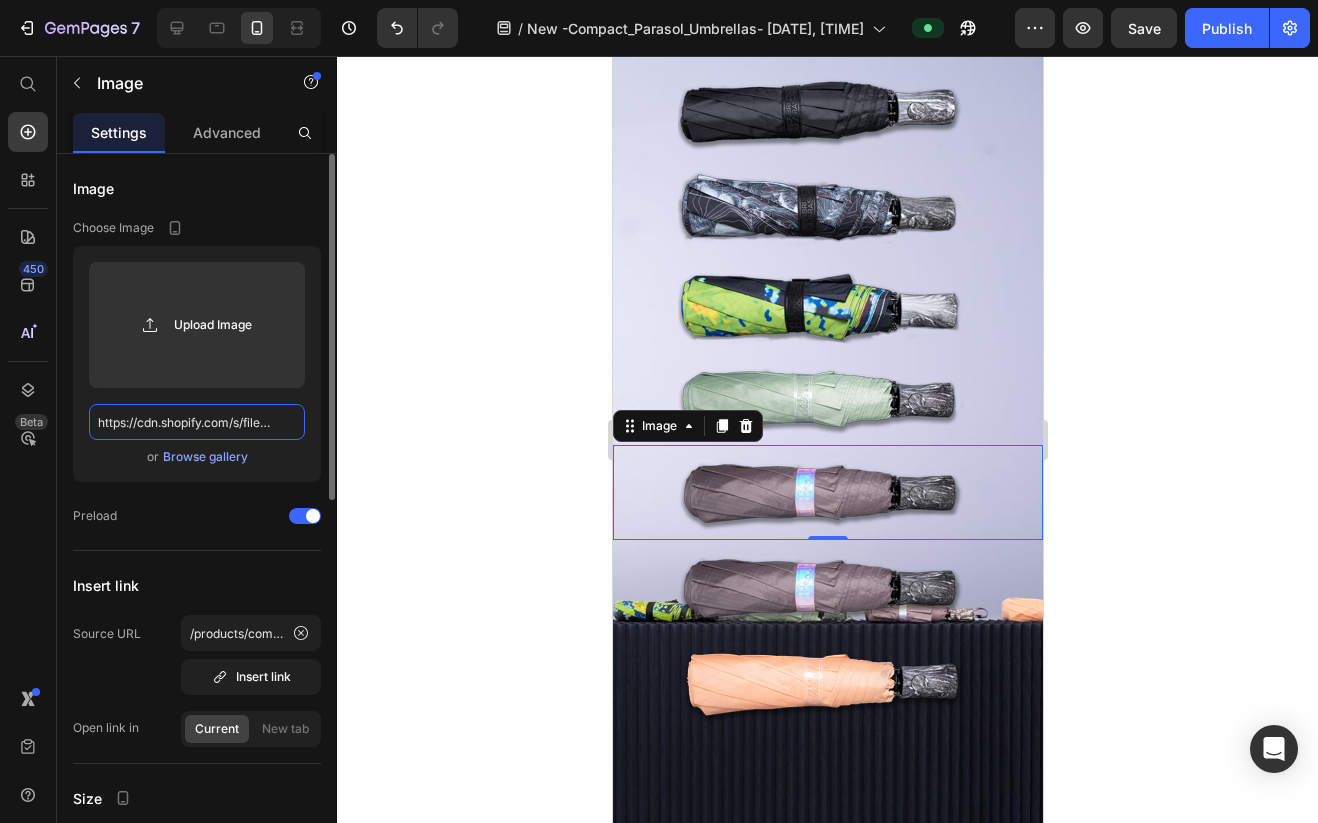 scroll, scrollTop: 0, scrollLeft: 318, axis: horizontal 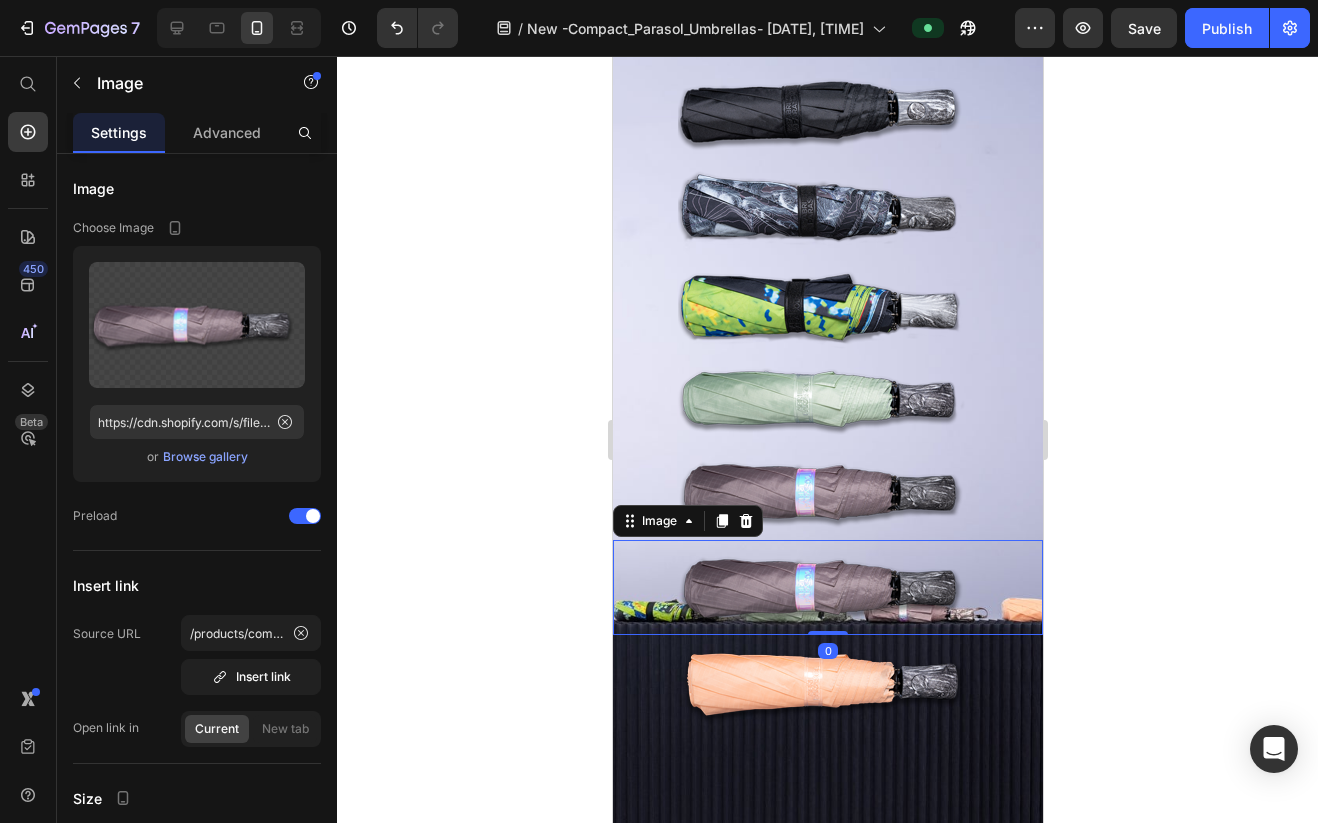 drag, startPoint x: 758, startPoint y: 571, endPoint x: 759, endPoint y: 559, distance: 12.0415945 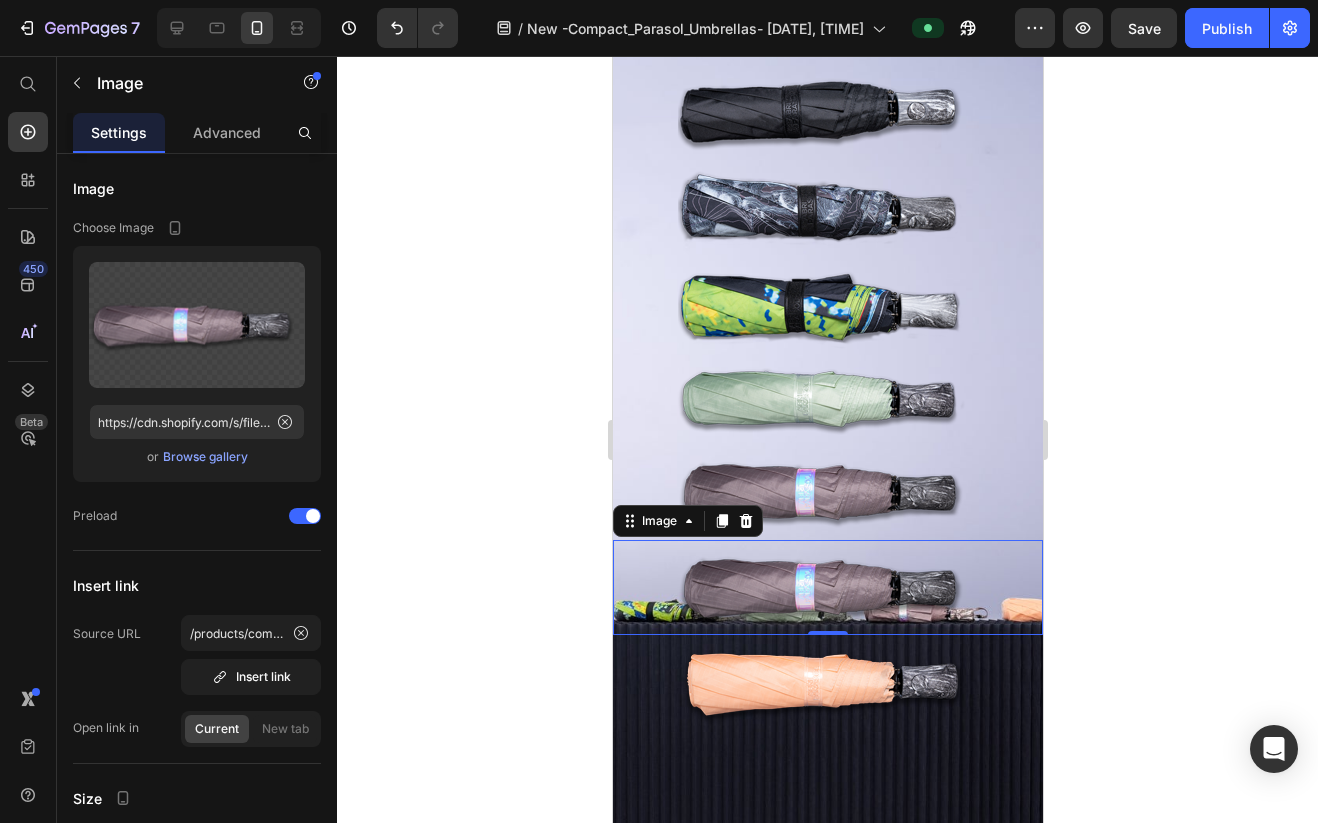 click at bounding box center (827, 587) 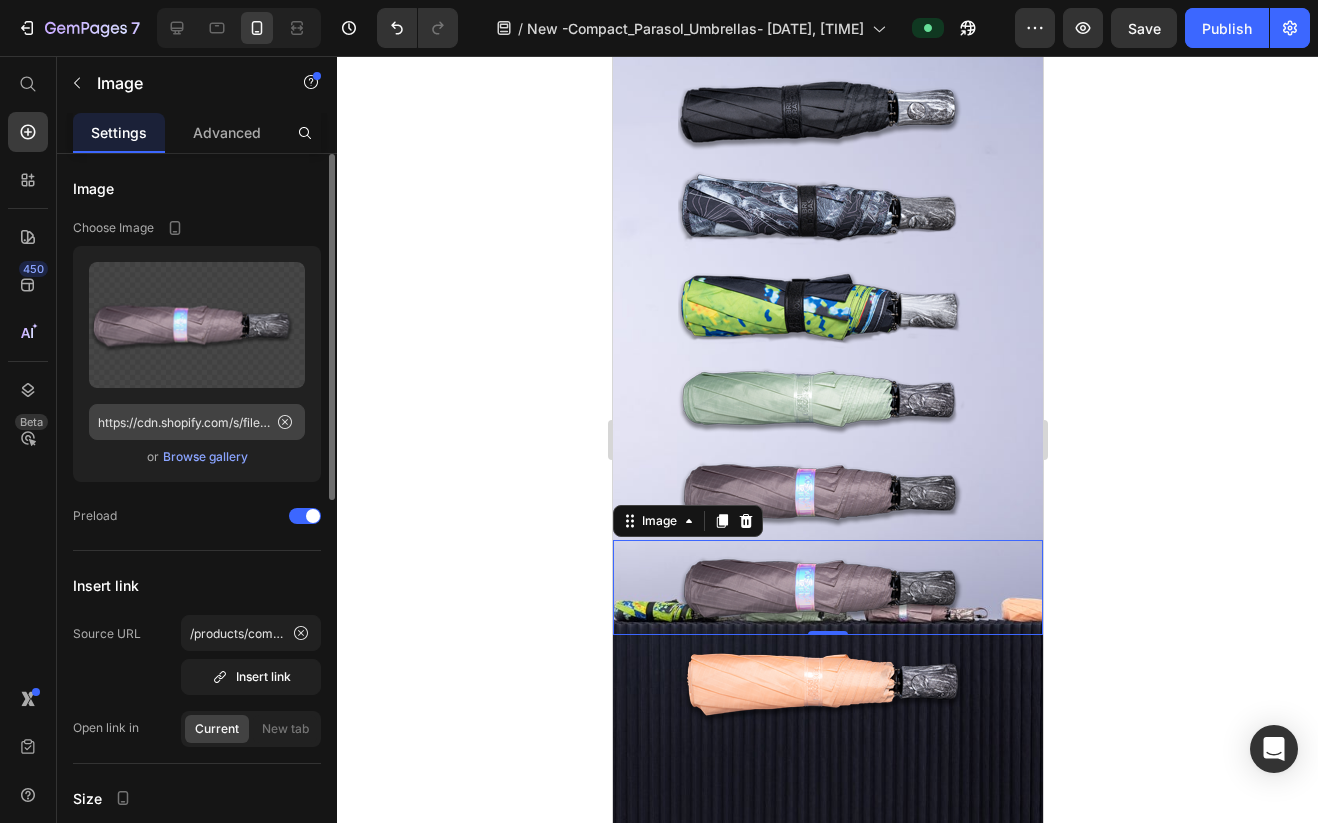click 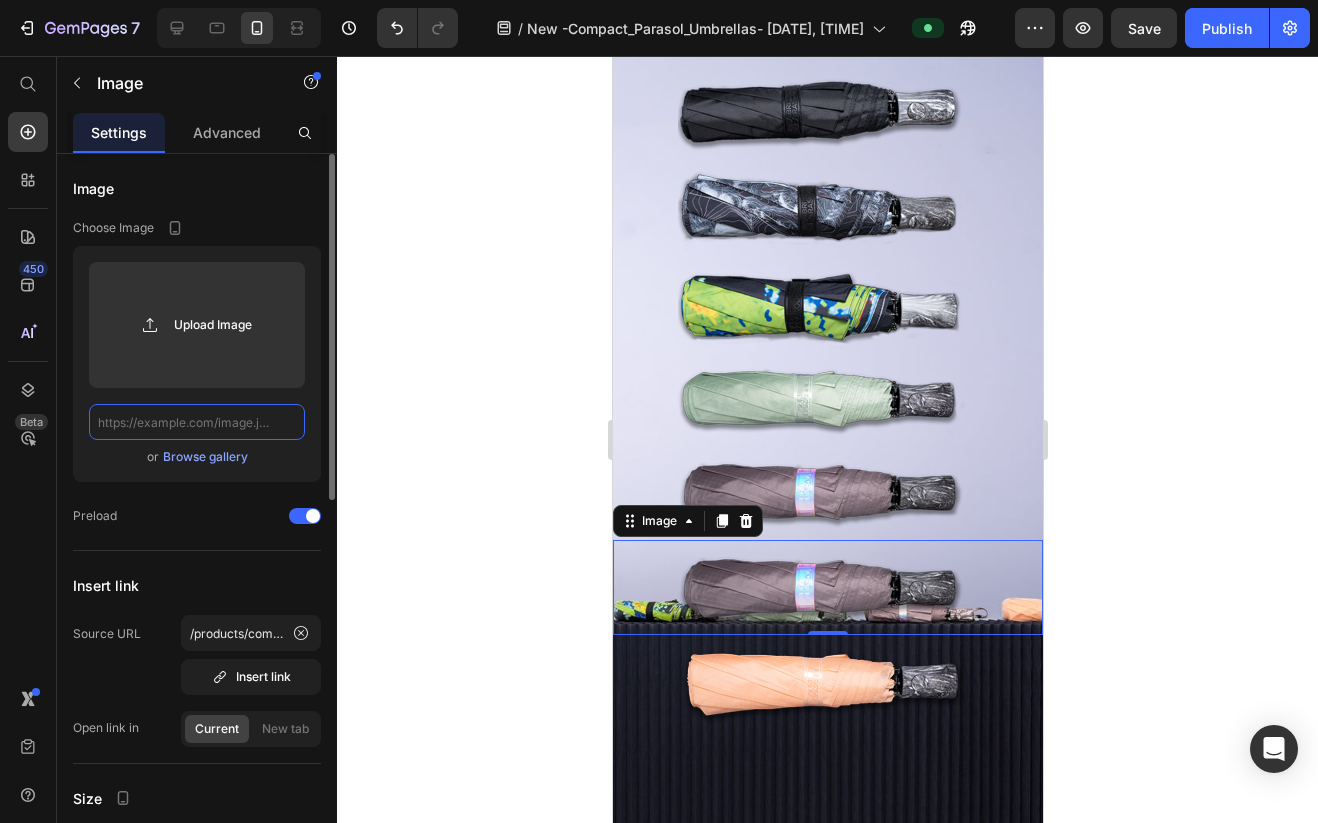 scroll, scrollTop: 0, scrollLeft: 0, axis: both 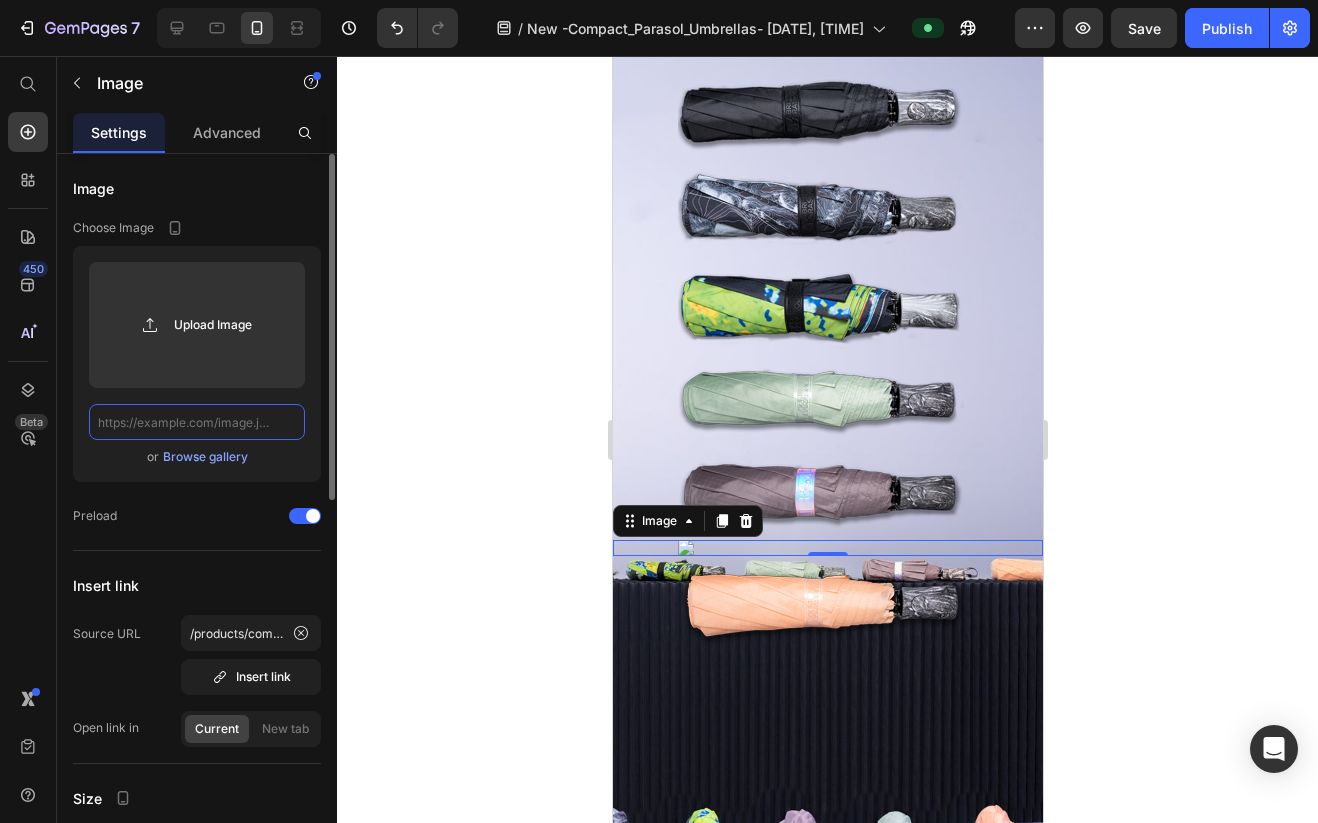 paste on "https://cdn.shopify.com/s/files/1/0872/9133/0836/files/Apricot_300px.png?v=1752380729" 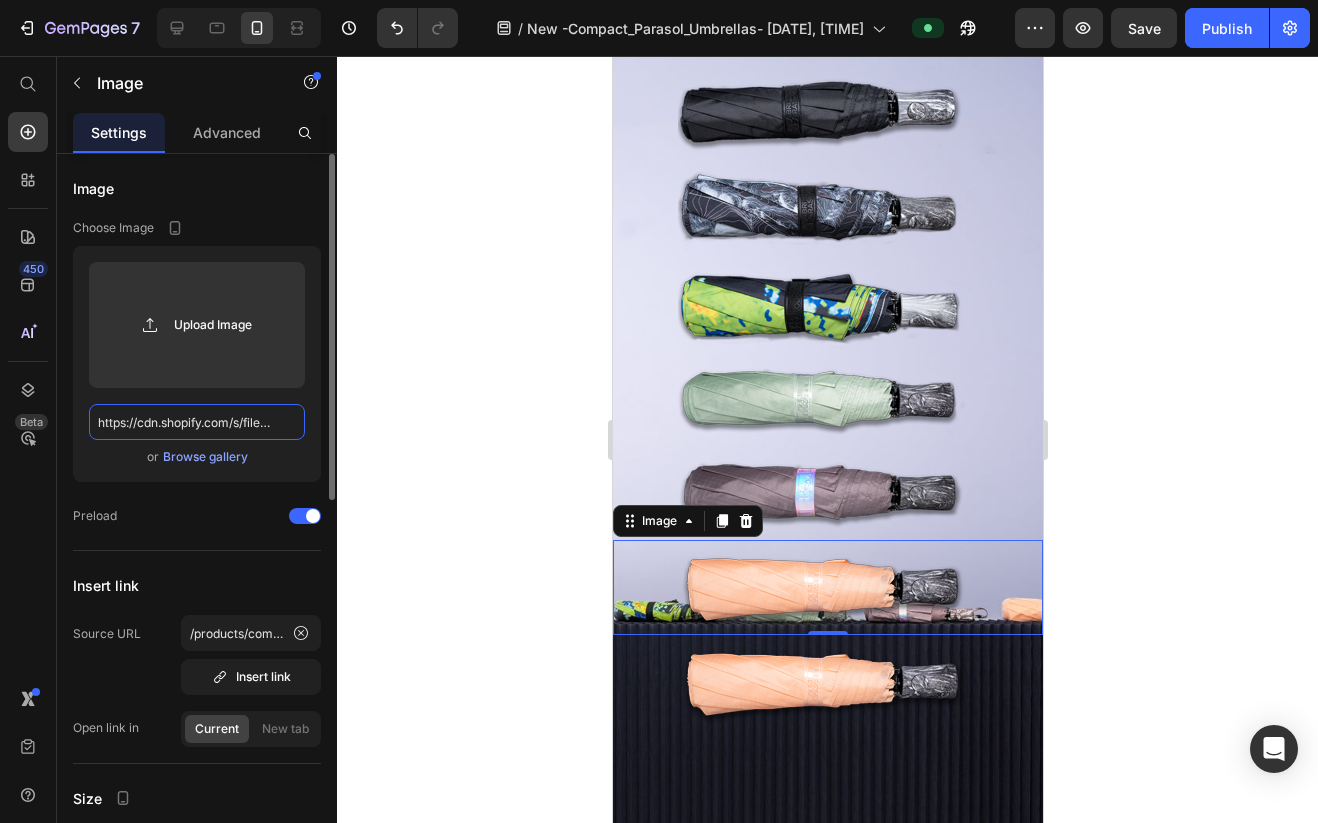scroll, scrollTop: 0, scrollLeft: 337, axis: horizontal 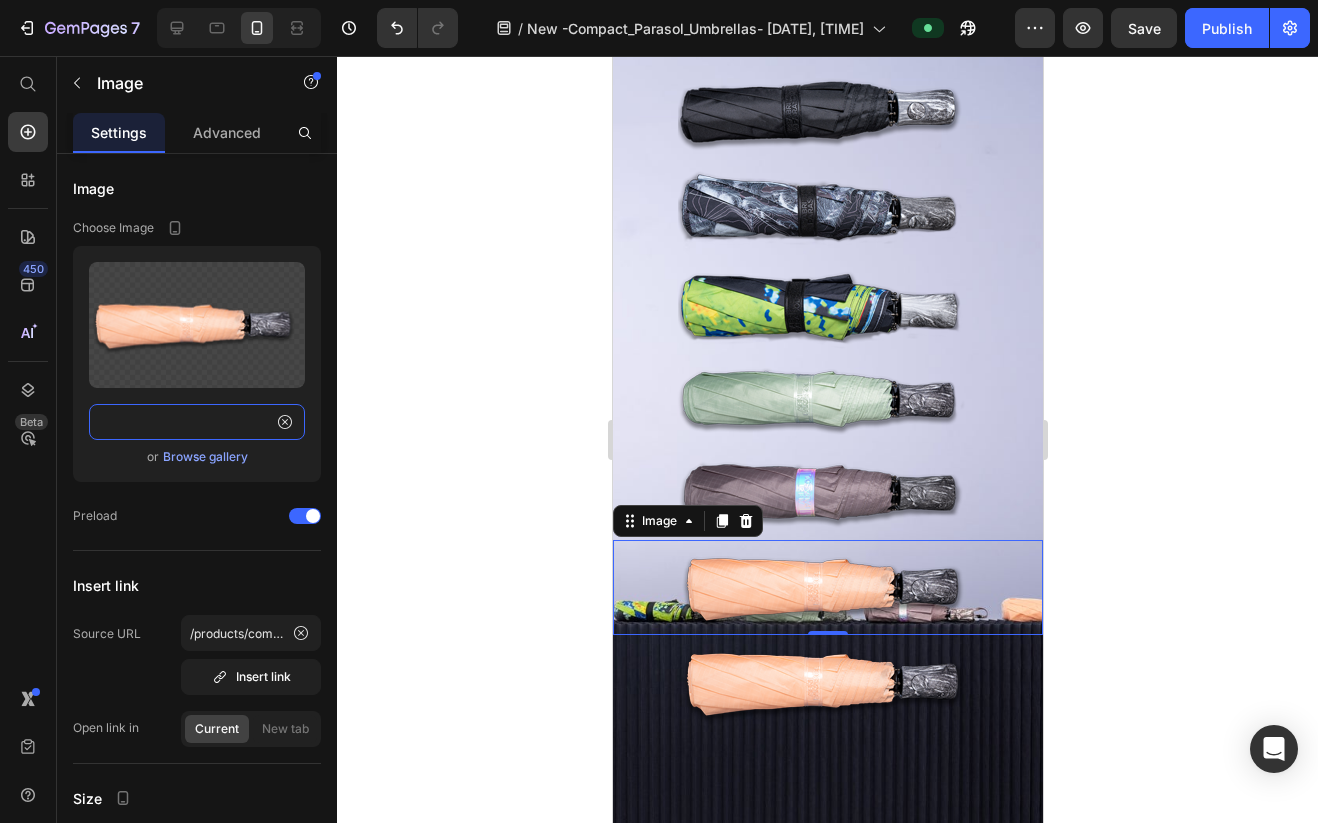 type on "https://cdn.shopify.com/s/files/1/0872/9133/0836/files/Apricot_300px.png?v=1752380729" 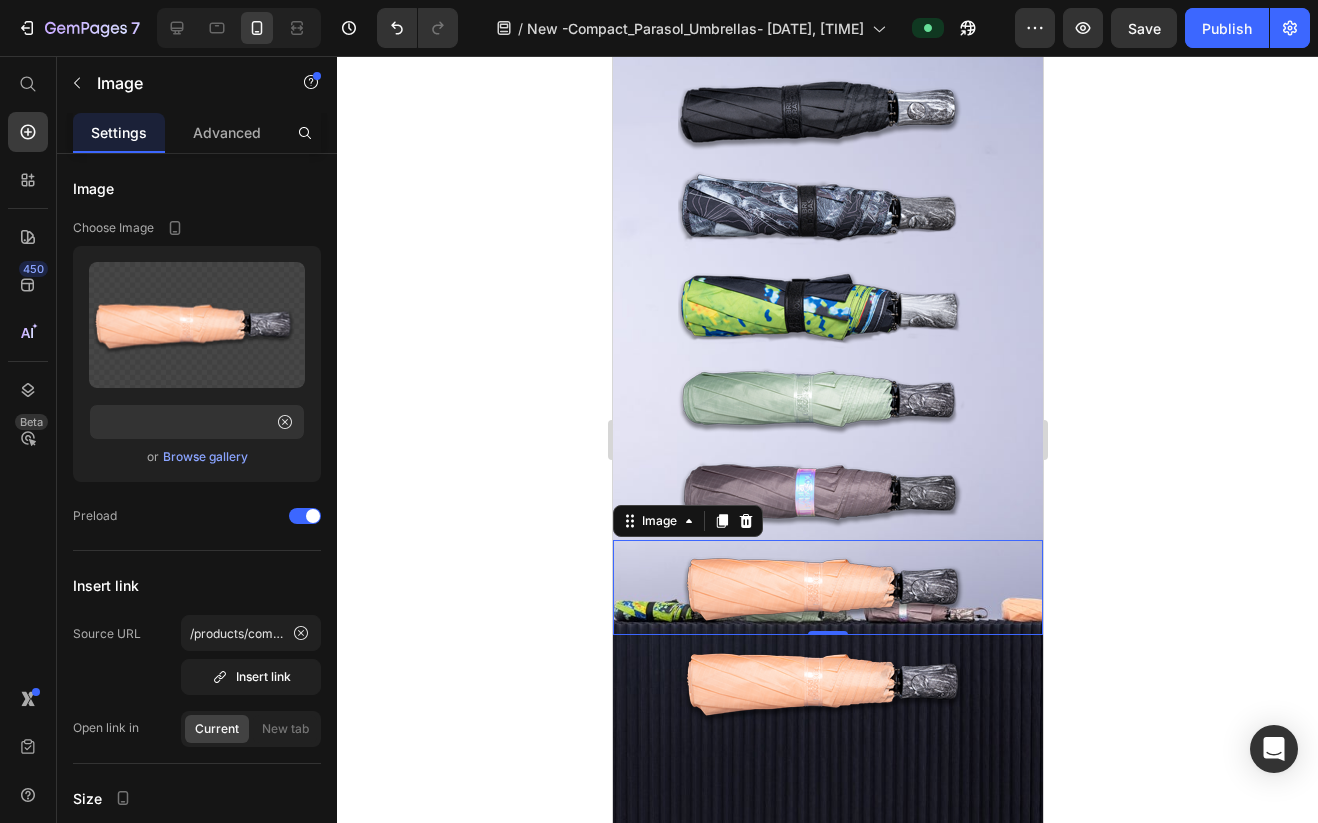 scroll, scrollTop: 0, scrollLeft: 0, axis: both 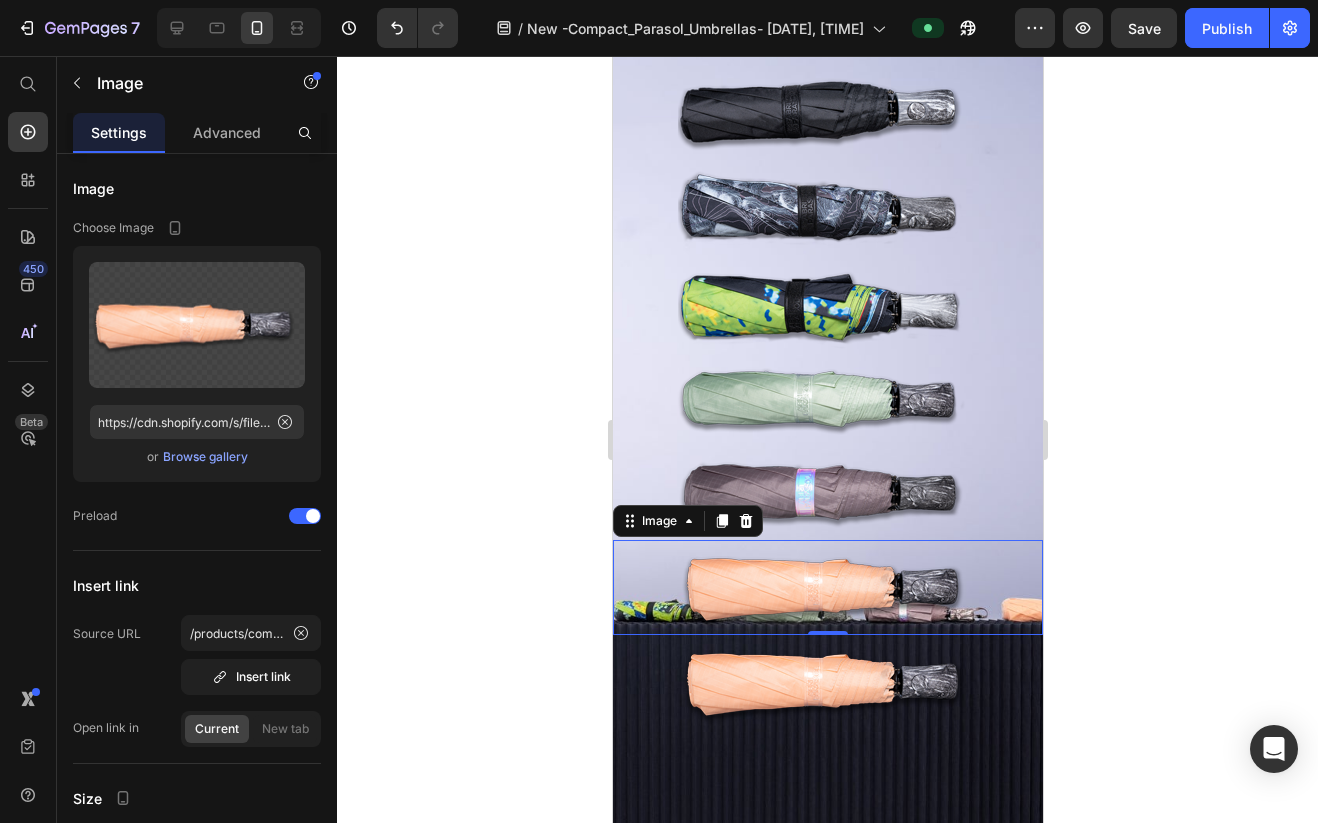 click at bounding box center (827, 587) 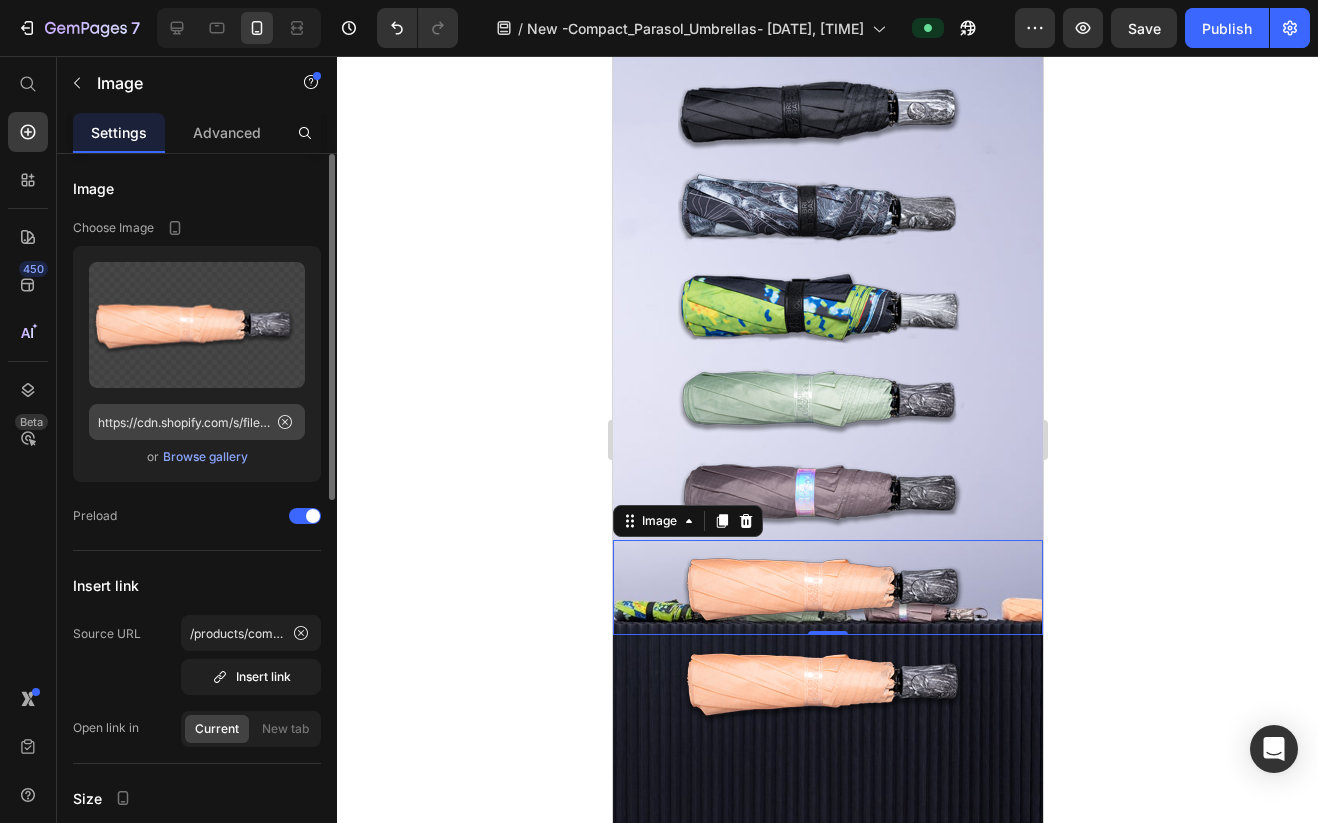 click 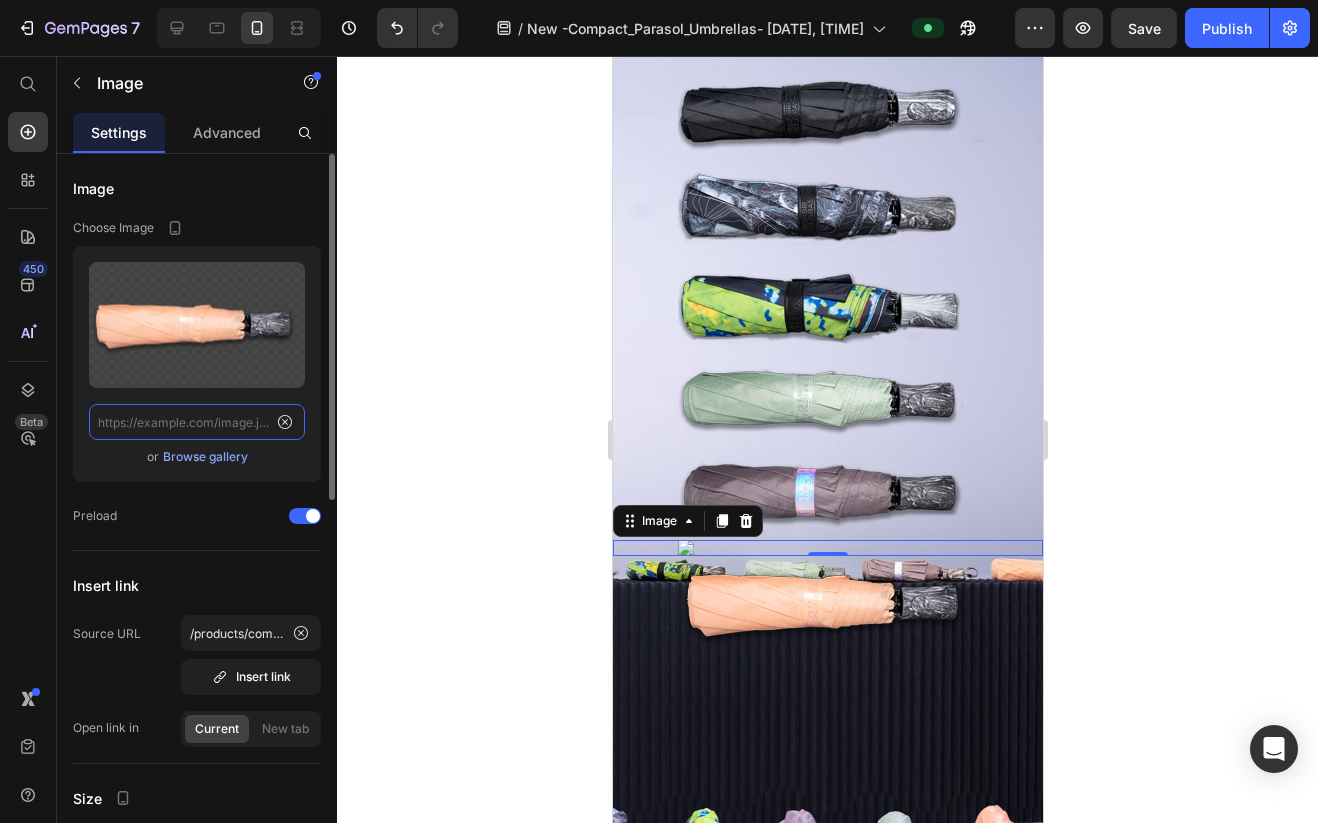 scroll, scrollTop: 0, scrollLeft: 0, axis: both 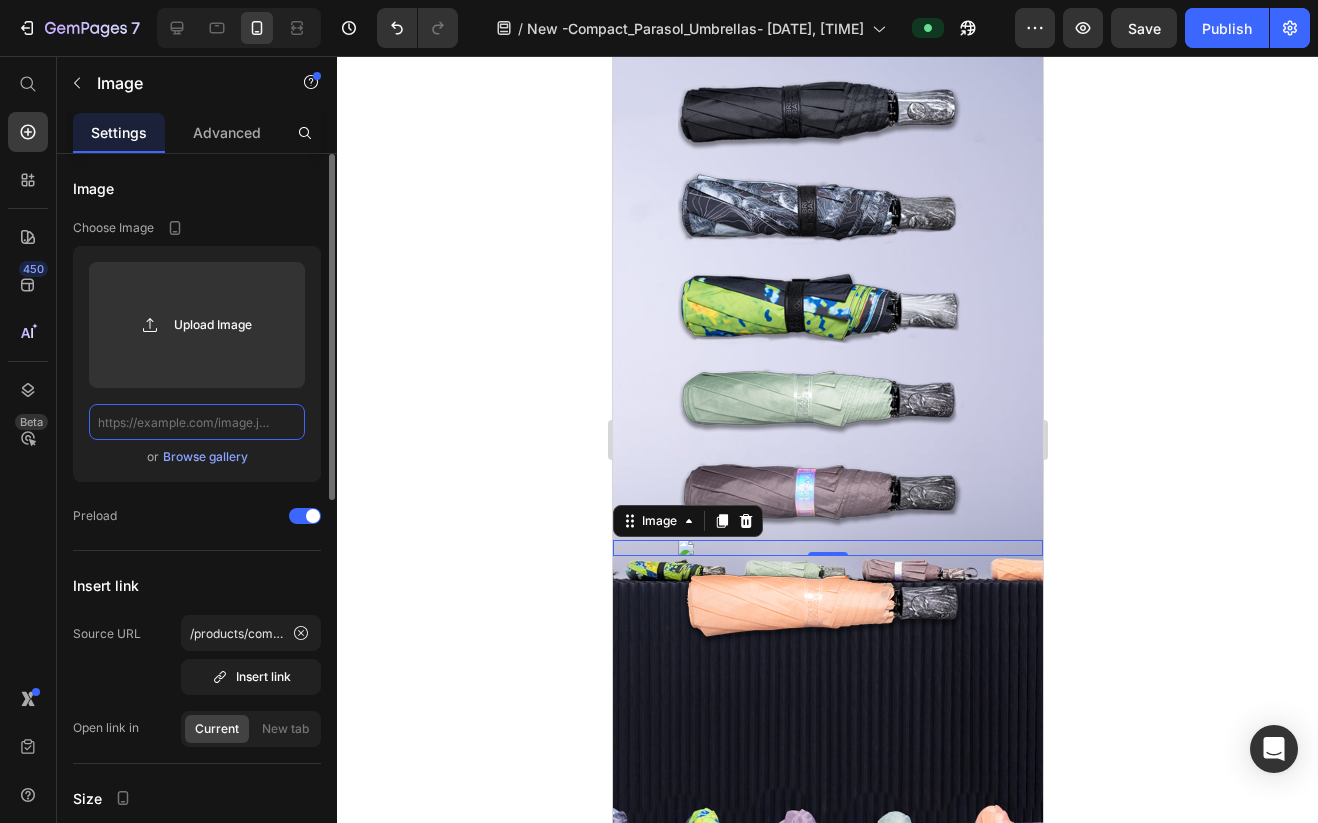 paste on "https://cdn.shopify.com/s/files/1/0872/9133/0836/files/blush_300px.png?v=1752380751" 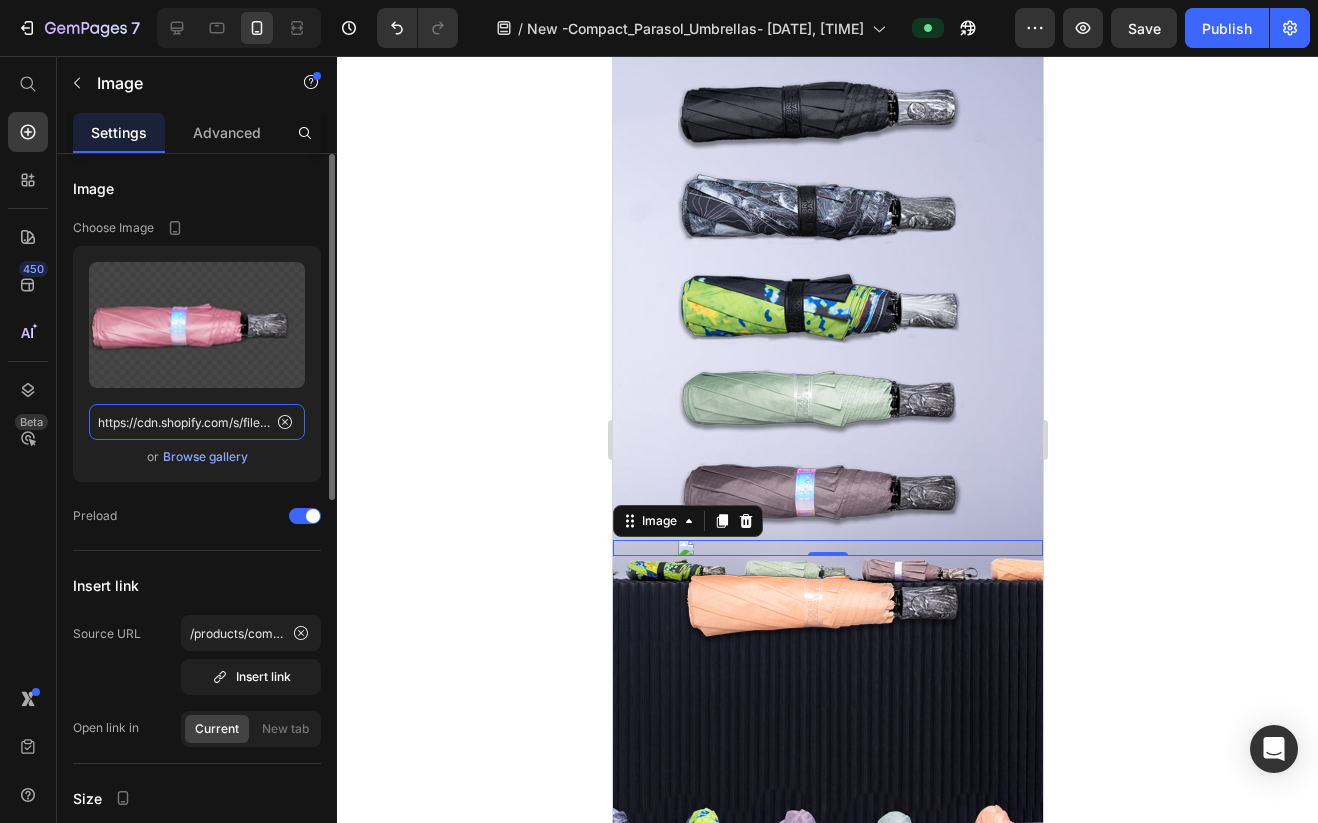 scroll, scrollTop: 0, scrollLeft: 324, axis: horizontal 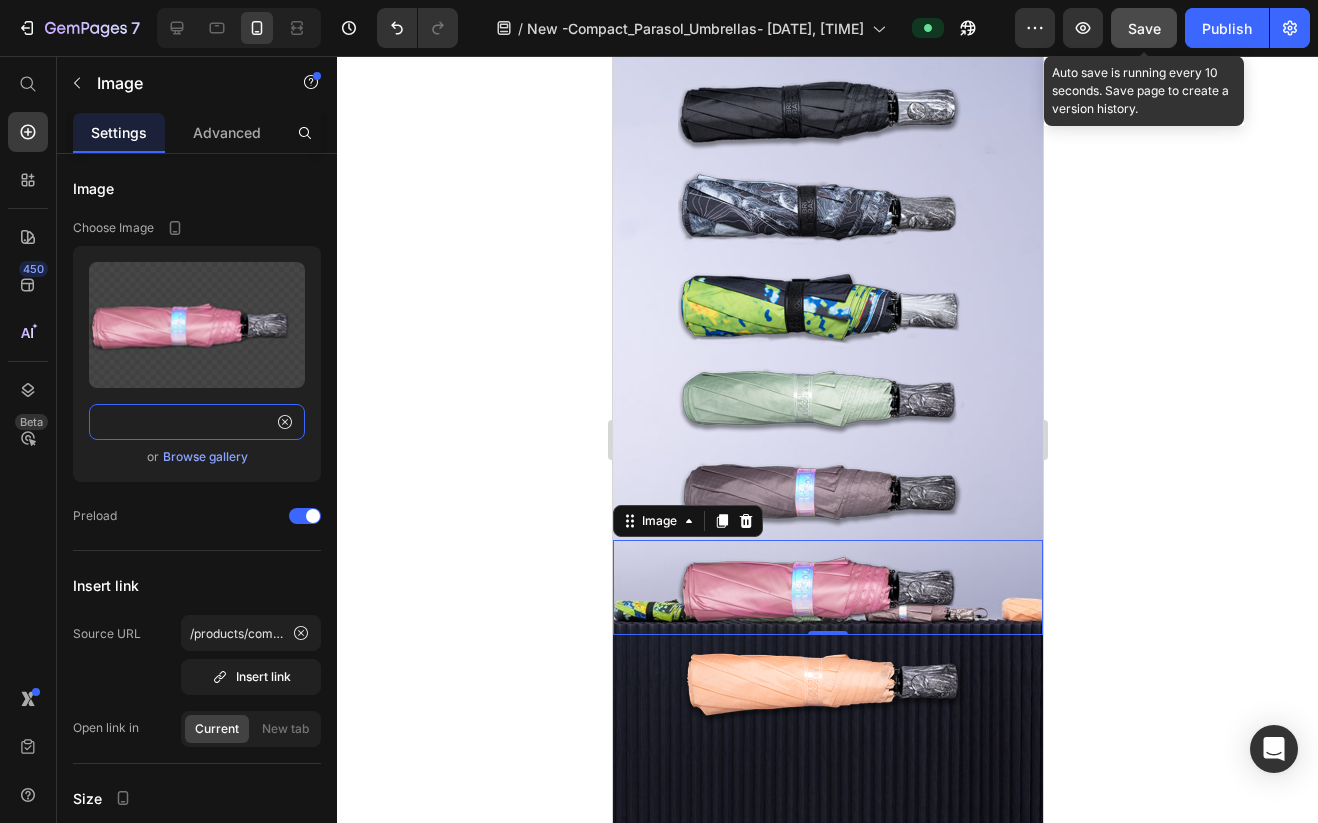 type on "https://cdn.shopify.com/s/files/1/0872/9133/0836/files/blush_300px.png?v=1752380751" 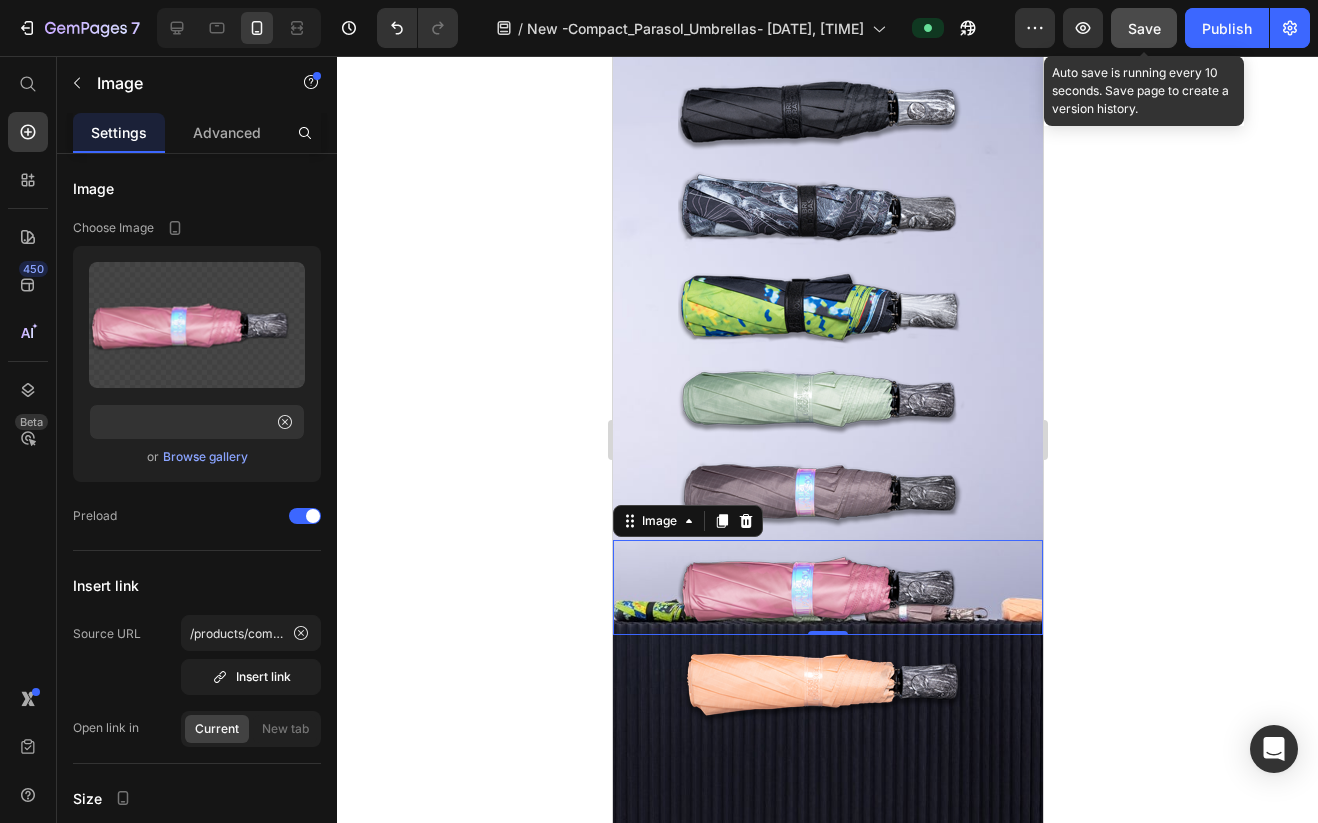 scroll, scrollTop: 0, scrollLeft: 0, axis: both 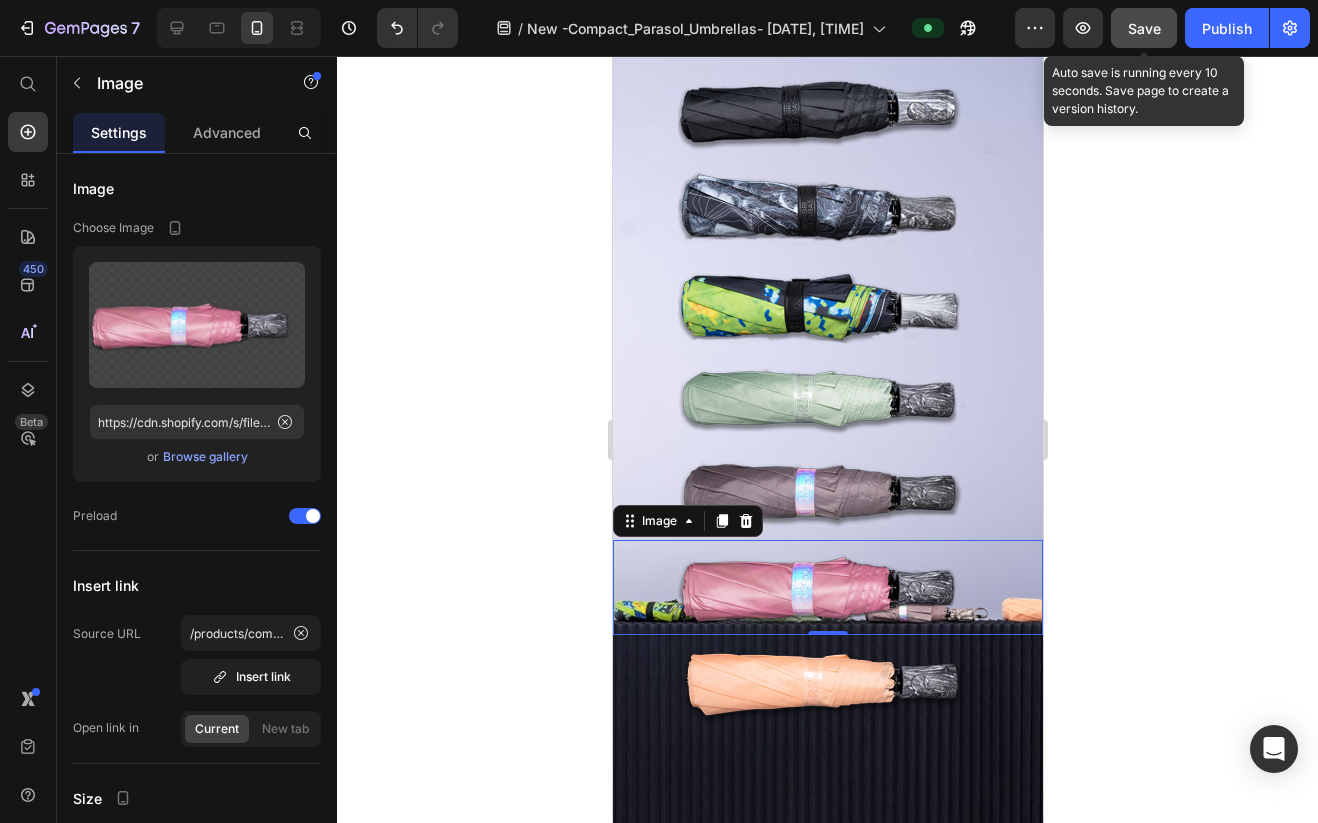 click on "Save" 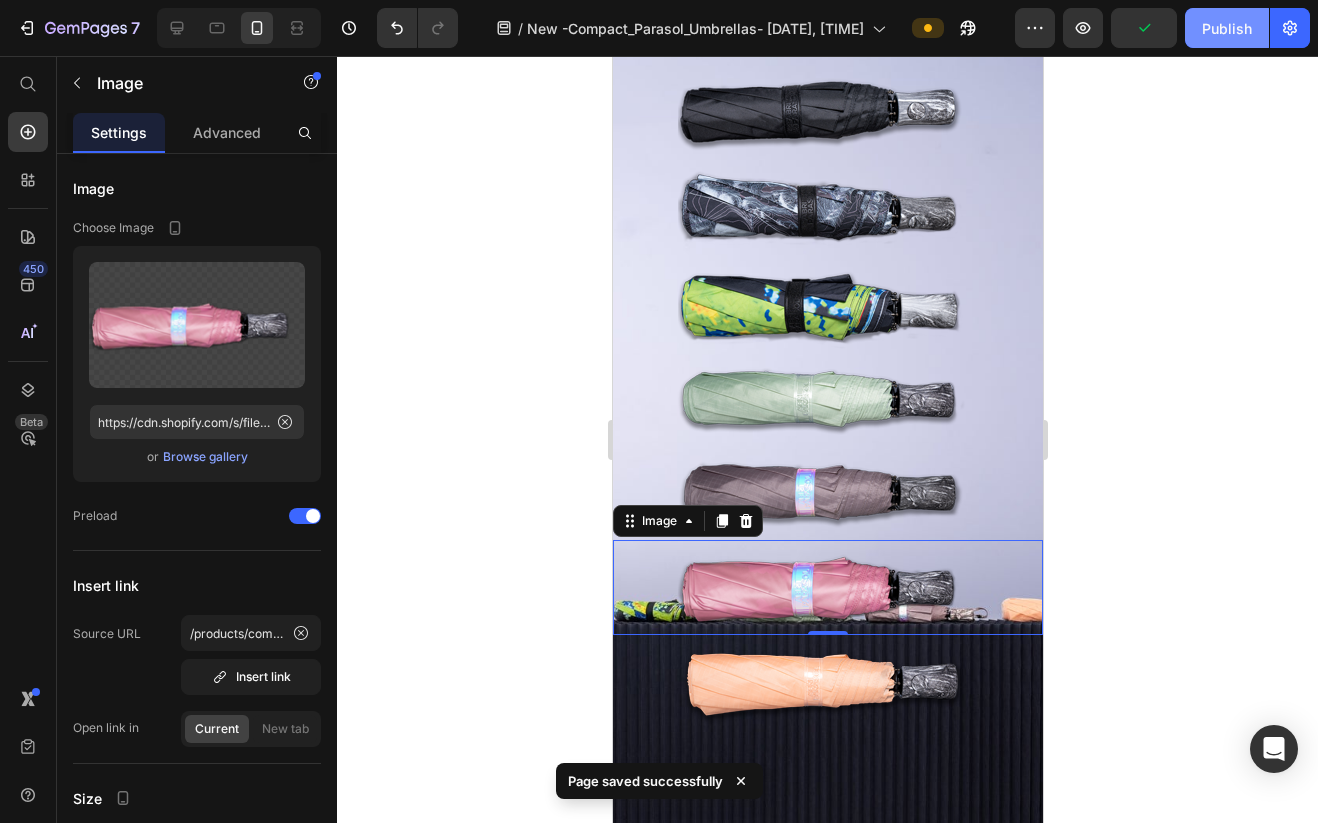 click on "Publish" at bounding box center [1227, 28] 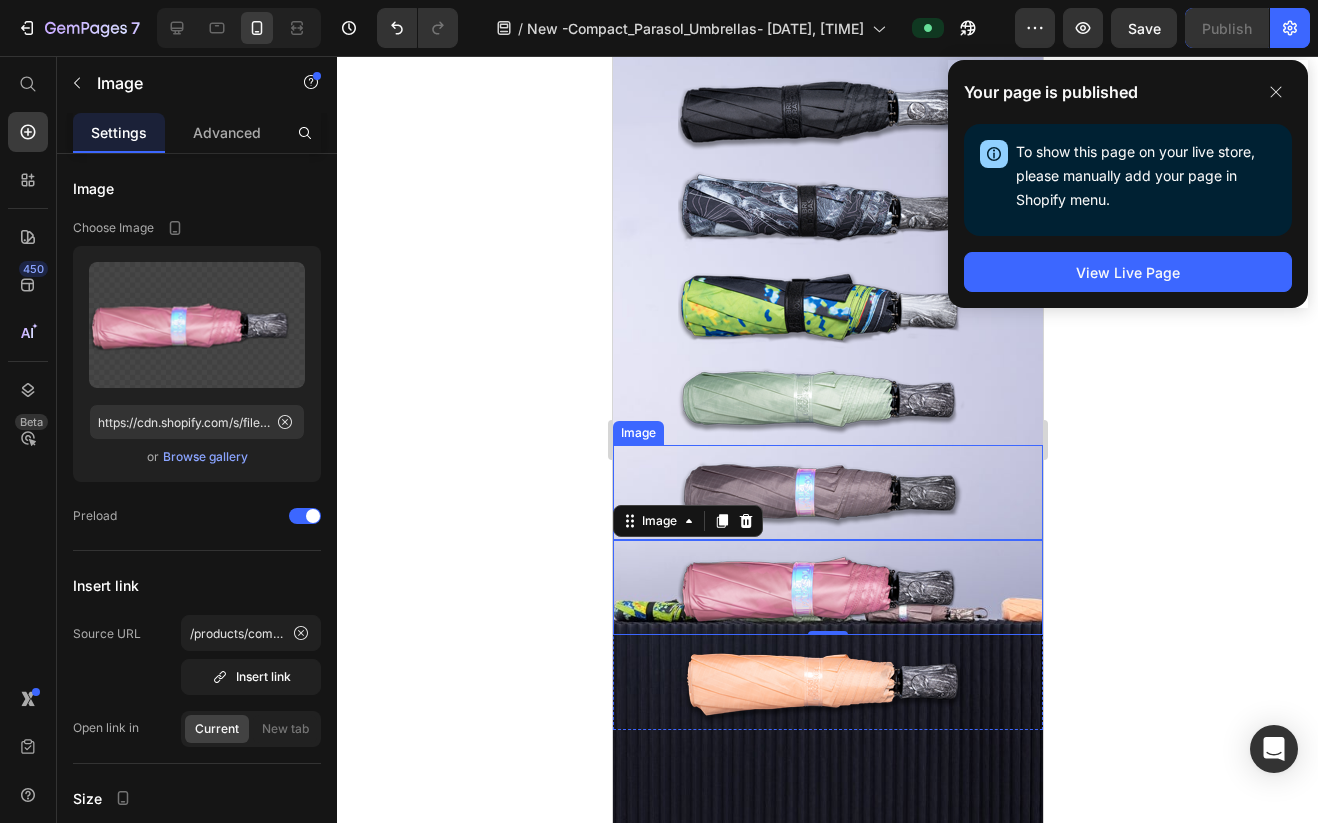 click at bounding box center [827, 492] 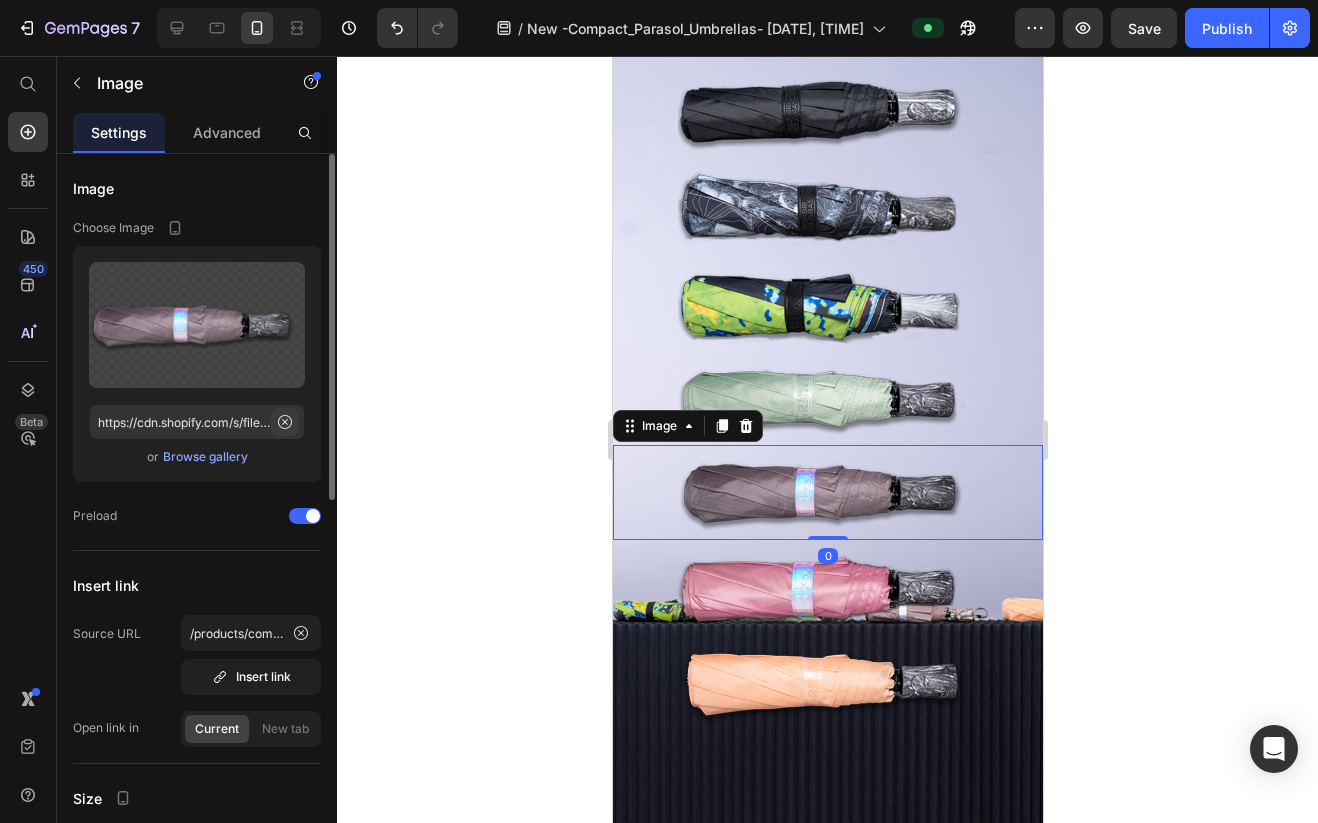click 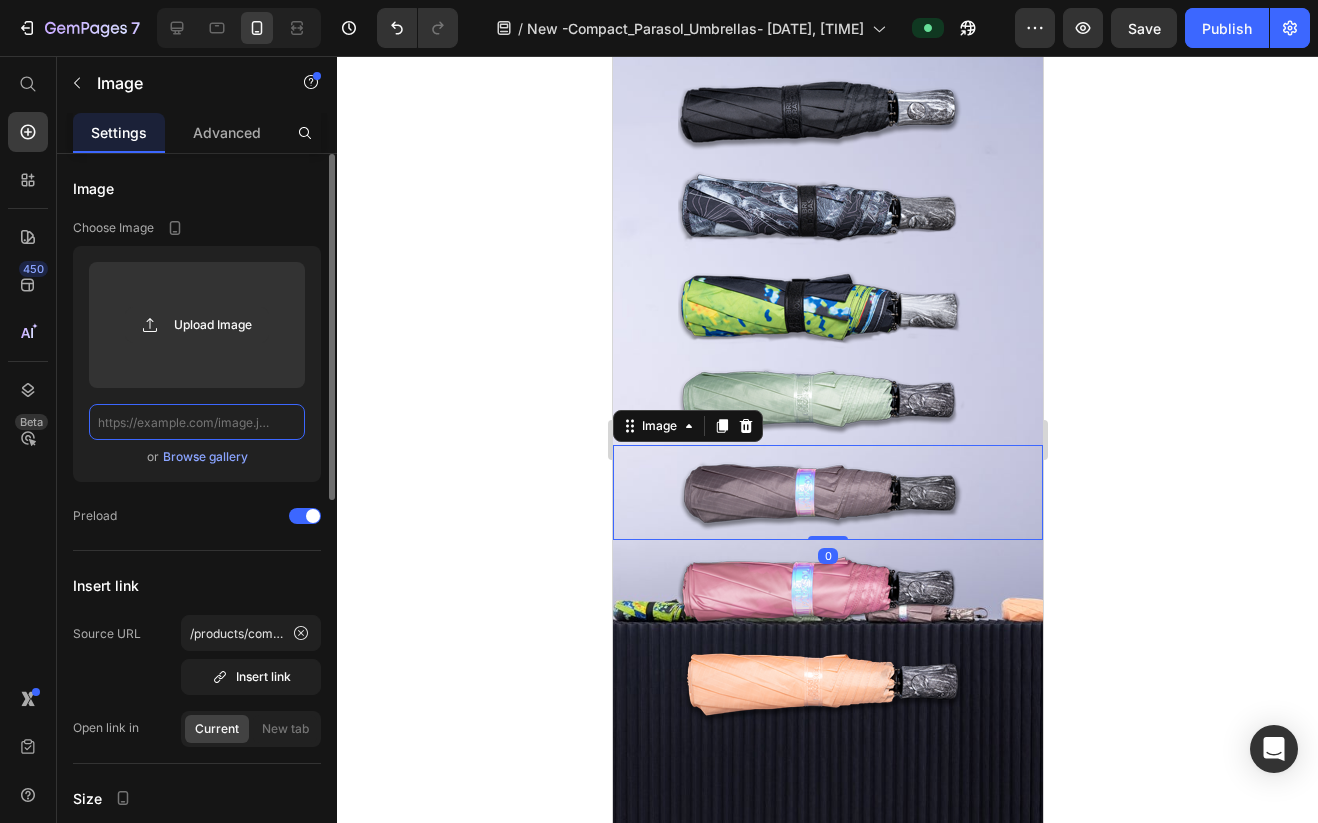 scroll, scrollTop: 0, scrollLeft: 0, axis: both 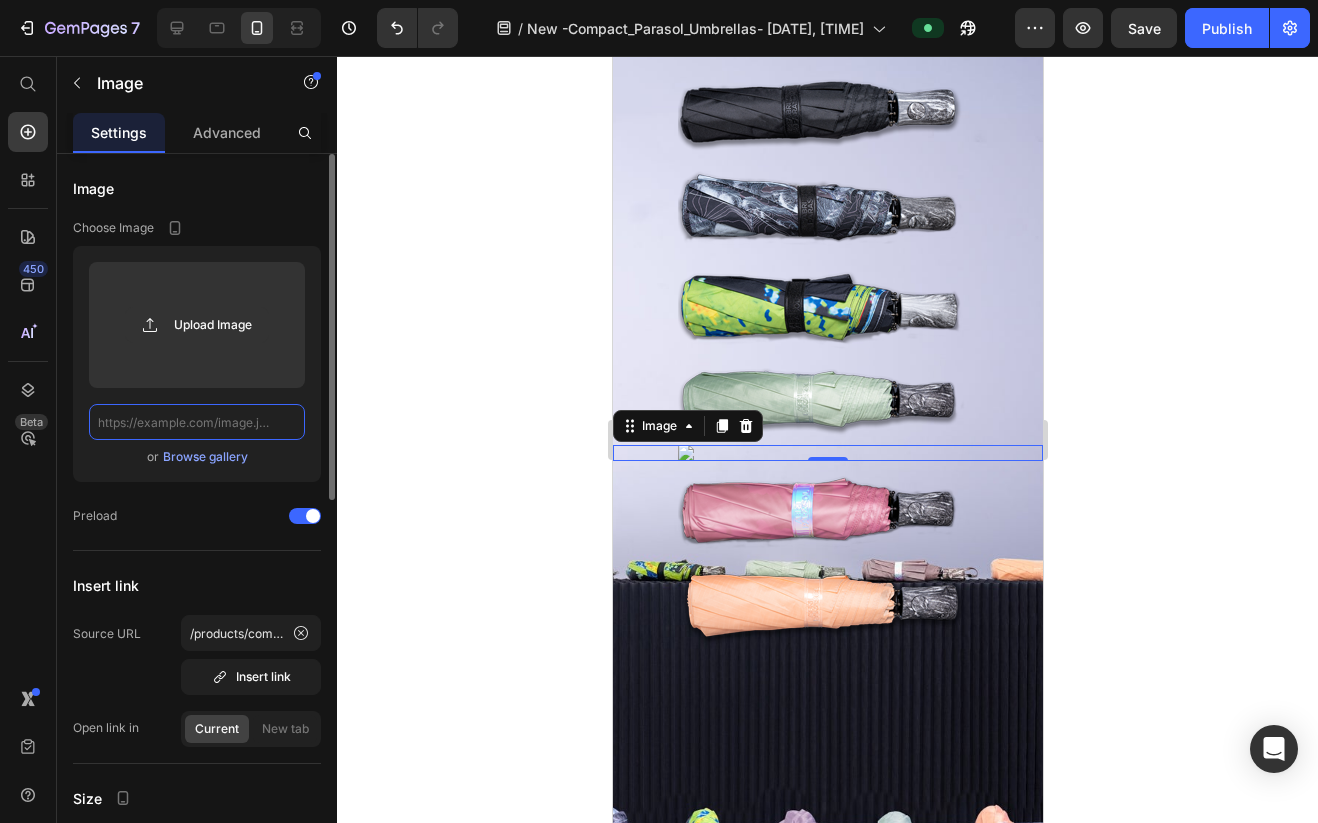 paste on "https://cdn.shopify.com/s/files/1/0872/9133/0836/files/Apricot_300px.png?v=1752380729" 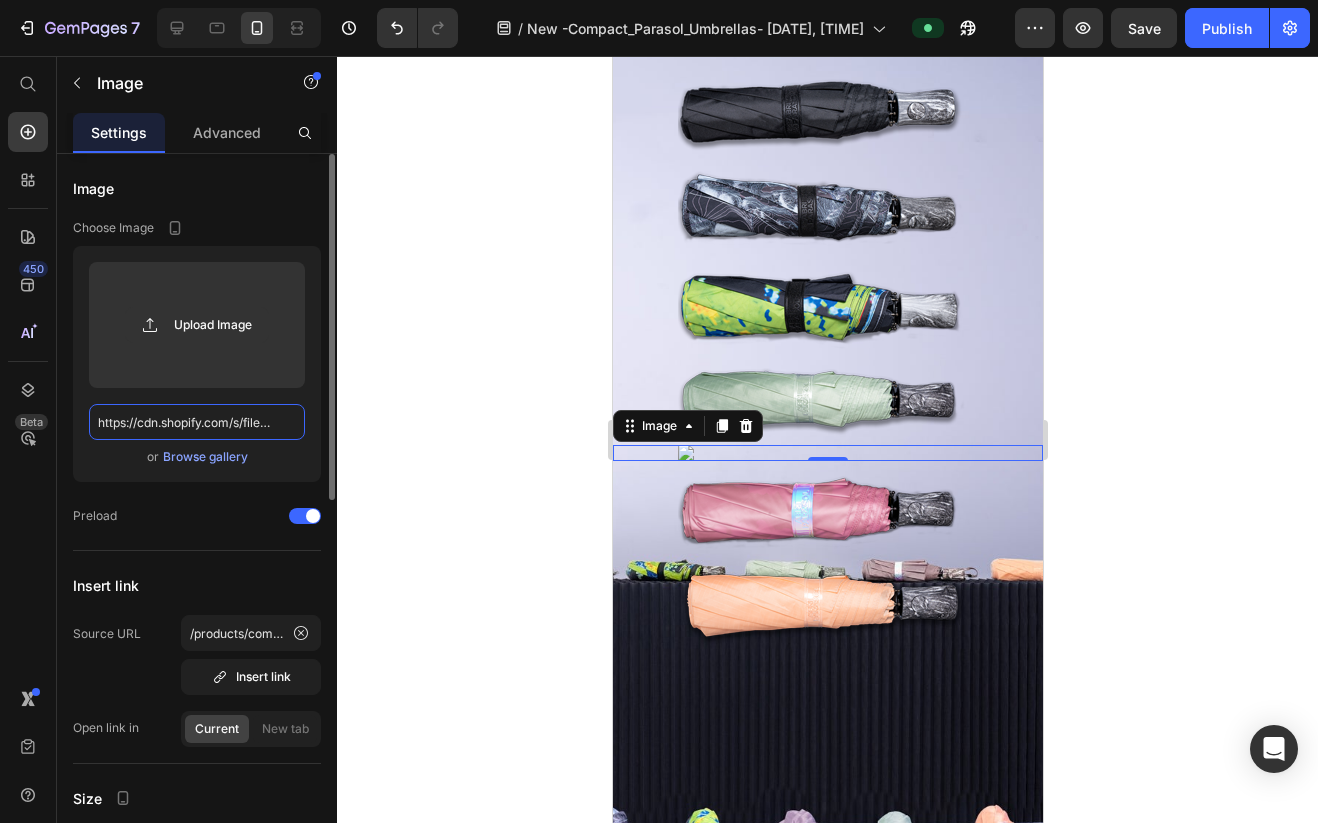 scroll, scrollTop: 0, scrollLeft: 337, axis: horizontal 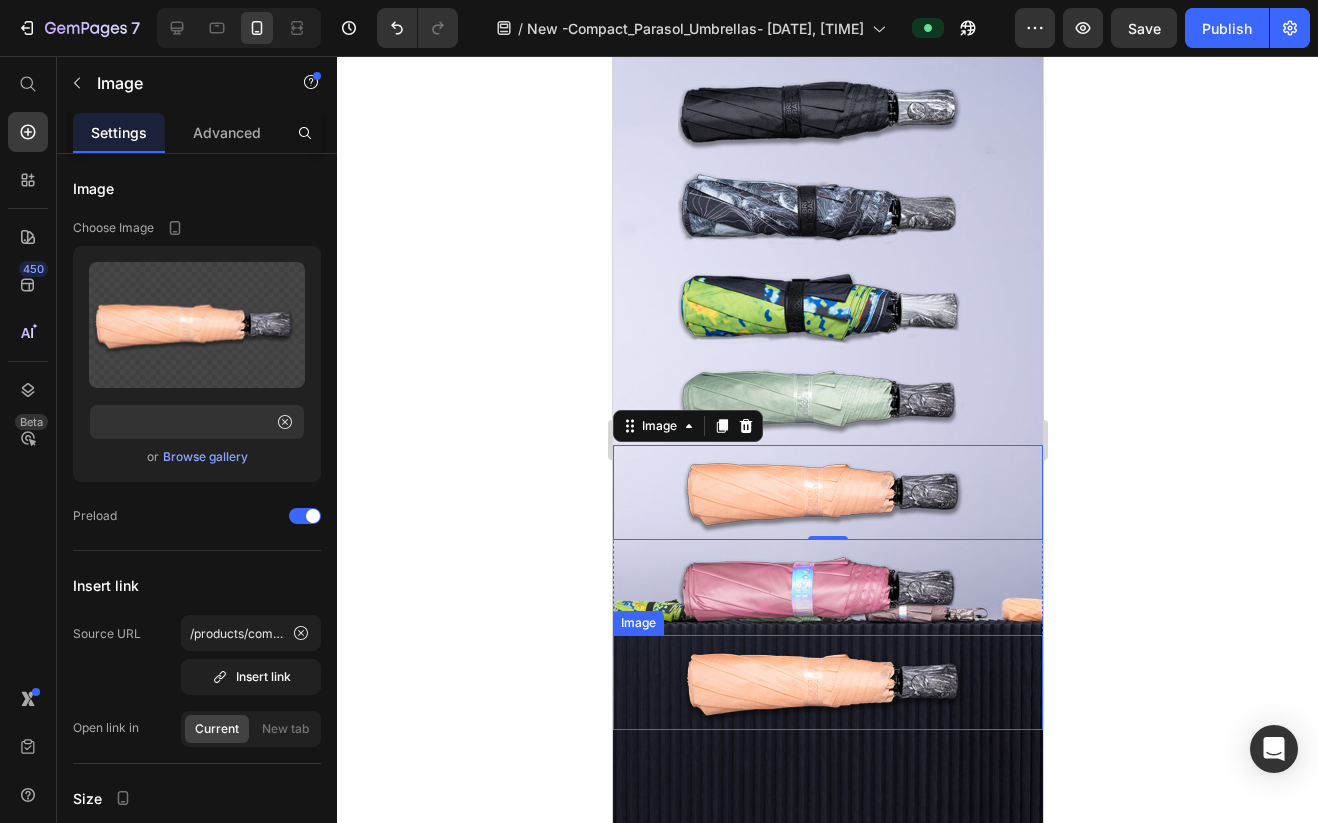 click at bounding box center (827, 682) 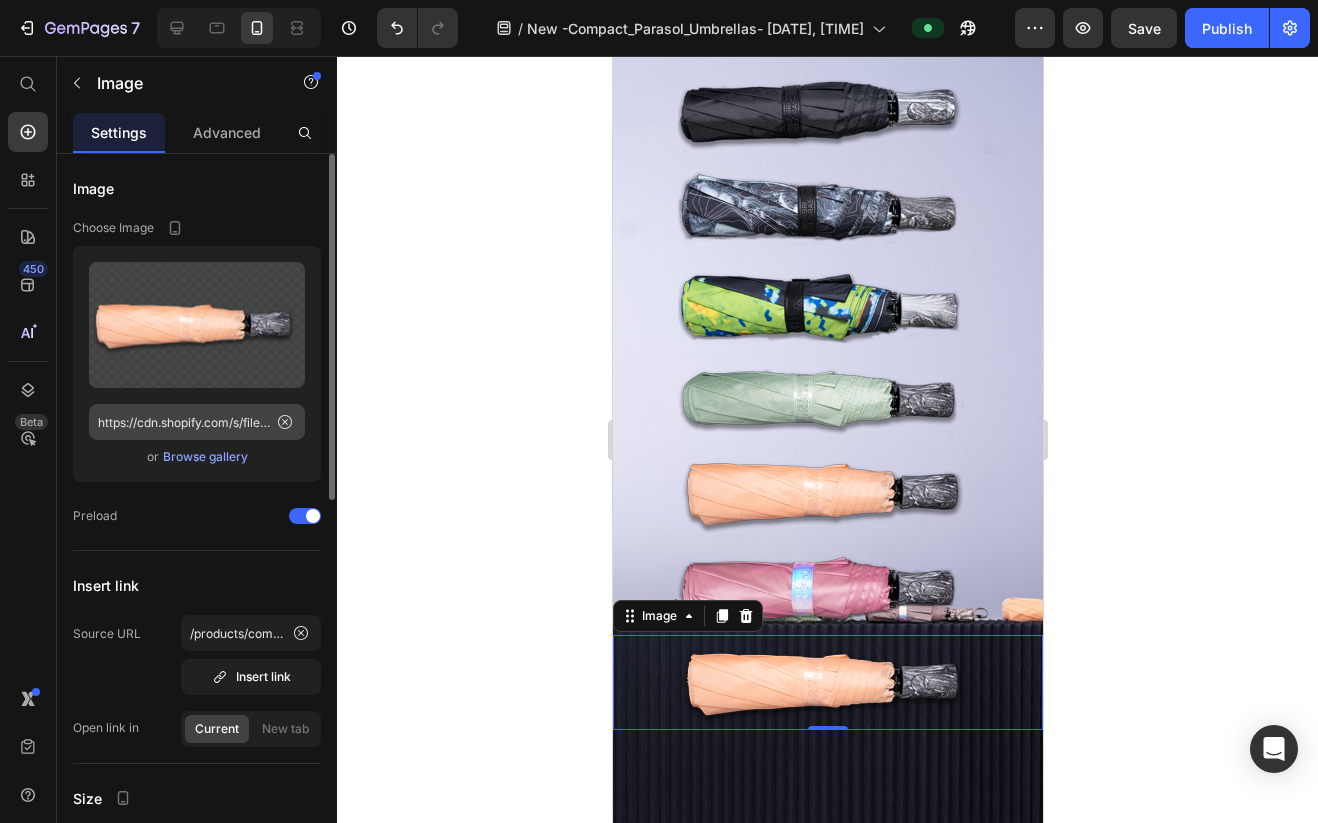 drag, startPoint x: 285, startPoint y: 423, endPoint x: 291, endPoint y: 432, distance: 10.816654 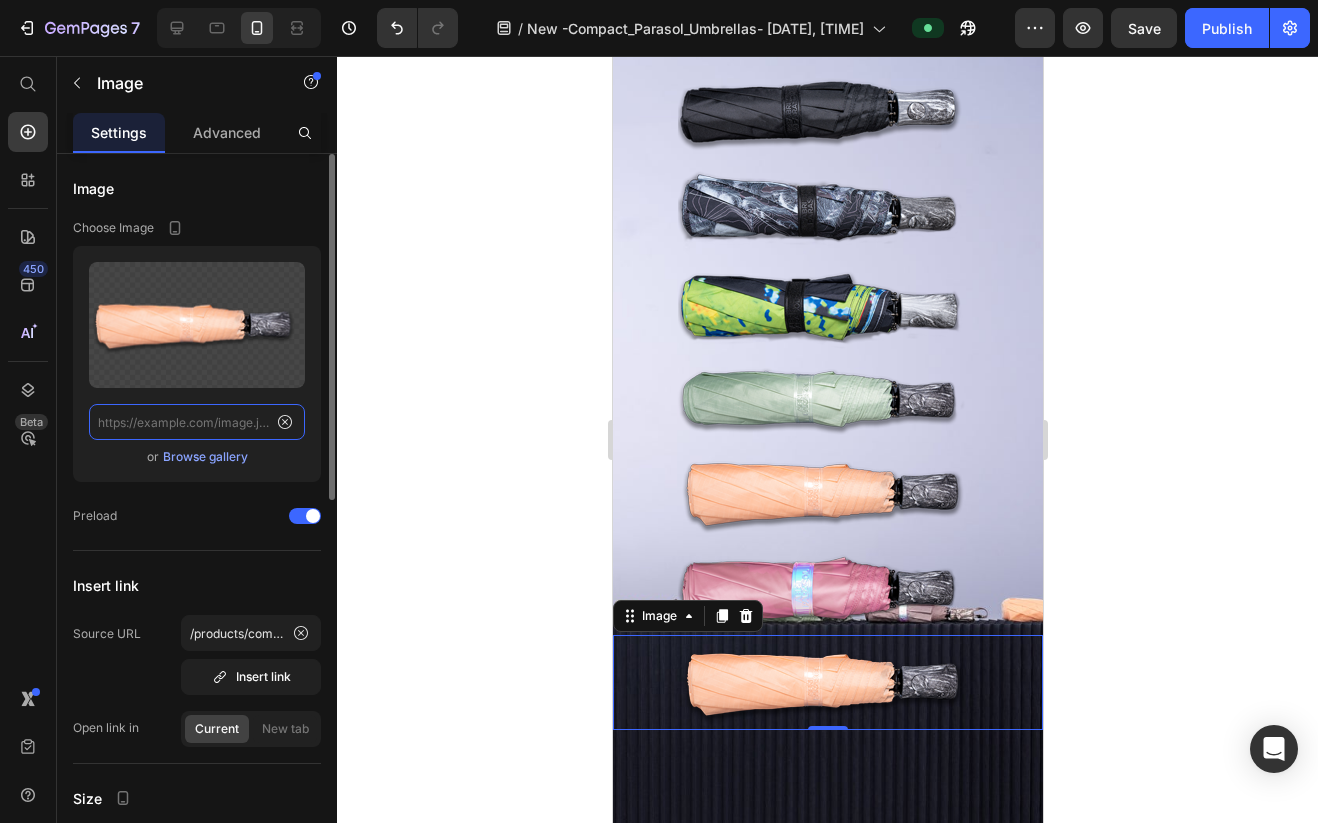 scroll, scrollTop: 0, scrollLeft: 0, axis: both 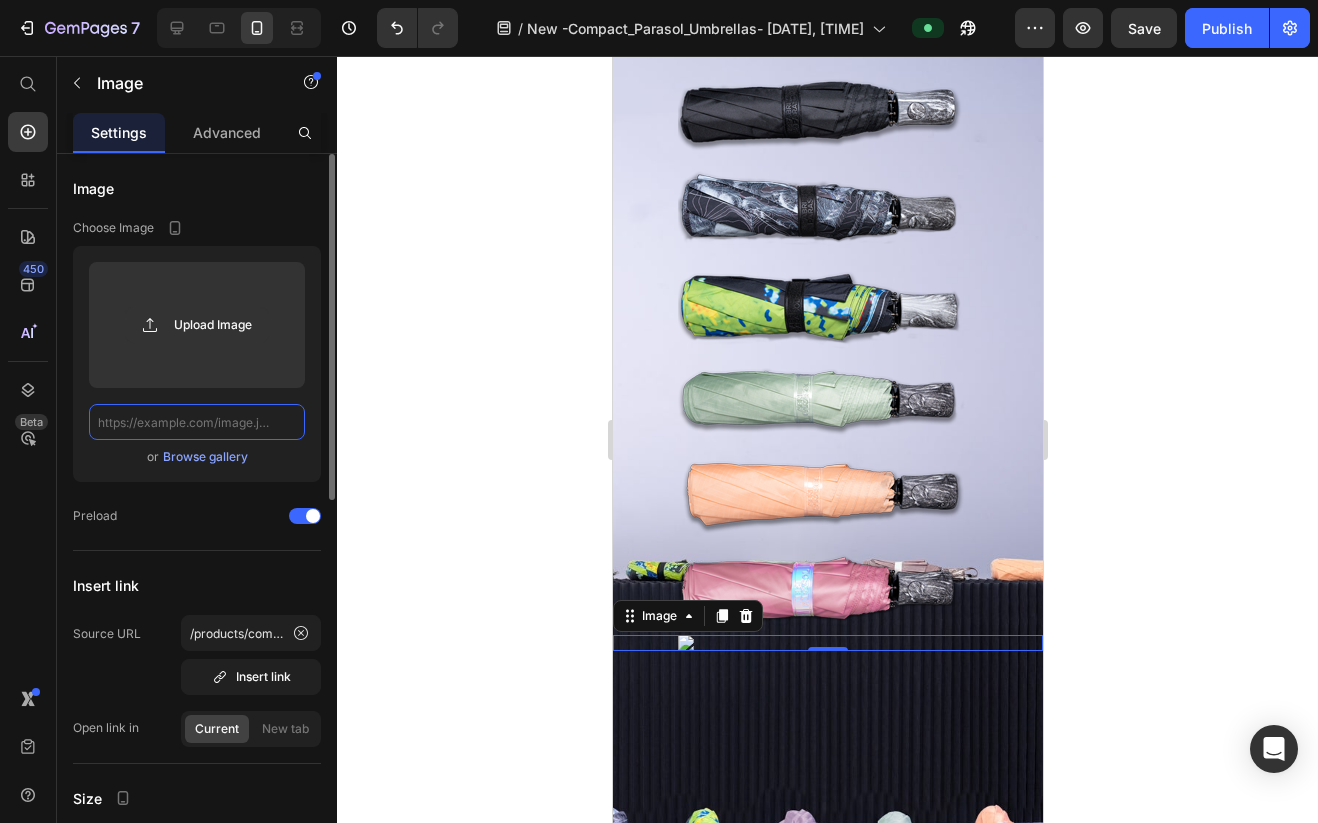 paste on "https://cdn.shopify.com/s/files/1/0872/9133/0836/files/lilac_300px.png?v=1752380780" 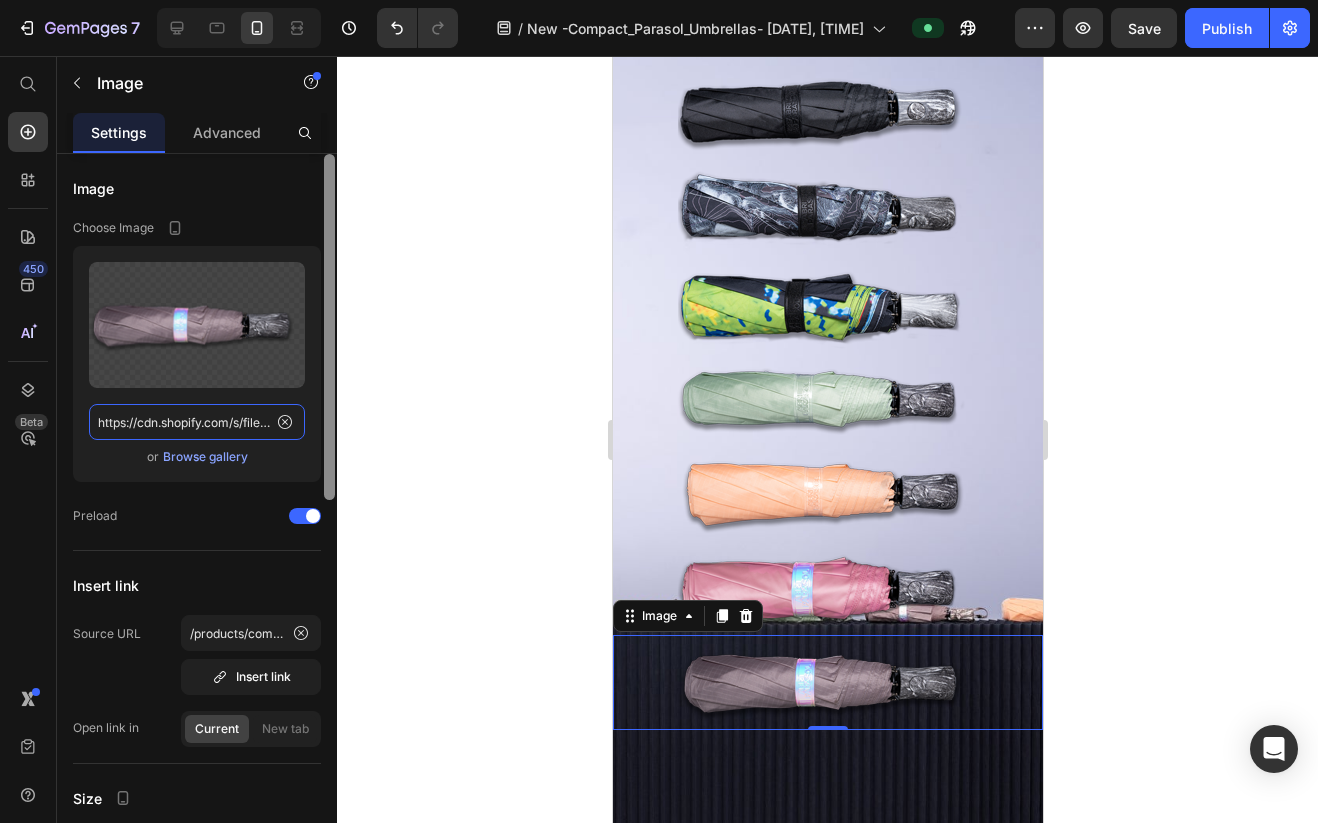 scroll, scrollTop: 0, scrollLeft: 318, axis: horizontal 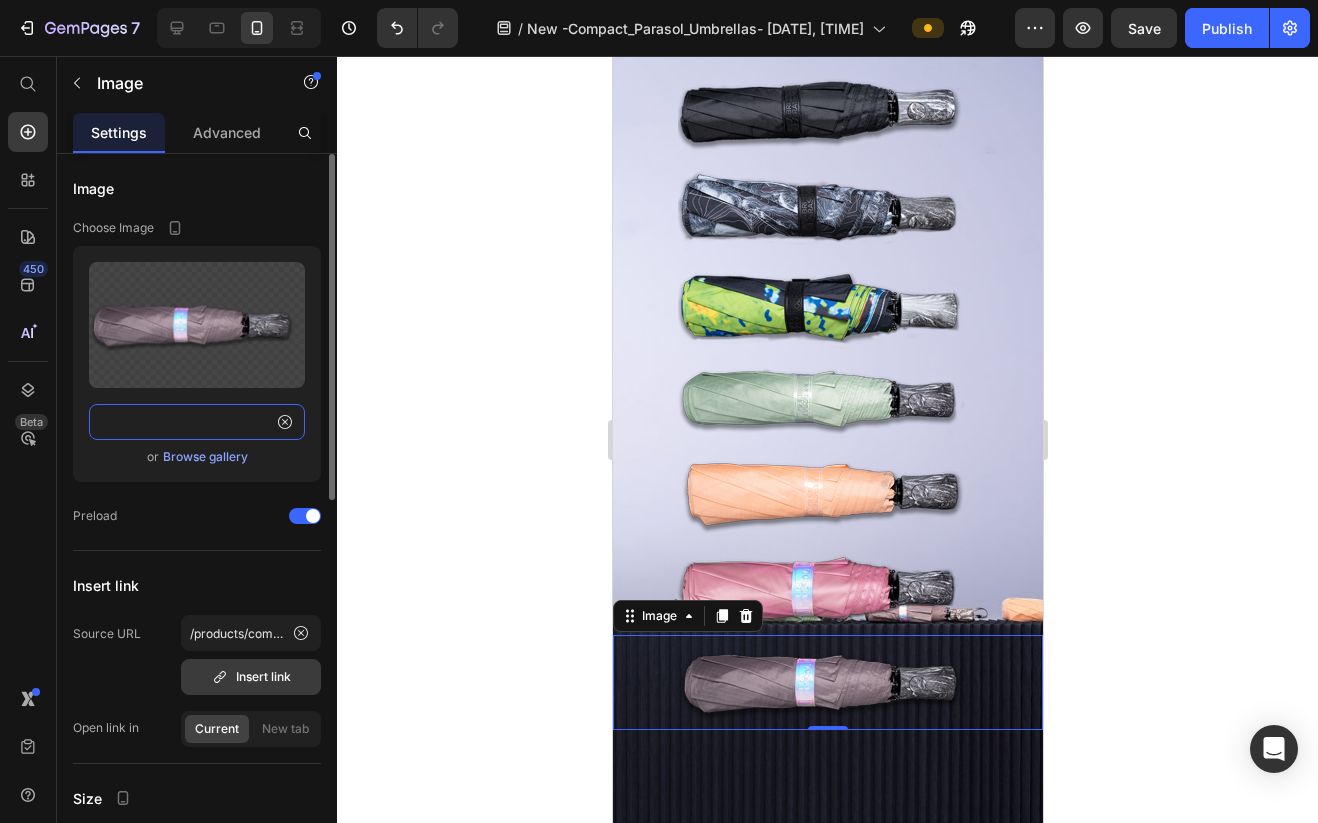 type on "https://cdn.shopify.com/s/files/1/0872/9133/0836/files/lilac_300px.png?v=1752380780" 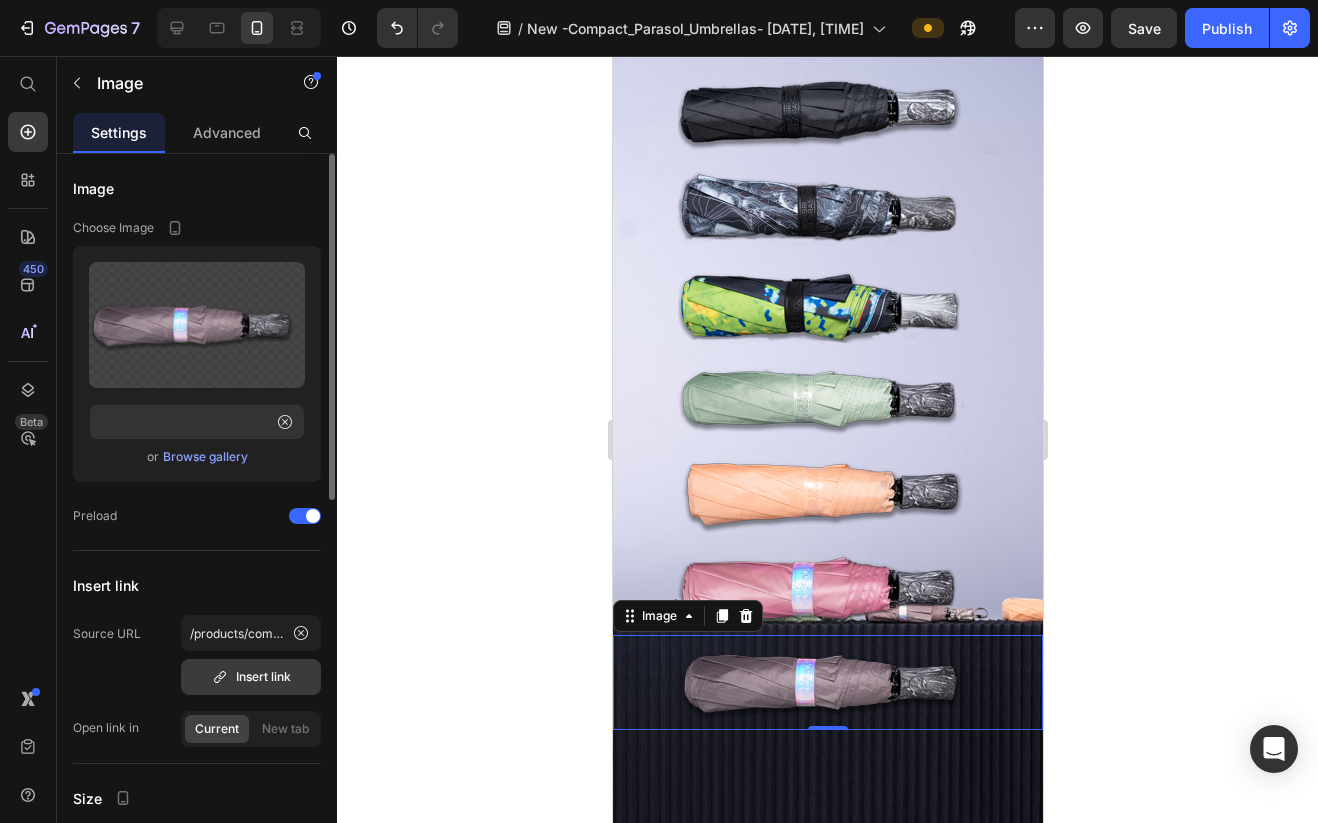 scroll, scrollTop: 0, scrollLeft: 0, axis: both 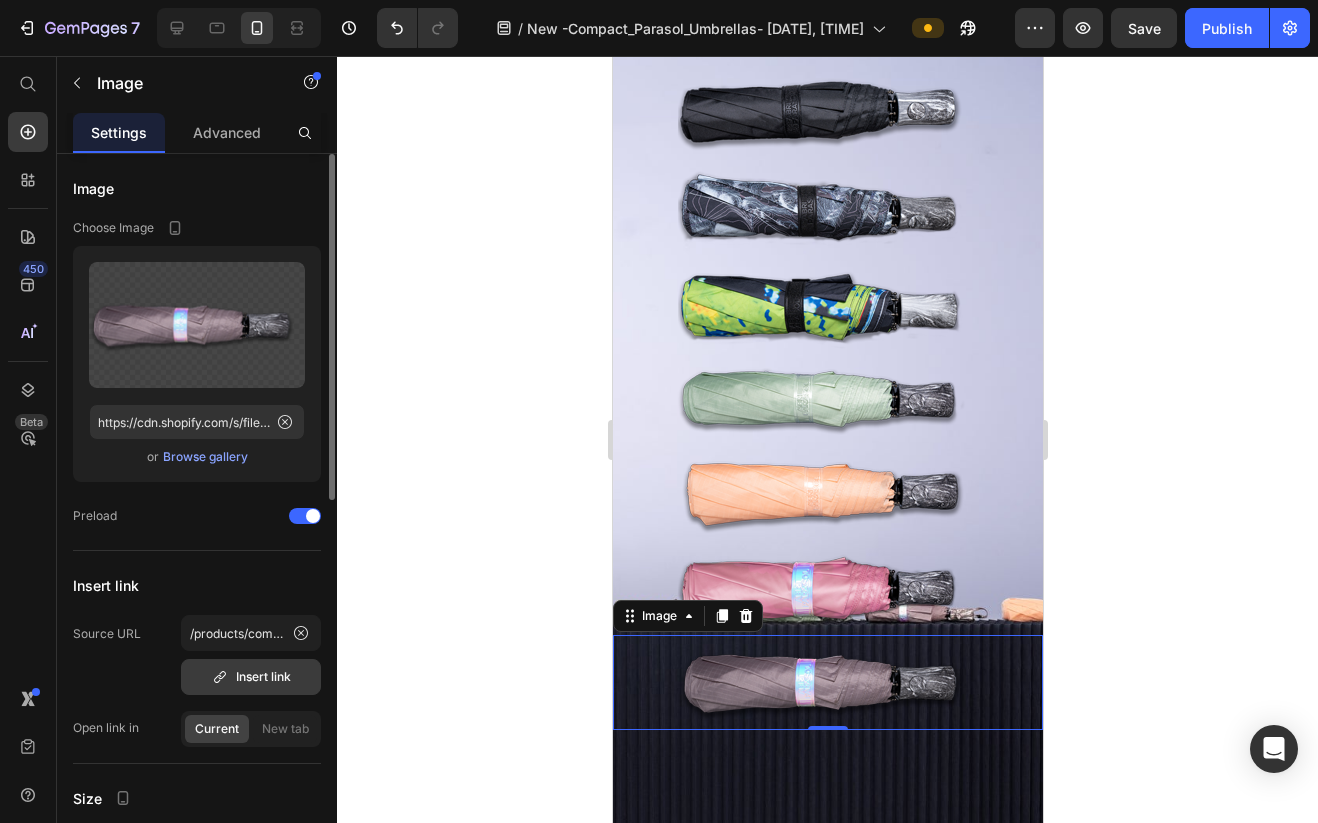 click on "Insert link" at bounding box center (251, 677) 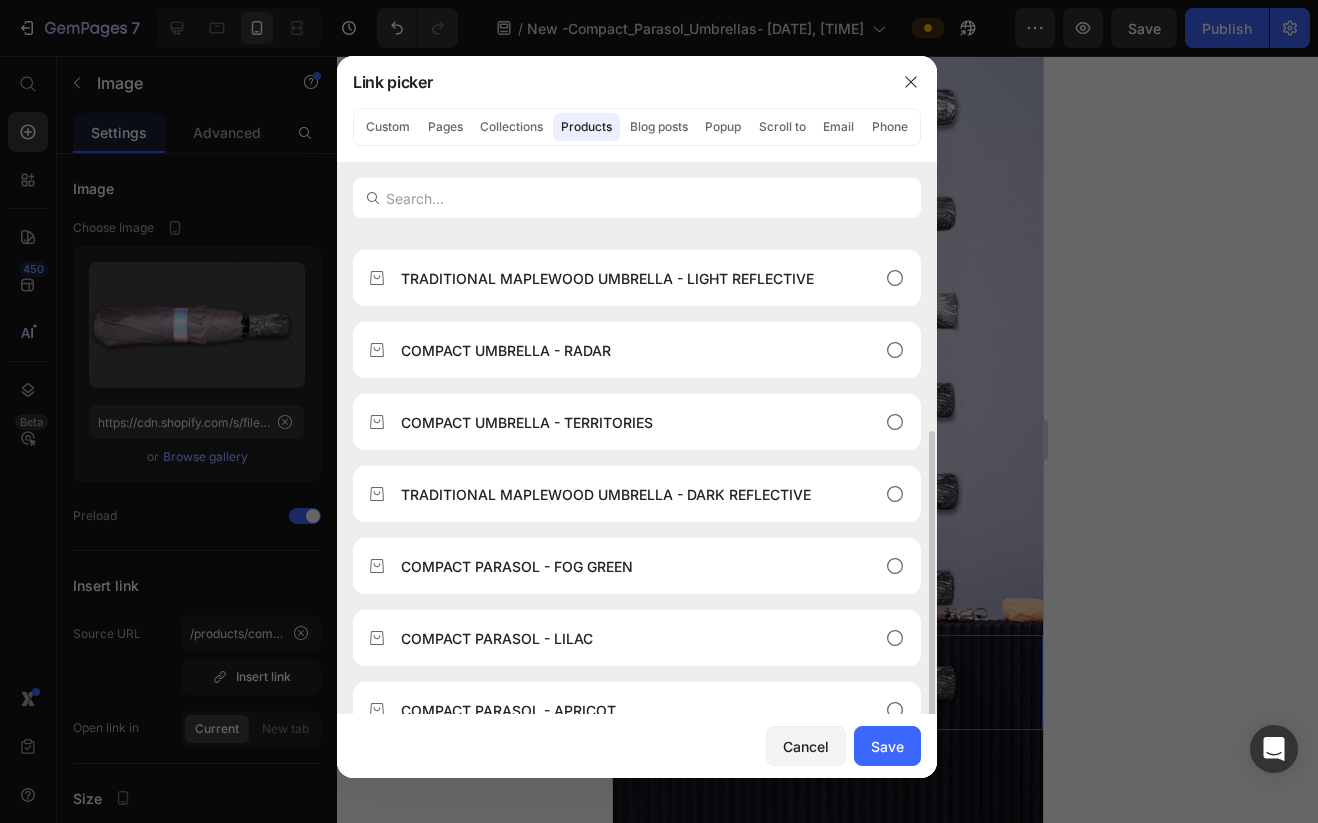 scroll, scrollTop: 312, scrollLeft: 0, axis: vertical 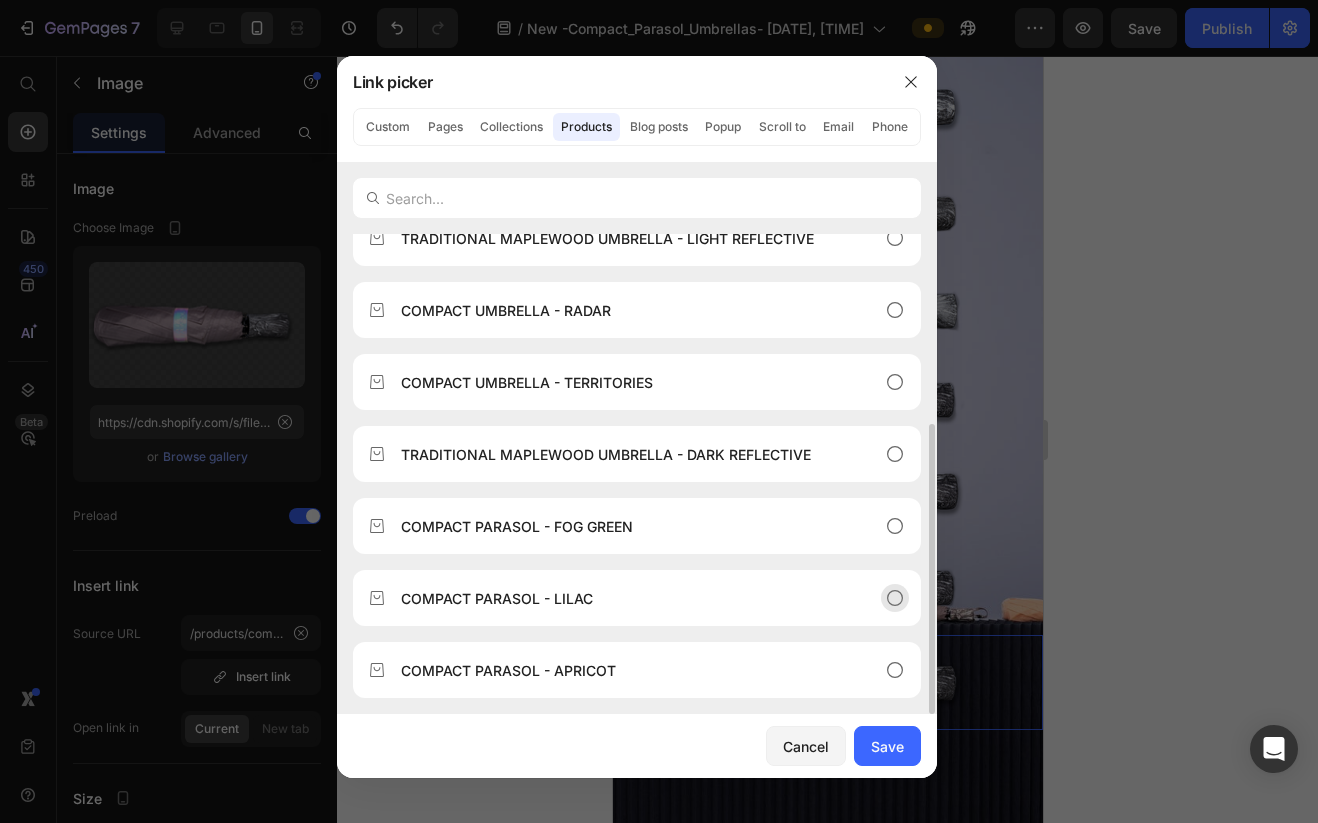 click on "COMPACT PARASOL - LILAC" at bounding box center (497, 598) 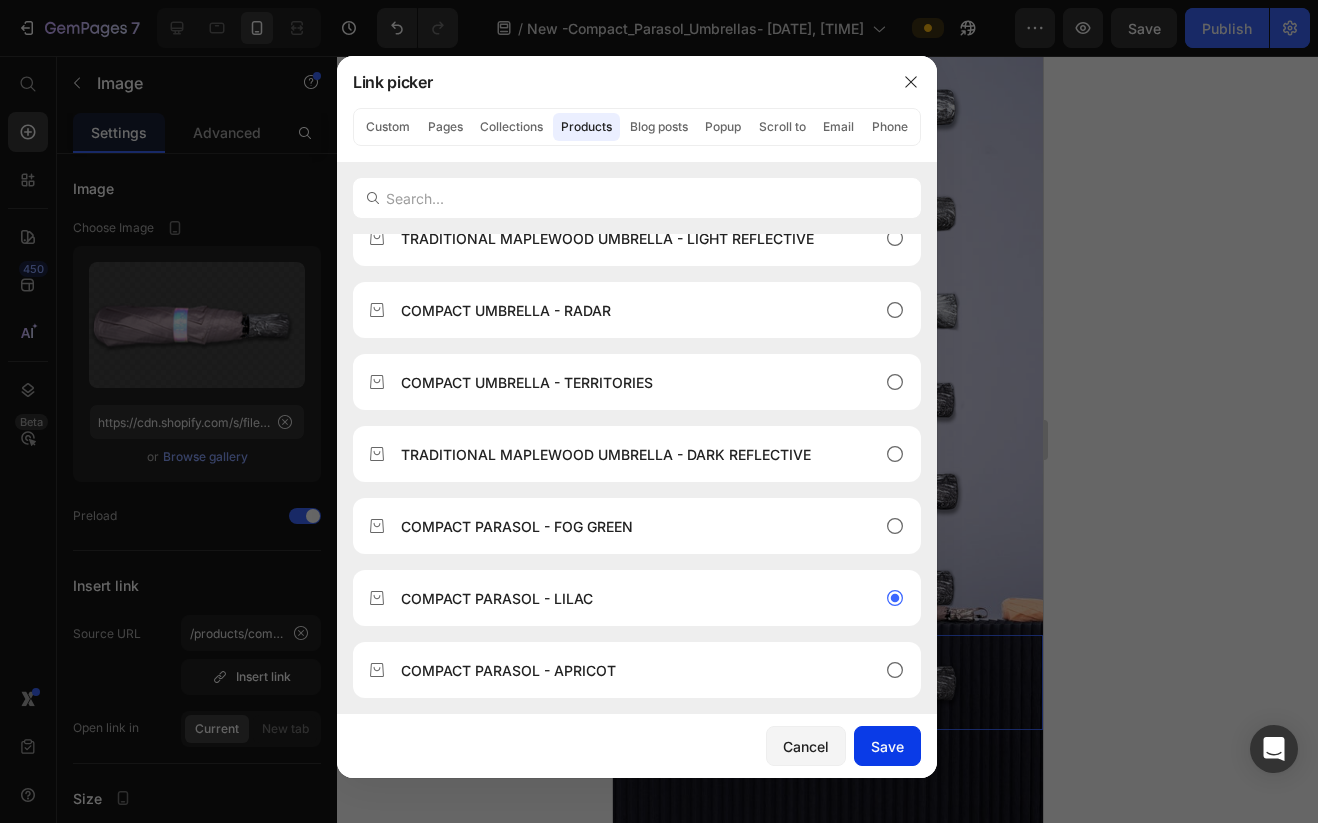 click on "Save" at bounding box center [887, 746] 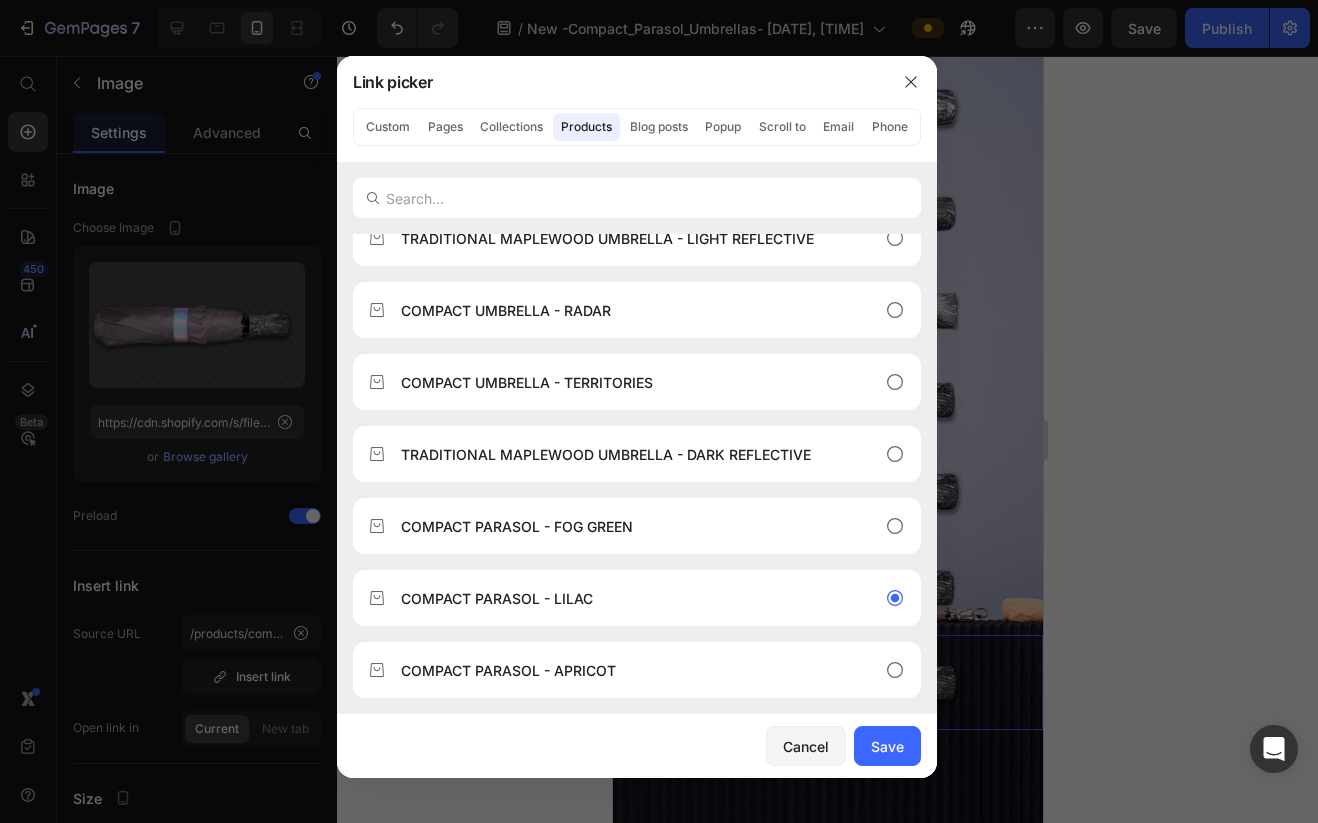 type on "/products/compact-sun-parasol-lilac" 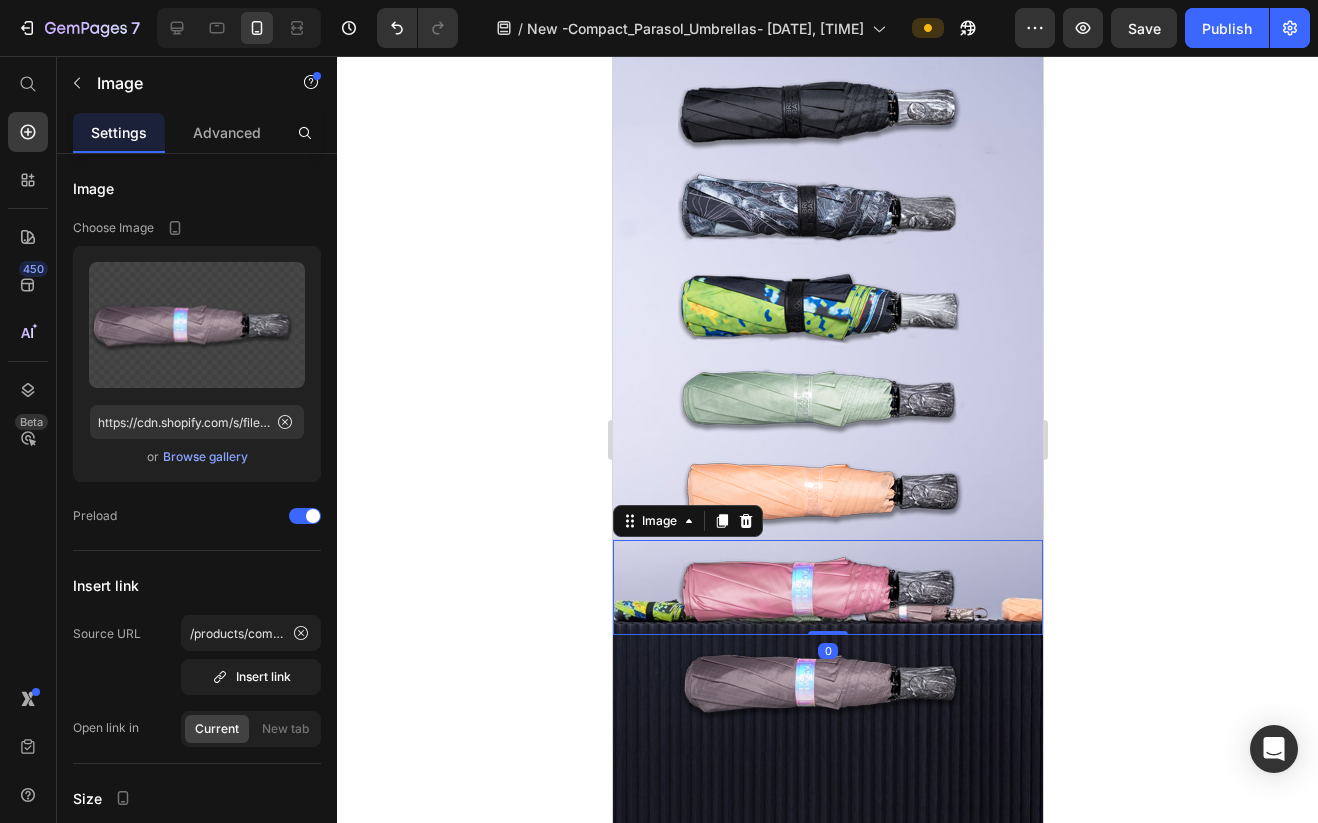 drag, startPoint x: 842, startPoint y: 597, endPoint x: 825, endPoint y: 595, distance: 17.117243 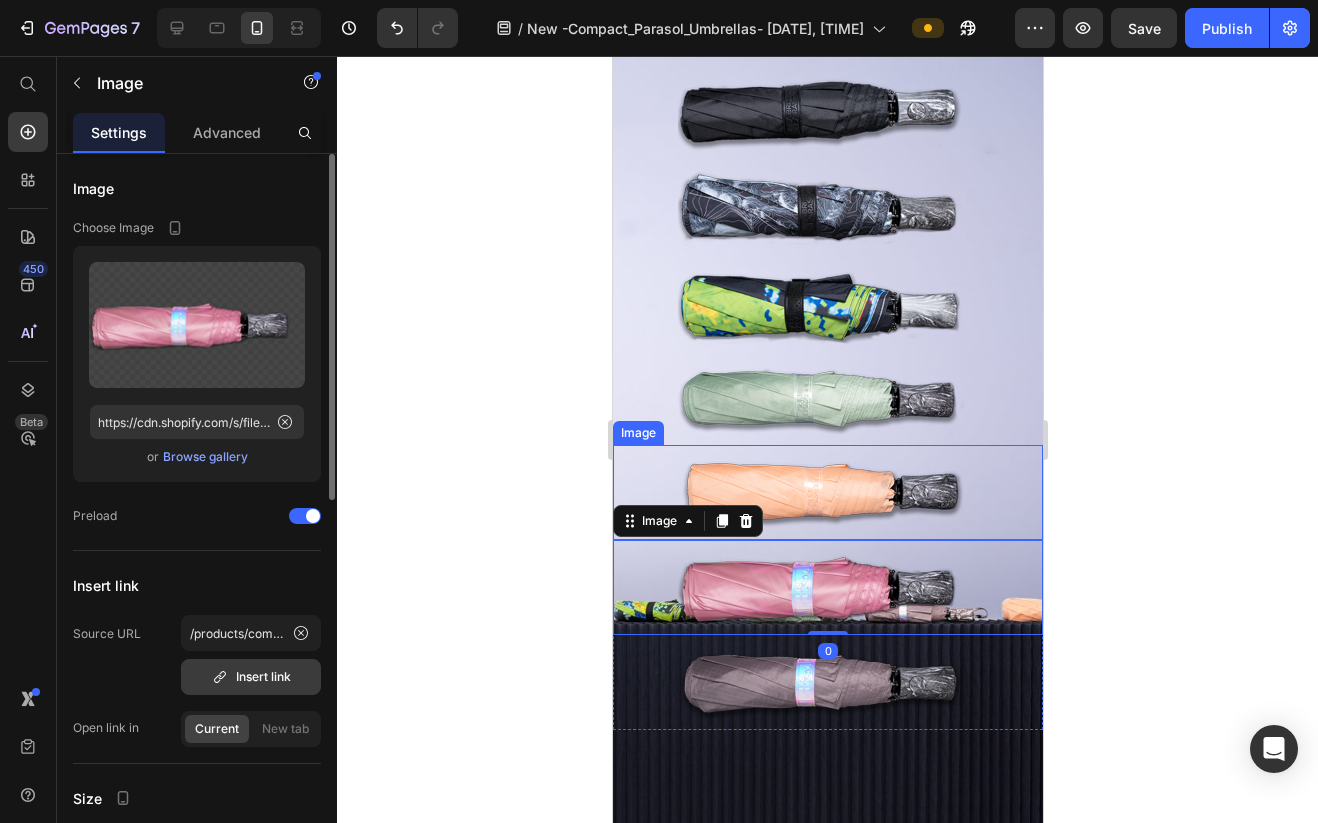 click on "Insert link" at bounding box center [251, 677] 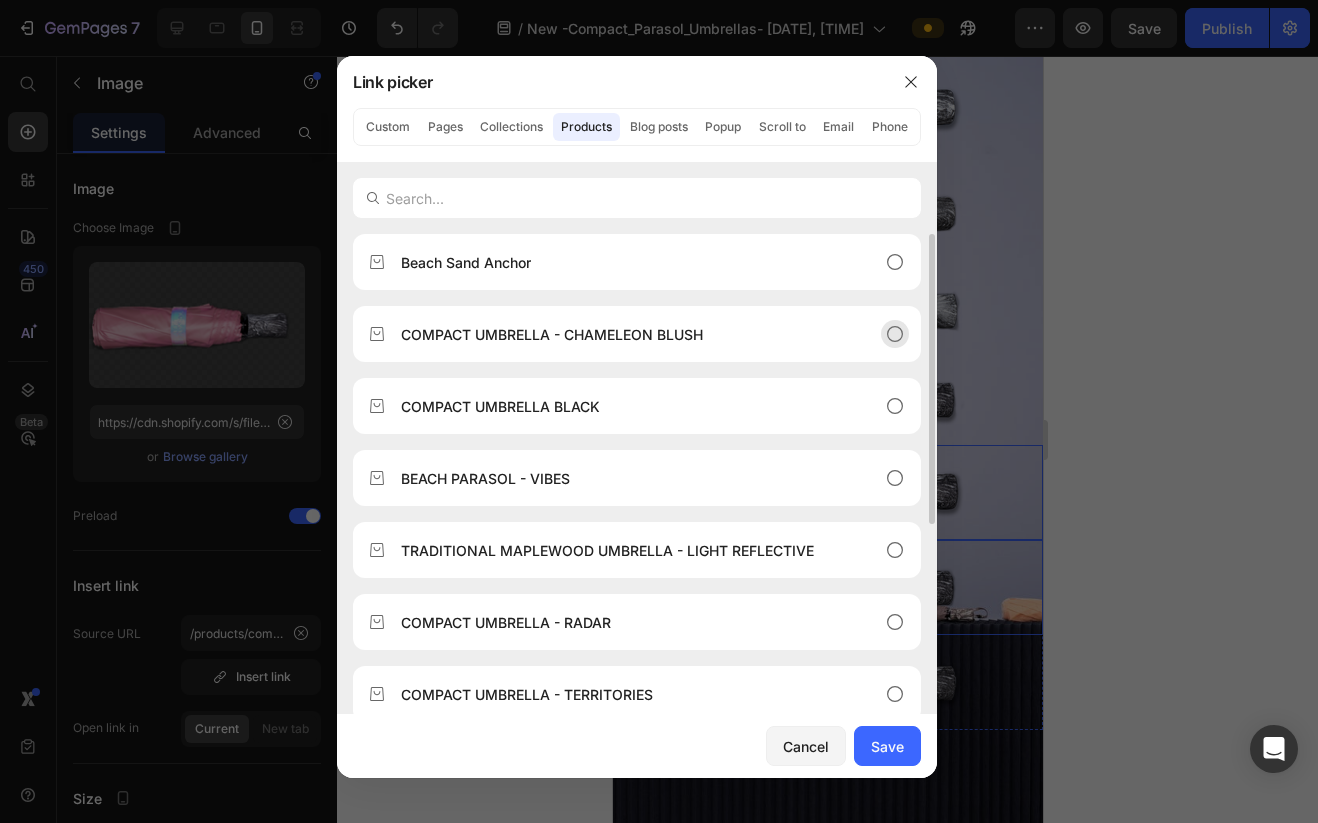 click on "COMPACT UMBRELLA - CHAMELEON BLUSH" at bounding box center (621, 334) 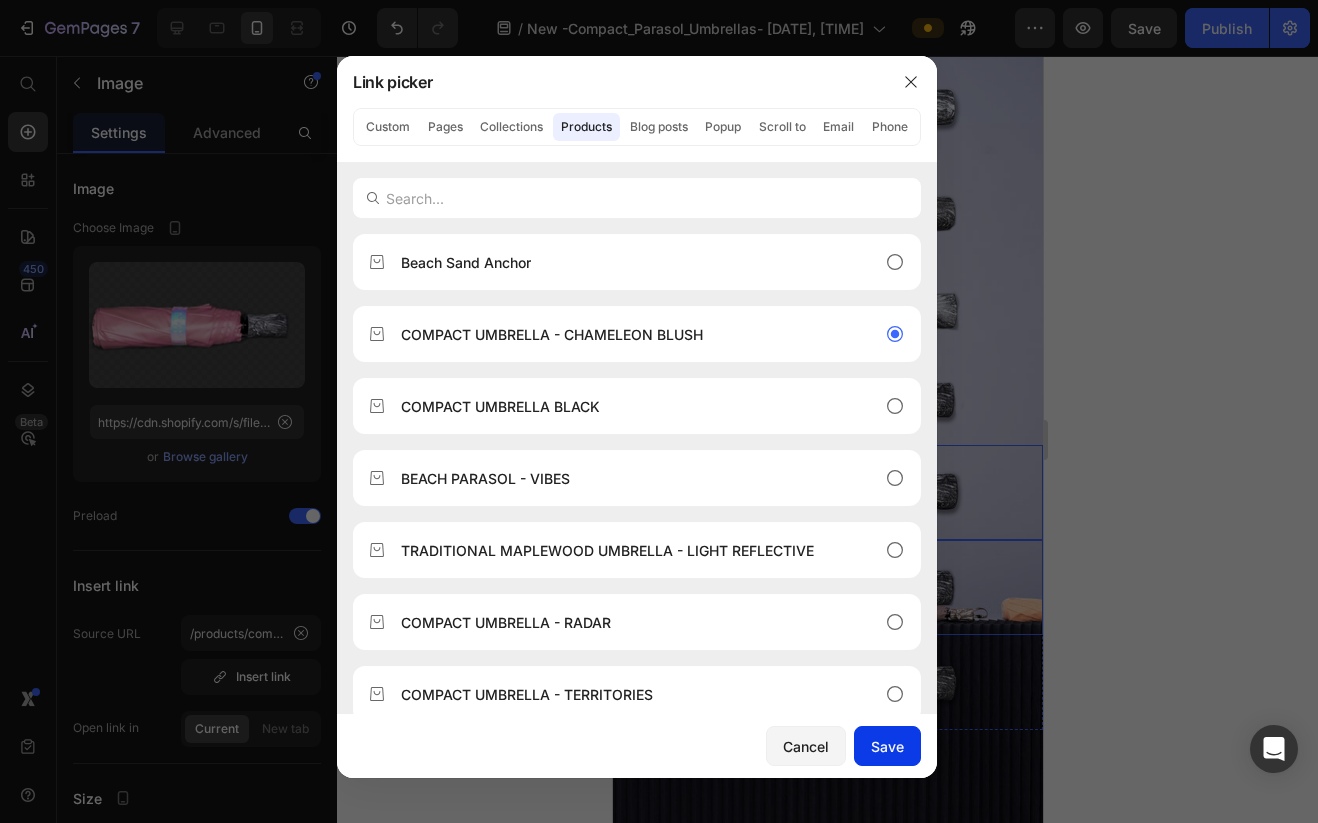 click on "Save" at bounding box center [887, 746] 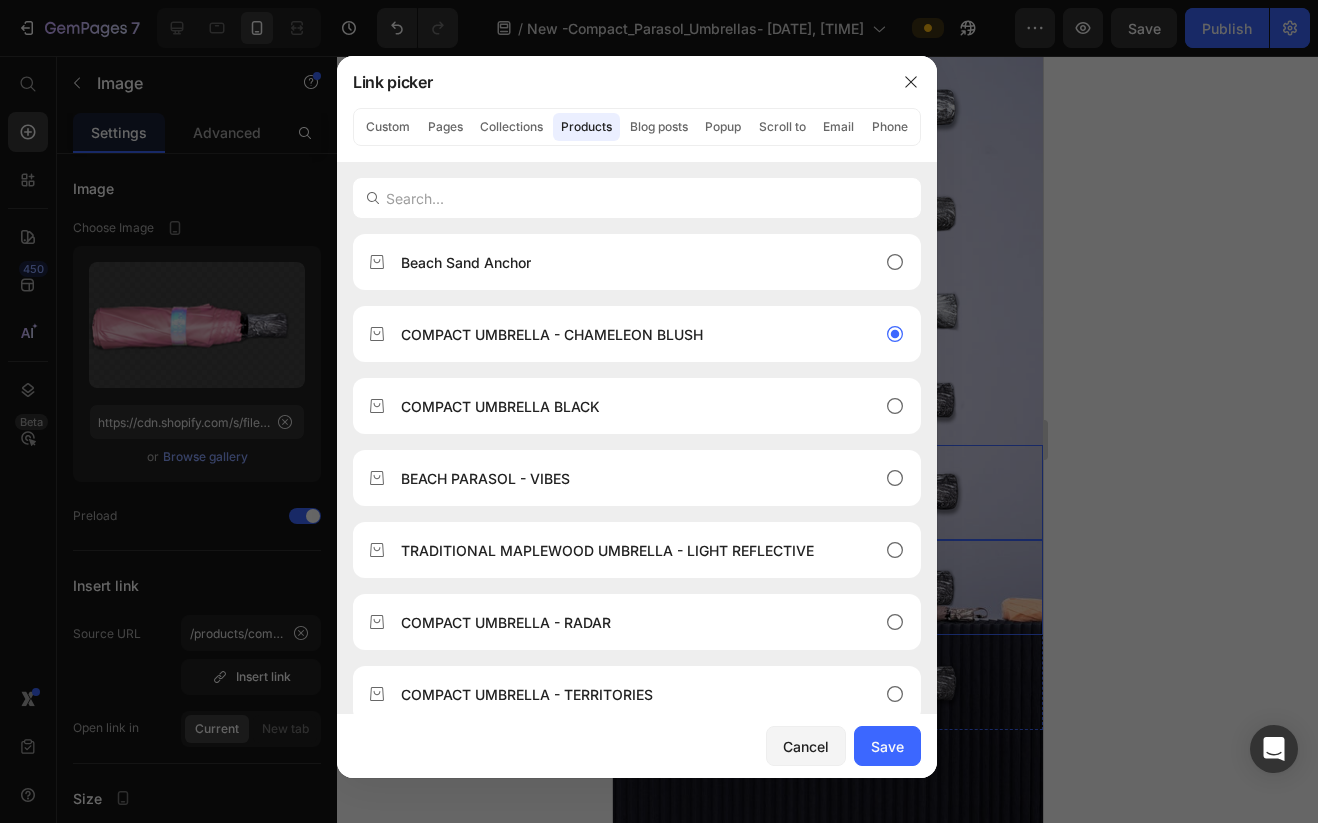 type on "/products/compact-umbrella-chameleon-blush" 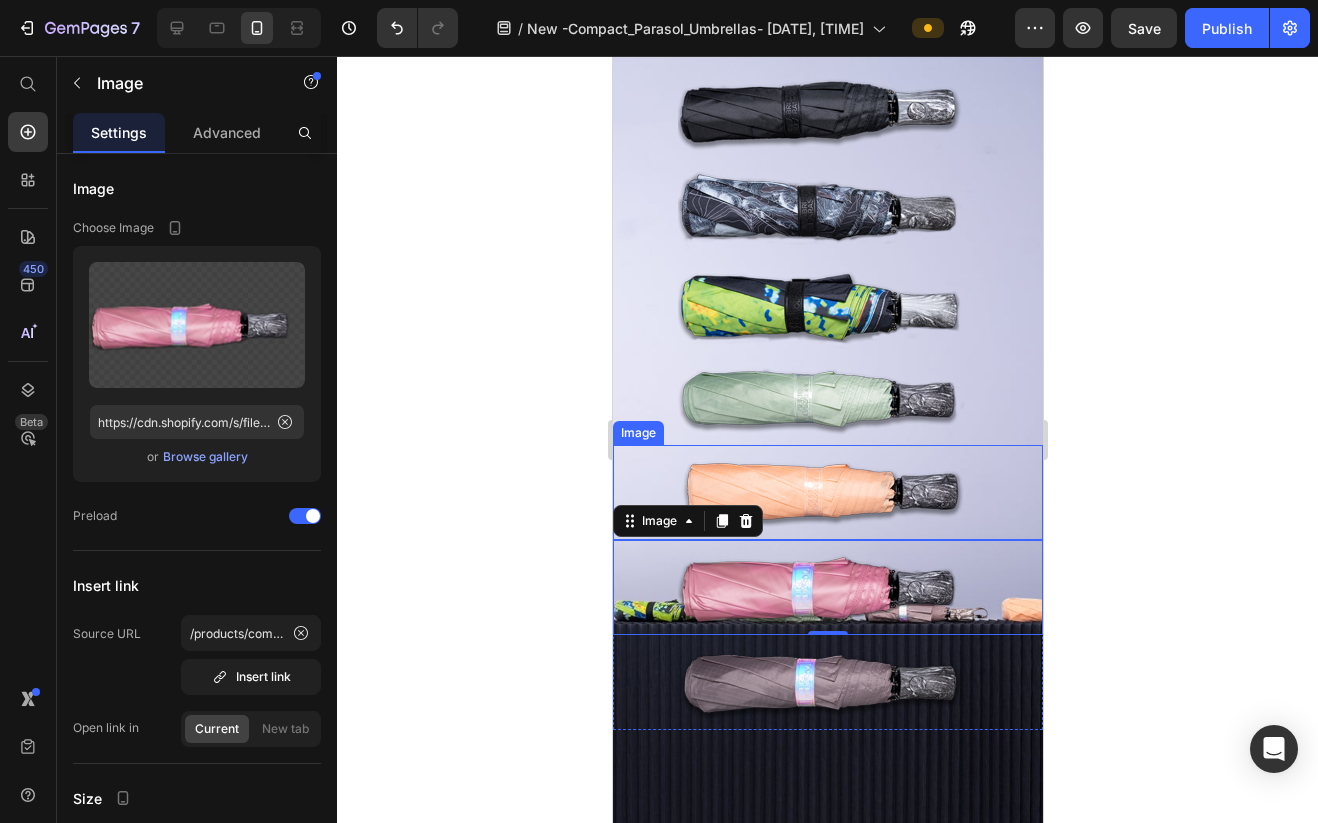 click at bounding box center (827, 492) 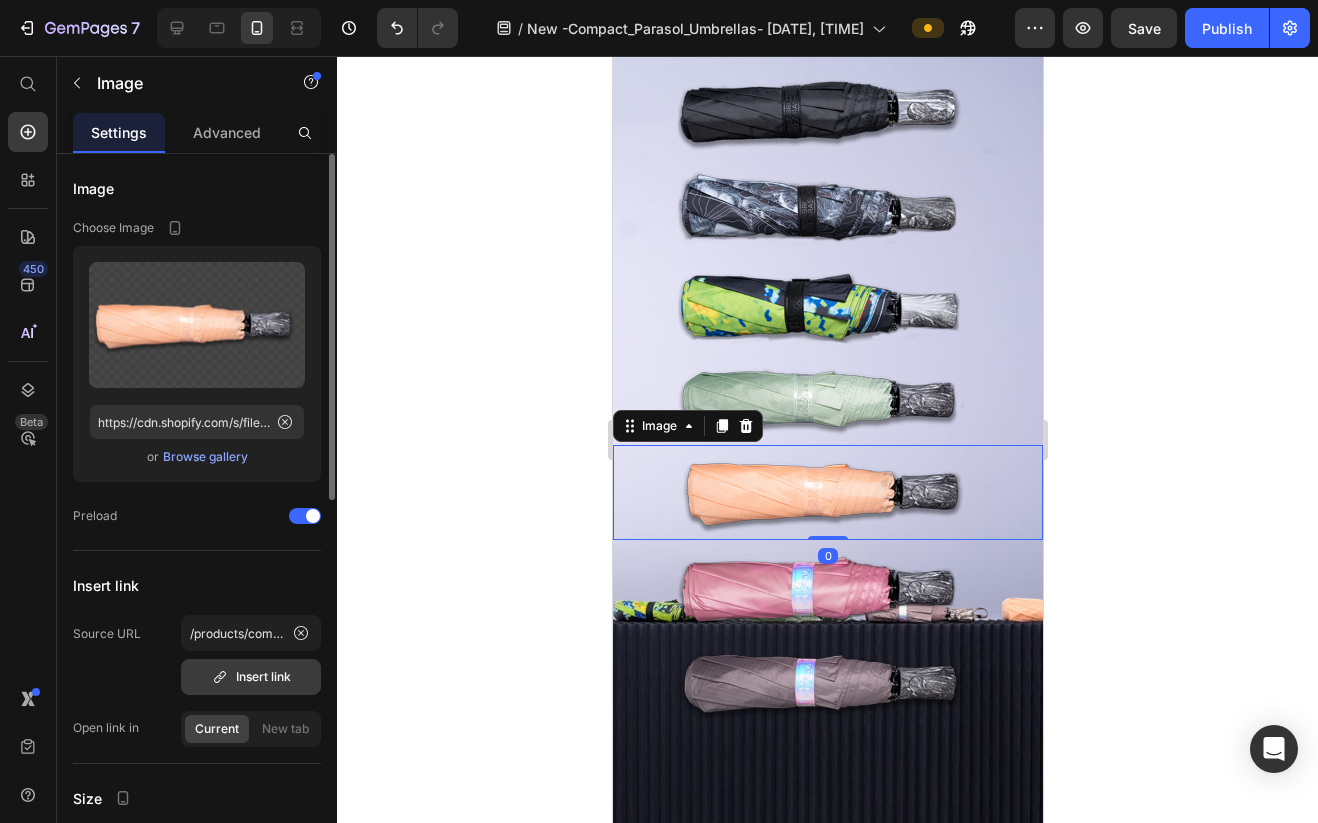 click on "Insert link" at bounding box center (251, 677) 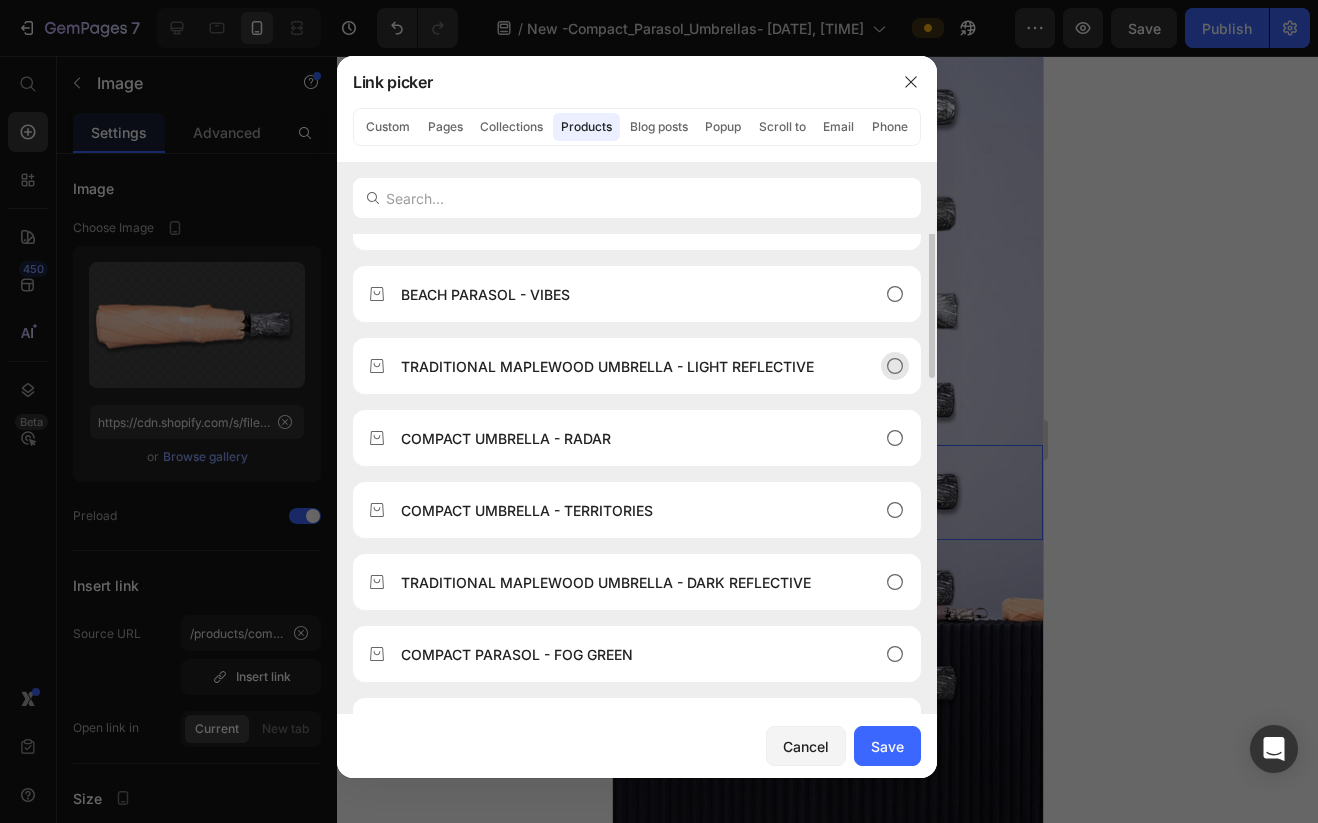scroll, scrollTop: 312, scrollLeft: 0, axis: vertical 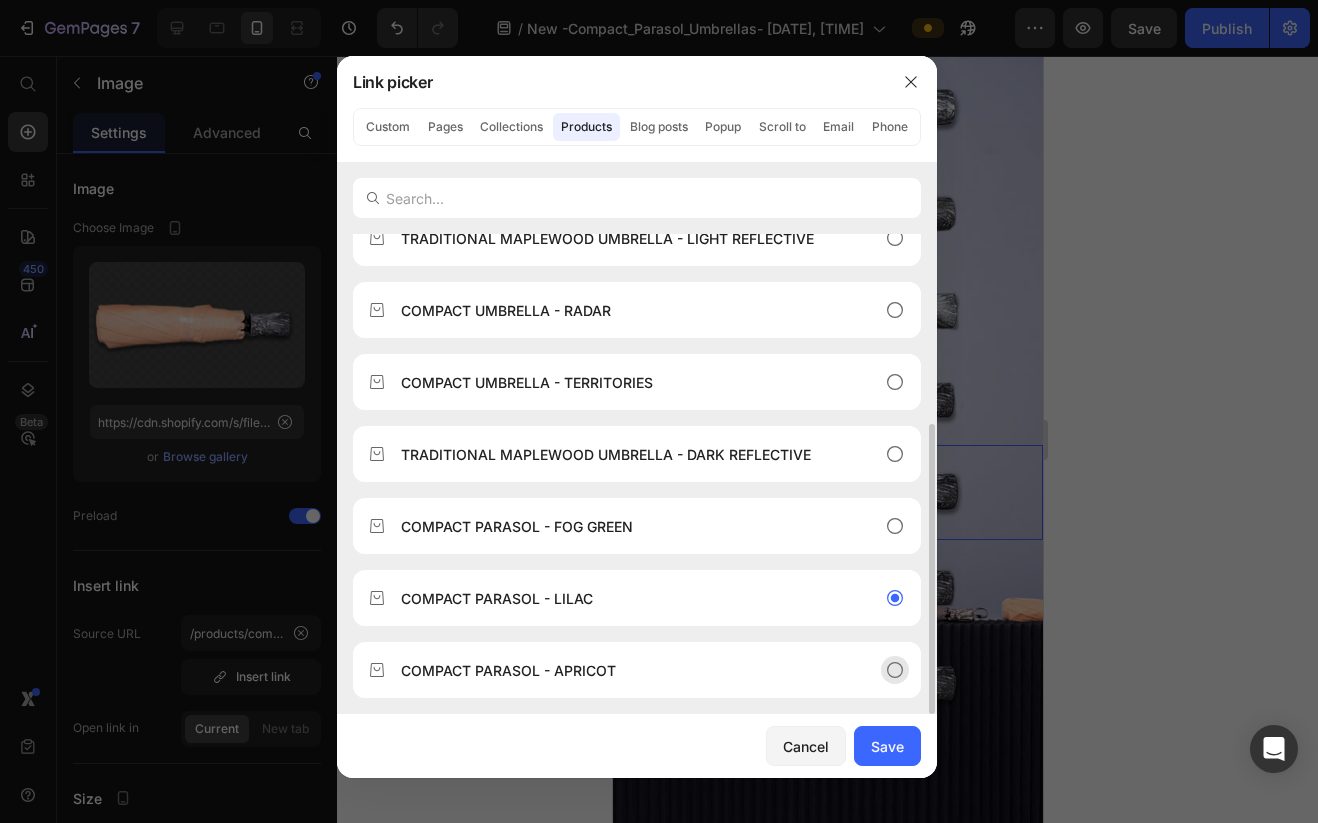 drag, startPoint x: 610, startPoint y: 648, endPoint x: 622, endPoint y: 653, distance: 13 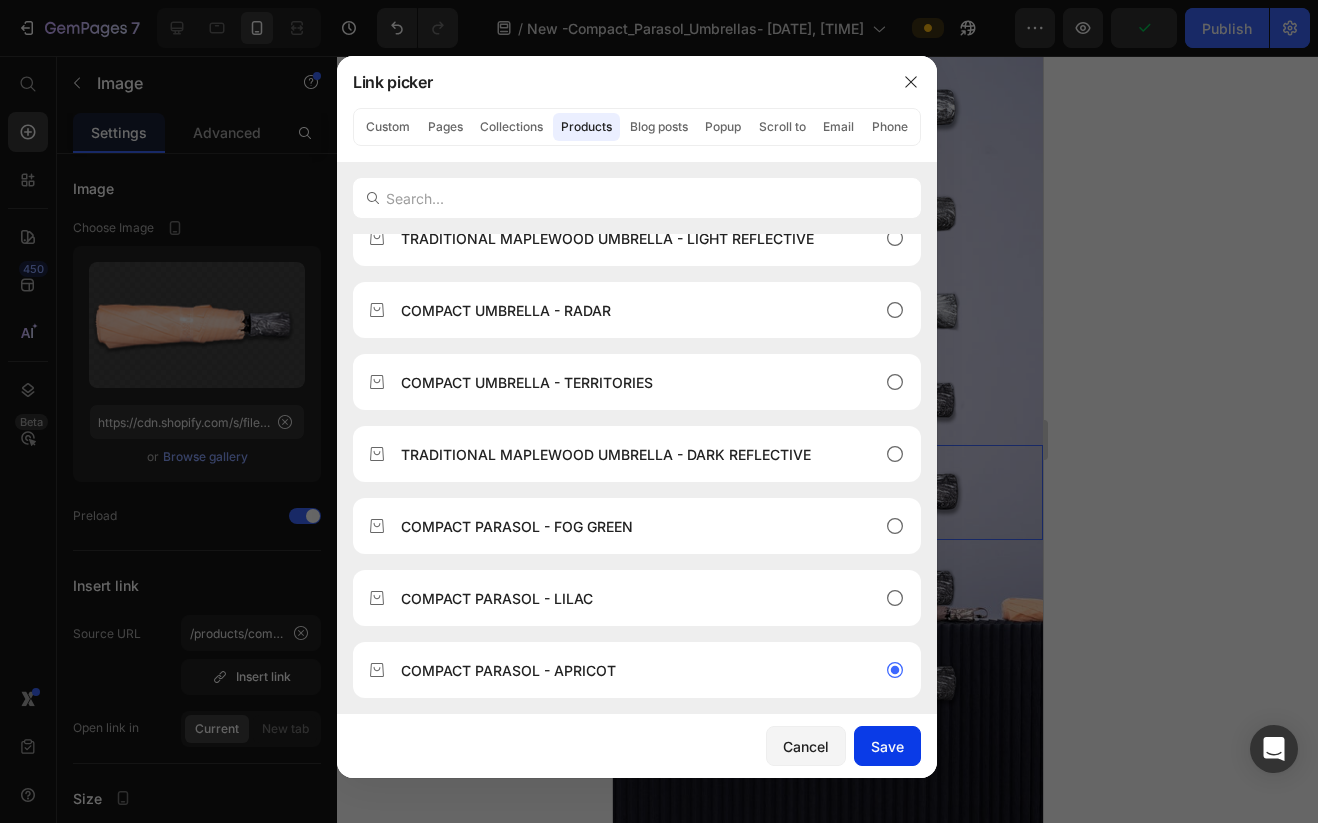 click on "Save" at bounding box center [887, 746] 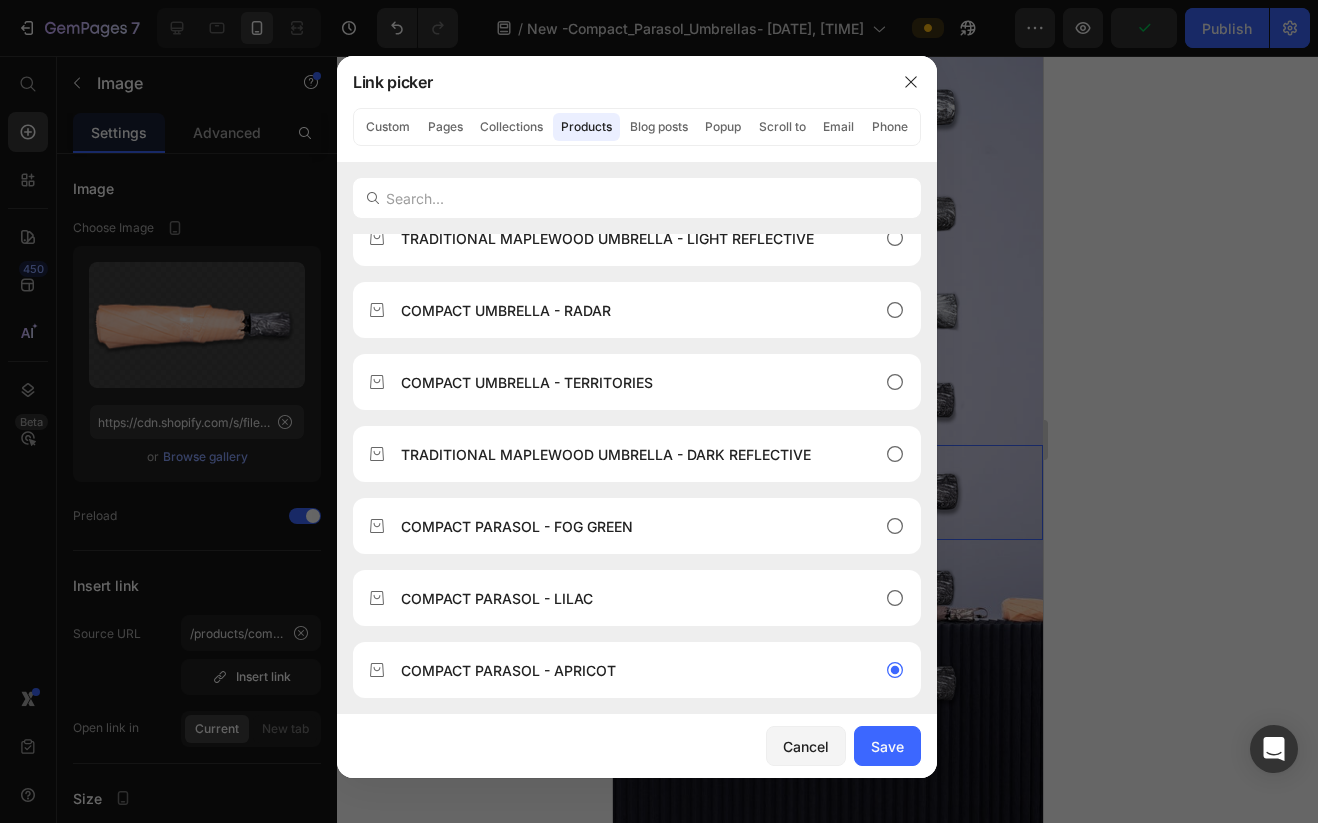 type on "/products/compact-sun-parasol" 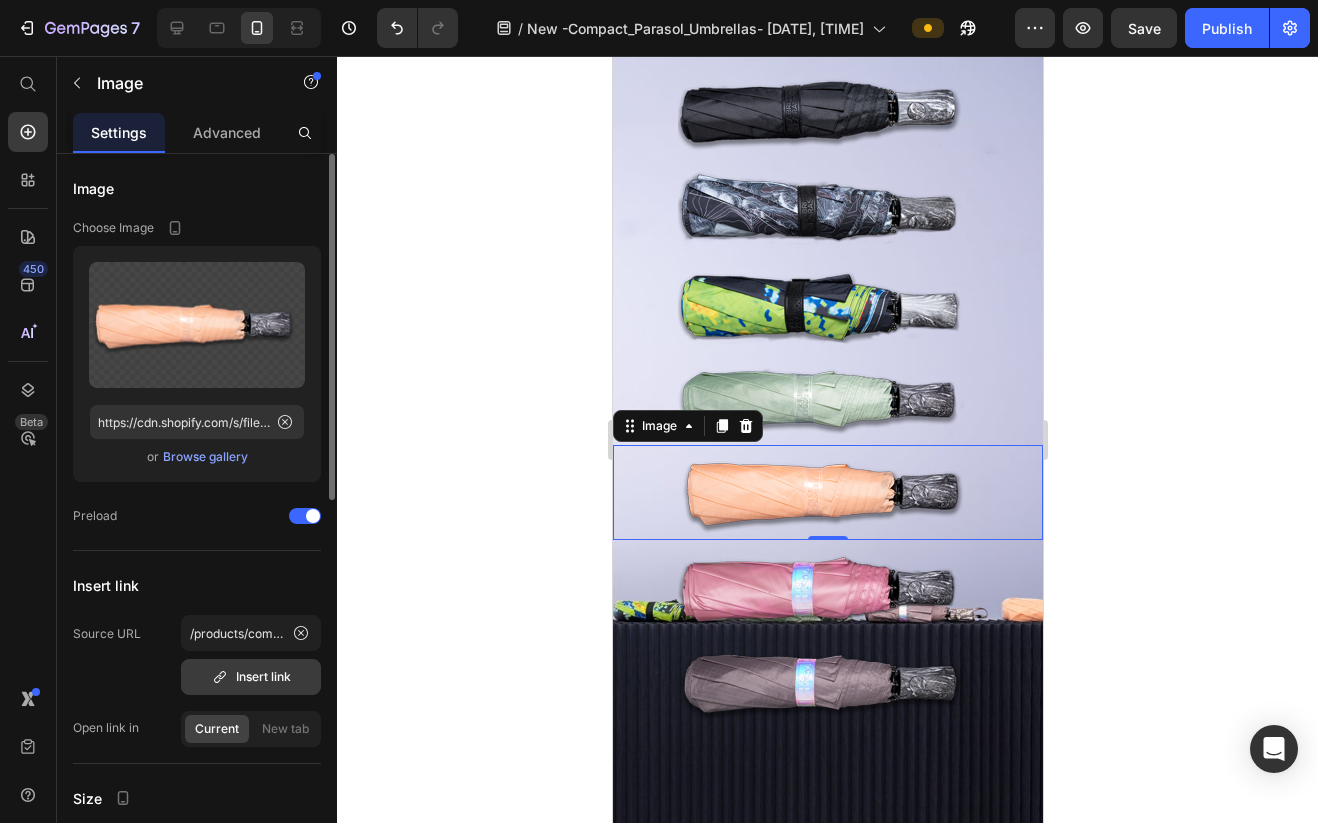 click on "Insert link" at bounding box center (251, 677) 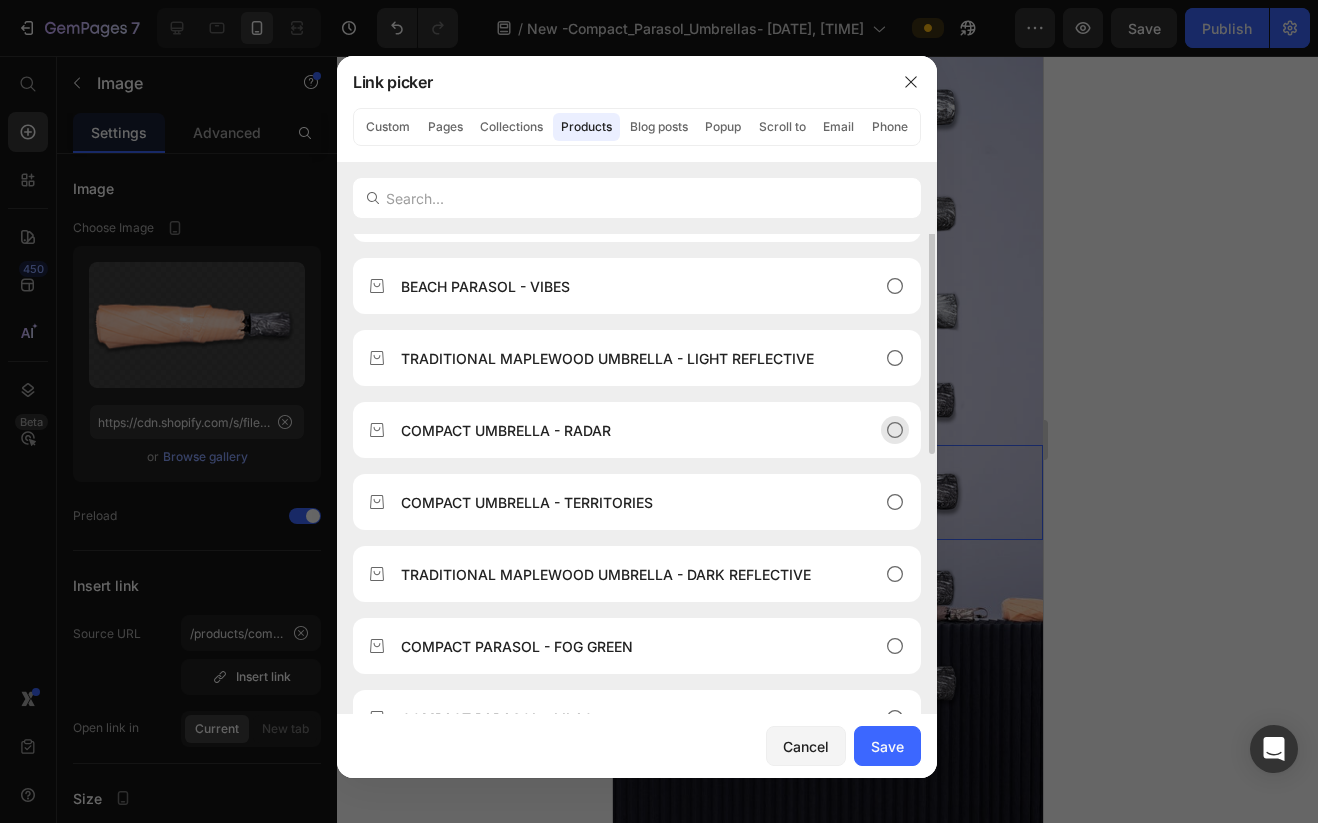 scroll, scrollTop: 312, scrollLeft: 0, axis: vertical 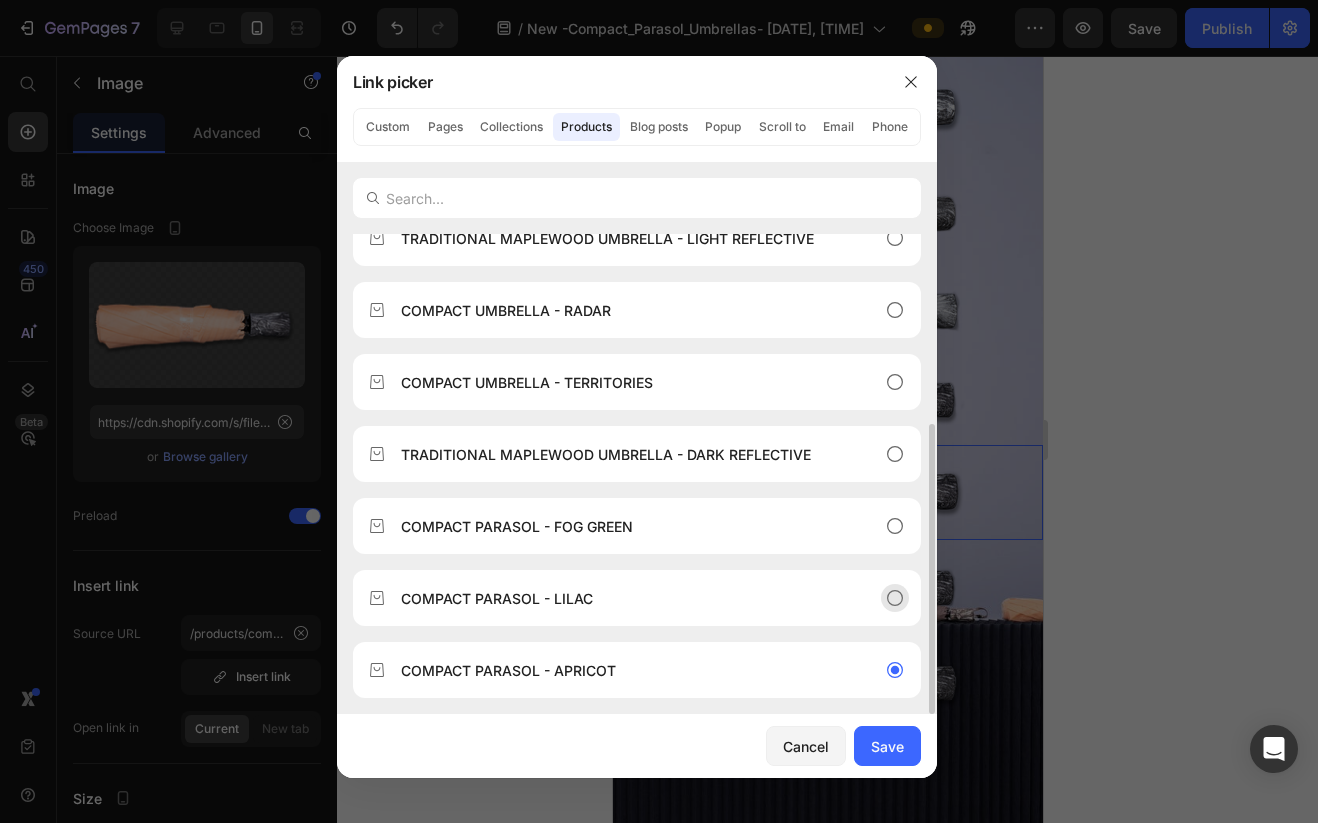 click on "COMPACT PARASOL - LILAC" 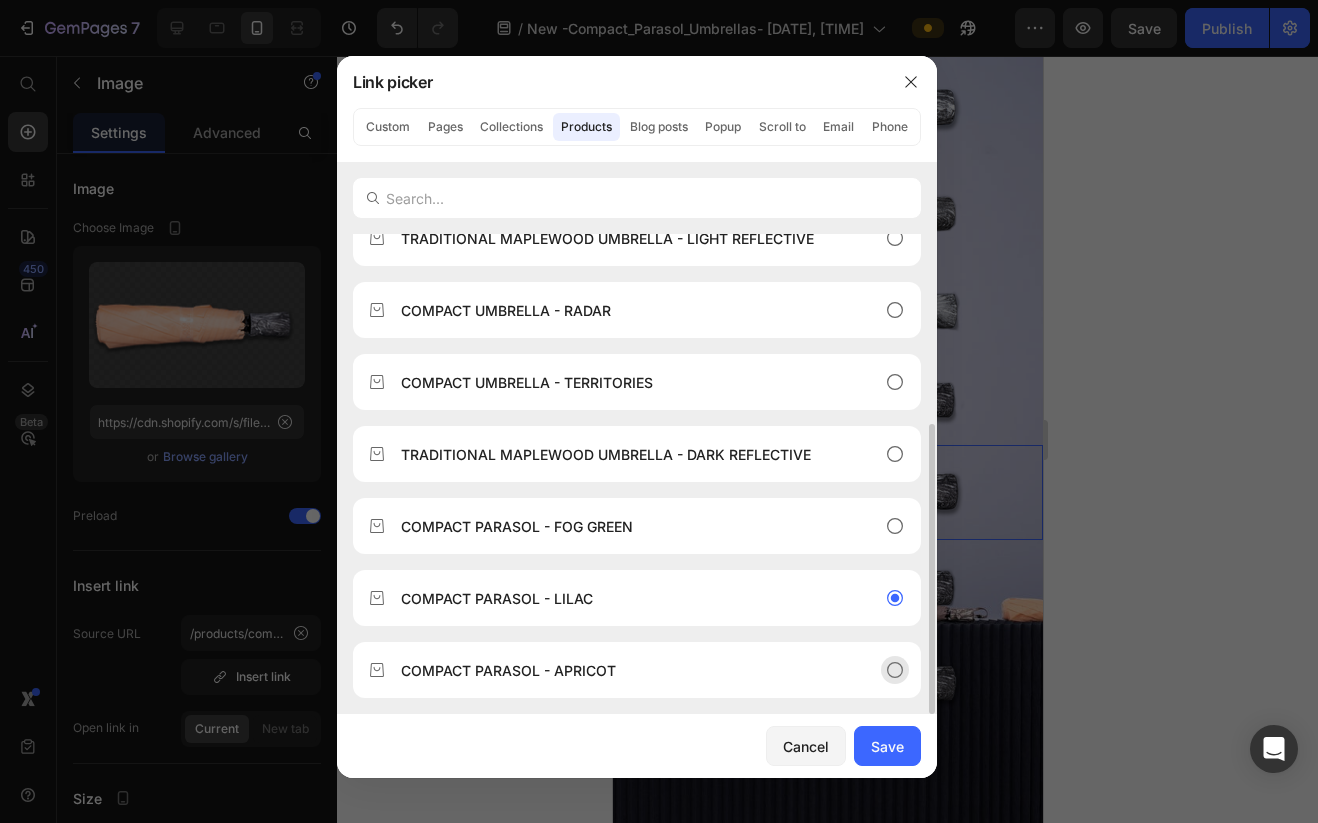 click on "COMPACT PARASOL - APRICOT" at bounding box center [621, 670] 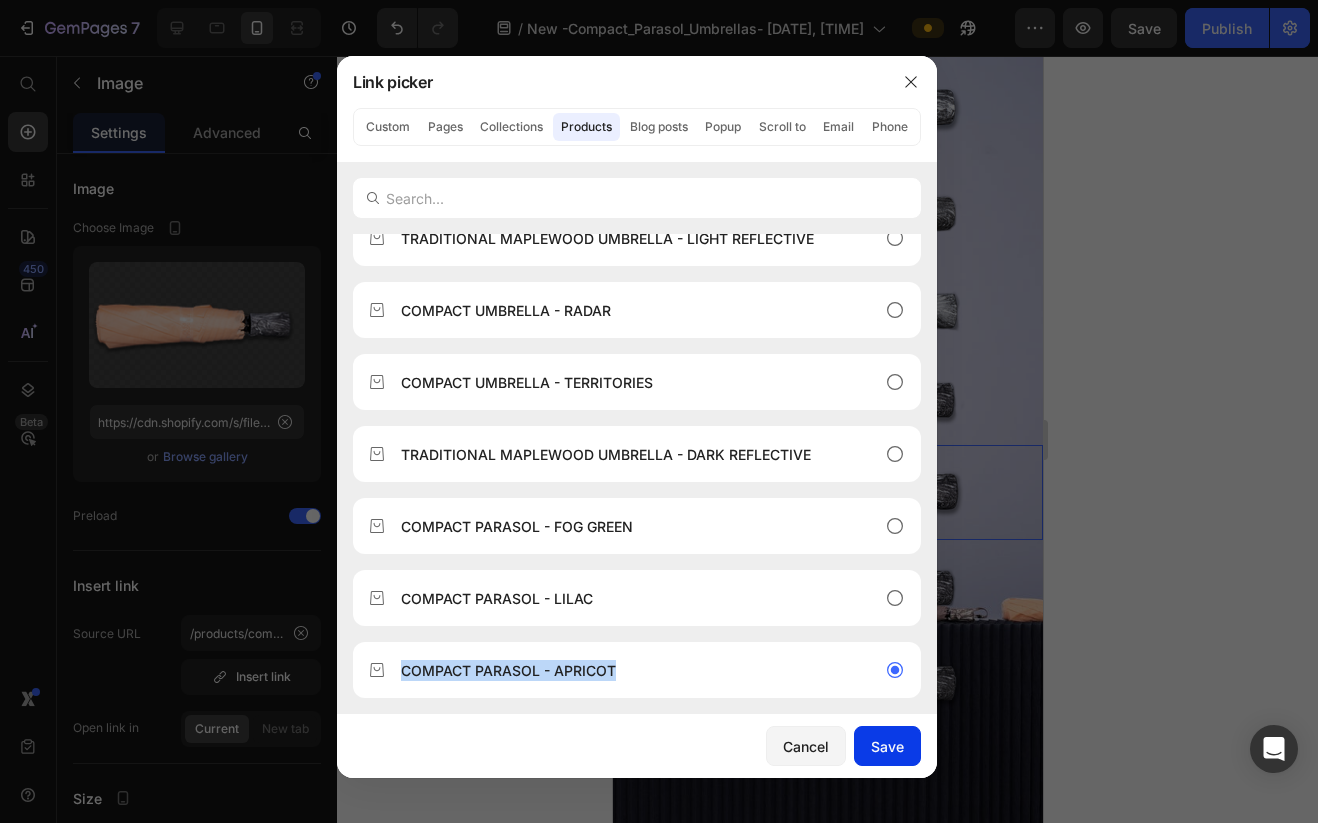click on "Save" at bounding box center (887, 746) 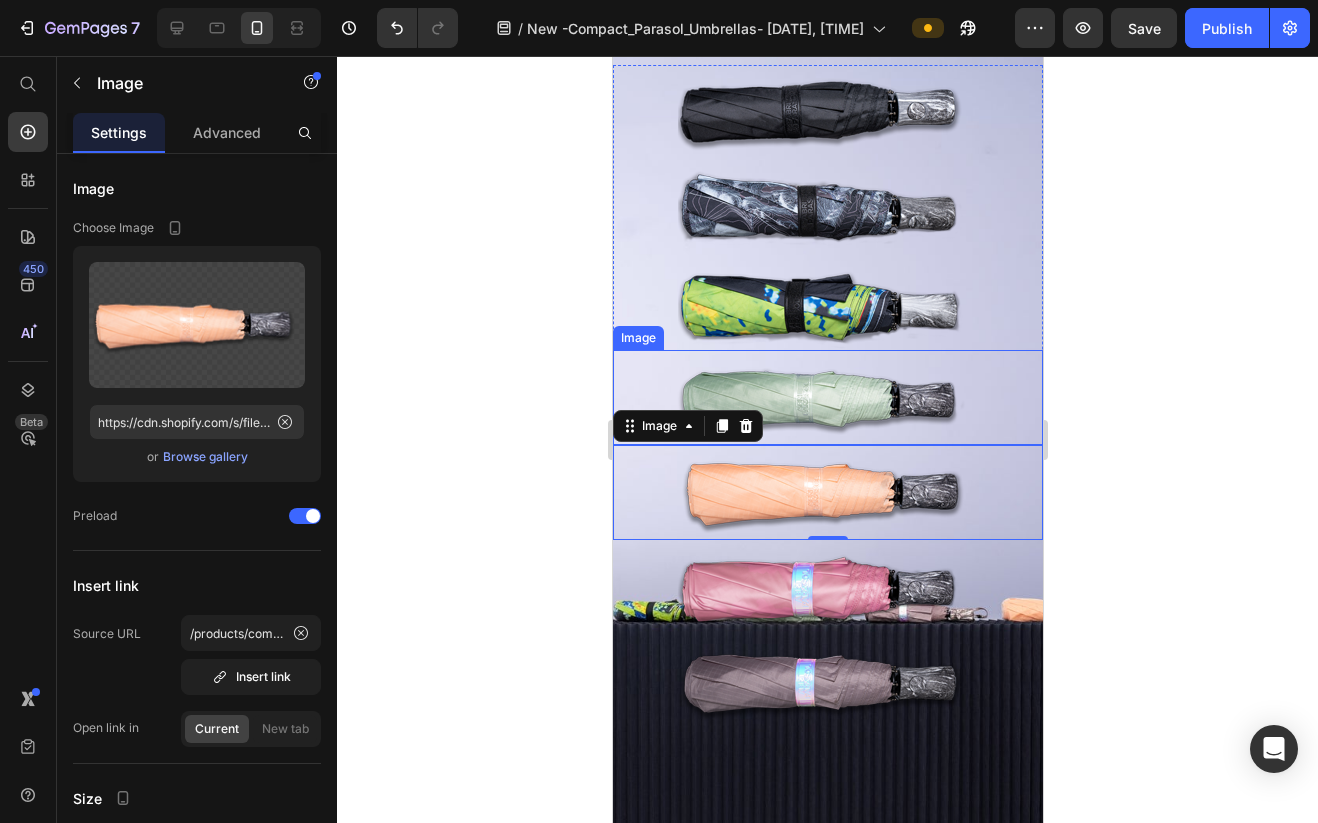 click at bounding box center (827, 397) 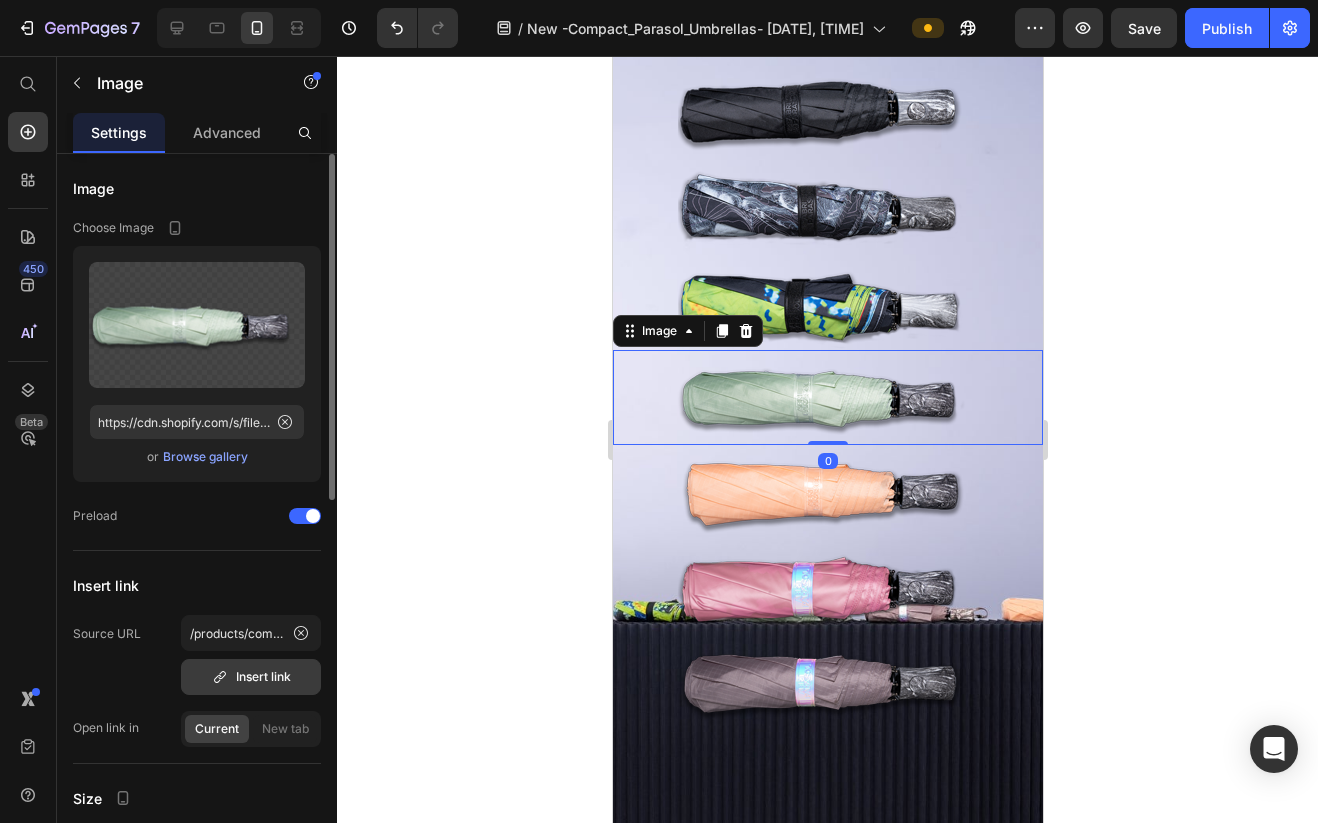 click on "Insert link" at bounding box center [251, 677] 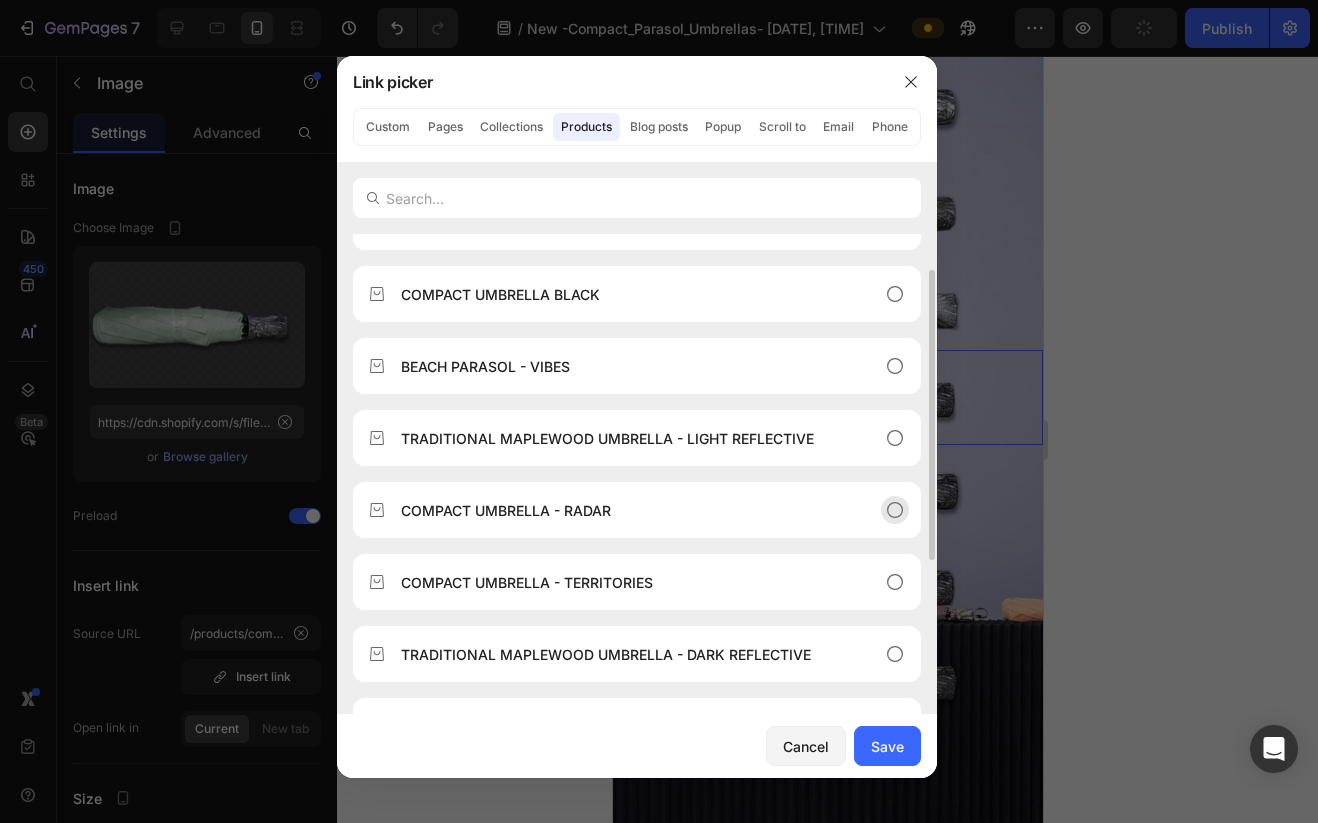 scroll, scrollTop: 312, scrollLeft: 0, axis: vertical 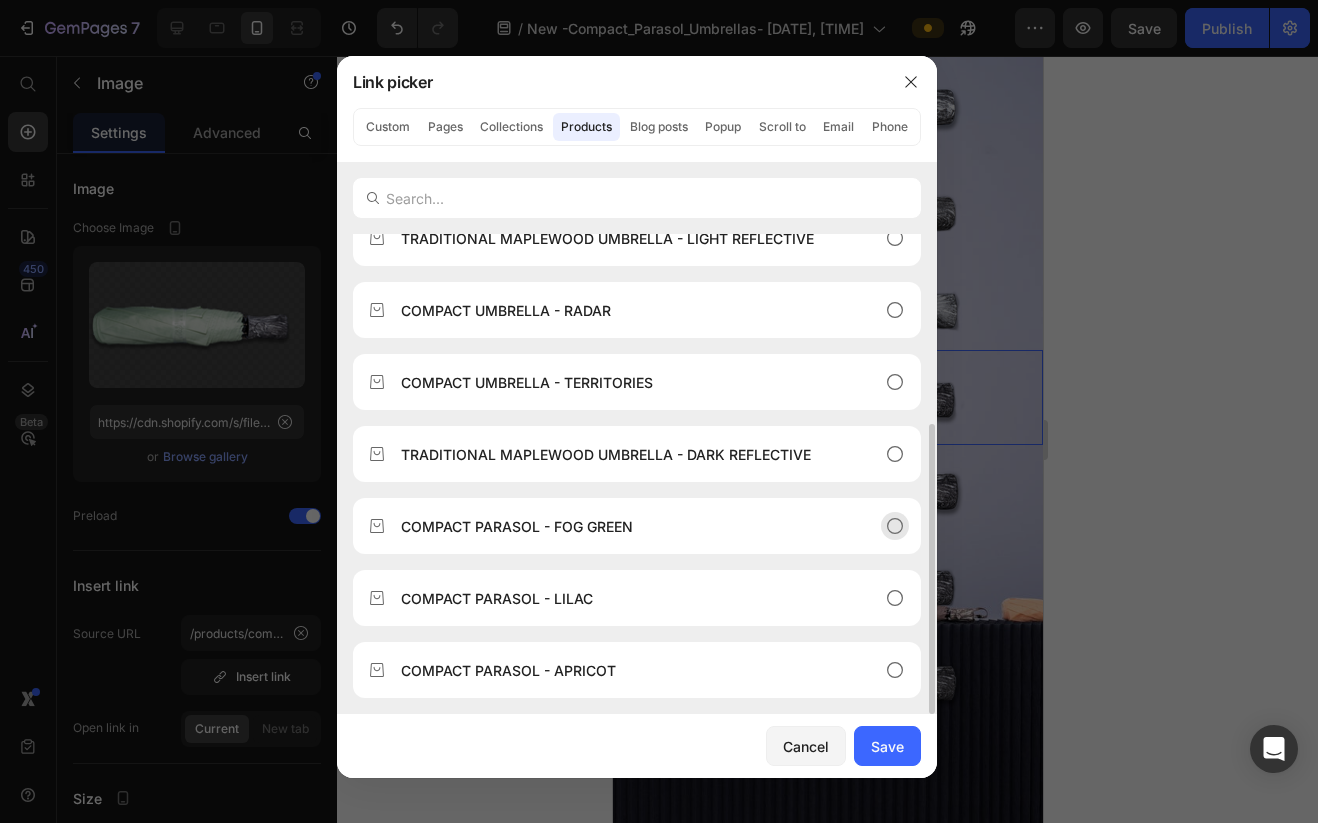 drag, startPoint x: 900, startPoint y: 522, endPoint x: 903, endPoint y: 552, distance: 30.149628 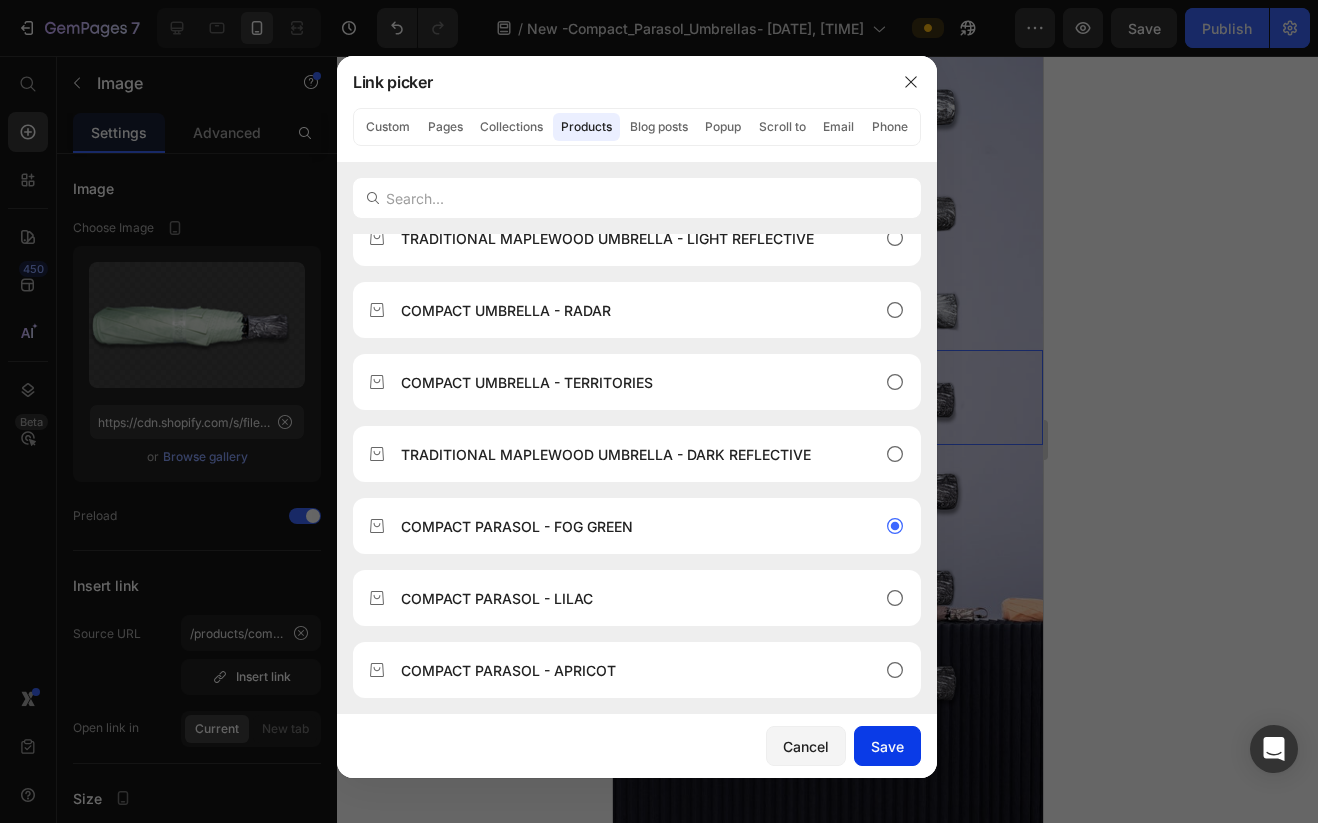 click on "Save" at bounding box center [887, 746] 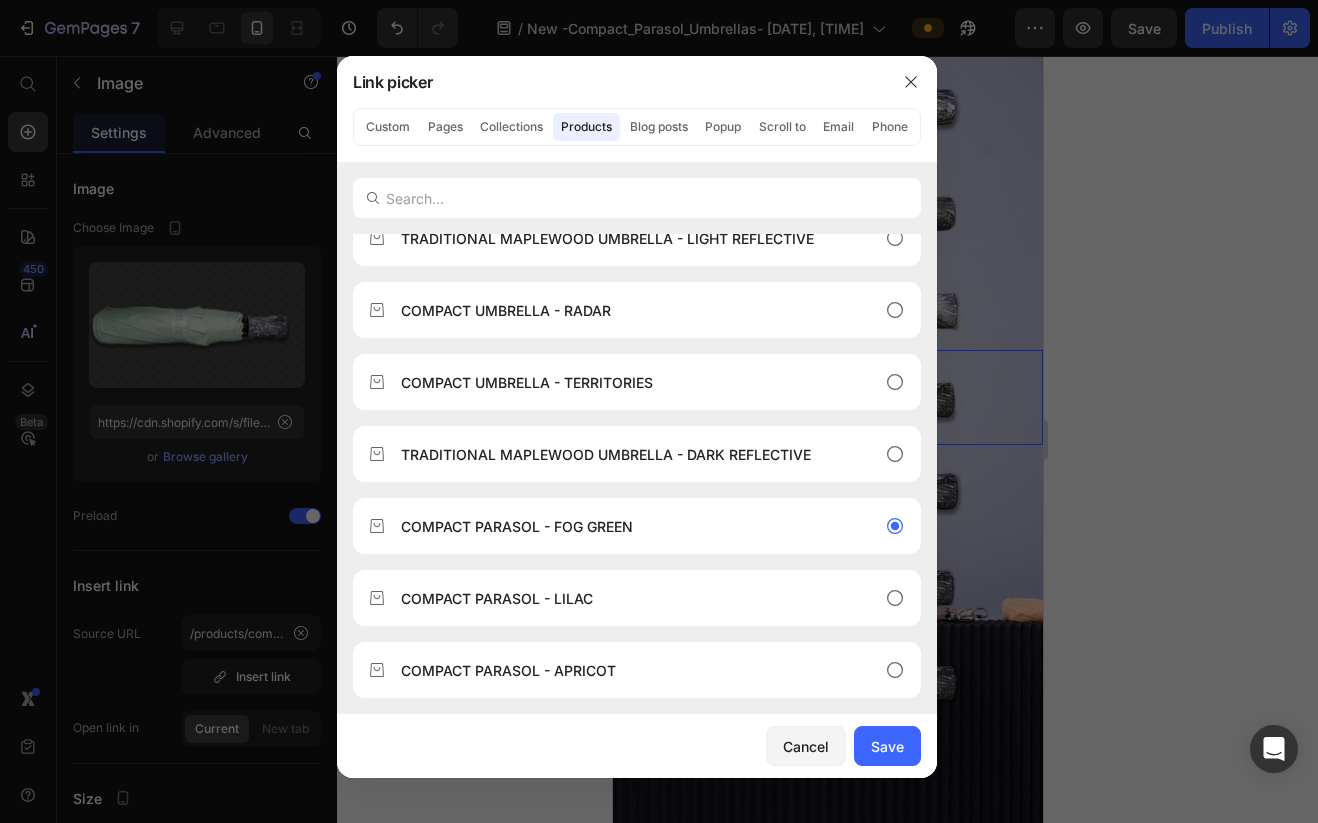 type on "/products/compact-sun-parasol-fog-green" 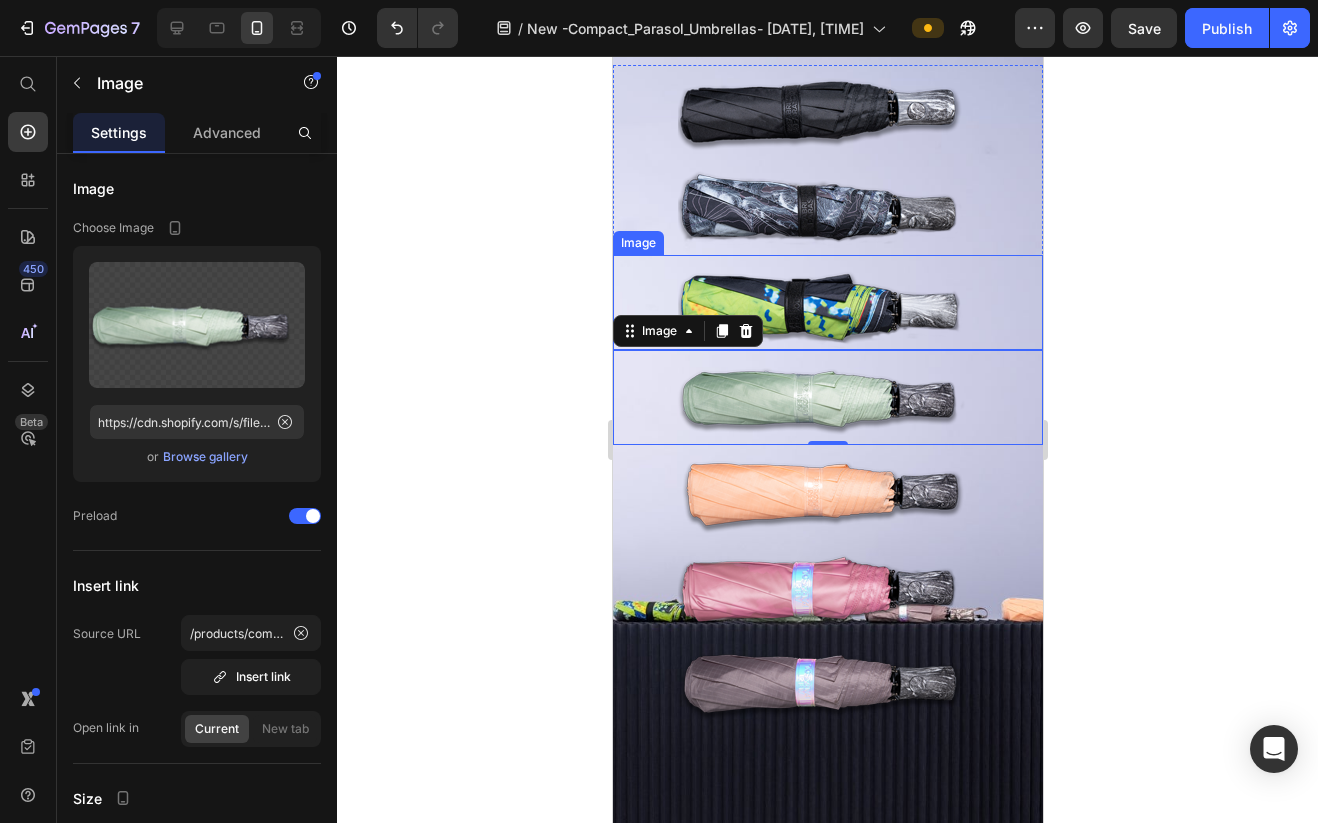 click at bounding box center [827, 302] 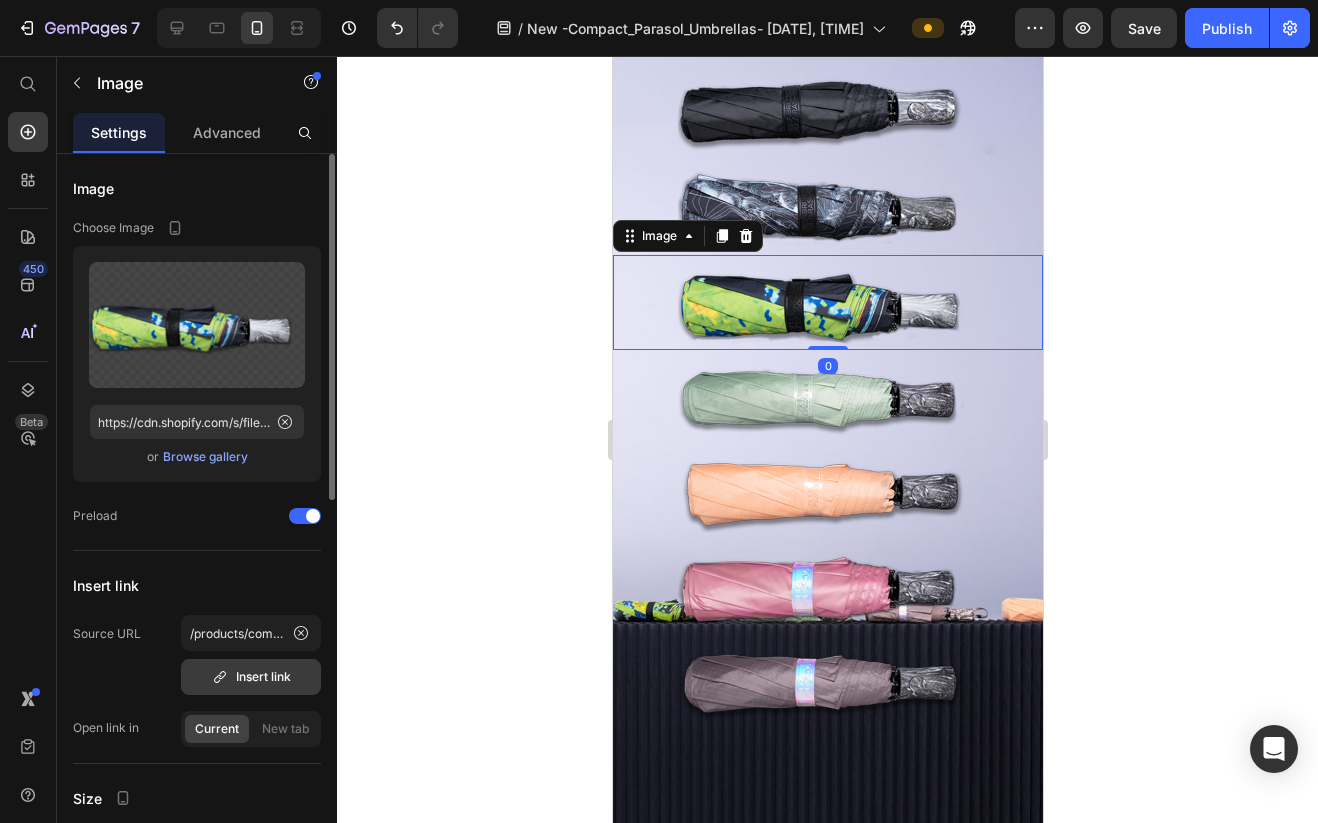 click on "Insert link" at bounding box center [251, 677] 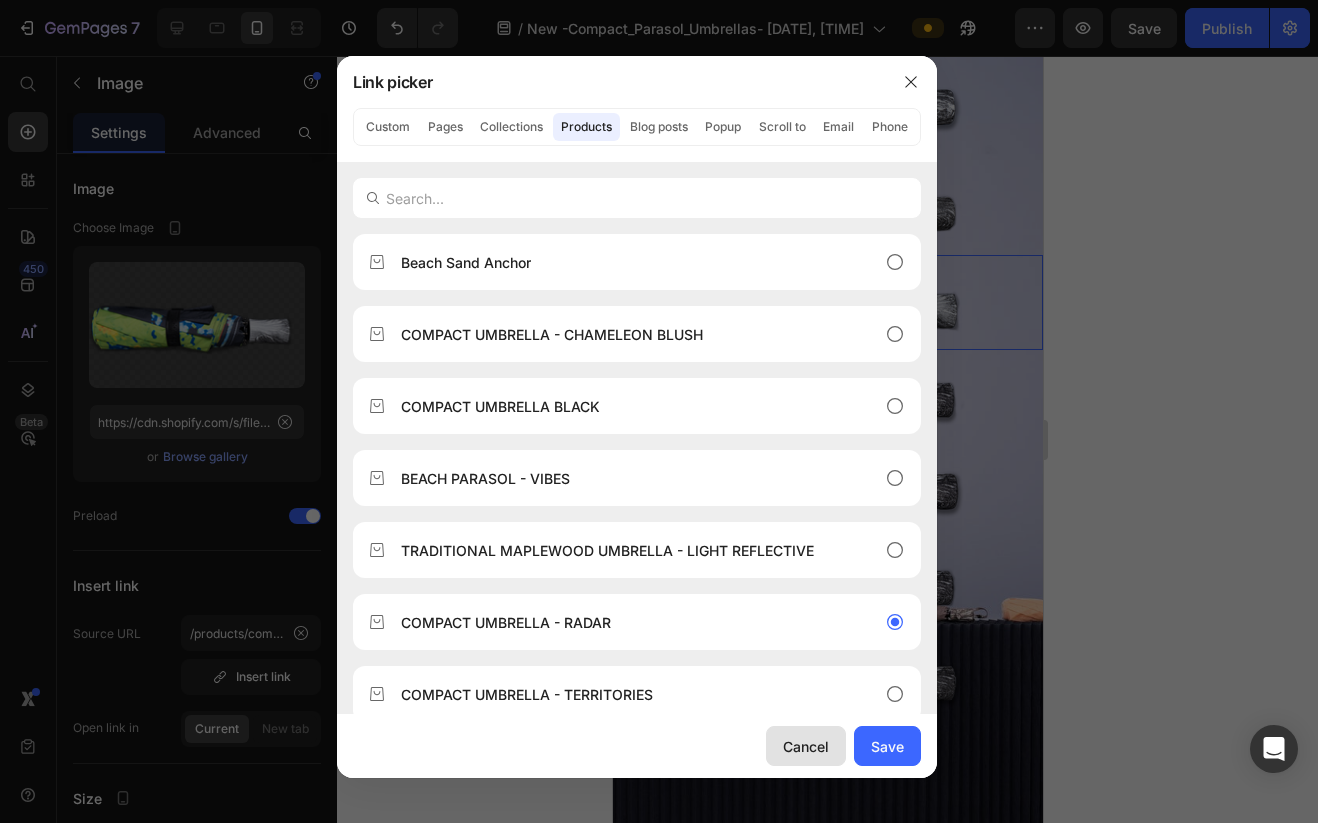 click on "Cancel" at bounding box center (806, 746) 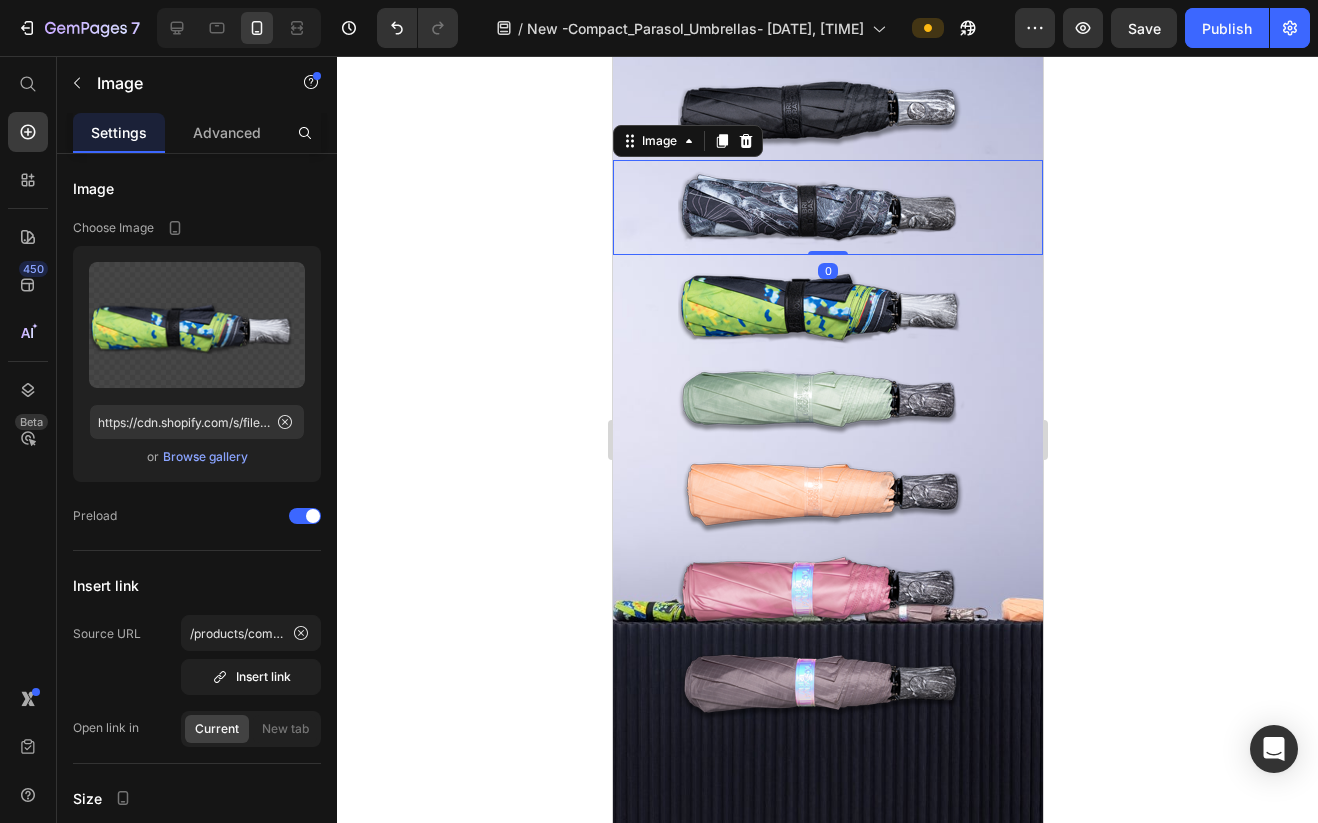 drag, startPoint x: 818, startPoint y: 220, endPoint x: 807, endPoint y: 233, distance: 17.029387 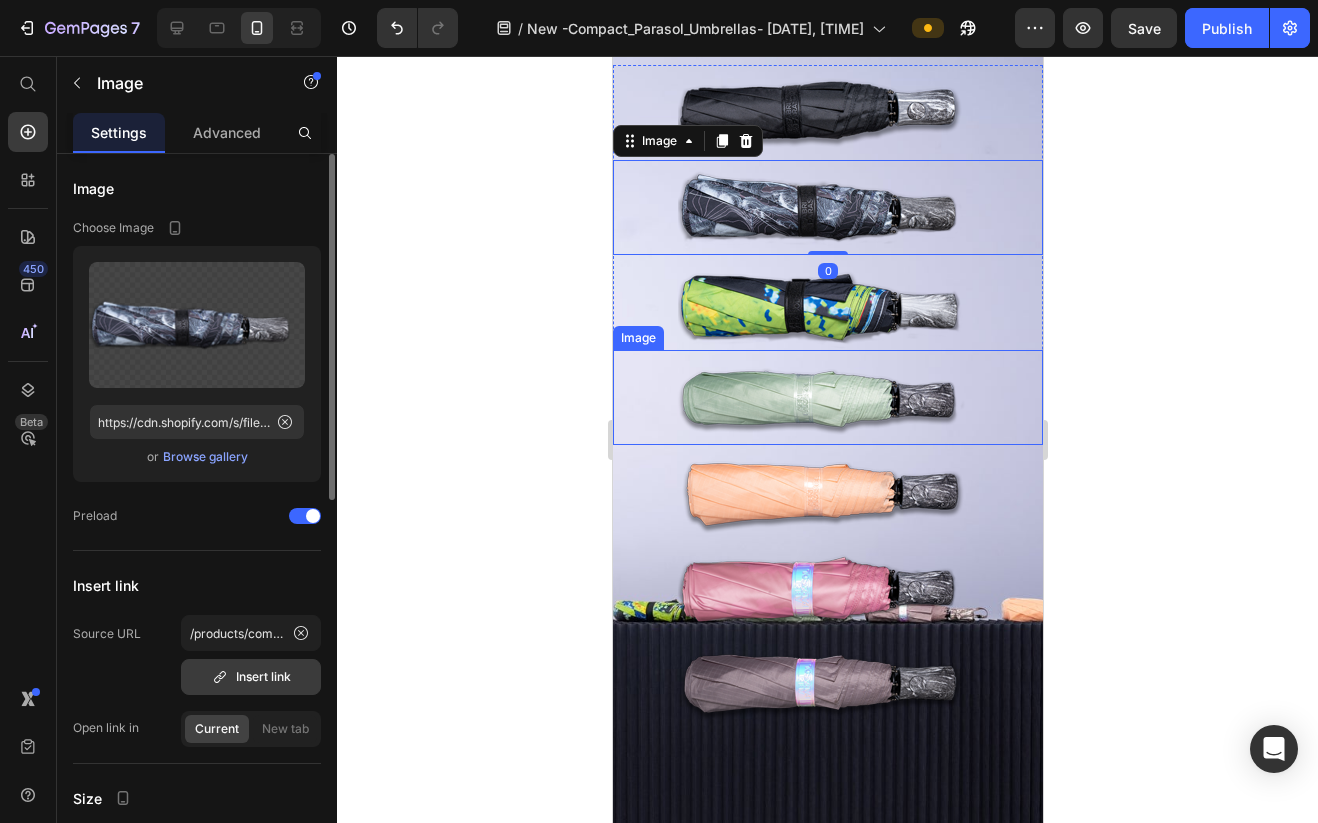 click on "Insert link" at bounding box center (251, 677) 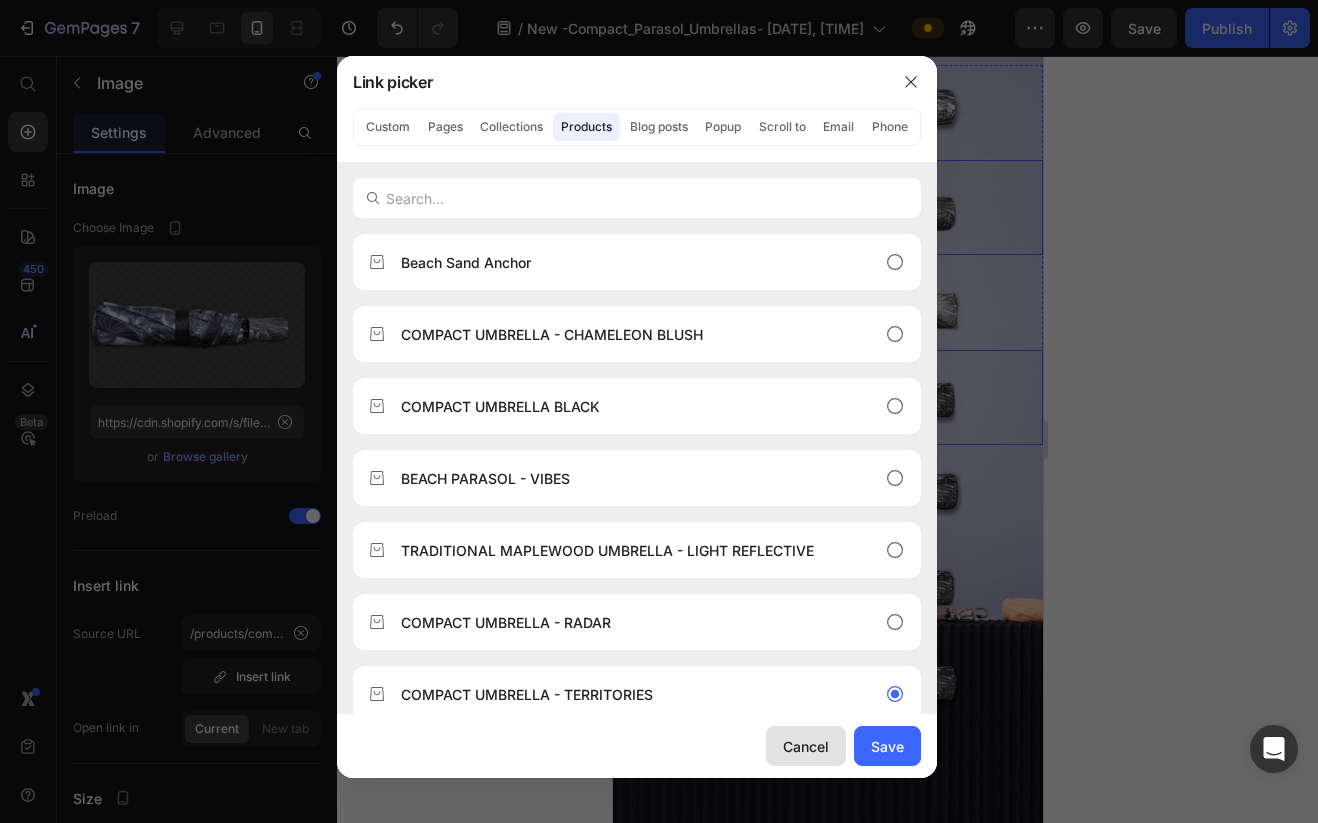 click on "Cancel" at bounding box center (806, 746) 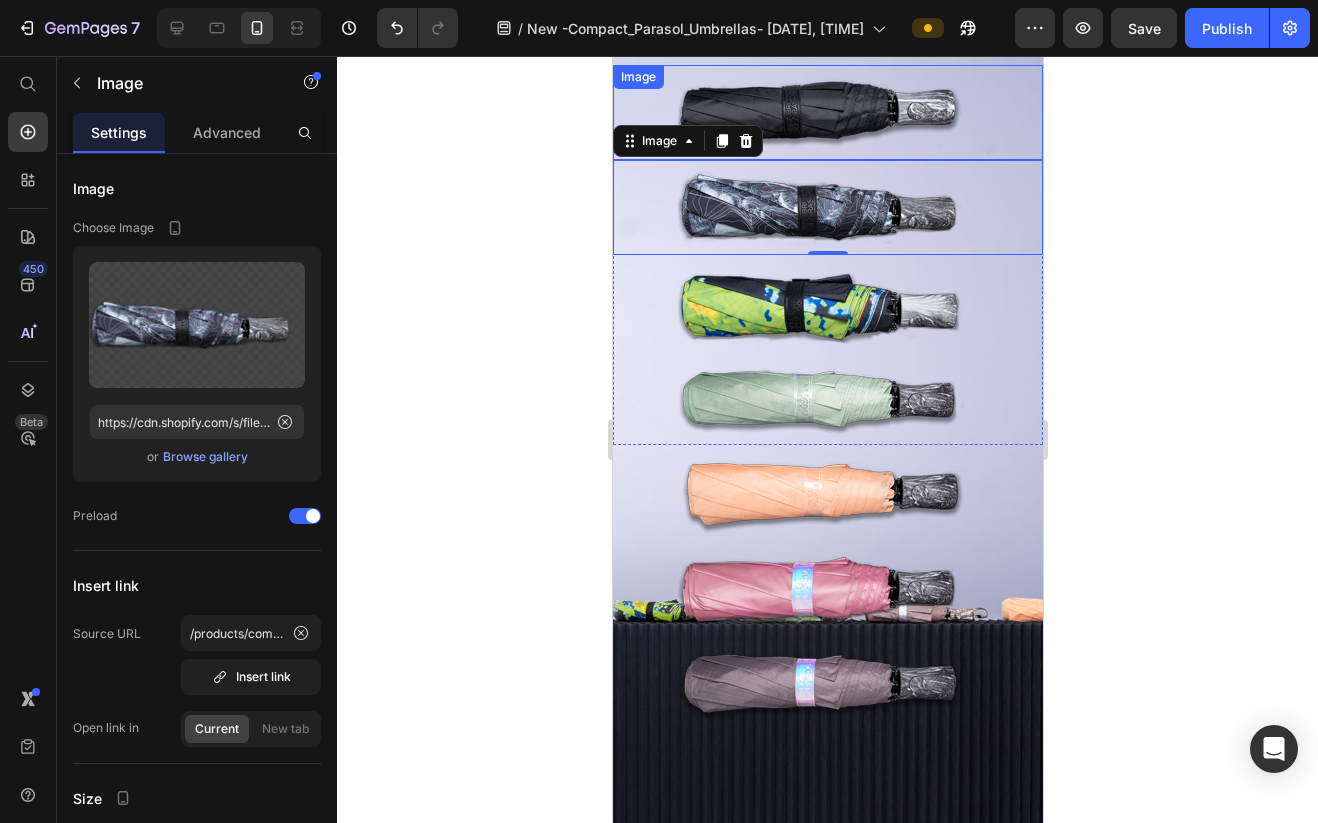 click at bounding box center [827, 112] 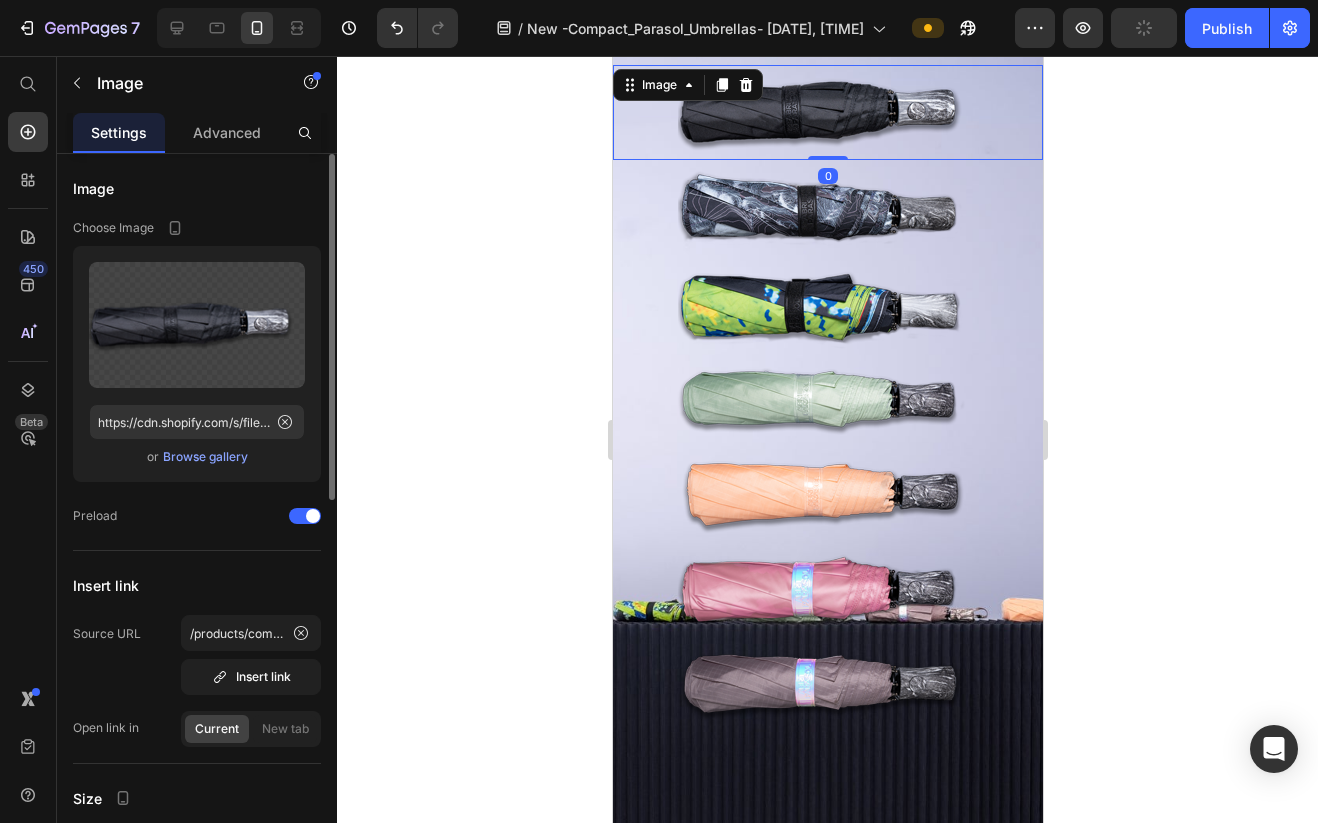 click on "Source URL /products/compact-umbrella-black-1  Insert link   Open link in  Current New tab" at bounding box center [197, 681] 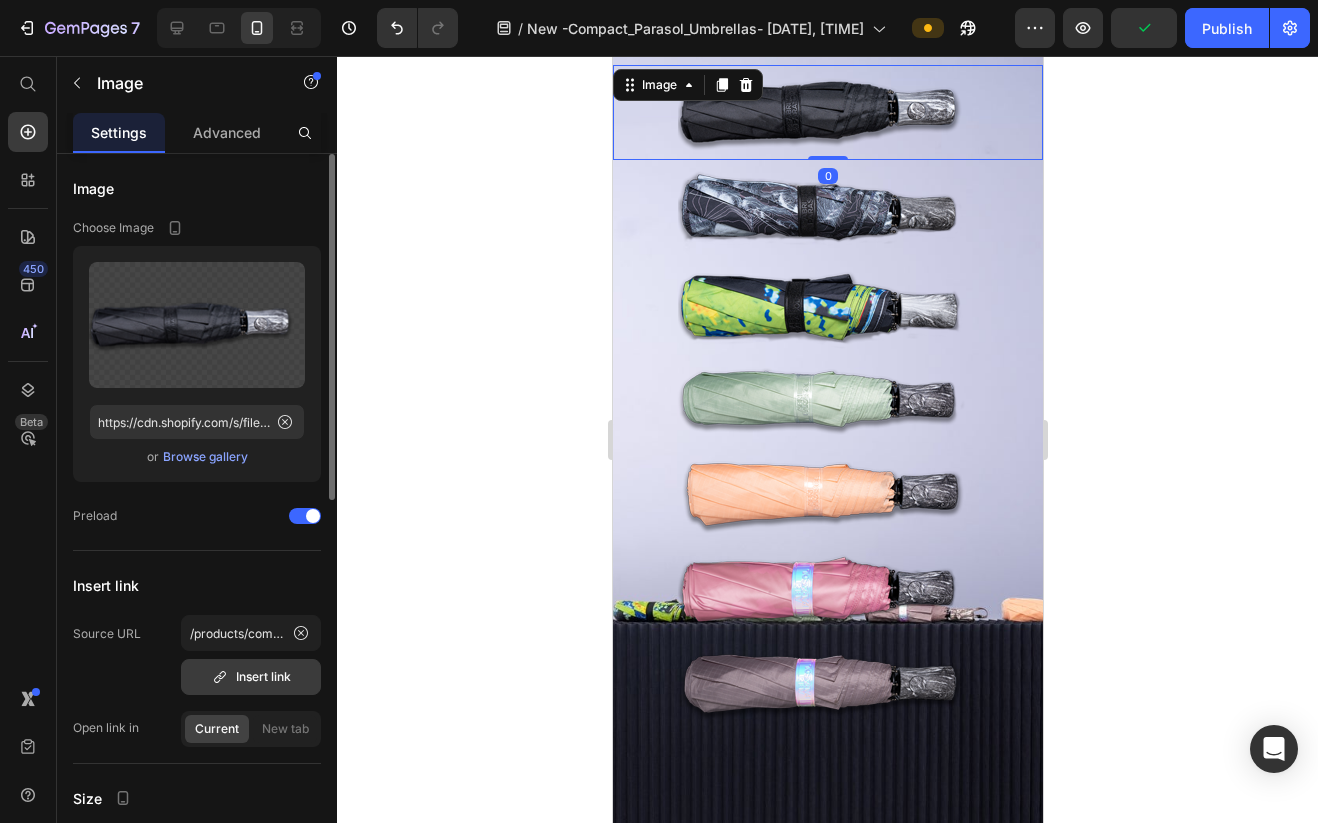 click on "Insert link" at bounding box center [251, 677] 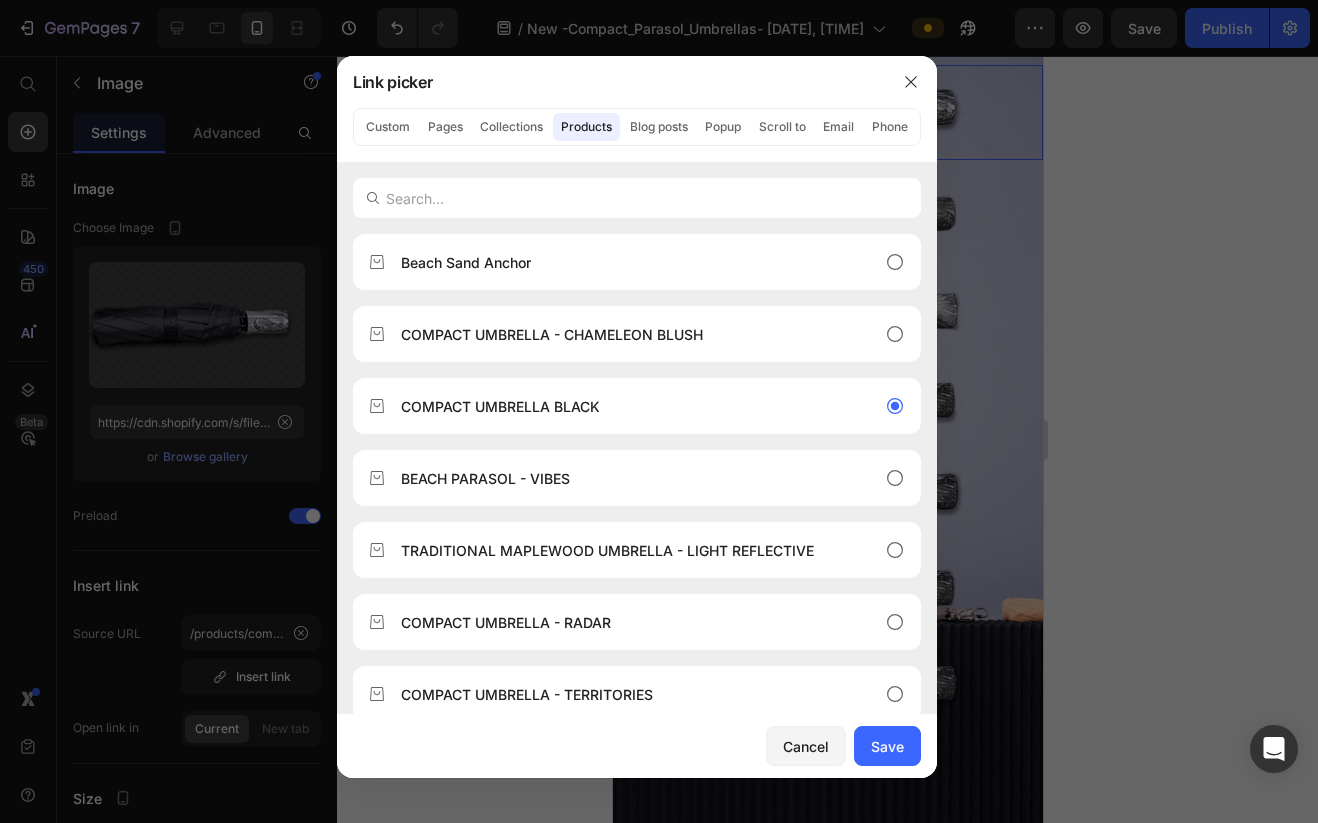 click on "Cancel Save" at bounding box center [637, 746] 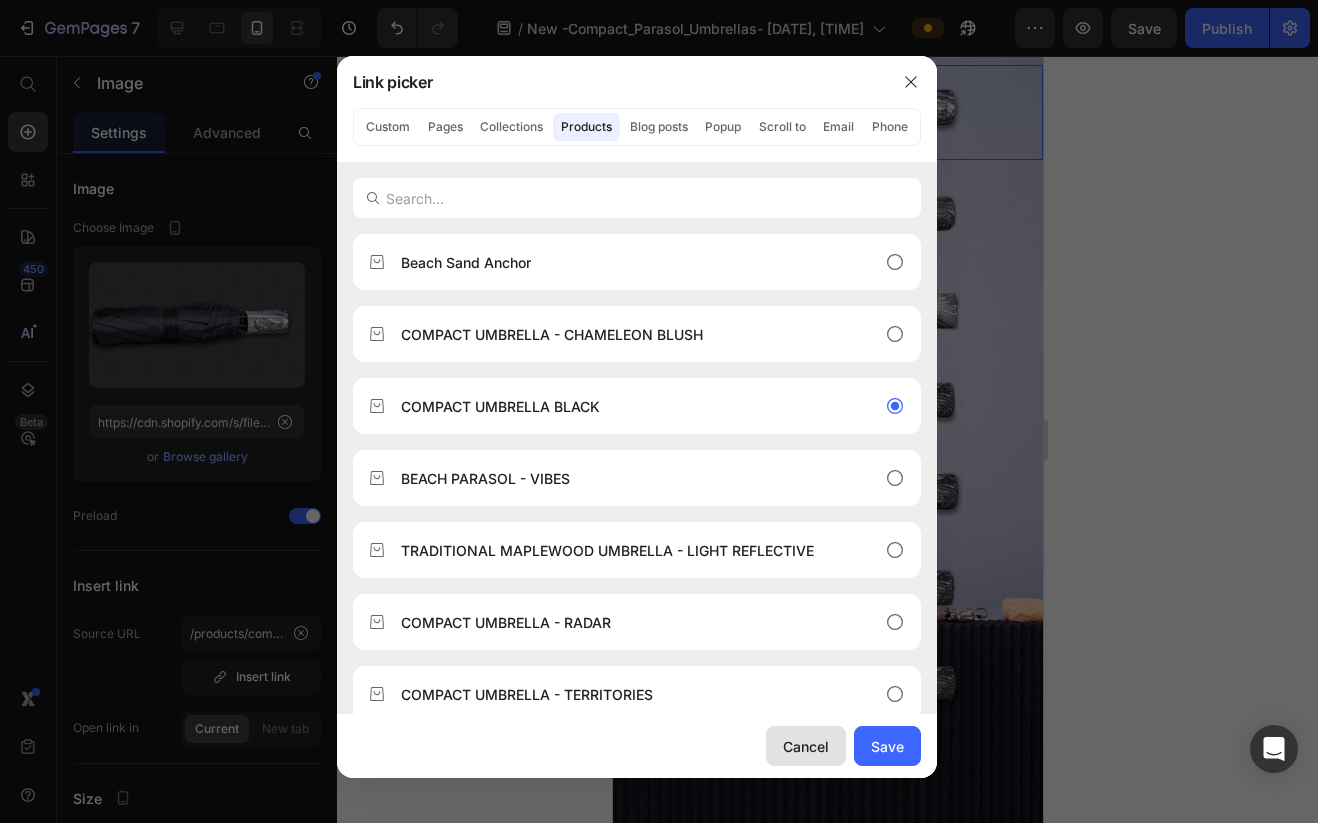 click on "Cancel" at bounding box center (806, 746) 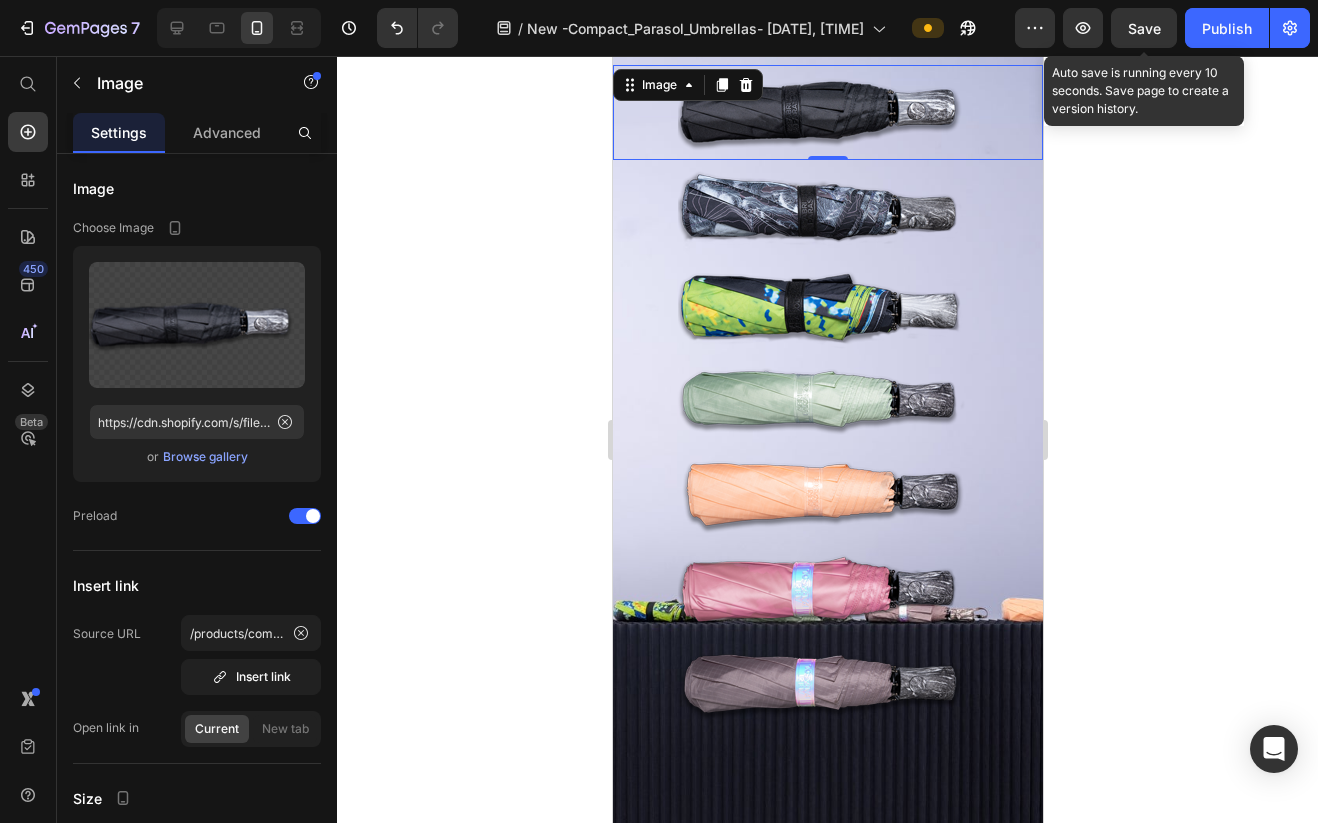 click on "Save" at bounding box center [1144, 28] 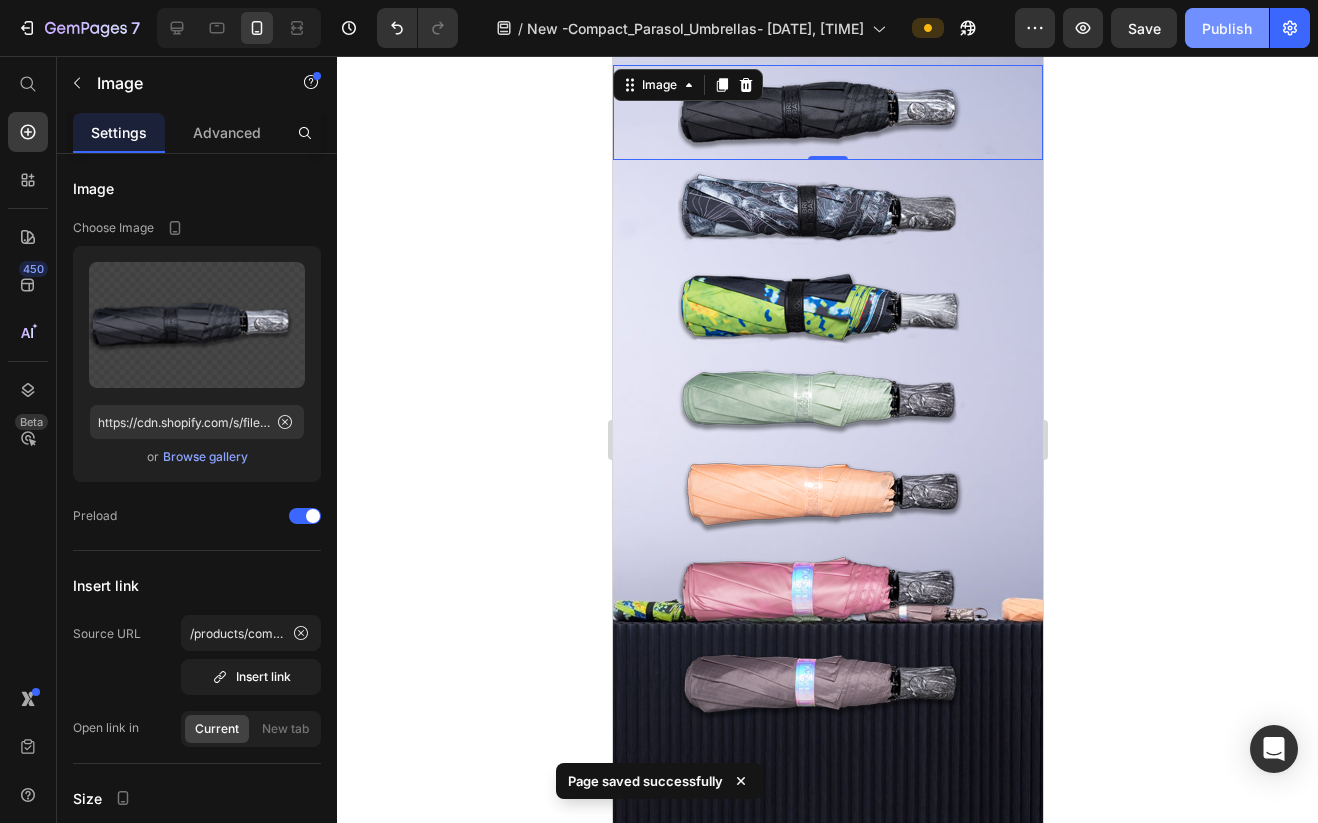 click on "Publish" at bounding box center (1227, 28) 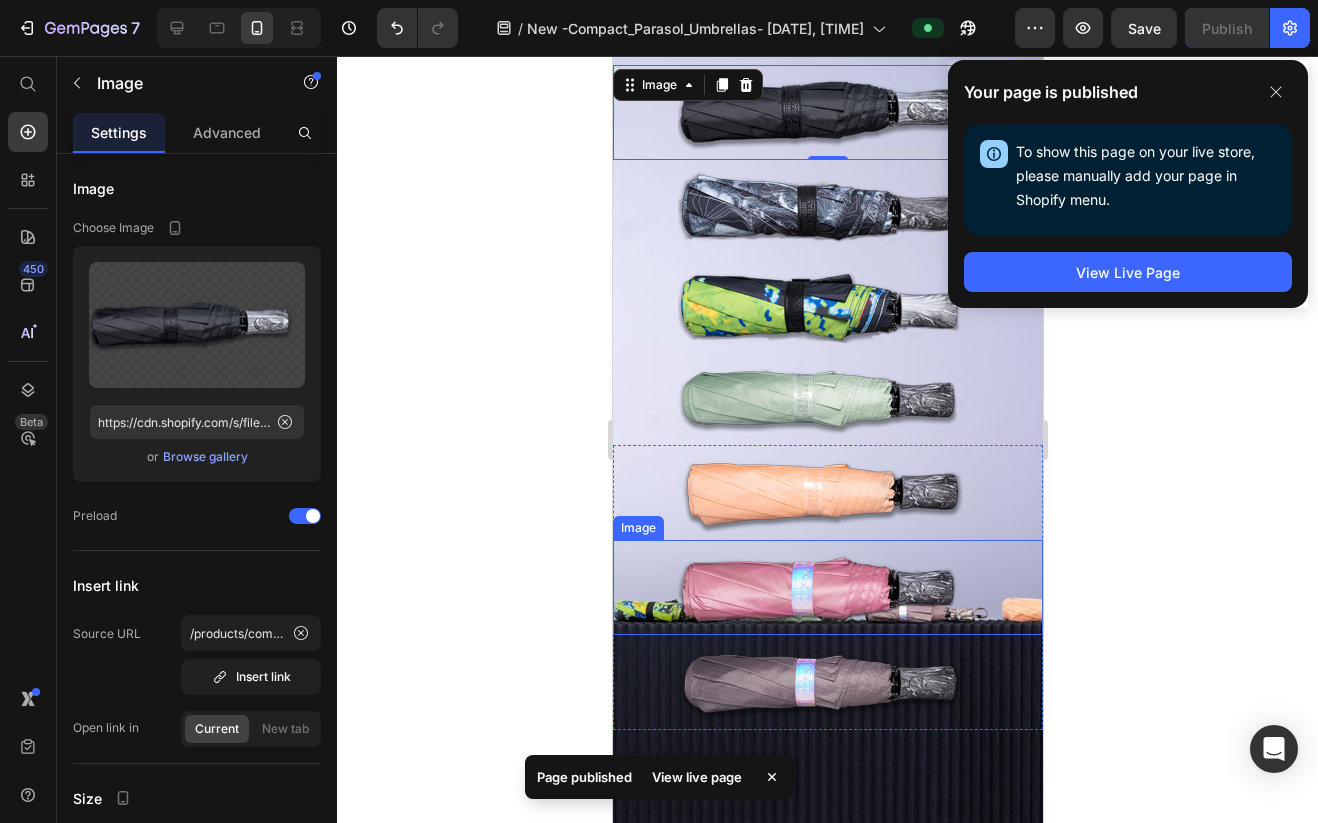 click at bounding box center (827, 587) 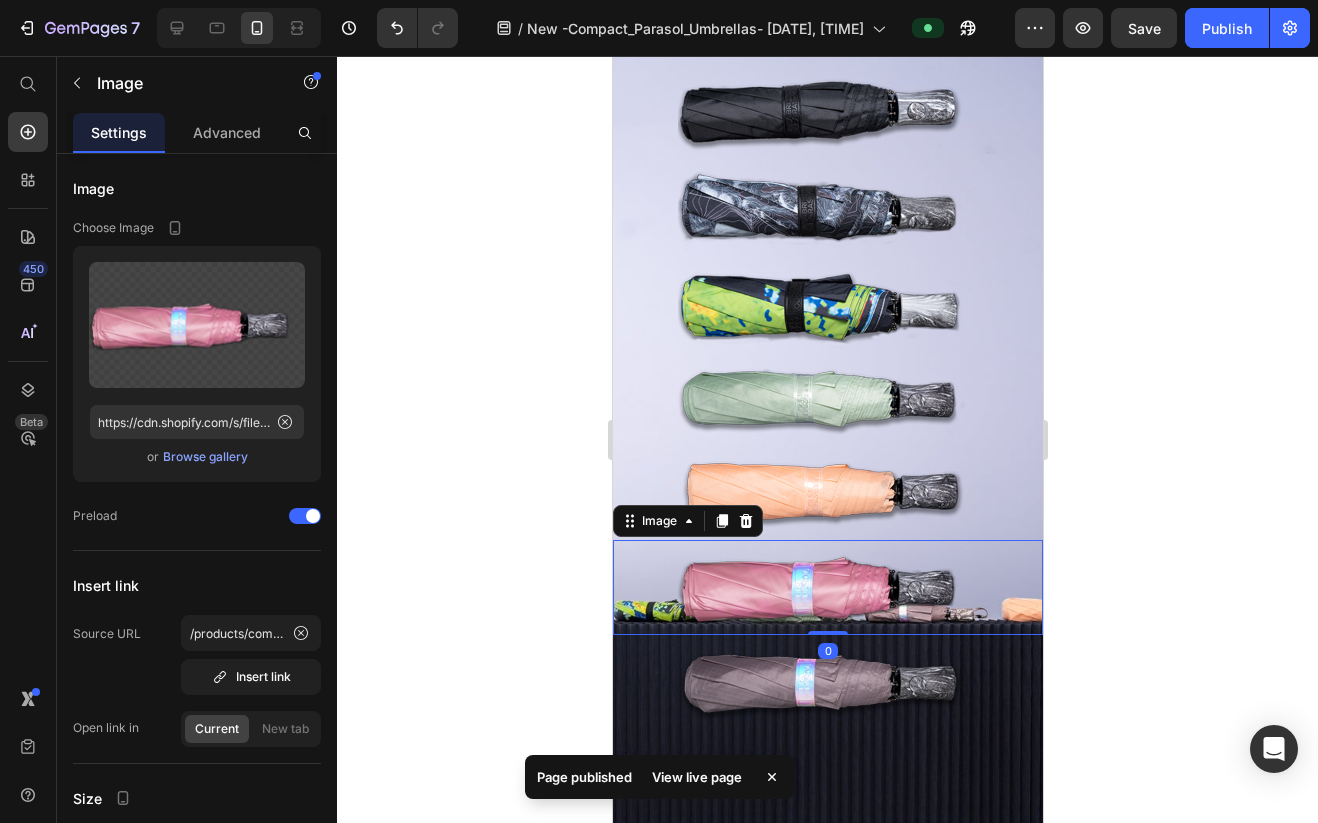 click at bounding box center (827, 587) 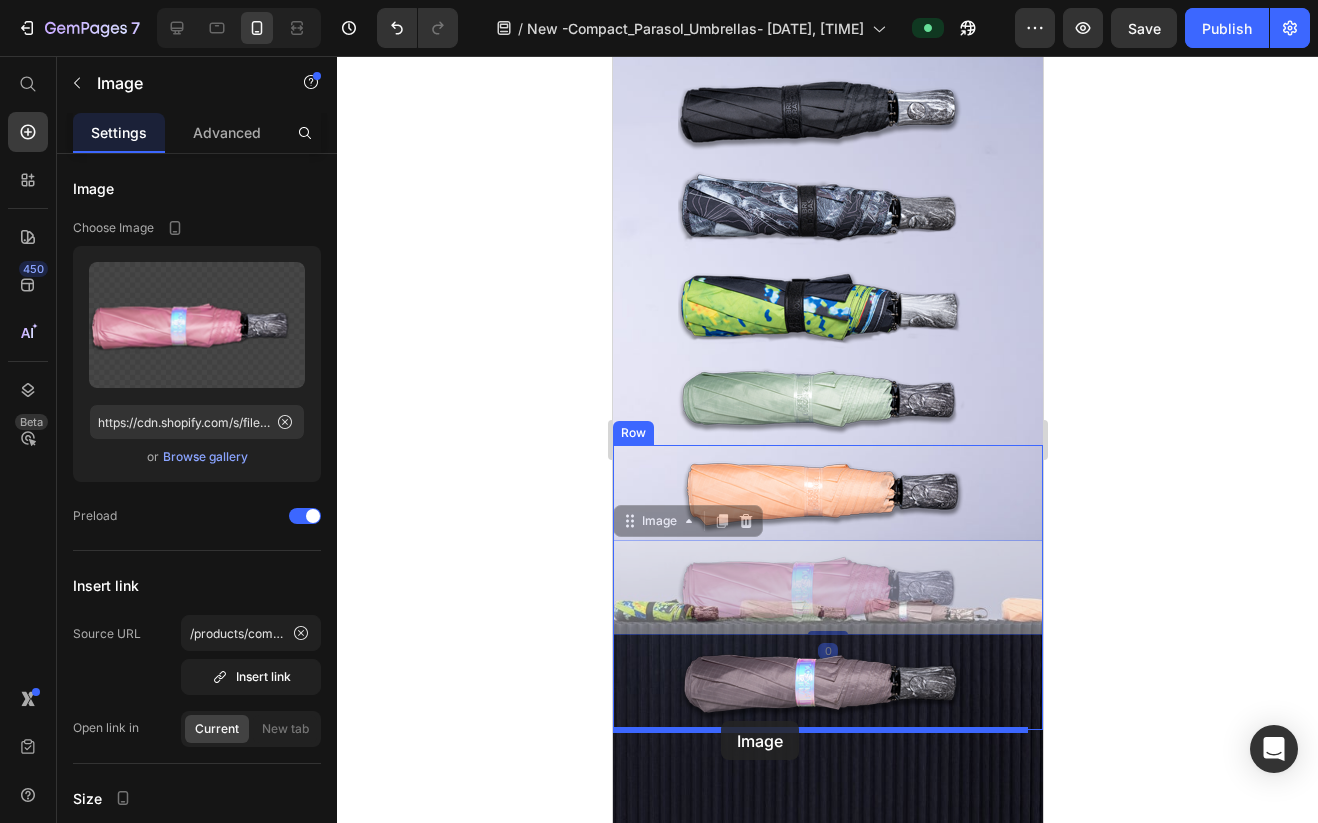 drag, startPoint x: 737, startPoint y: 598, endPoint x: 720, endPoint y: 721, distance: 124.16924 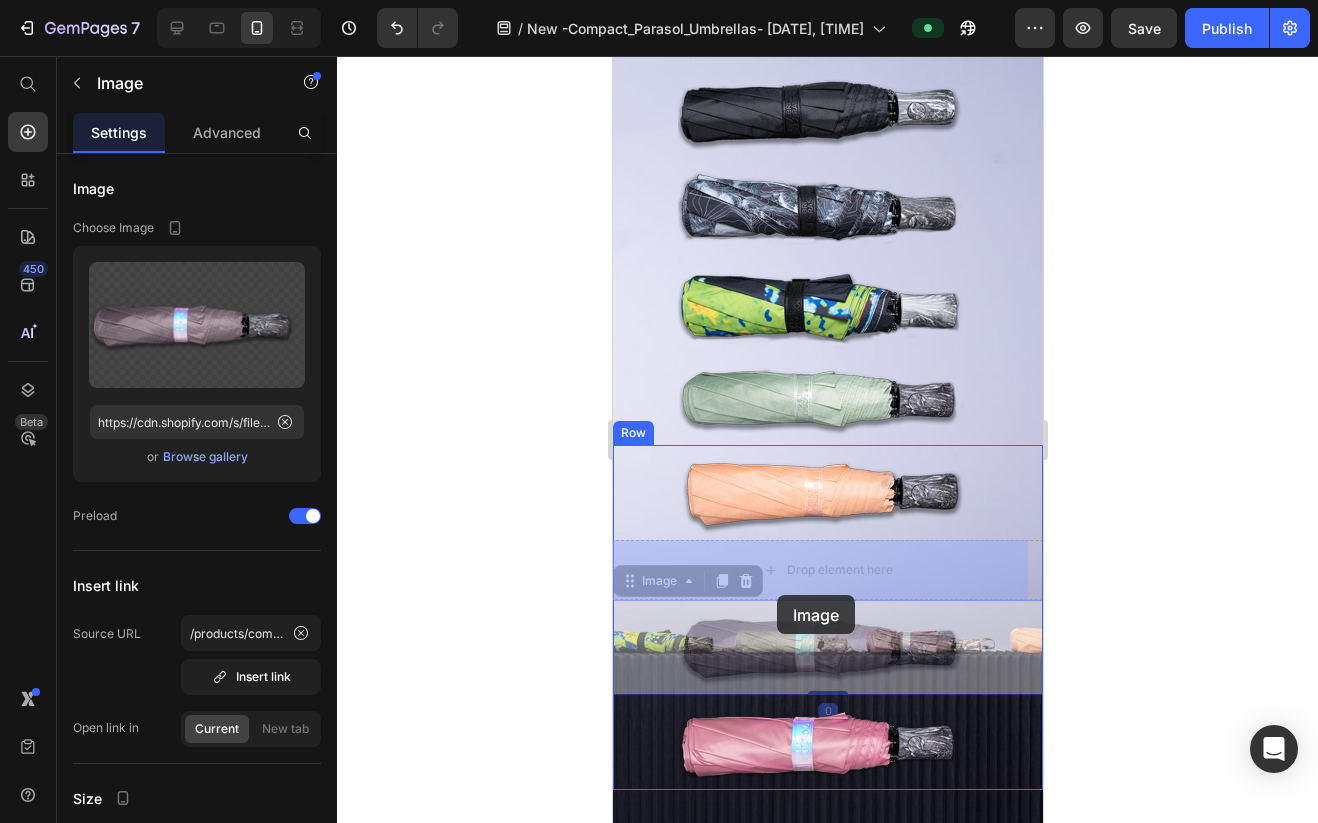 drag, startPoint x: 780, startPoint y: 648, endPoint x: 764, endPoint y: 644, distance: 16.492422 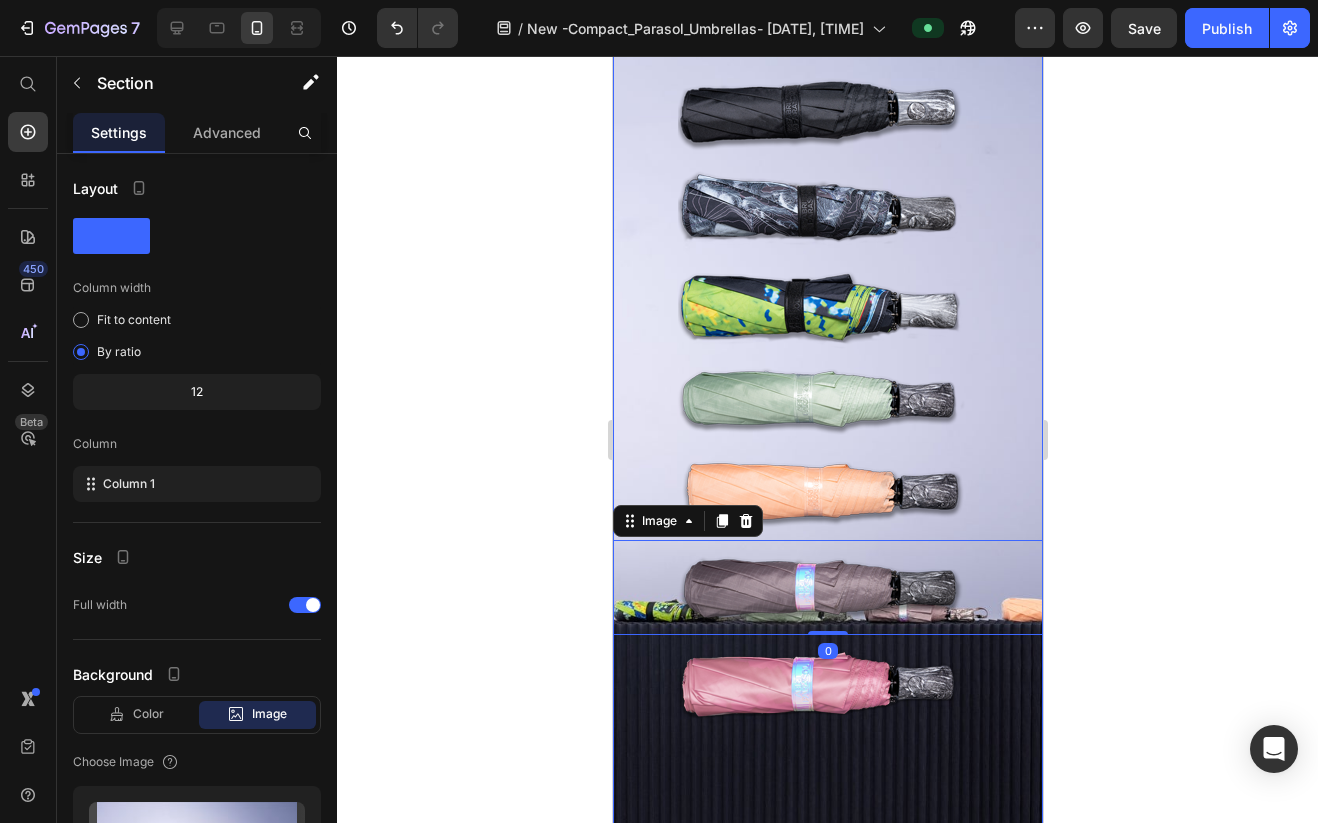 click on "Image Image Image Image Row Image Image   0 Image Row" at bounding box center [827, 597] 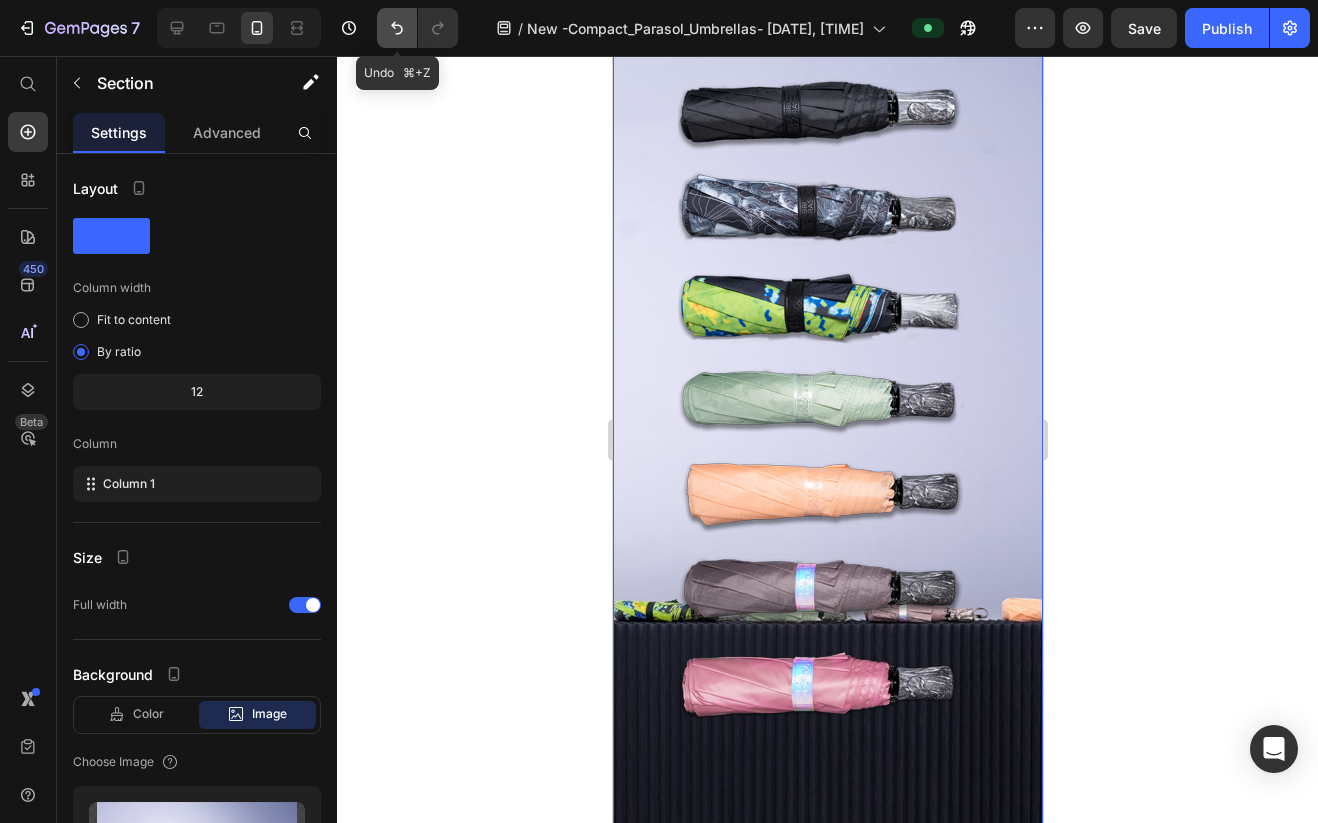 click 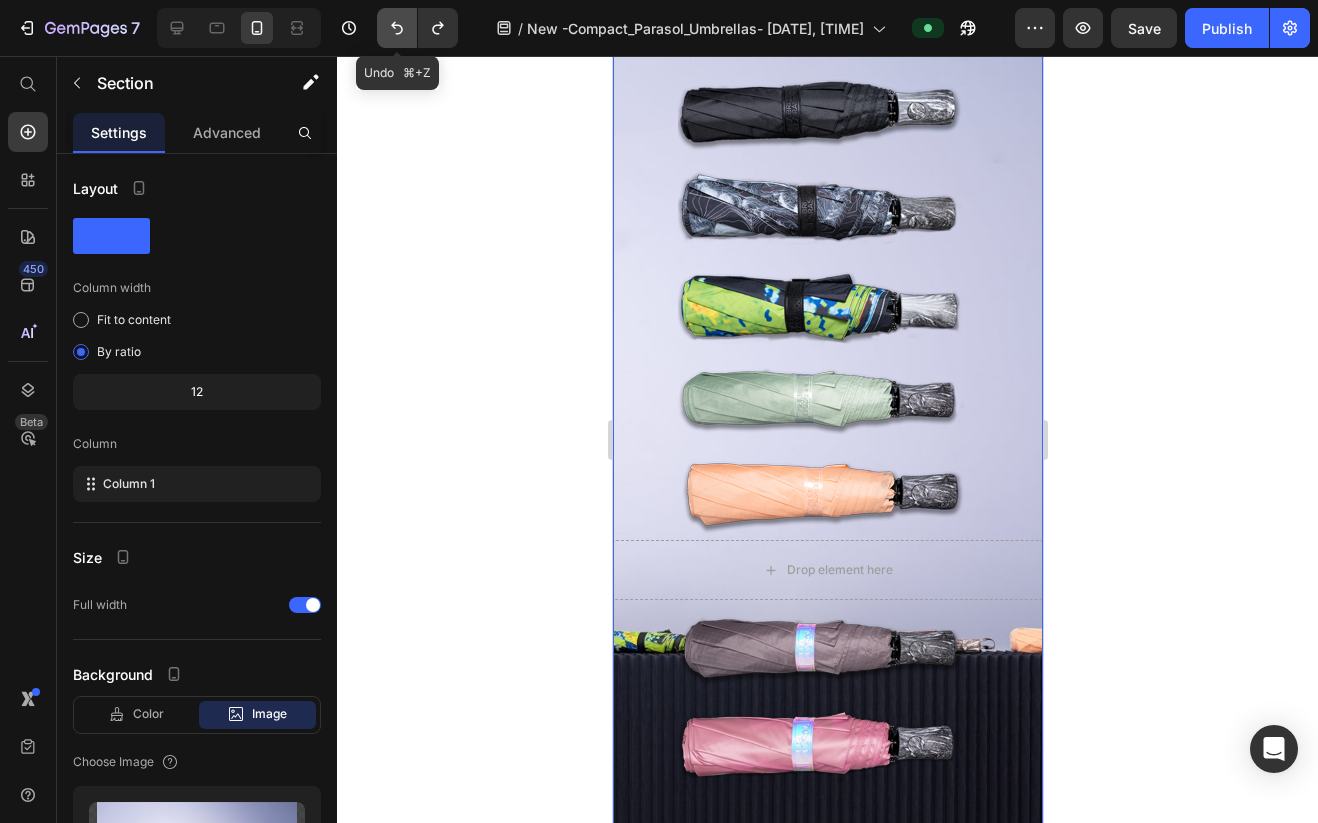 click 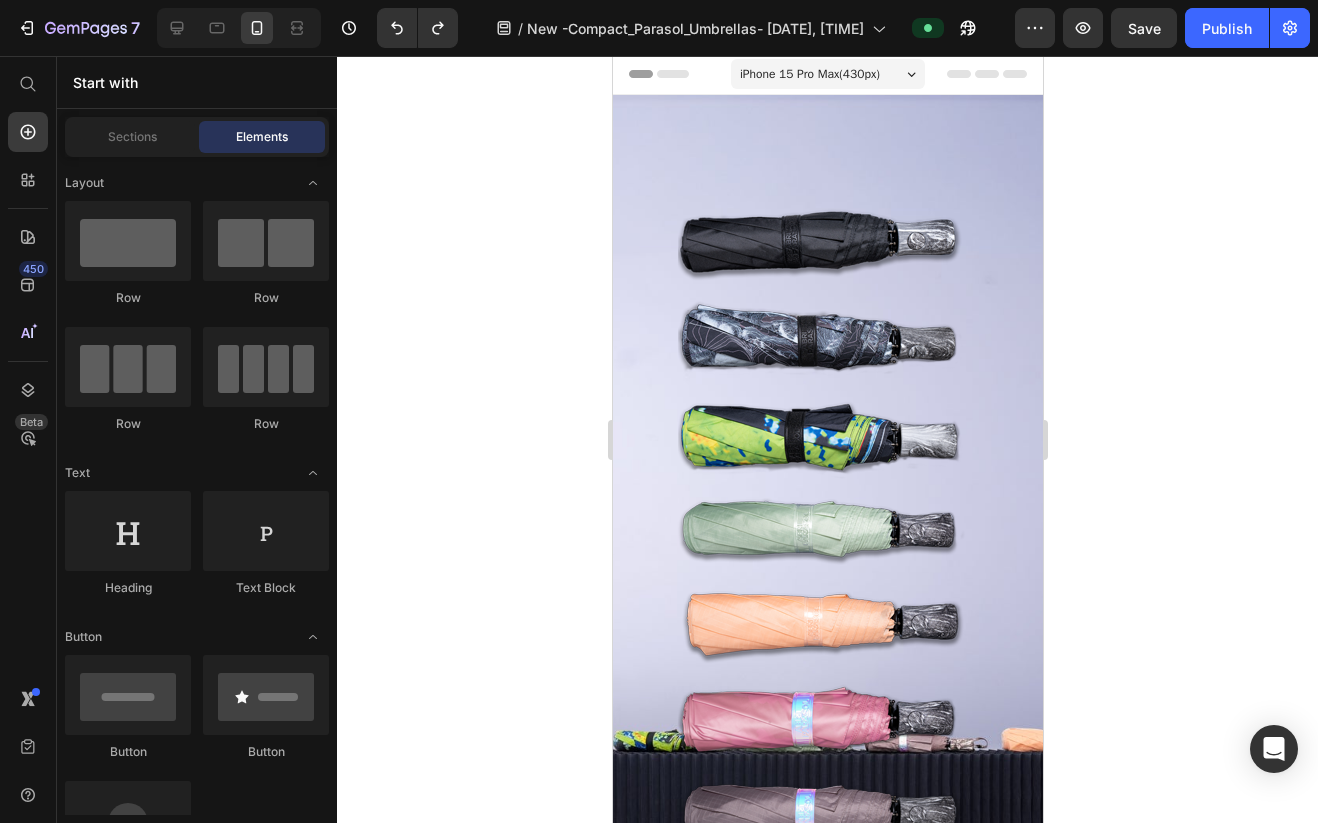 scroll, scrollTop: 0, scrollLeft: 0, axis: both 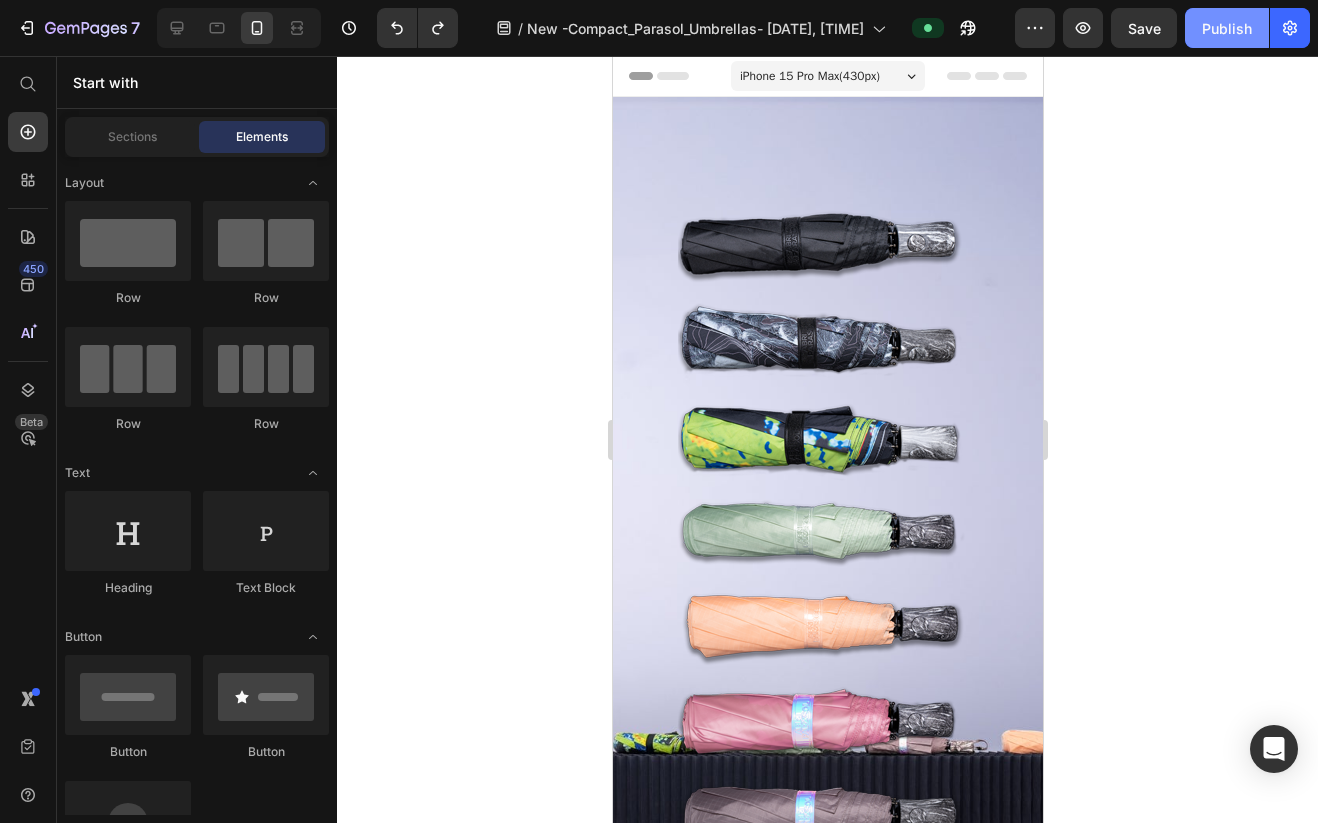 click on "Publish" at bounding box center (1227, 28) 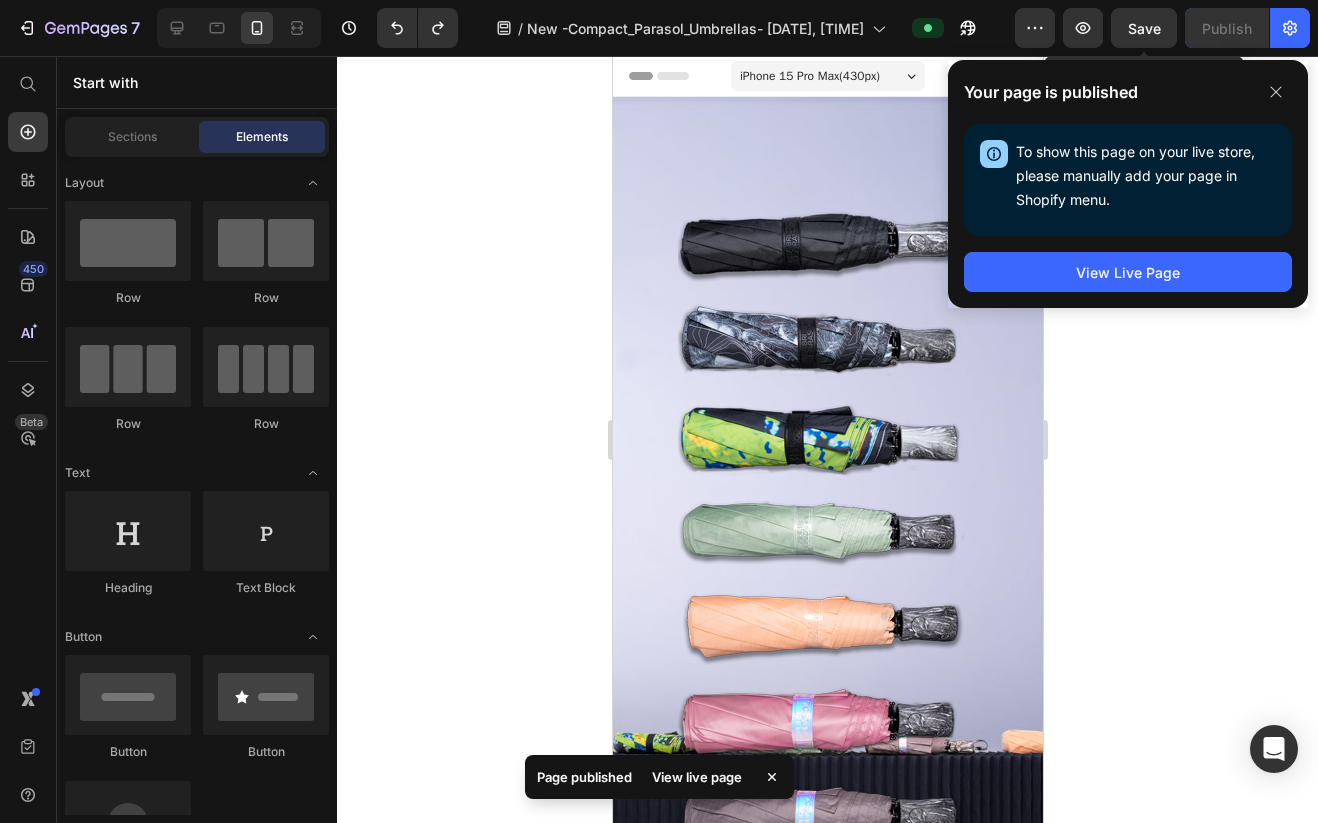 click on "Save" at bounding box center (1144, 28) 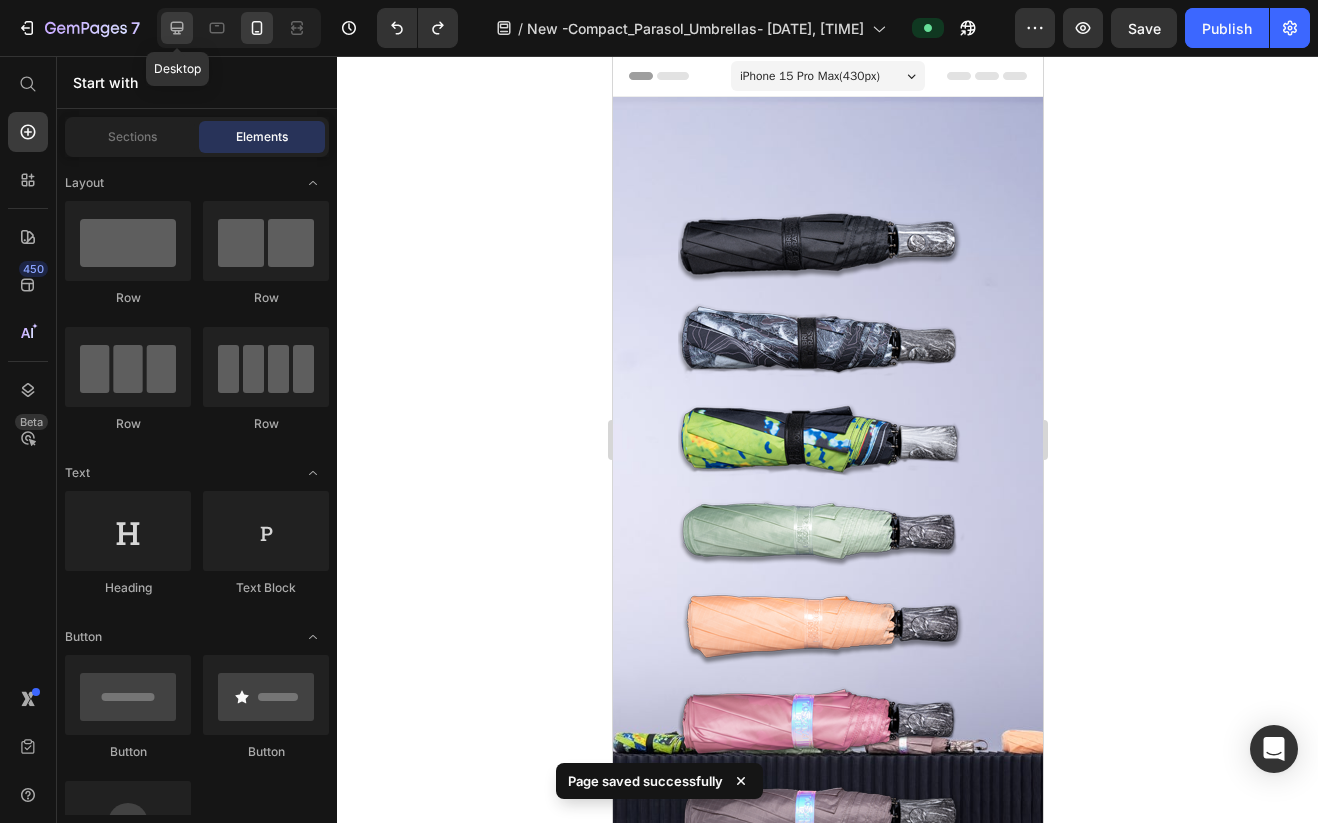 click 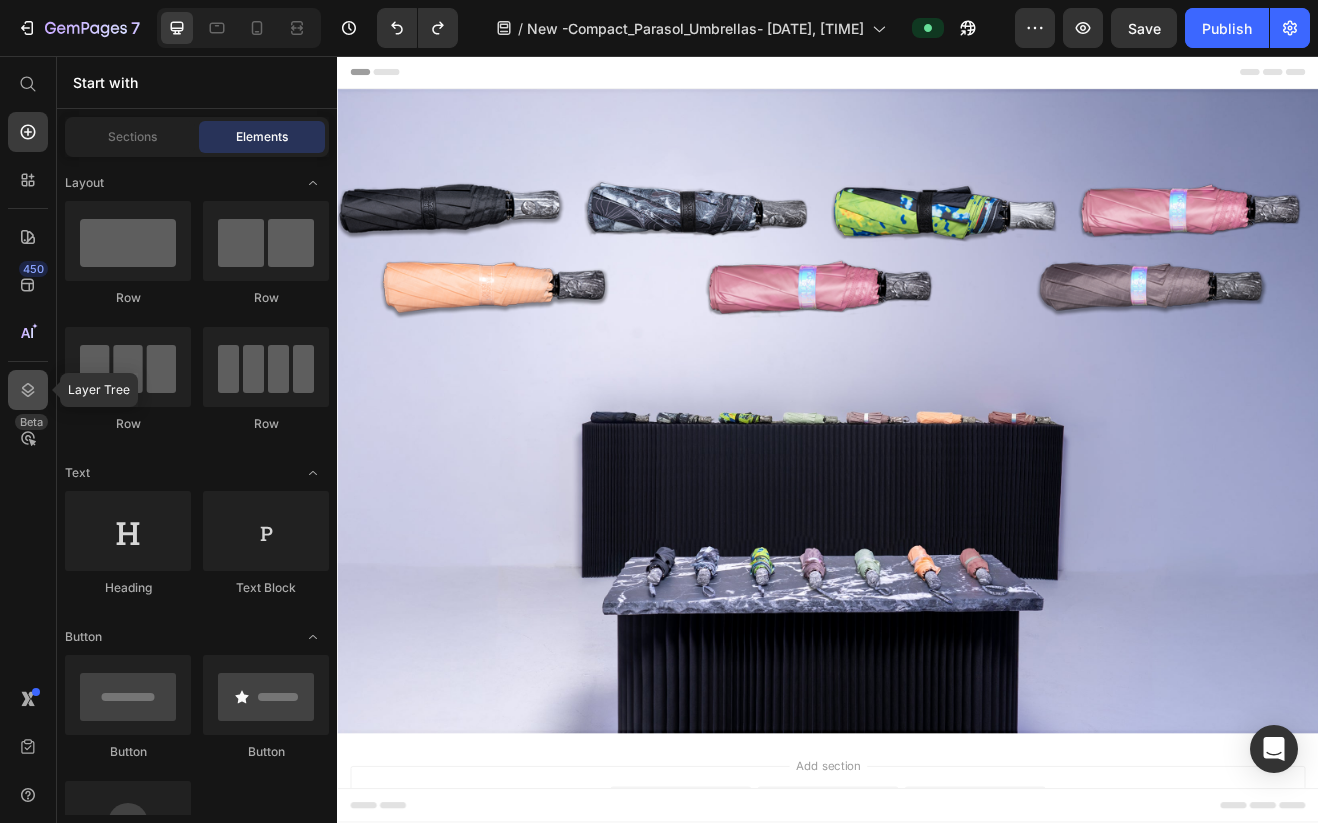 click 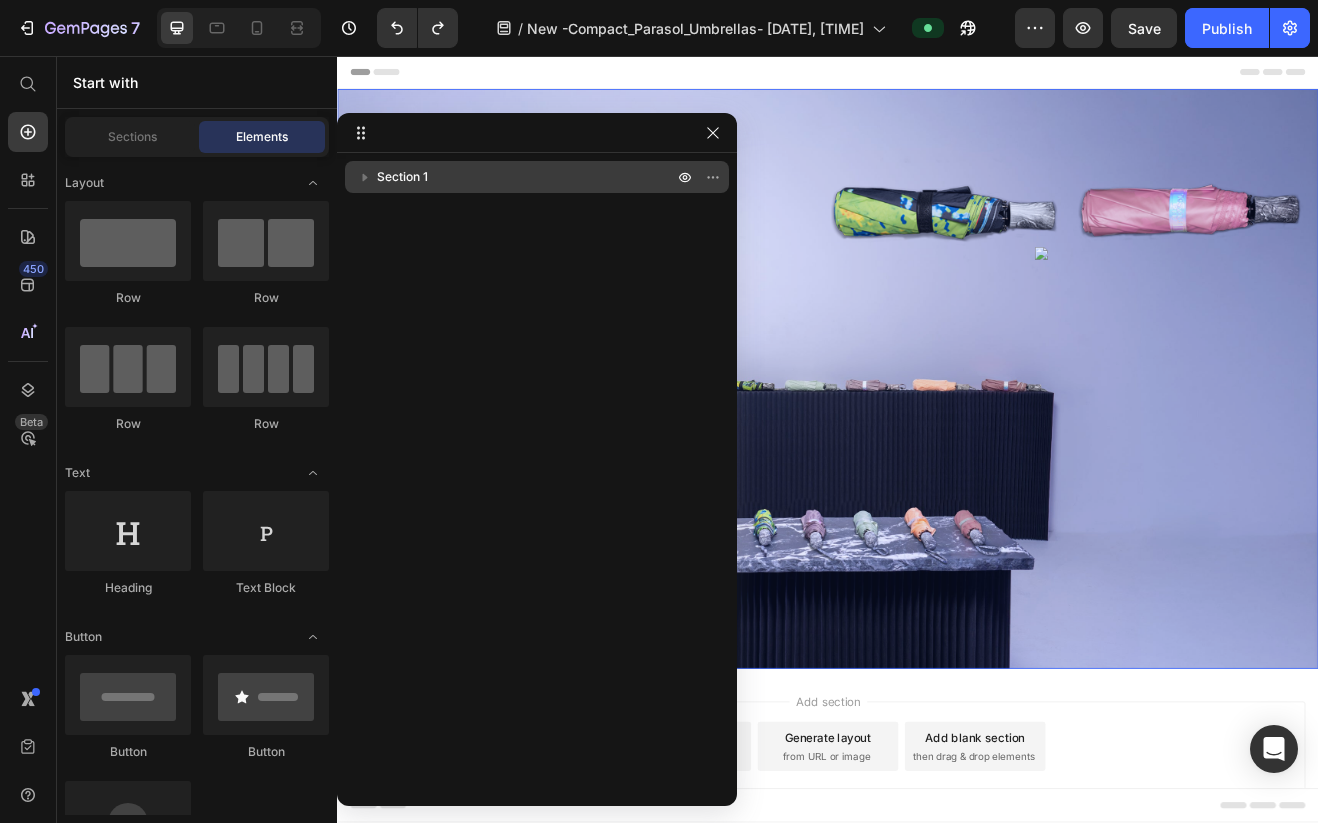 click 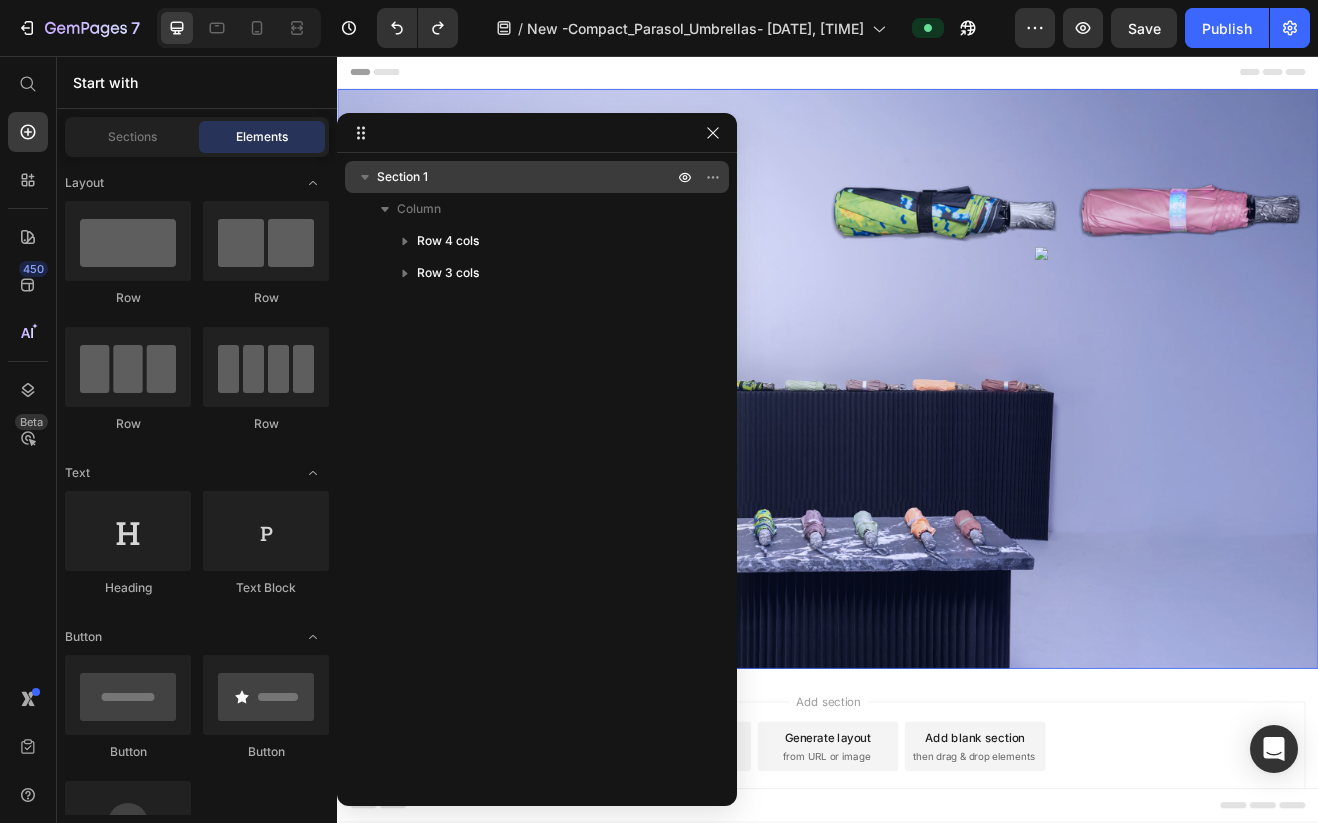 drag, startPoint x: 355, startPoint y: 172, endPoint x: 366, endPoint y: 175, distance: 11.401754 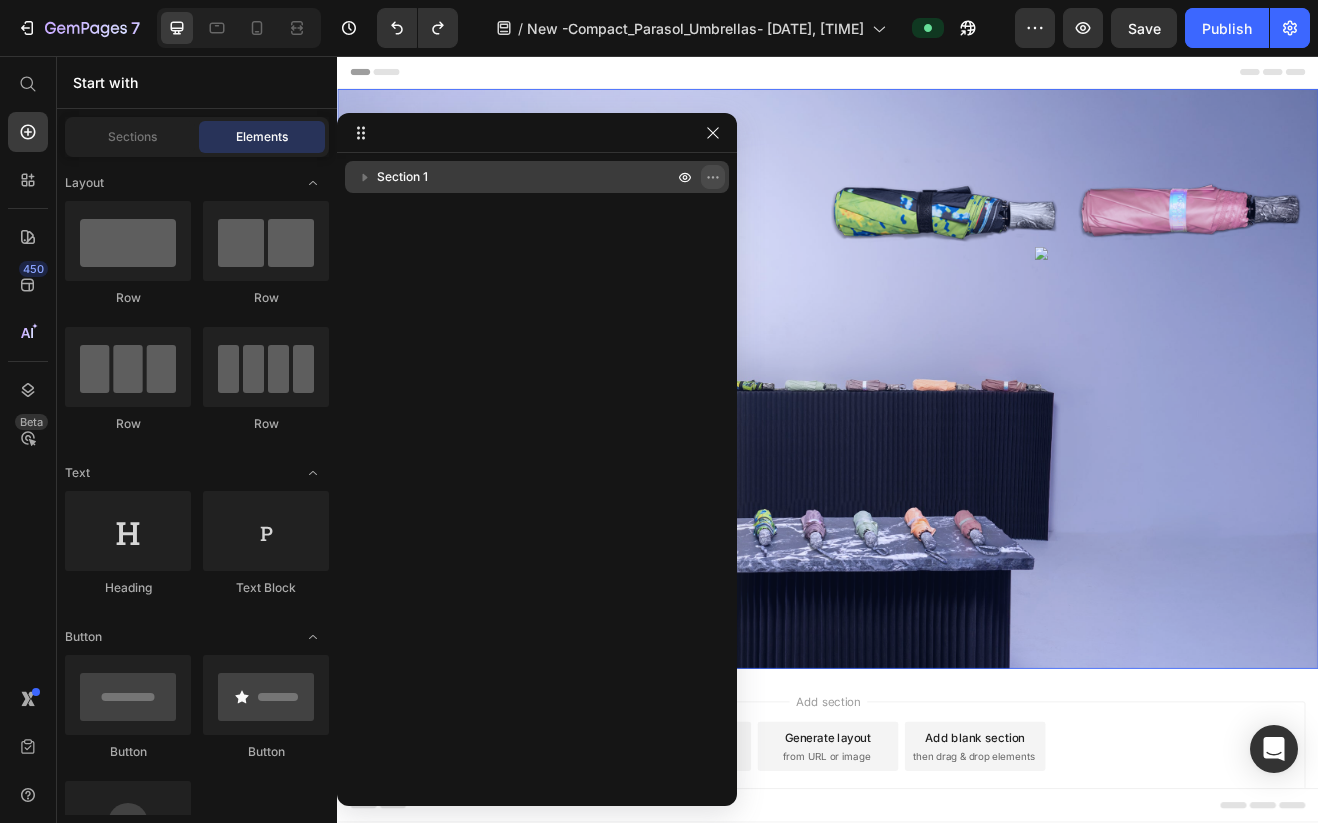 click 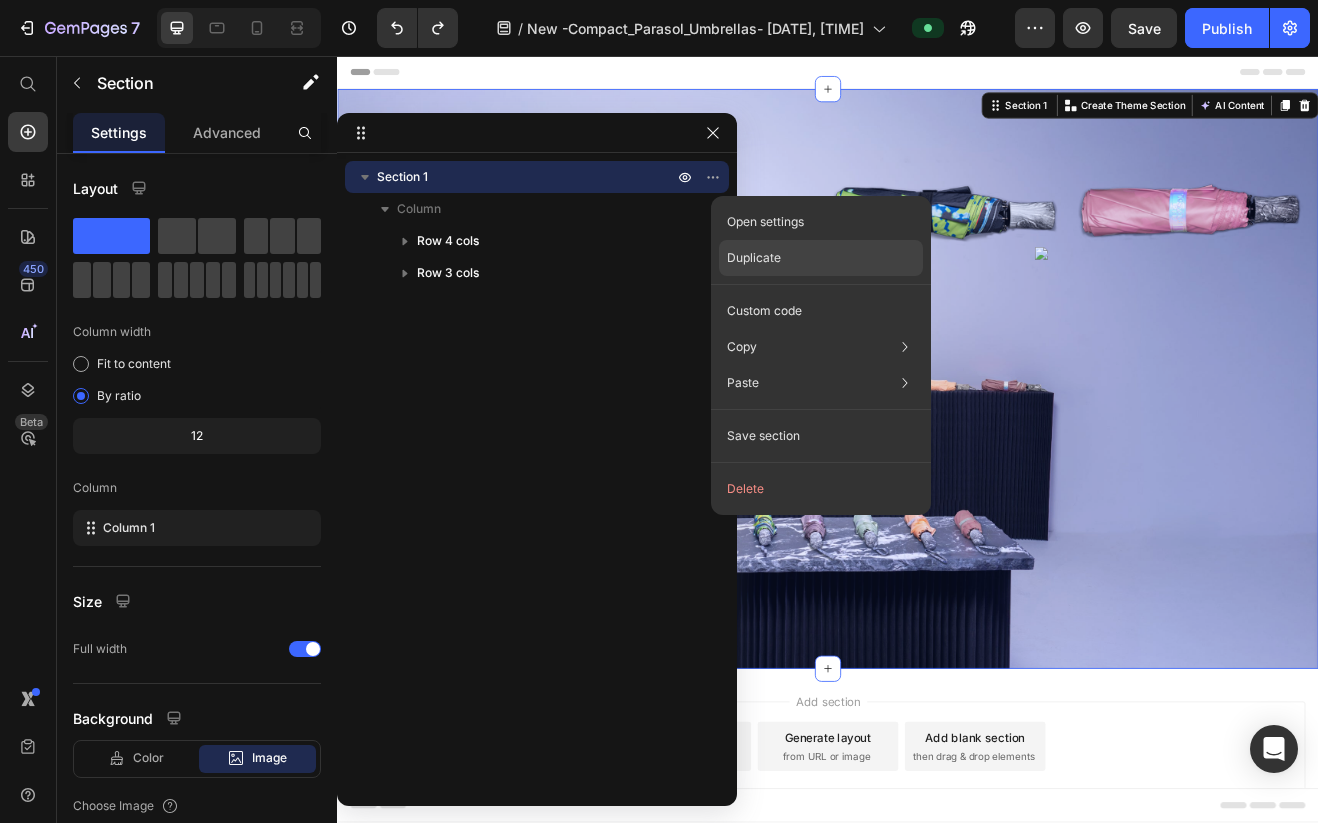 click on "Duplicate" 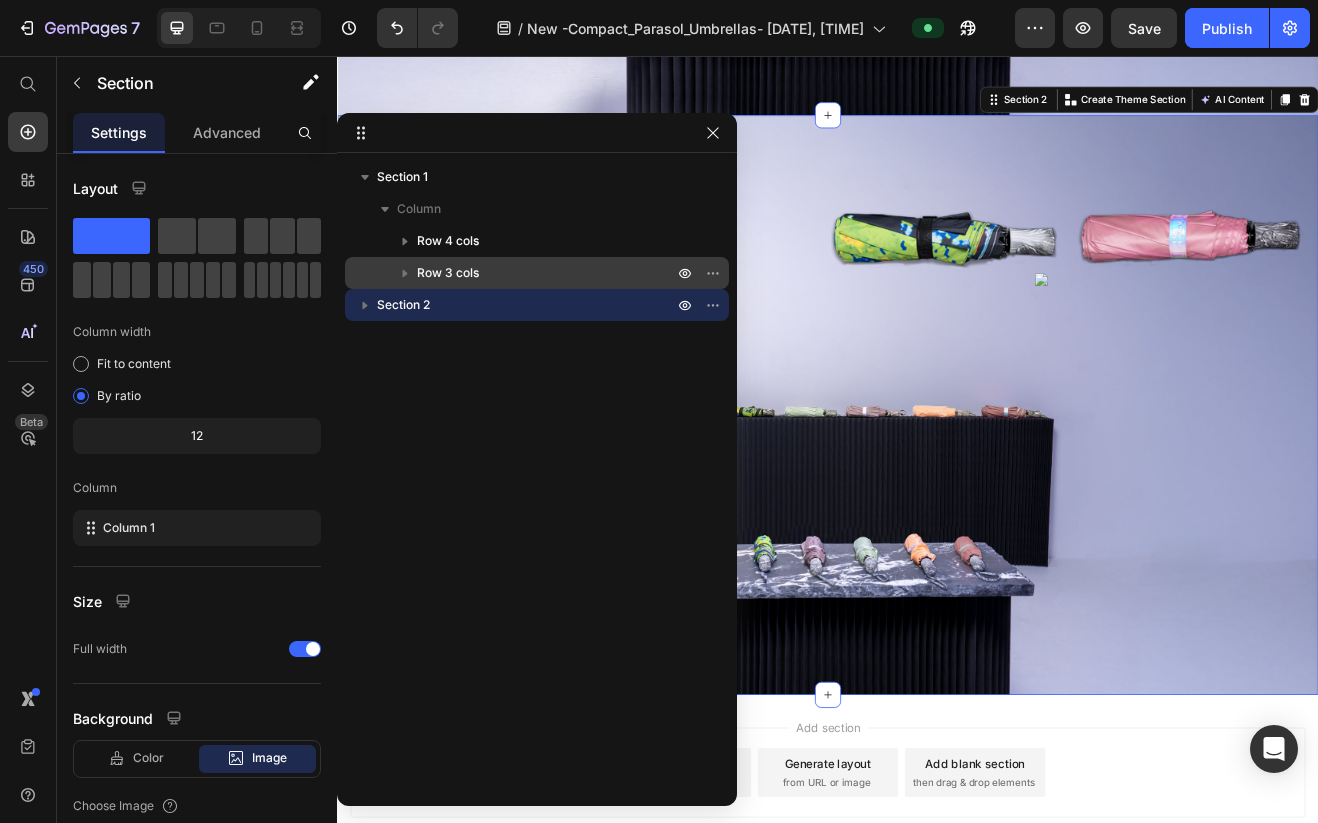 scroll, scrollTop: 679, scrollLeft: 0, axis: vertical 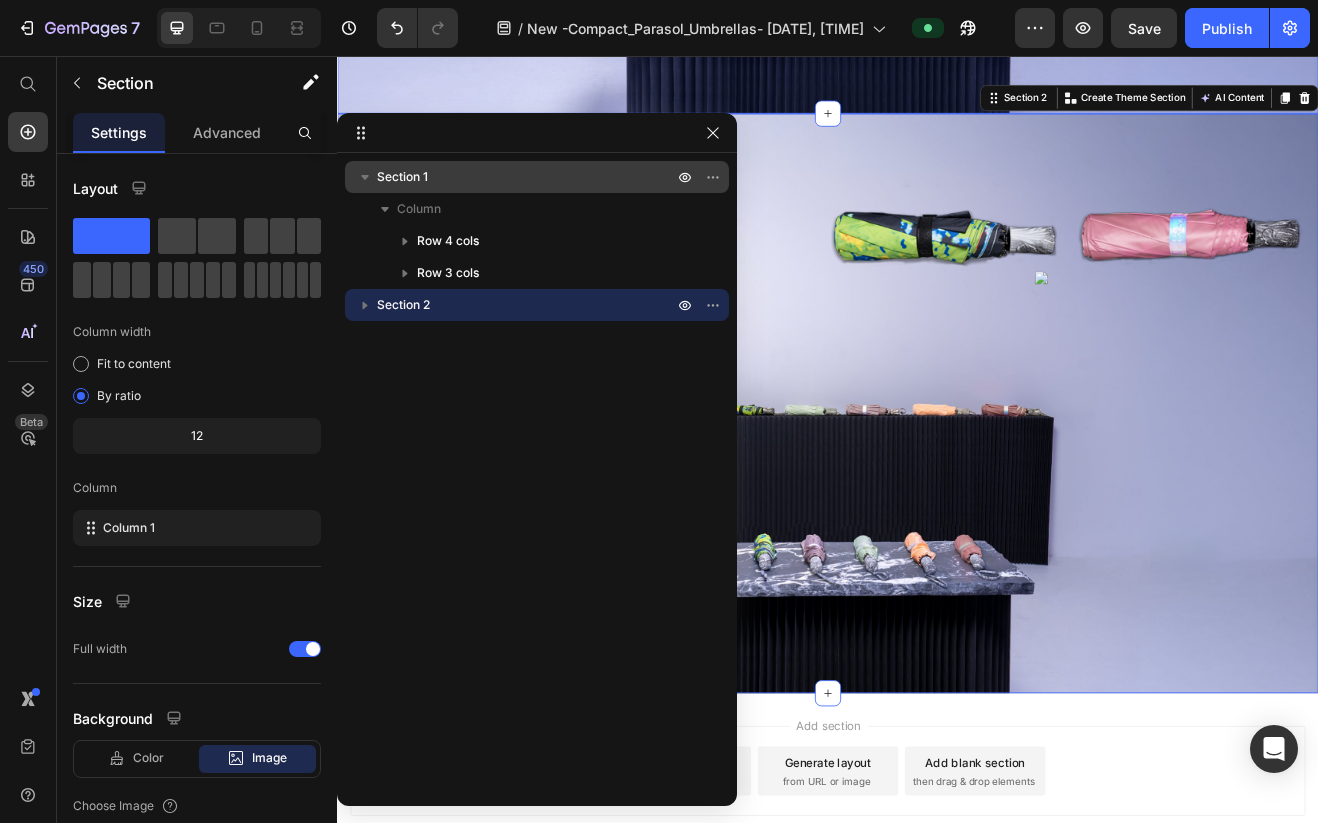click on "Section 1" at bounding box center [527, 177] 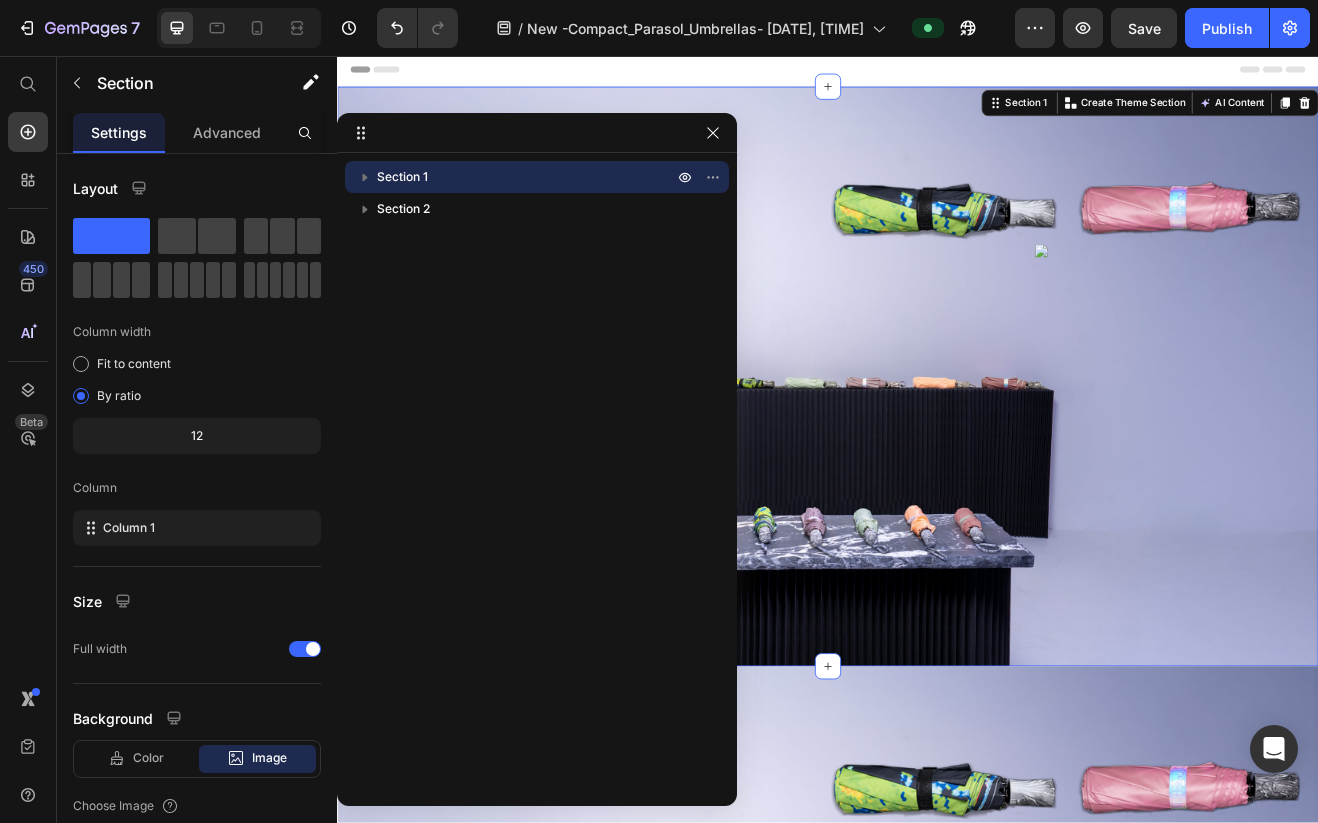 scroll, scrollTop: 0, scrollLeft: 0, axis: both 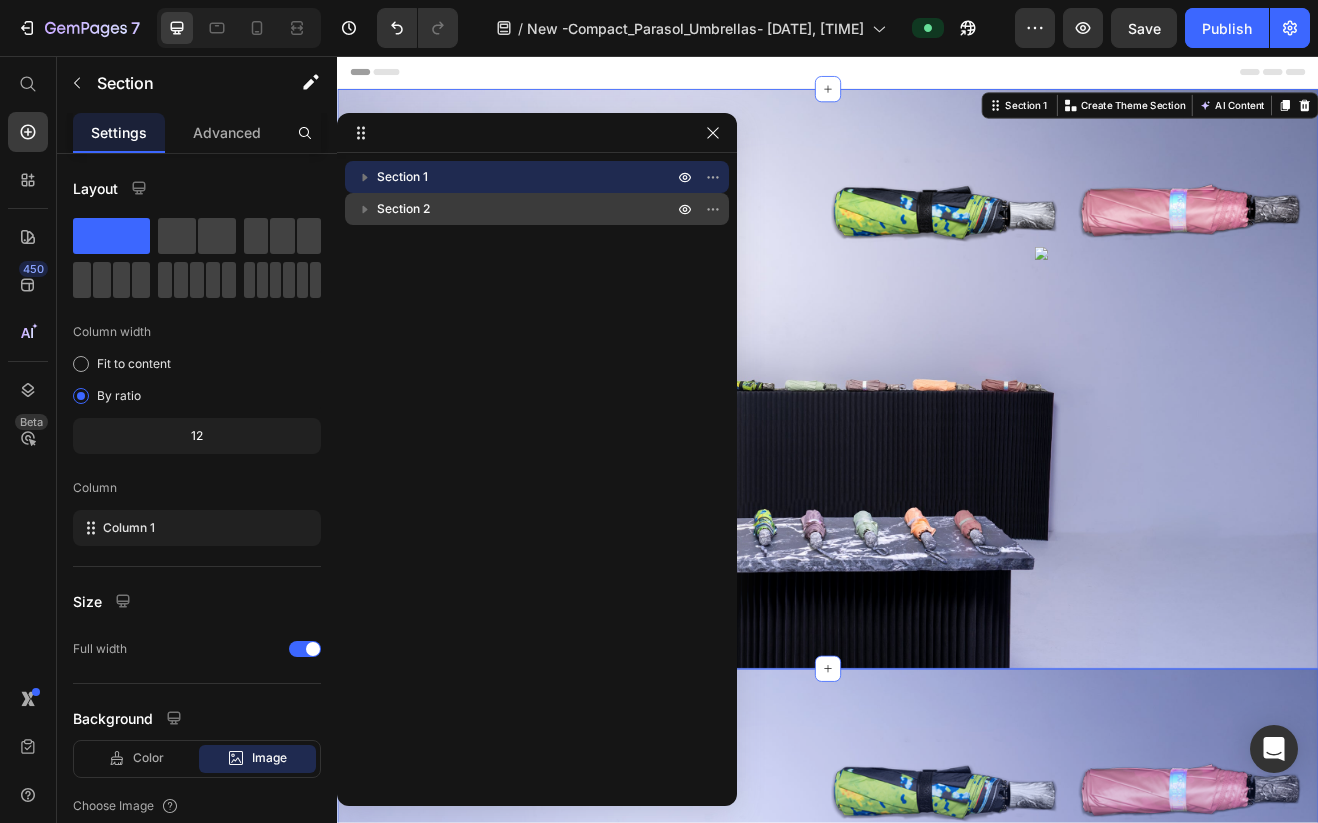 click on "Section 2" at bounding box center [527, 209] 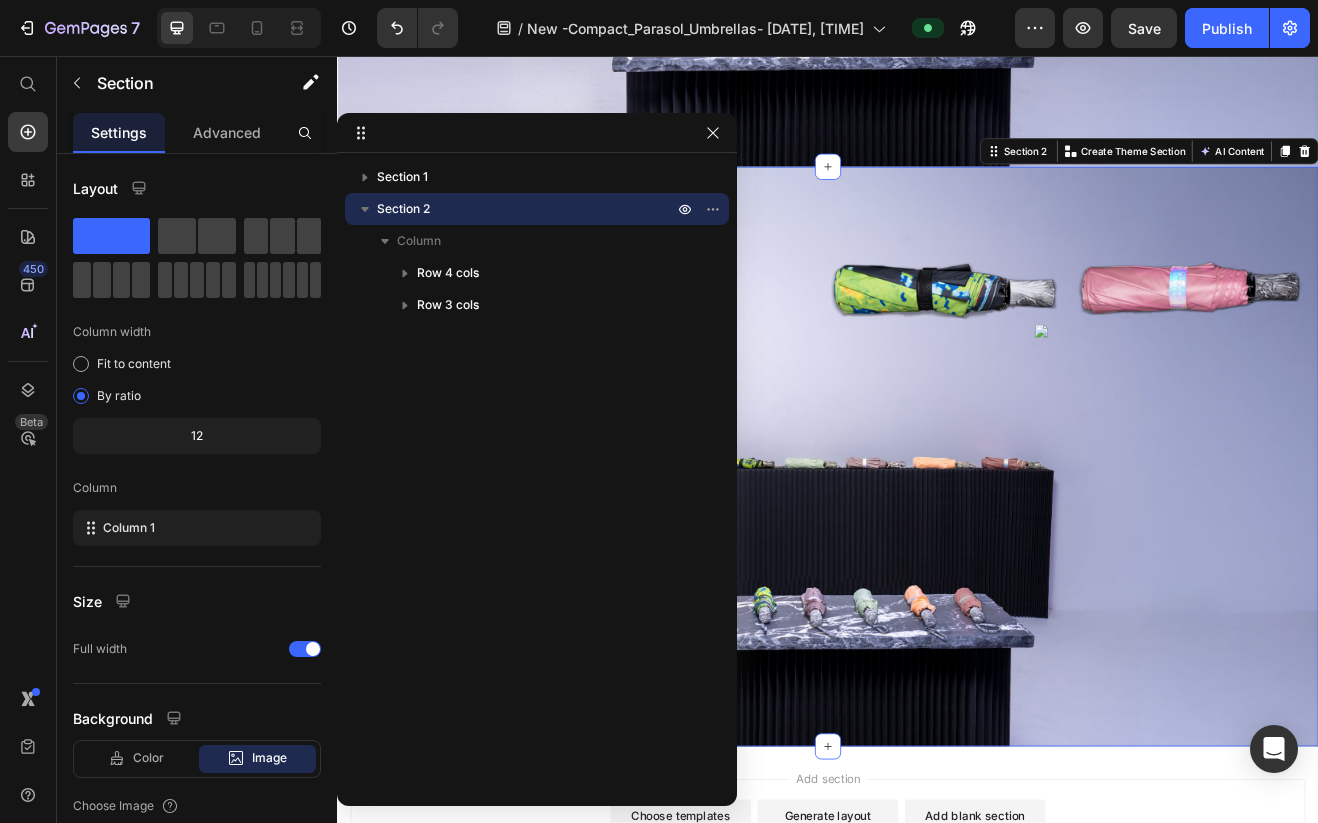 scroll, scrollTop: 679, scrollLeft: 0, axis: vertical 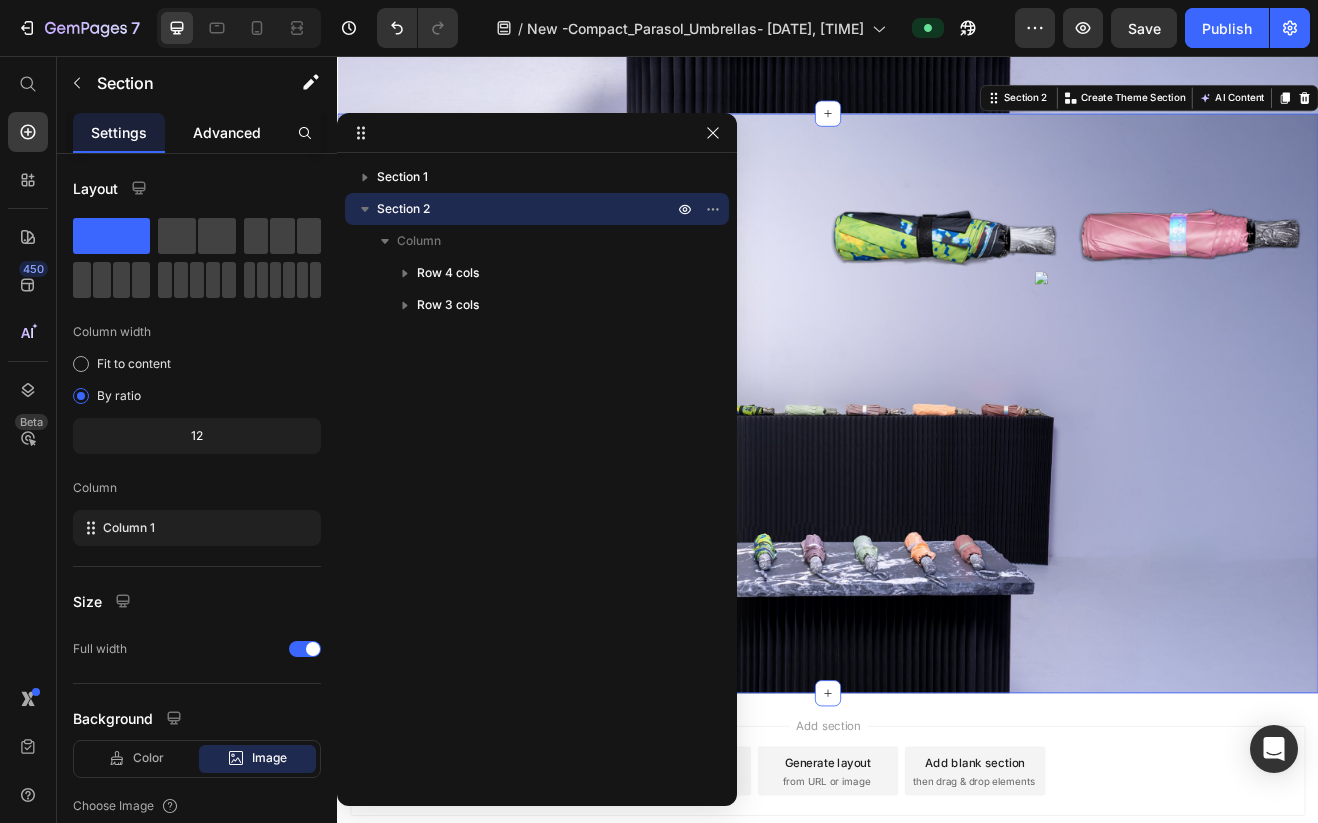 click on "Advanced" at bounding box center (227, 132) 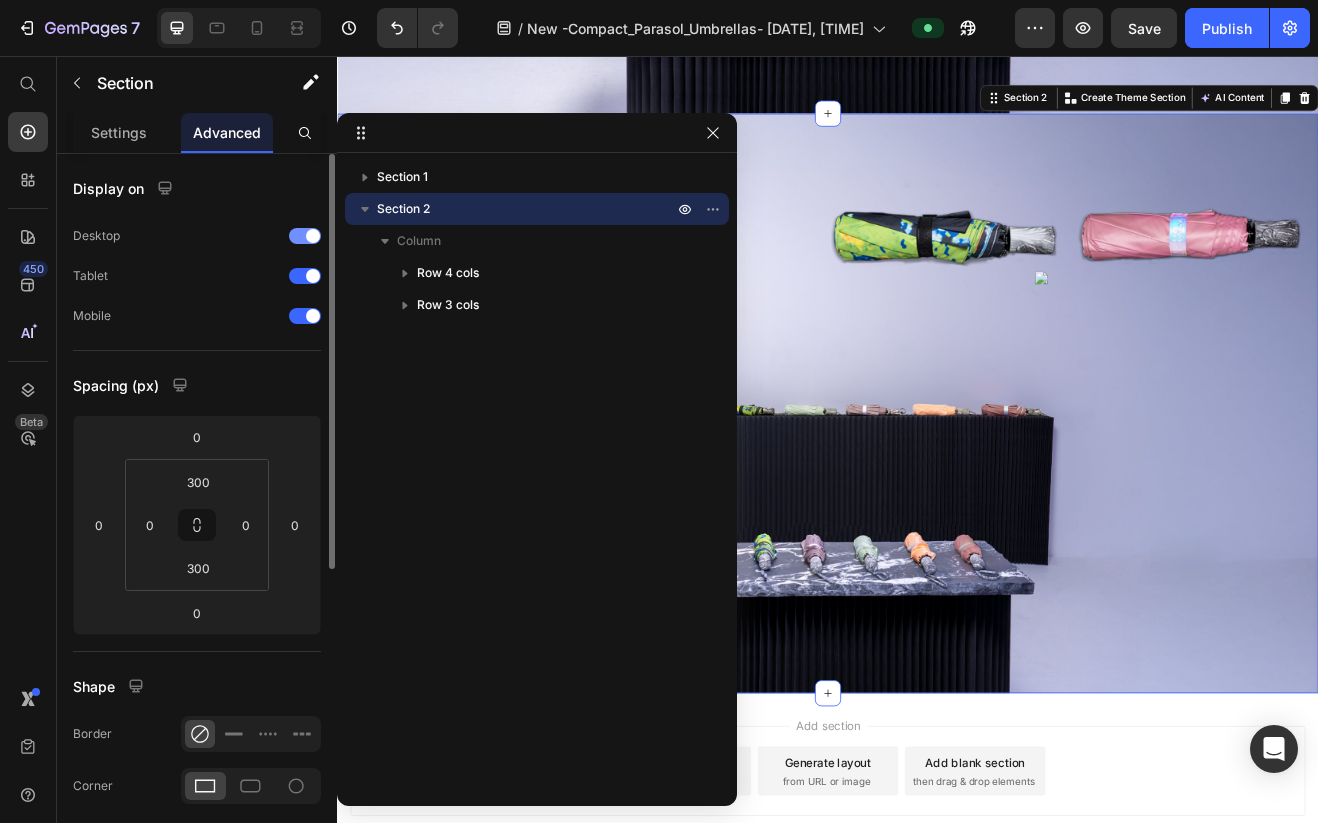 click at bounding box center [313, 236] 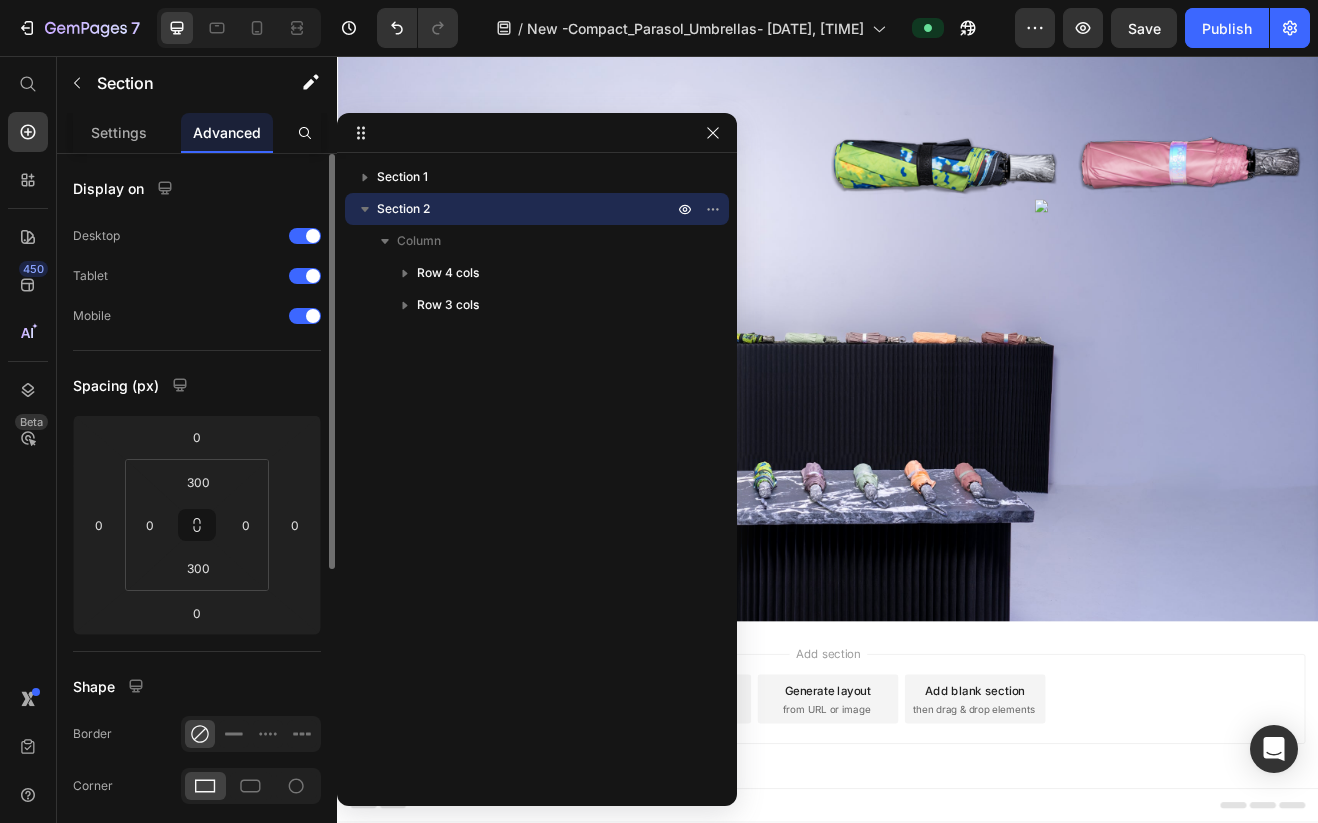 scroll, scrollTop: 57, scrollLeft: 0, axis: vertical 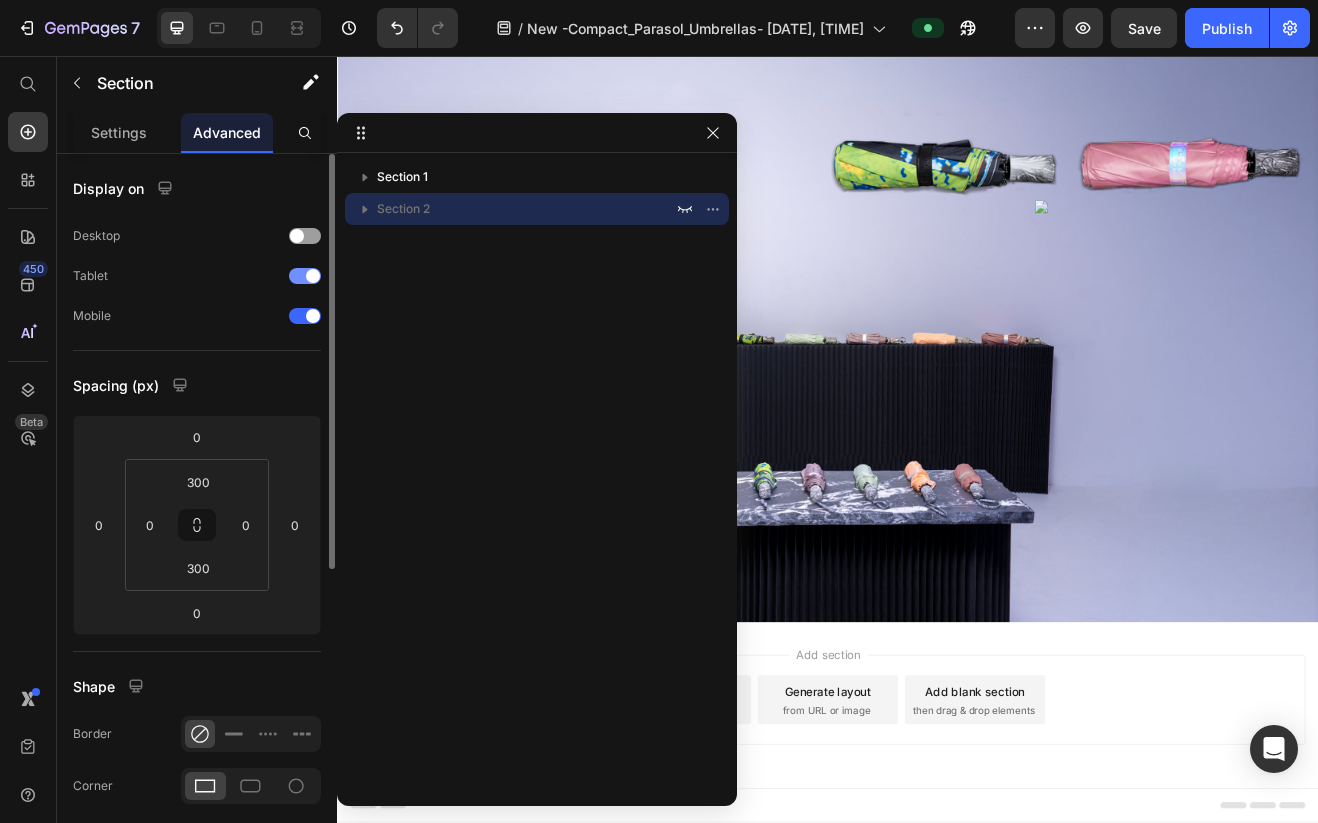 click on "Tablet" at bounding box center [197, 276] 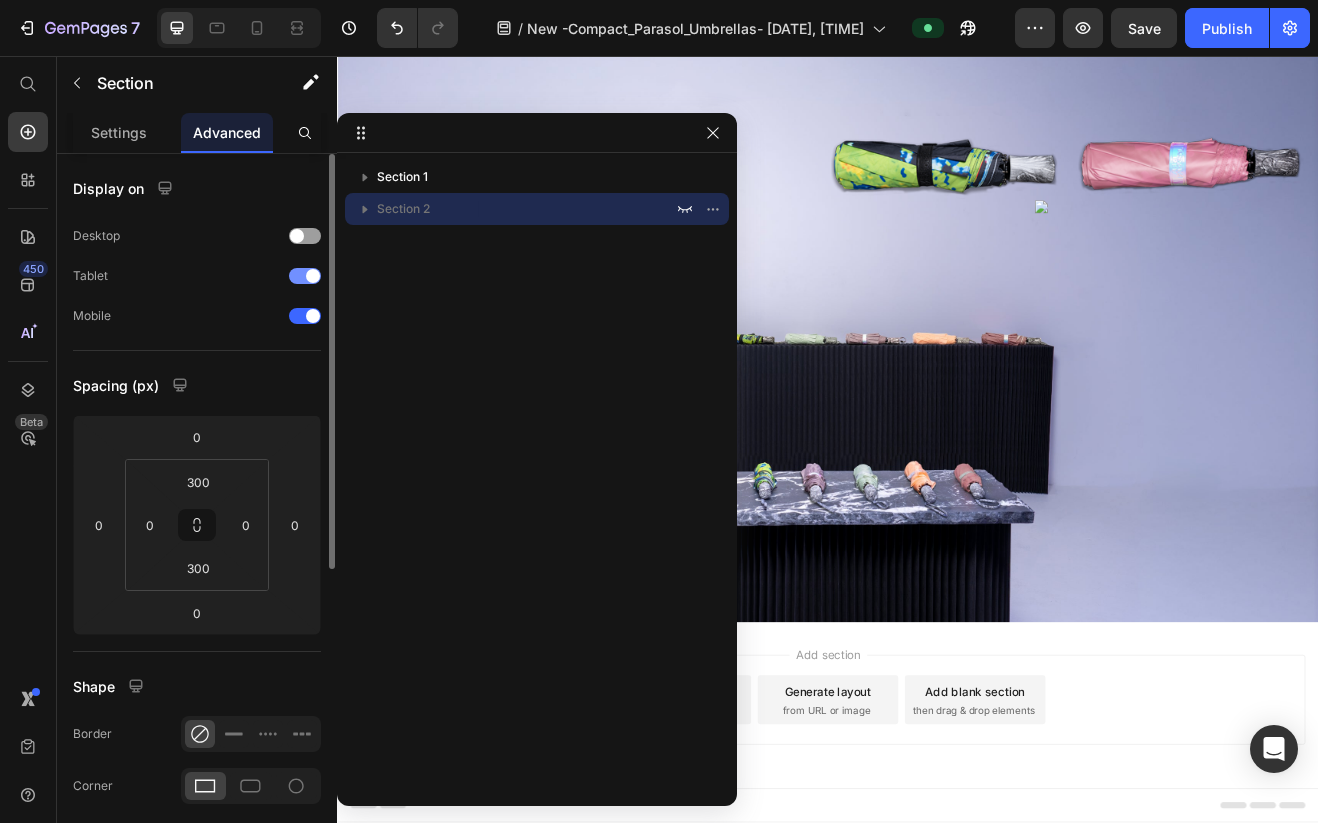 click 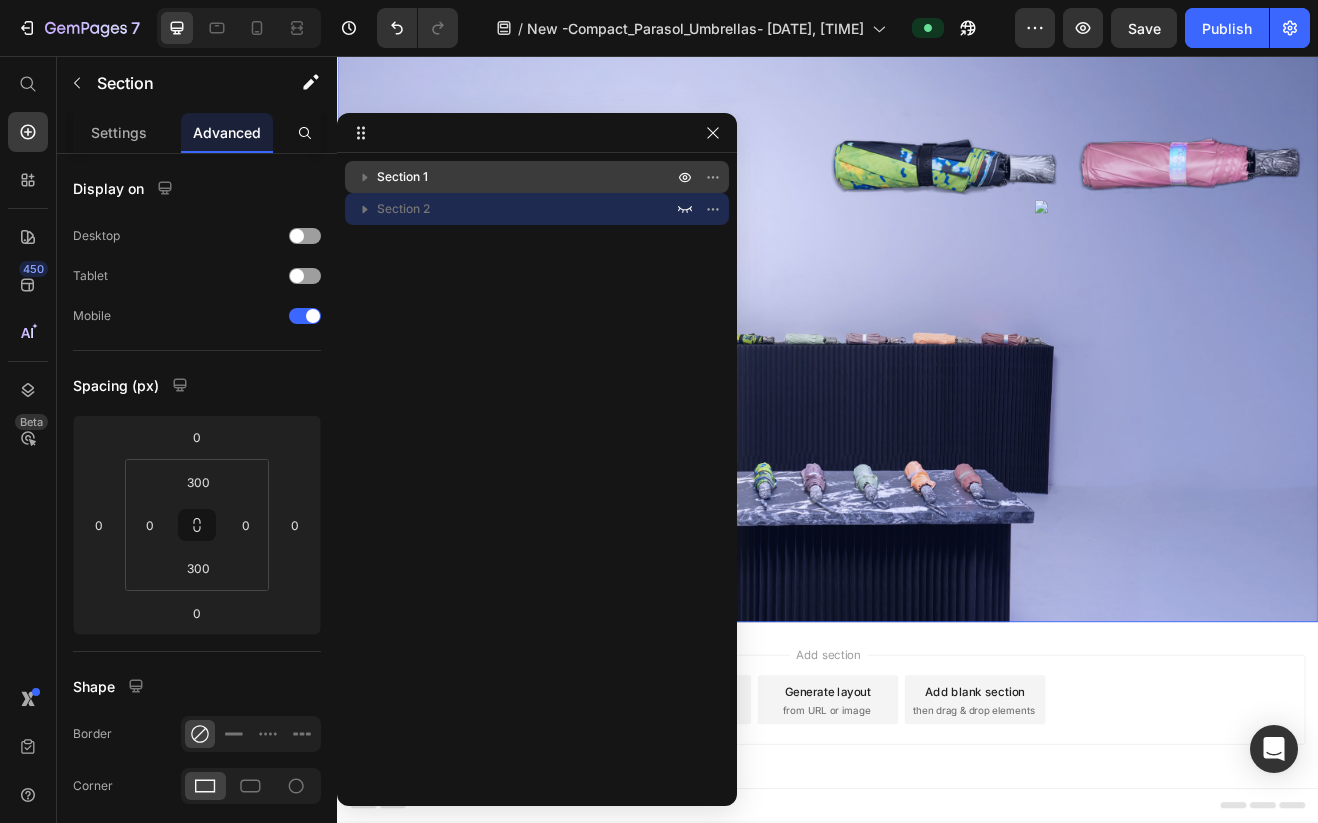 click on "Section 1" at bounding box center [527, 177] 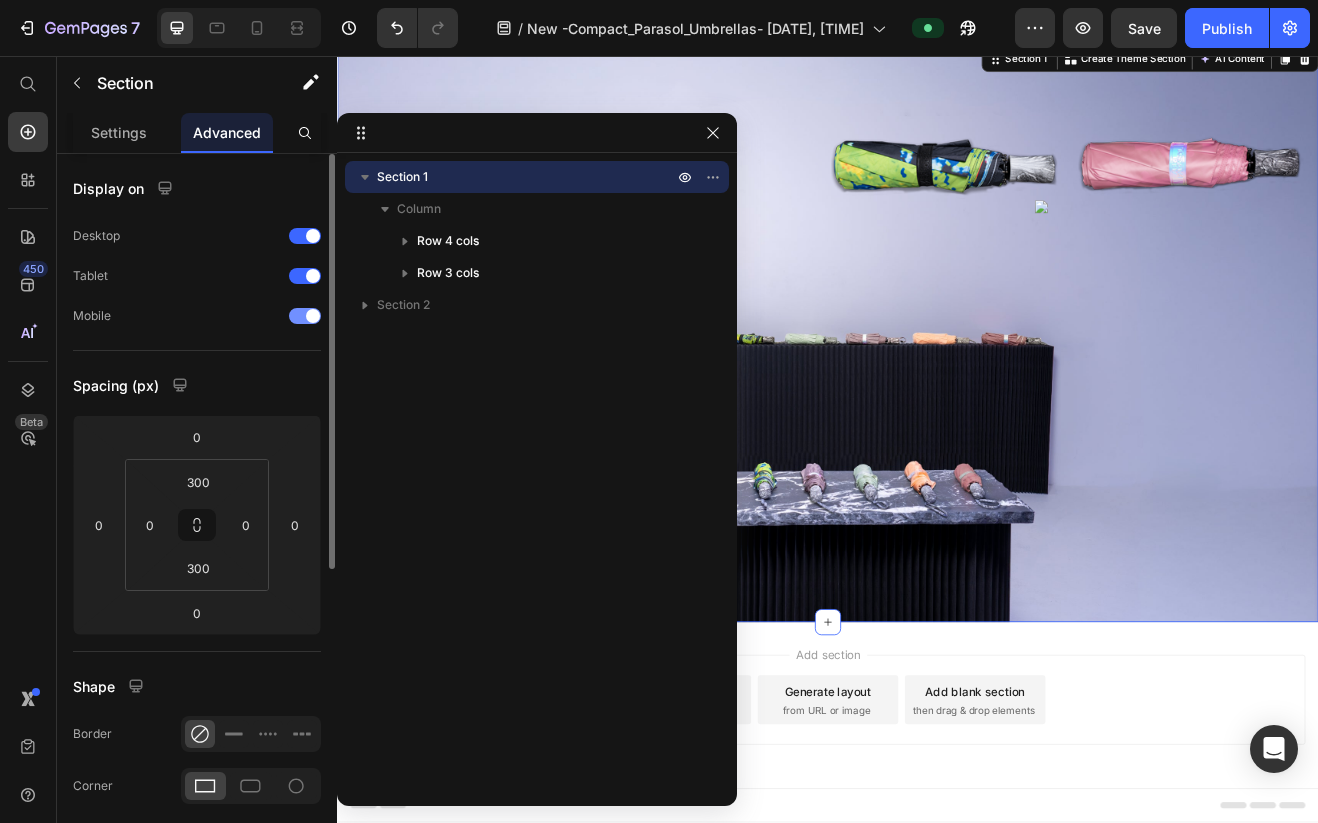 drag, startPoint x: 301, startPoint y: 311, endPoint x: 318, endPoint y: 303, distance: 18.788294 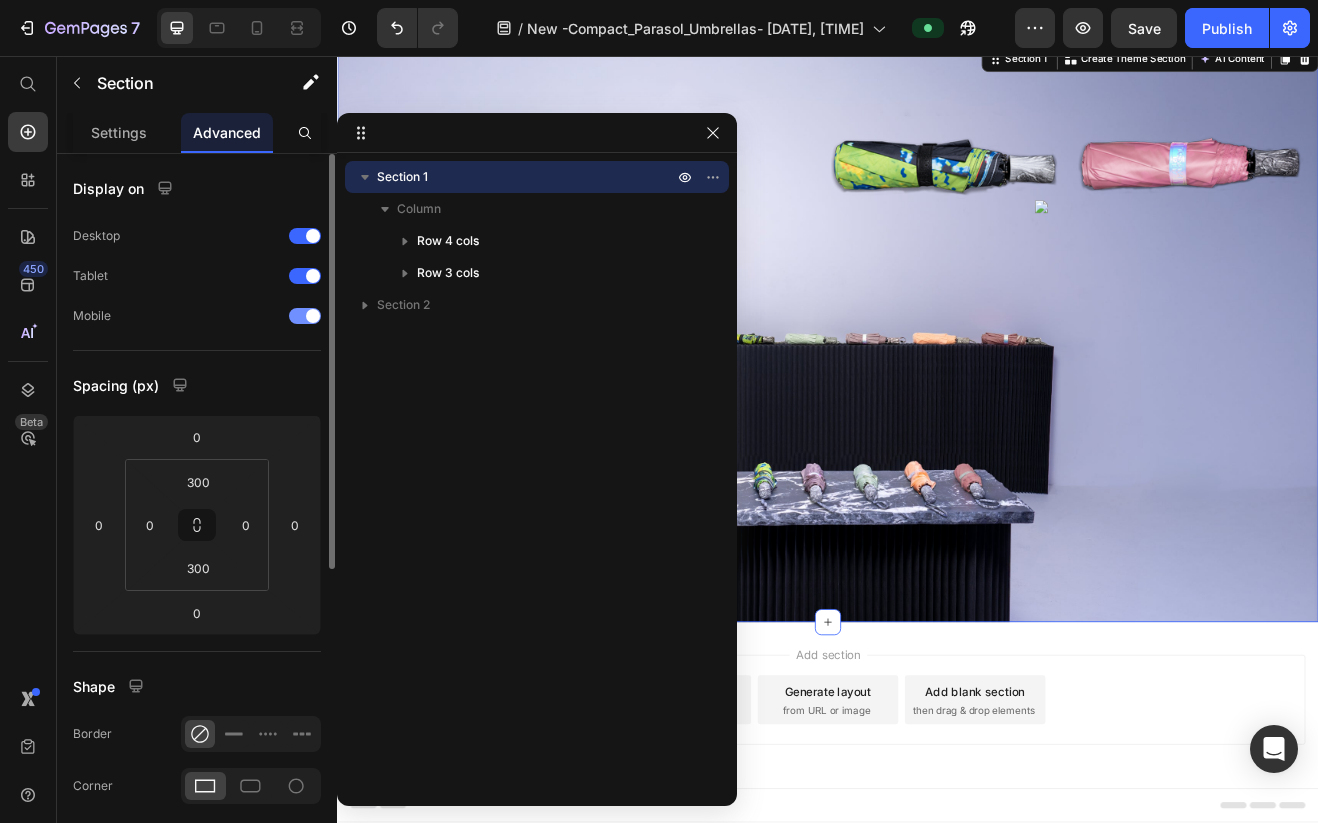 click on "Mobile" at bounding box center (197, 316) 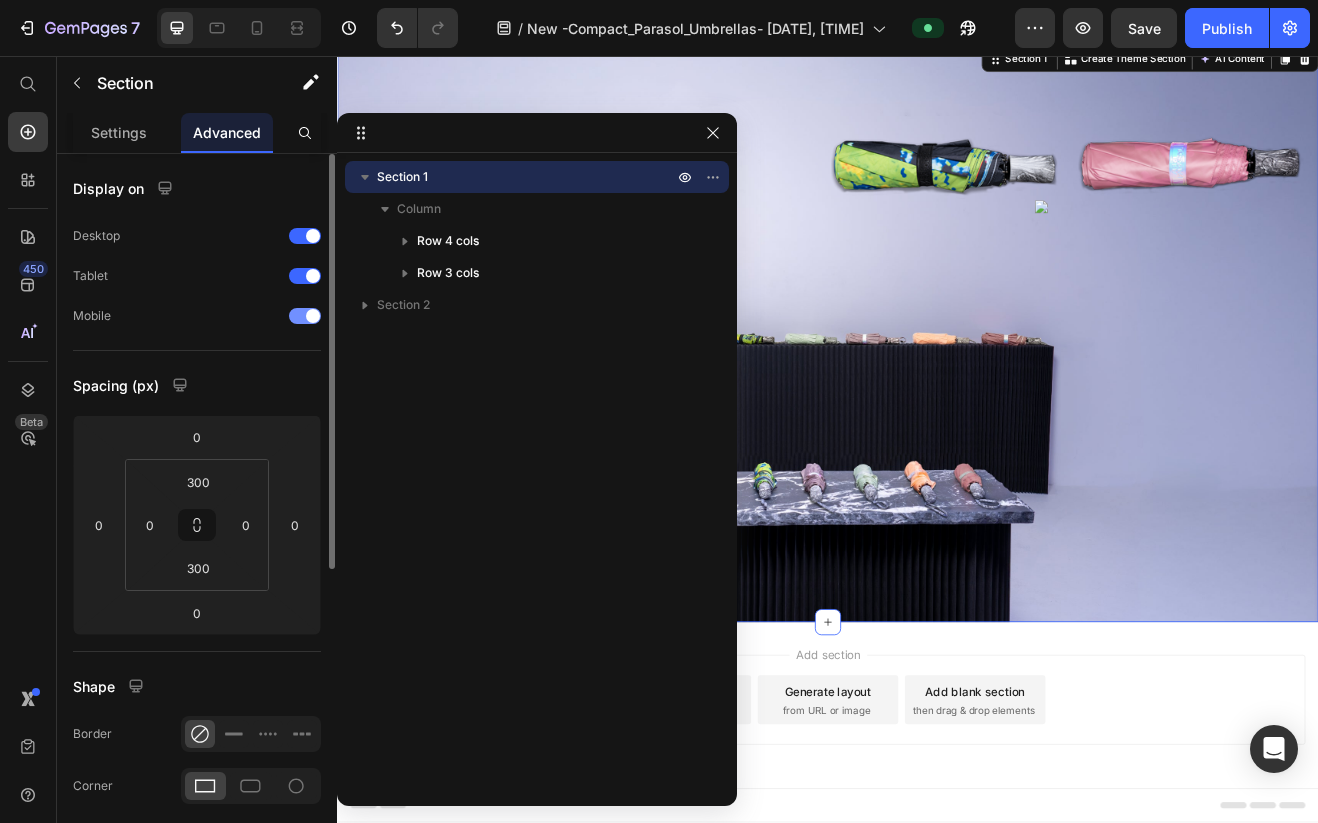drag, startPoint x: 302, startPoint y: 319, endPoint x: 316, endPoint y: 311, distance: 16.124516 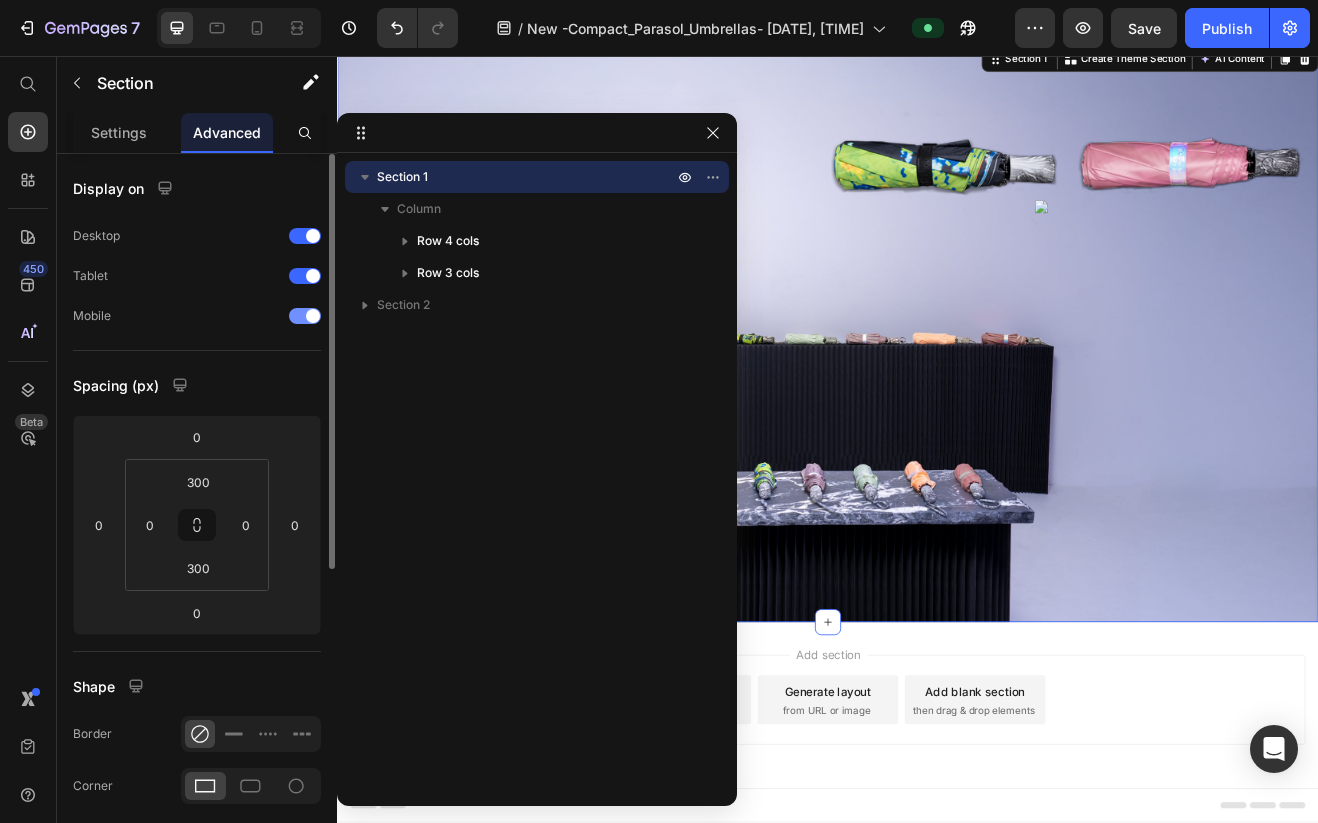 click at bounding box center (305, 316) 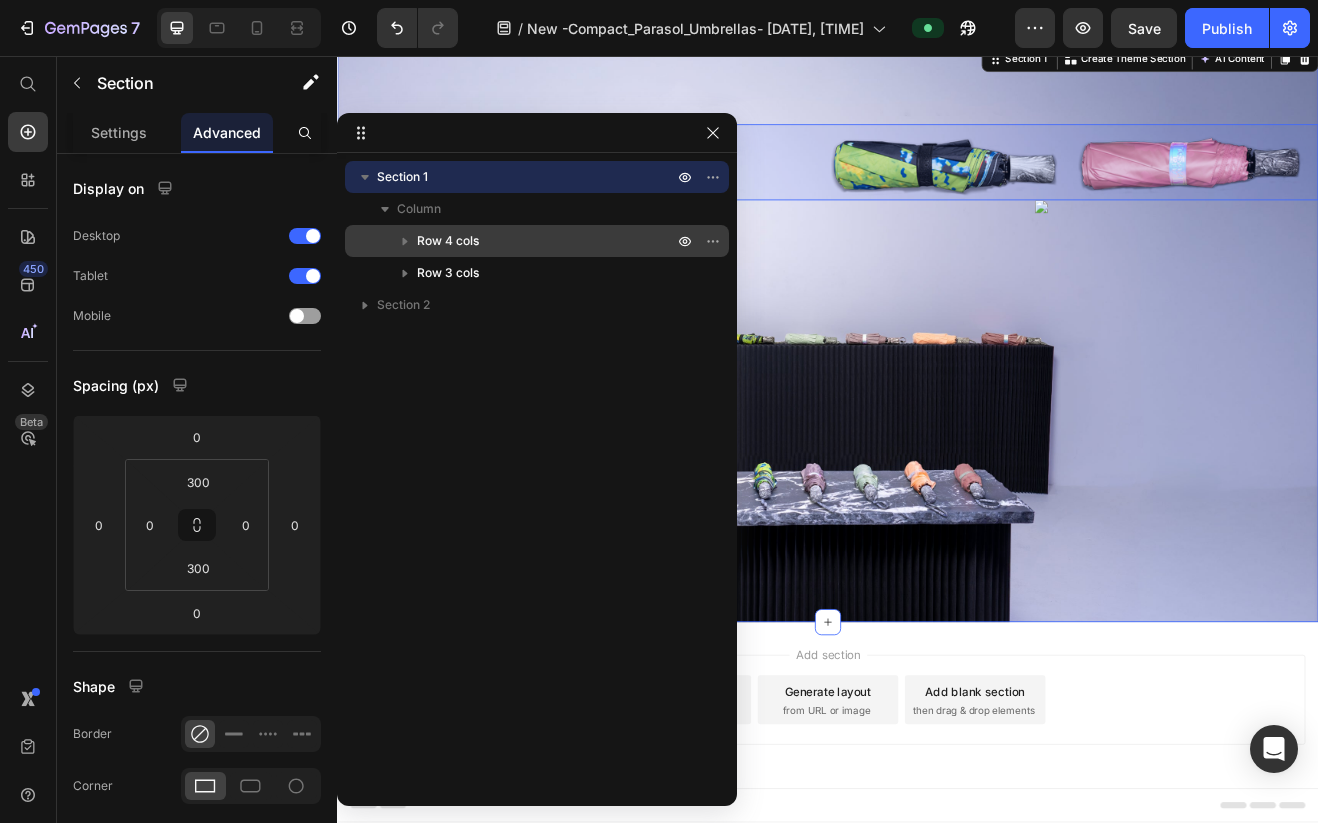 click on "Row 4 cols" at bounding box center (547, 241) 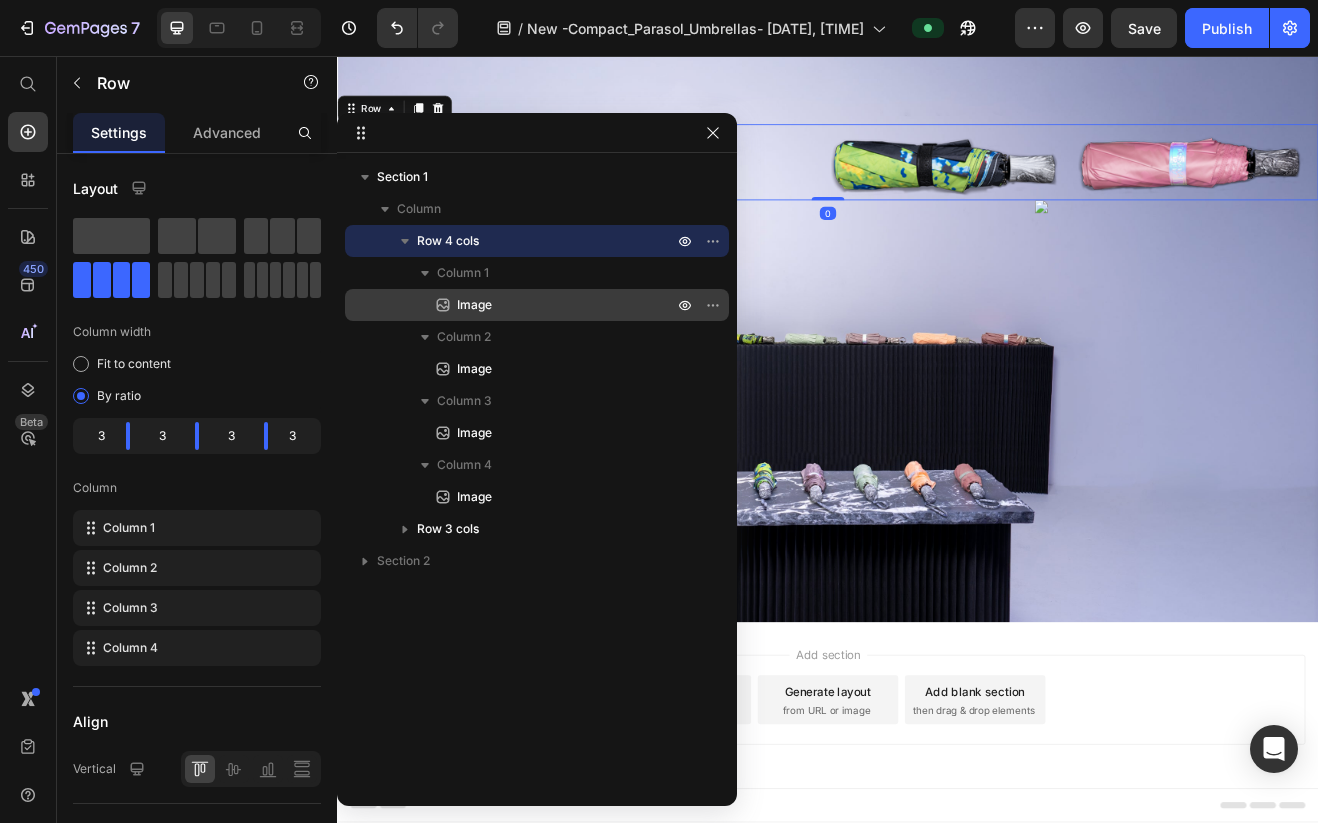 click on "Image" at bounding box center [543, 305] 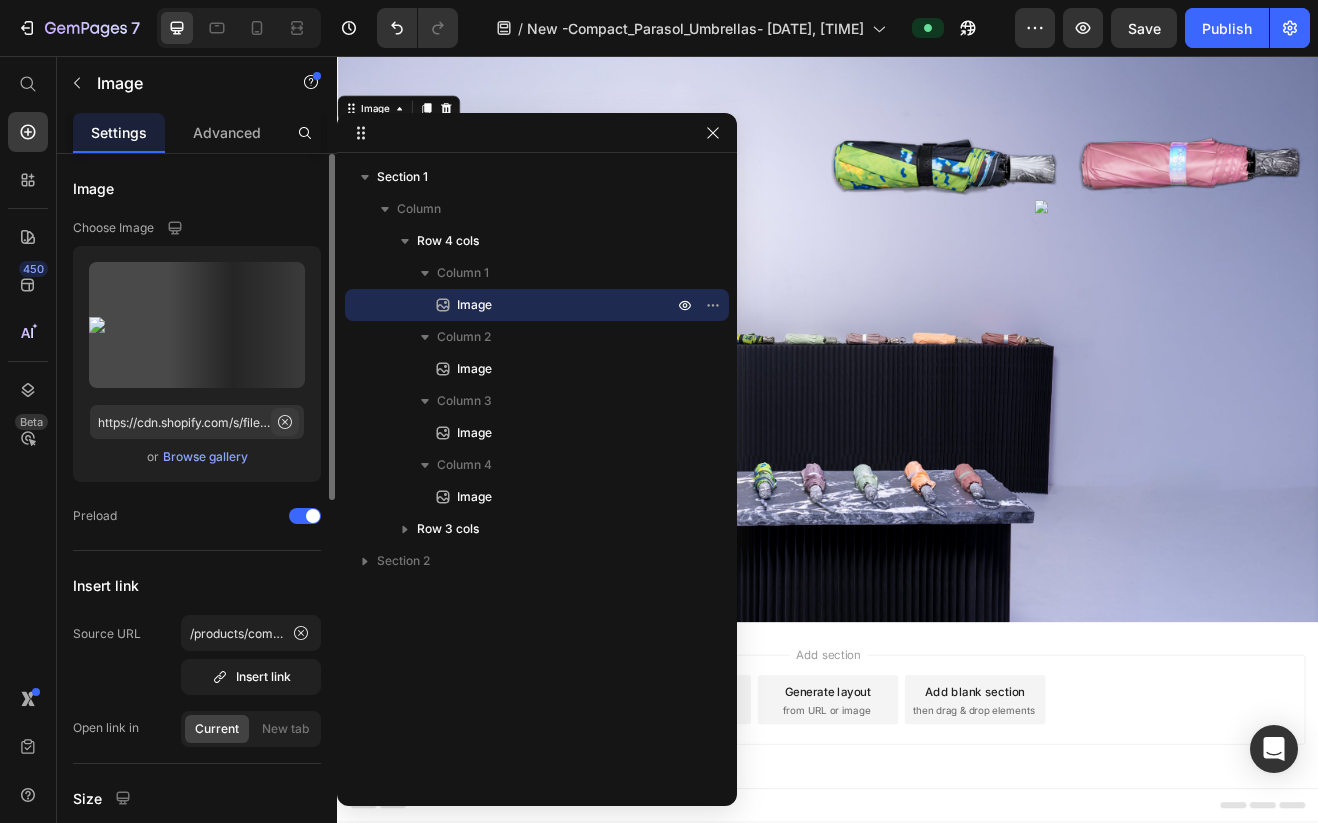 click 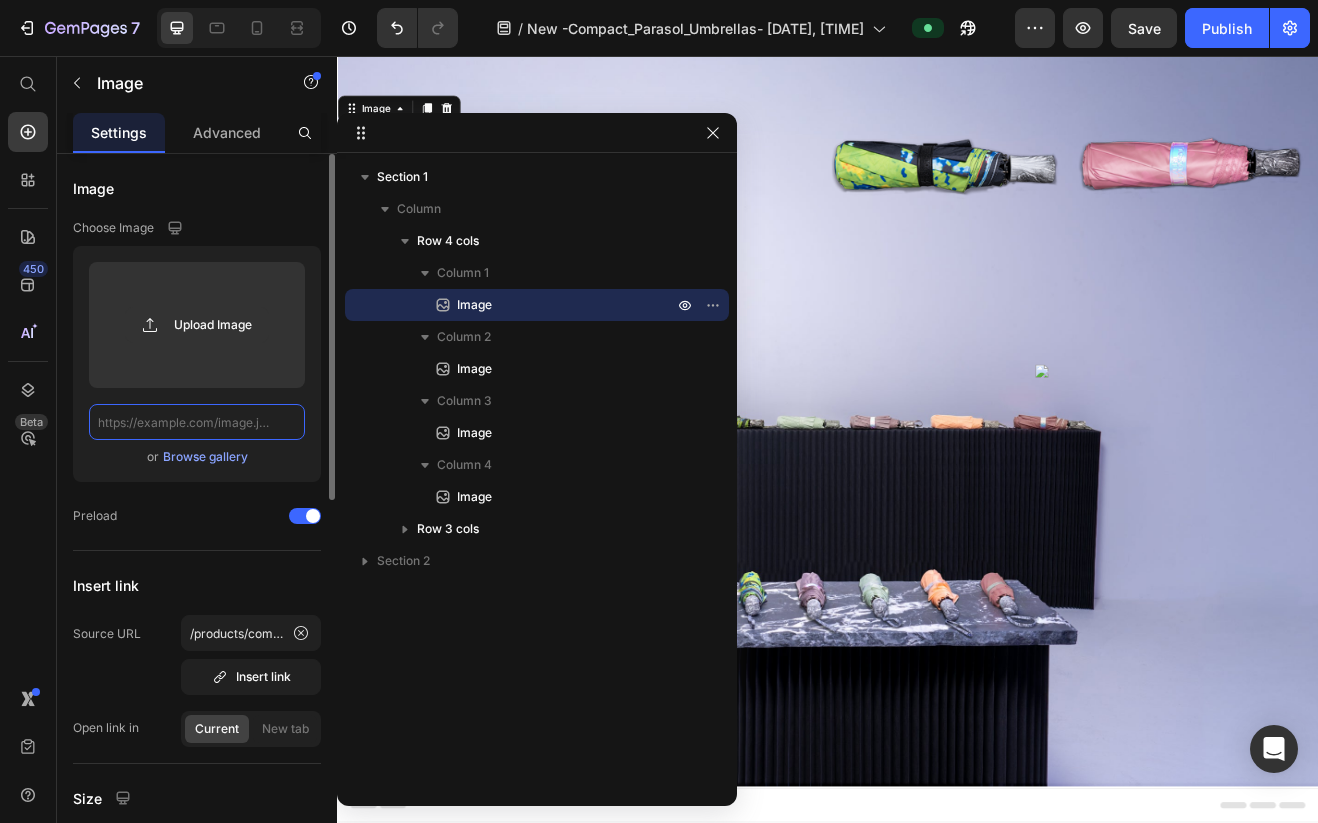 scroll, scrollTop: 0, scrollLeft: 0, axis: both 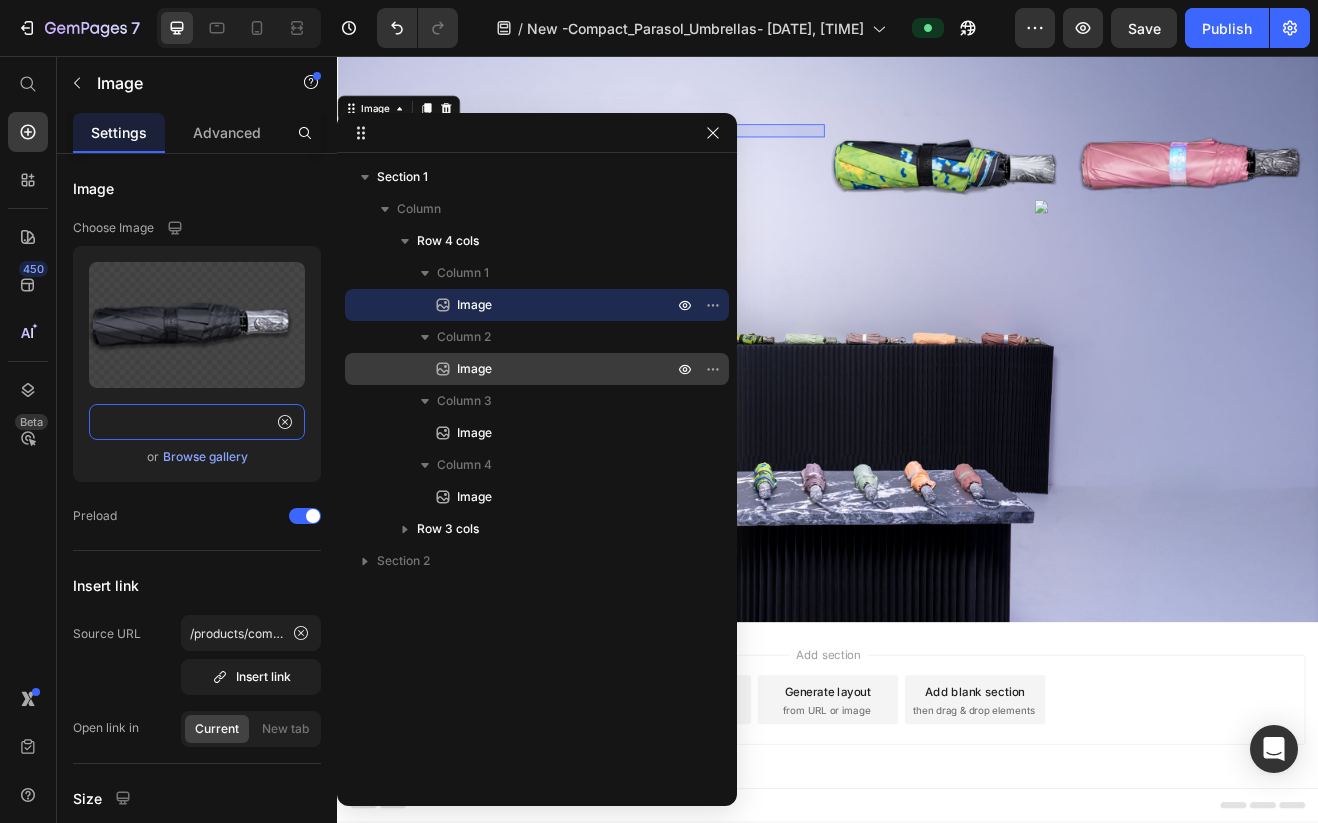 type on "https://cdn.shopify.com/s/files/1/0872/9133/0836/files/blk_300px.png?v=1752380741" 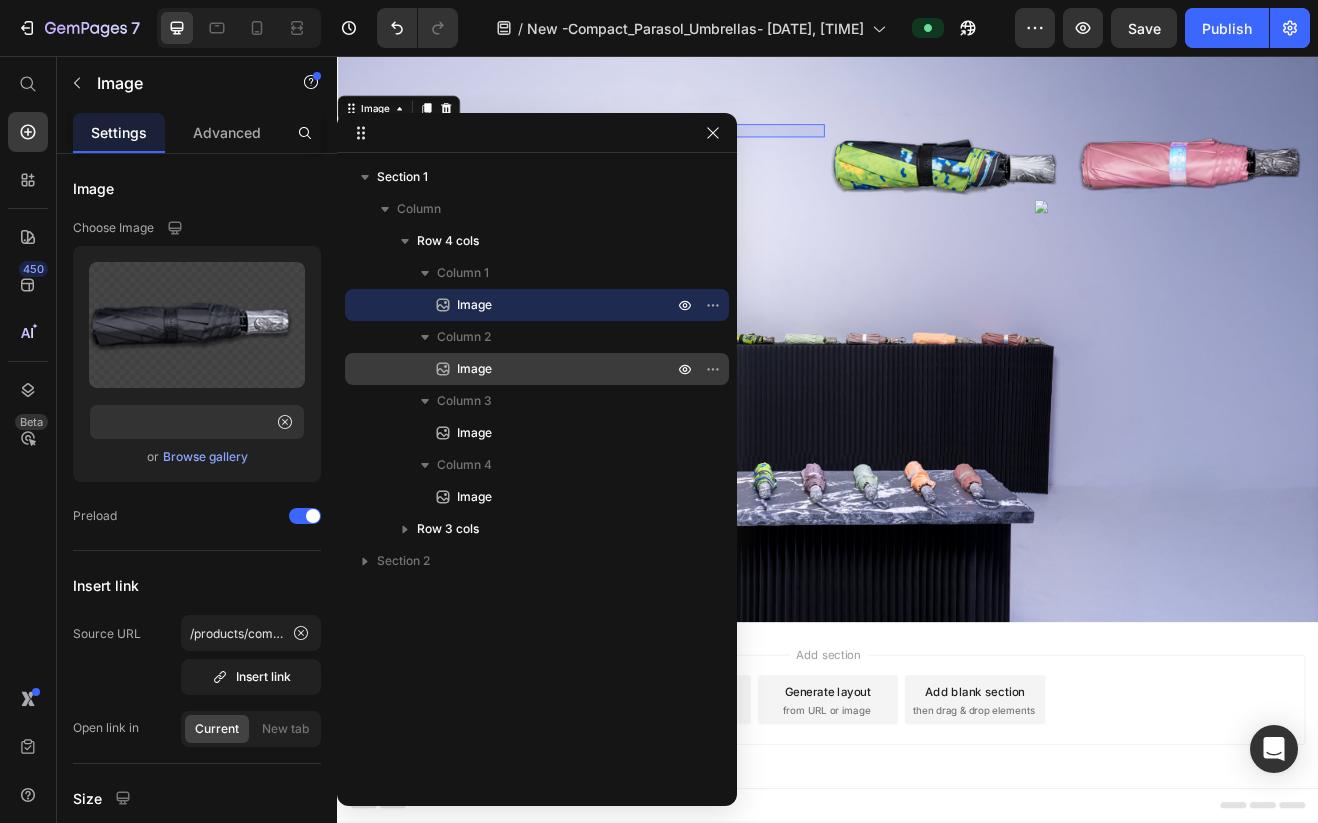 scroll, scrollTop: 0, scrollLeft: 0, axis: both 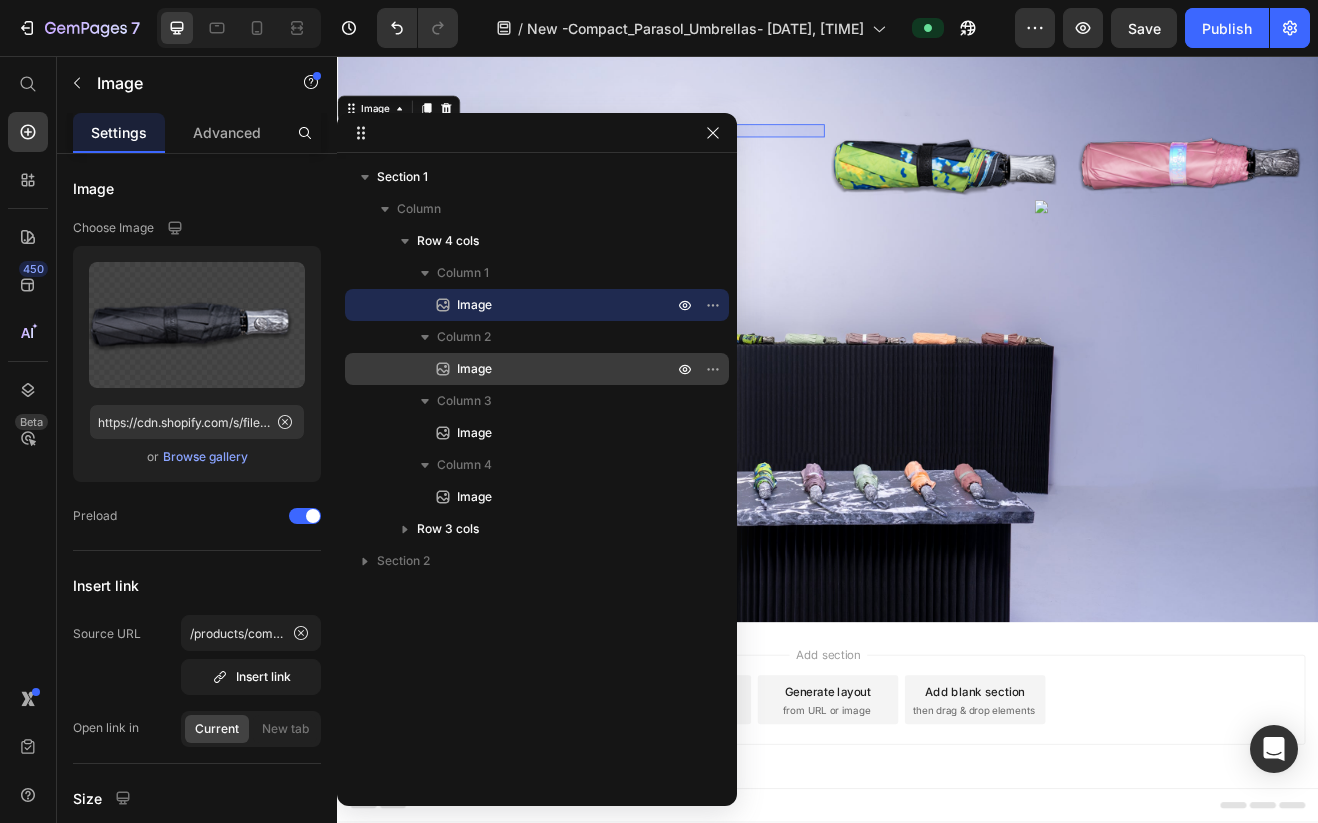 click on "Image" at bounding box center (543, 369) 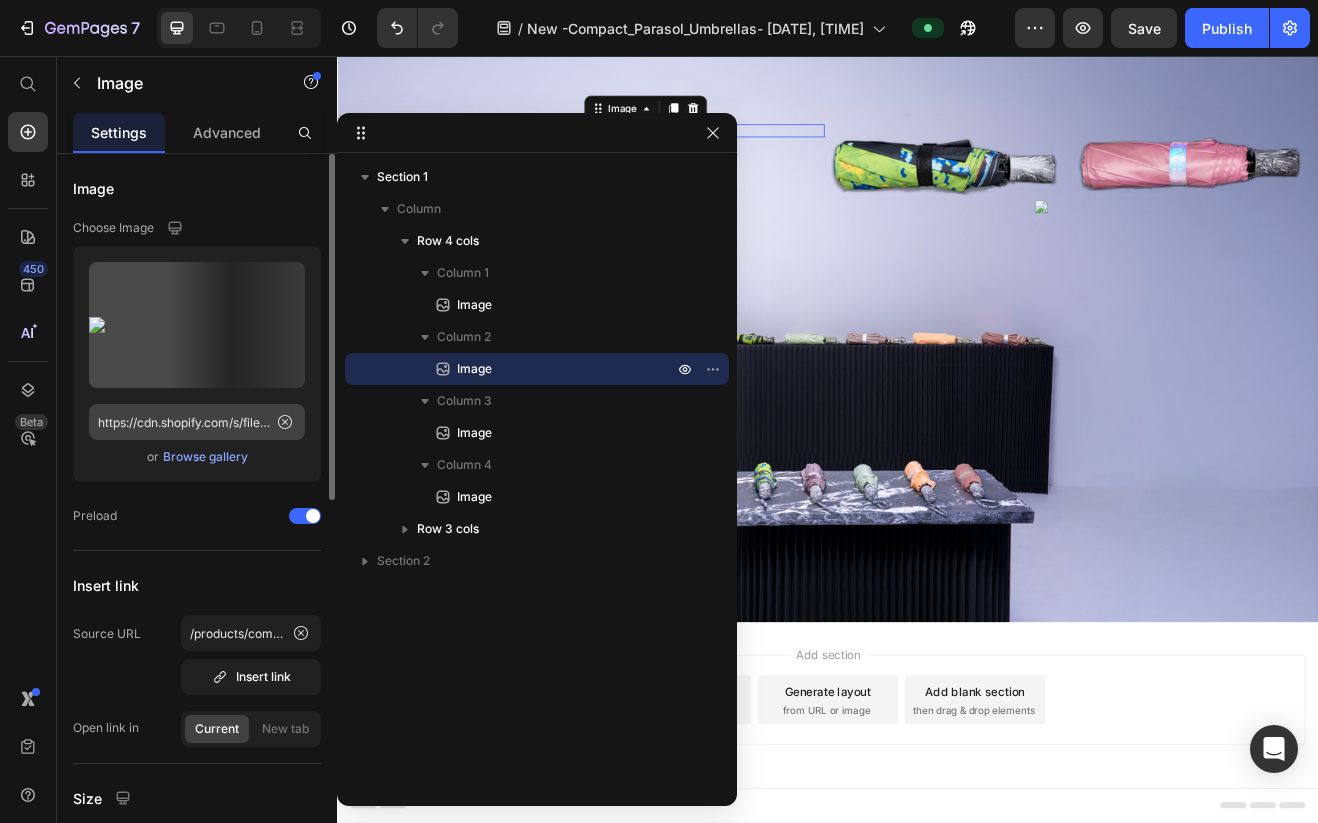 click 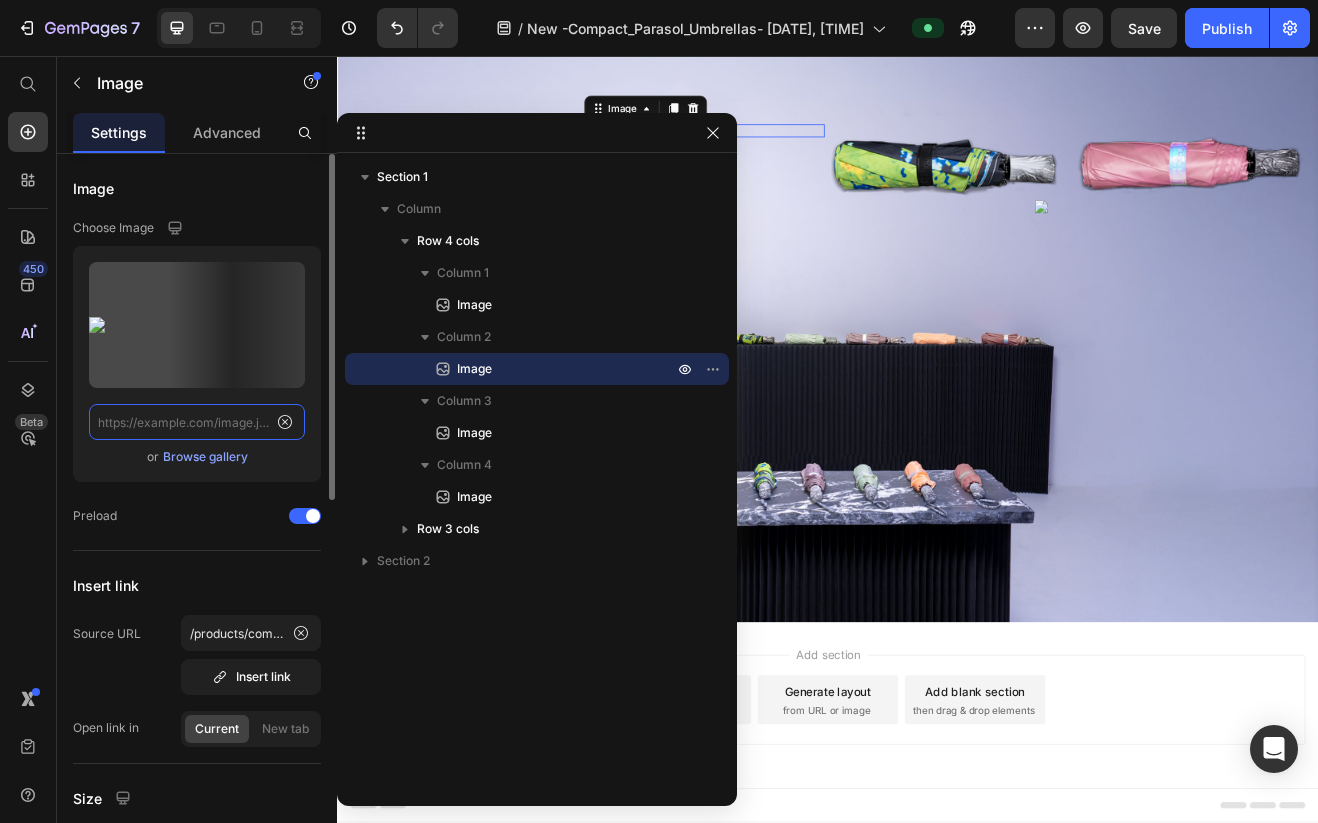 scroll, scrollTop: 0, scrollLeft: 0, axis: both 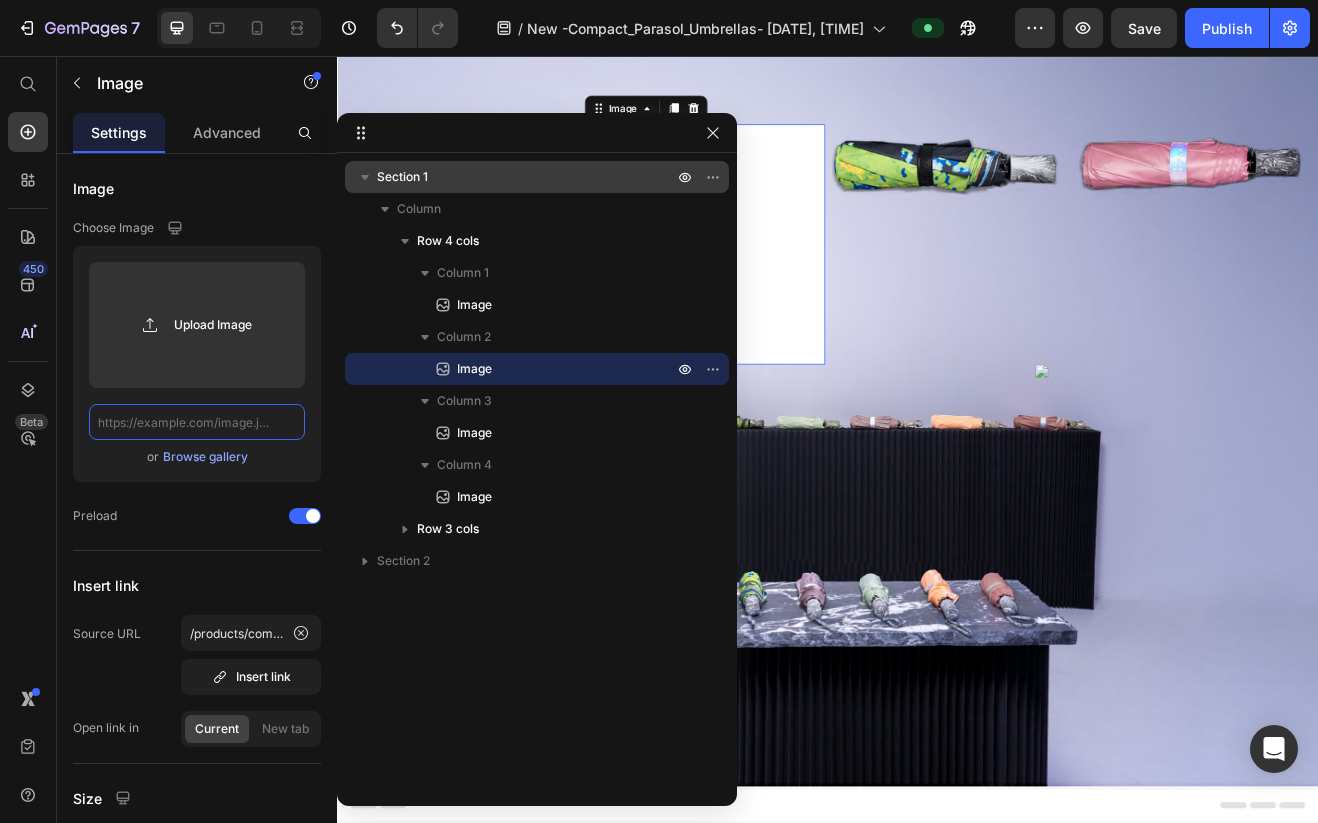 paste on "https://cdn.shopify.com/s/files/1/0872/9133/0836/files/terr_300px.png?v=1752380806" 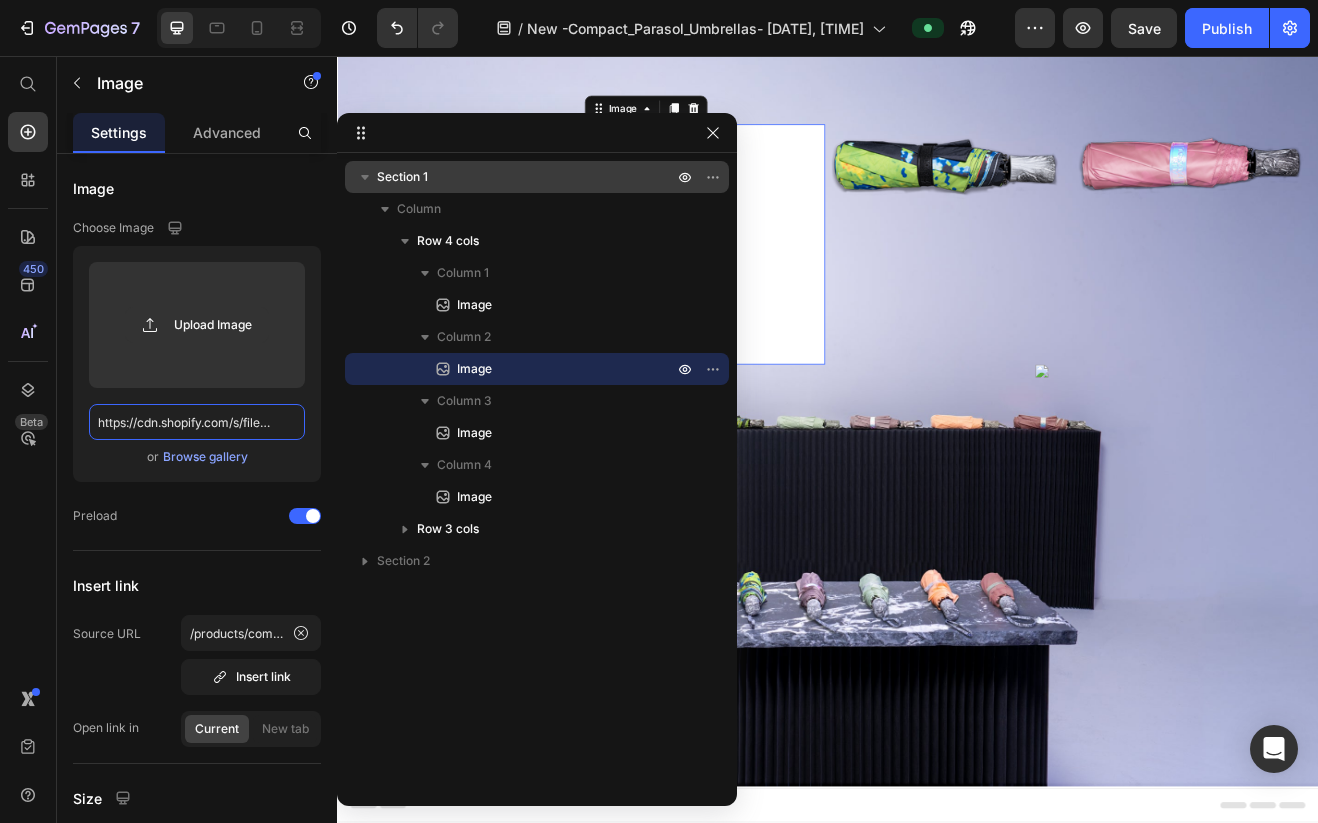 scroll, scrollTop: 0, scrollLeft: 317, axis: horizontal 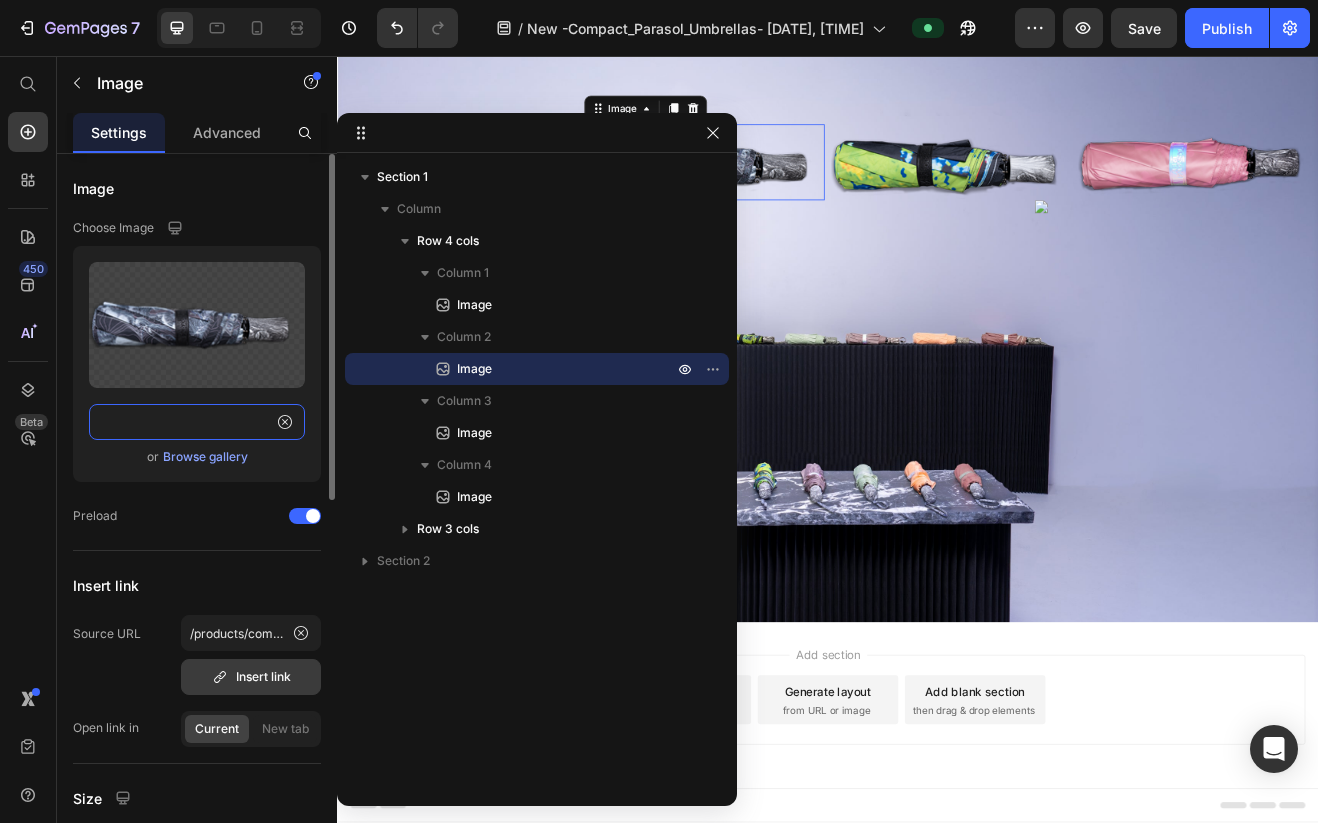 type on "https://cdn.shopify.com/s/files/1/0872/9133/0836/files/terr_300px.png?v=1752380806" 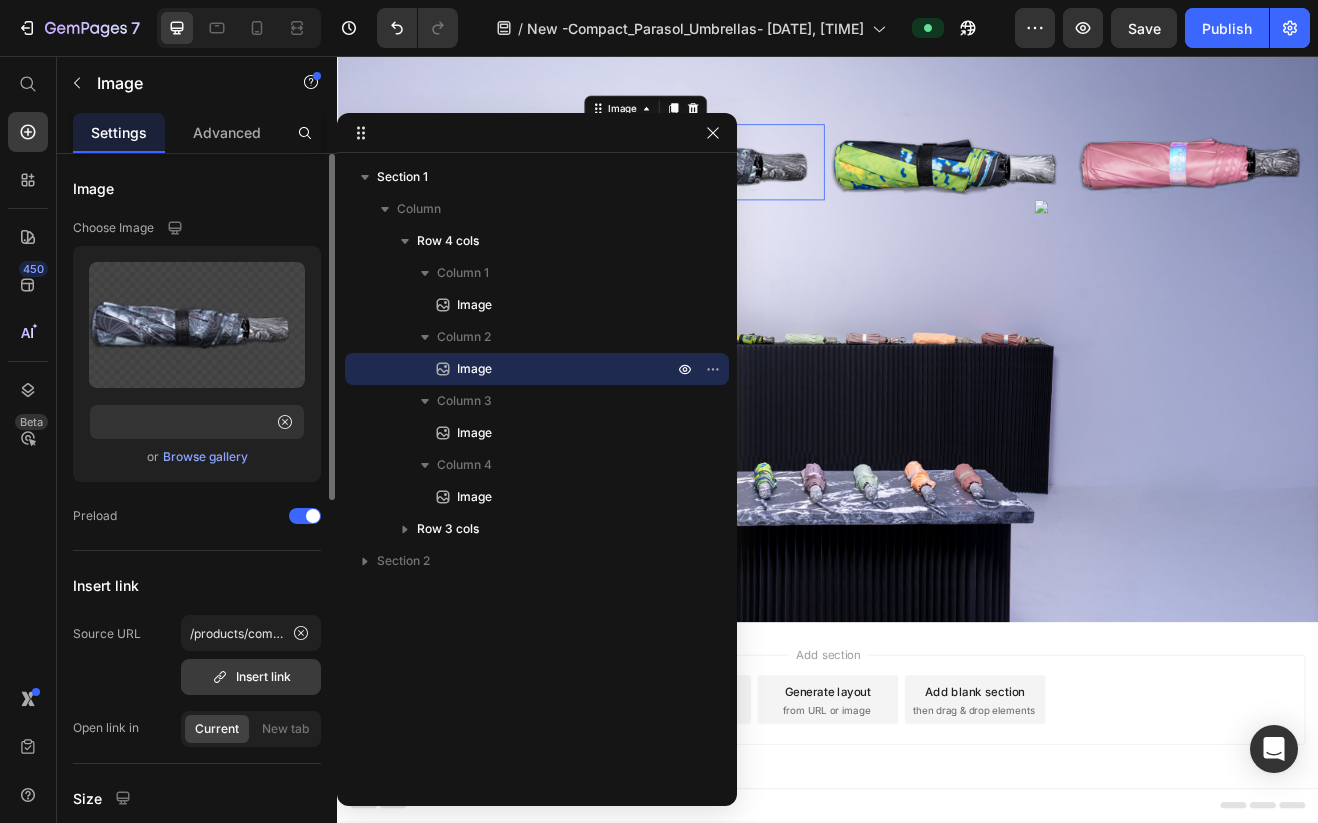 scroll, scrollTop: 0, scrollLeft: 0, axis: both 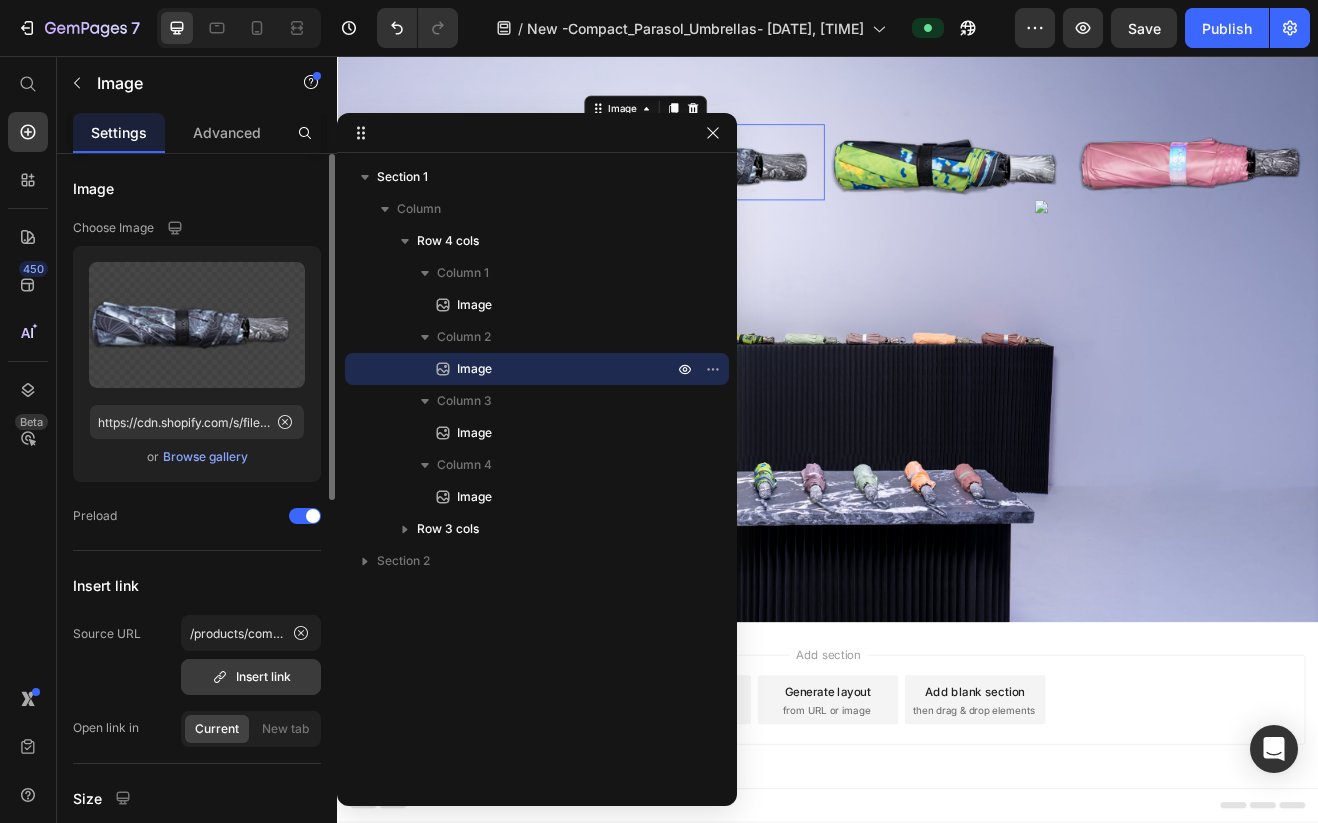 click on "Insert link" at bounding box center (251, 677) 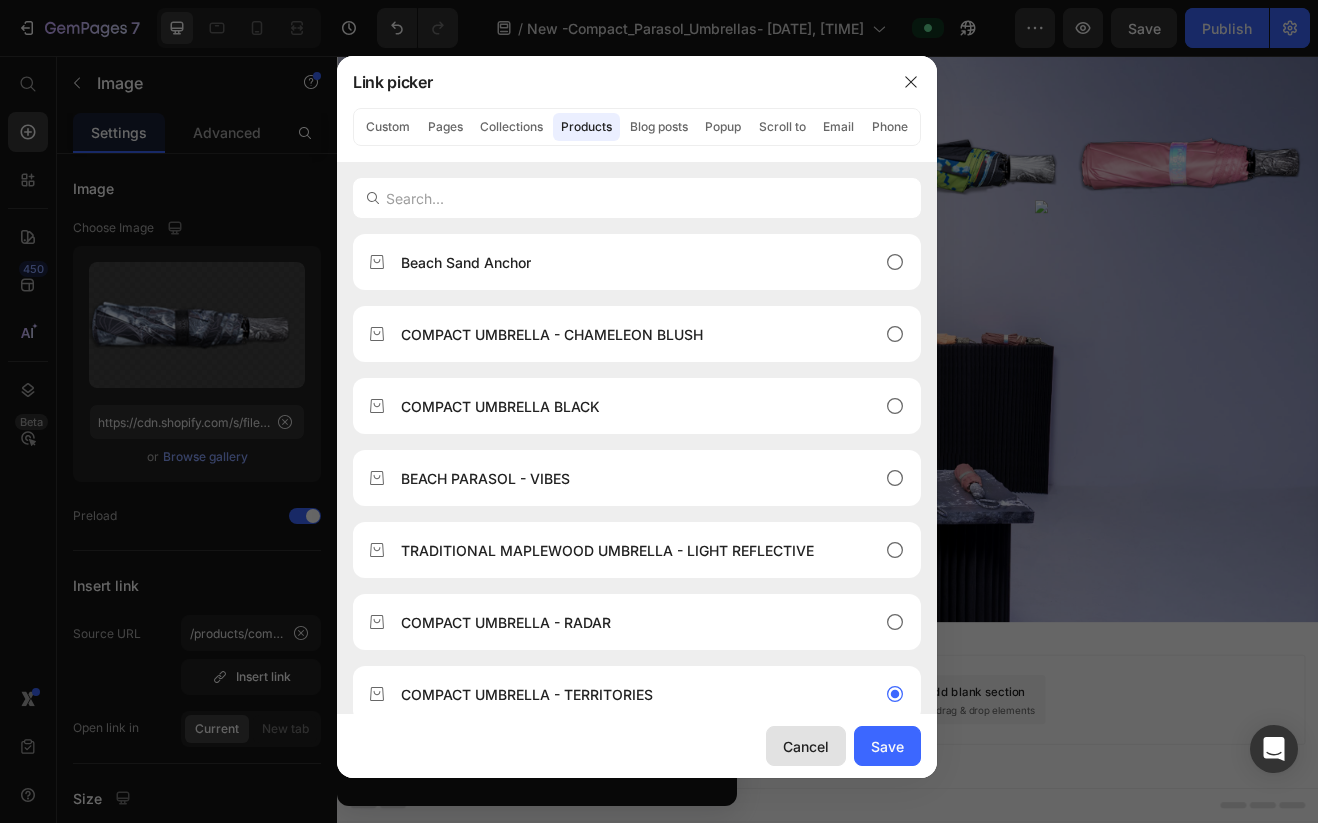 click on "Cancel" at bounding box center [806, 746] 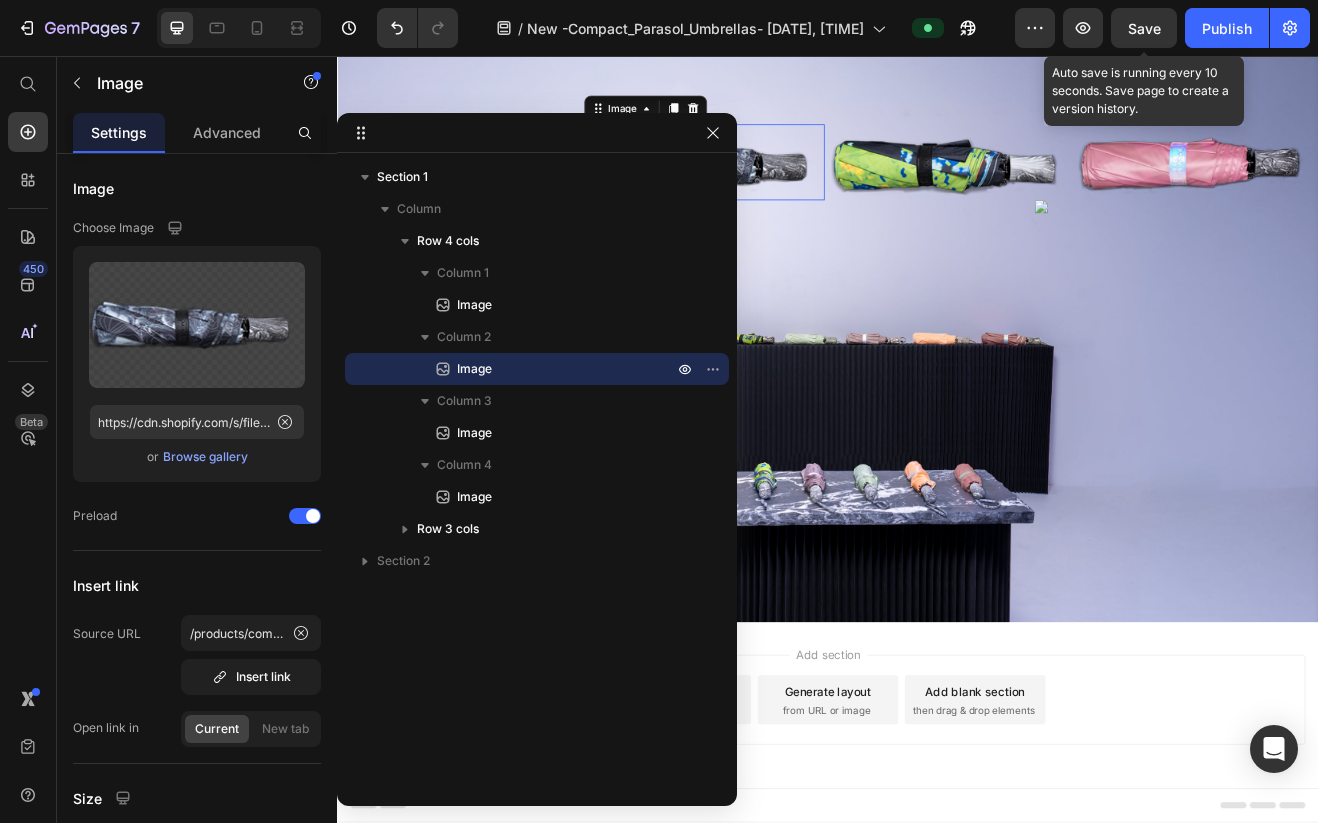 click on "Save" 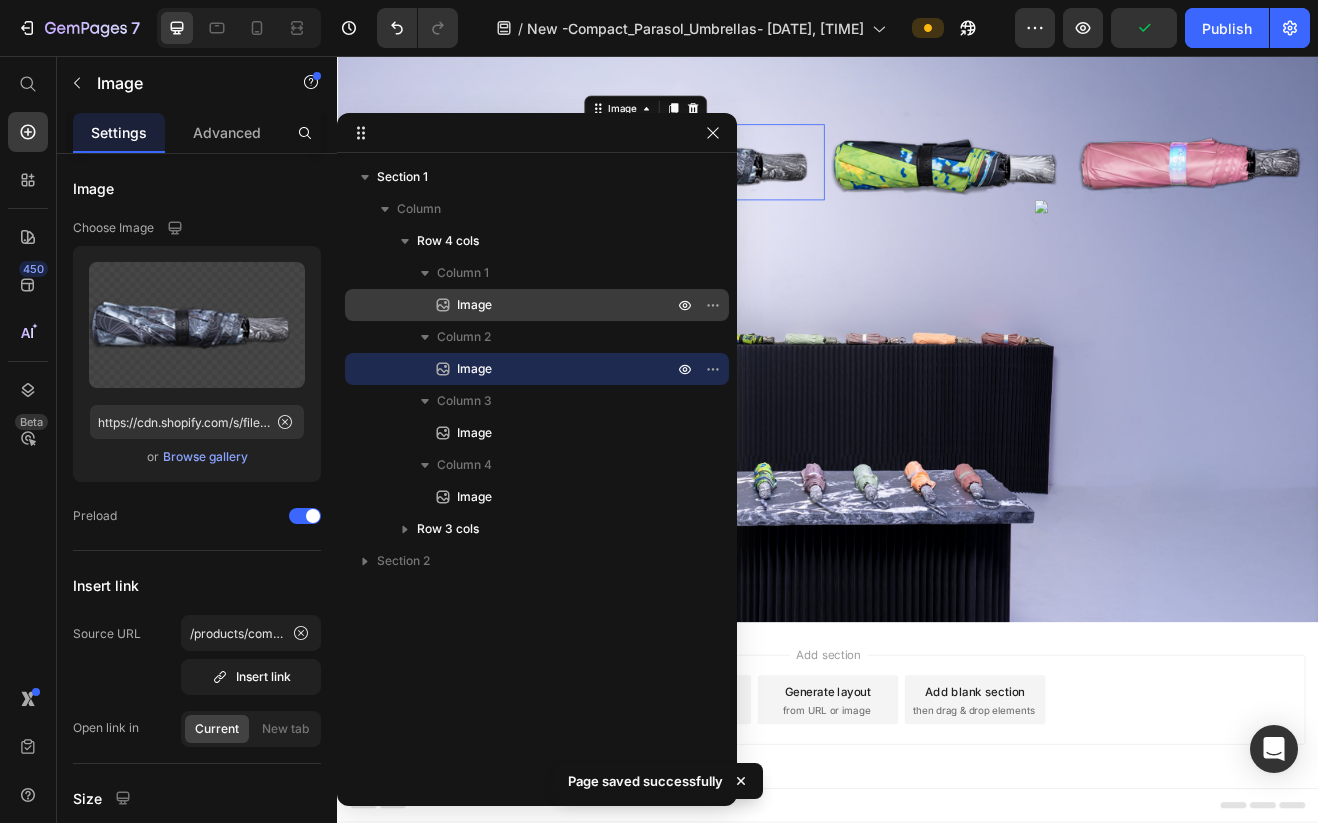 click on "Image" at bounding box center [543, 305] 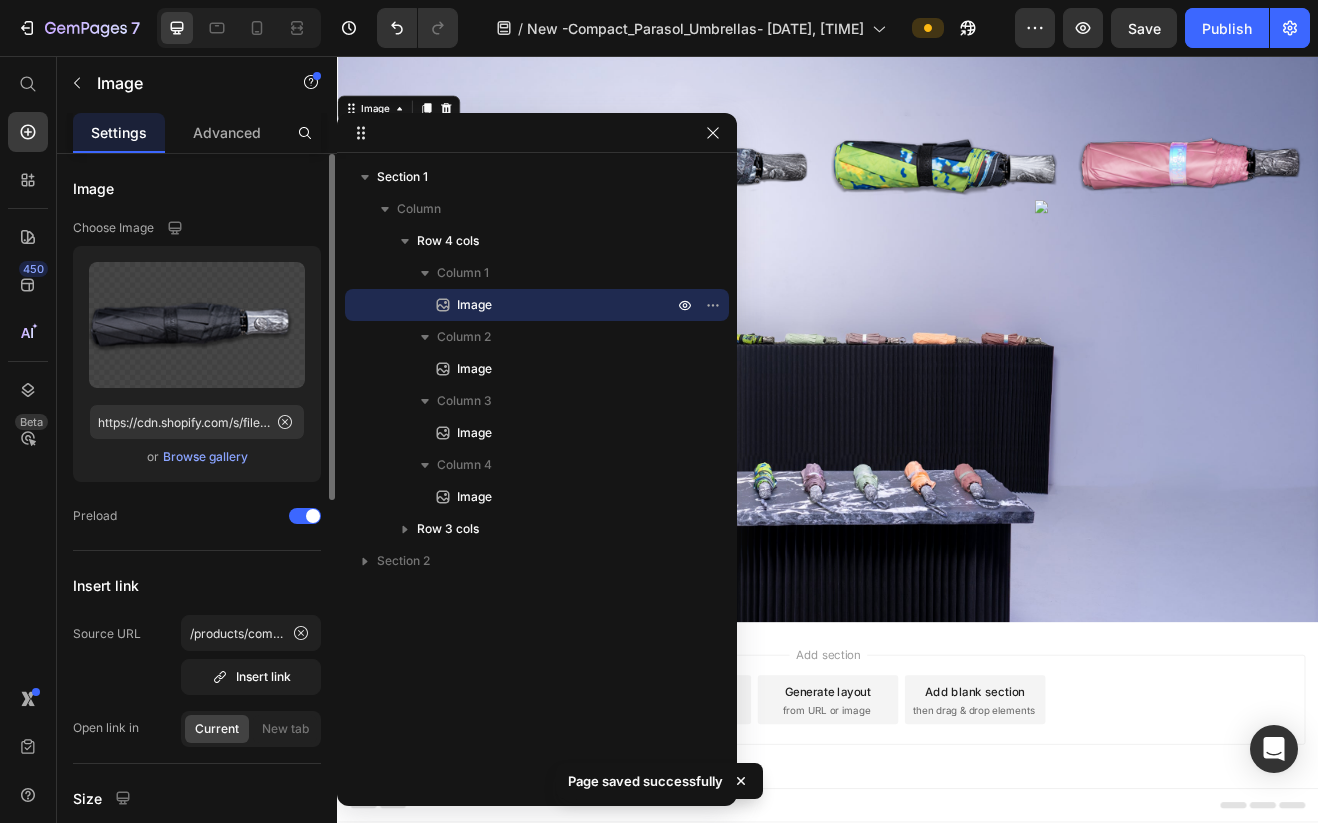 click on "Source URL /products/compact-umbrella-black-1  Insert link   Open link in  Current New tab" at bounding box center [197, 681] 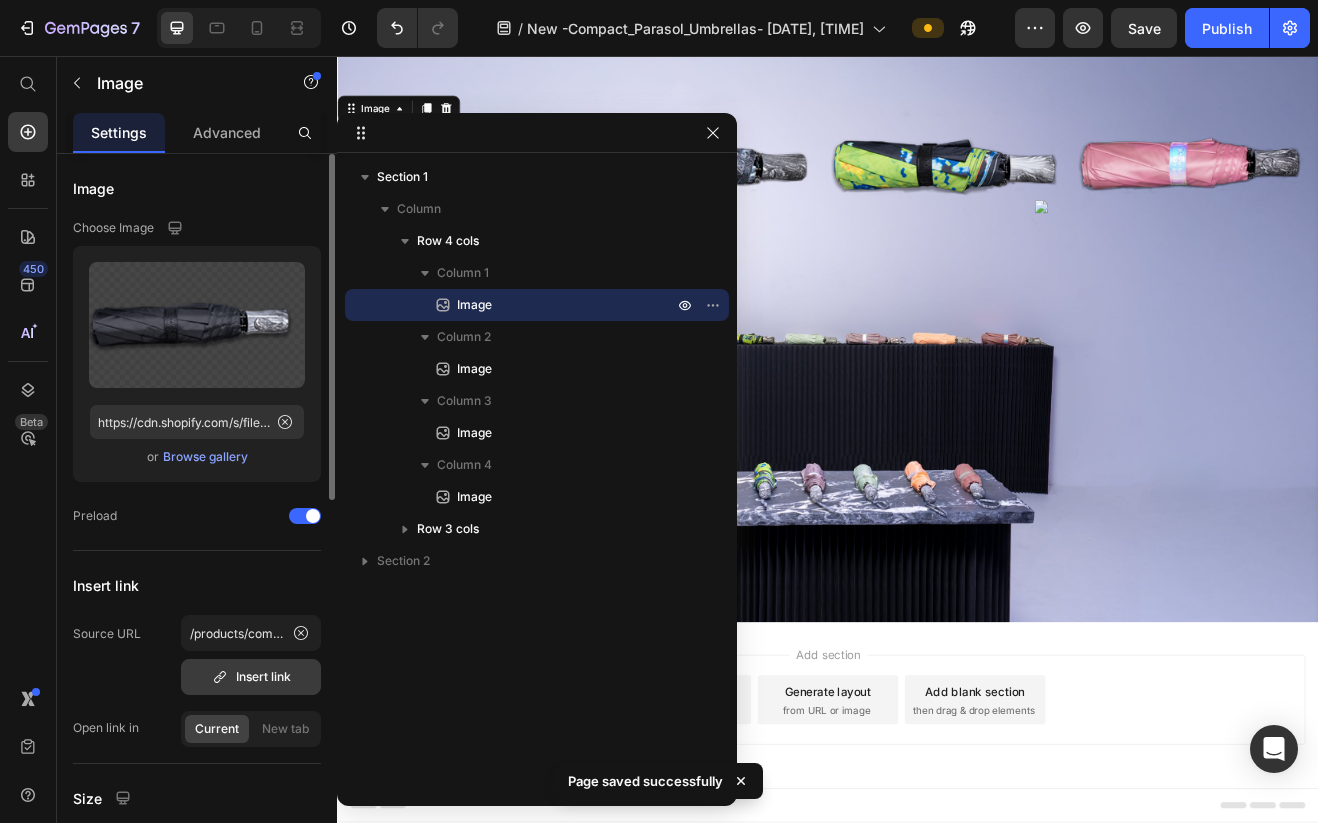 click on "Insert link" at bounding box center [251, 677] 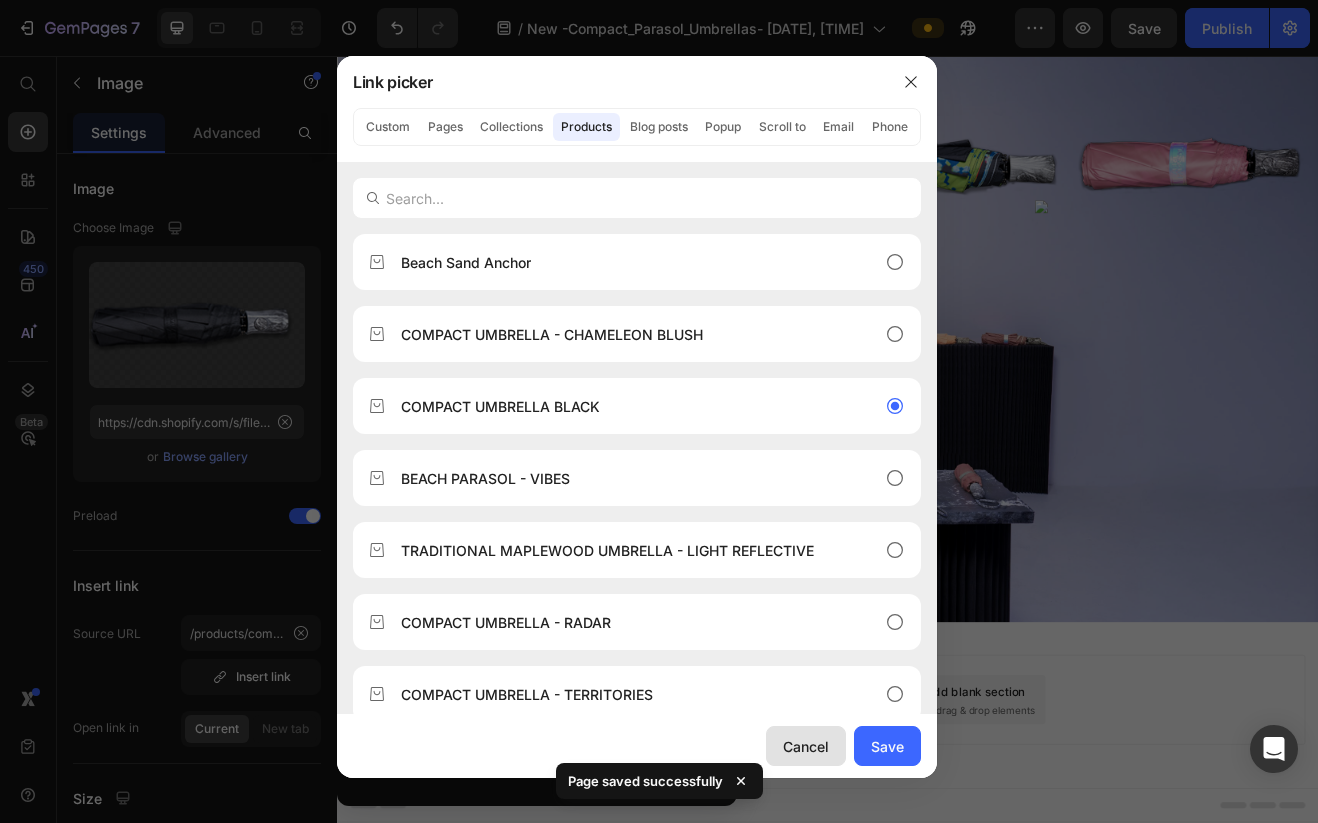 click on "Cancel" at bounding box center (806, 746) 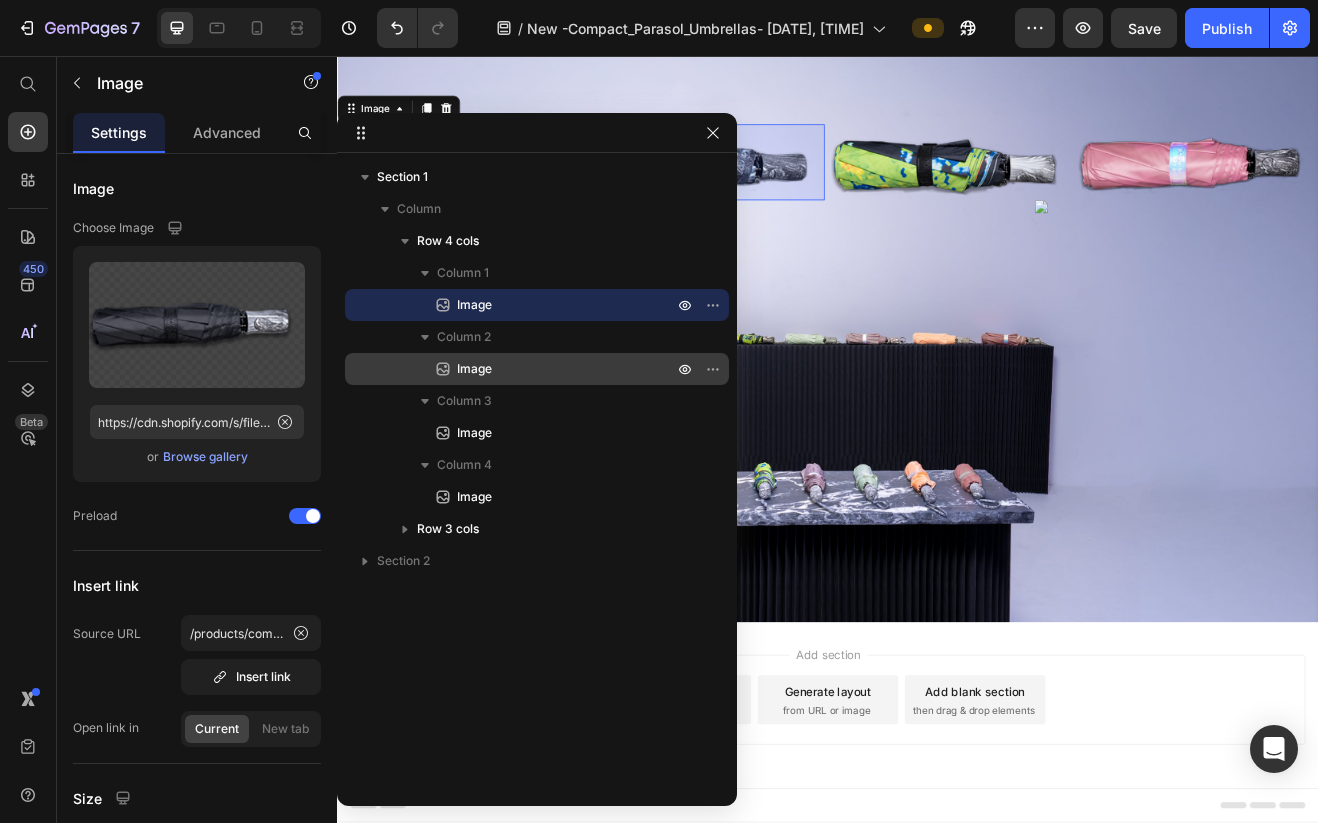 click on "Image" at bounding box center [543, 369] 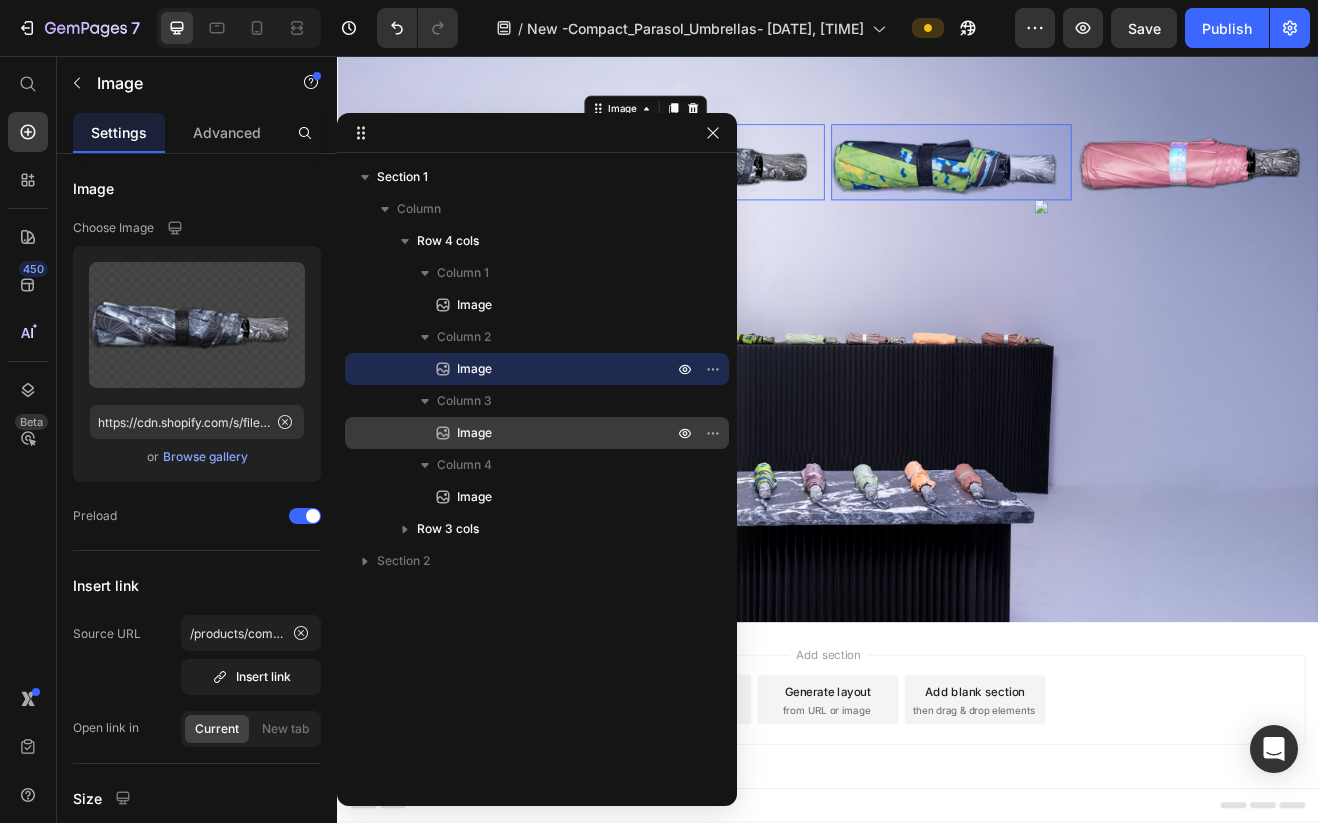 click on "Image" at bounding box center (543, 433) 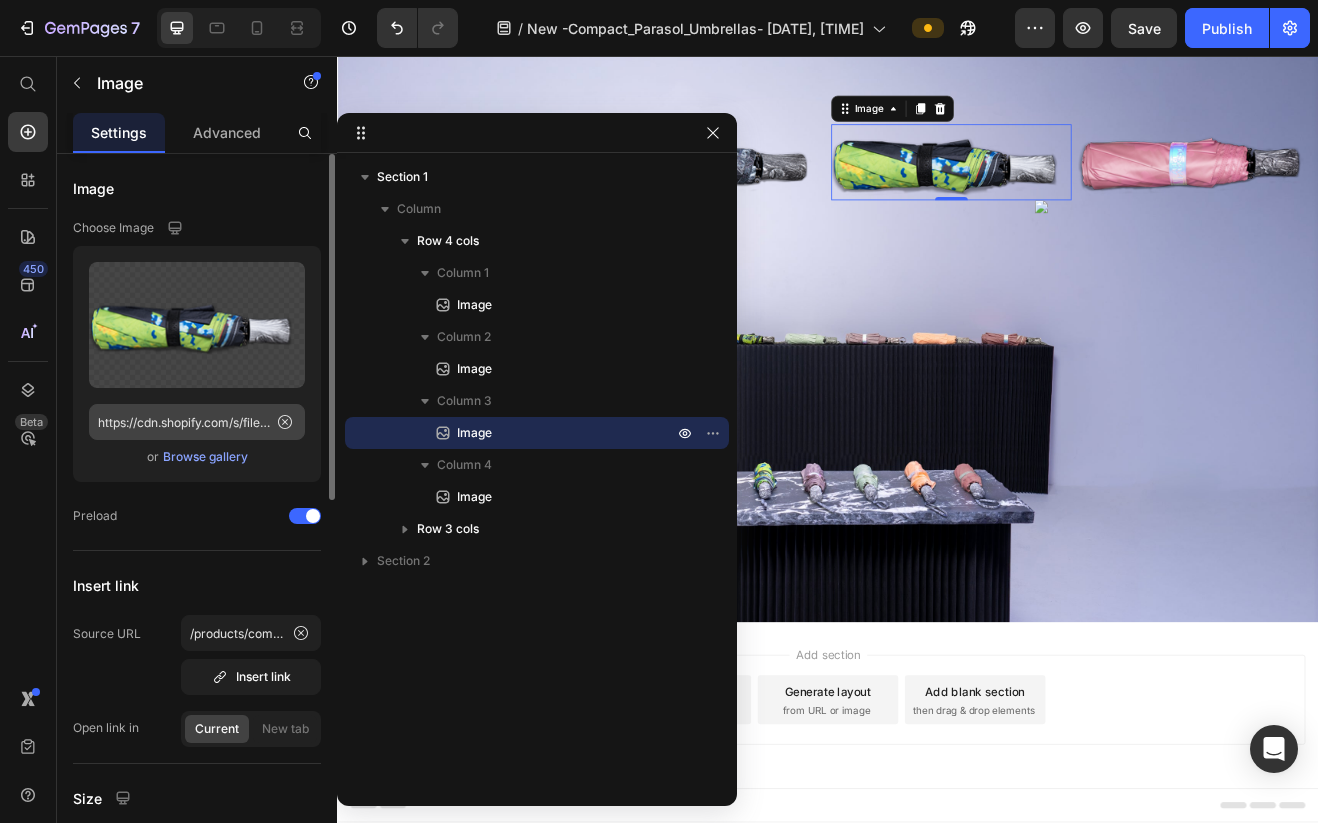 click 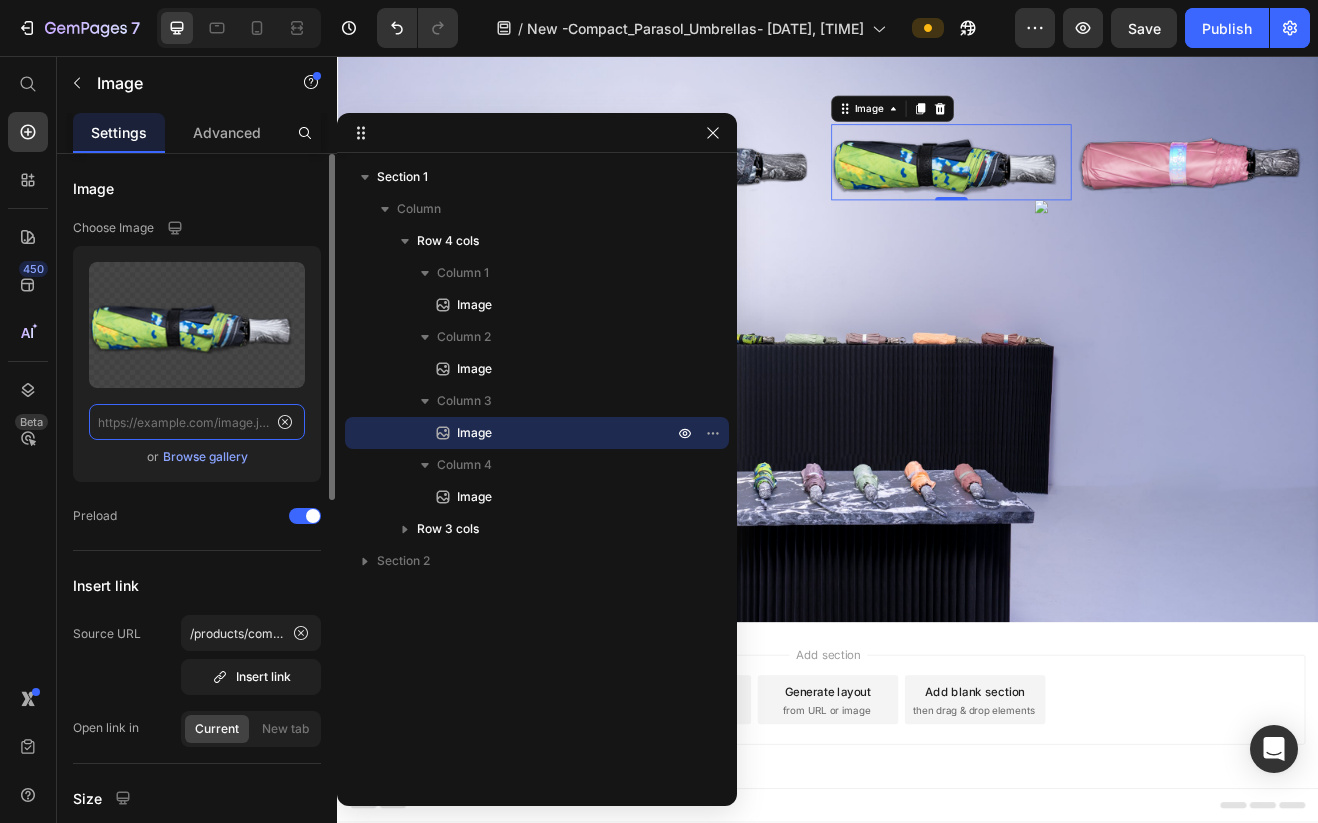 scroll, scrollTop: 0, scrollLeft: 0, axis: both 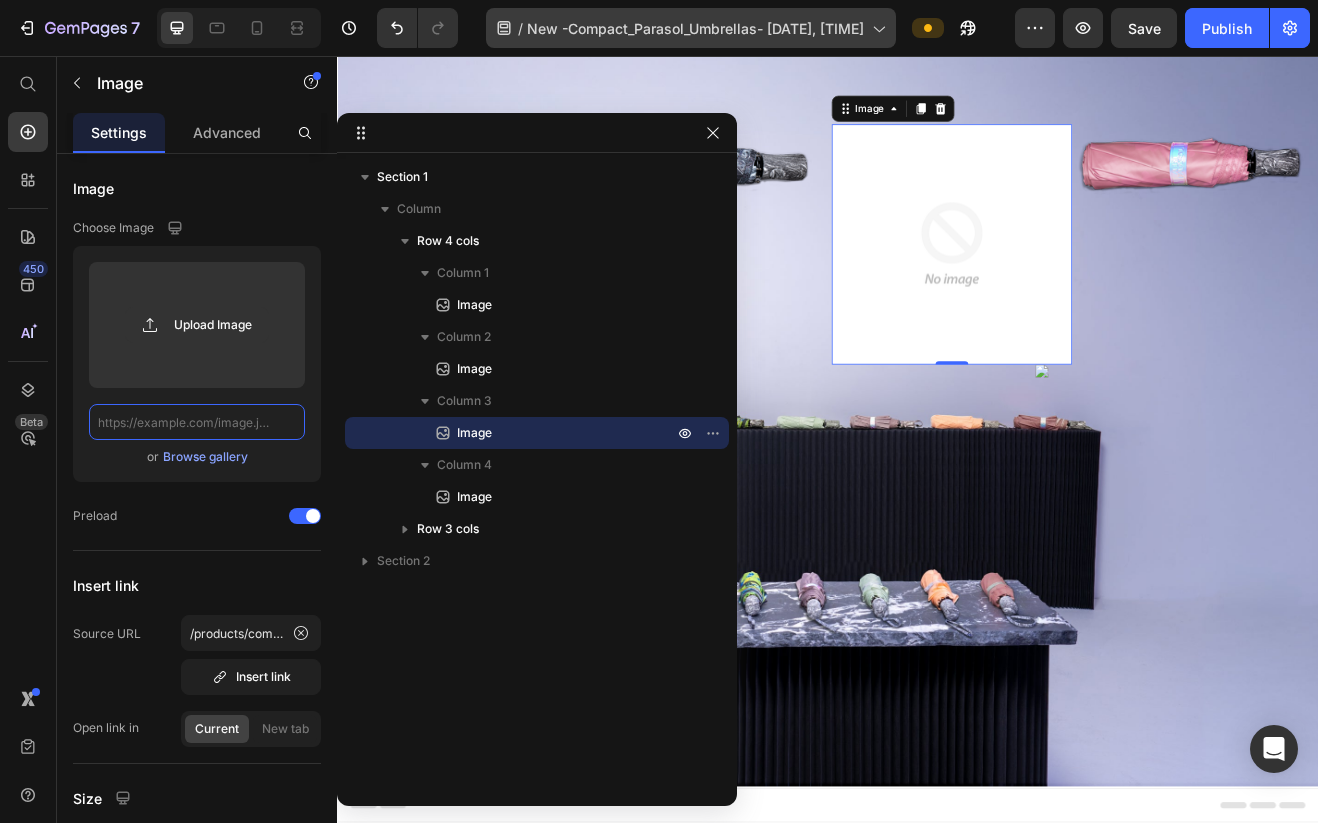 paste on "https://cdn.shopify.com/s/files/1/0872/9133/0836/files/radar_300px.png?v=1752380792" 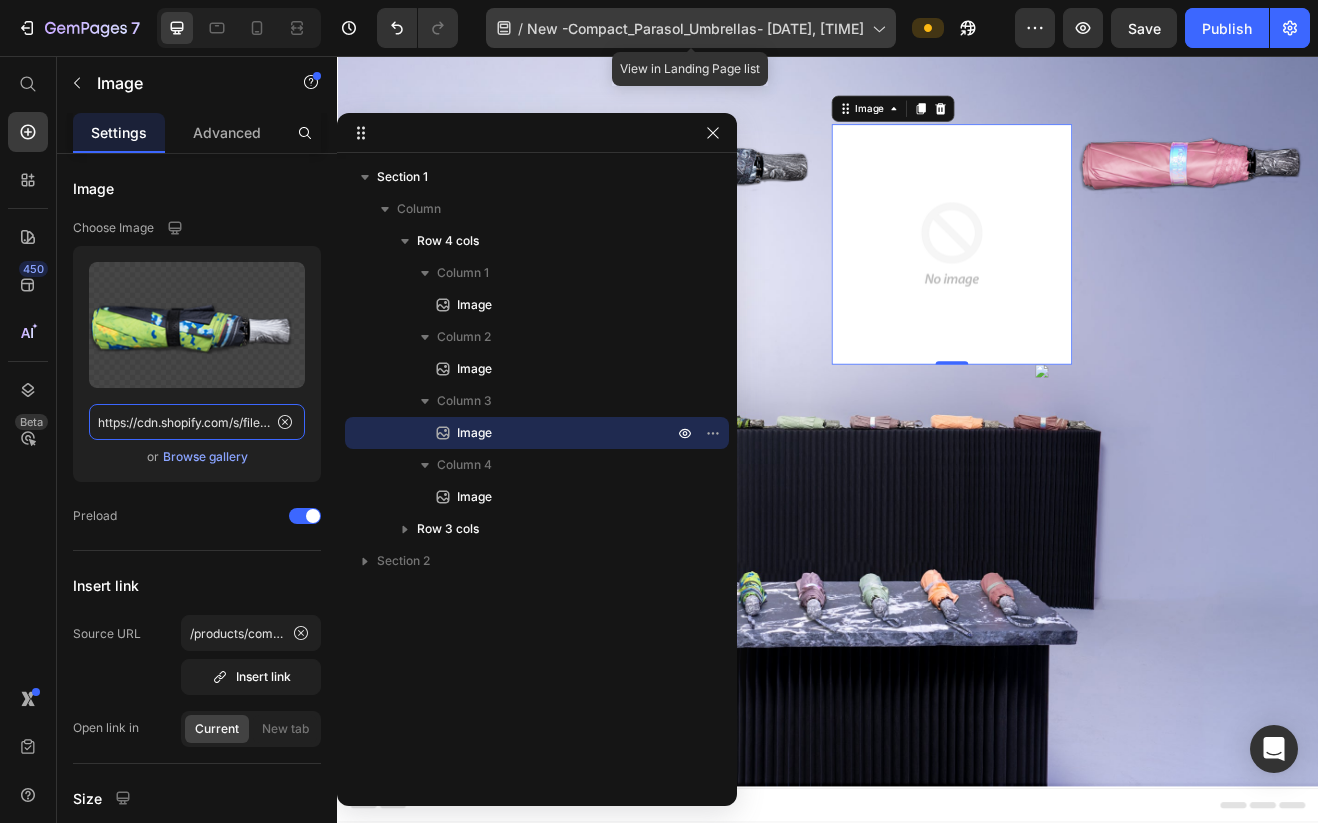 scroll, scrollTop: 0, scrollLeft: 326, axis: horizontal 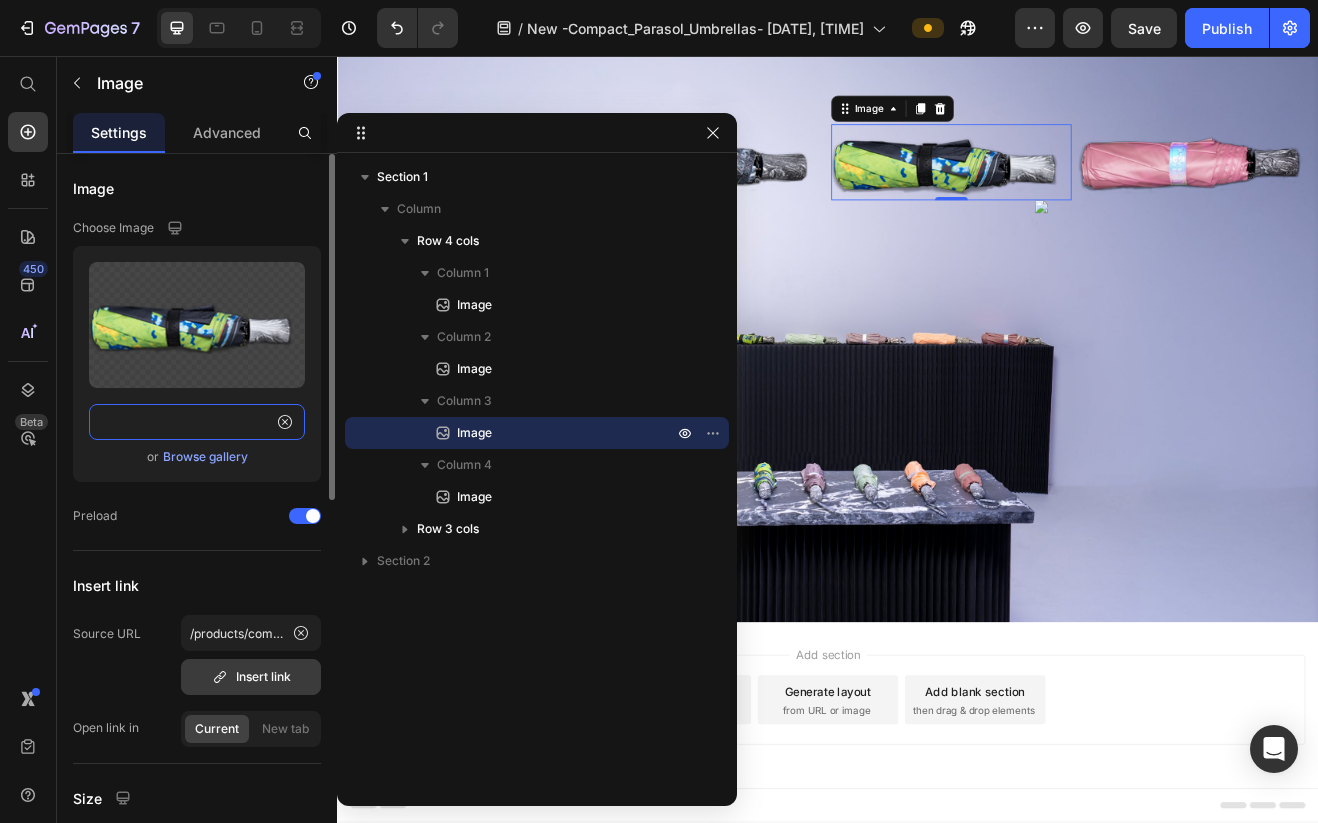 type on "https://cdn.shopify.com/s/files/1/0872/9133/0836/files/radar_300px.png?v=1752380792" 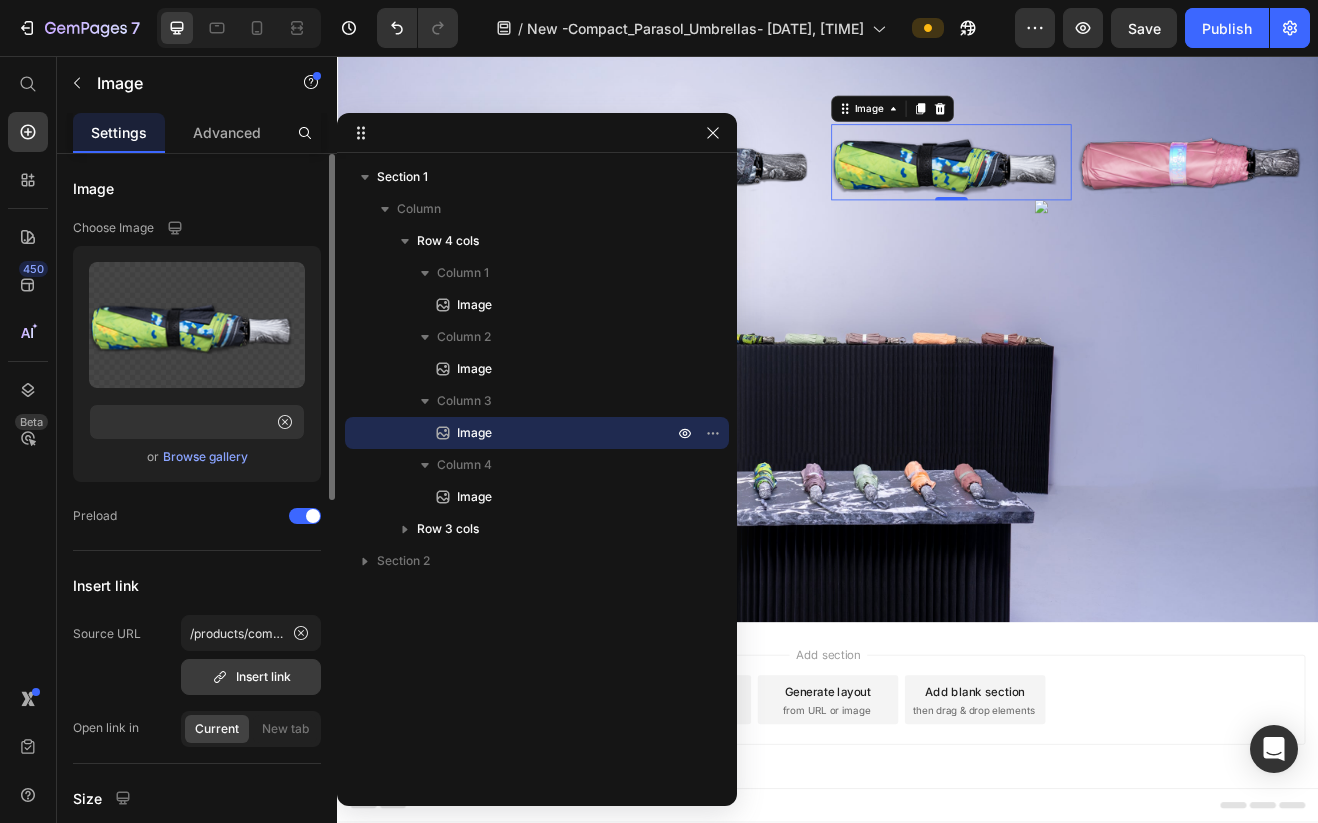 scroll, scrollTop: 0, scrollLeft: 0, axis: both 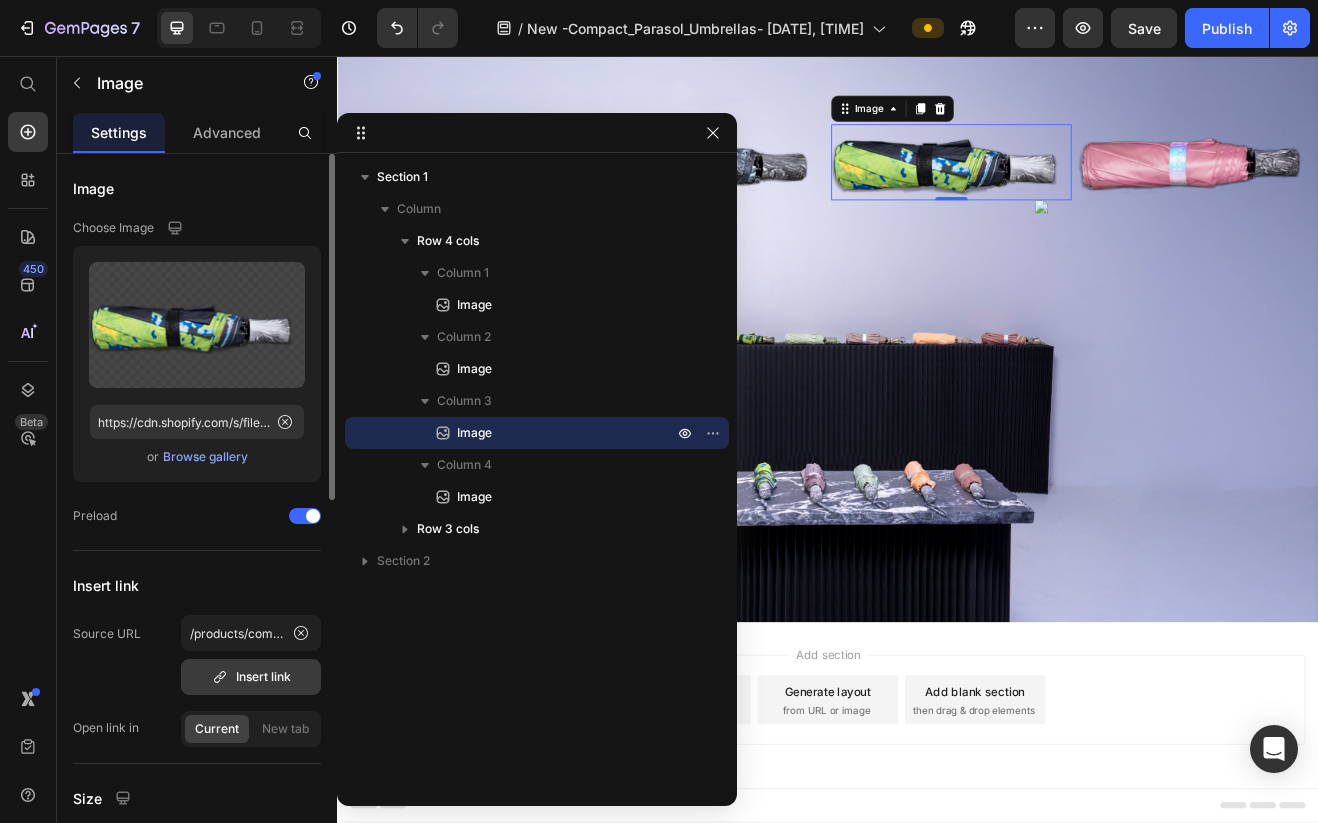 click on "Insert link" at bounding box center [251, 677] 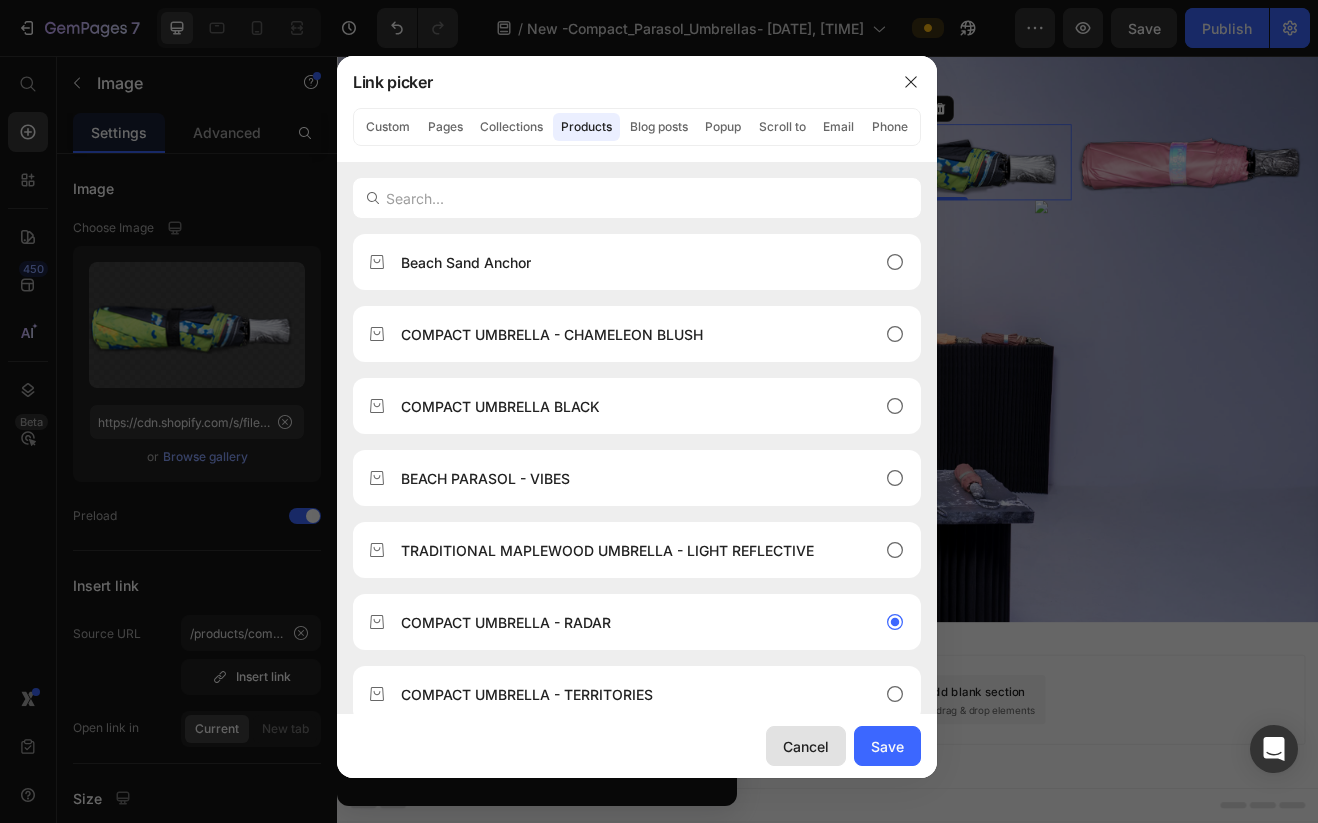 click on "Cancel" 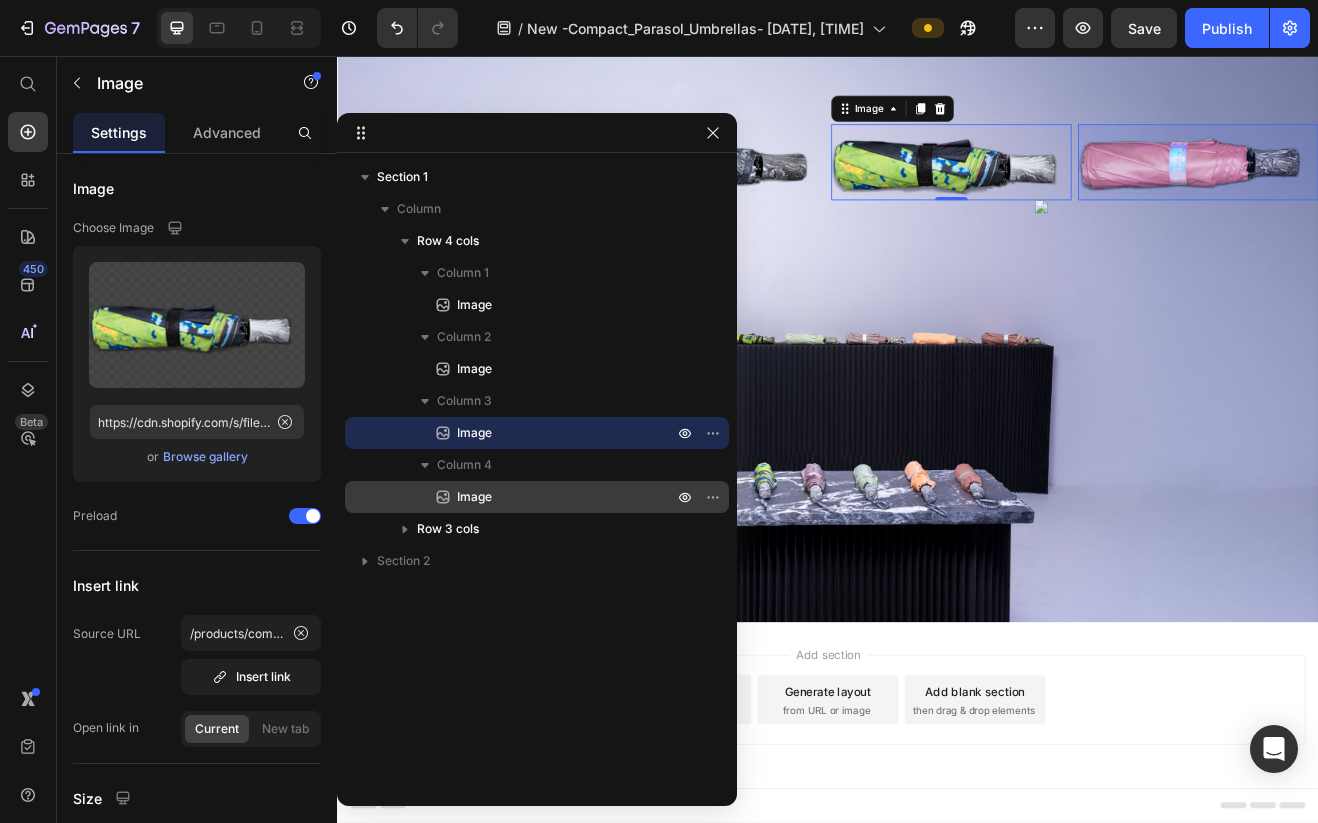 click on "Image" at bounding box center [537, 497] 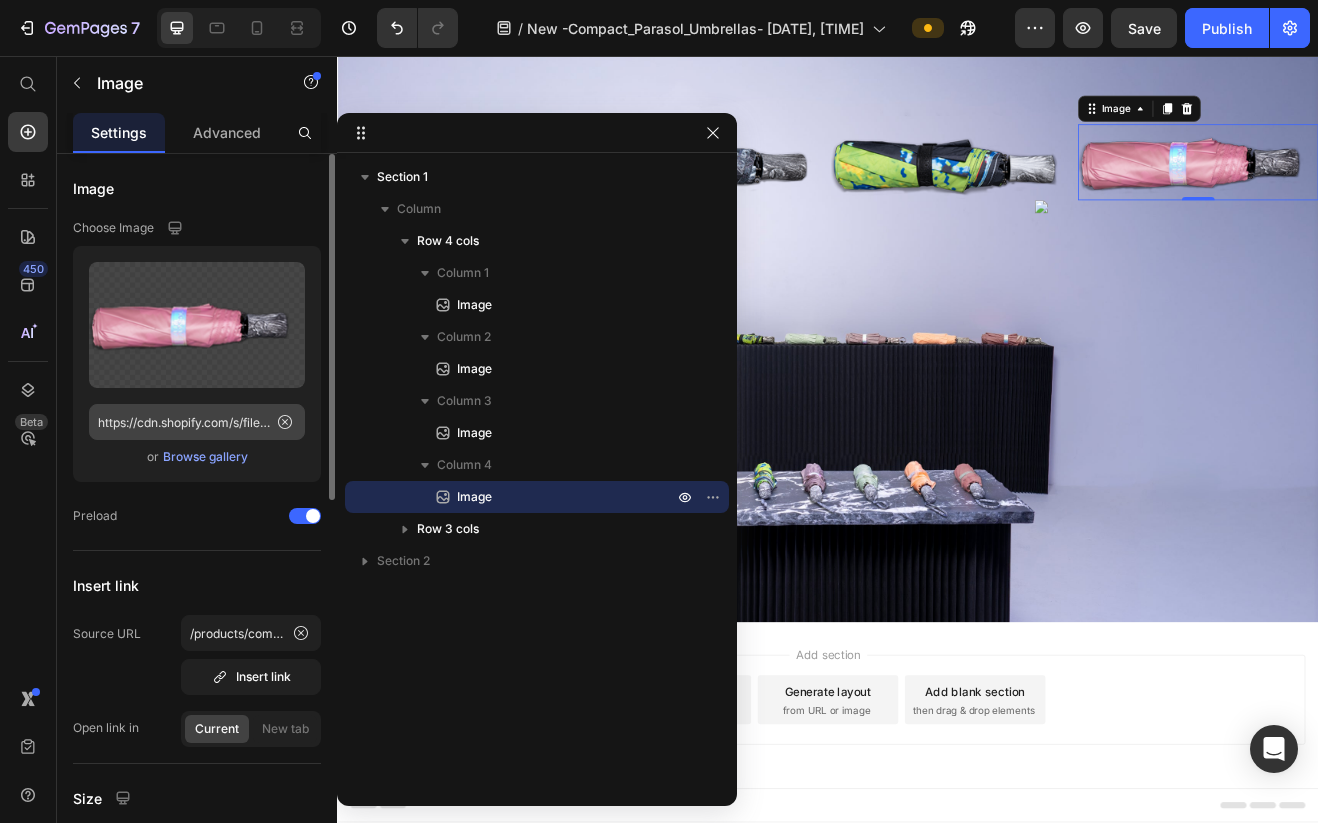 click 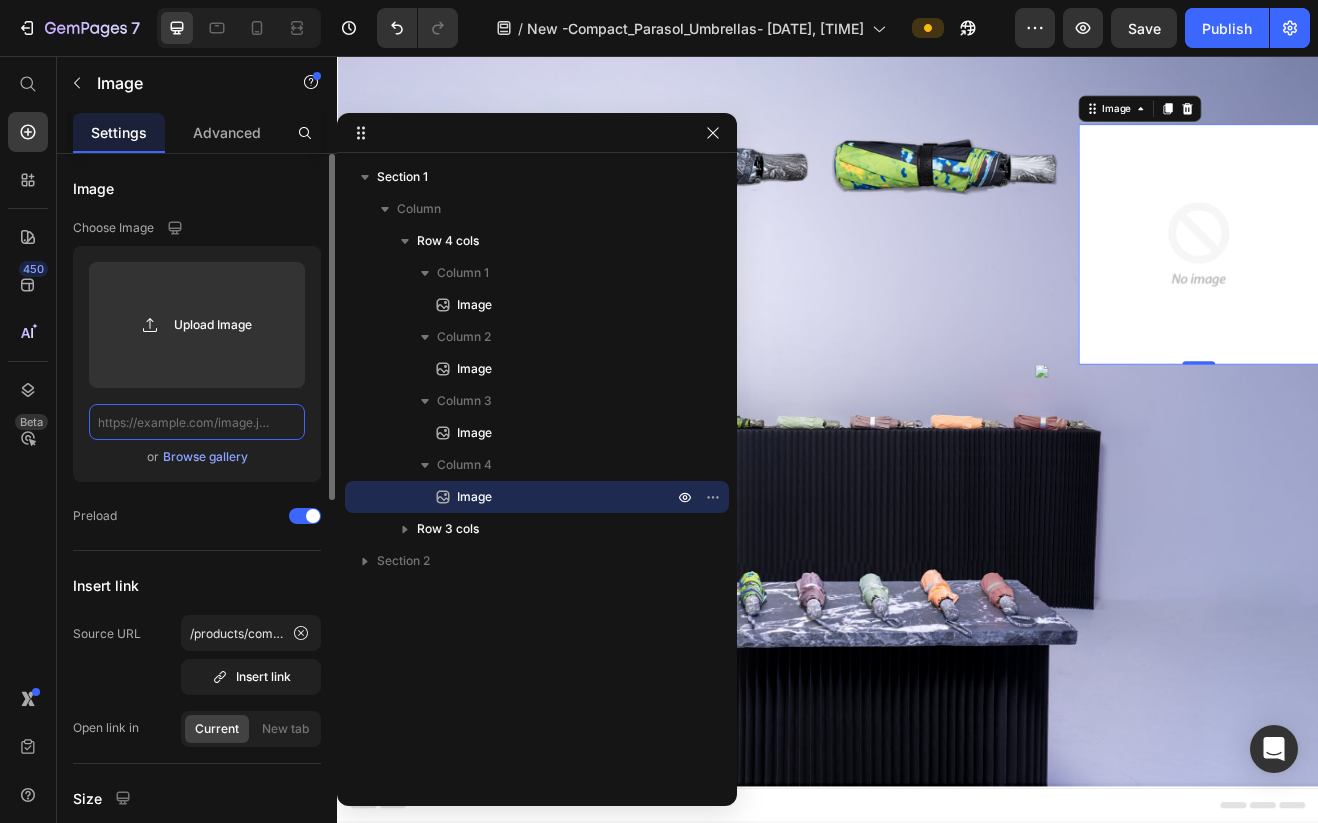 scroll, scrollTop: 0, scrollLeft: 0, axis: both 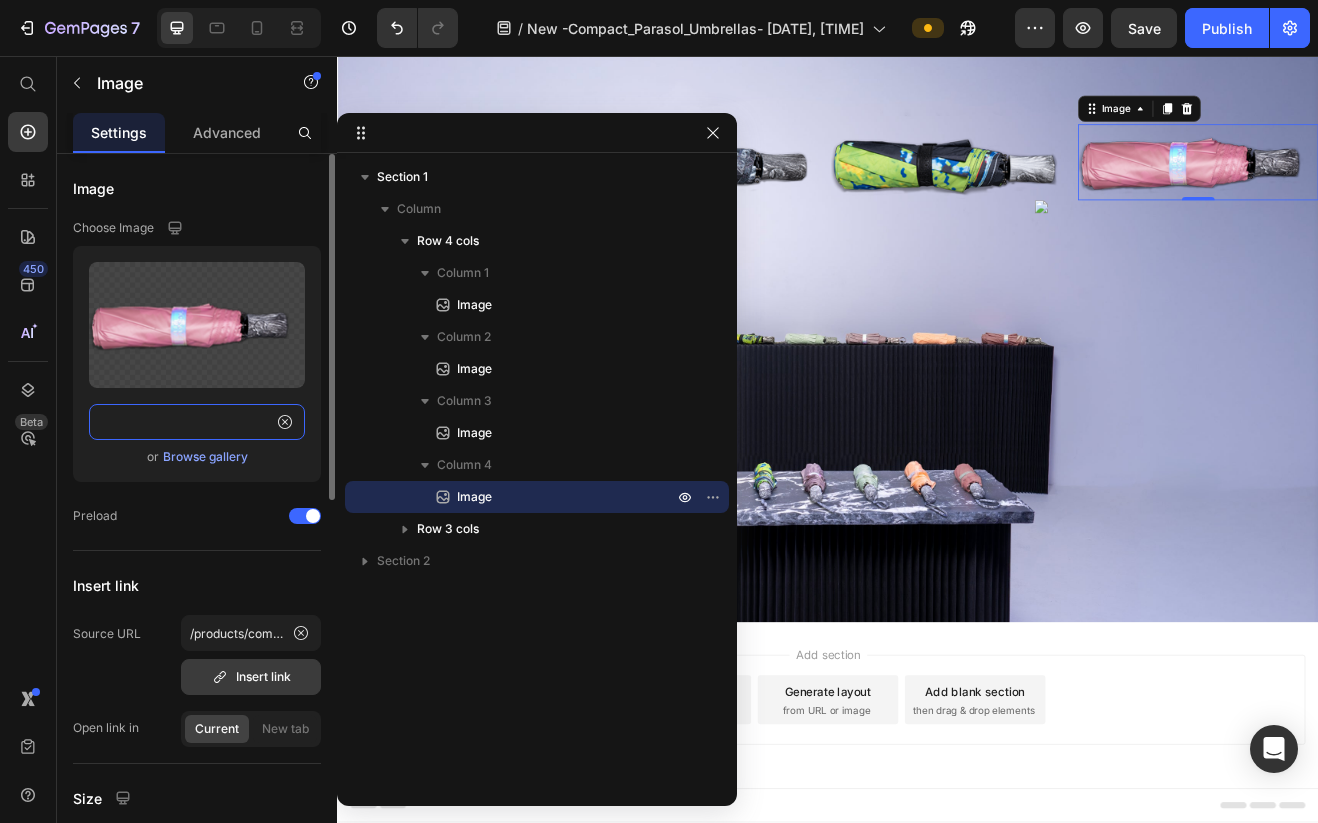 type on "https://cdn.shopify.com/s/files/1/0872/9133/0836/files/blush_300px.png?v=1752380751" 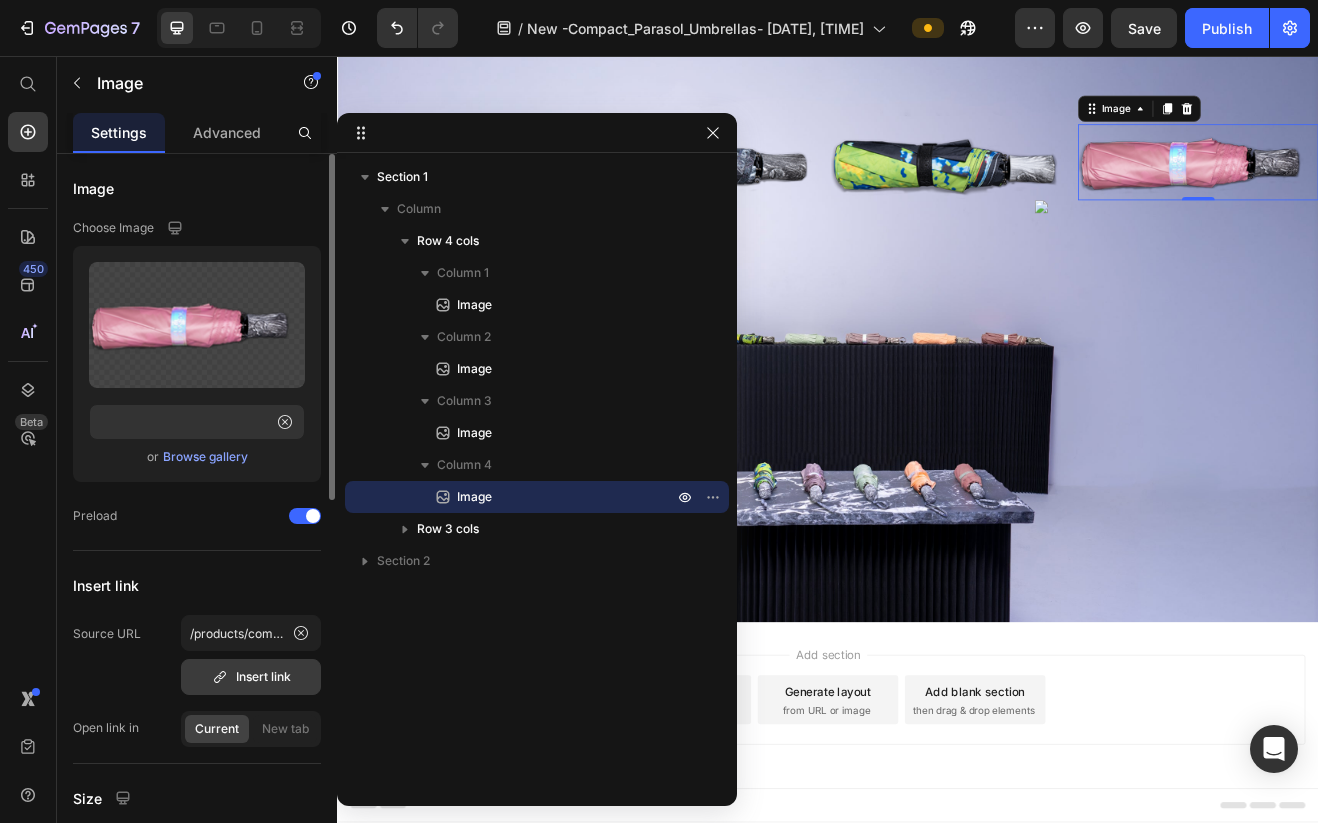 scroll, scrollTop: 0, scrollLeft: 0, axis: both 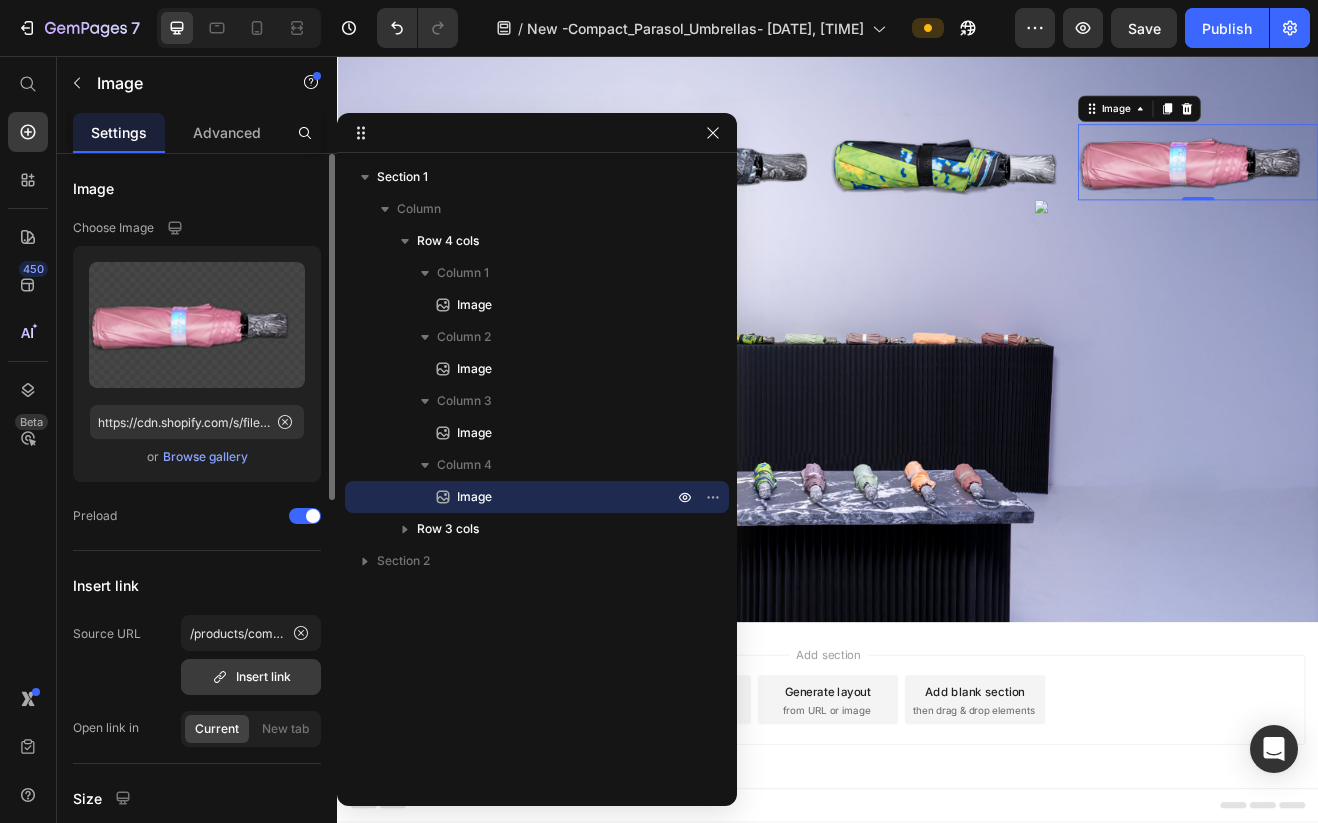 click on "Insert link" at bounding box center (251, 677) 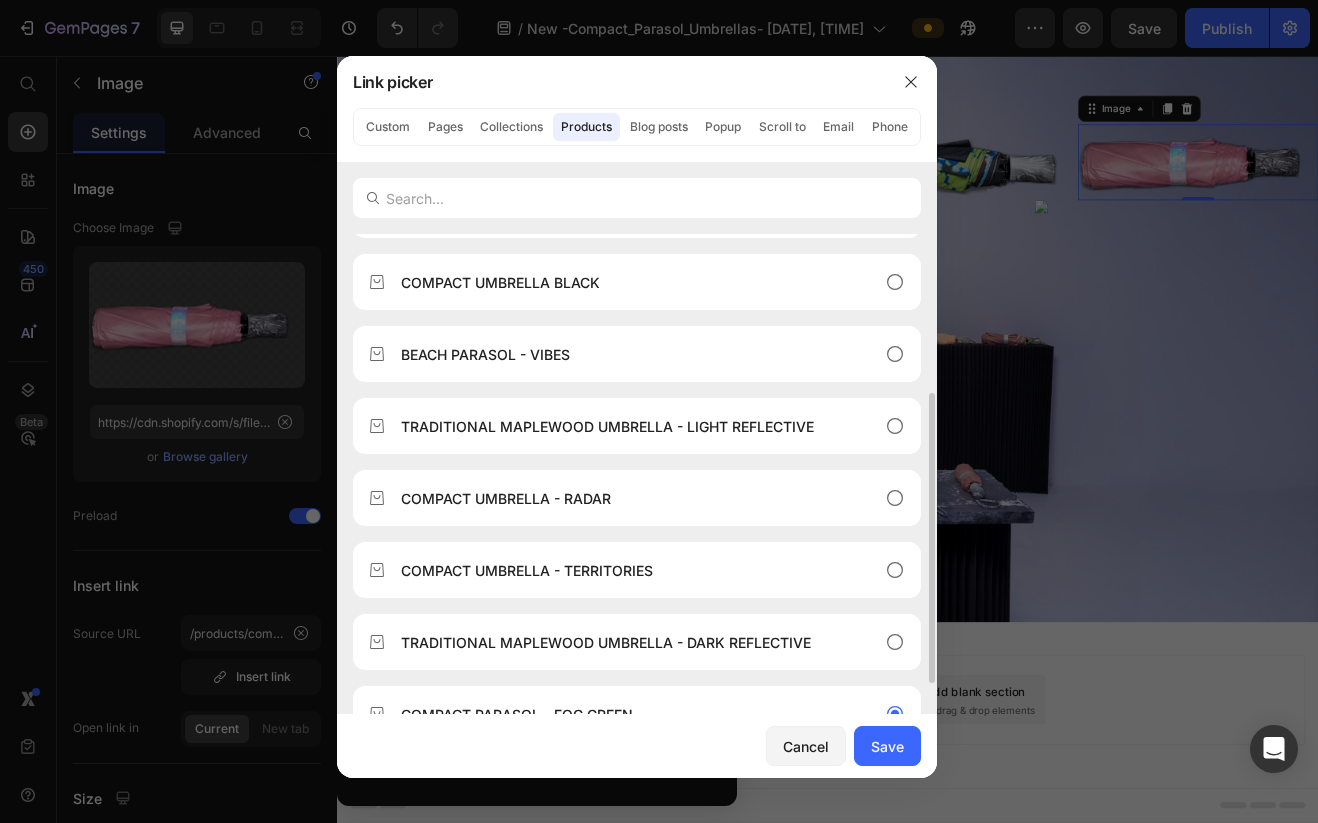scroll, scrollTop: 0, scrollLeft: 0, axis: both 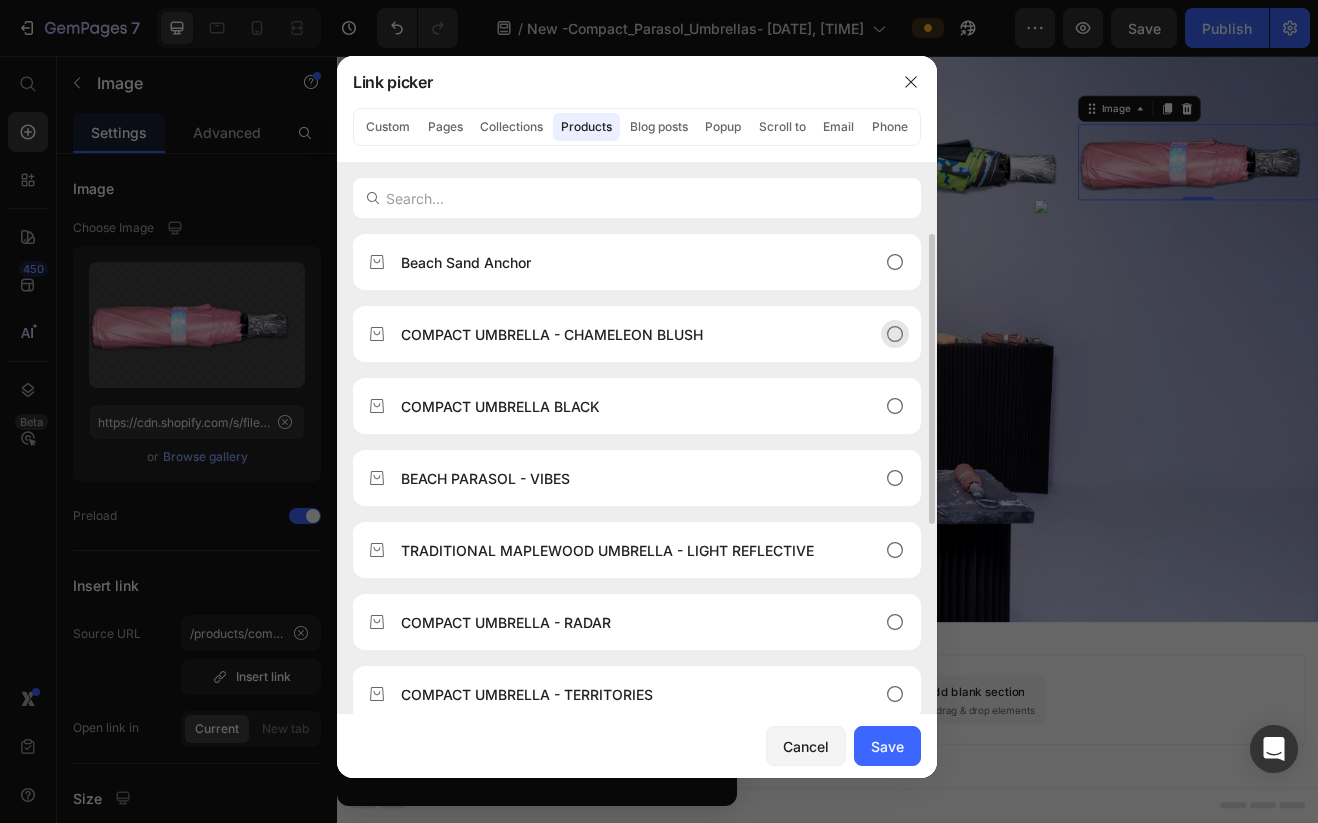click on "COMPACT UMBRELLA - CHAMELEON BLUSH" at bounding box center (552, 334) 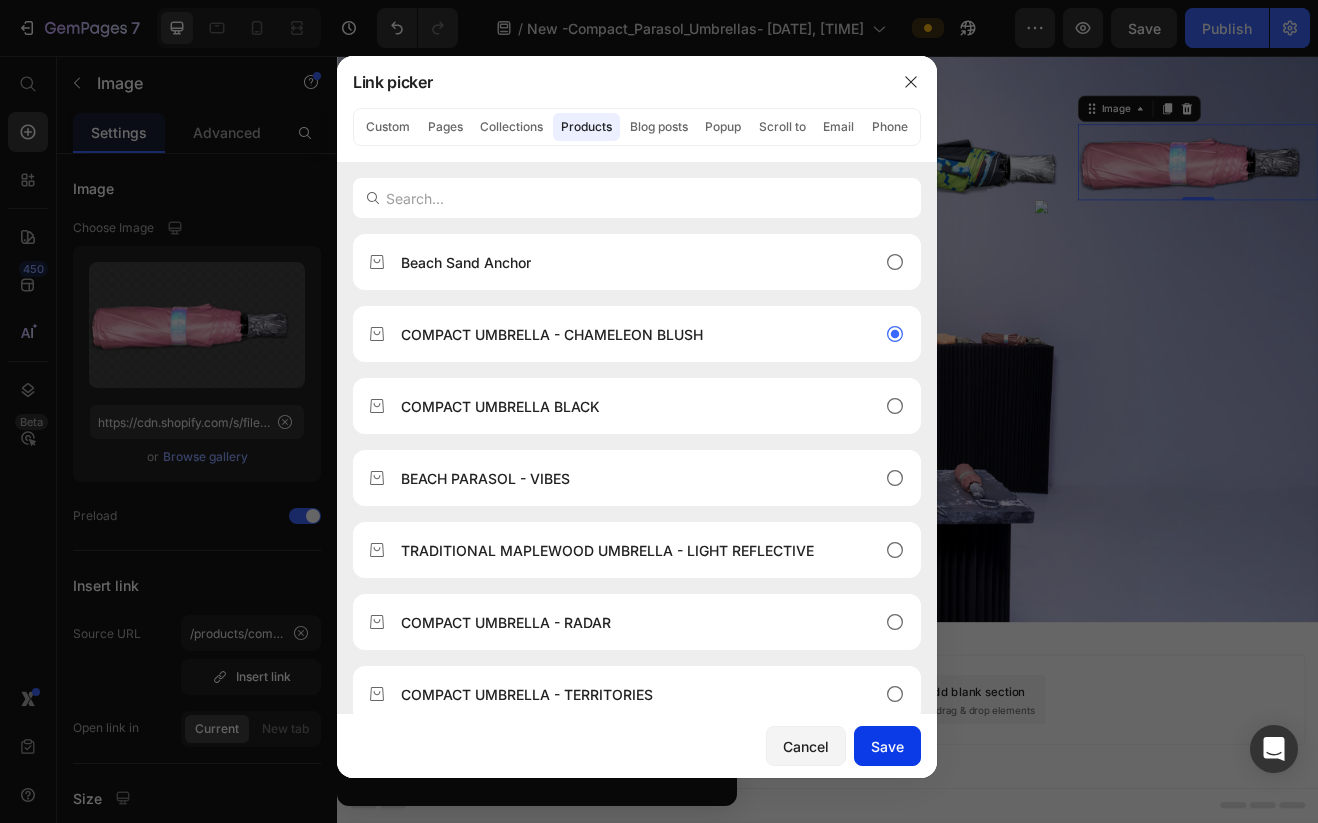 drag, startPoint x: 914, startPoint y: 733, endPoint x: 706, endPoint y: 837, distance: 232.55107 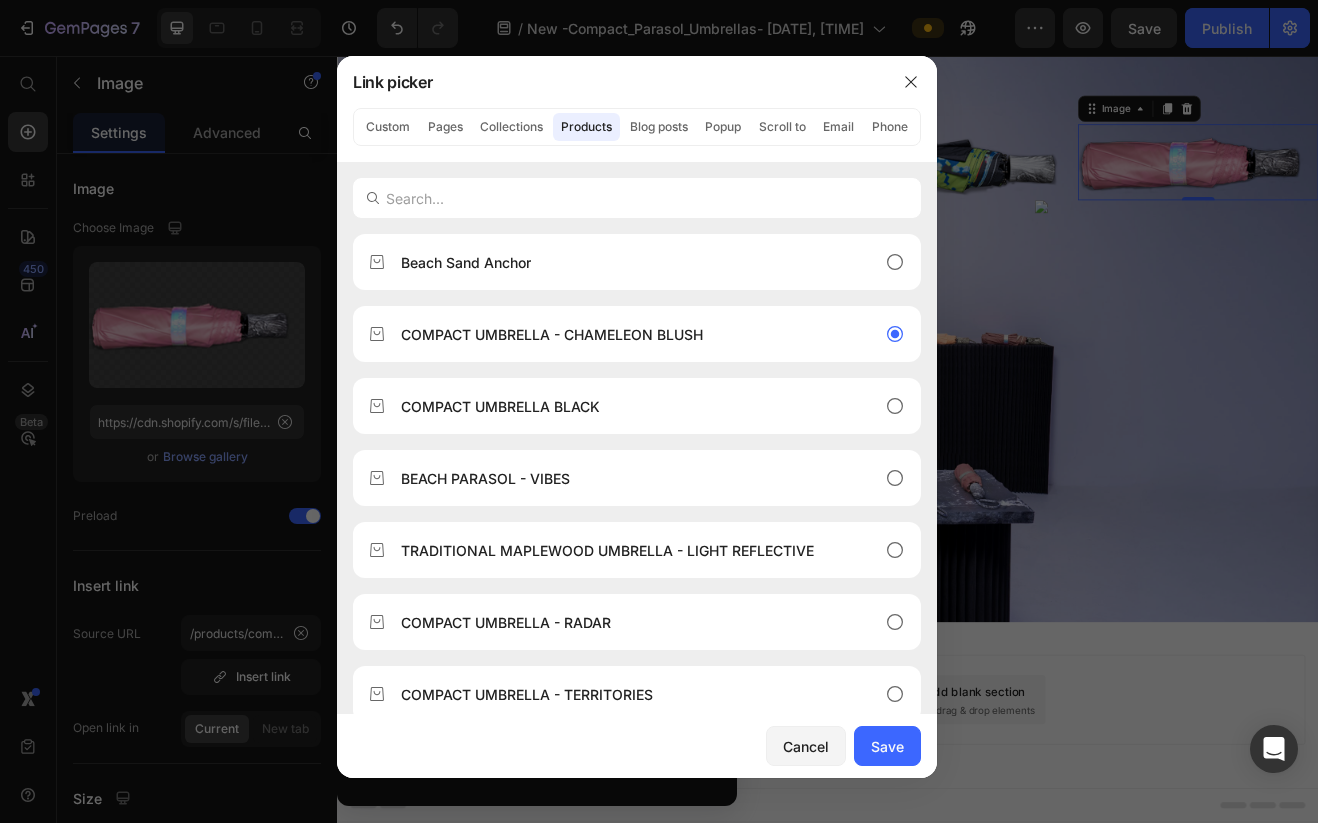 type on "/products/compact-umbrella-chameleon-blush" 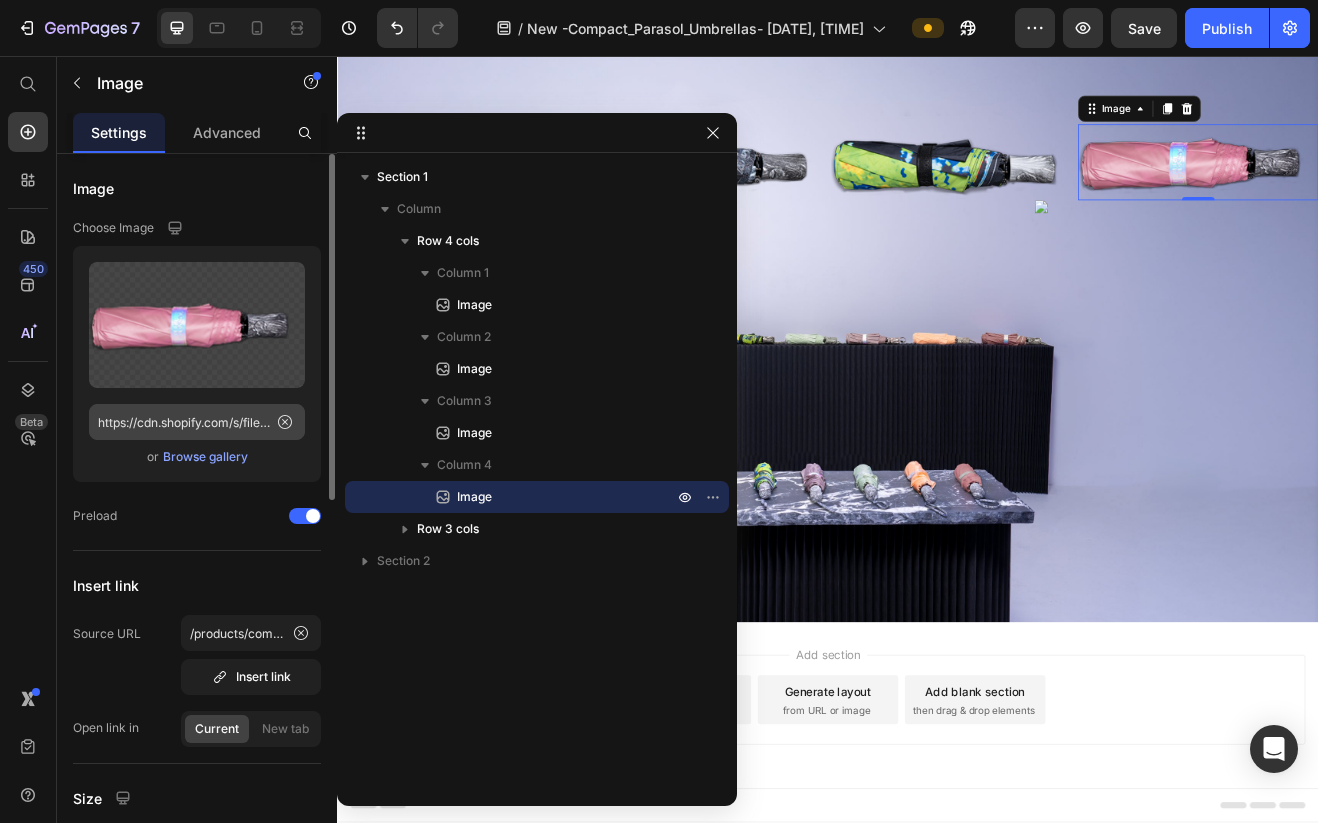 click 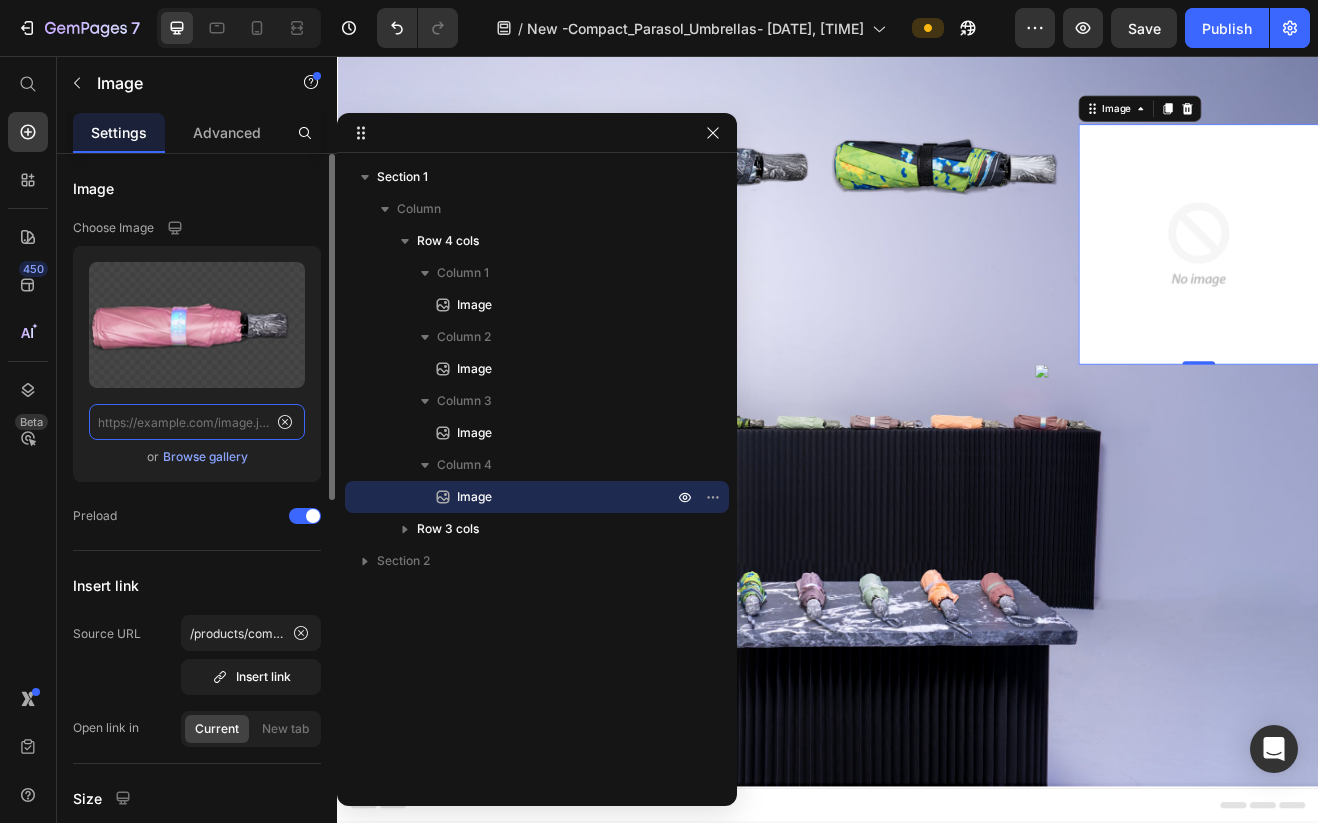 scroll, scrollTop: 0, scrollLeft: 0, axis: both 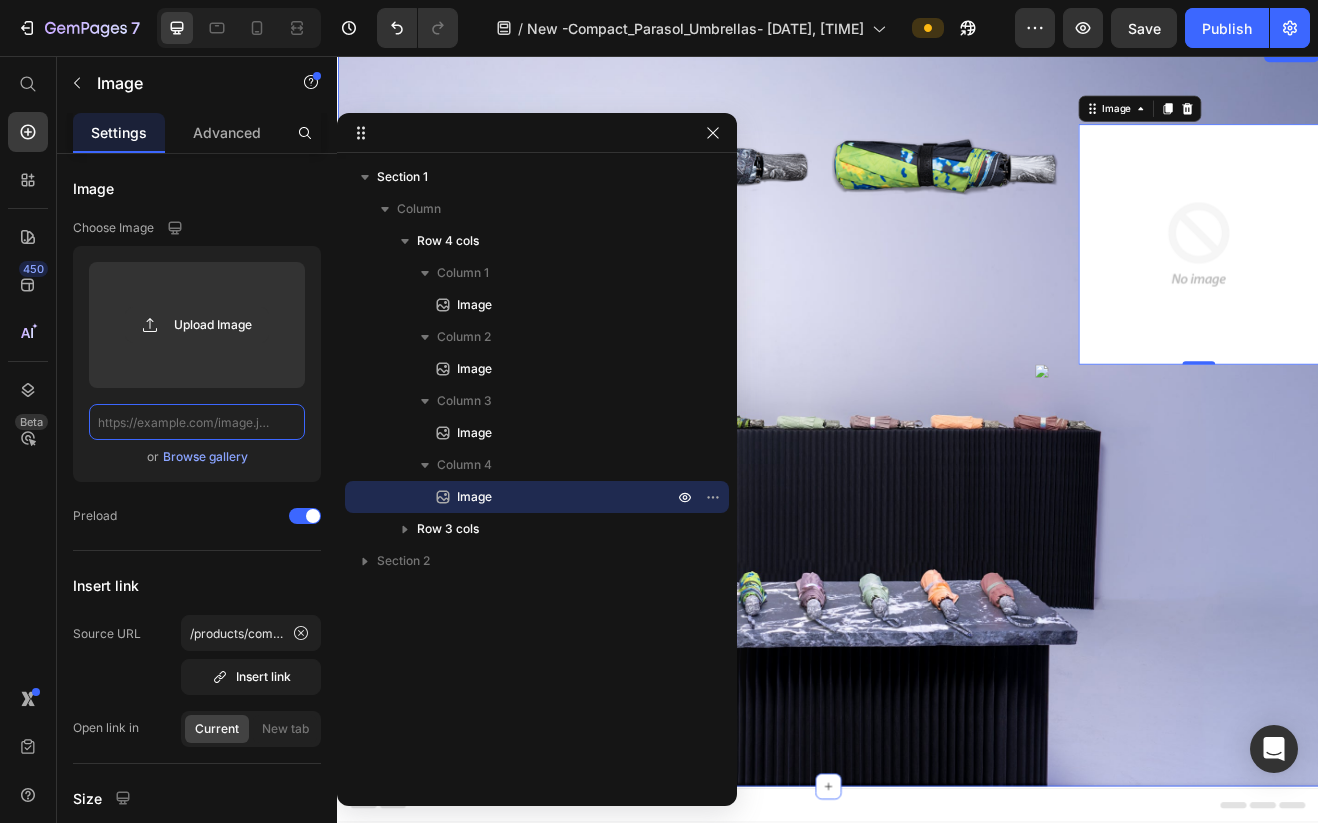 paste on "https://cdn.shopify.com/s/files/1/0872/9133/0836/files/fog_300px.png?v=1752380759" 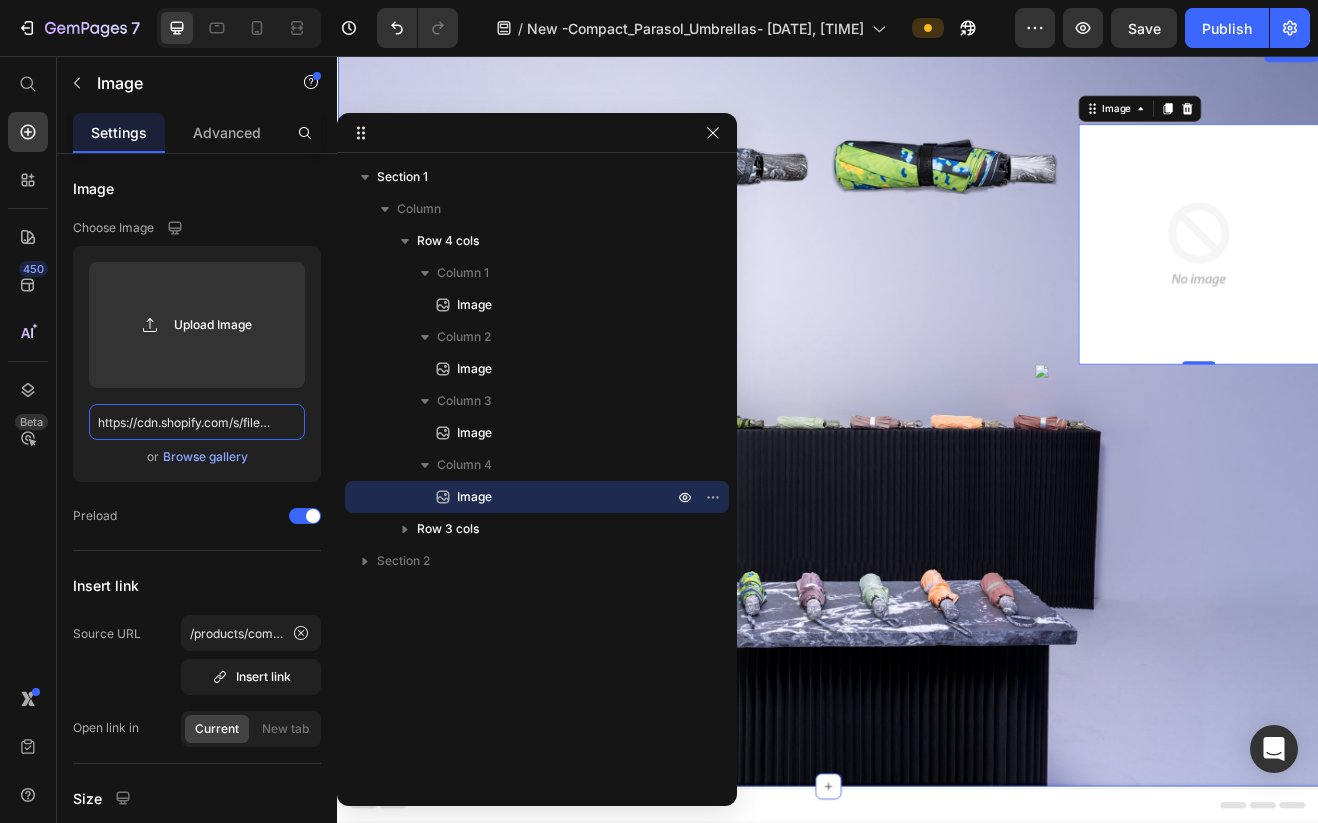 scroll, scrollTop: 0, scrollLeft: 314, axis: horizontal 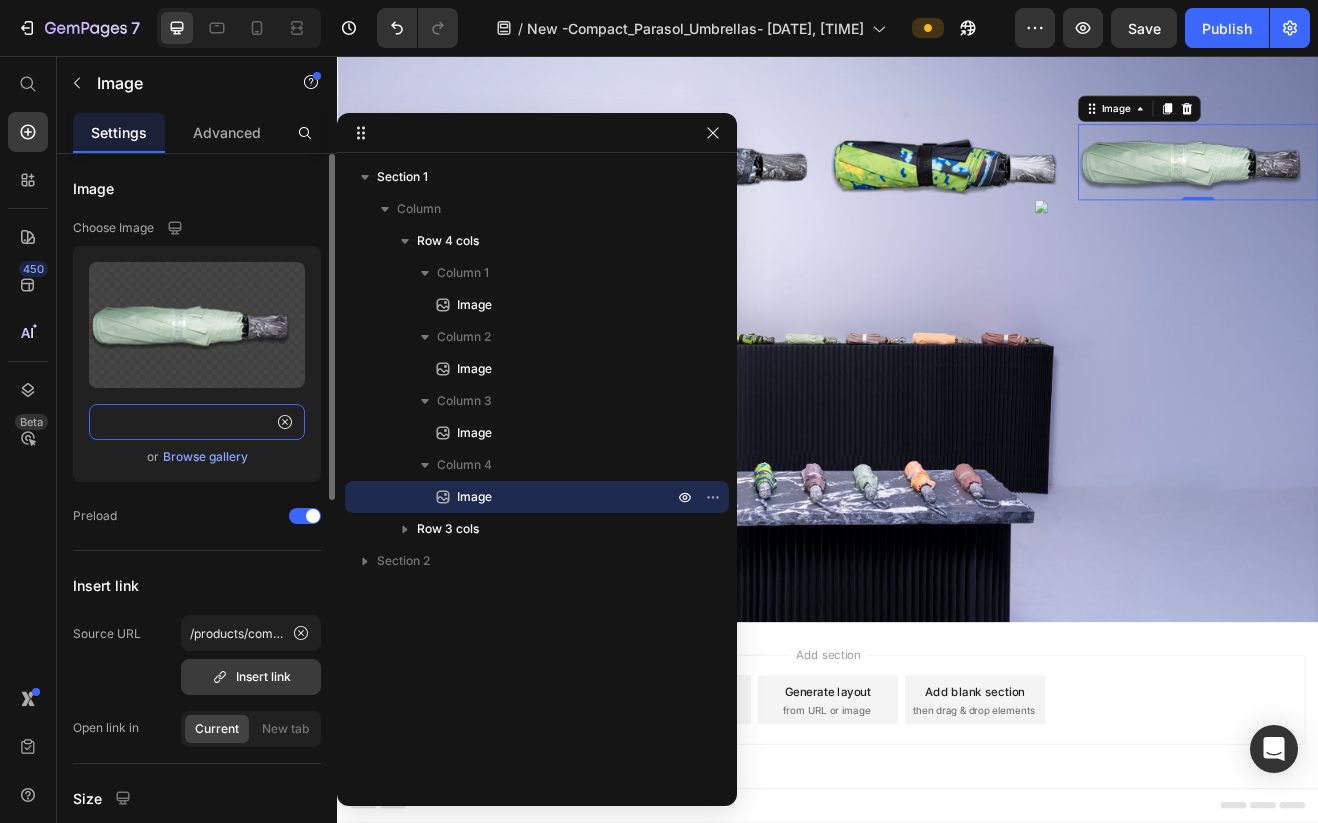 type on "https://cdn.shopify.com/s/files/1/0872/9133/0836/files/fog_300px.png?v=1752380759" 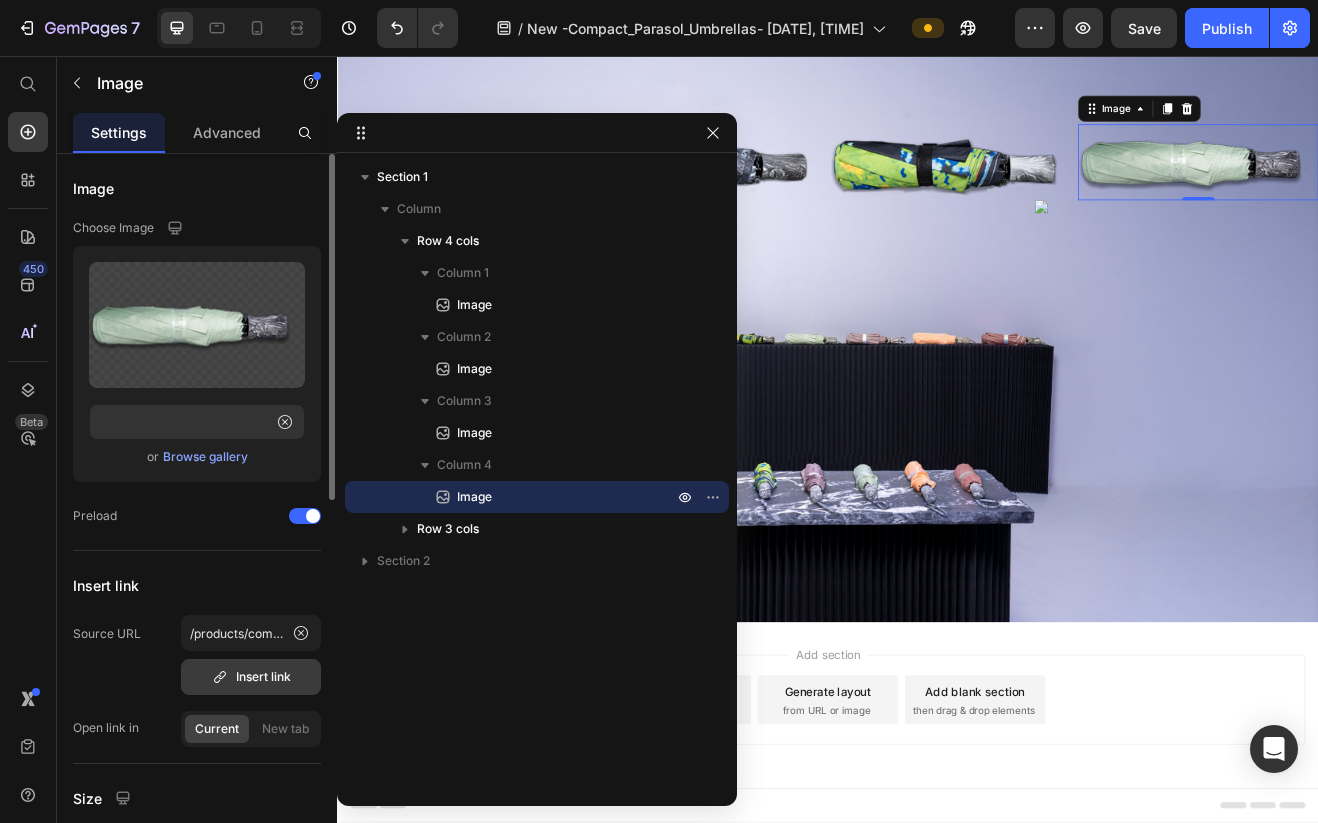 scroll, scrollTop: 0, scrollLeft: 0, axis: both 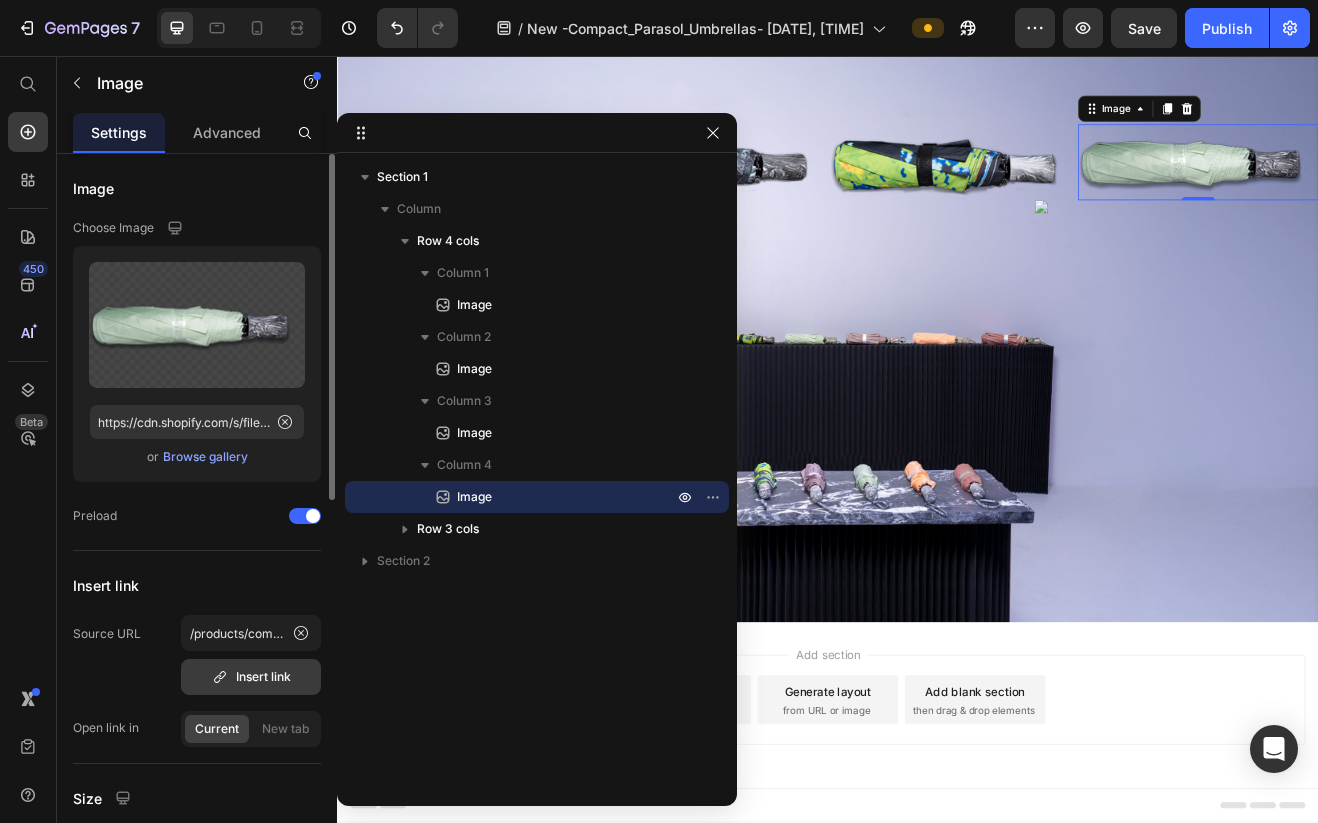 click on "Insert link" at bounding box center (251, 677) 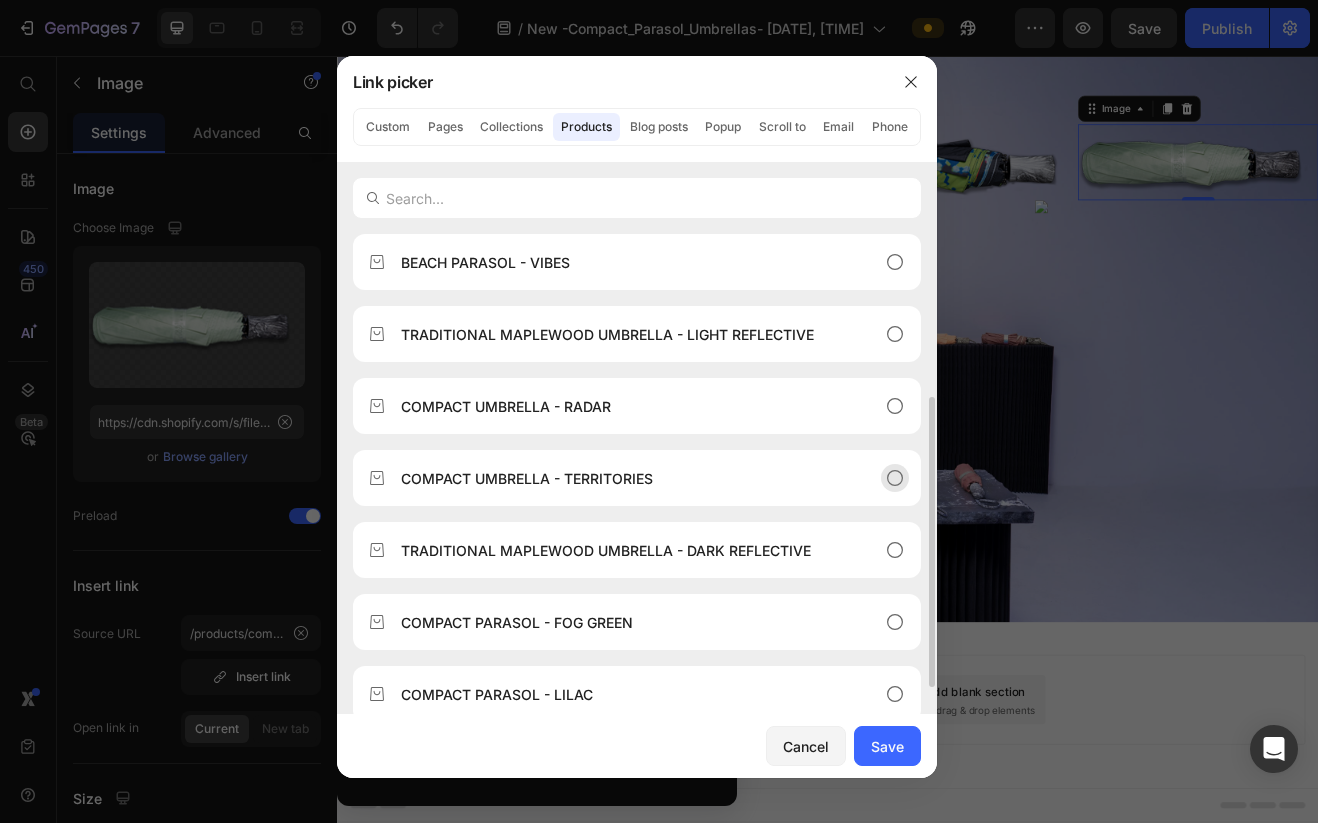 scroll, scrollTop: 300, scrollLeft: 0, axis: vertical 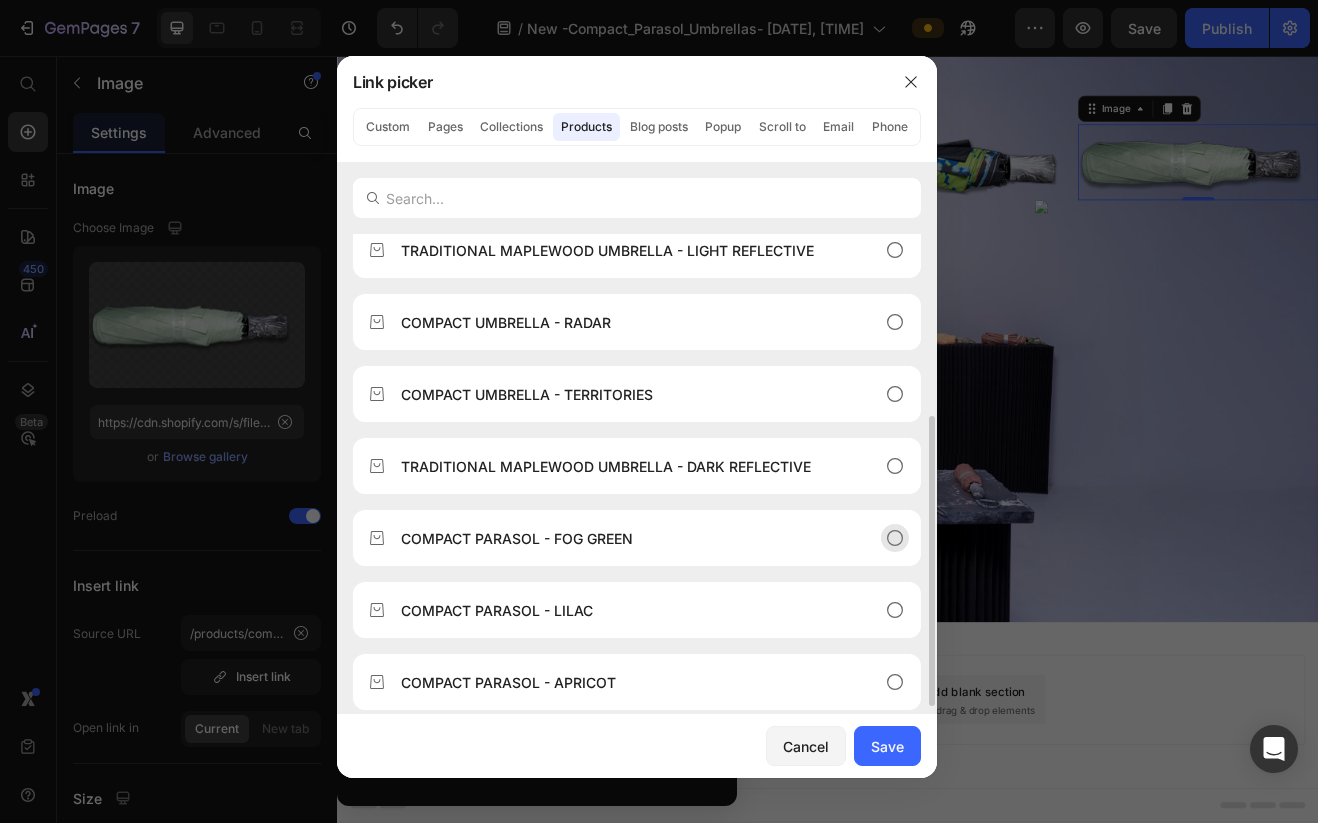 click on "COMPACT PARASOL - FOG GREEN" at bounding box center (621, 538) 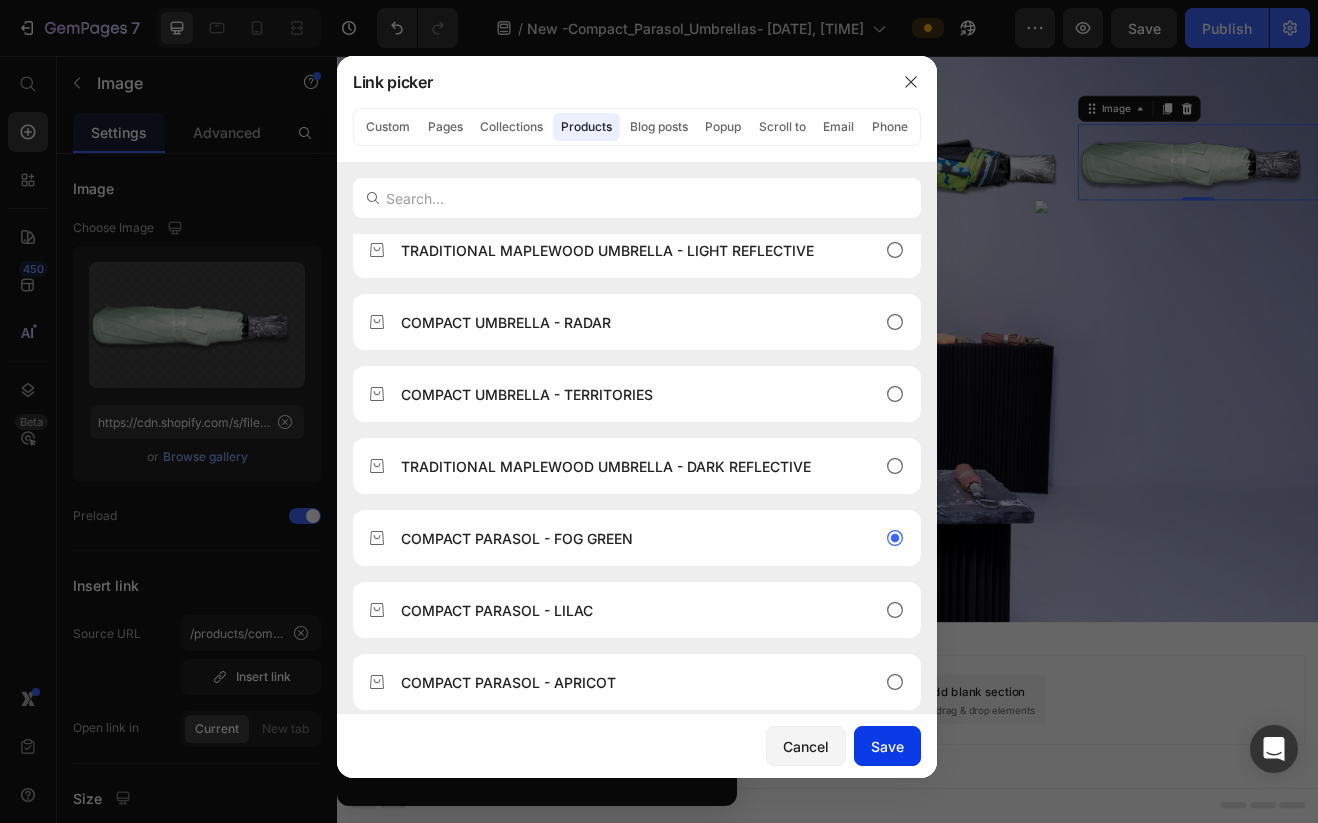 click on "Cancel Save" at bounding box center (637, 746) 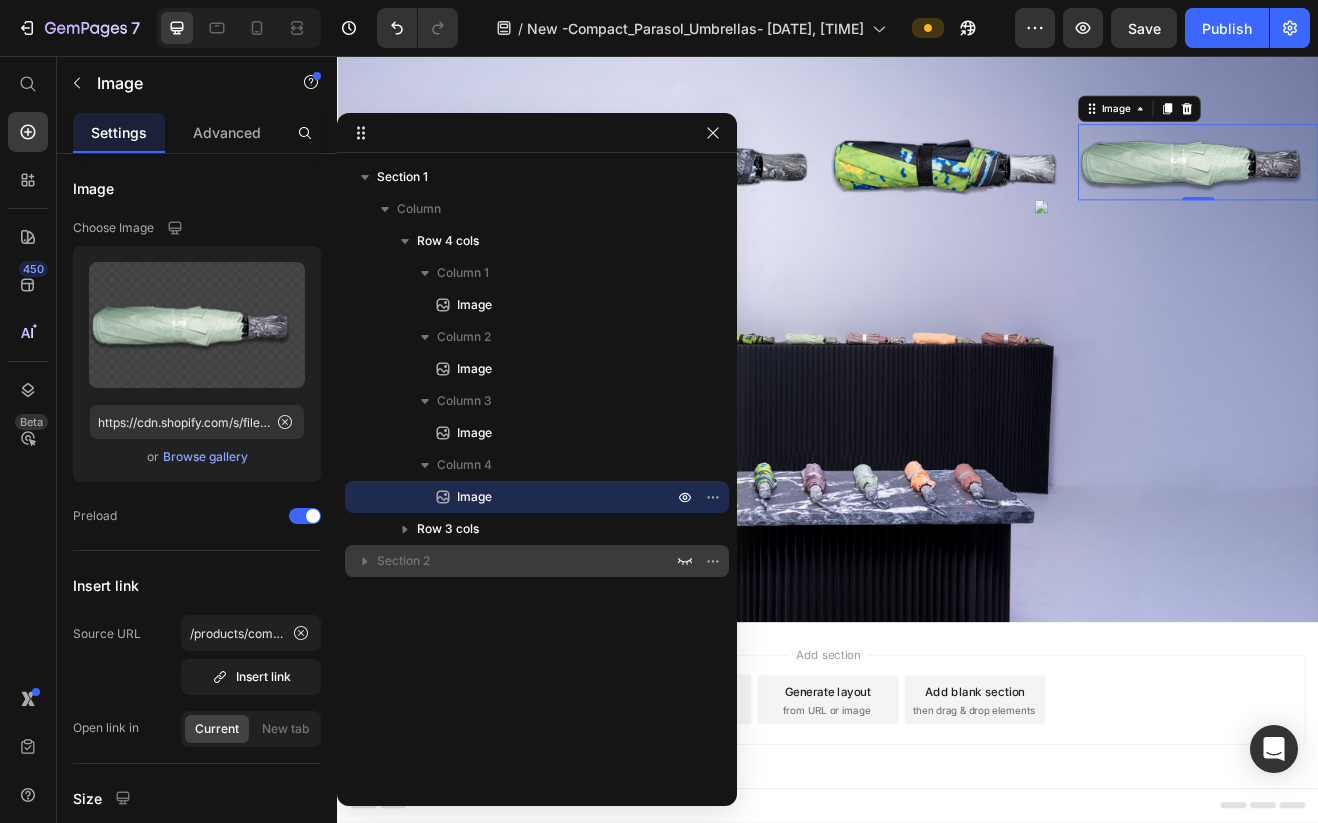 click on "Section 2" at bounding box center [403, 561] 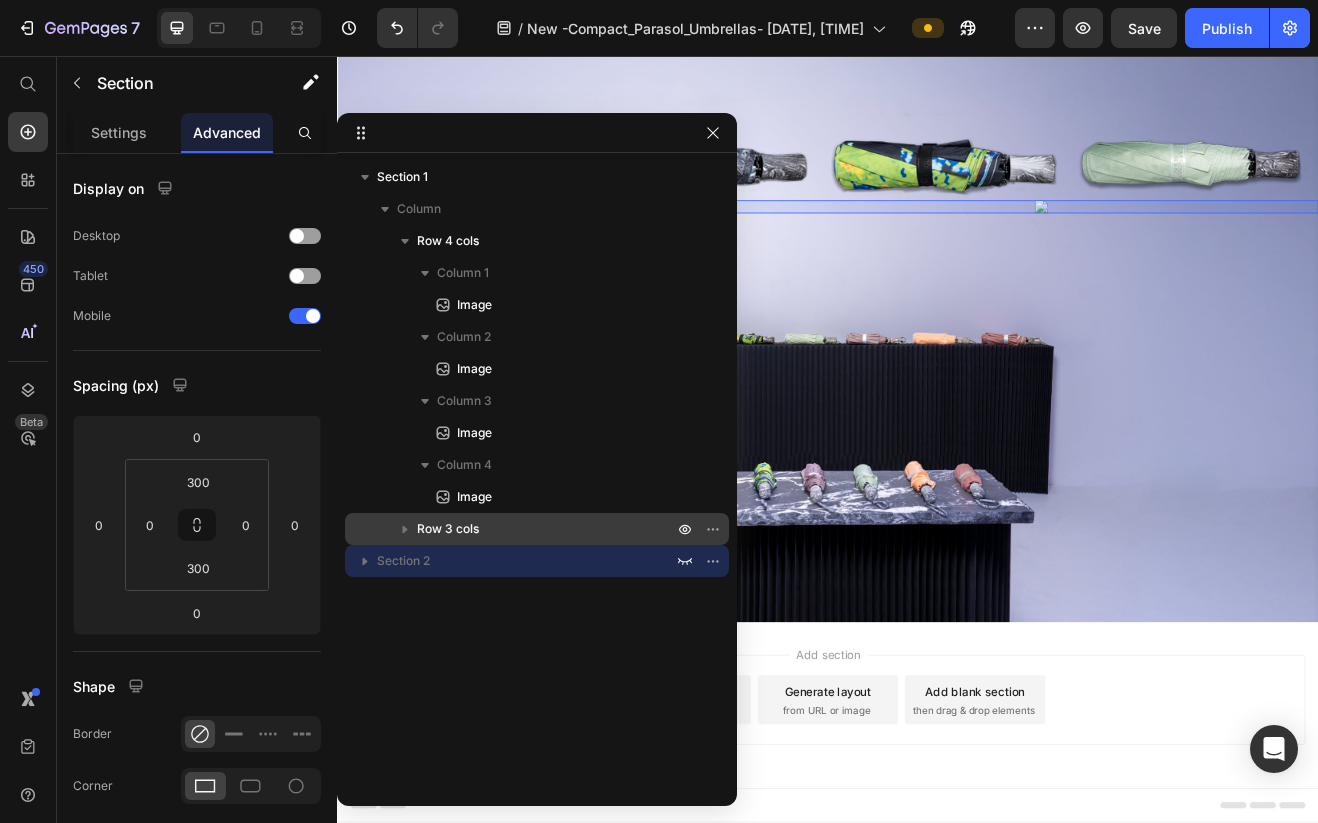 click 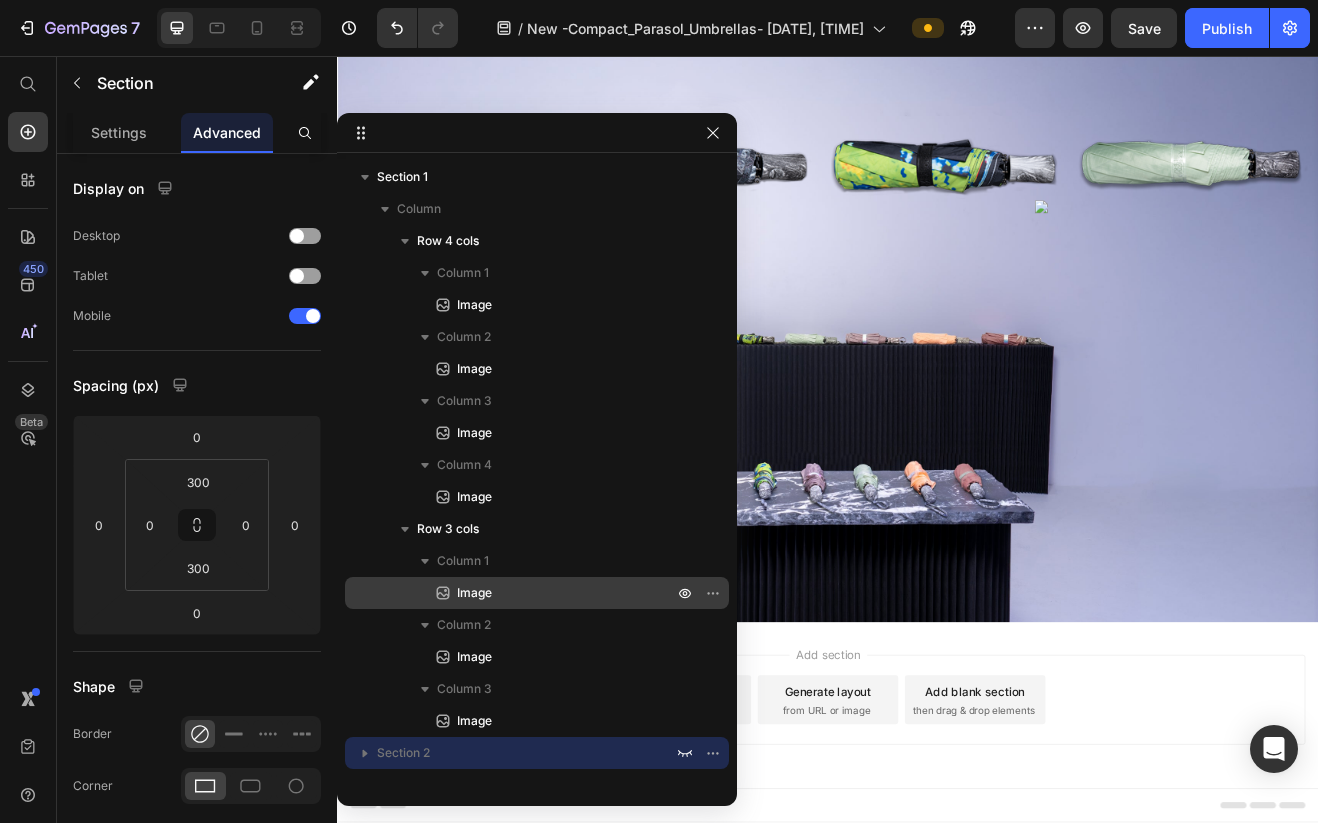 click on "Image" at bounding box center [543, 593] 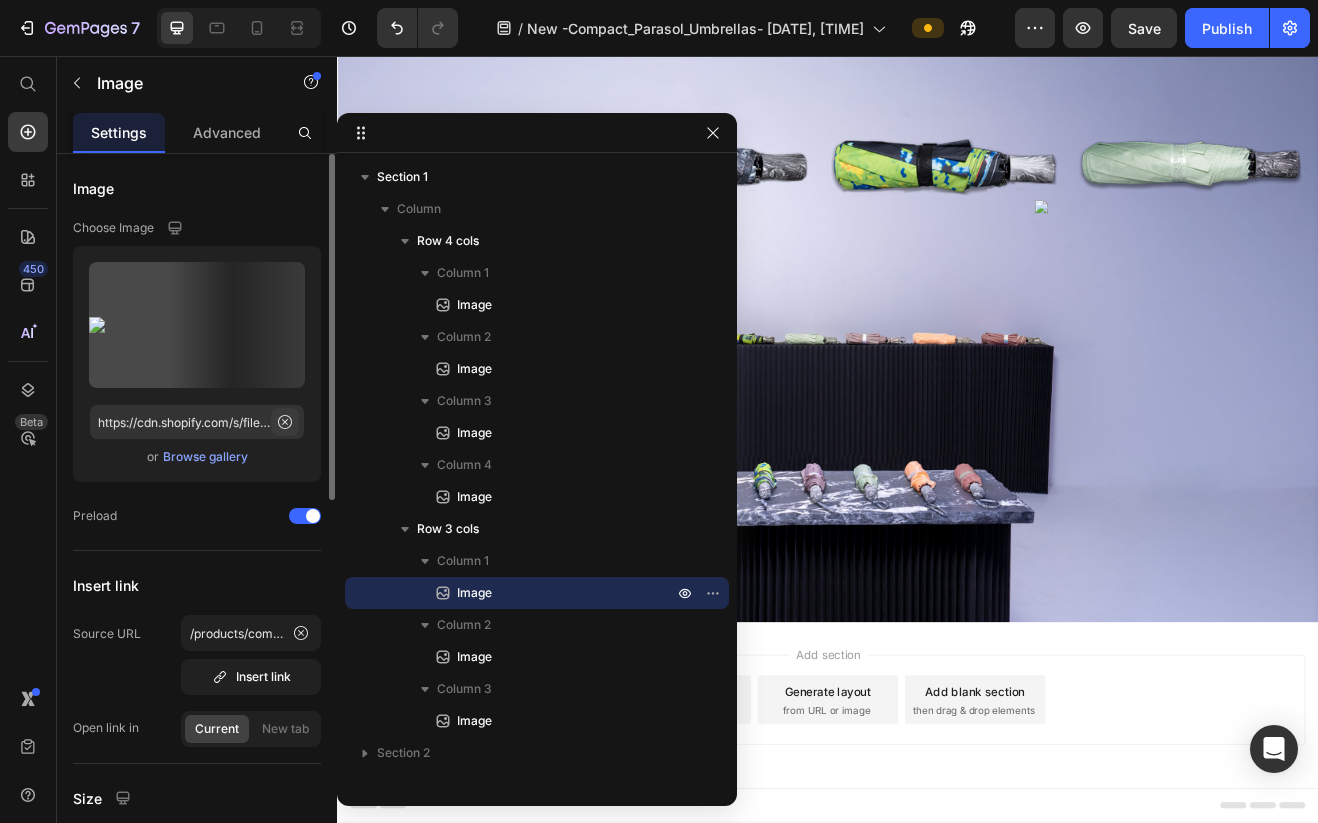 click 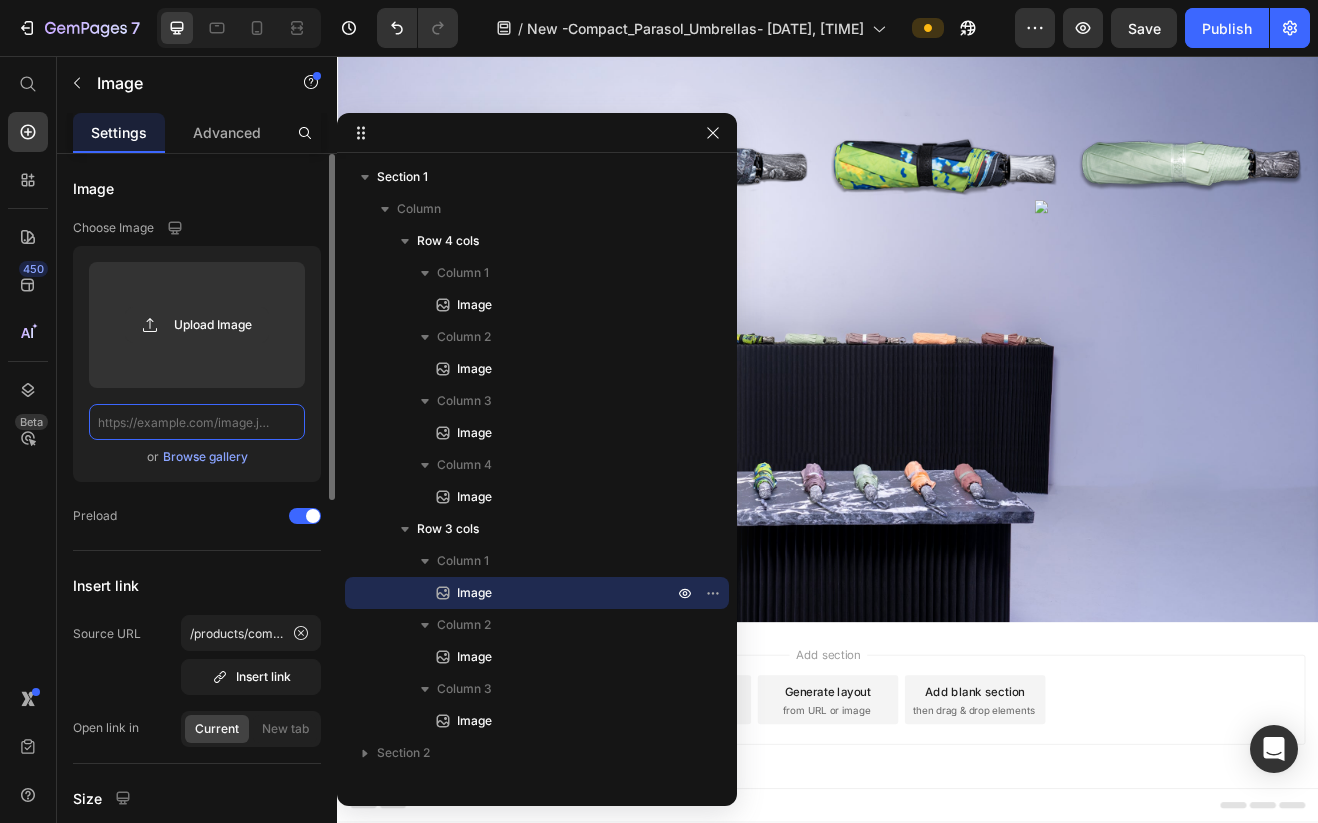 scroll, scrollTop: 0, scrollLeft: 0, axis: both 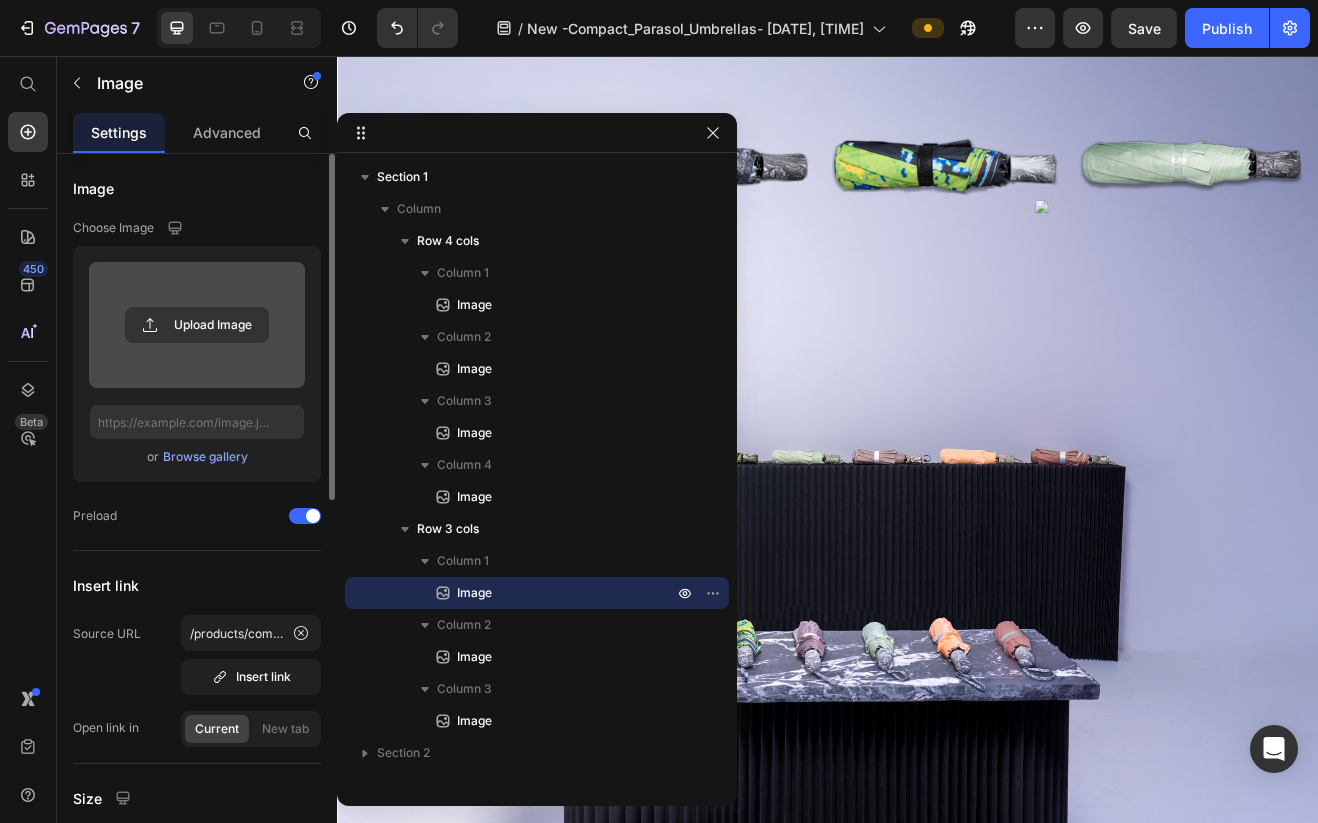 click at bounding box center [197, 325] 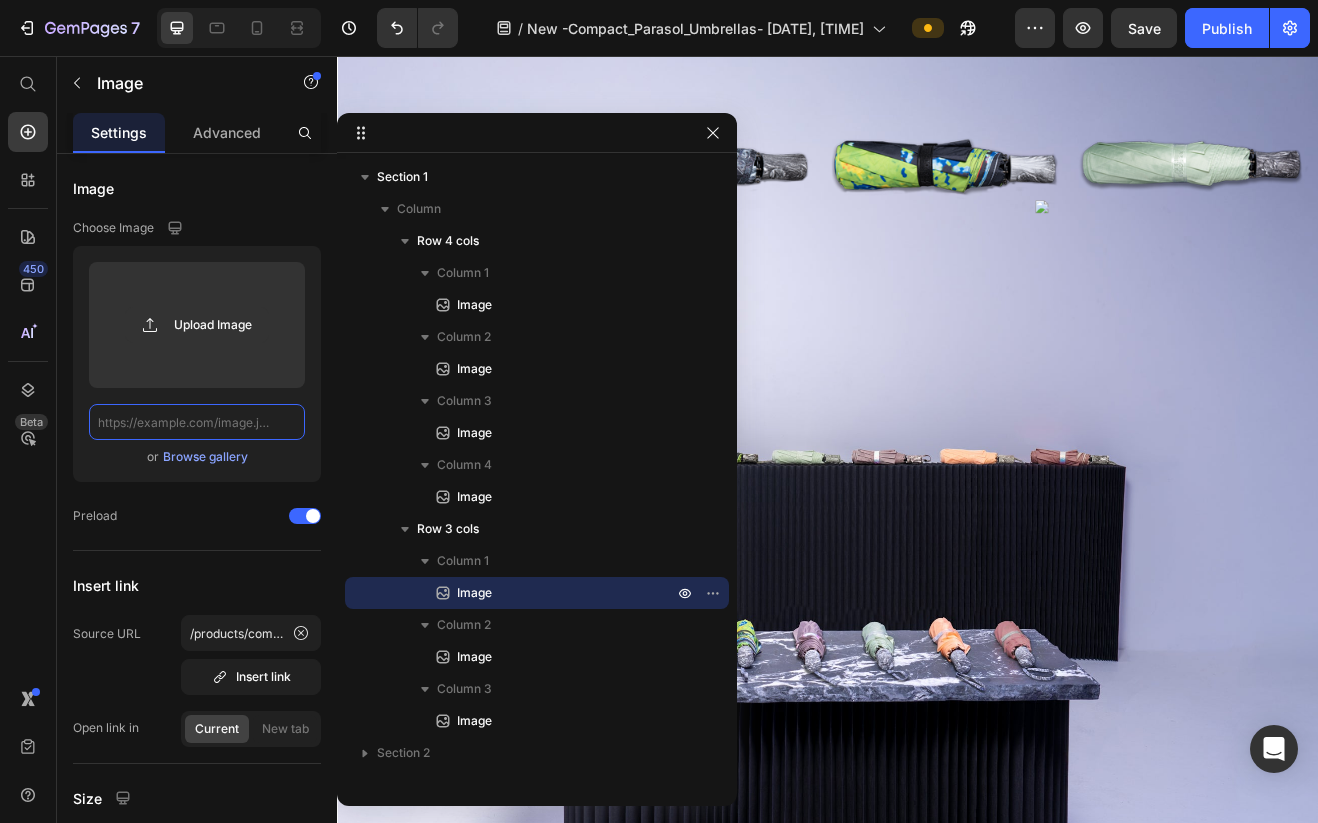 click 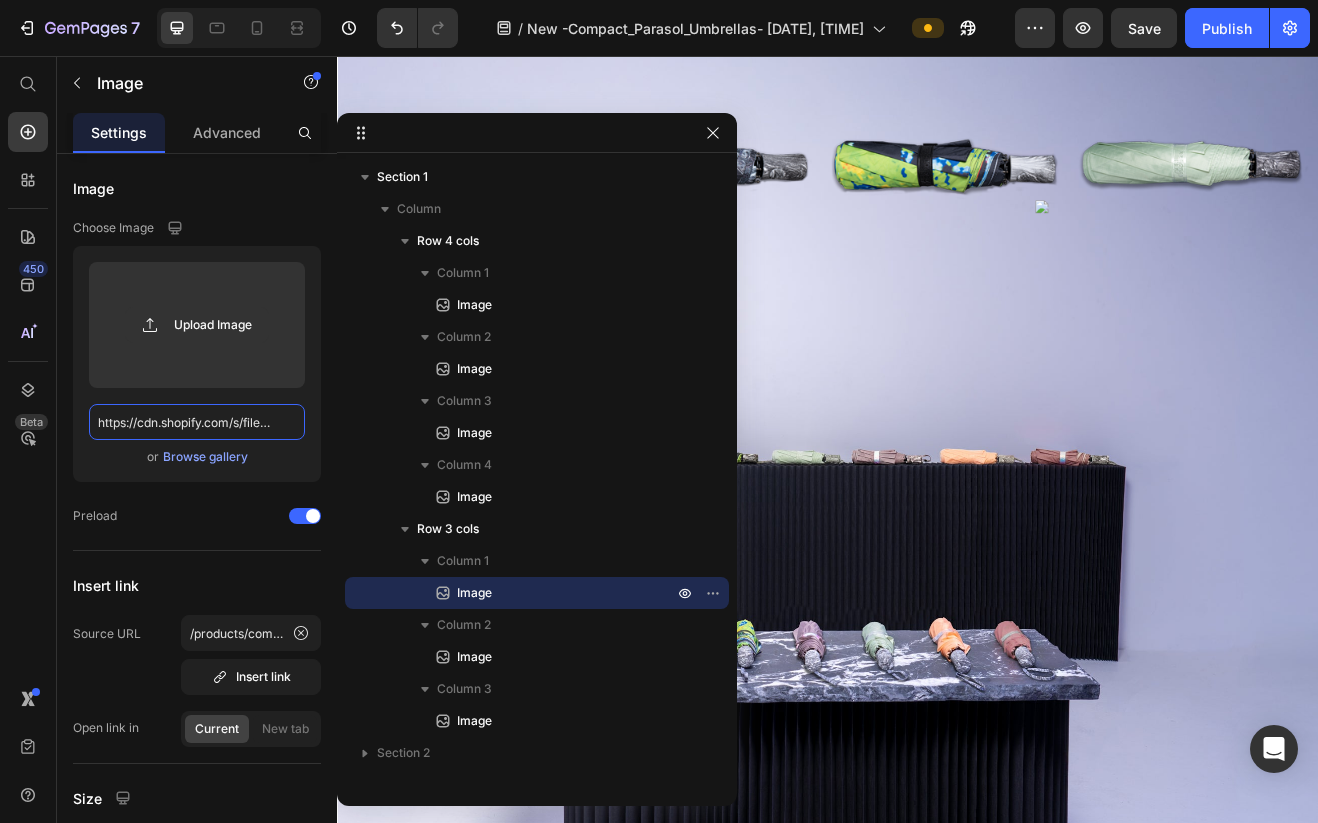 scroll, scrollTop: 0, scrollLeft: 337, axis: horizontal 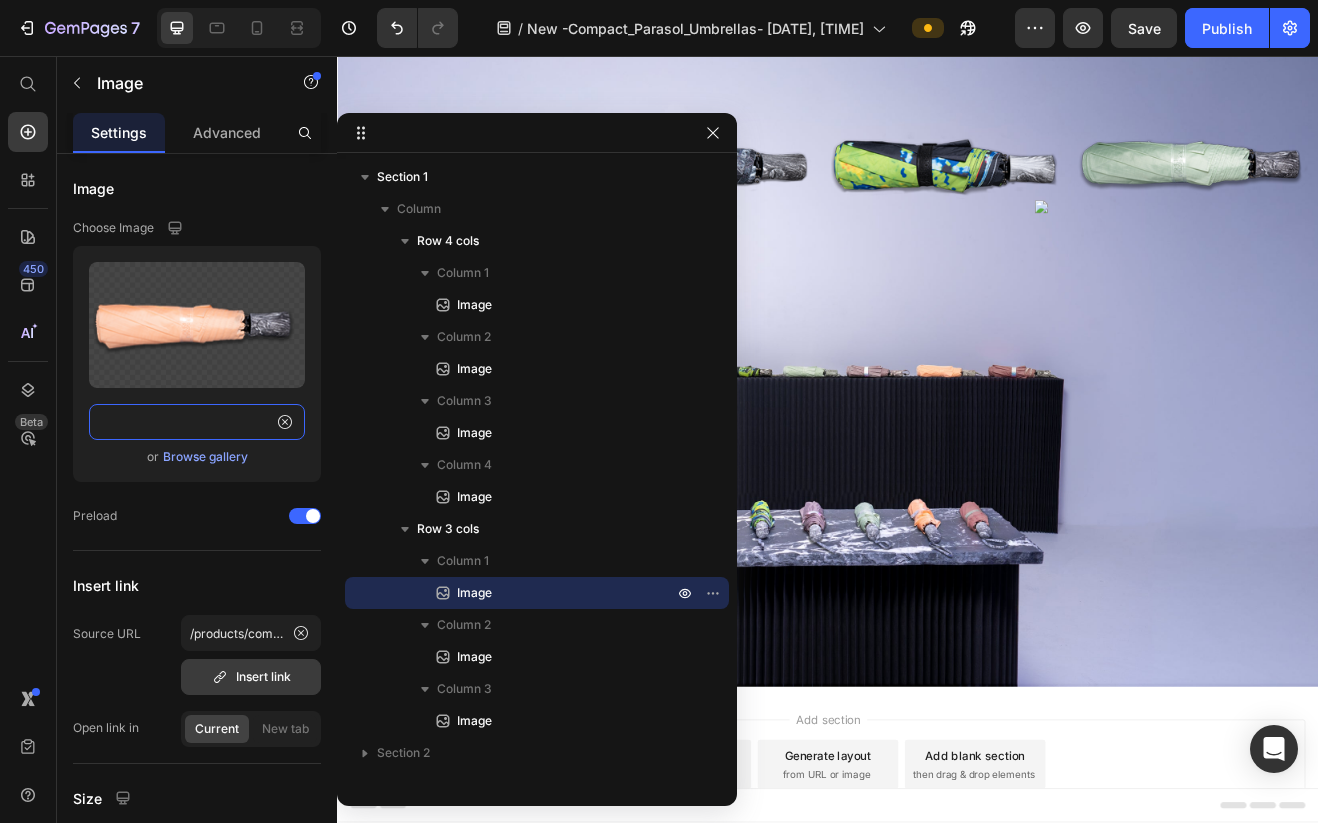 type on "https://cdn.shopify.com/s/files/1/0872/9133/0836/files/Apricot_300px.png?v=1752380729" 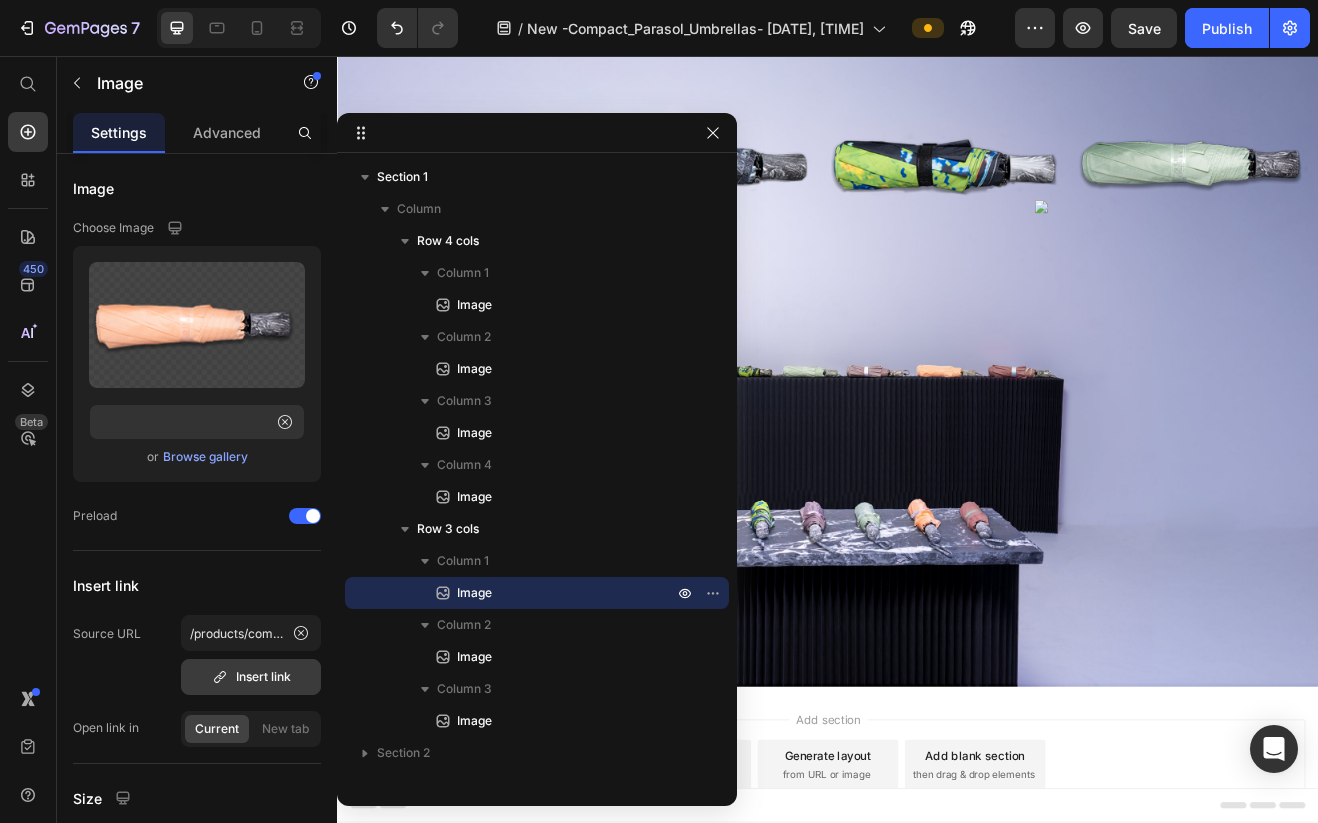 click on "Insert link" at bounding box center (251, 677) 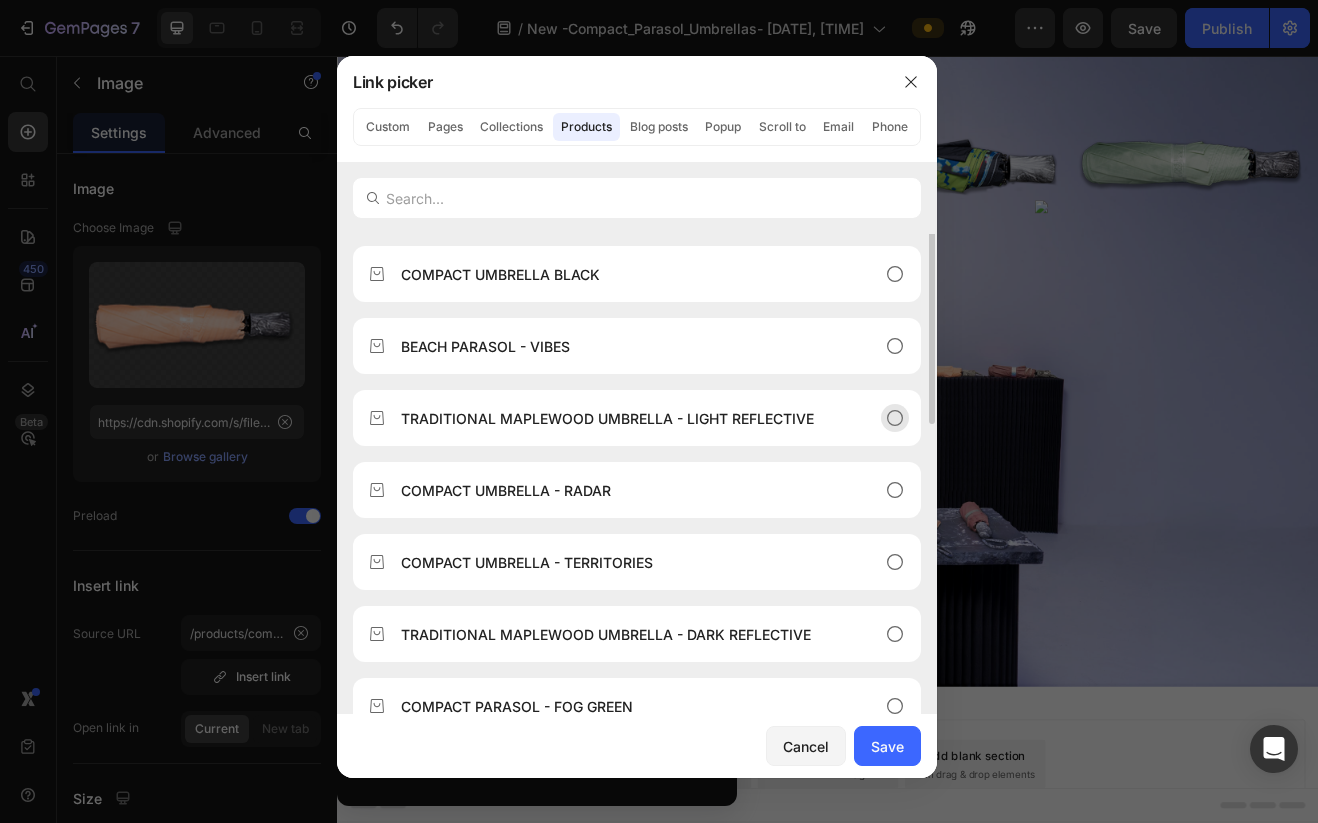 scroll, scrollTop: 312, scrollLeft: 0, axis: vertical 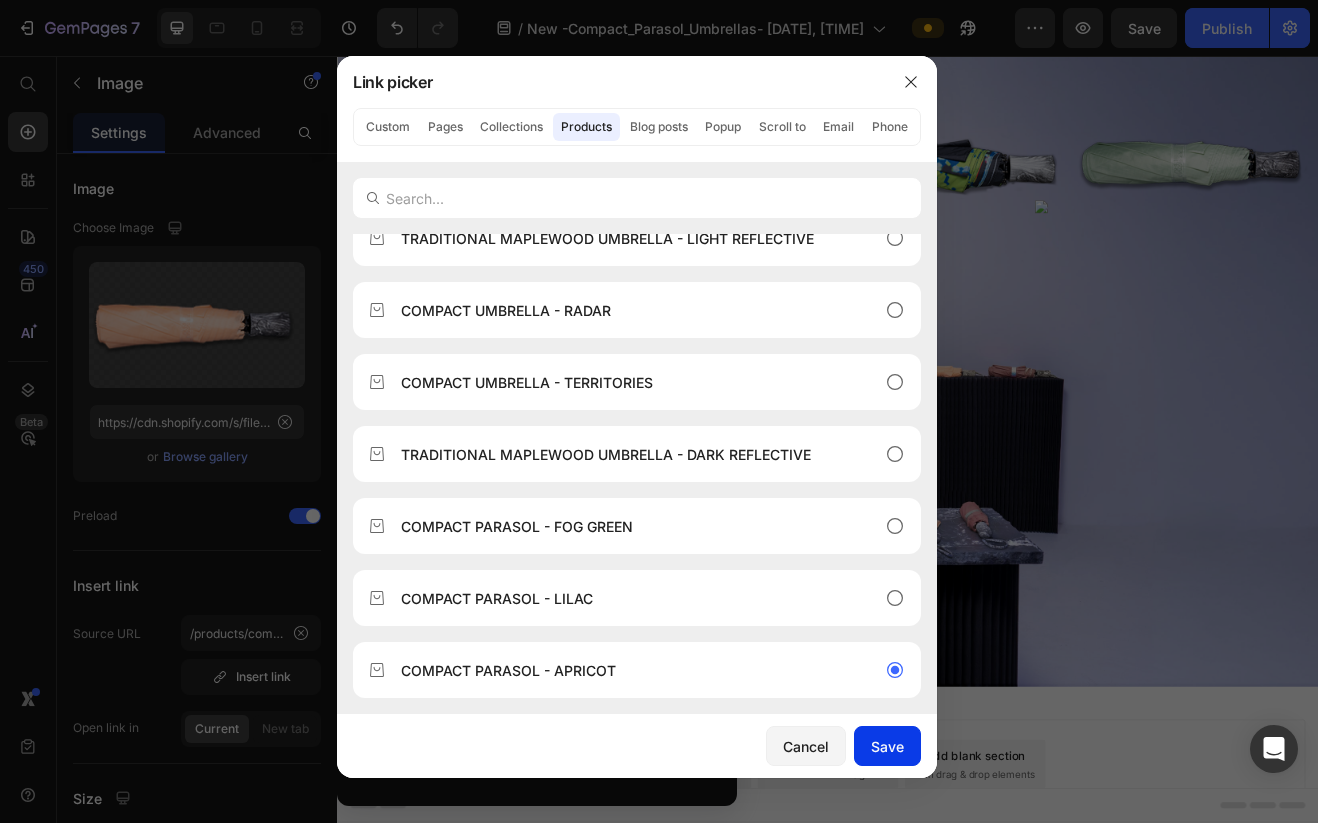 click on "Save" at bounding box center [887, 746] 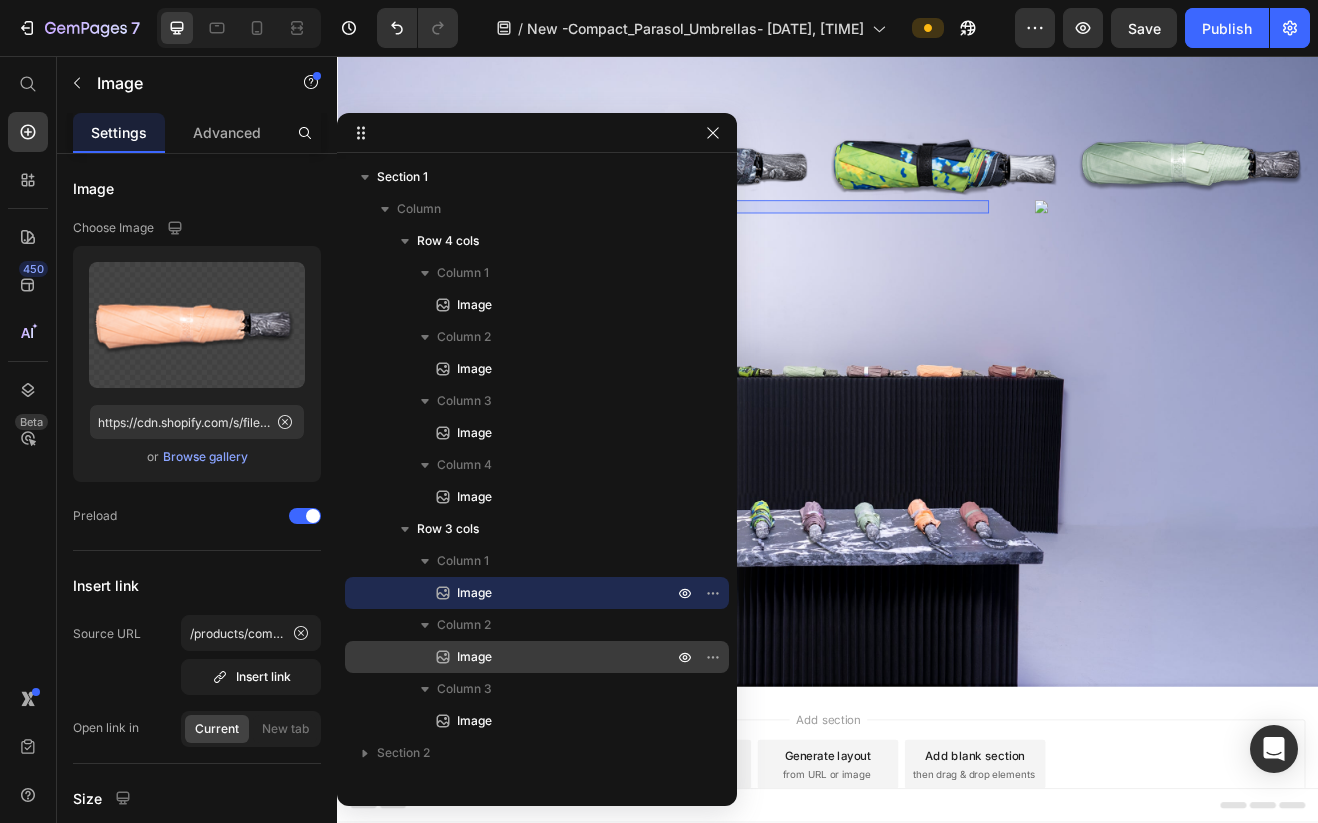 click on "Image" at bounding box center [543, 657] 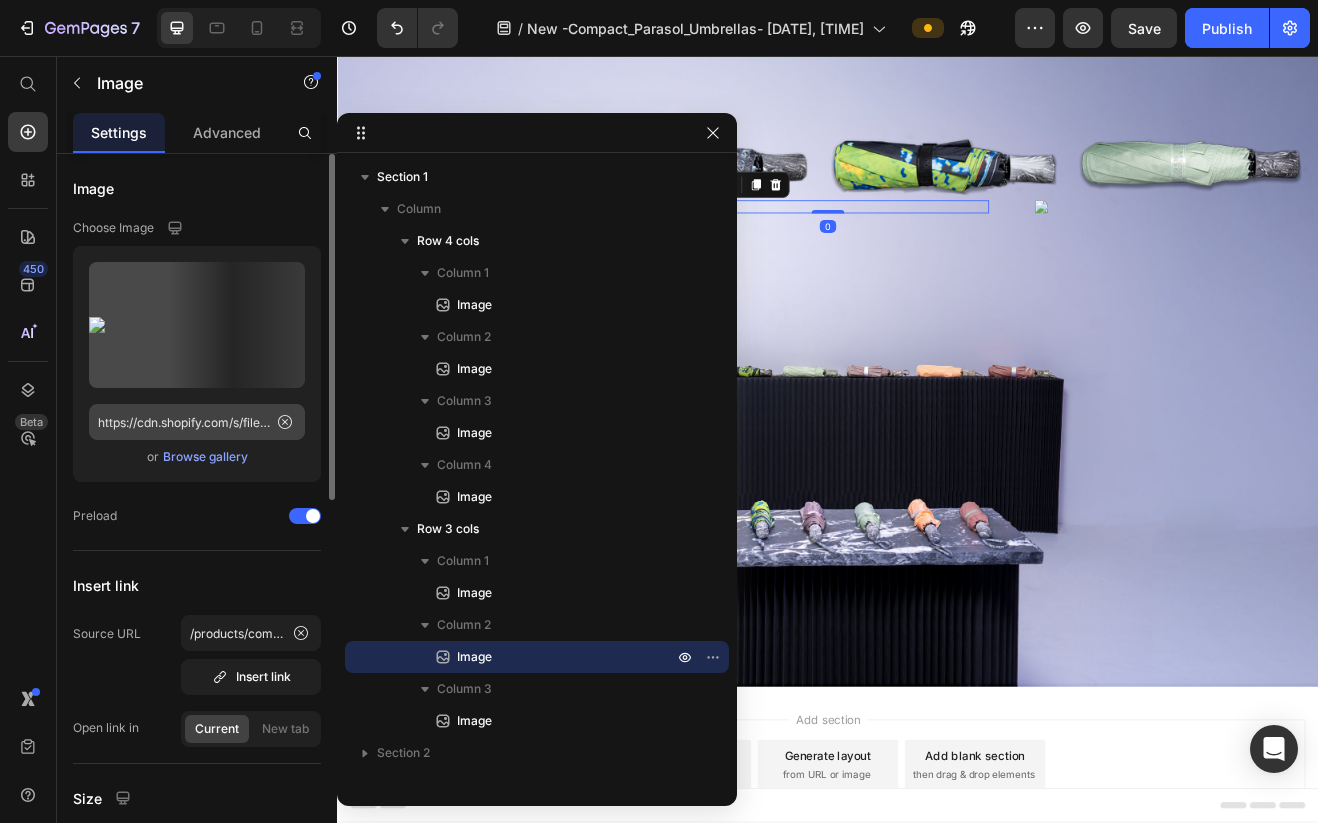 click 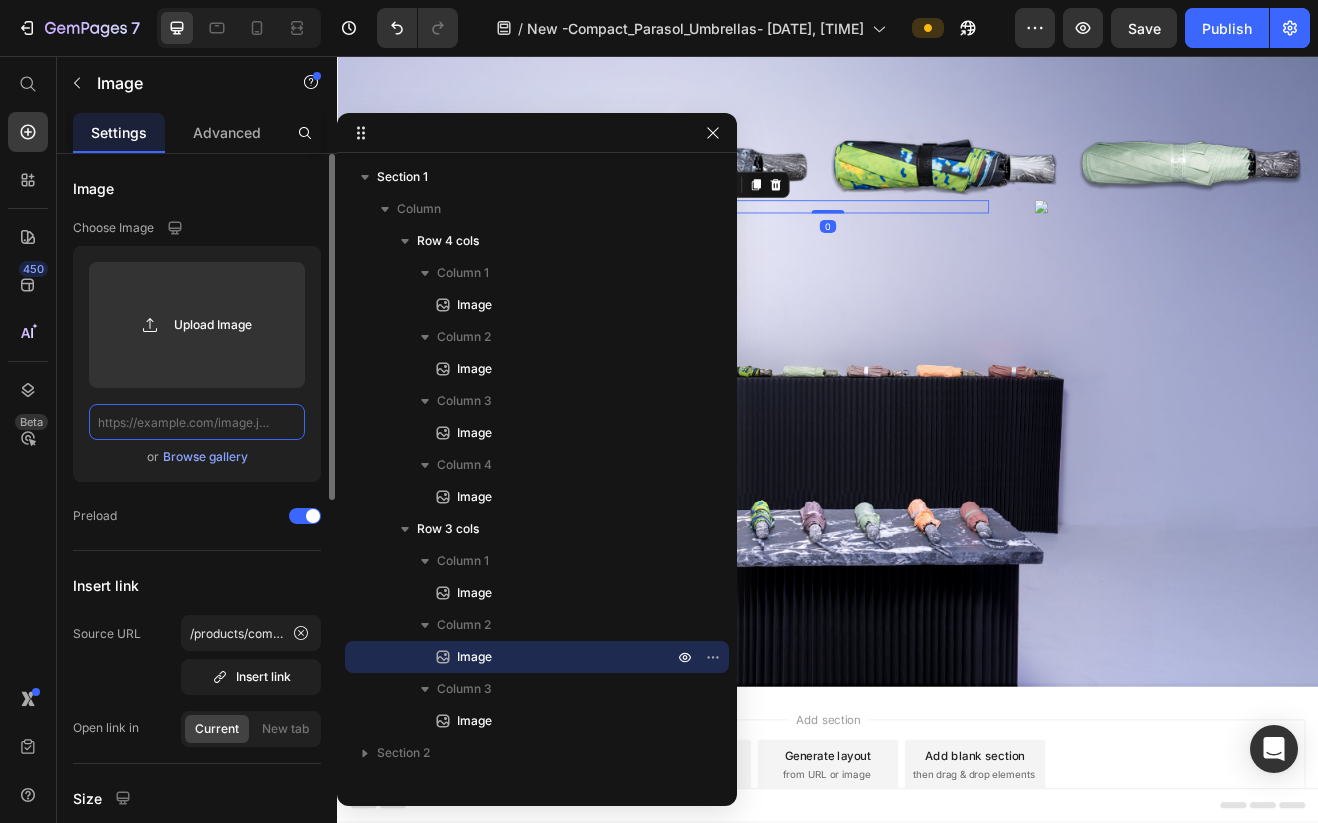 scroll, scrollTop: 0, scrollLeft: 0, axis: both 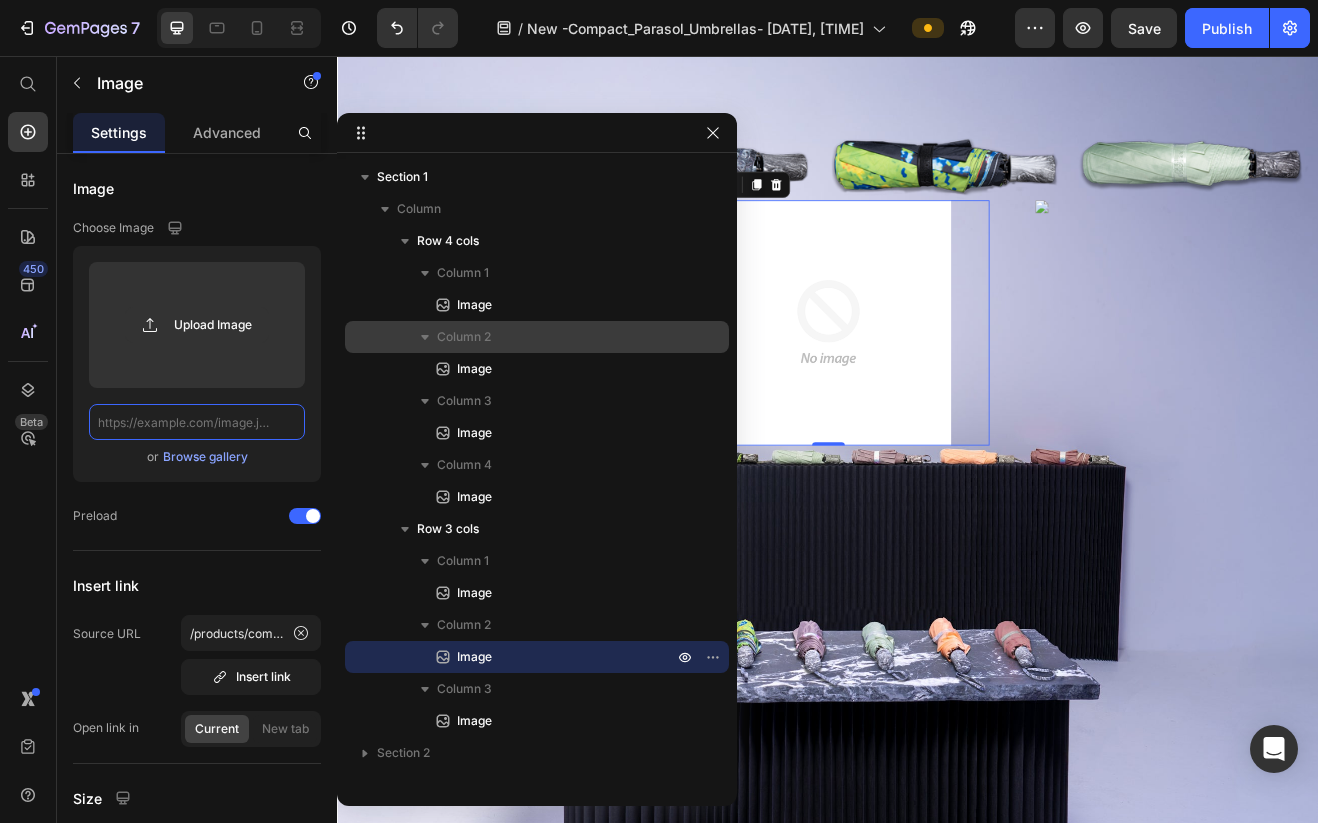 paste on "https://cdn.shopify.com/s/files/1/0872/9133/0836/files/lilac_300px.png?v=1752380780" 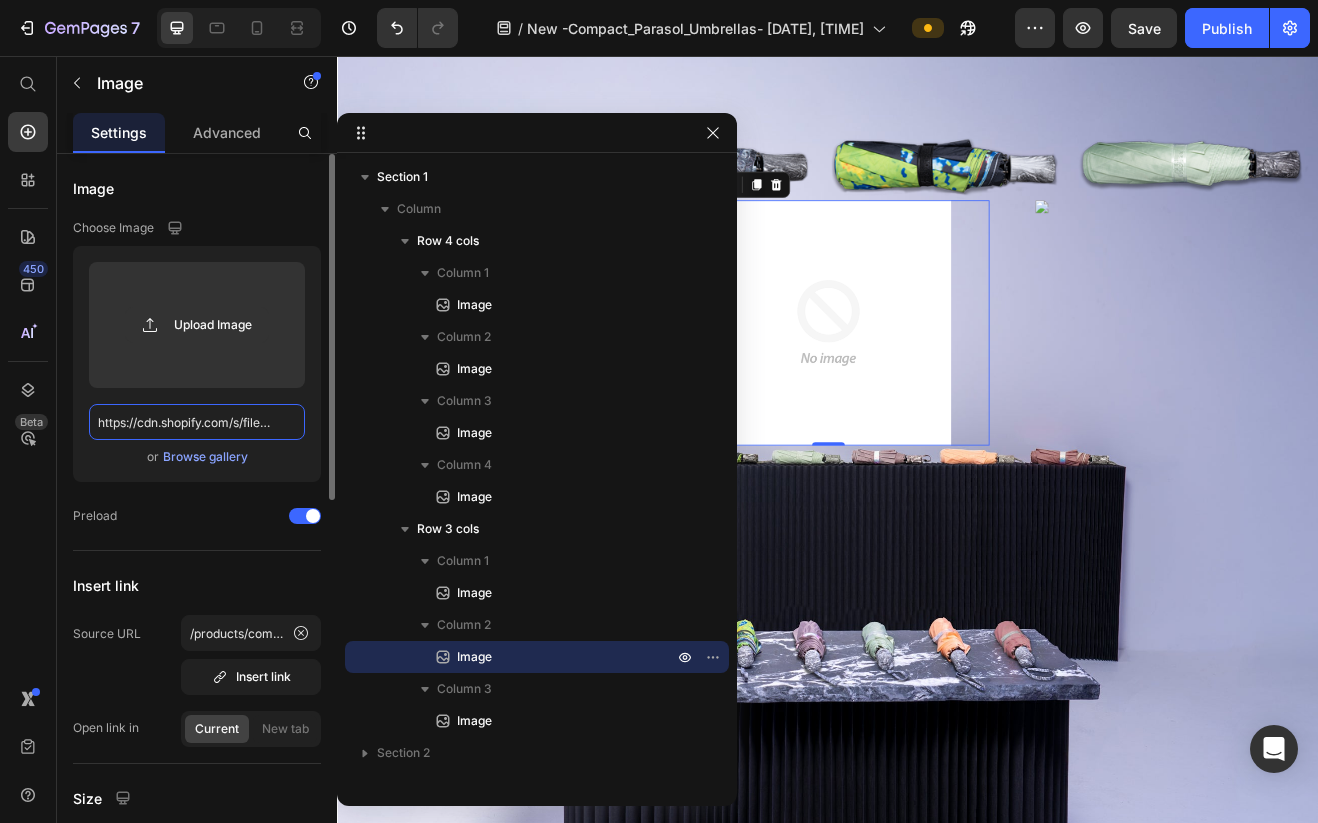 scroll, scrollTop: 0, scrollLeft: 318, axis: horizontal 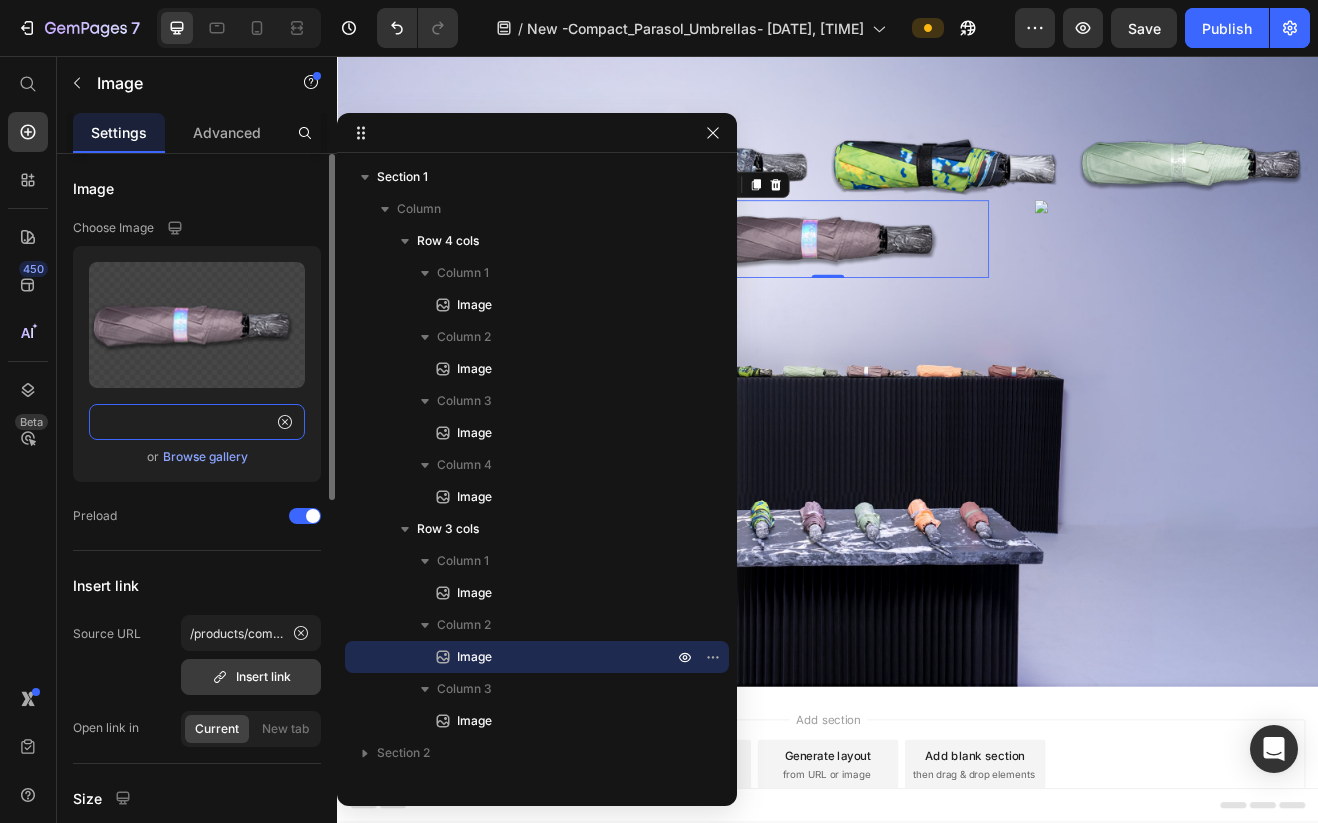 type on "https://cdn.shopify.com/s/files/1/0872/9133/0836/files/lilac_300px.png?v=1752380780" 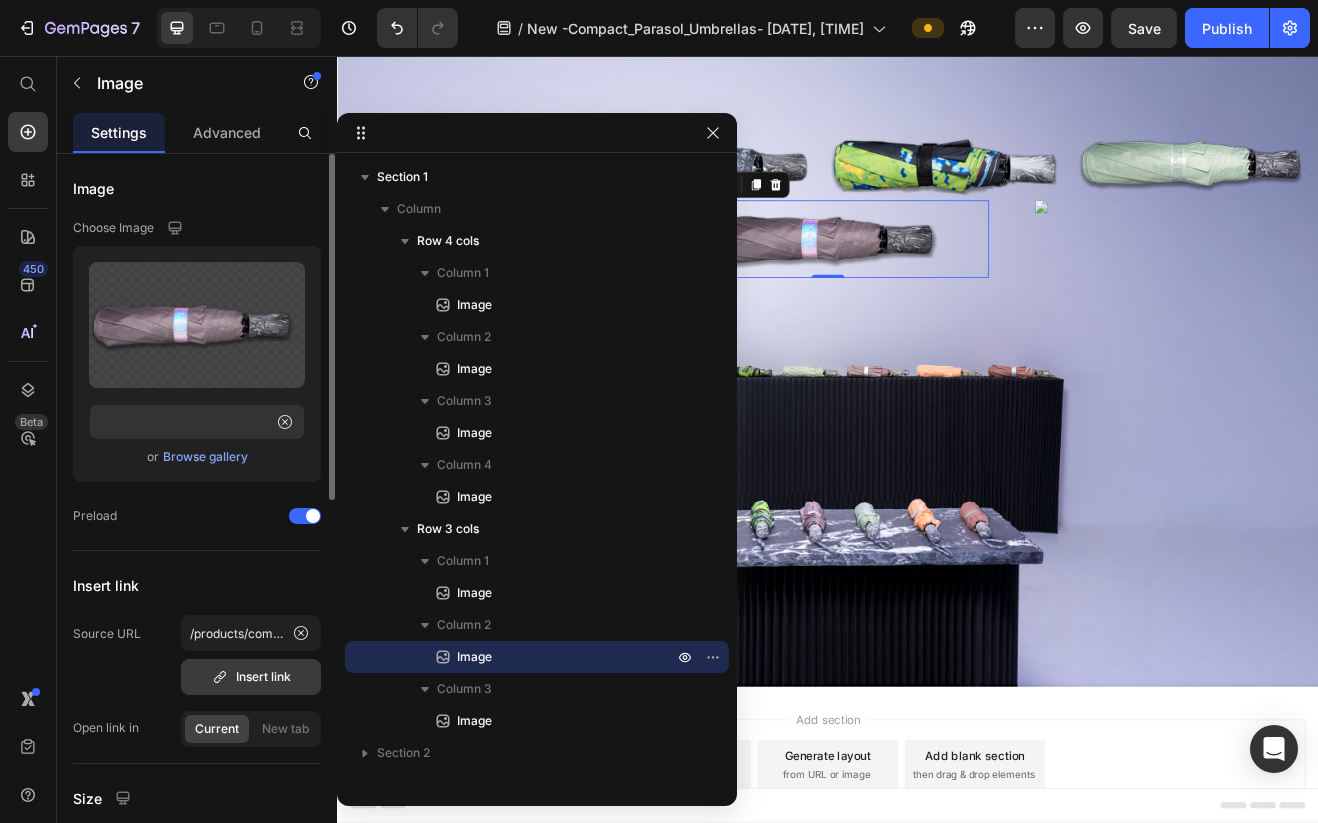 click on "Insert link" at bounding box center [251, 677] 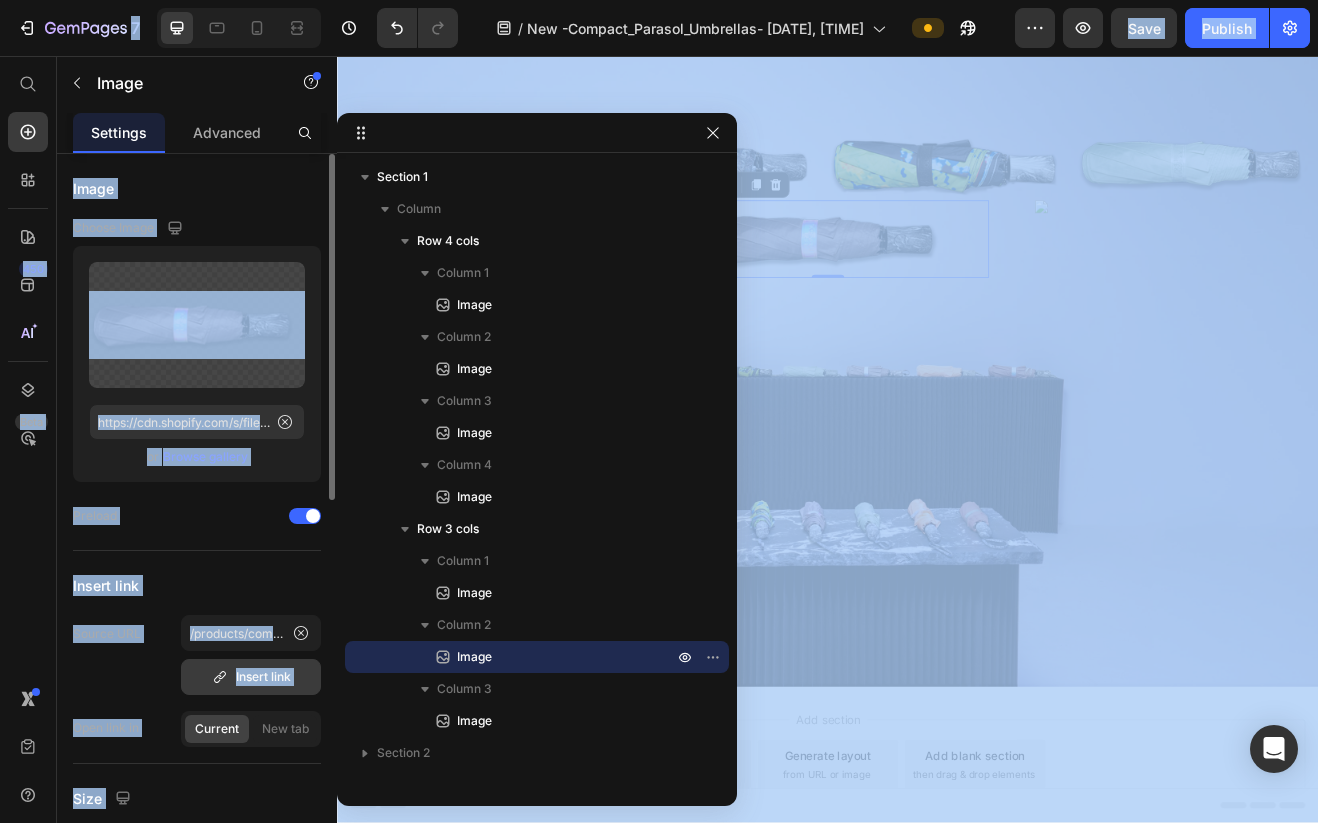 click on "Insert link" at bounding box center (251, 677) 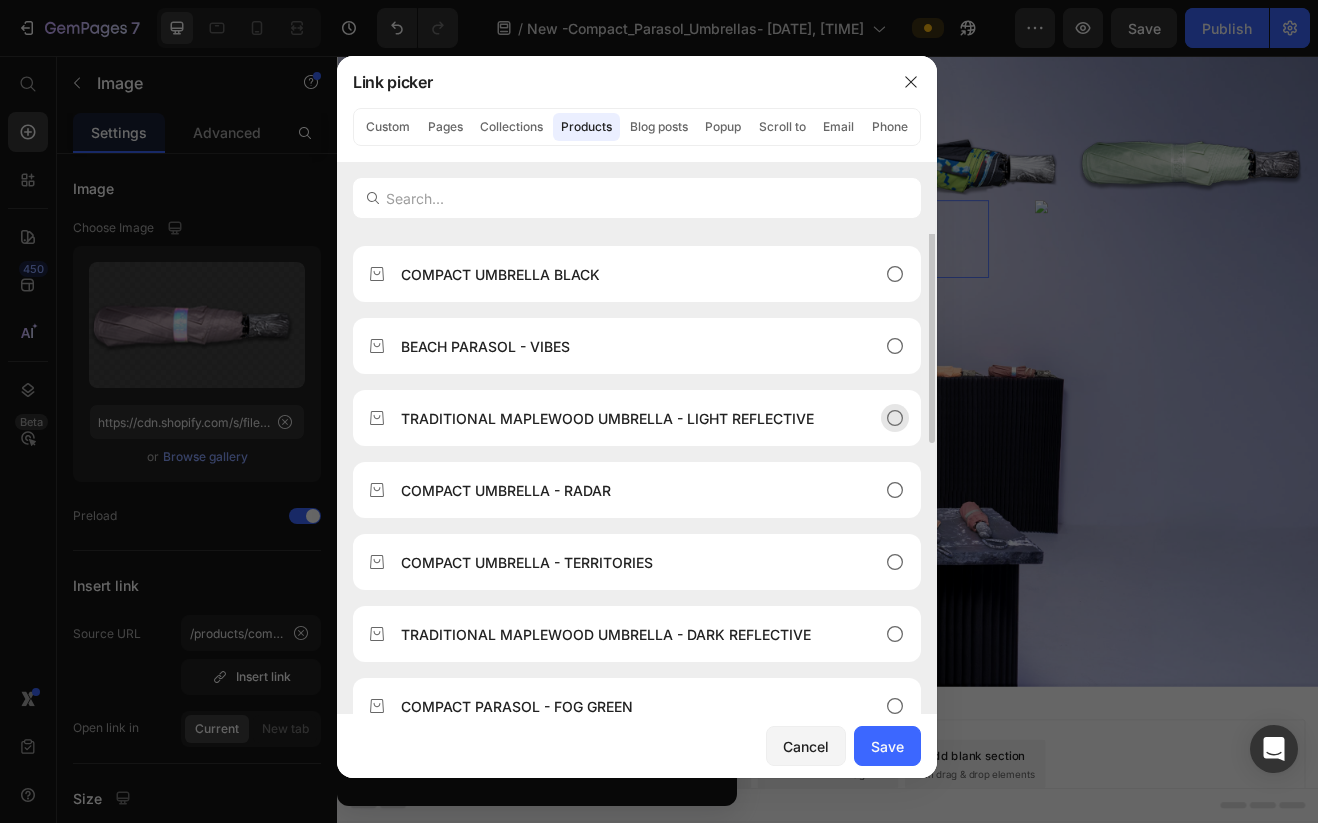 scroll, scrollTop: 248, scrollLeft: 0, axis: vertical 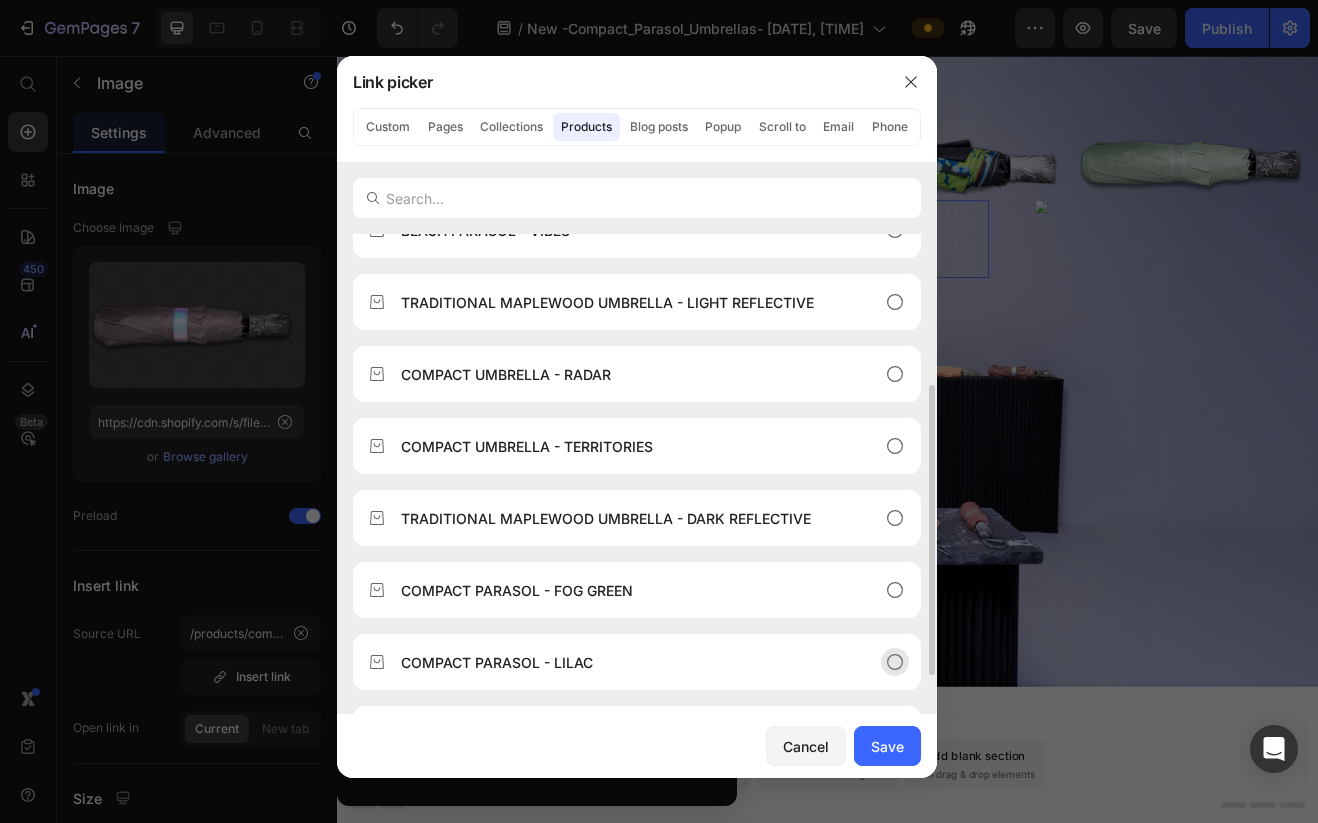 click 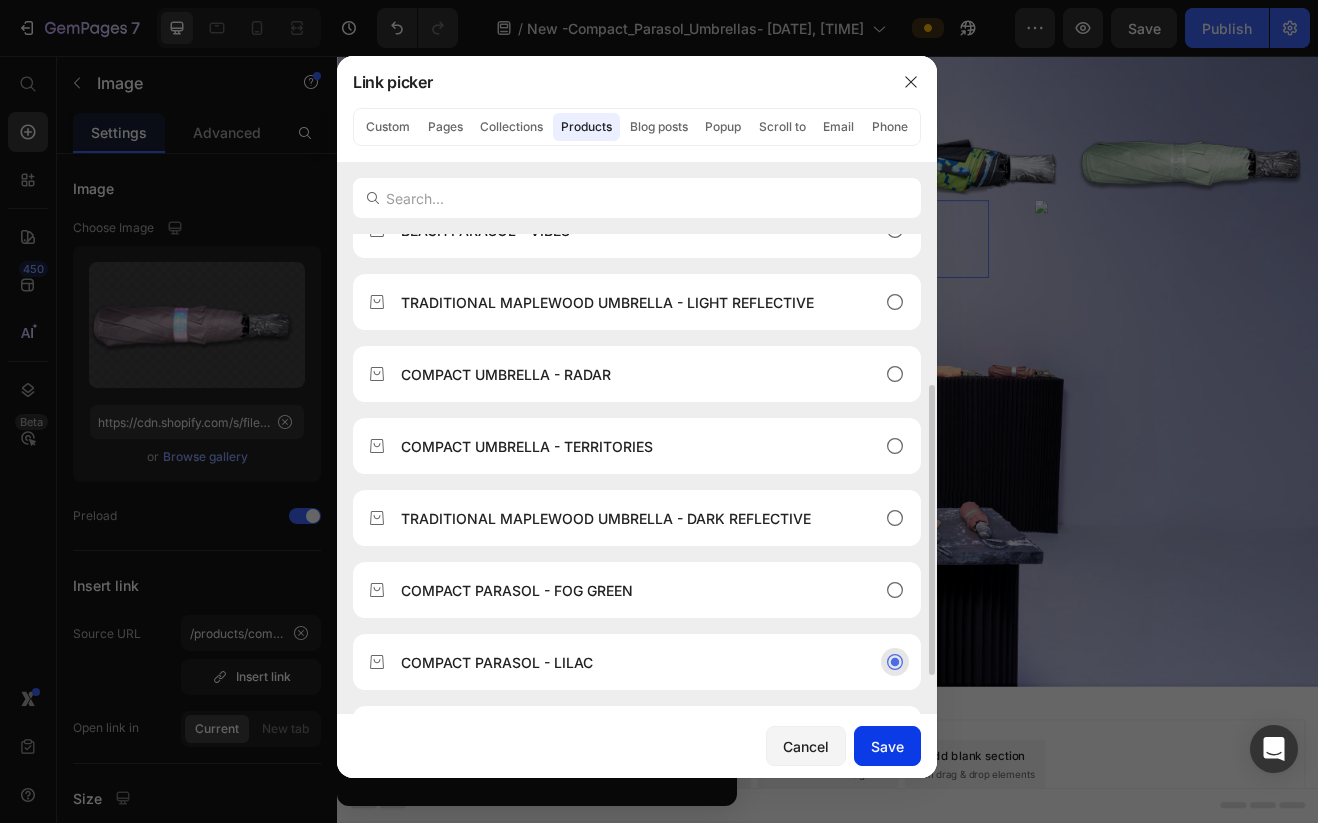 click on "Save" at bounding box center [887, 746] 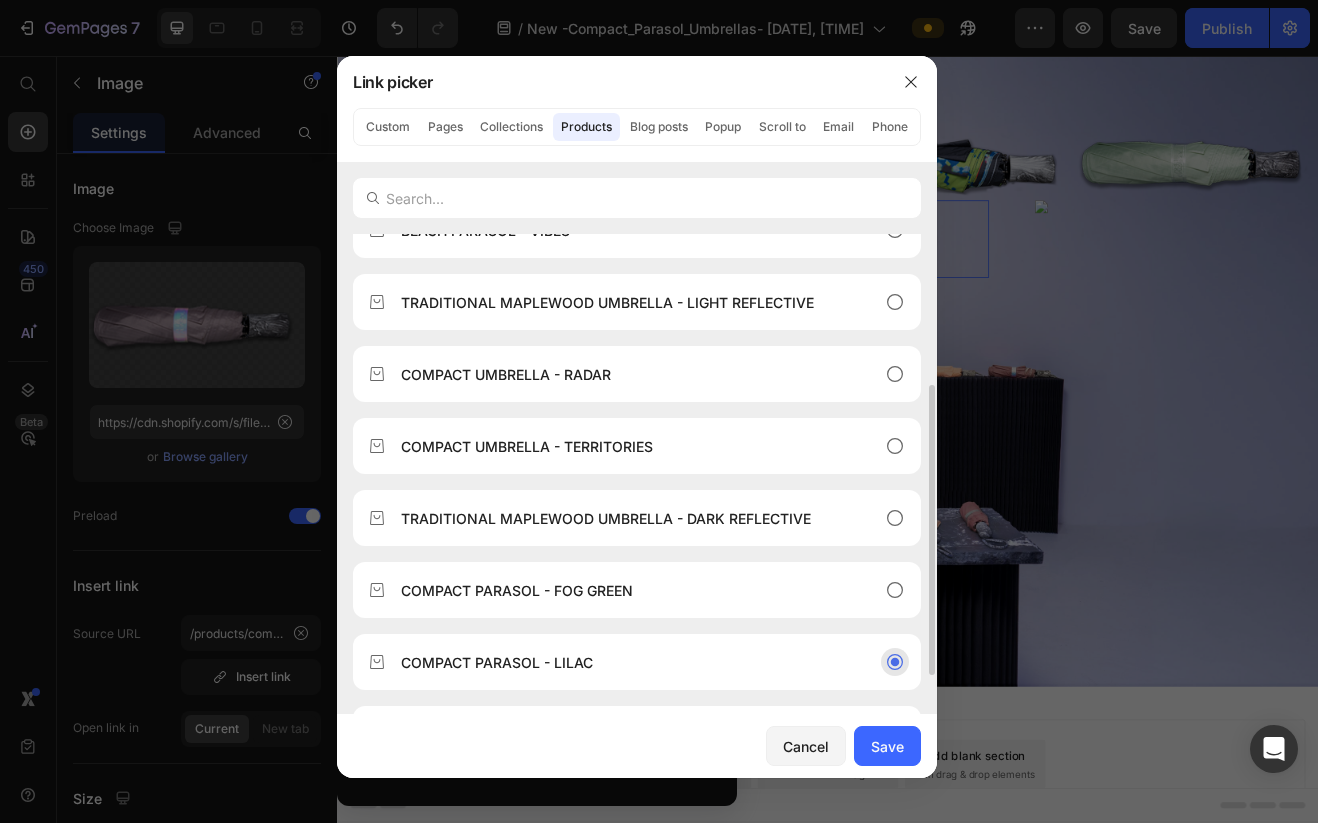 type on "/products/compact-sun-parasol-lilac" 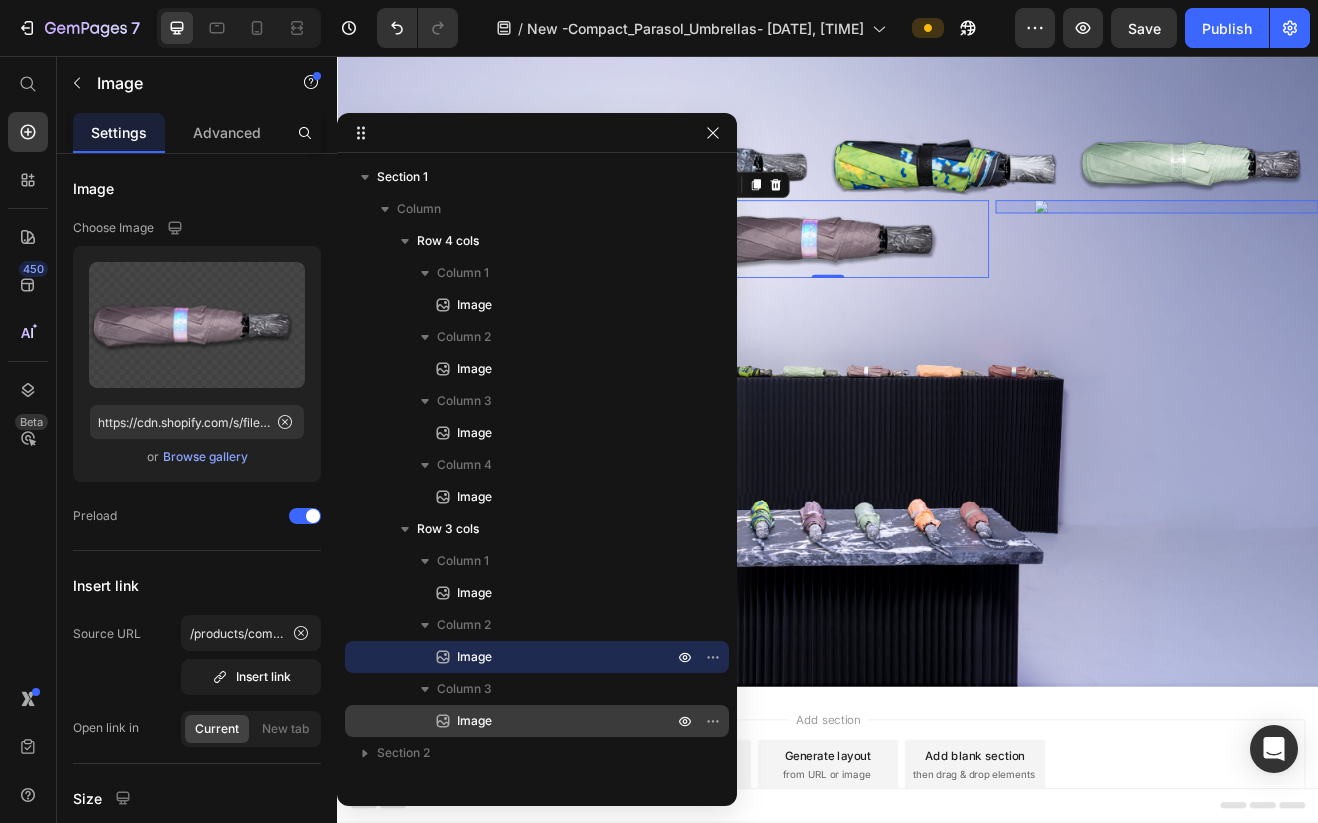 click on "Image" at bounding box center [543, 721] 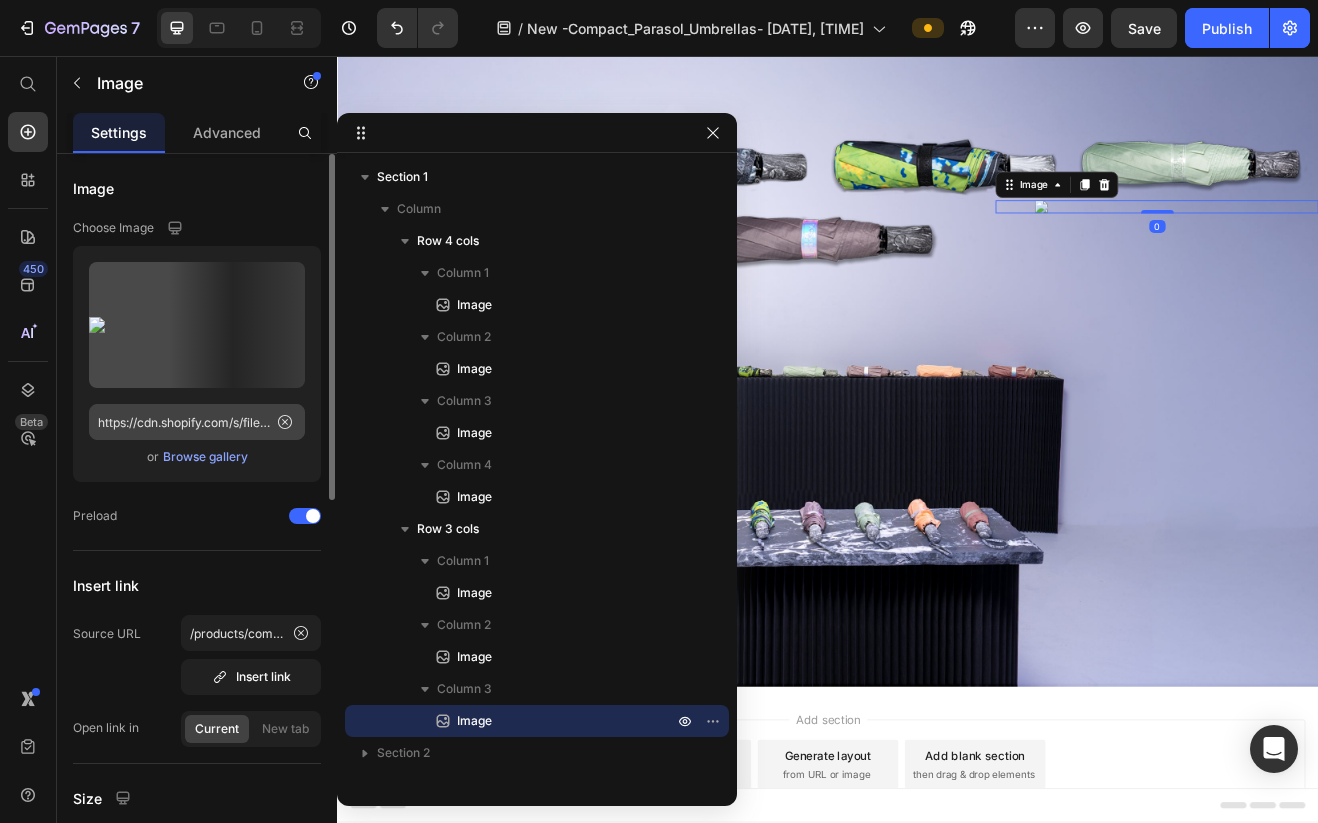 click 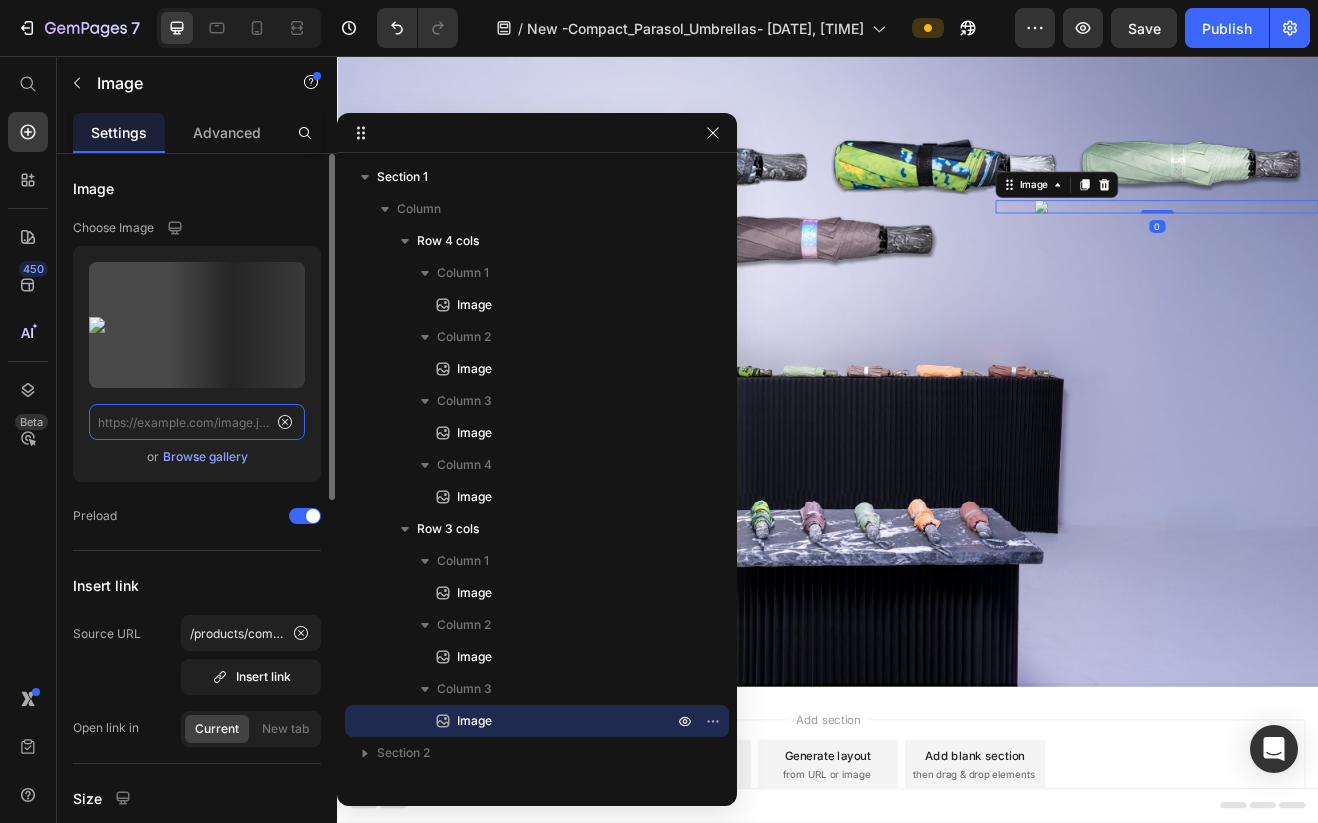scroll, scrollTop: 0, scrollLeft: 0, axis: both 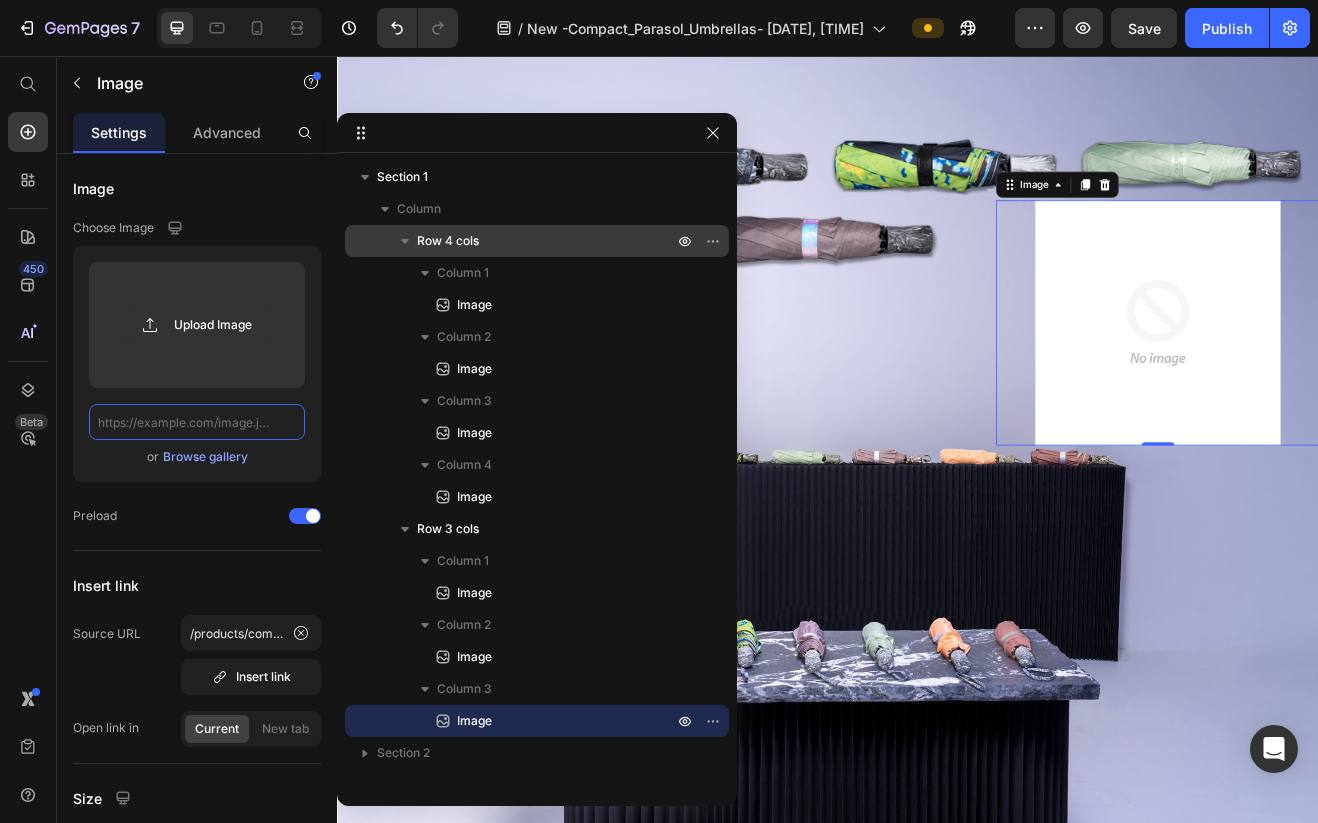 paste on "https://cdn.shopify.com/s/files/1/0872/9133/0836/files/blush_300px.png?v=1752380751" 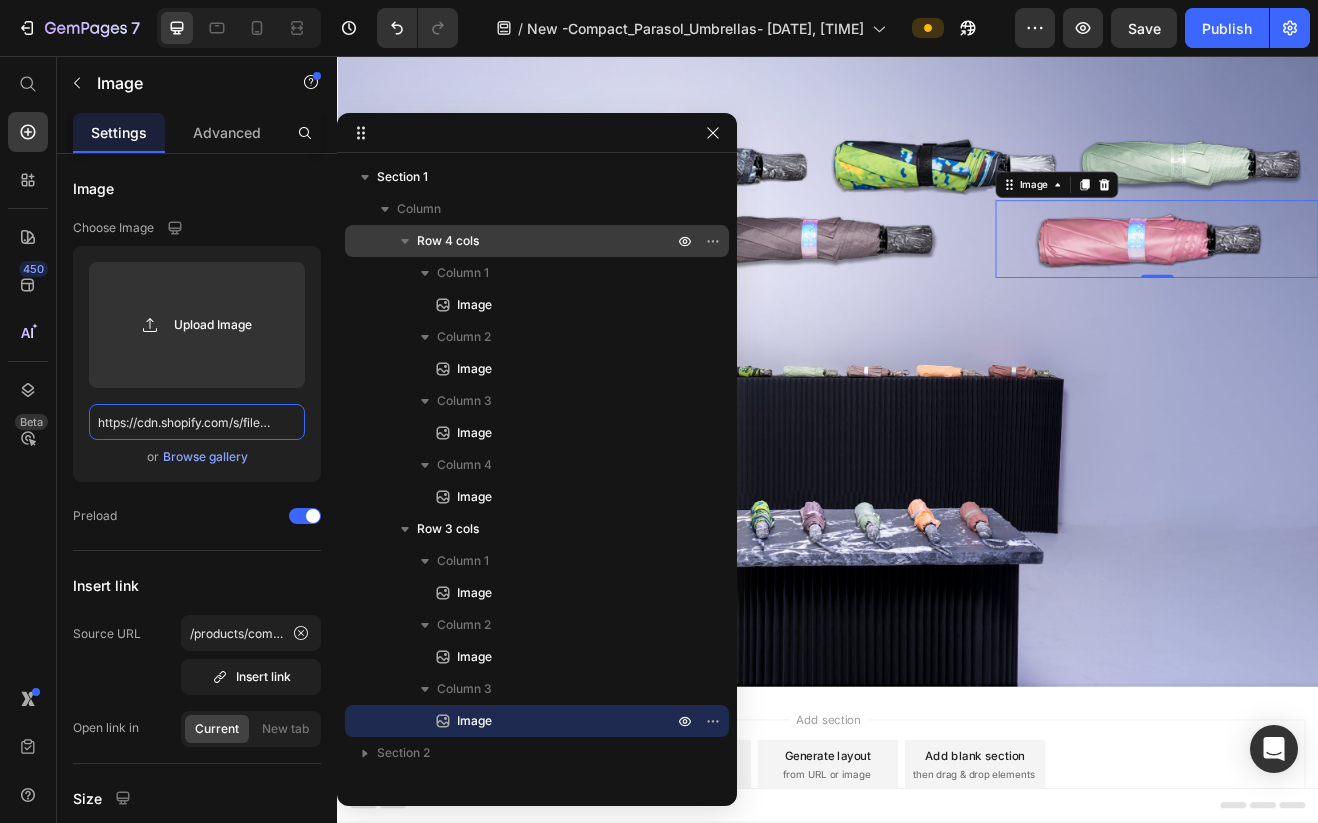 scroll, scrollTop: 0, scrollLeft: 324, axis: horizontal 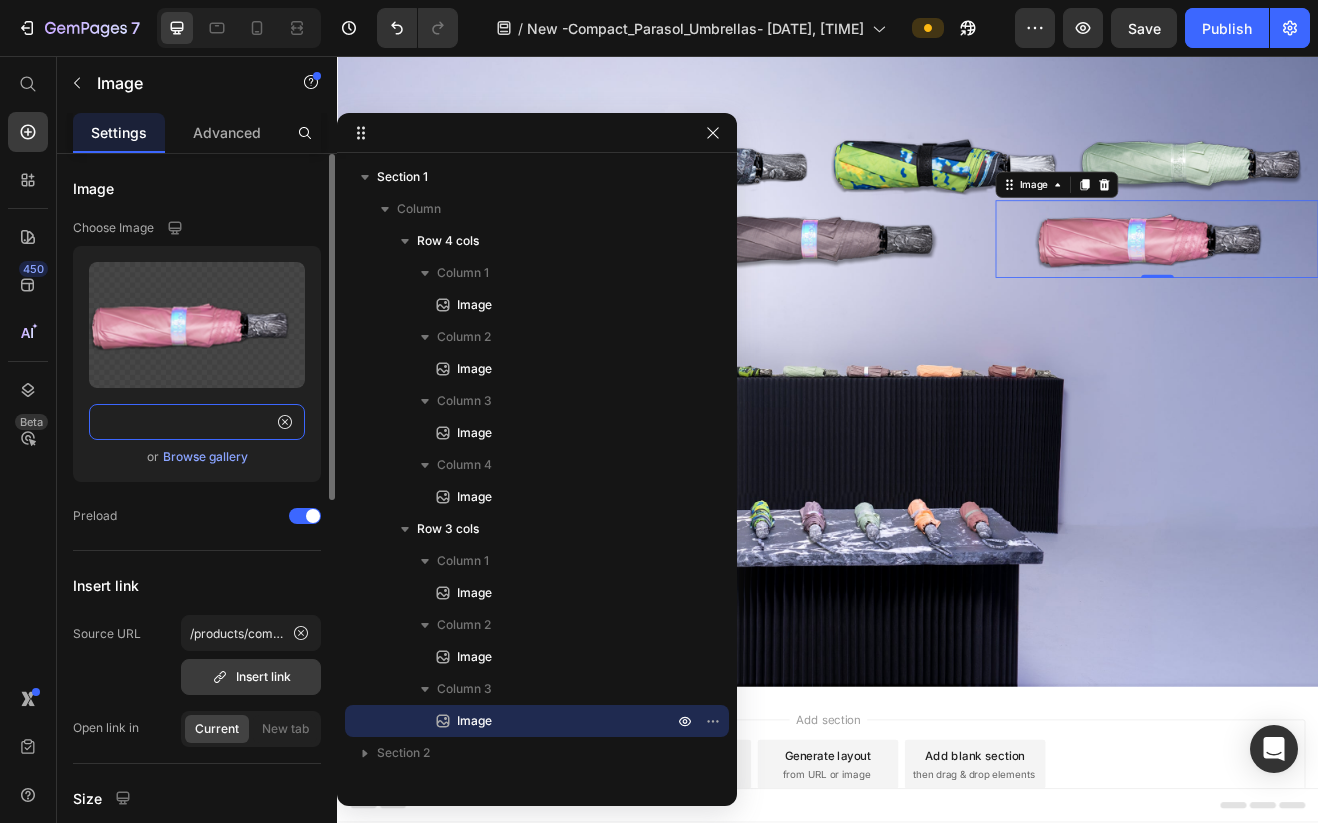 type on "https://cdn.shopify.com/s/files/1/0872/9133/0836/files/blush_300px.png?v=1752380751" 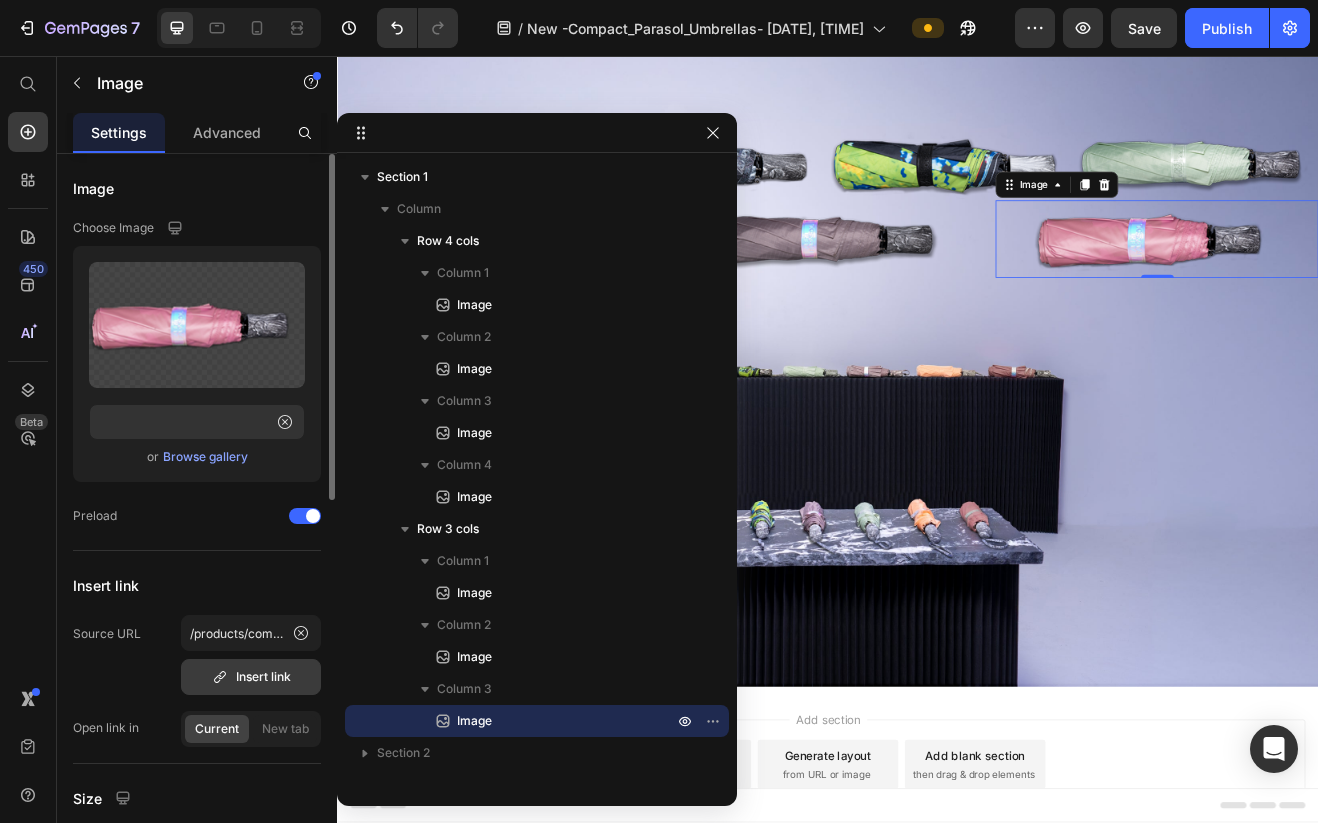 scroll, scrollTop: 0, scrollLeft: 0, axis: both 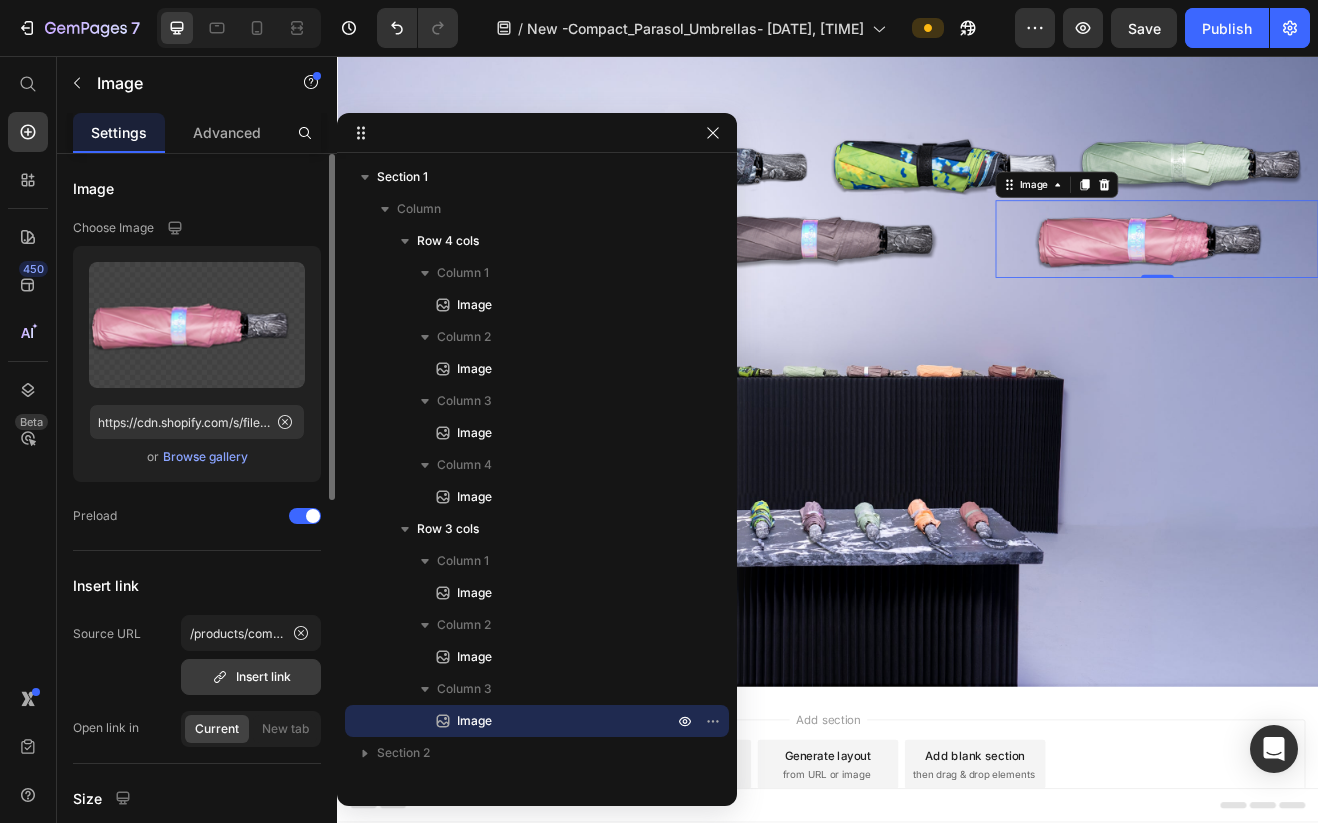 click on "/products/compact-sun-parasol-lilac  Insert link" at bounding box center (251, 655) 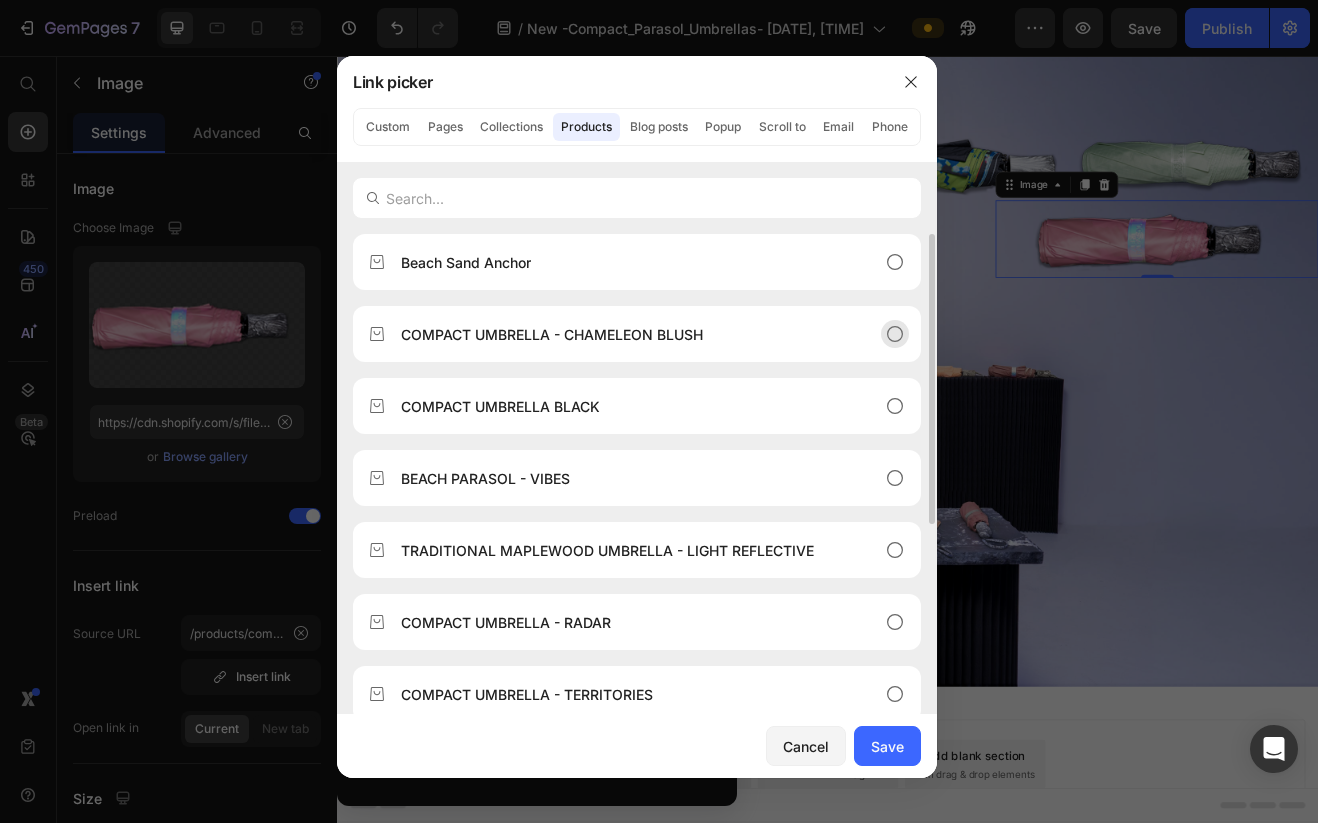 drag, startPoint x: 635, startPoint y: 322, endPoint x: 643, endPoint y: 333, distance: 13.601471 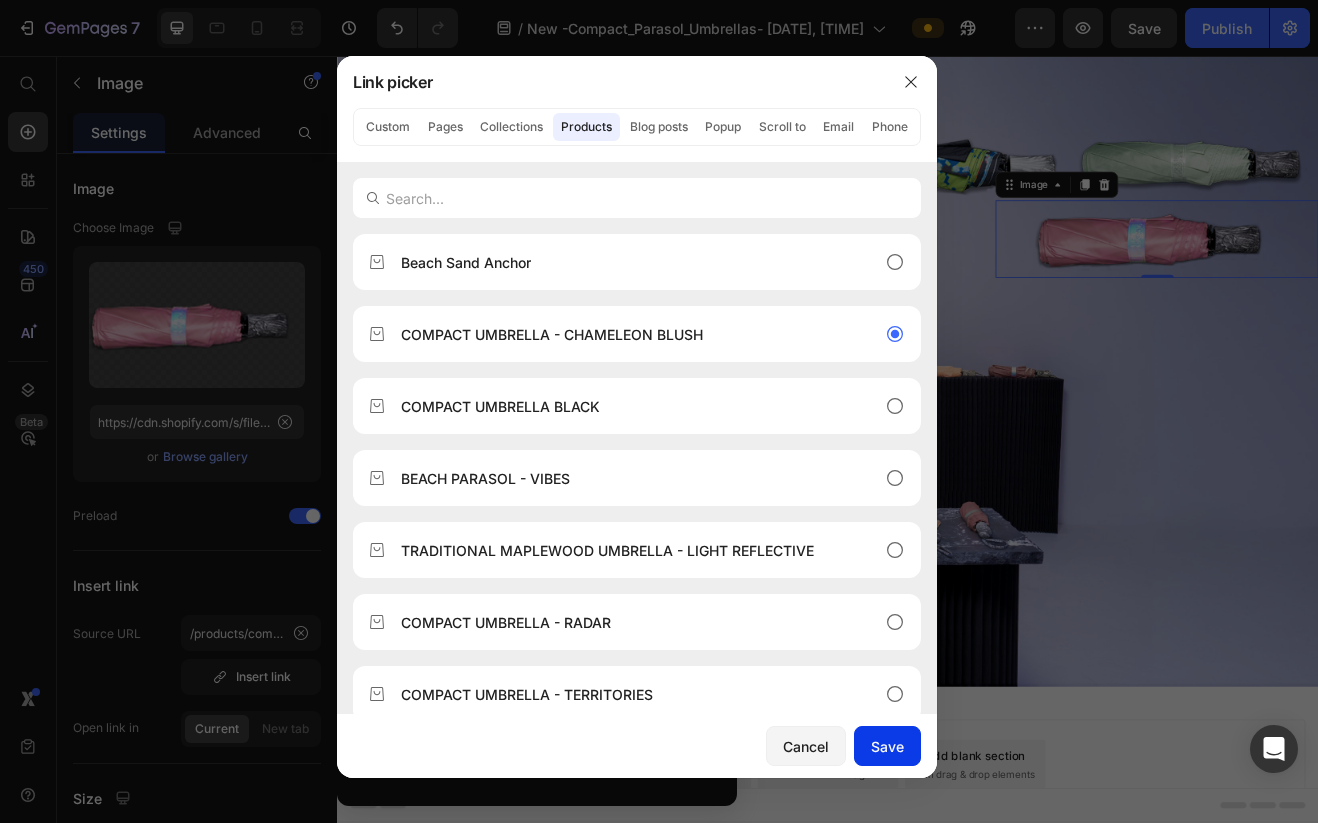 click on "Save" 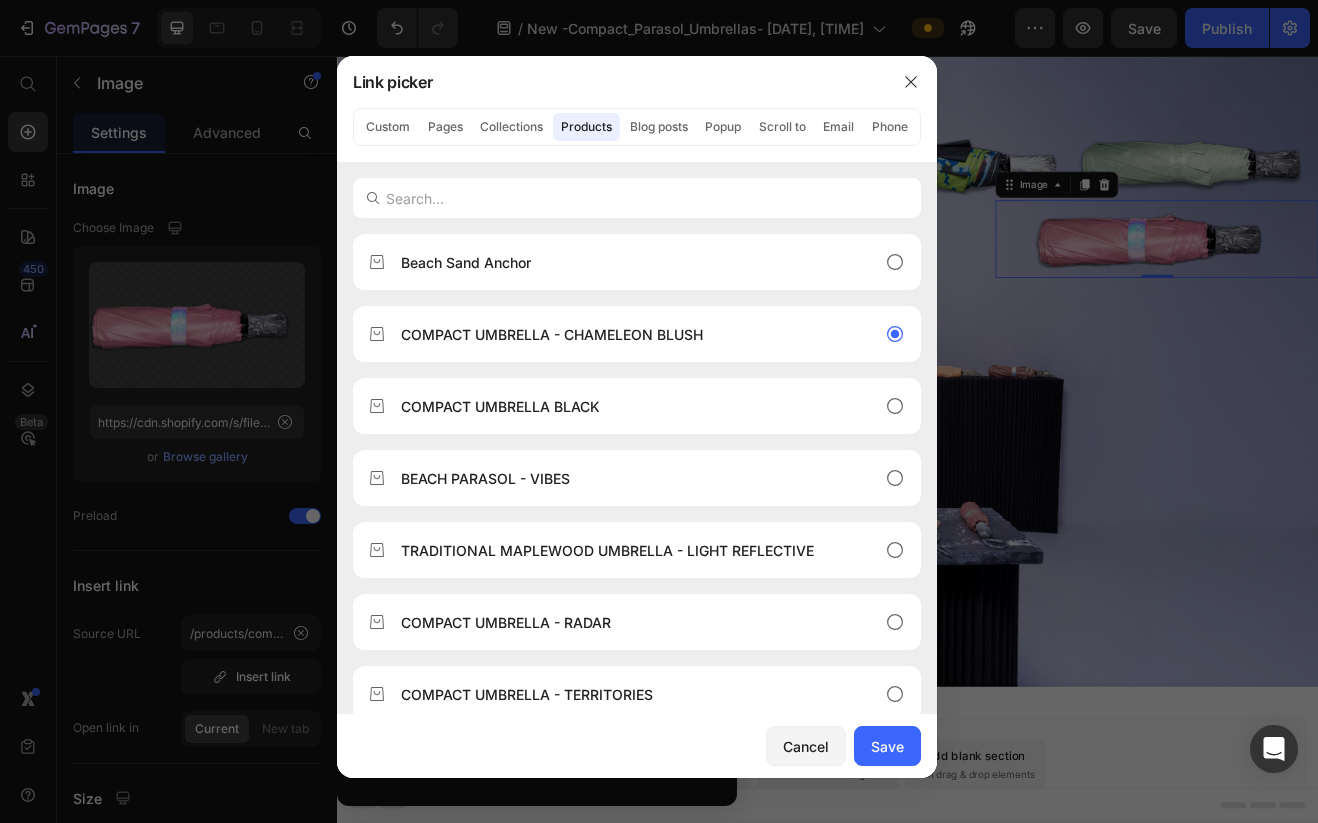 type on "/products/compact-umbrella-chameleon-blush" 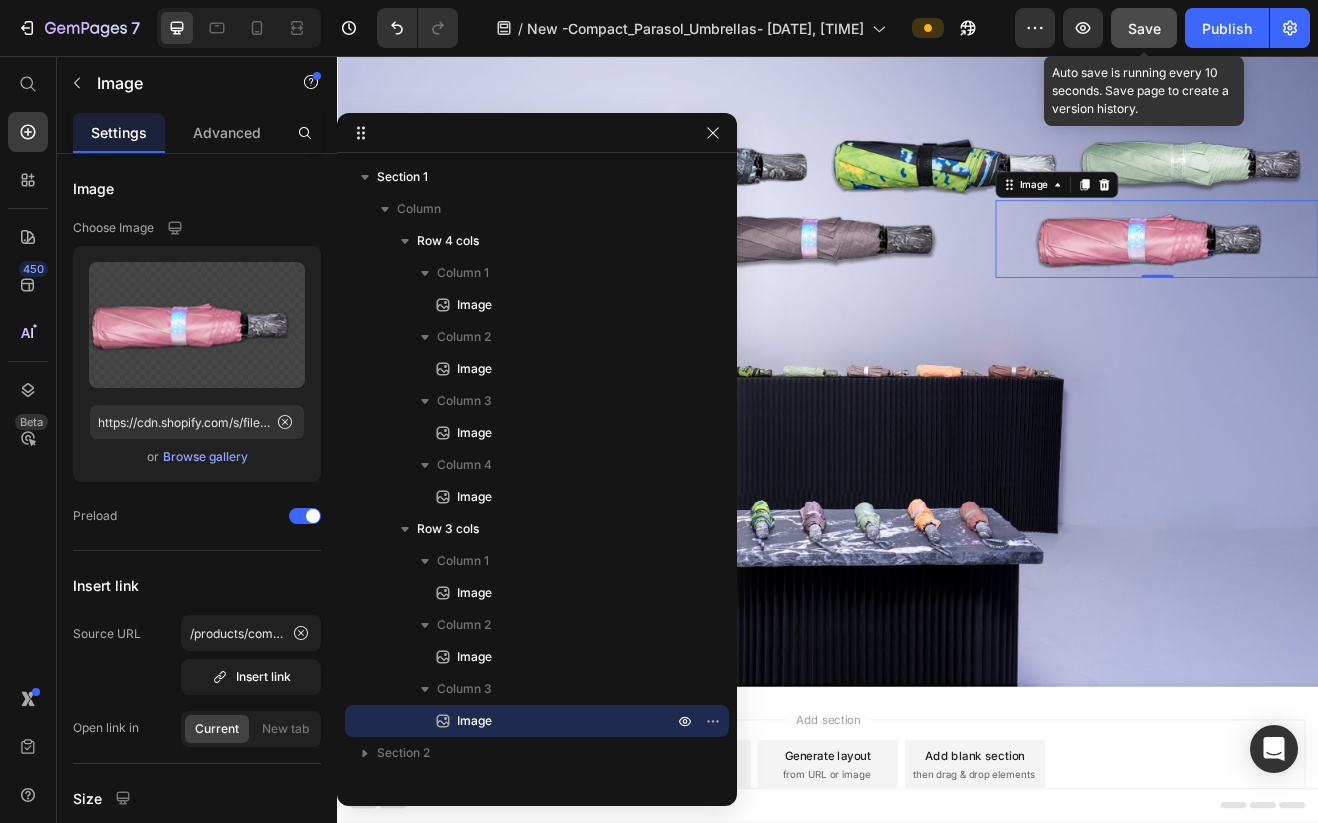 click on "Save" at bounding box center [1144, 28] 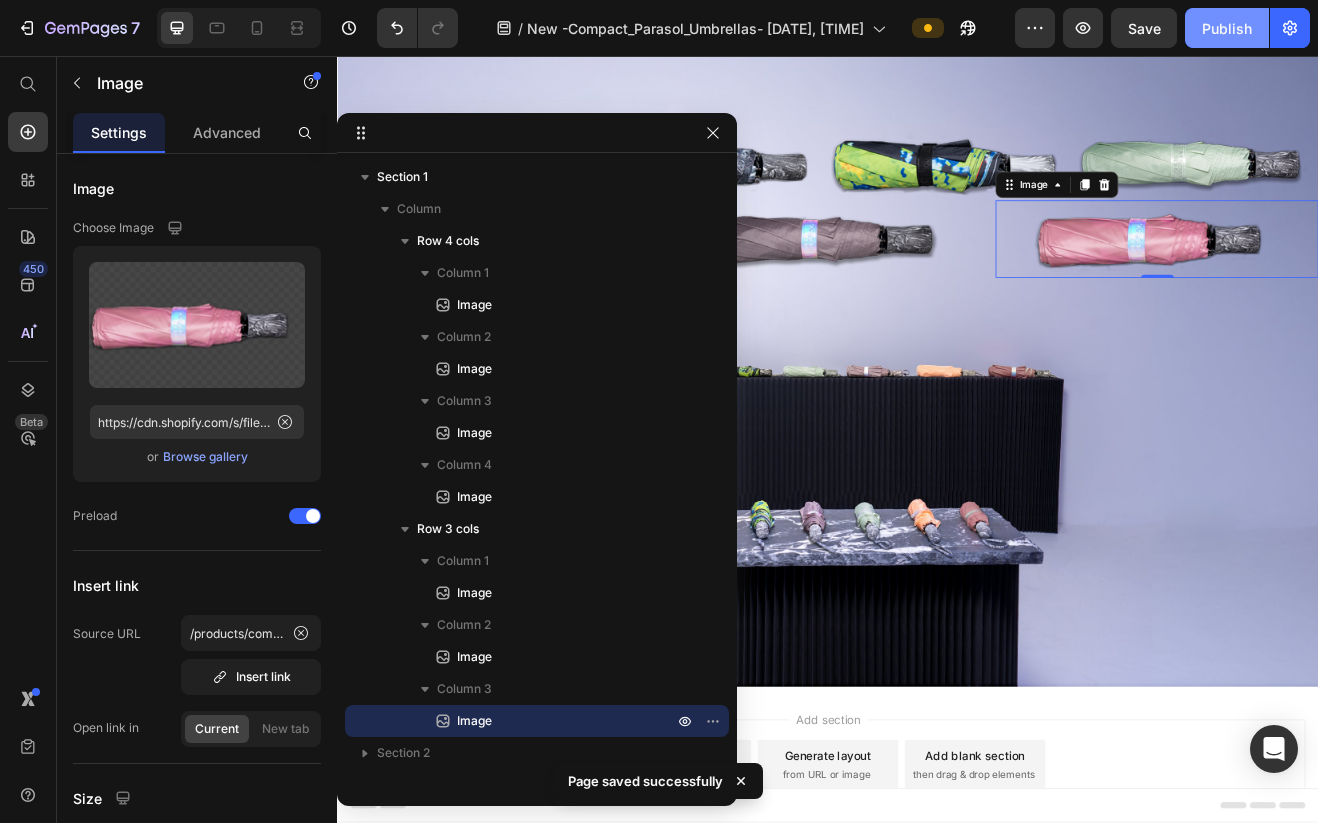 click on "Publish" 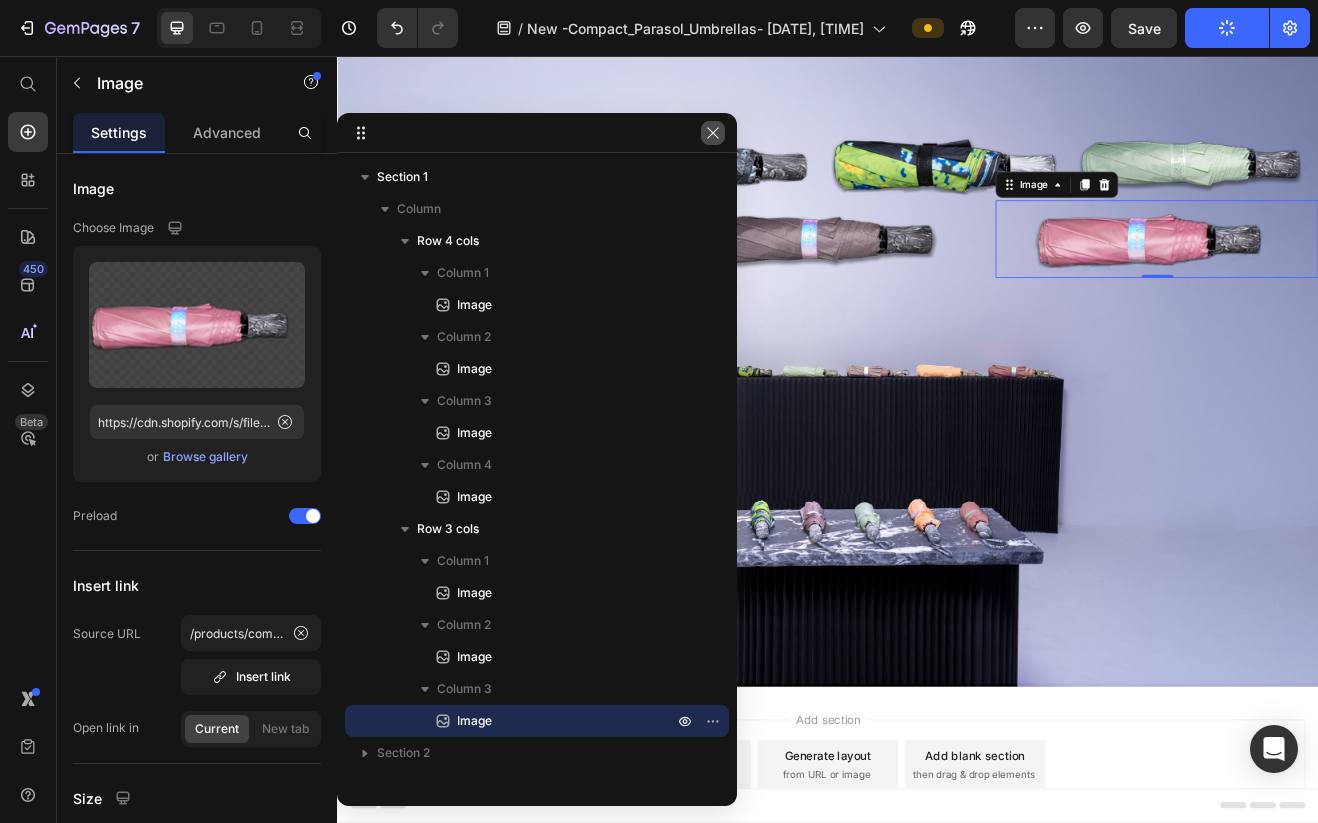 click 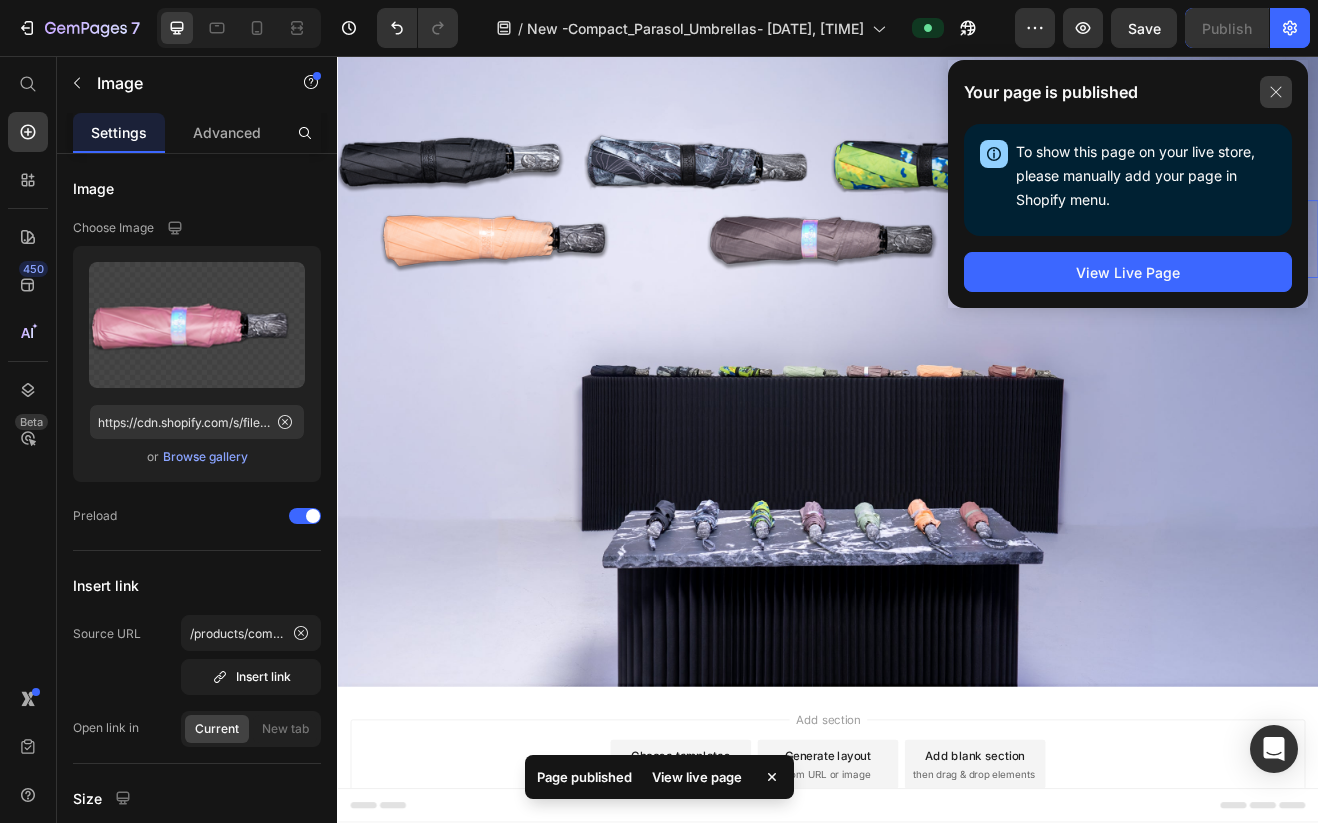 click 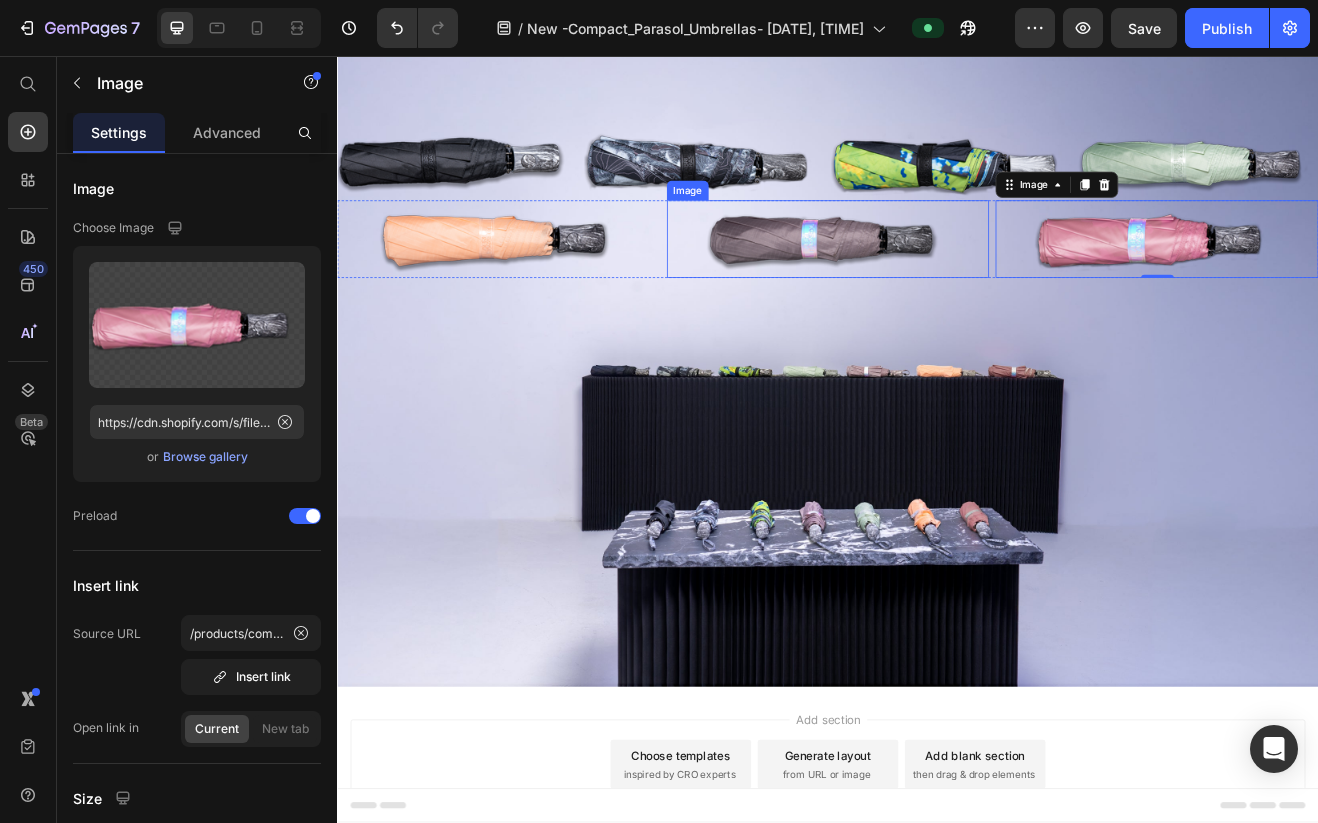 click at bounding box center (937, 280) 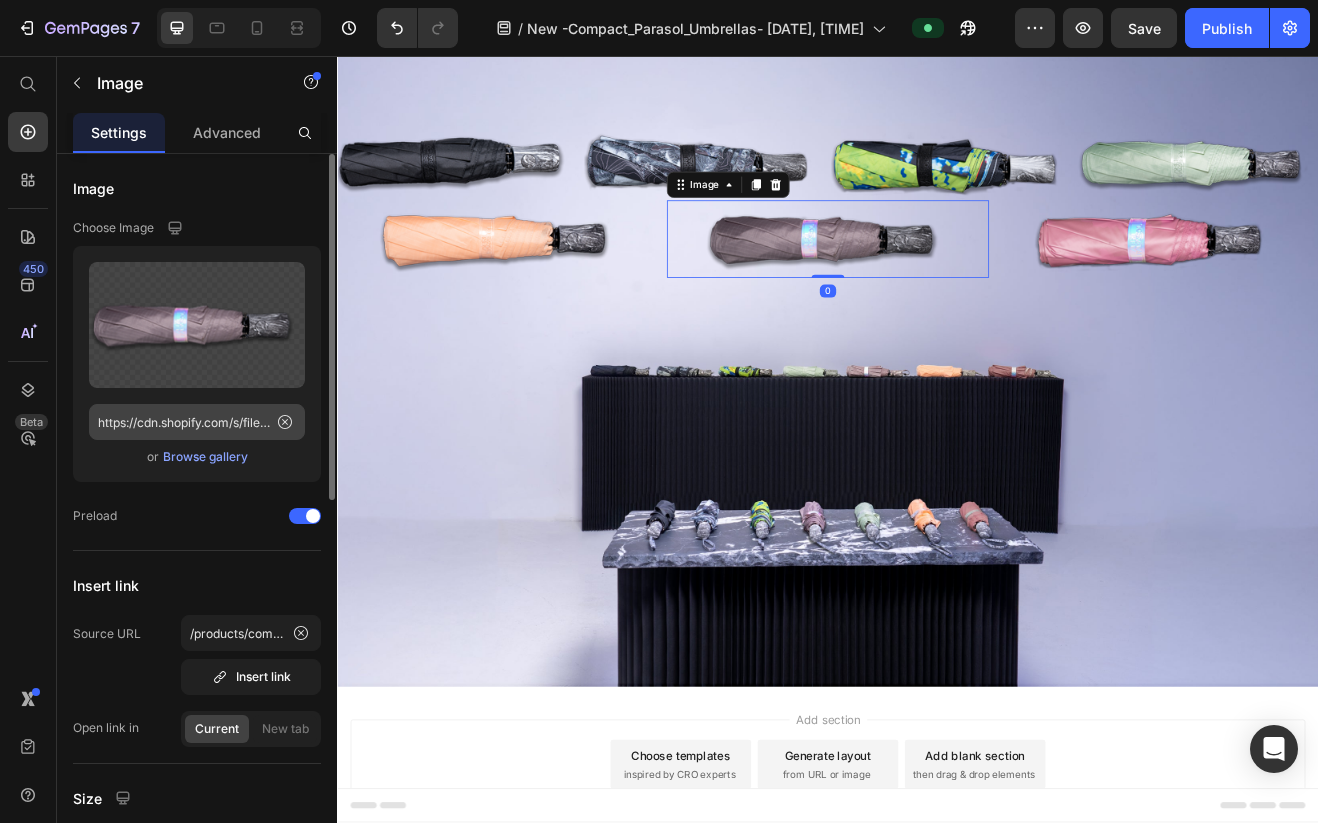 click 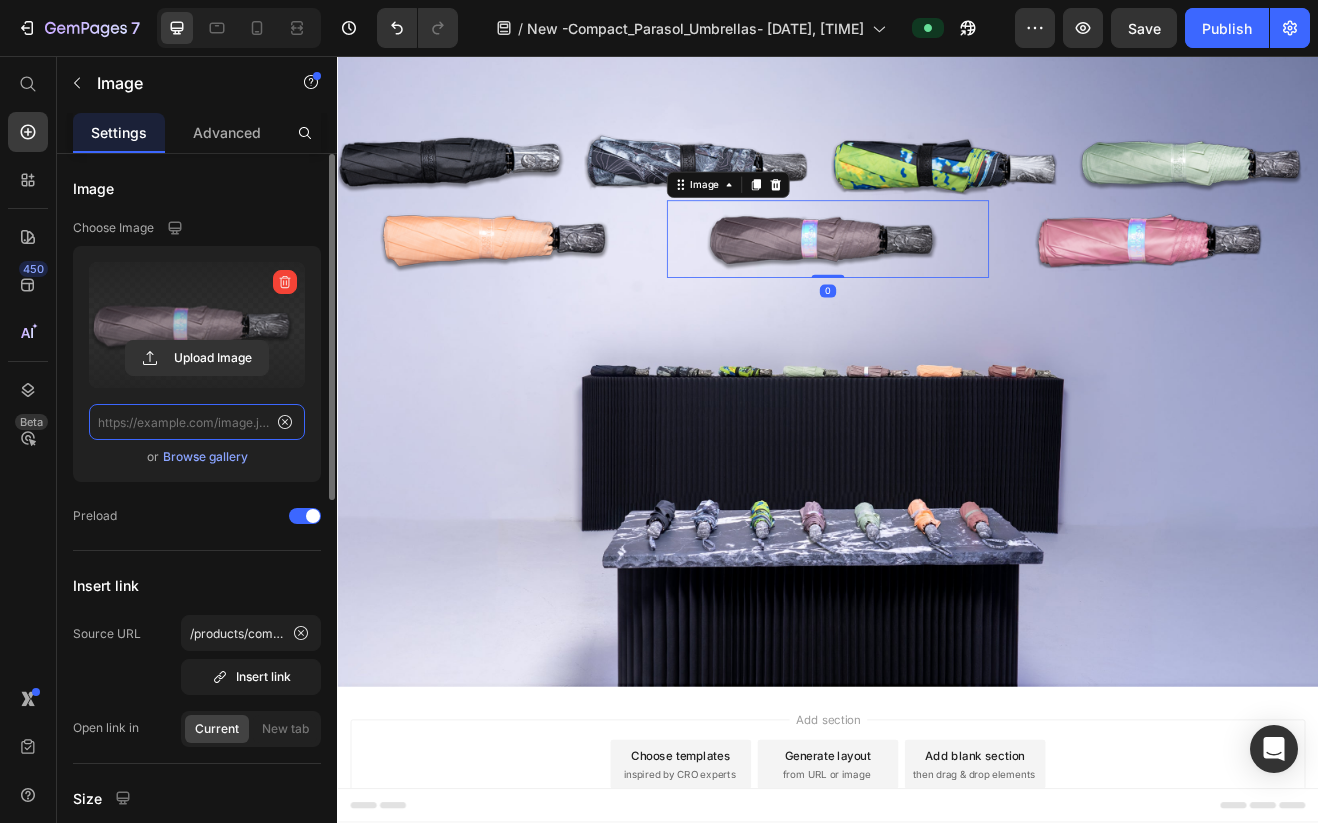 scroll, scrollTop: 0, scrollLeft: 0, axis: both 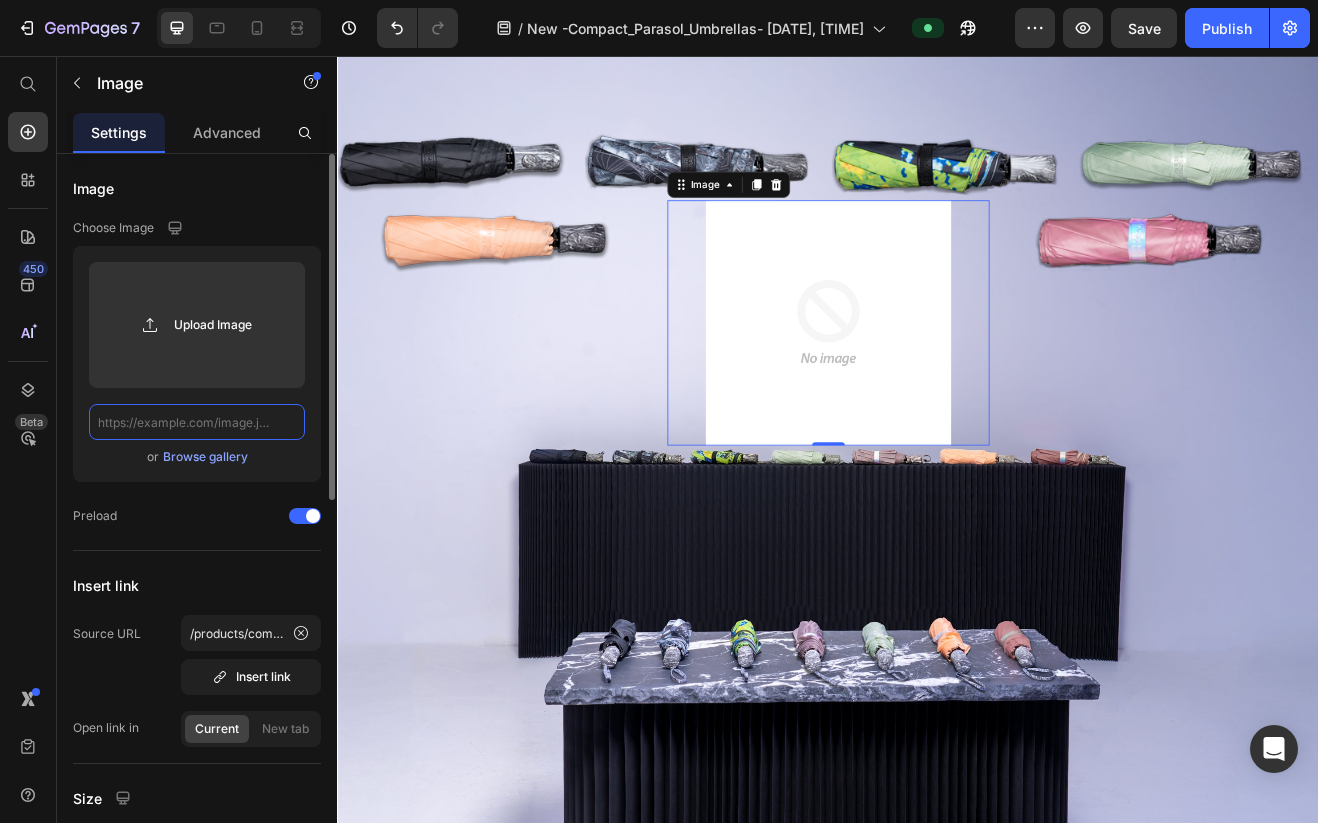 paste on "https://cdn.shopify.com/s/files/1/0872/9133/0836/files/blush_300px.png?v=1752380751" 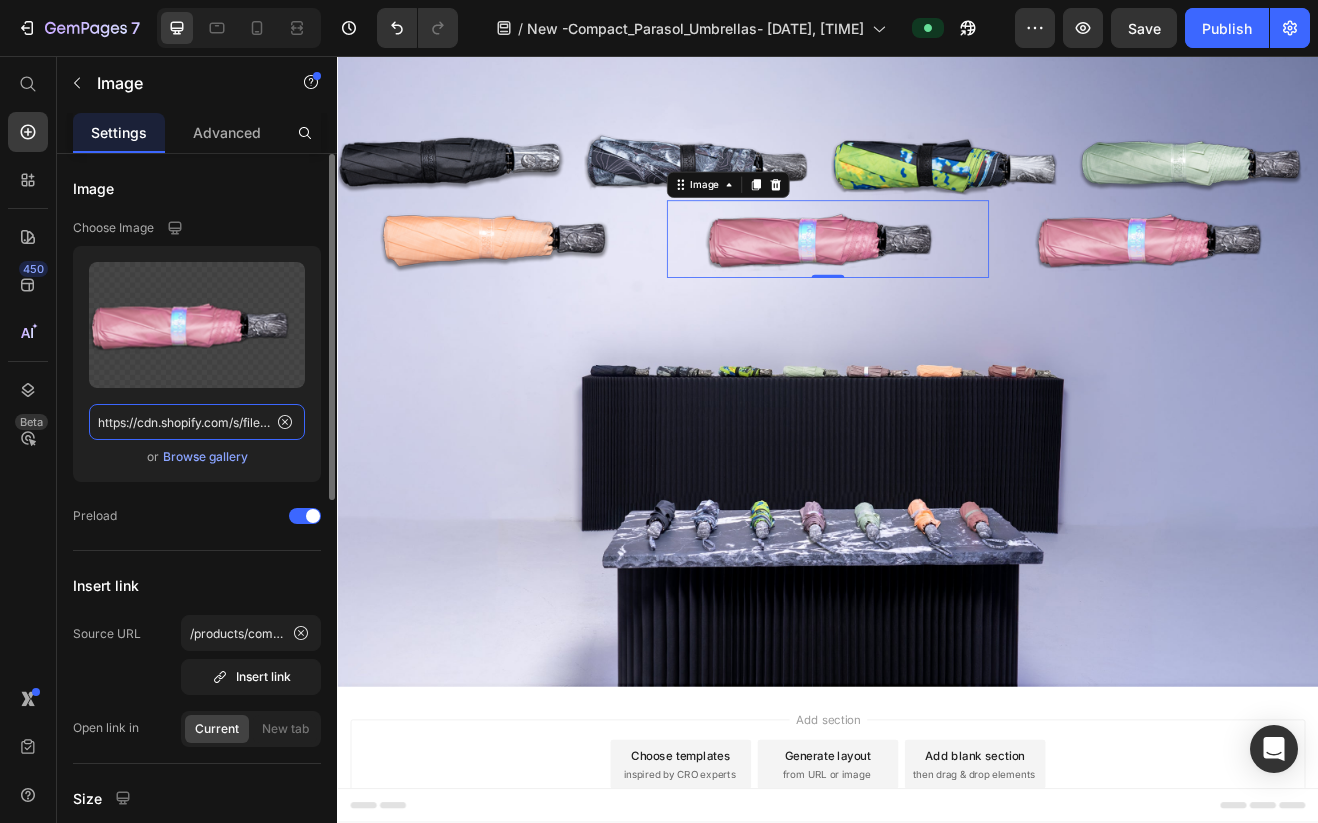 scroll, scrollTop: 0, scrollLeft: 324, axis: horizontal 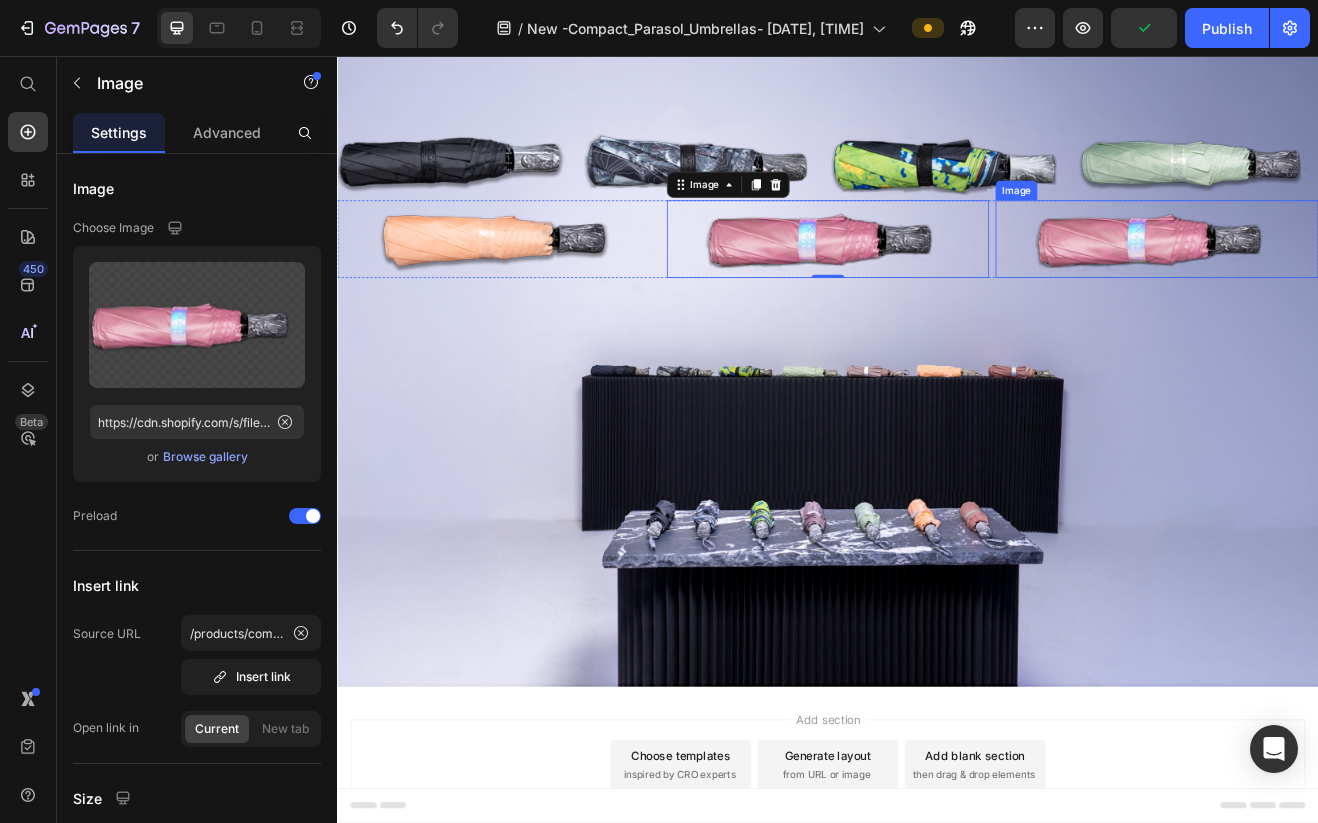 drag, startPoint x: 1383, startPoint y: 277, endPoint x: 1373, endPoint y: 270, distance: 12.206555 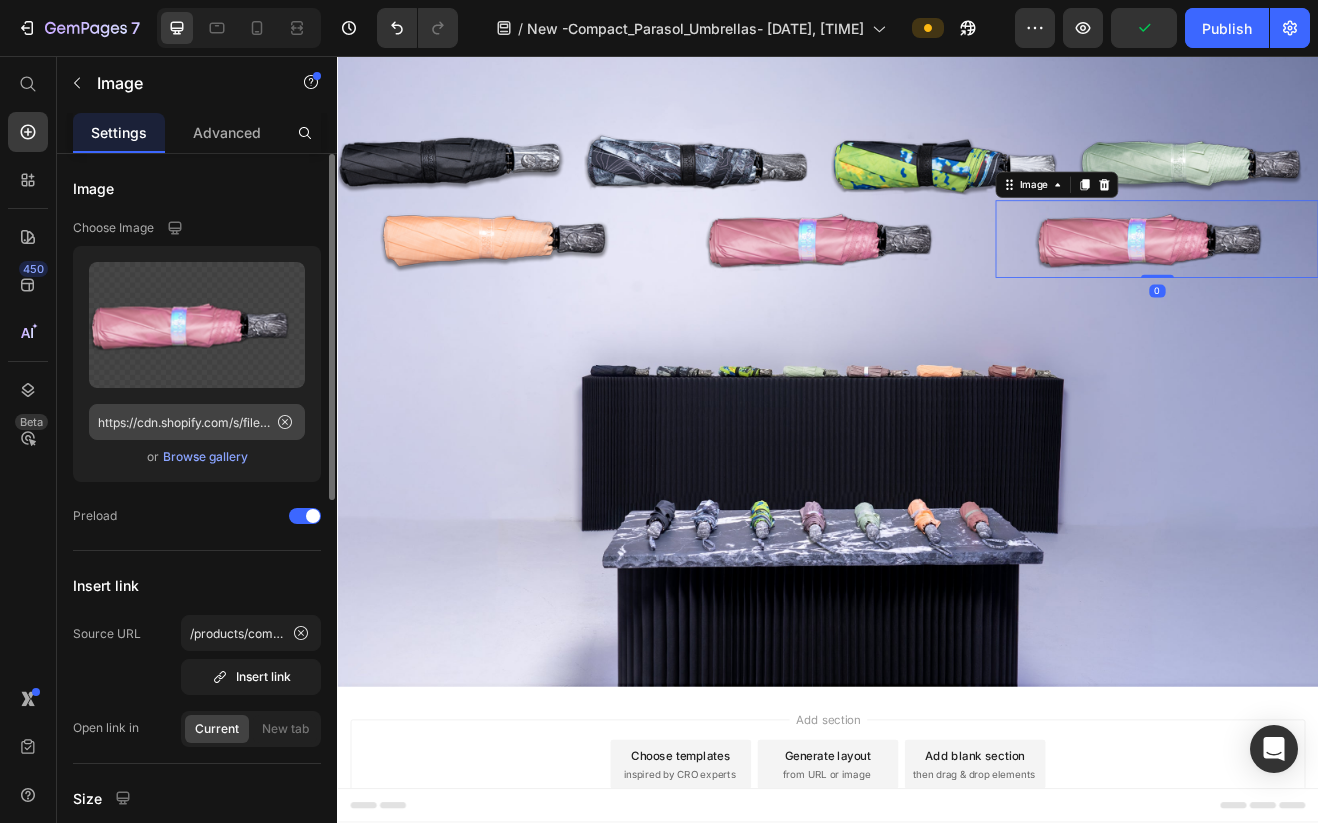 click 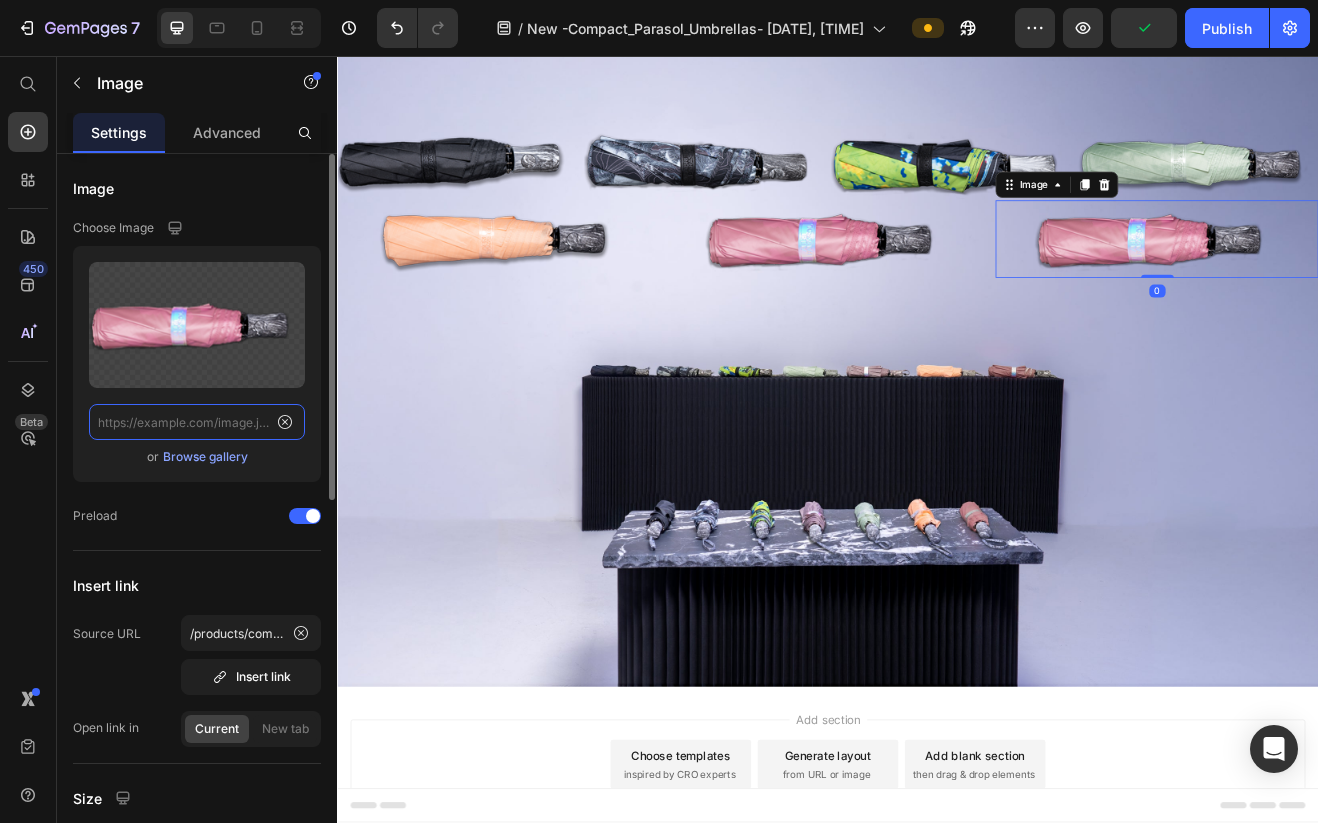 scroll, scrollTop: 0, scrollLeft: 0, axis: both 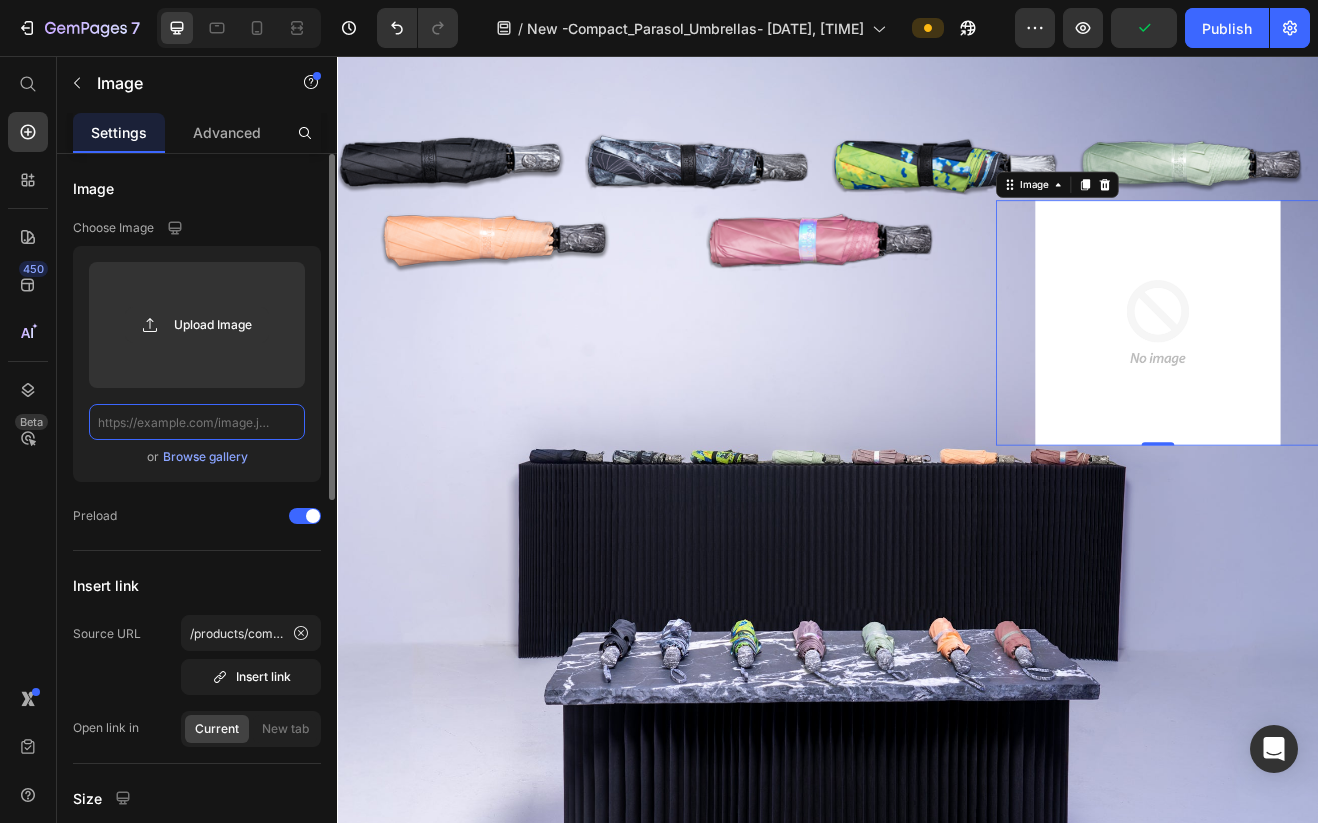 click 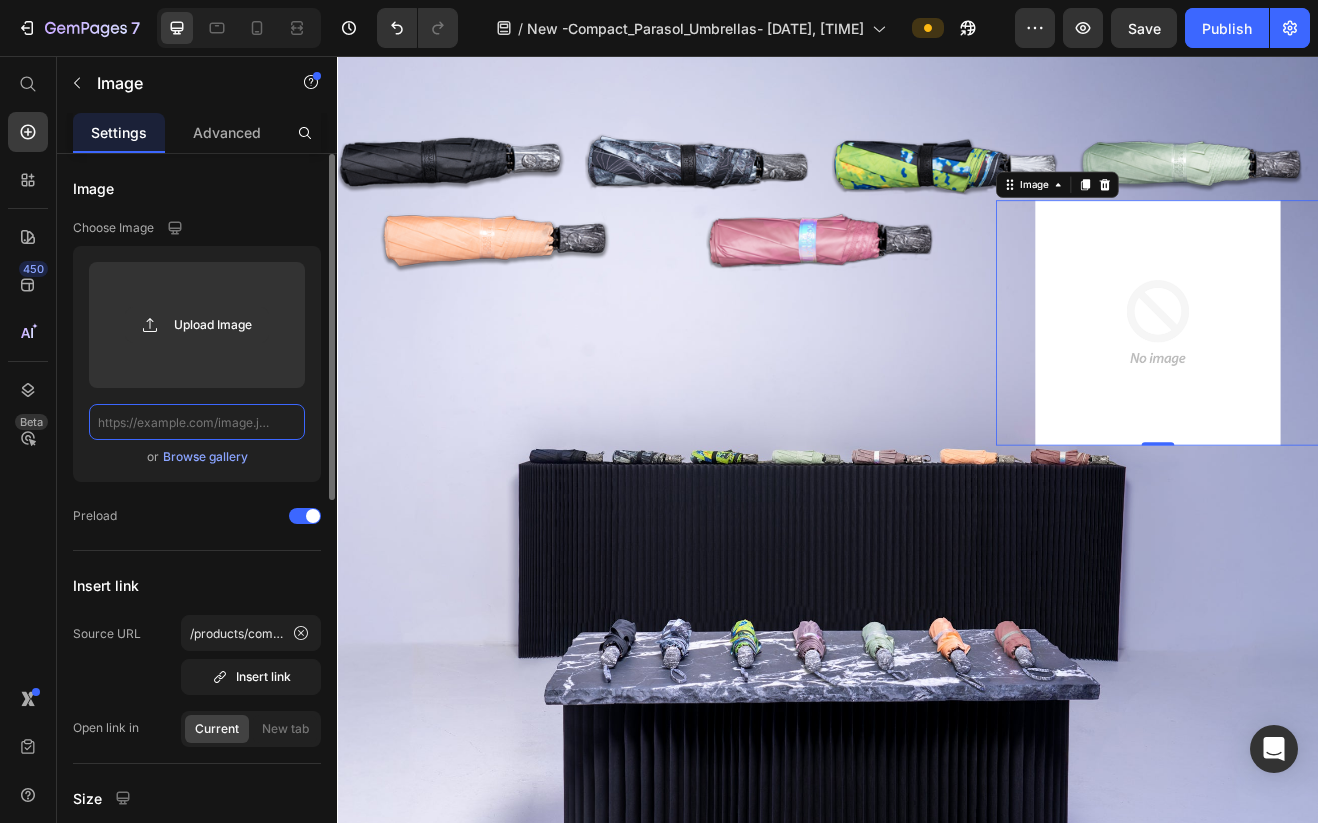 paste on "https://cdn.shopify.com/s/files/1/0872/9133/0836/files/lilac_300px.png?v=1752380780" 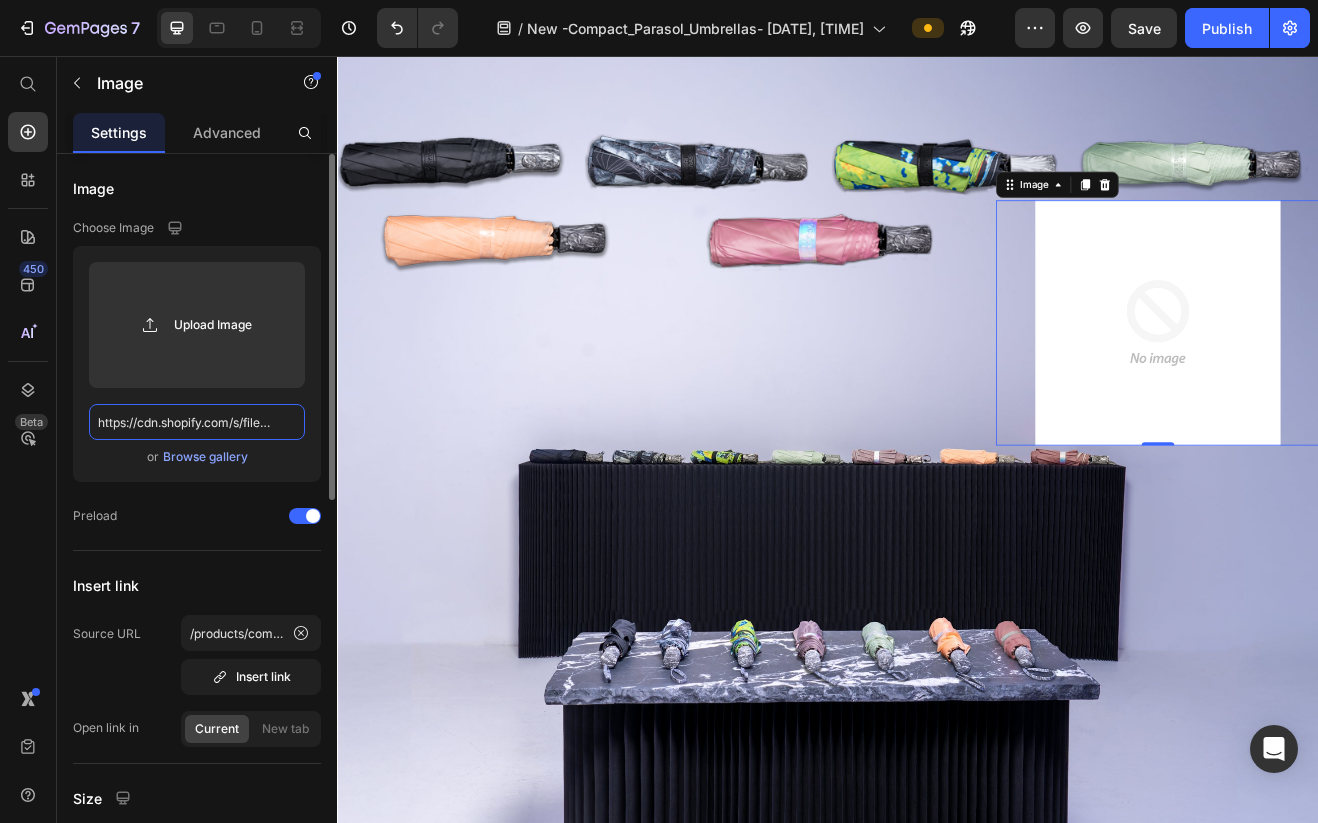 scroll, scrollTop: 0, scrollLeft: 318, axis: horizontal 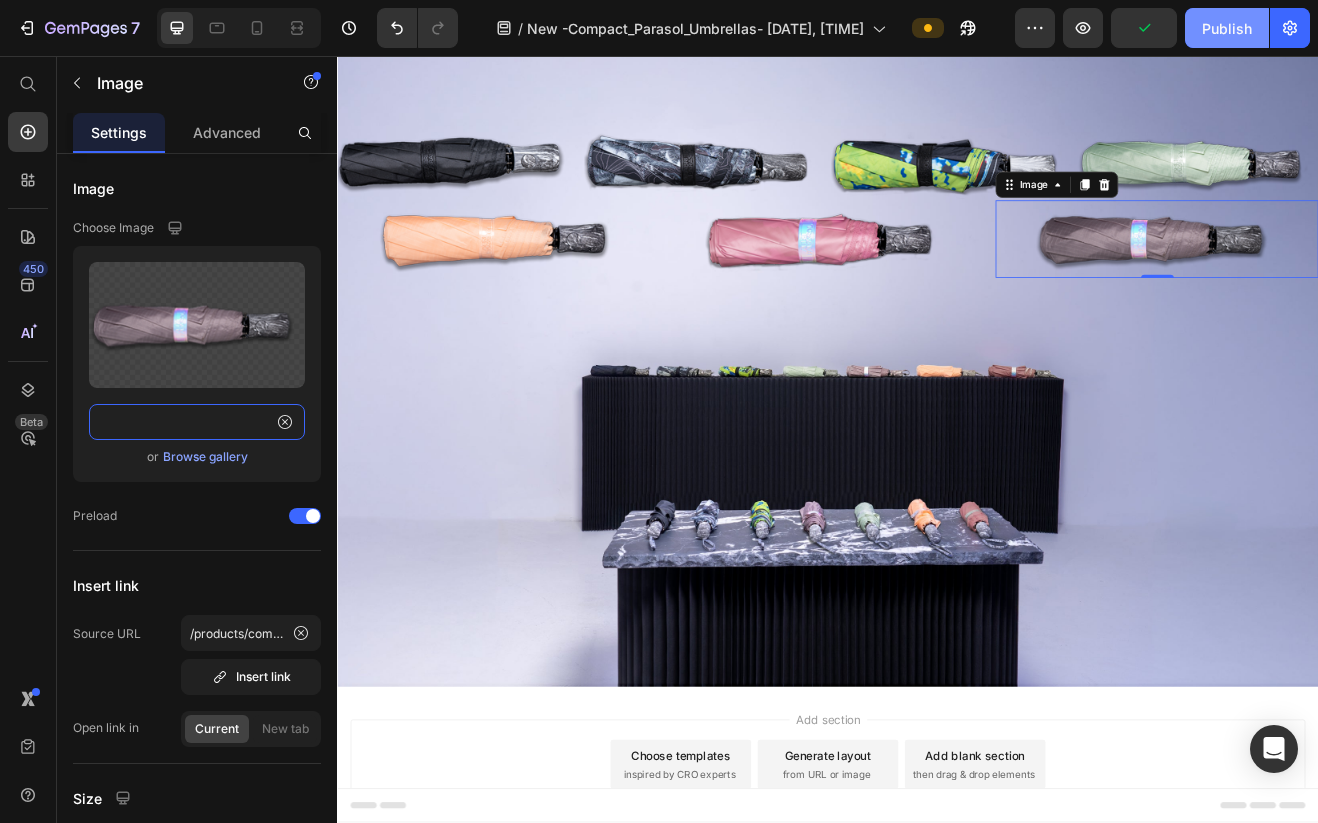 type on "https://cdn.shopify.com/s/files/1/0872/9133/0836/files/lilac_300px.png?v=1752380780" 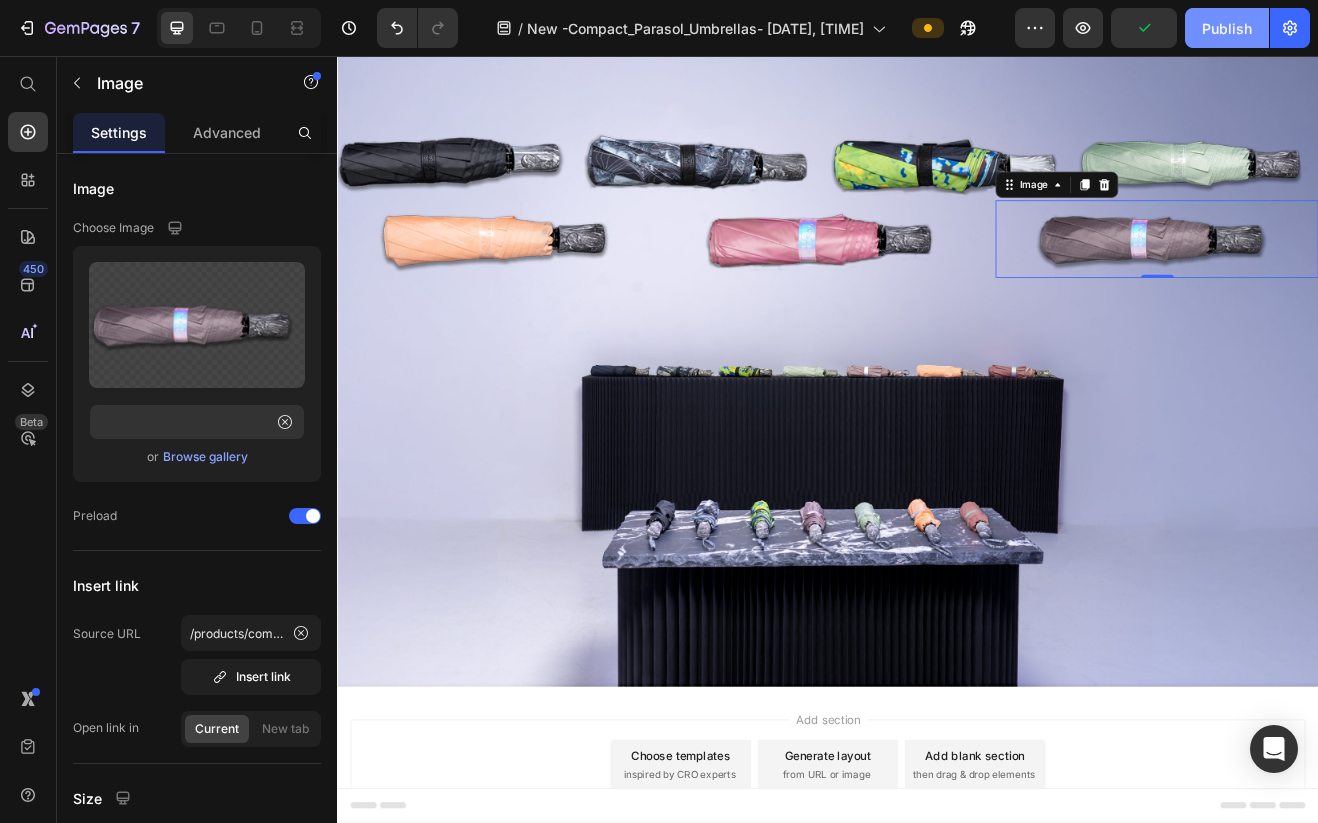 scroll, scrollTop: 0, scrollLeft: 0, axis: both 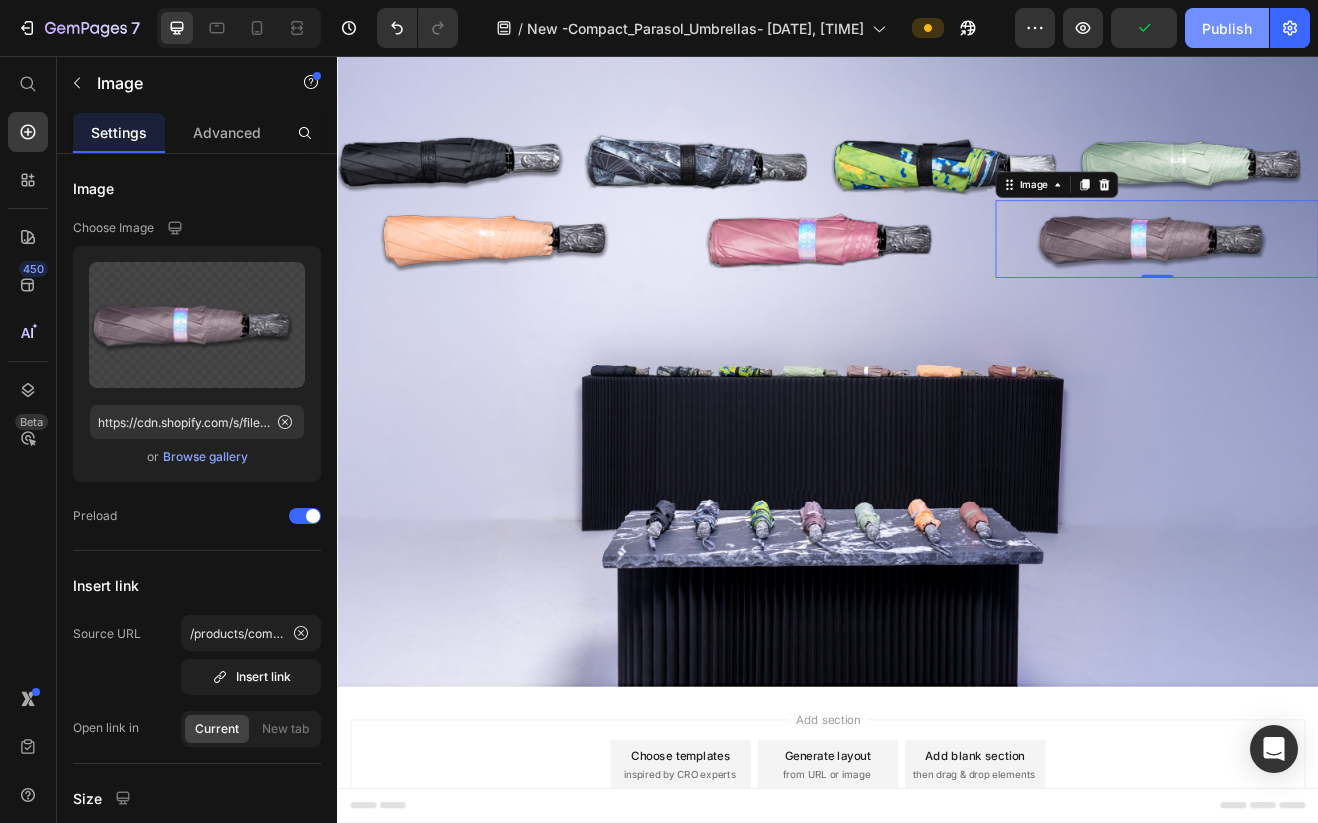 click on "Publish" at bounding box center (1227, 28) 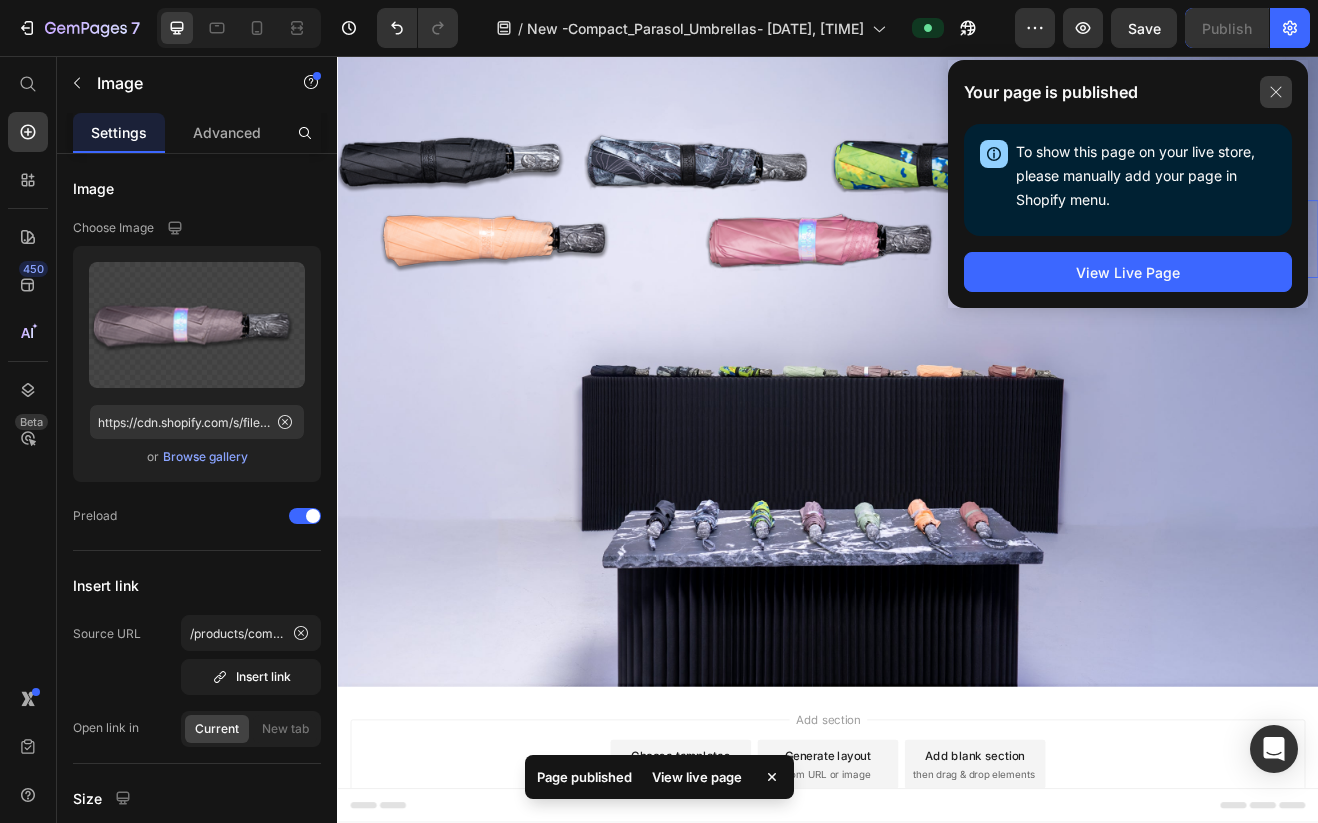 click 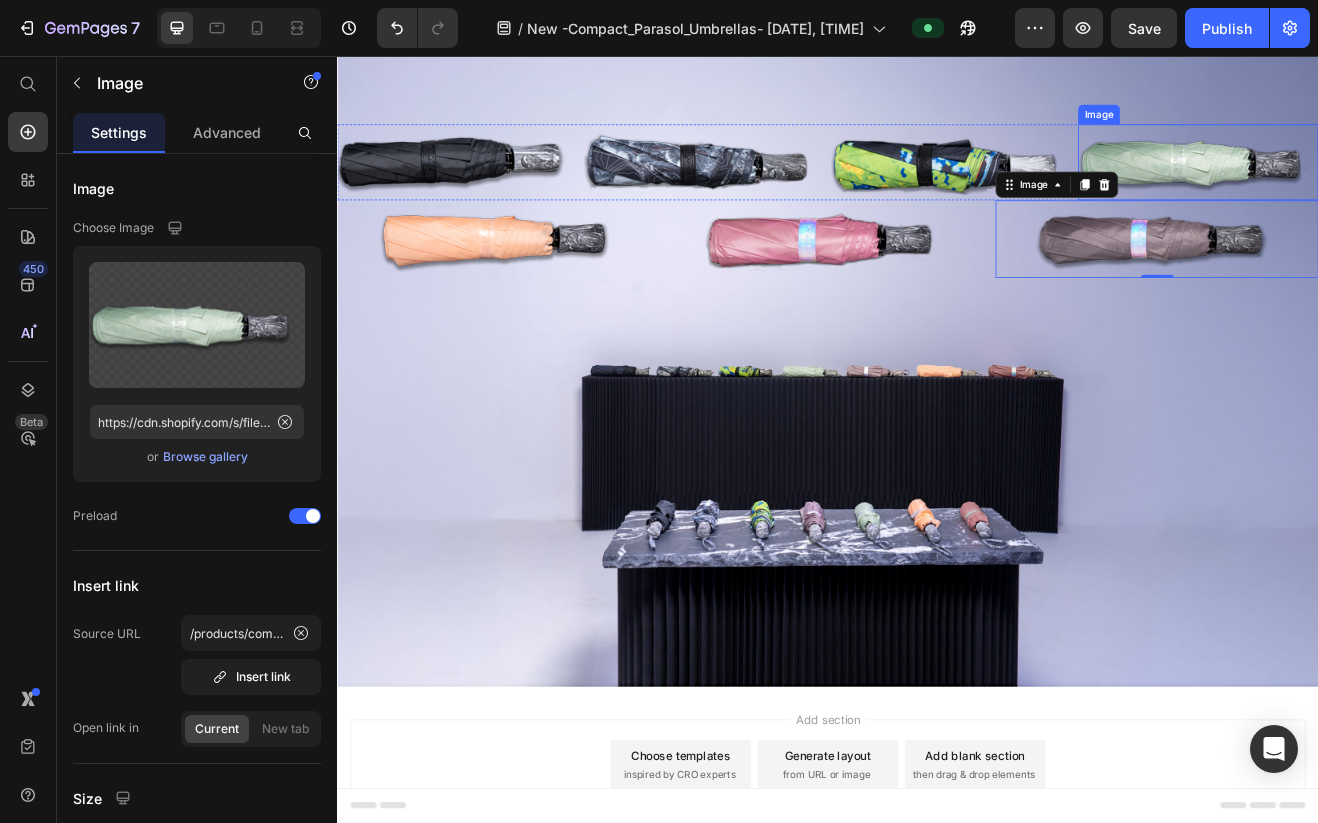 drag, startPoint x: 1306, startPoint y: 203, endPoint x: 1290, endPoint y: 198, distance: 16.763054 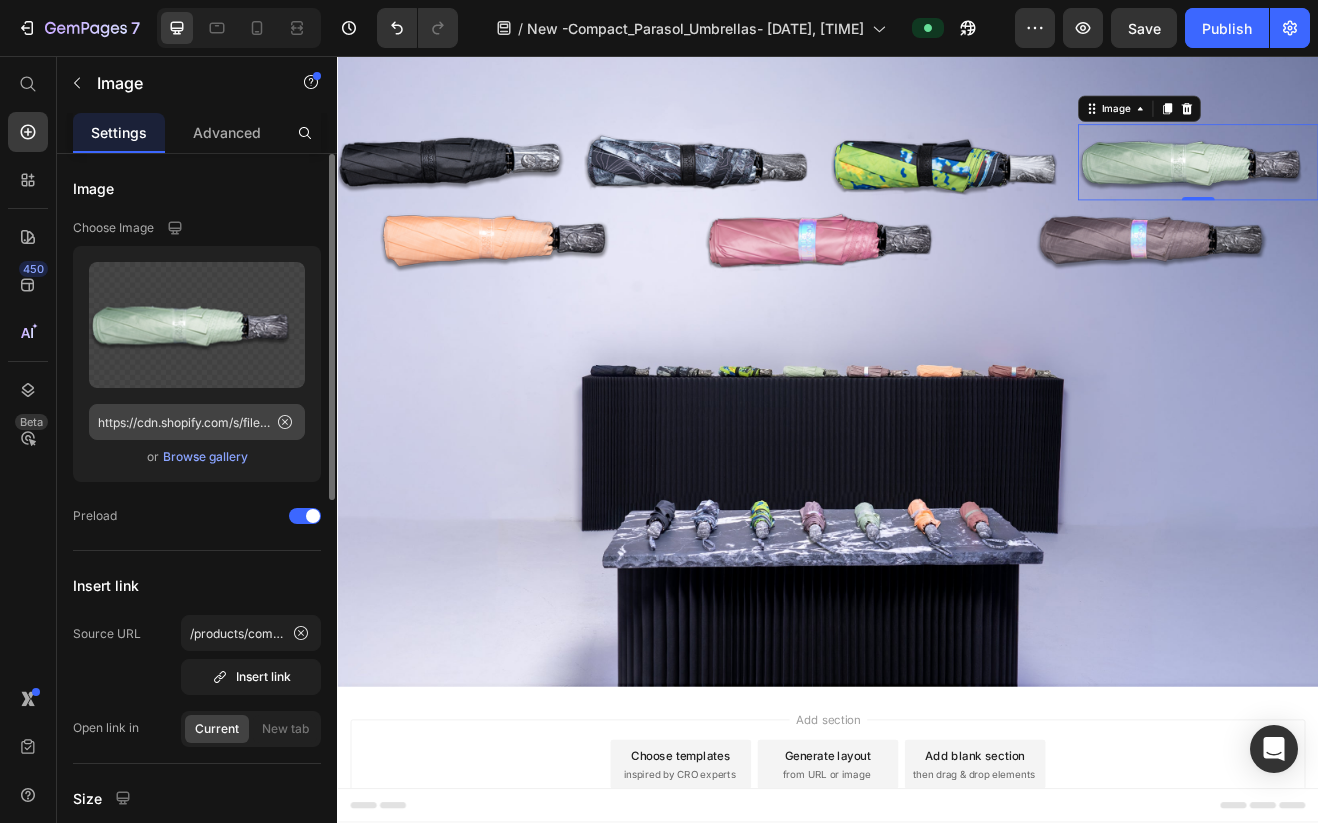 click 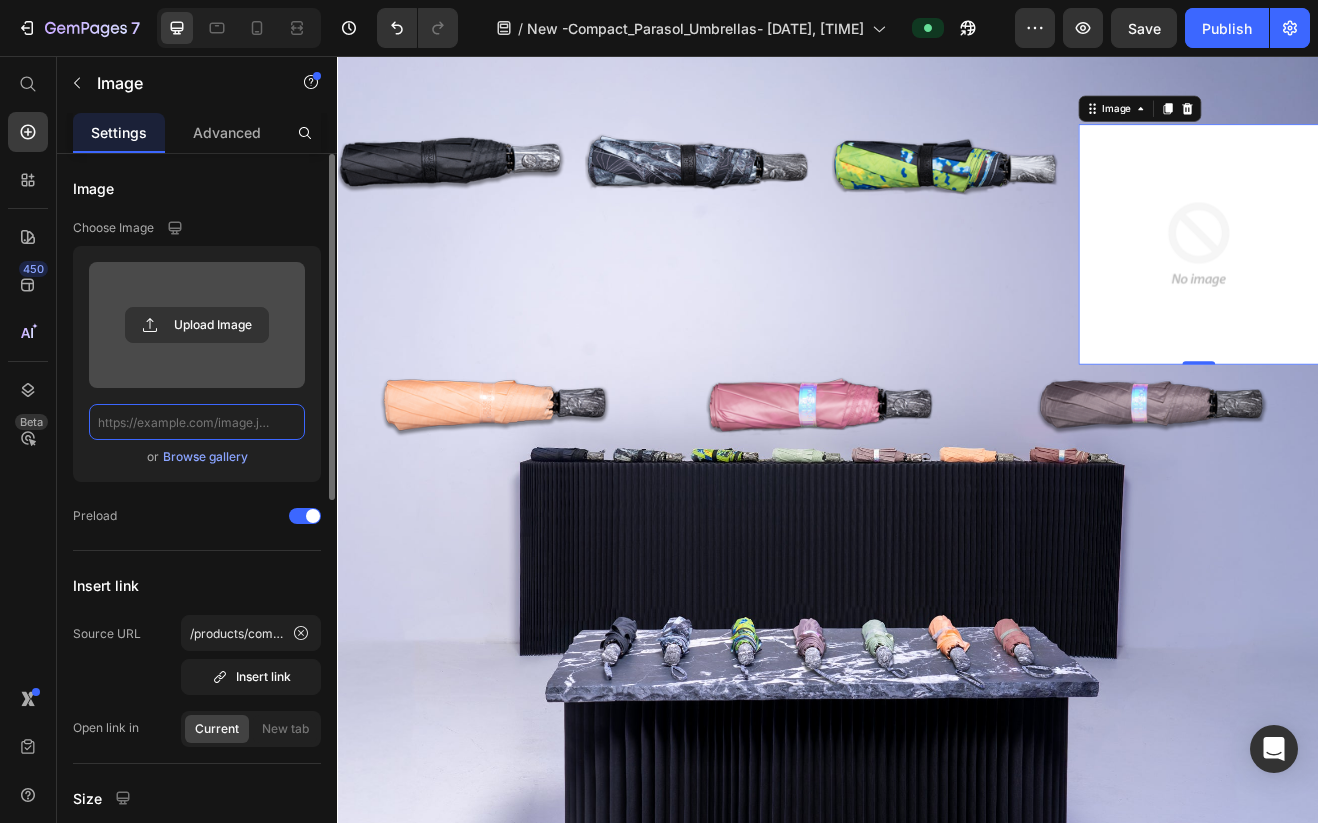 scroll, scrollTop: 0, scrollLeft: 0, axis: both 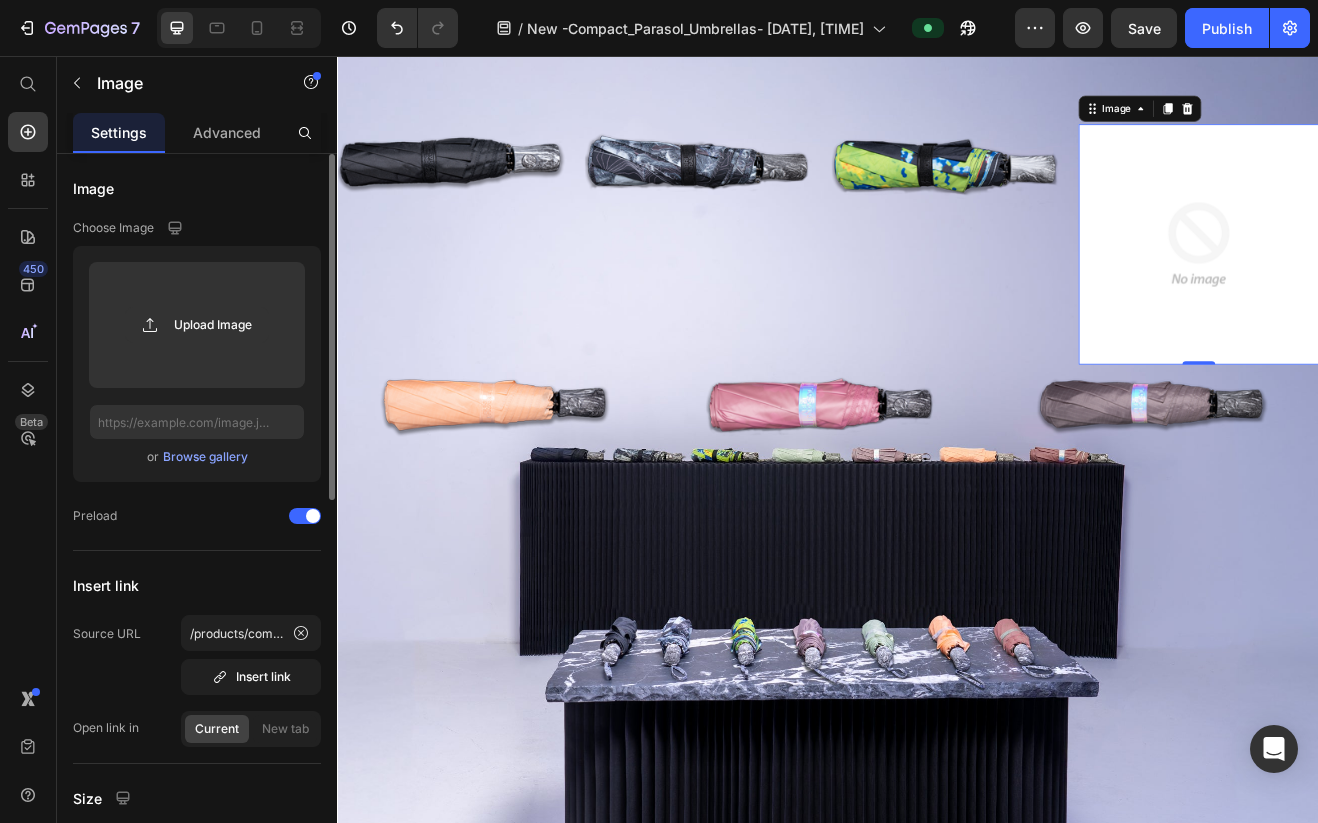 click on "Upload Image  or   Browse gallery" at bounding box center (197, 364) 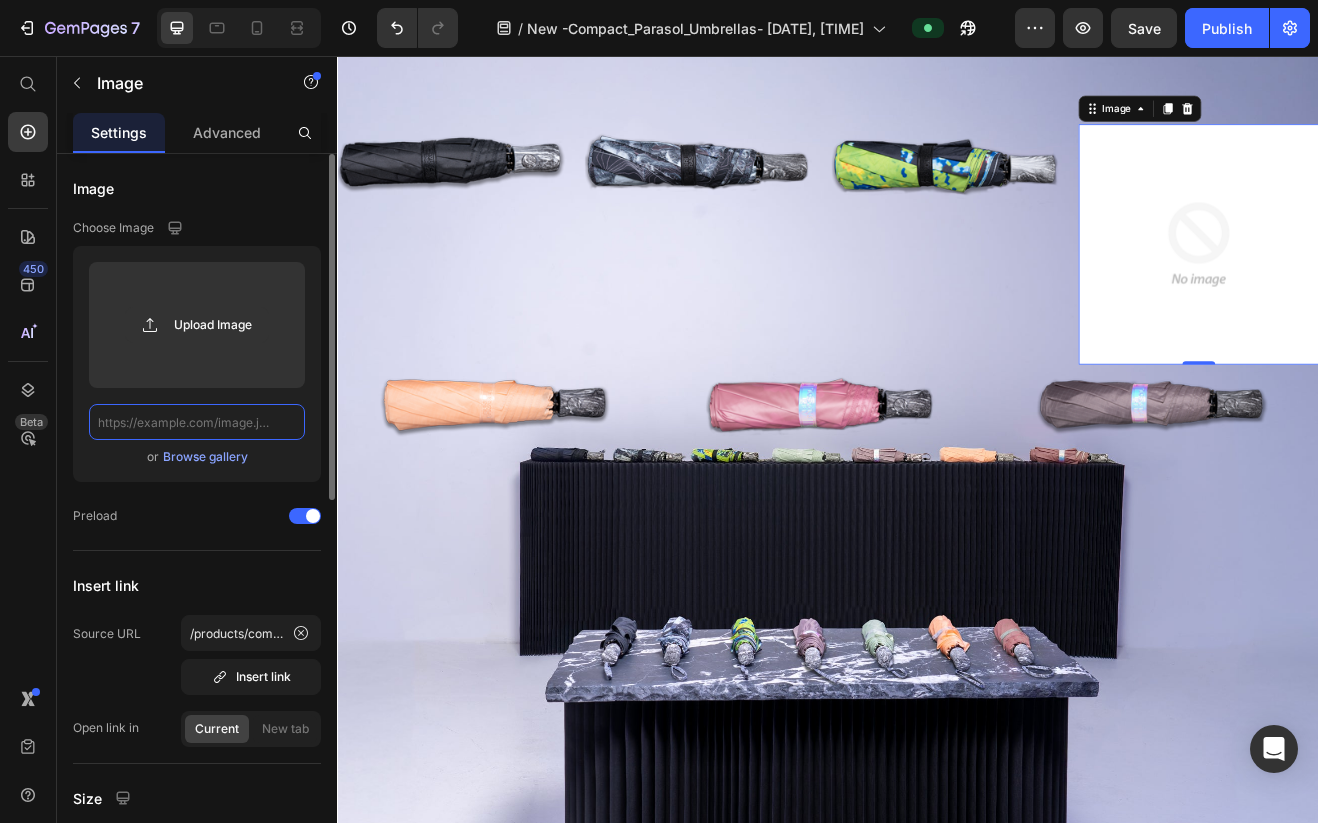 click 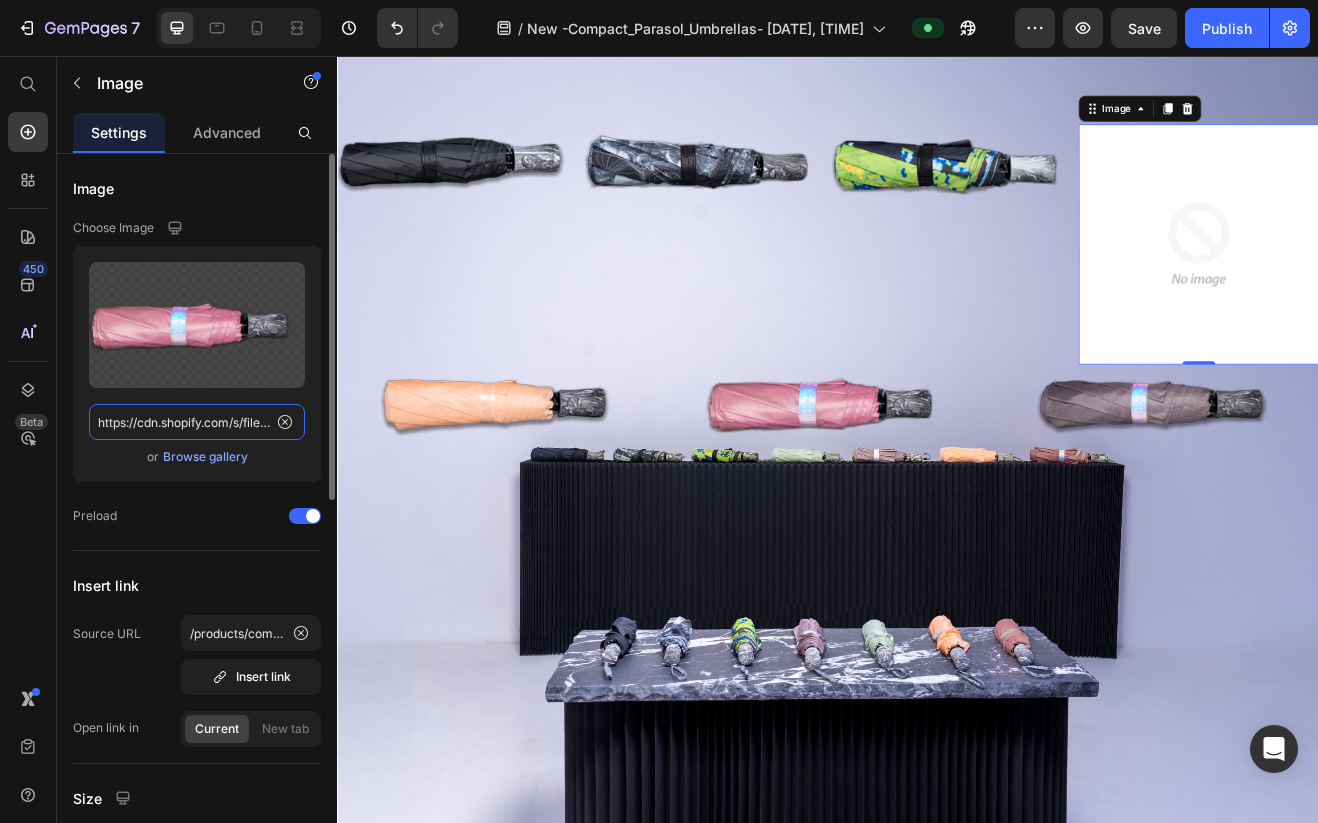 scroll, scrollTop: 0, scrollLeft: 324, axis: horizontal 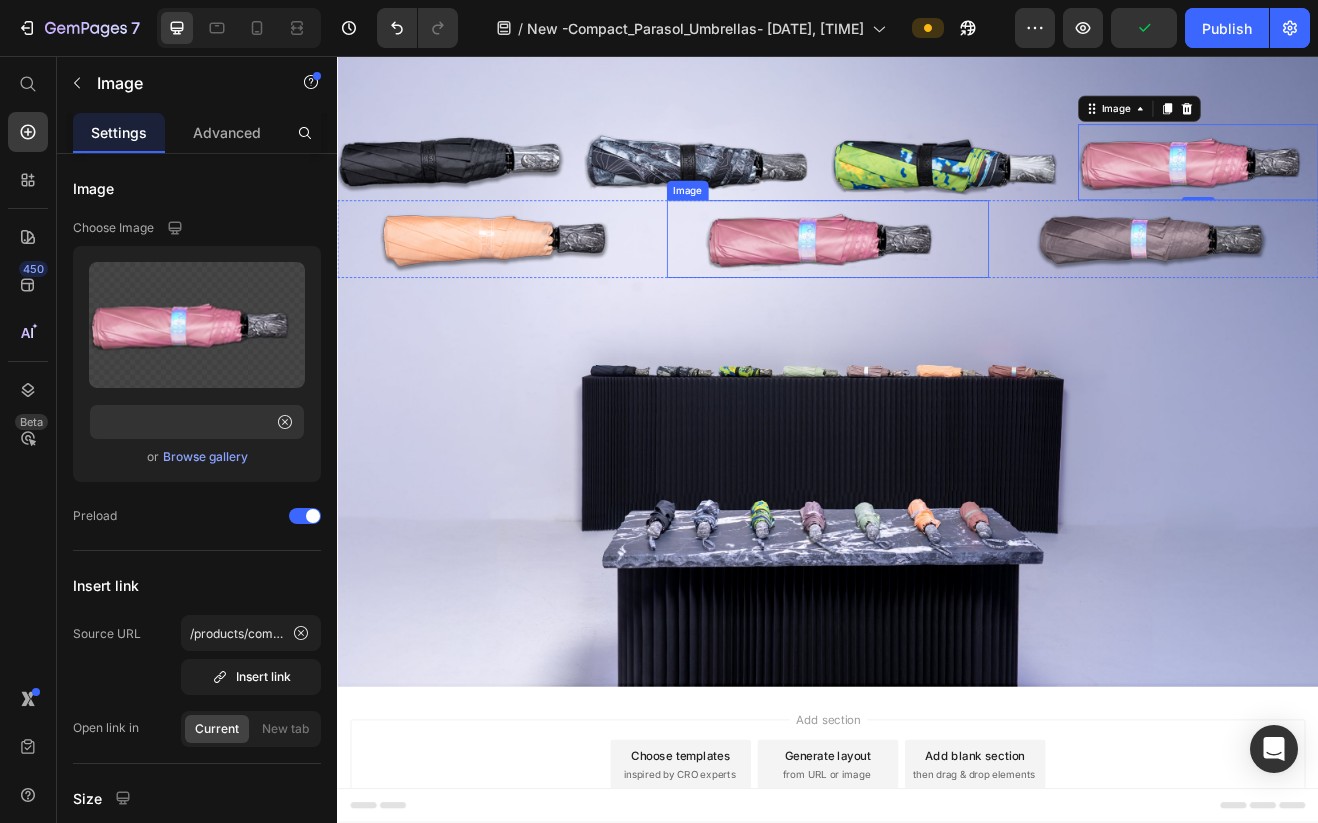click at bounding box center (937, 280) 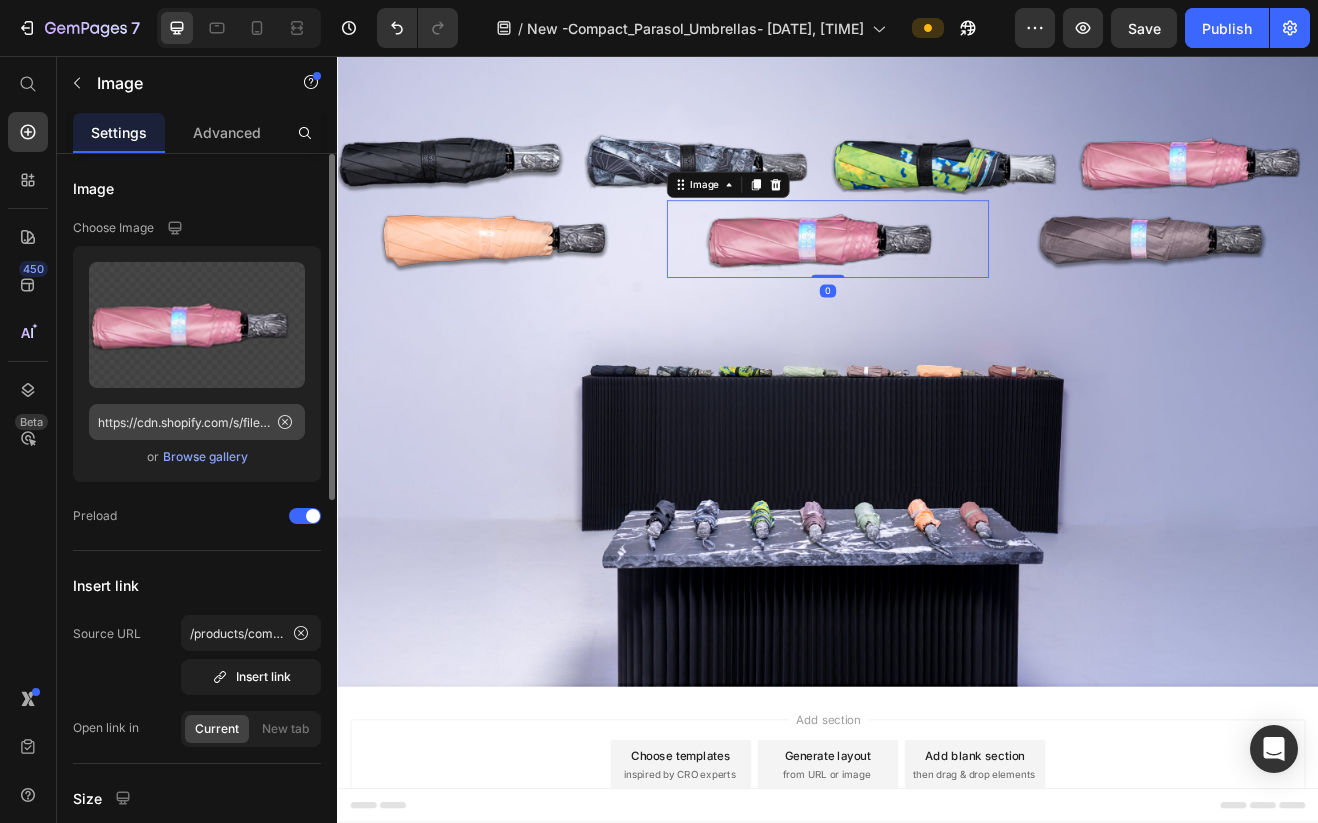 drag, startPoint x: 284, startPoint y: 419, endPoint x: 290, endPoint y: 403, distance: 17.088007 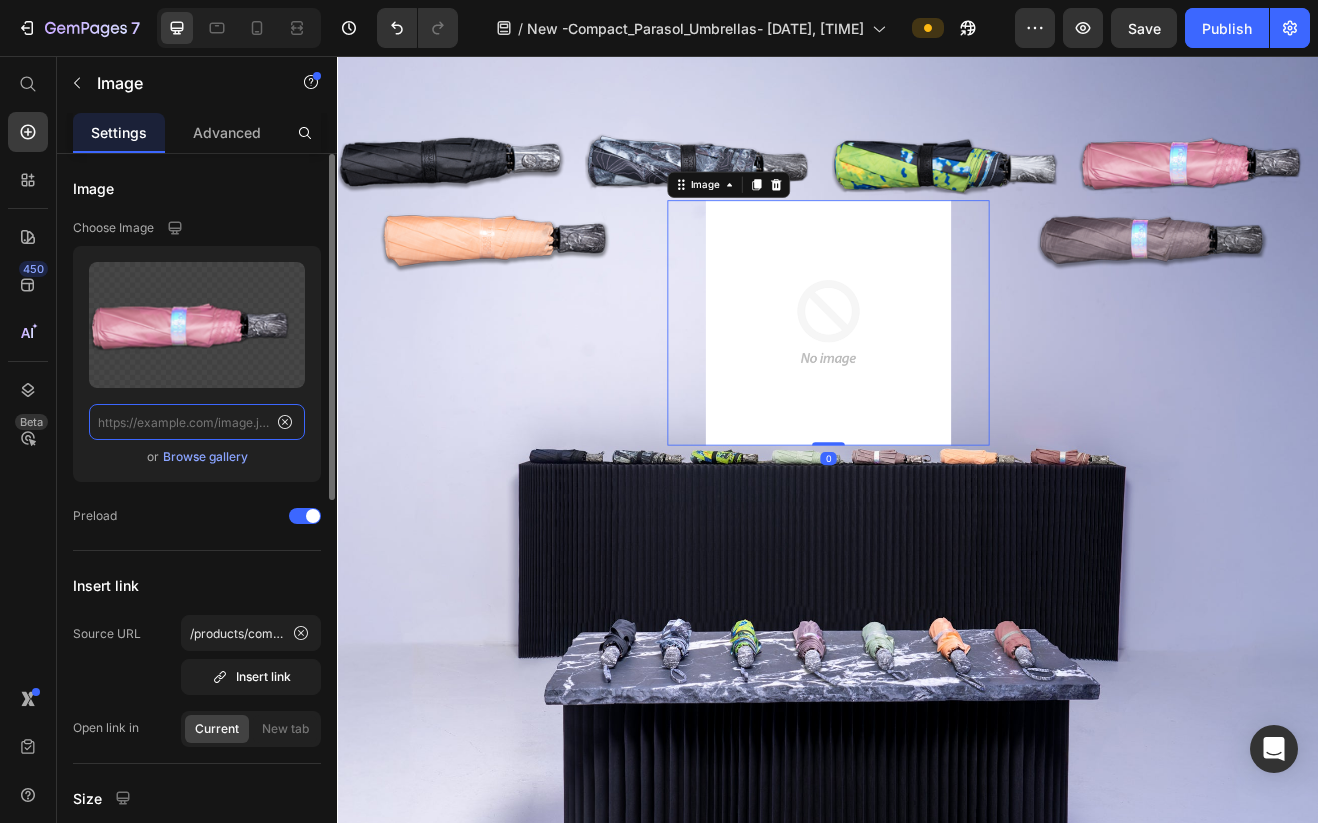 scroll, scrollTop: 0, scrollLeft: 0, axis: both 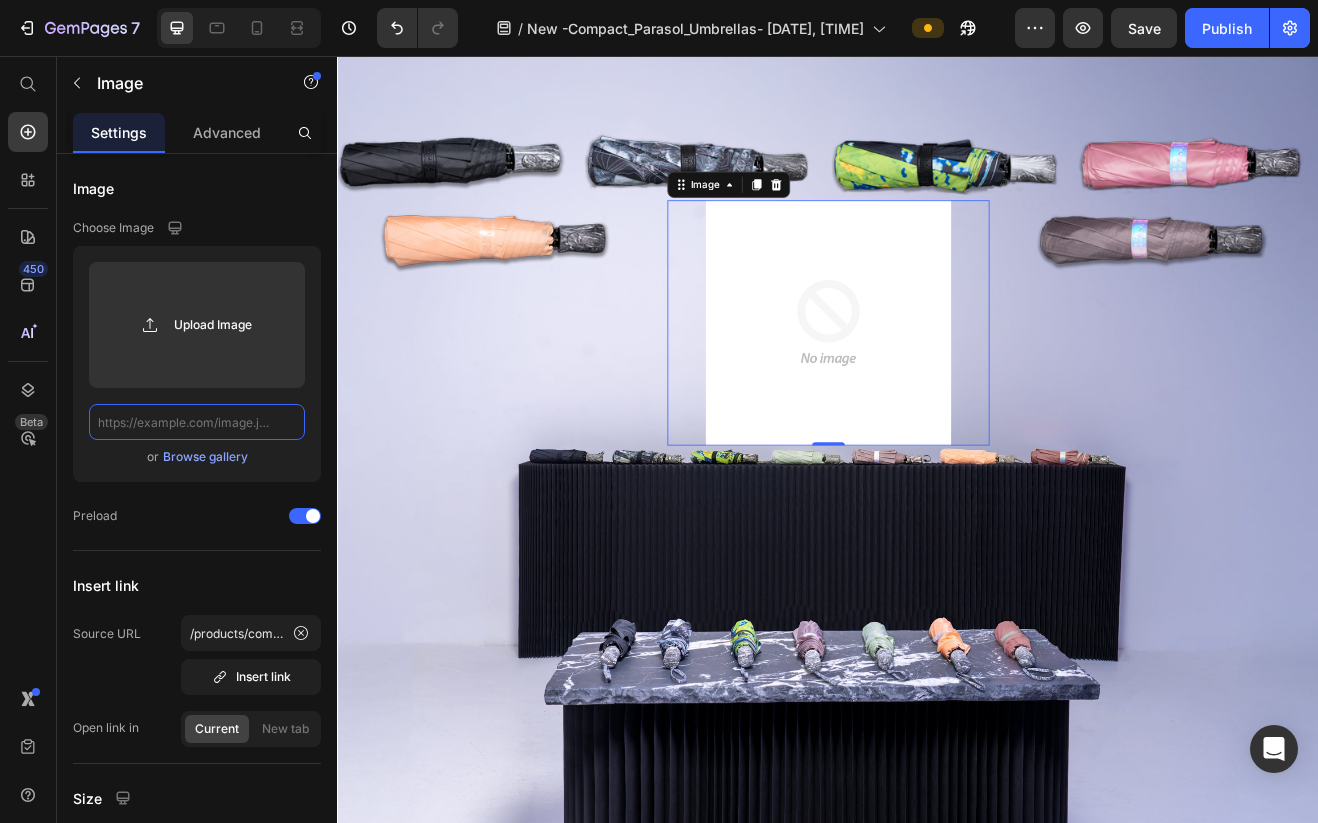 paste on "https://cdn.shopify.com/s/files/1/0872/9133/0836/files/Apricot_300px.png?v=1752380729" 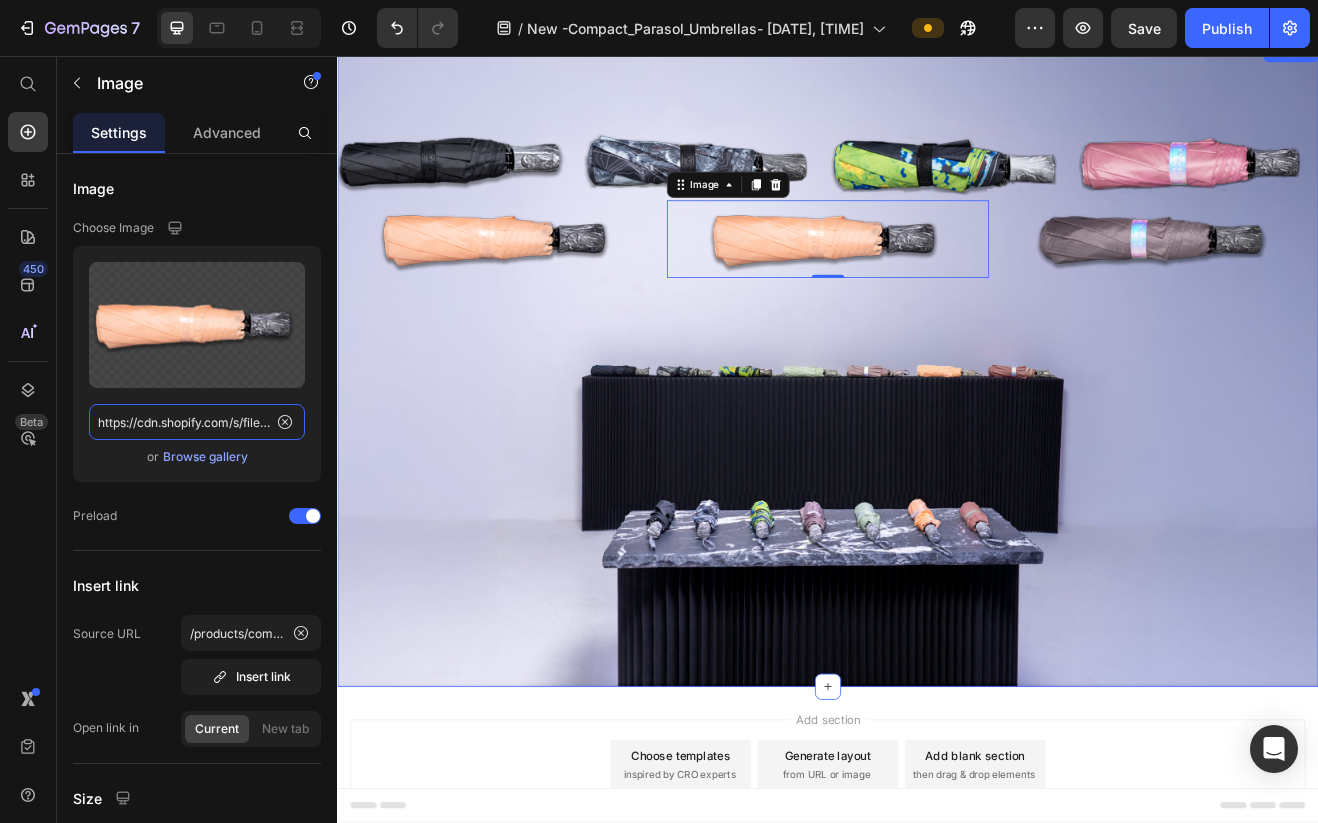 scroll, scrollTop: 0, scrollLeft: 337, axis: horizontal 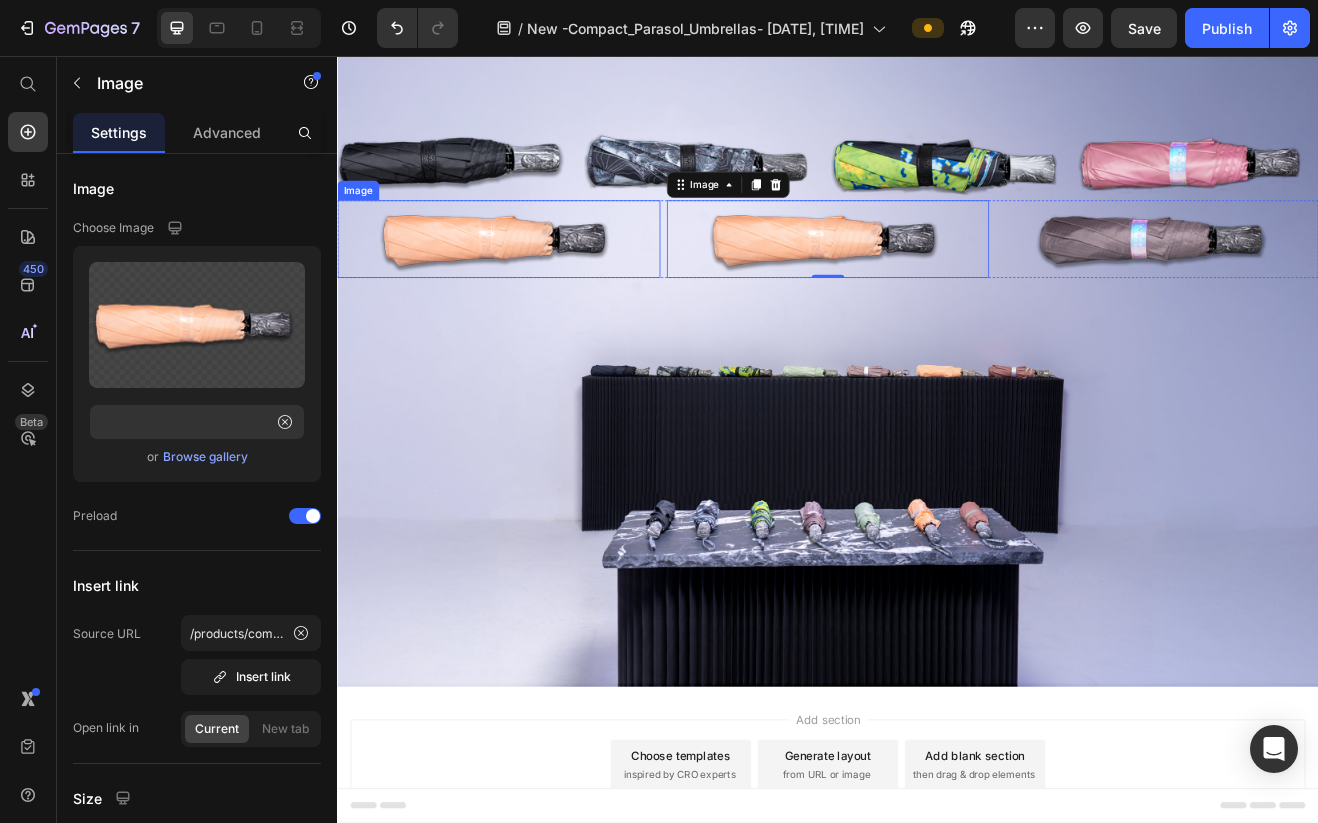 click at bounding box center [534, 280] 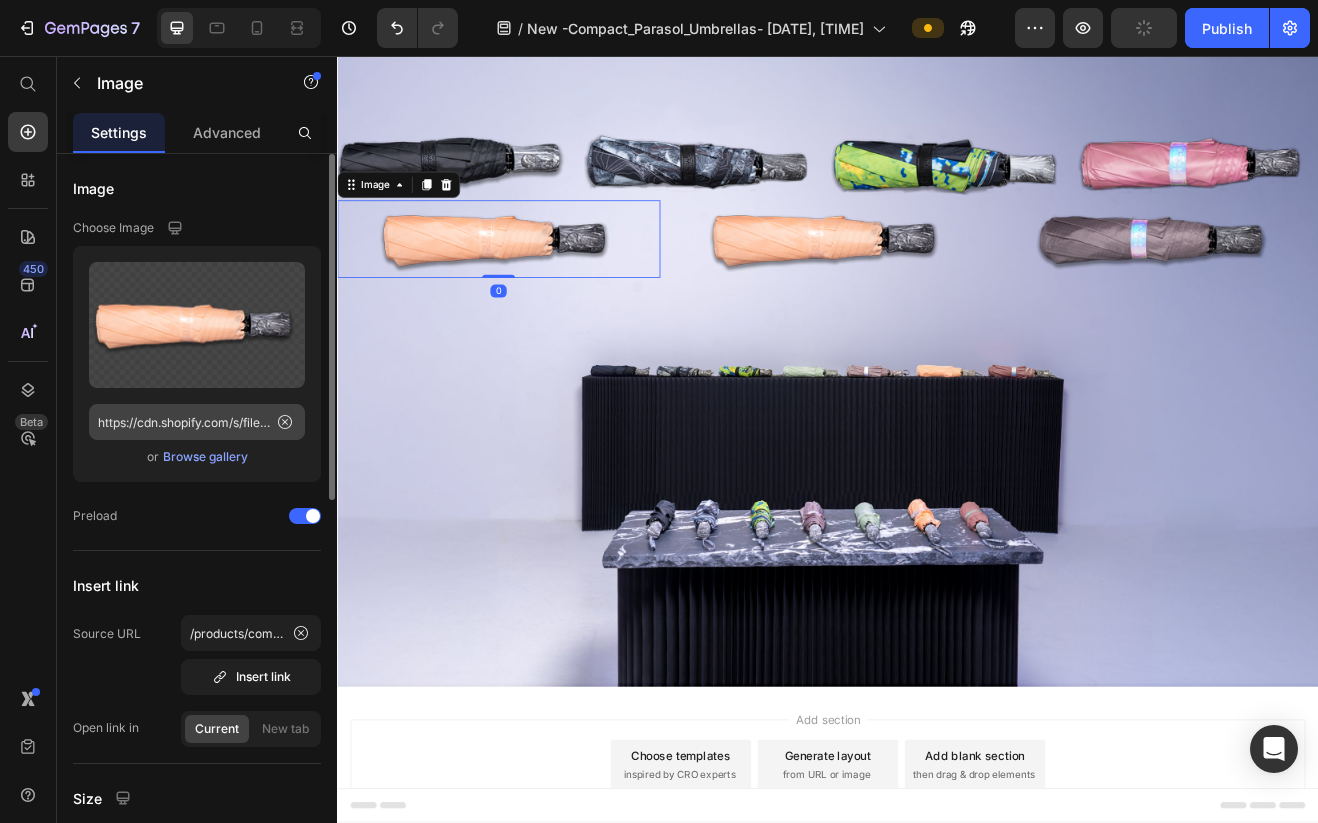 click 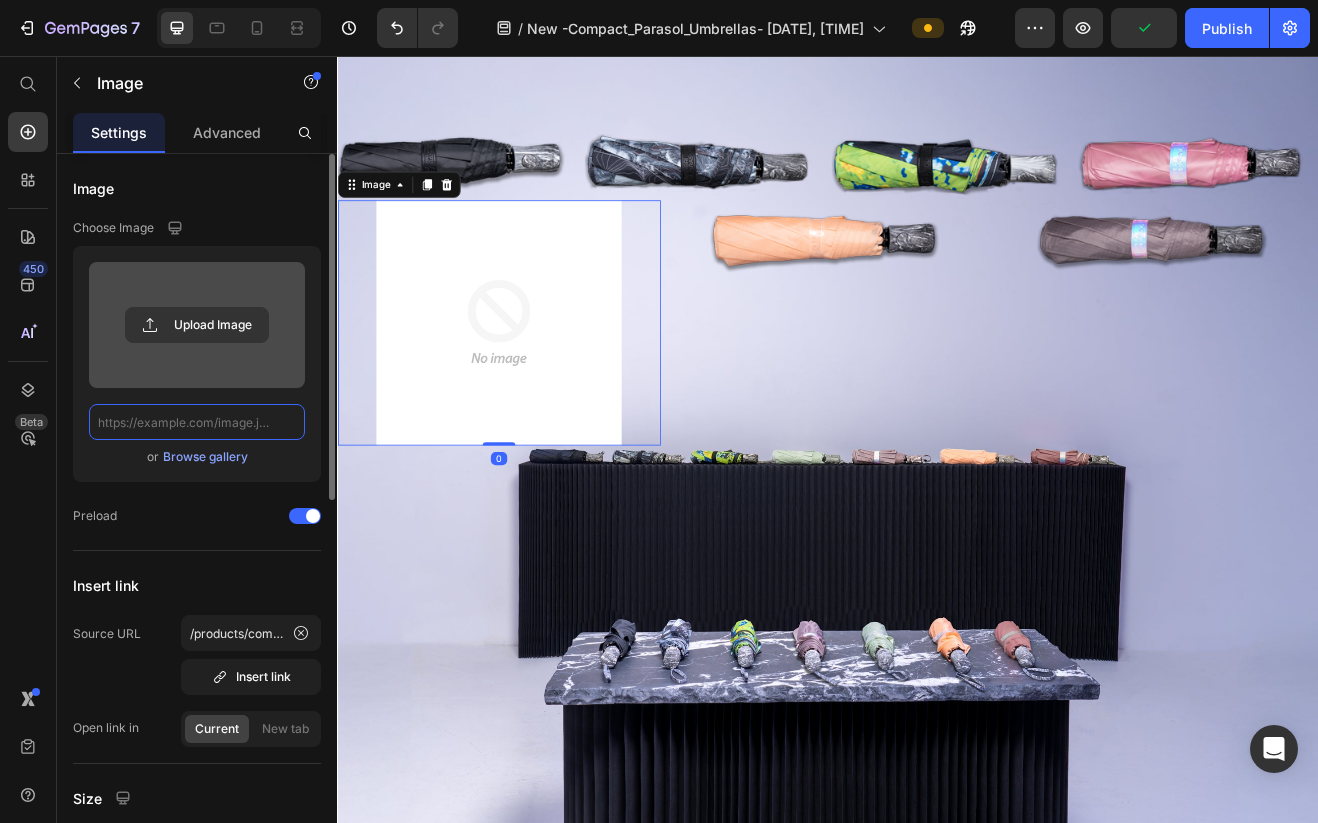scroll, scrollTop: 0, scrollLeft: 0, axis: both 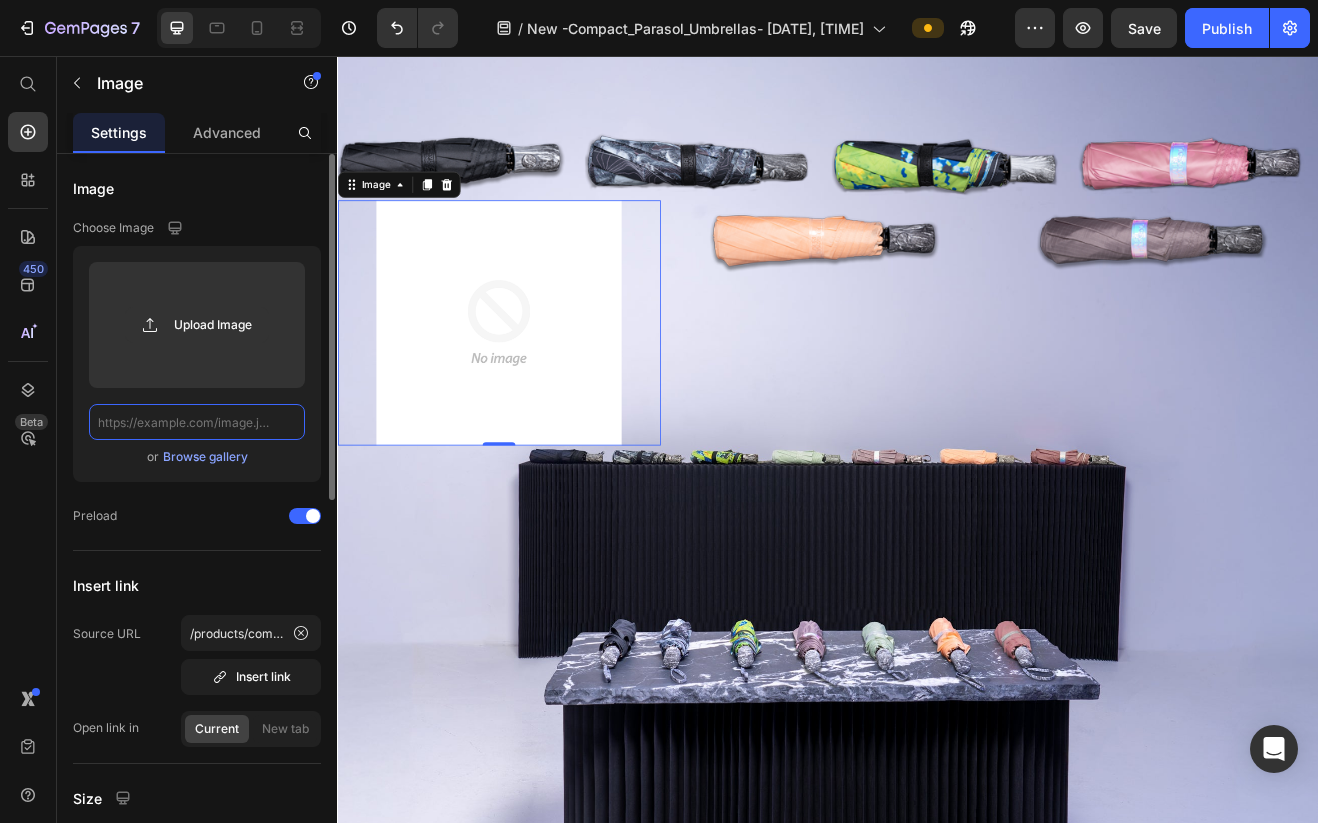 click 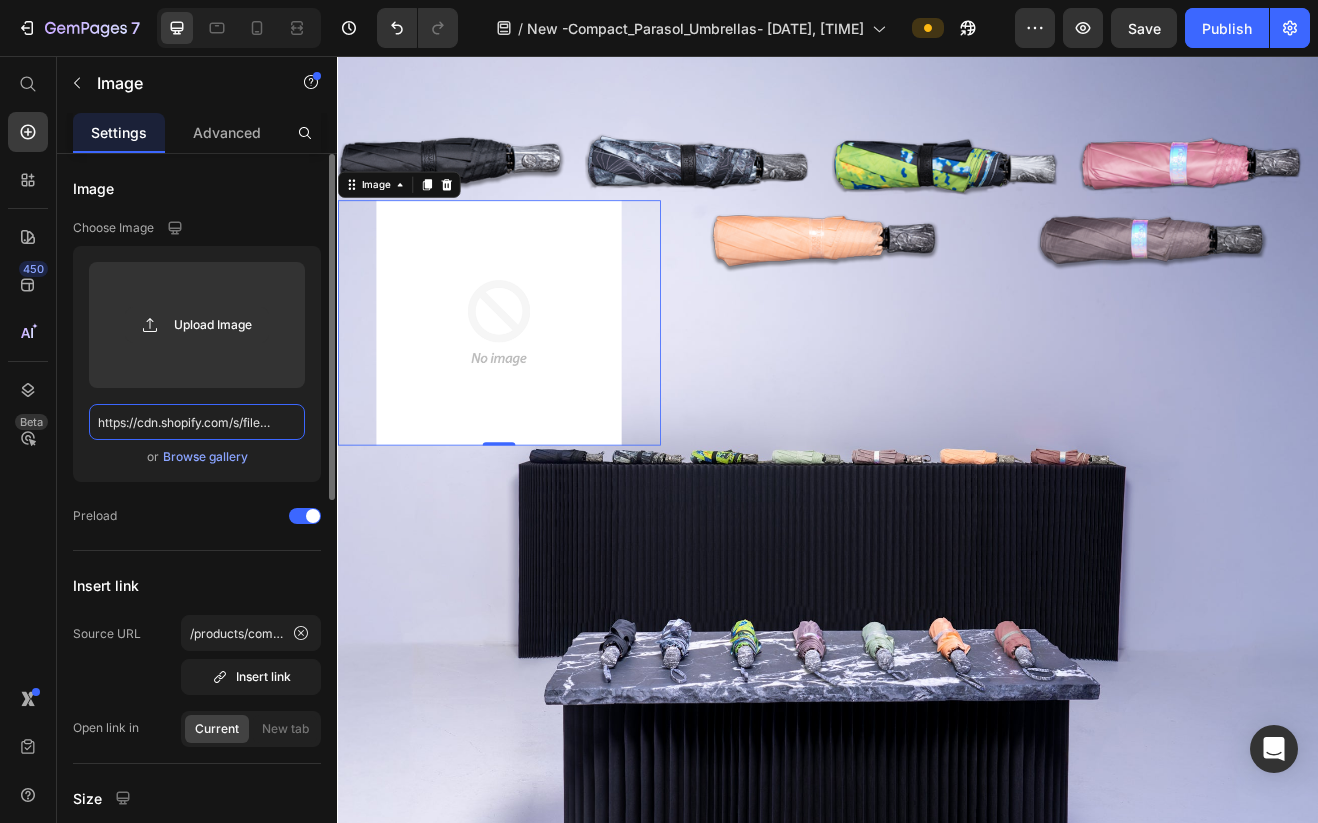 scroll, scrollTop: 0, scrollLeft: 314, axis: horizontal 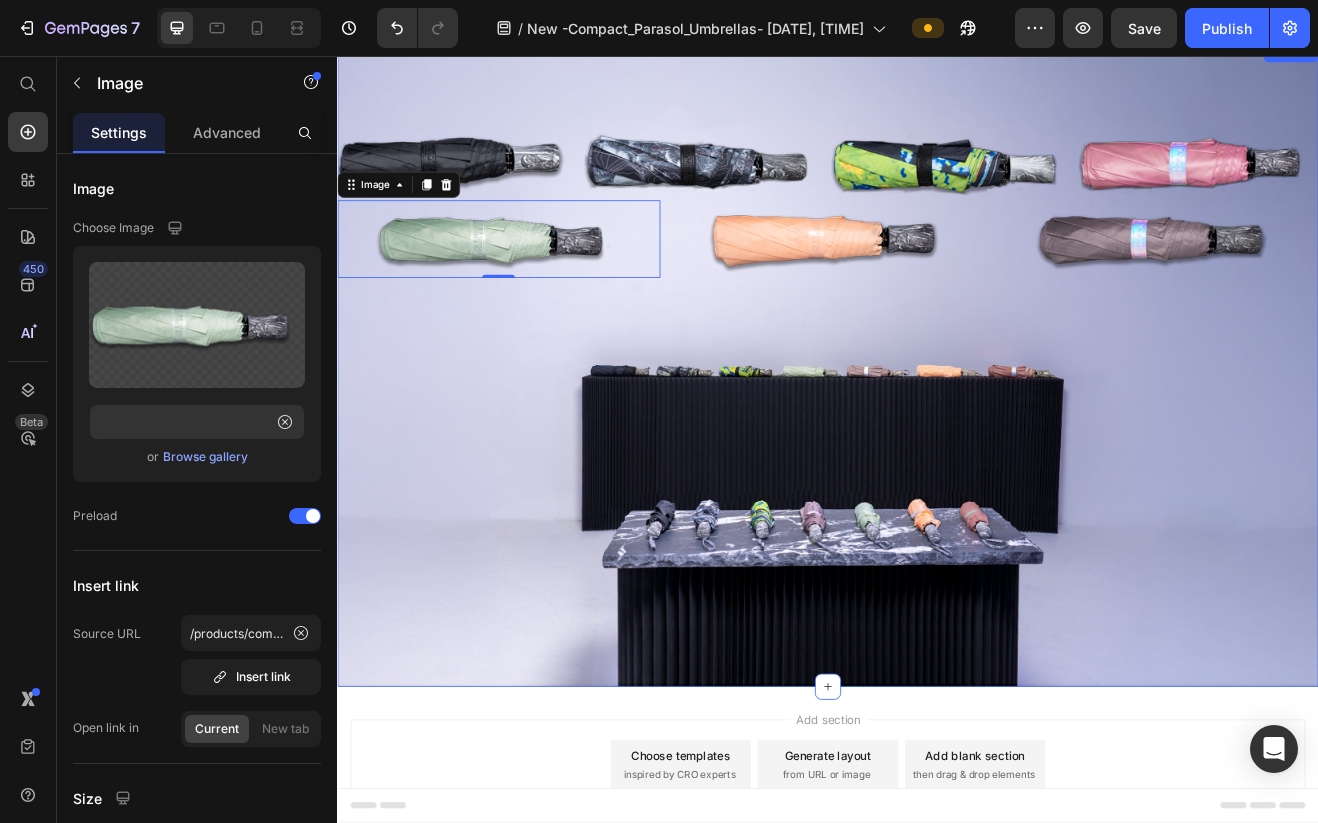 click on "Image Image Image Image Row Image   0 Image Image Row" at bounding box center (937, 434) 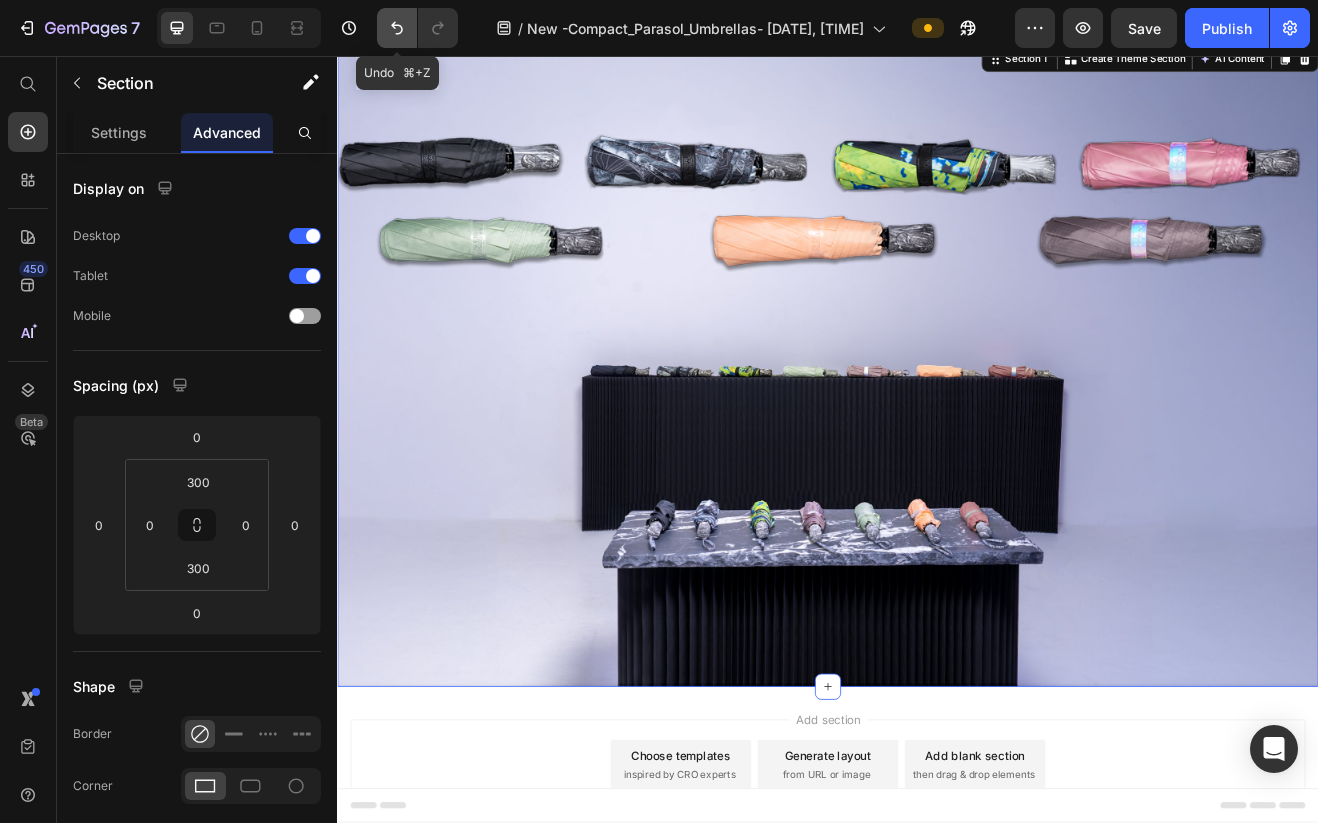 click 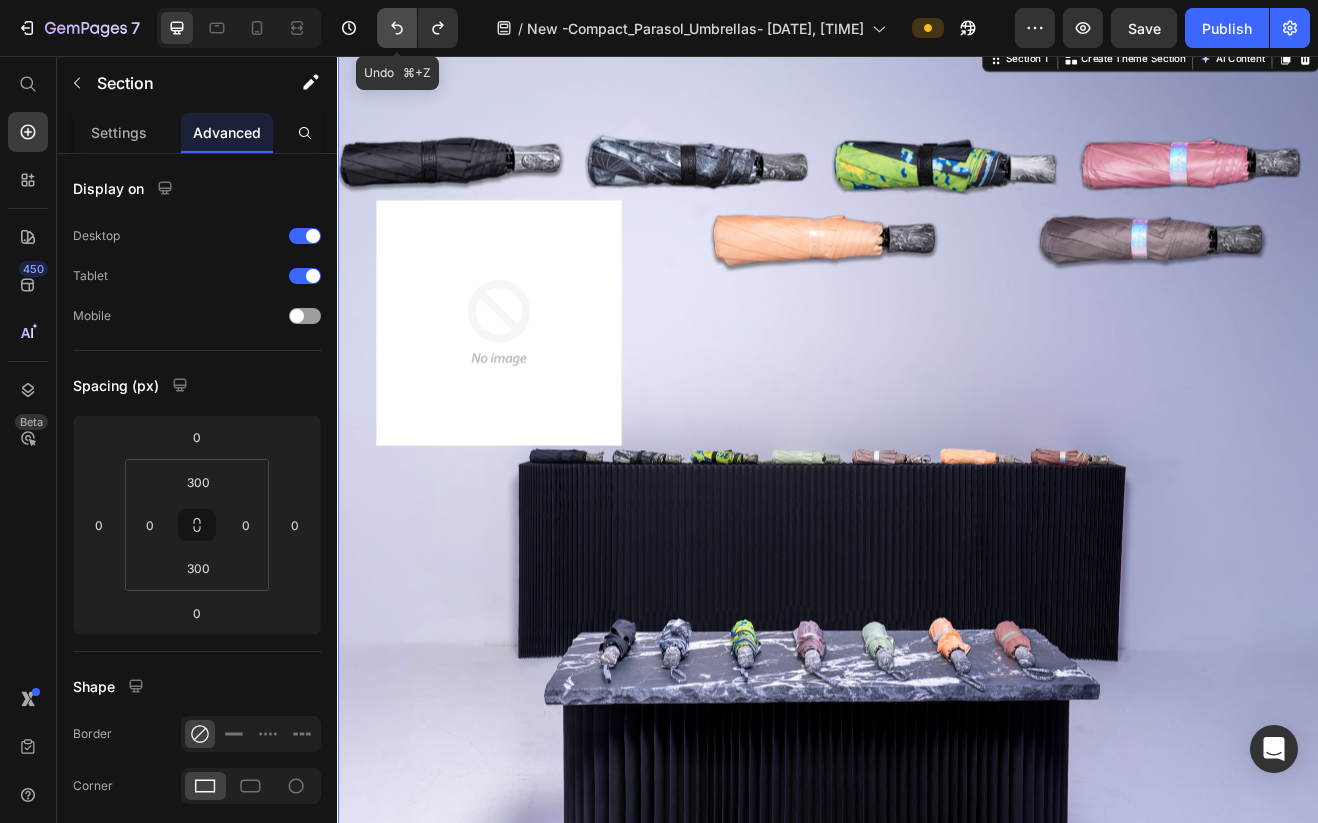 click 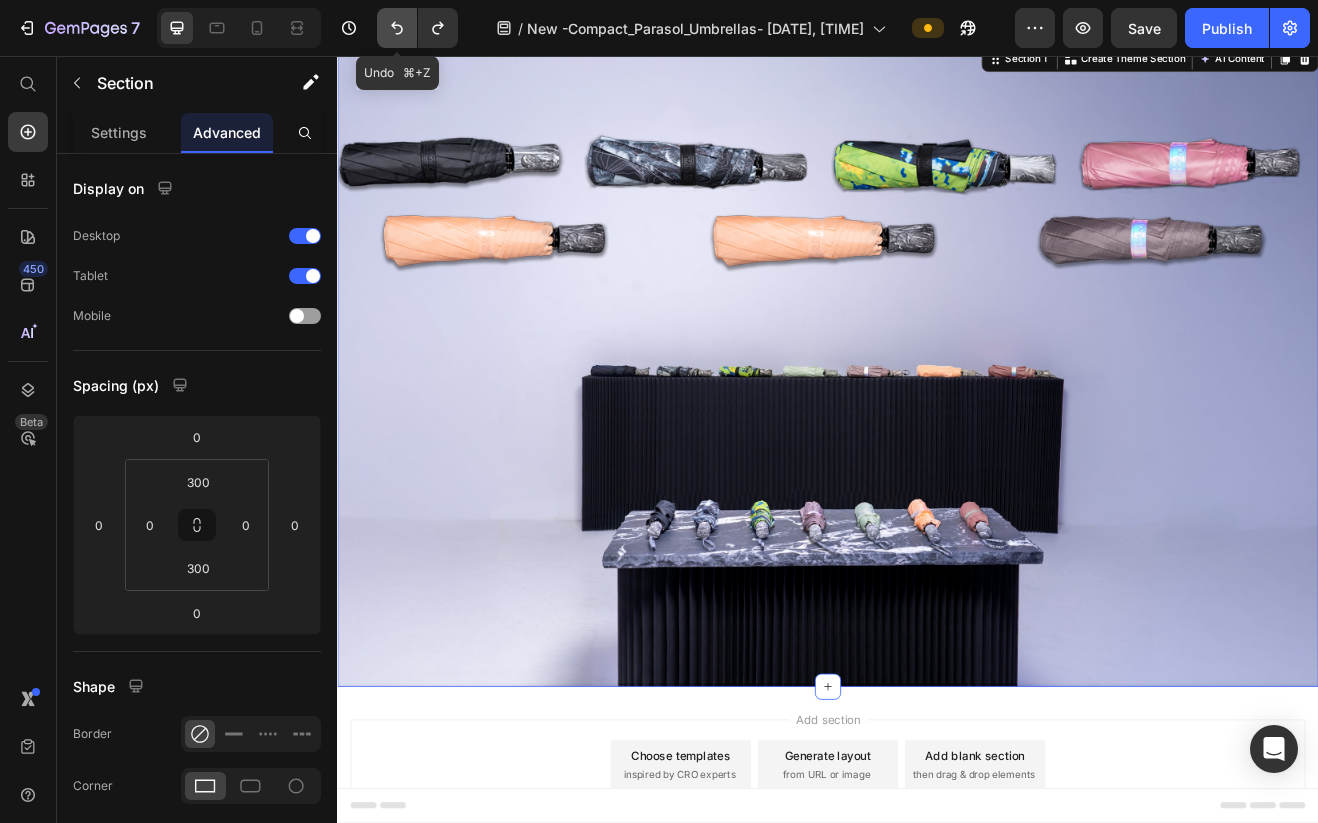 click 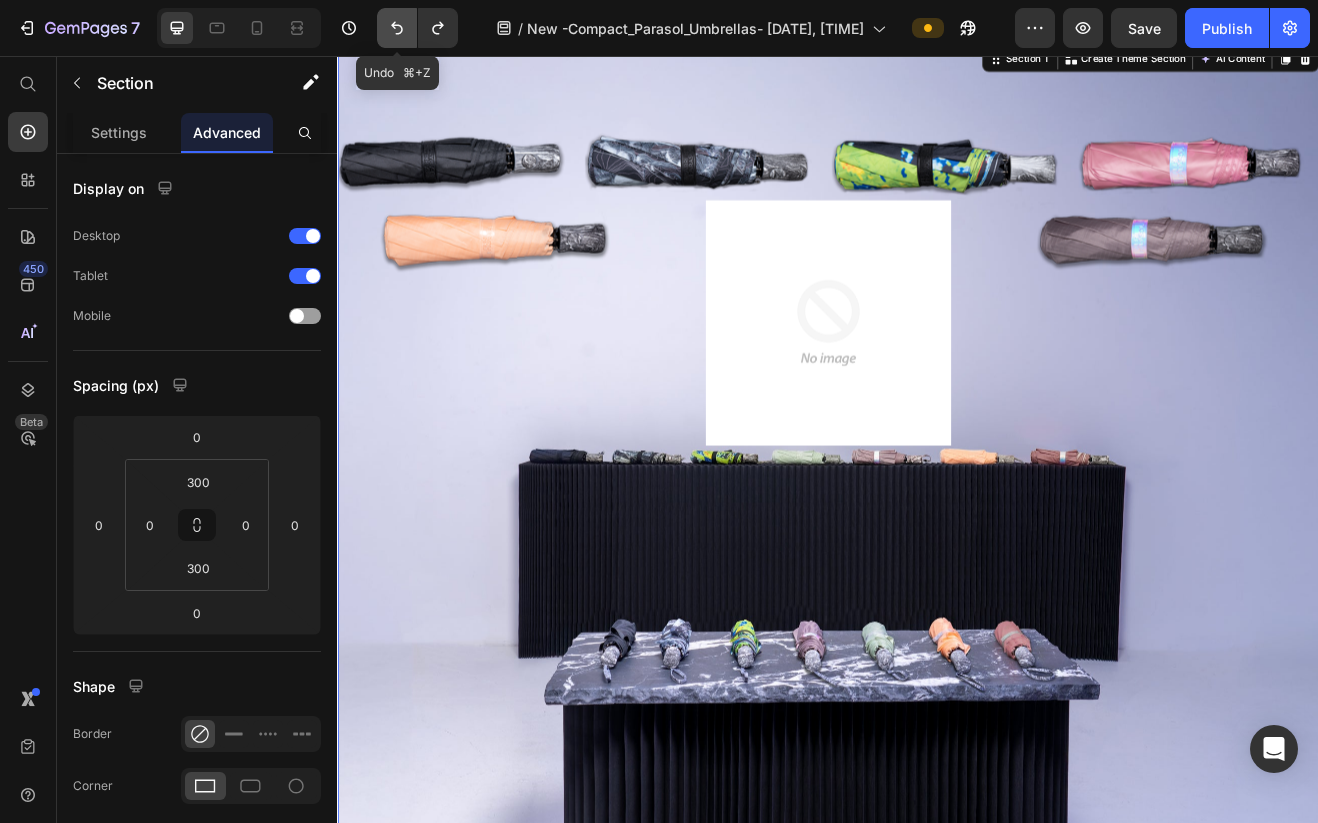 click 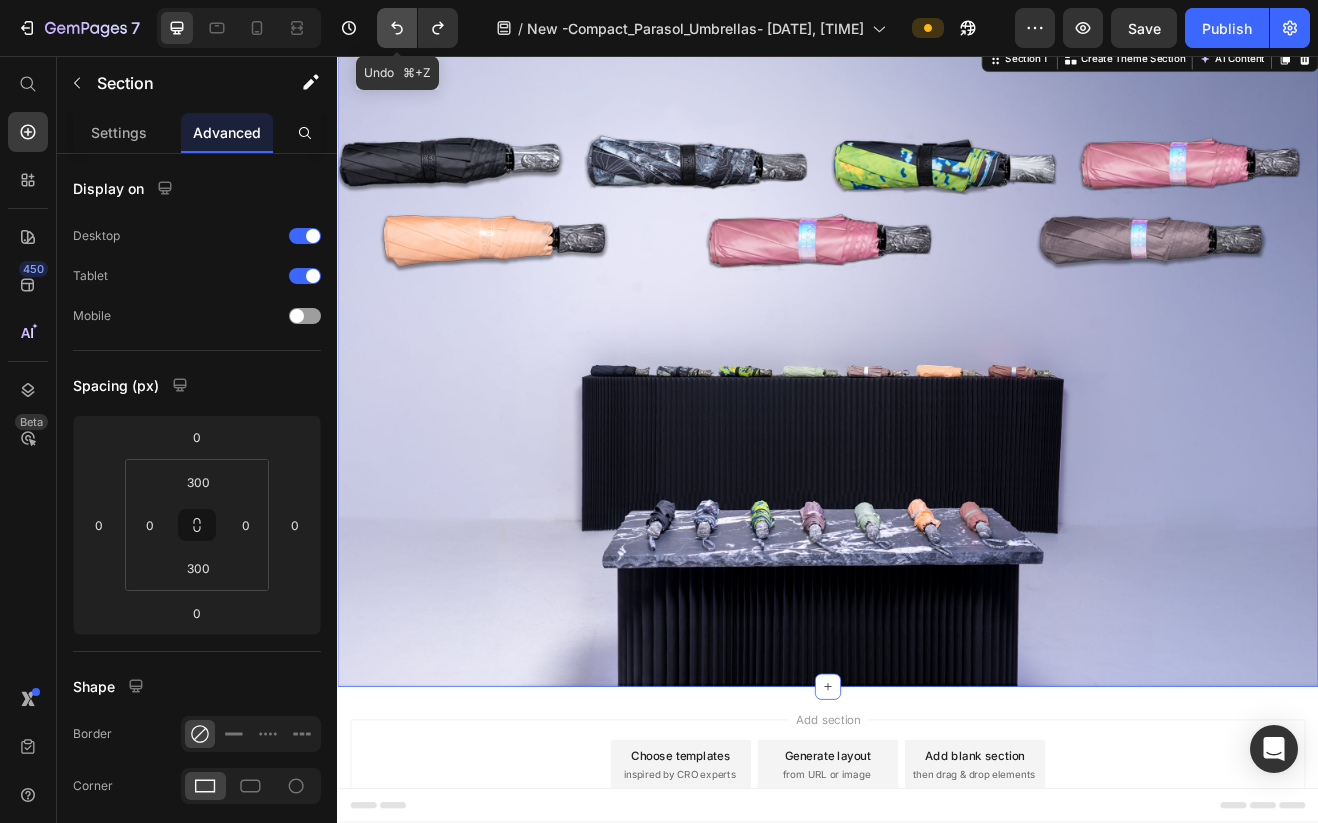click 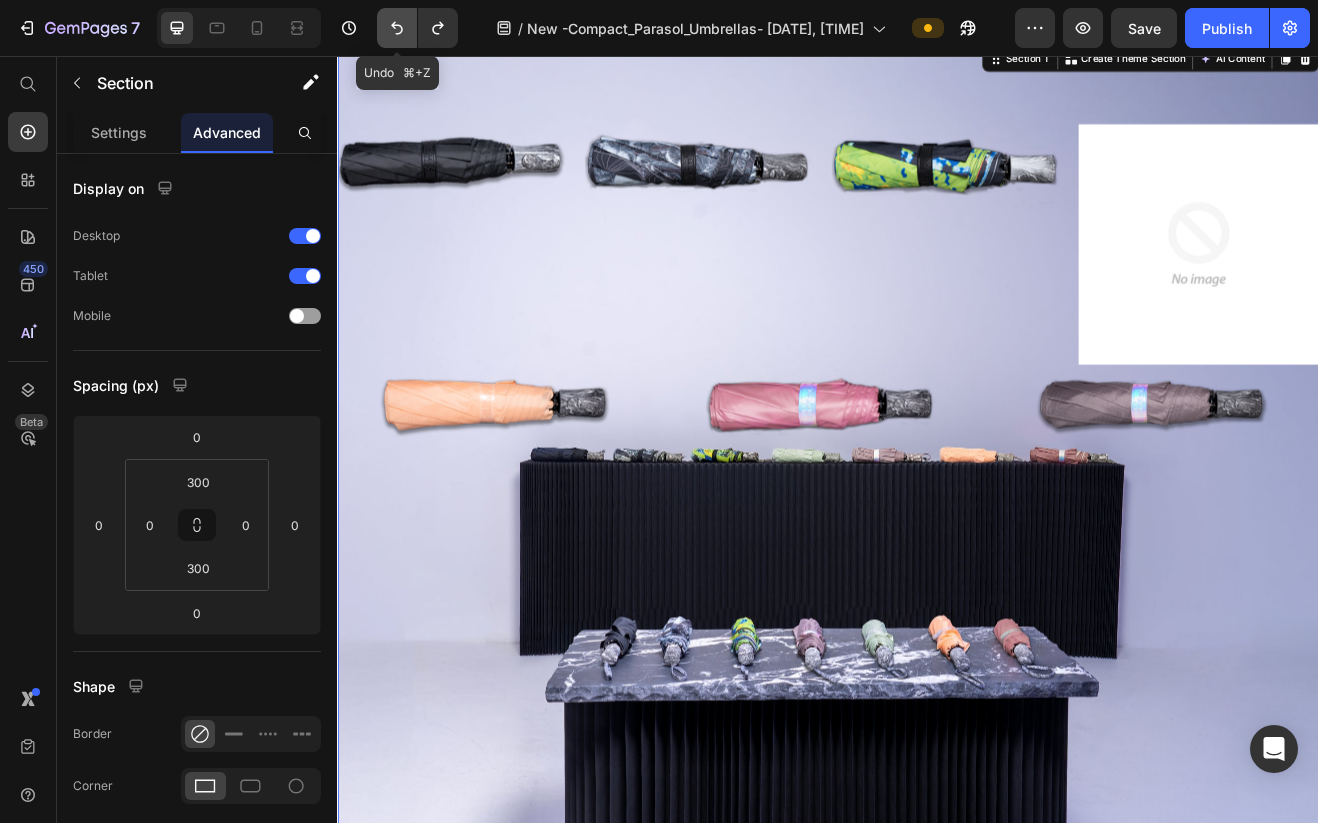 click 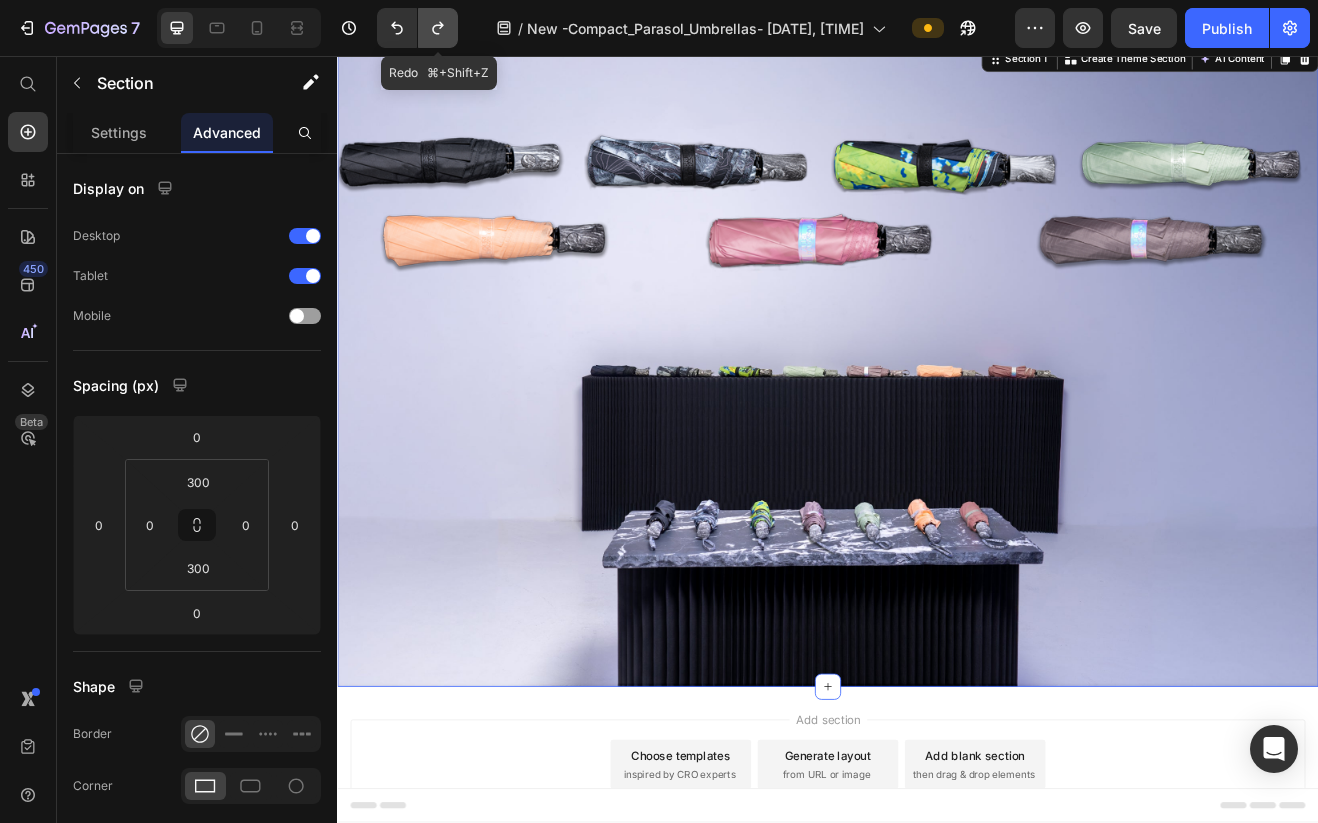click 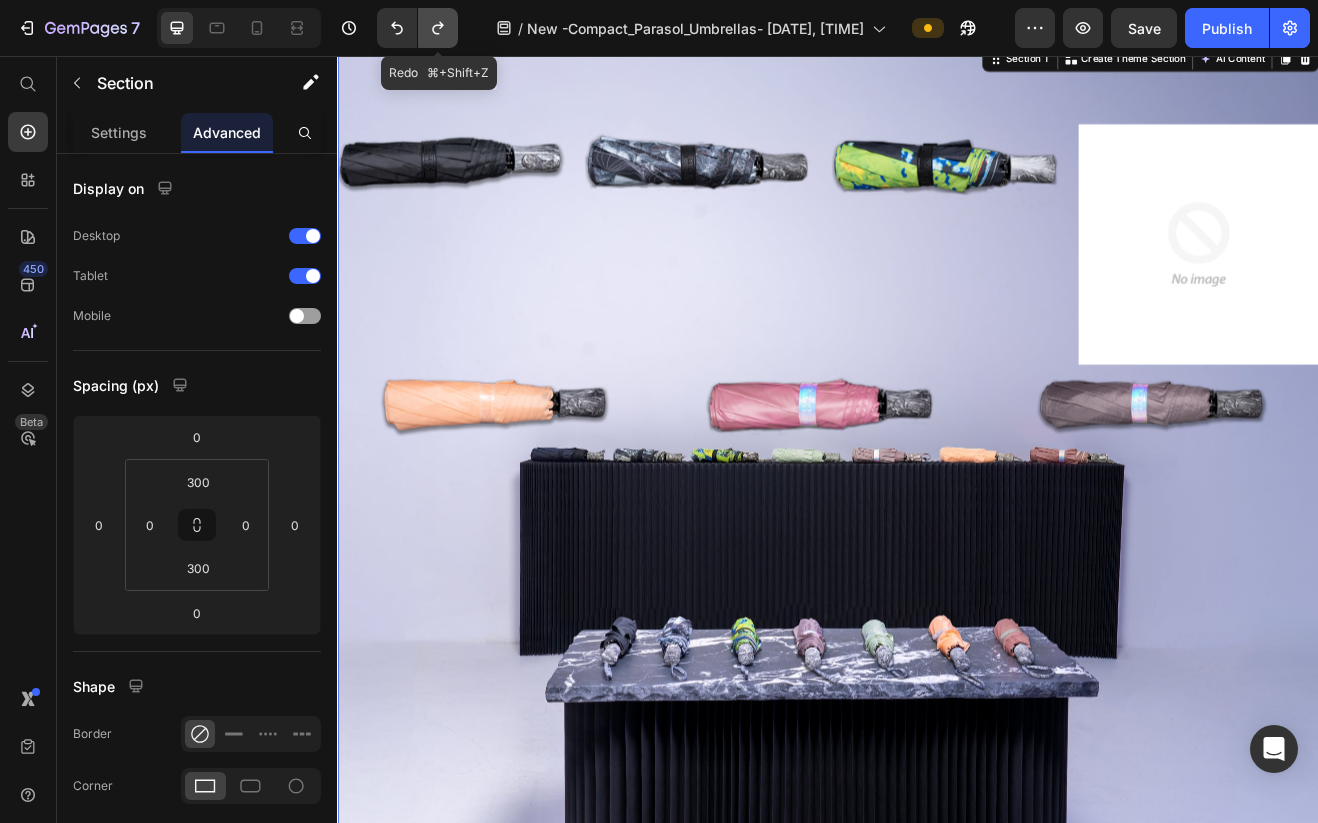 click 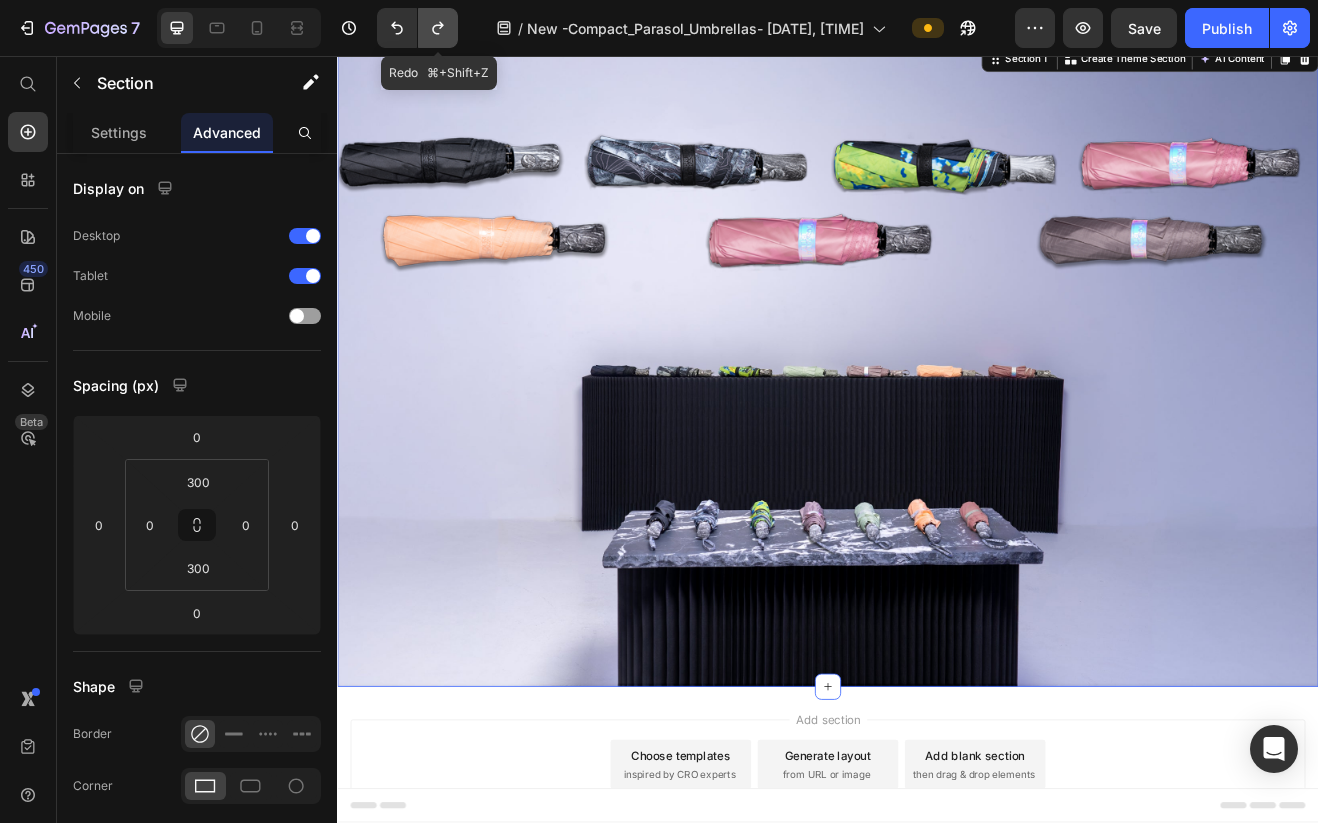 click 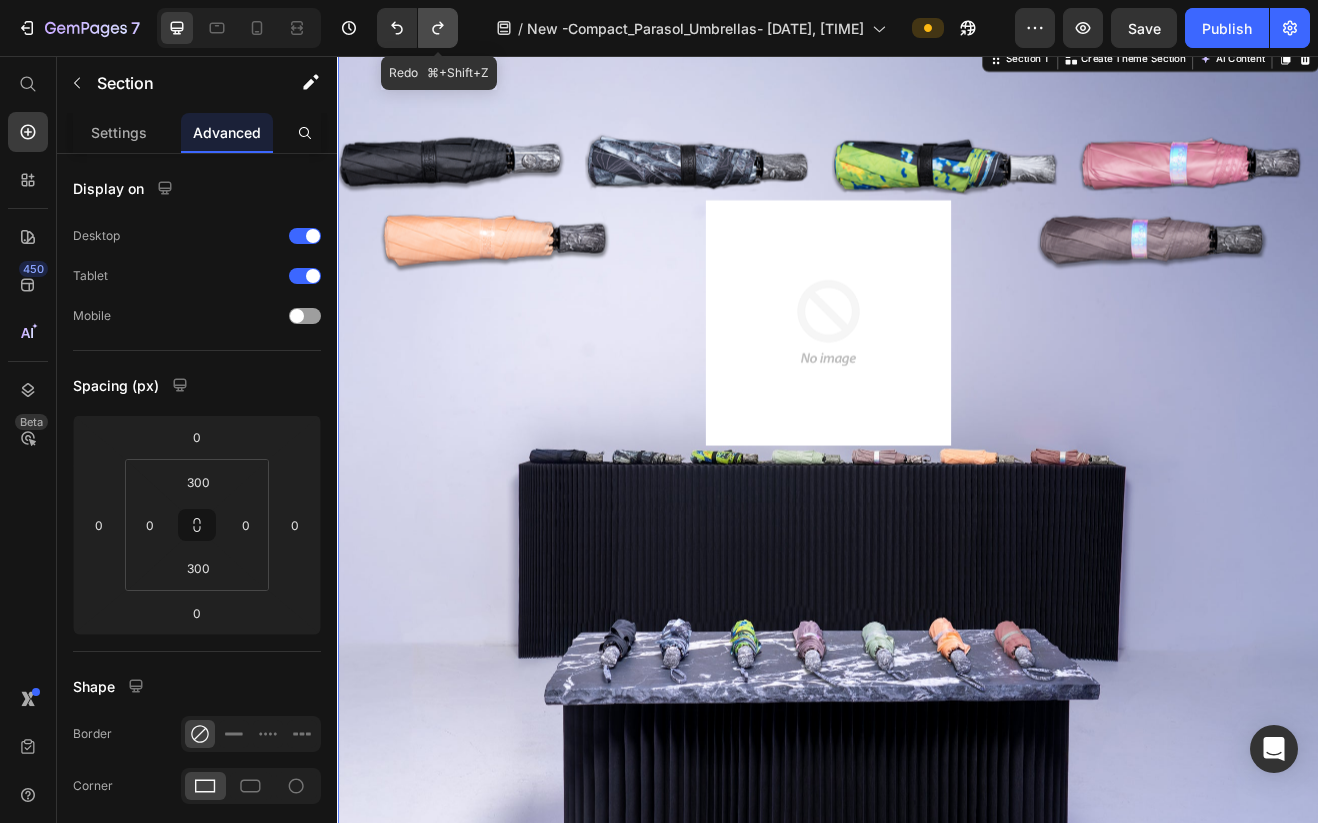 click 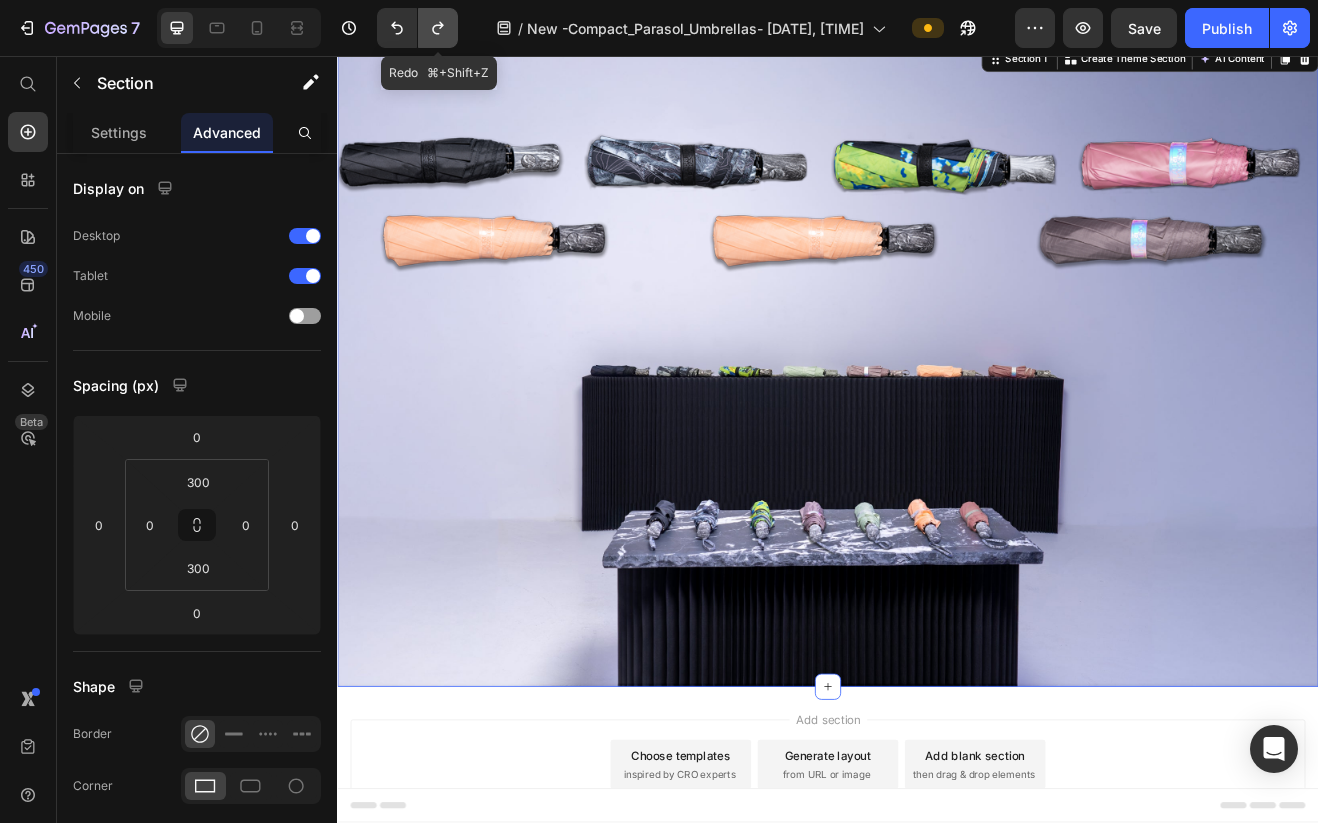 click 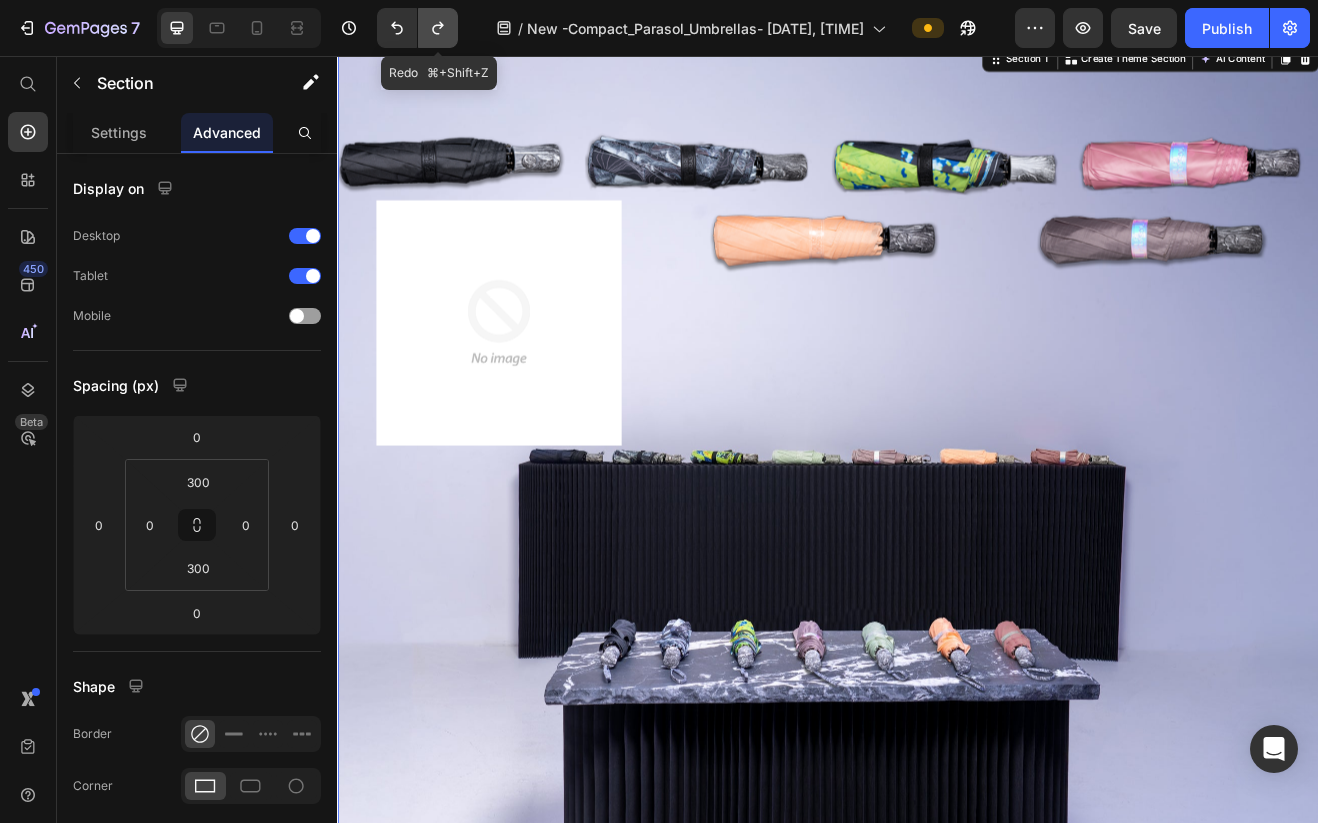 click 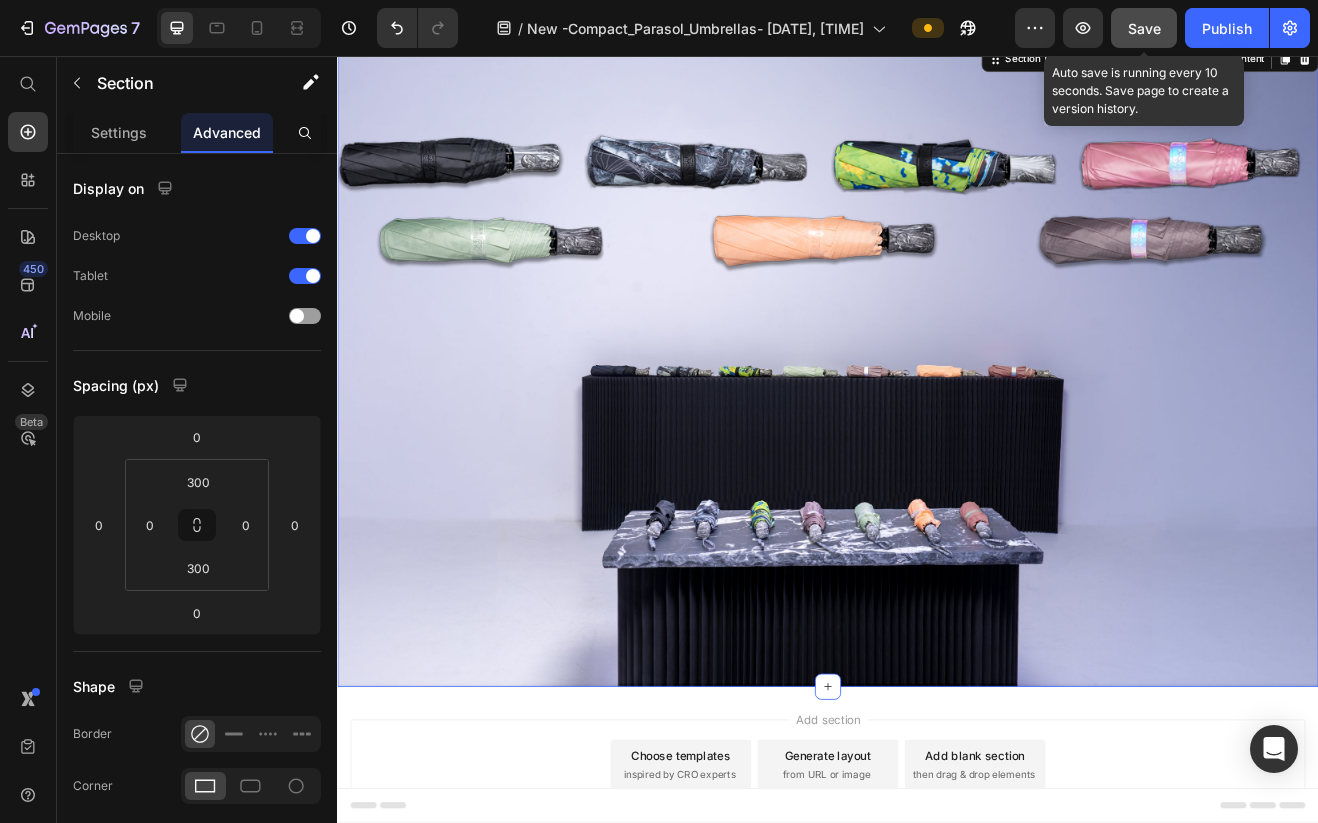 click on "Save" at bounding box center [1144, 28] 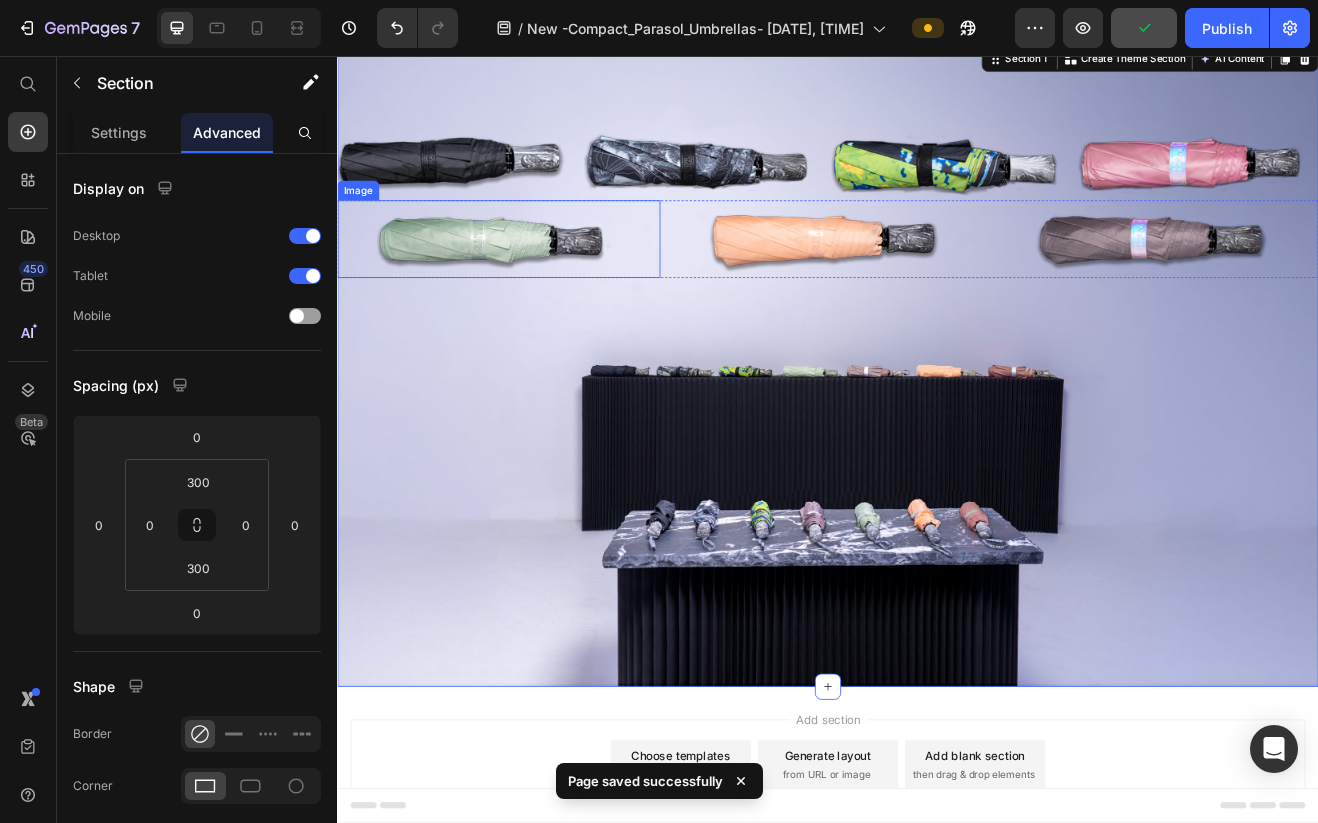 click at bounding box center [534, 280] 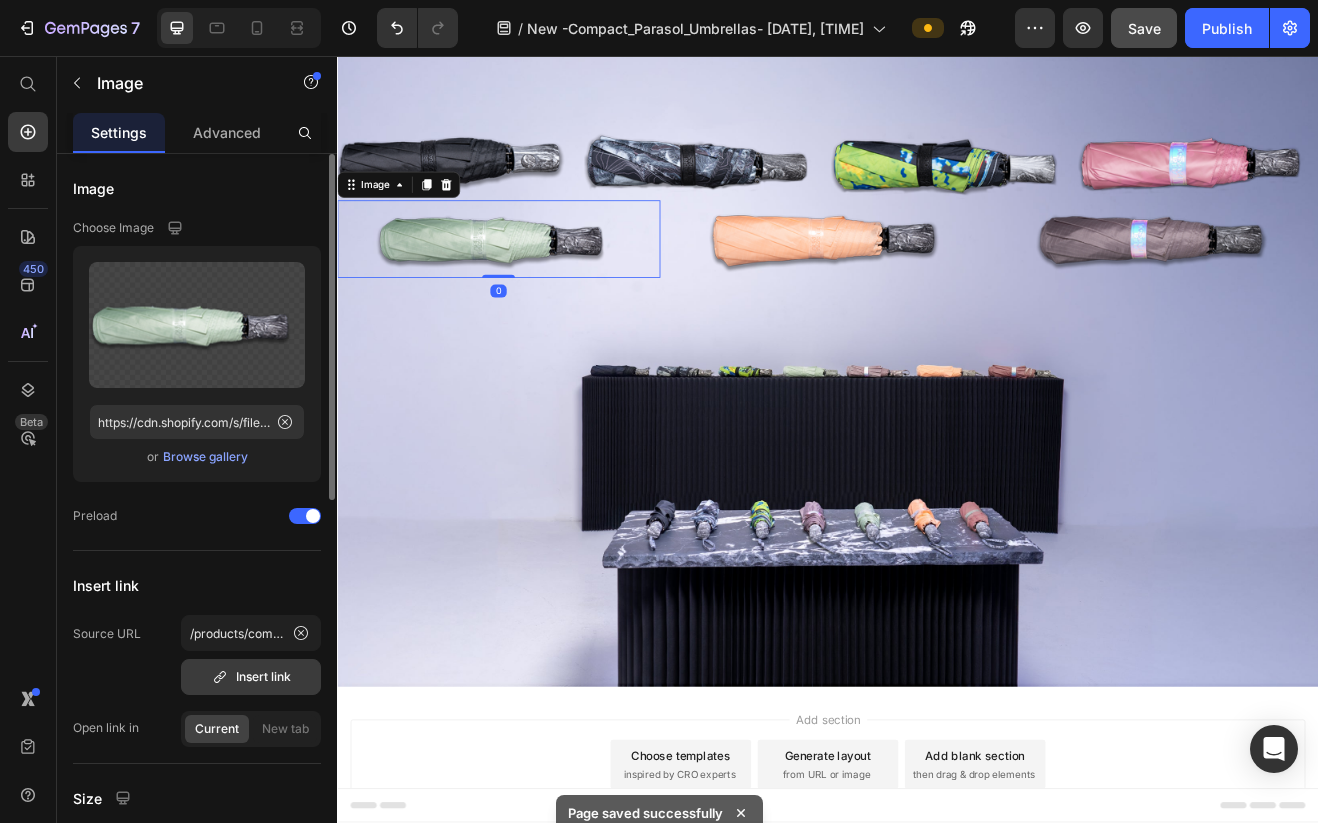 click on "Insert link" at bounding box center (251, 677) 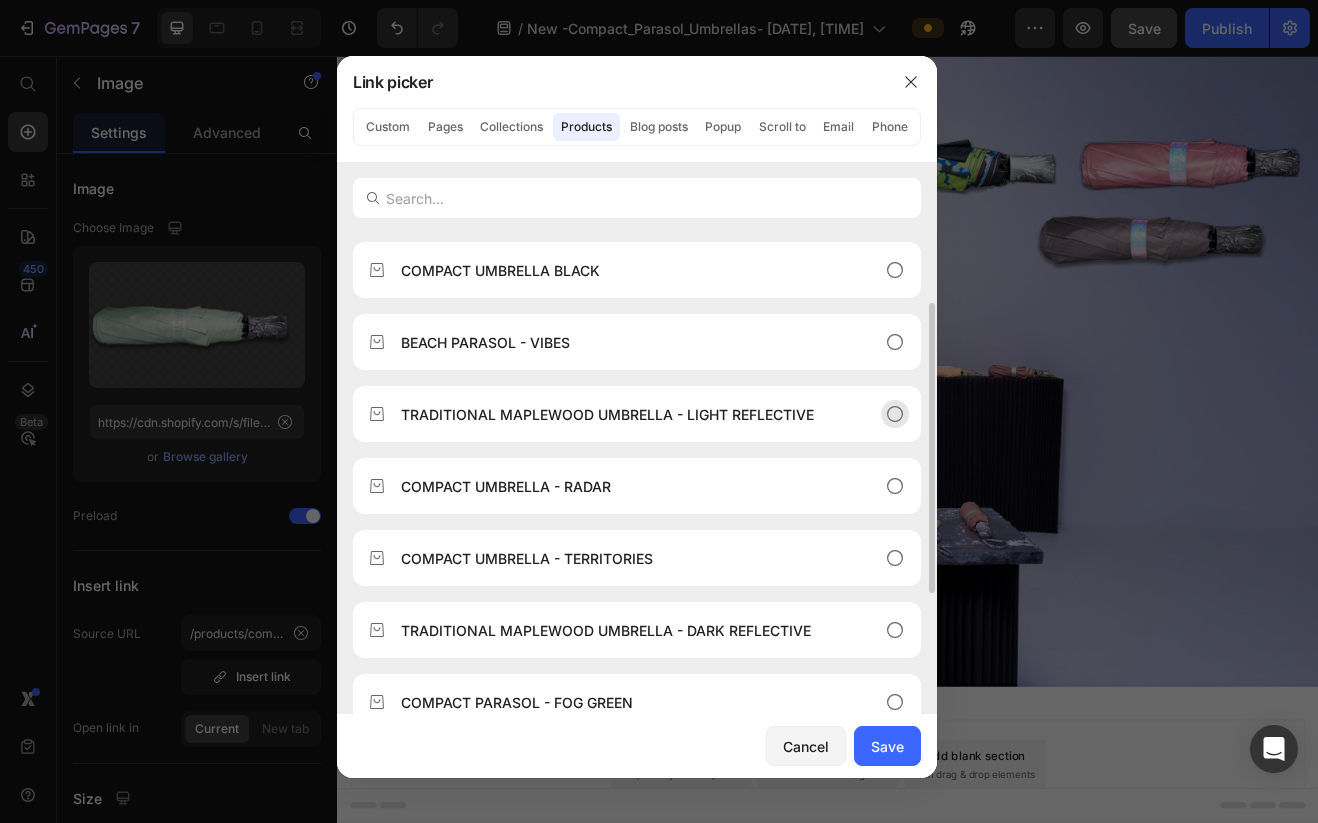 scroll, scrollTop: 252, scrollLeft: 0, axis: vertical 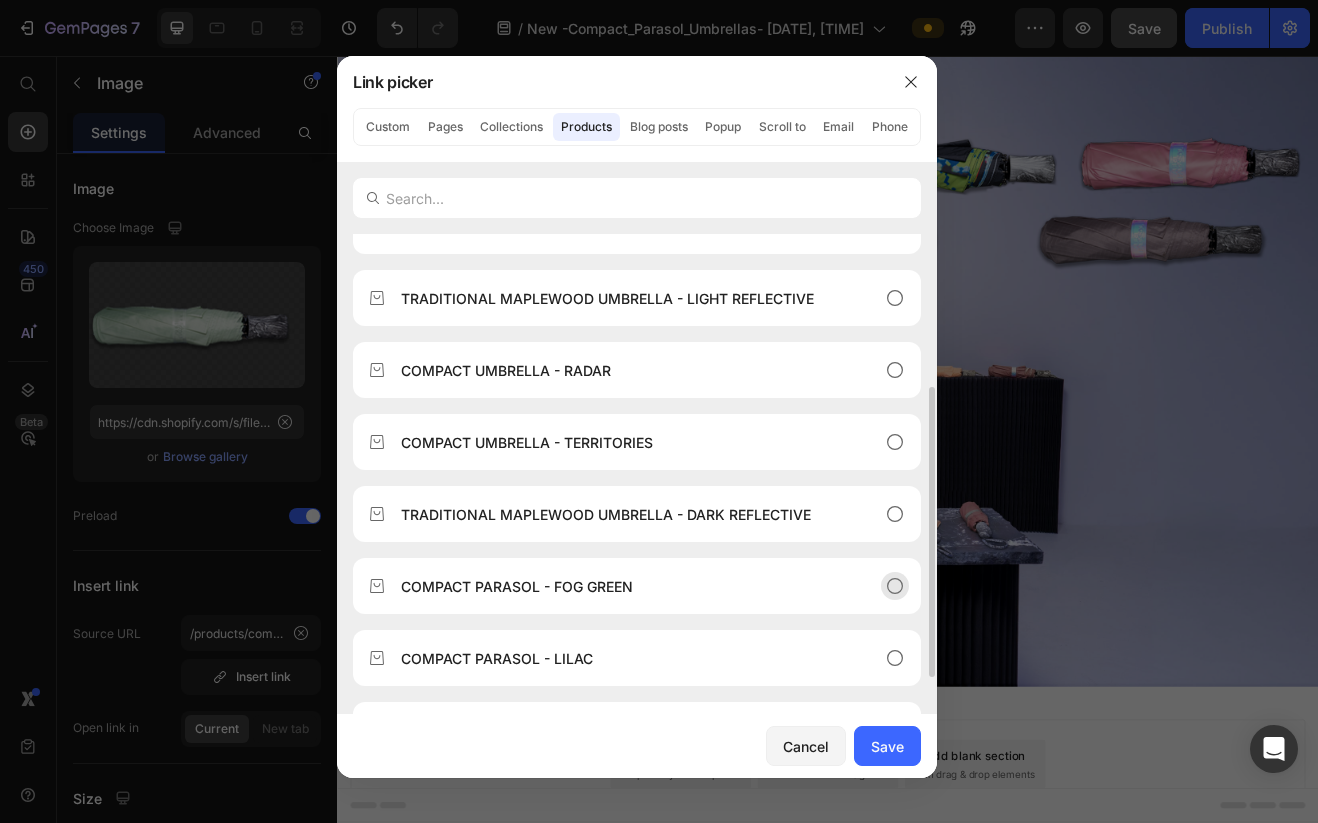 click on "COMPACT PARASOL - FOG GREEN" at bounding box center (621, 586) 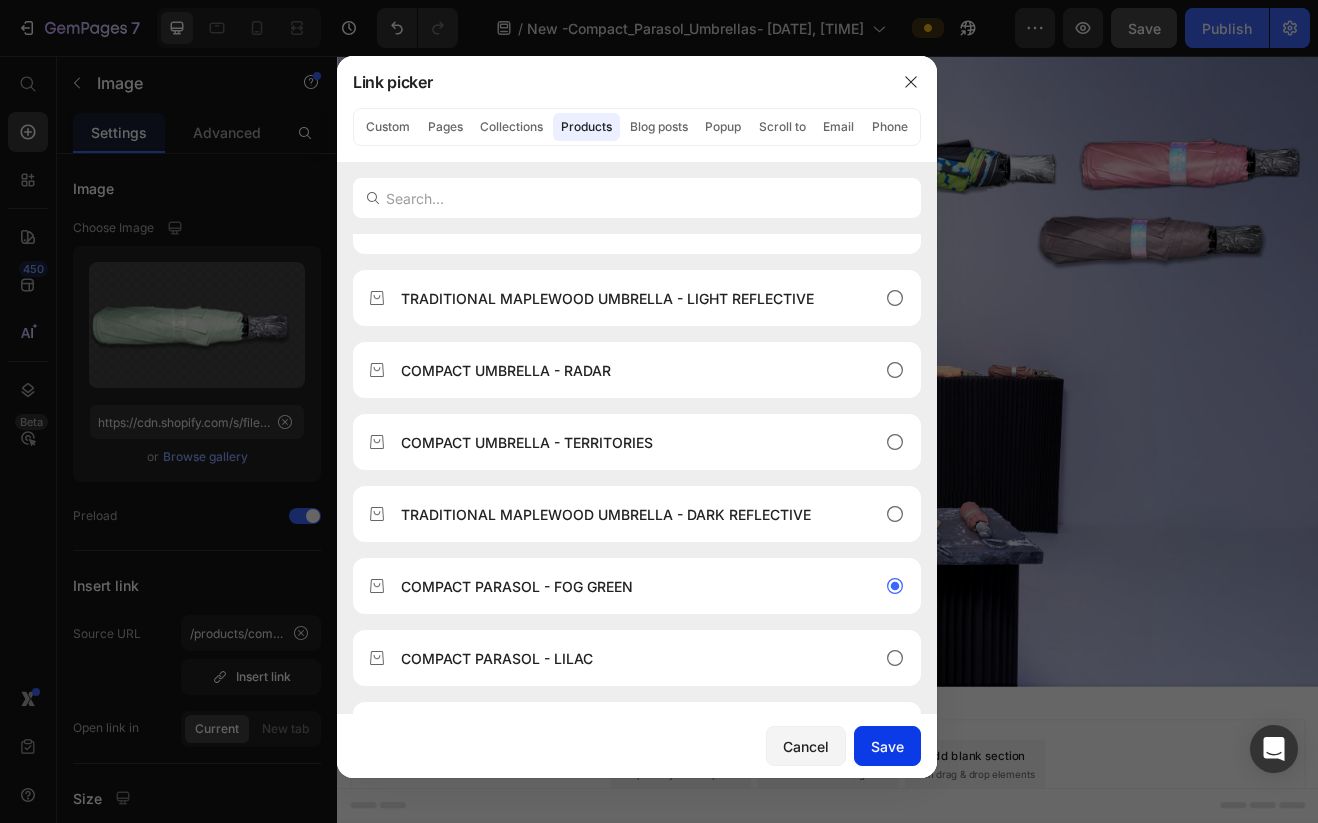 click on "Save" at bounding box center [887, 746] 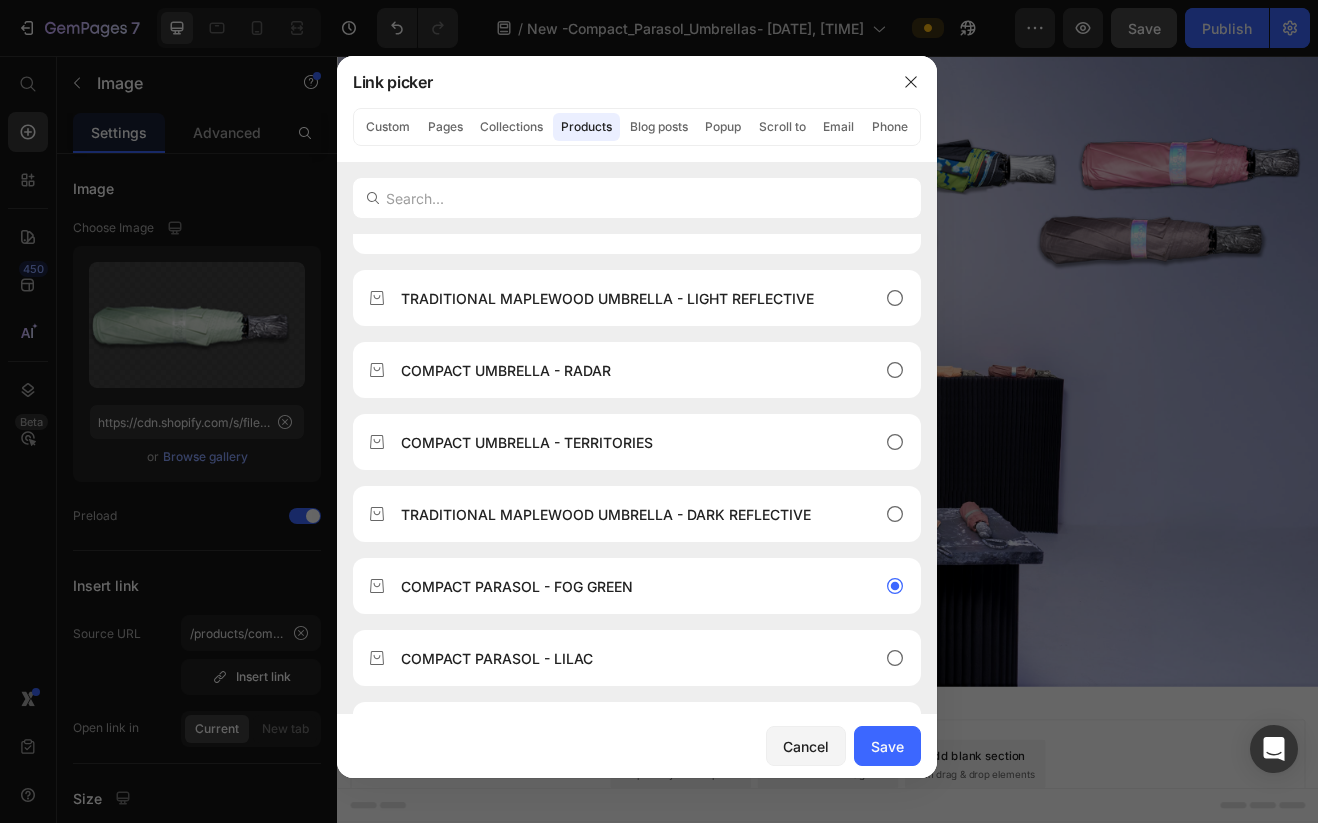 type on "/products/compact-sun-parasol-fog-green" 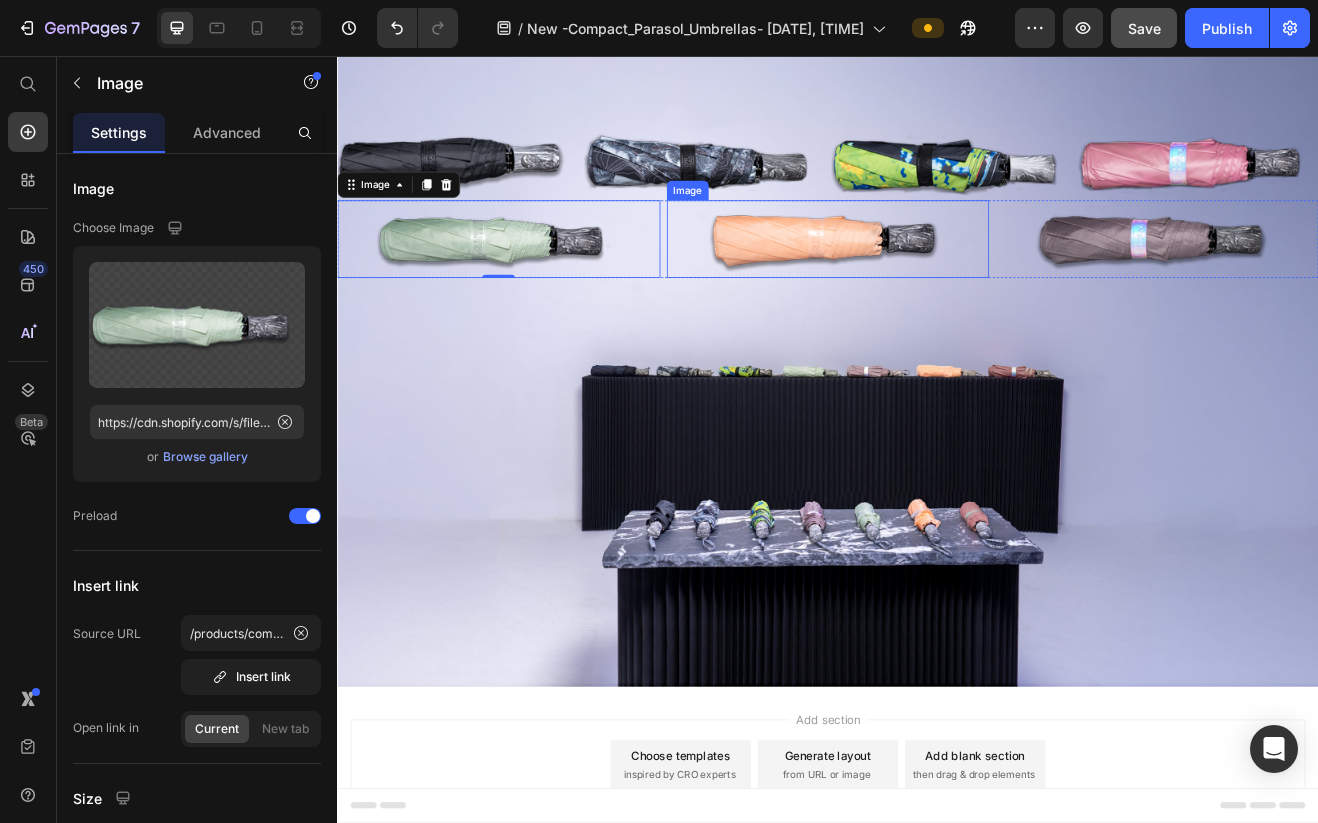 click at bounding box center (937, 280) 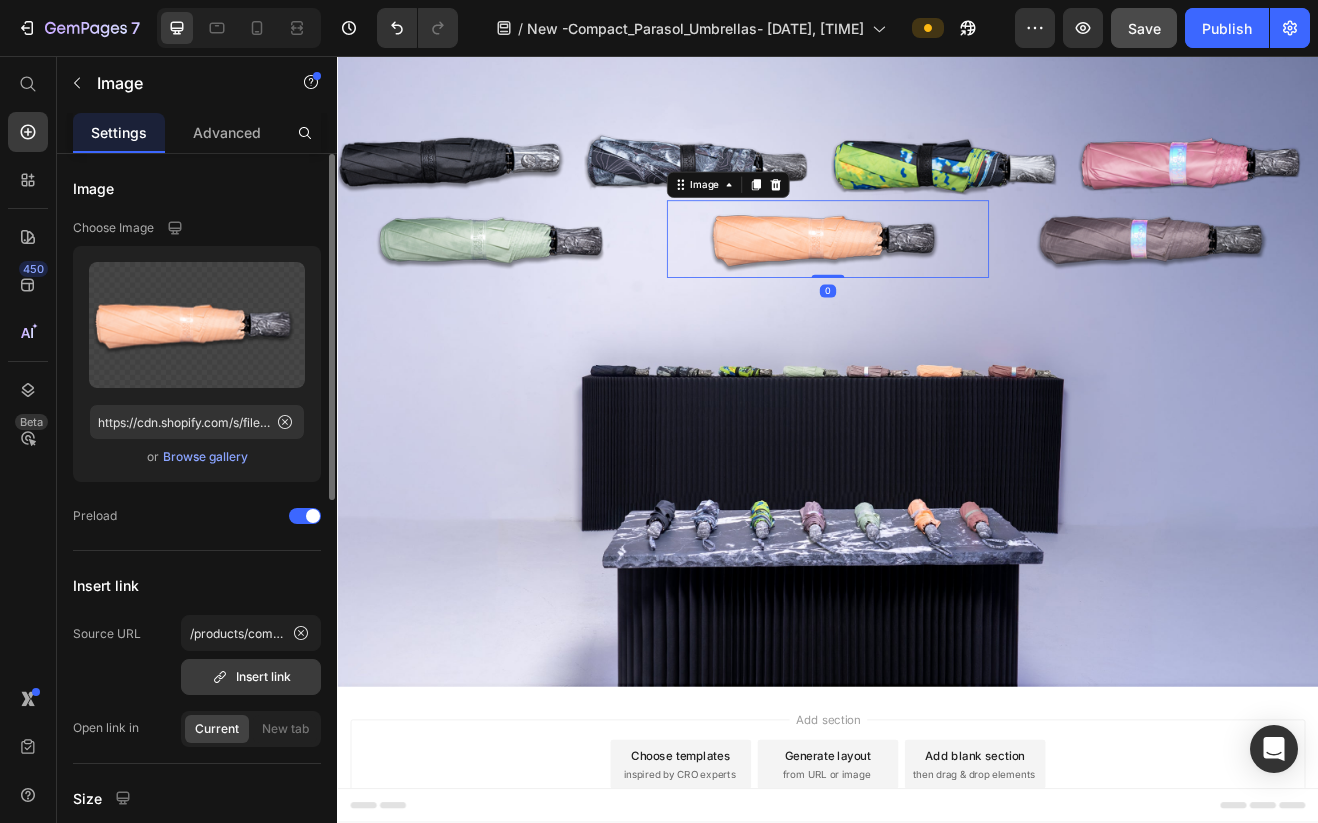 click on "Insert link" at bounding box center [251, 677] 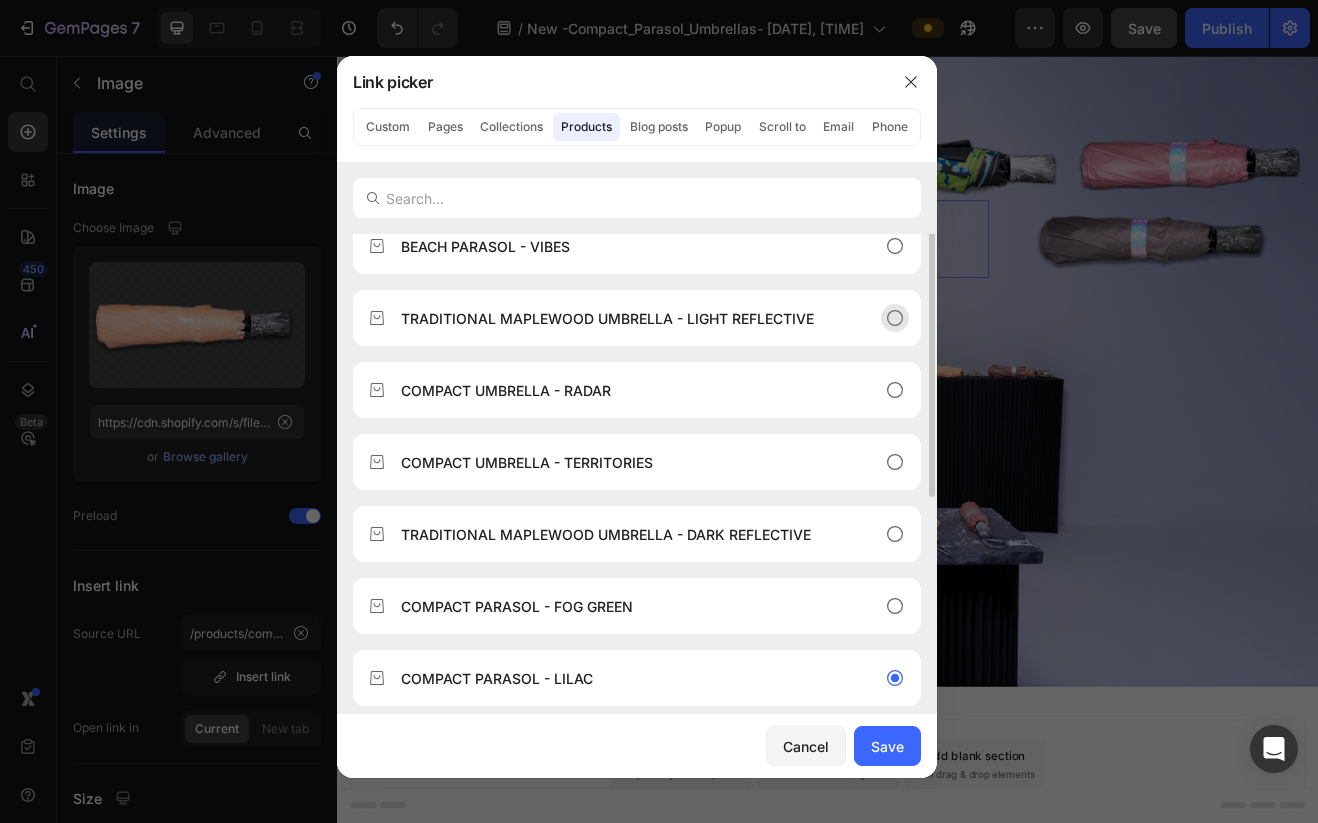 scroll, scrollTop: 312, scrollLeft: 0, axis: vertical 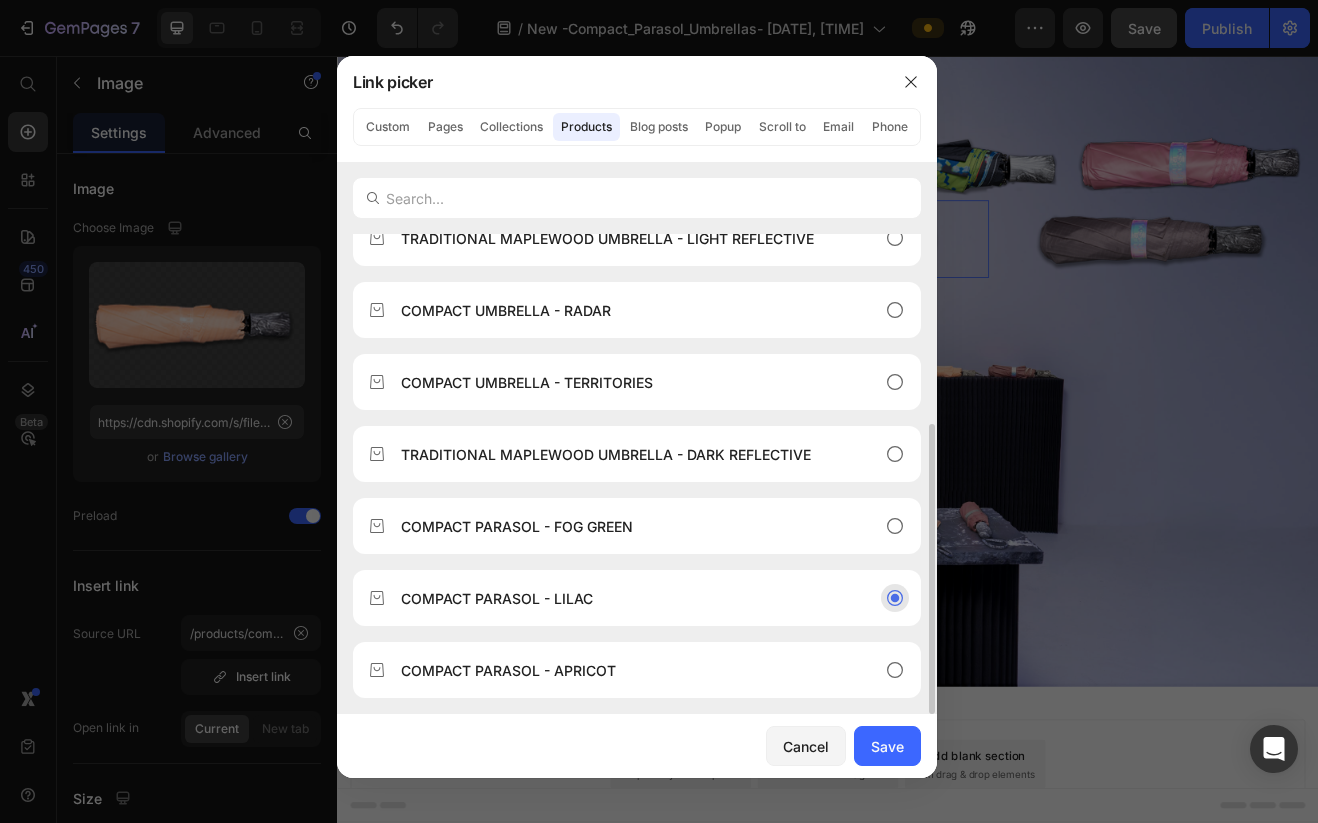 click on "COMPACT PARASOL - LILAC" at bounding box center (497, 598) 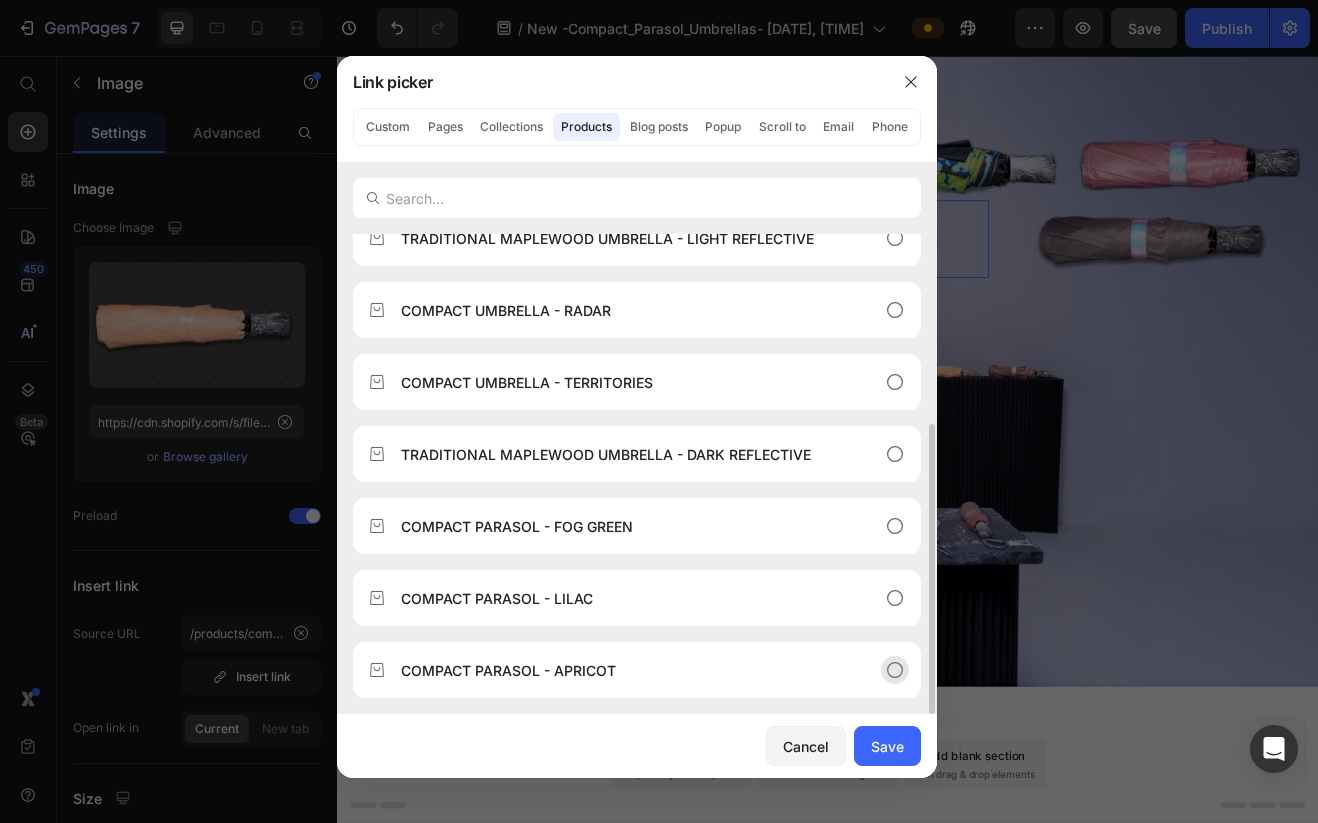 click on "COMPACT PARASOL - APRICOT" at bounding box center (508, 670) 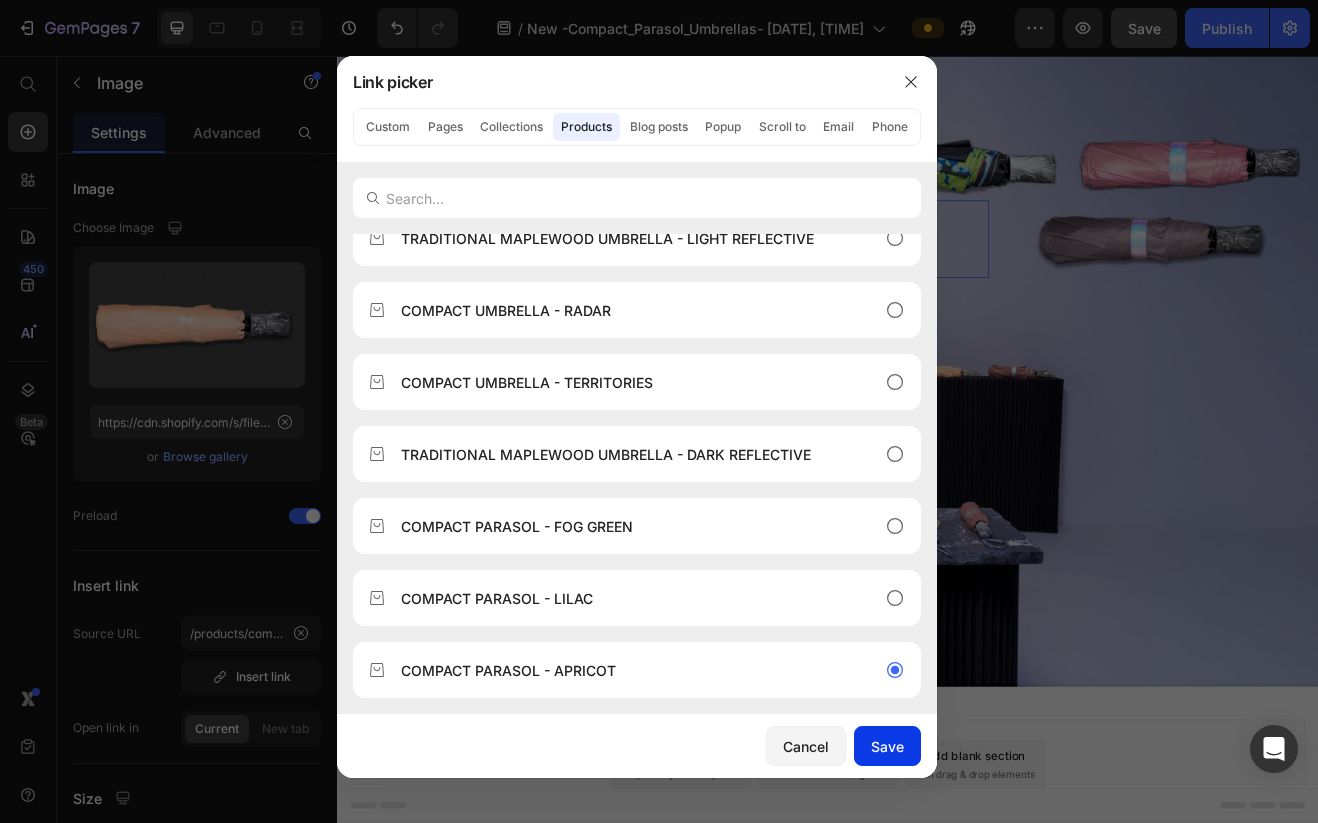 click on "Save" at bounding box center (887, 746) 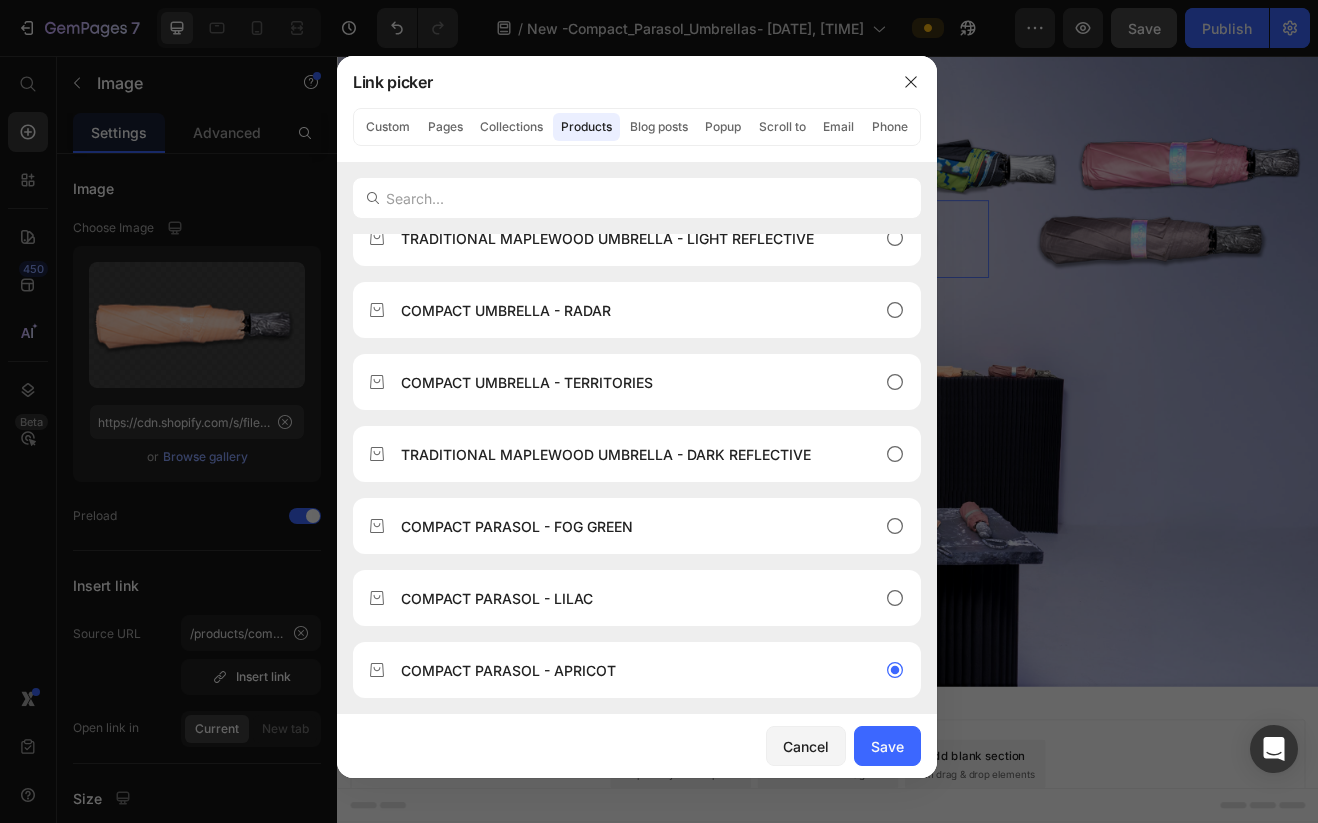 type on "/products/compact-sun-parasol" 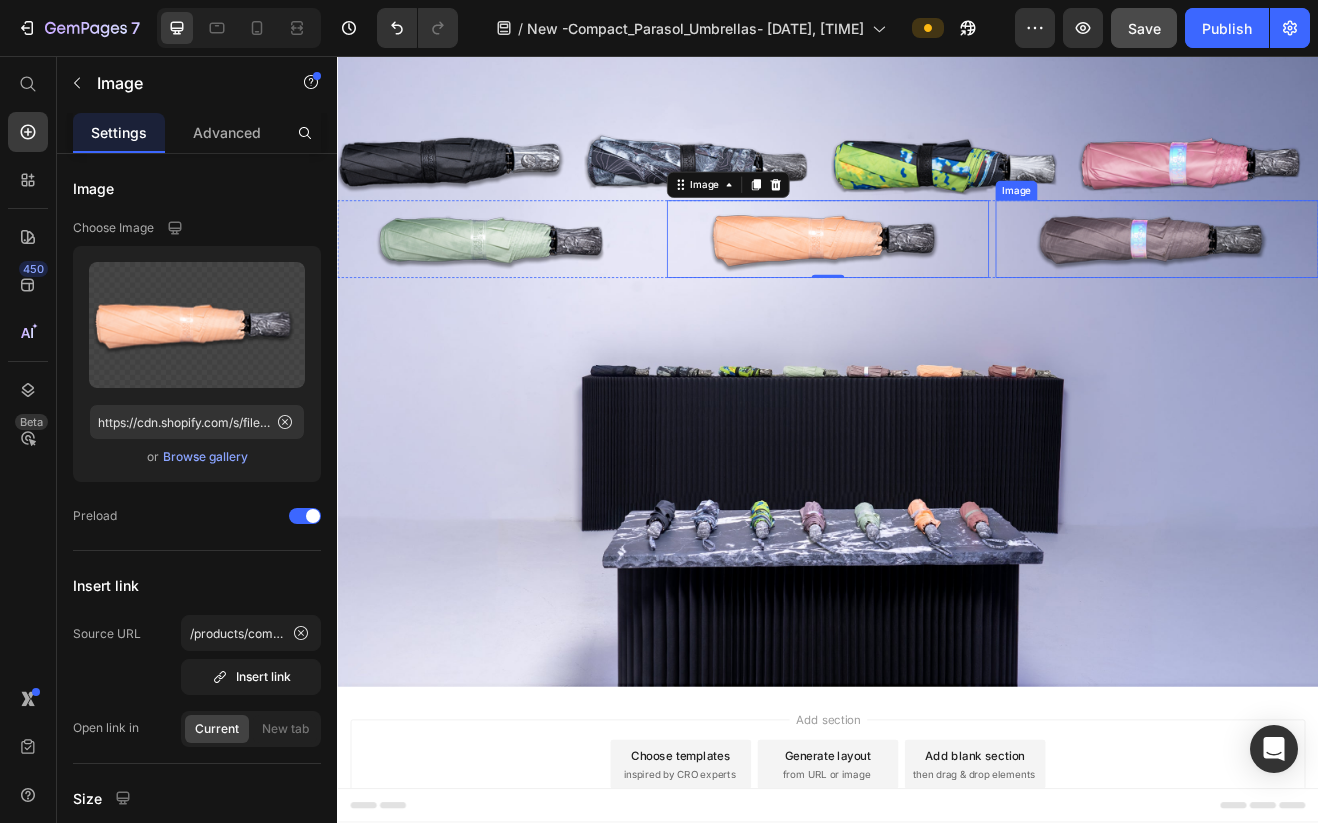 click at bounding box center (1339, 280) 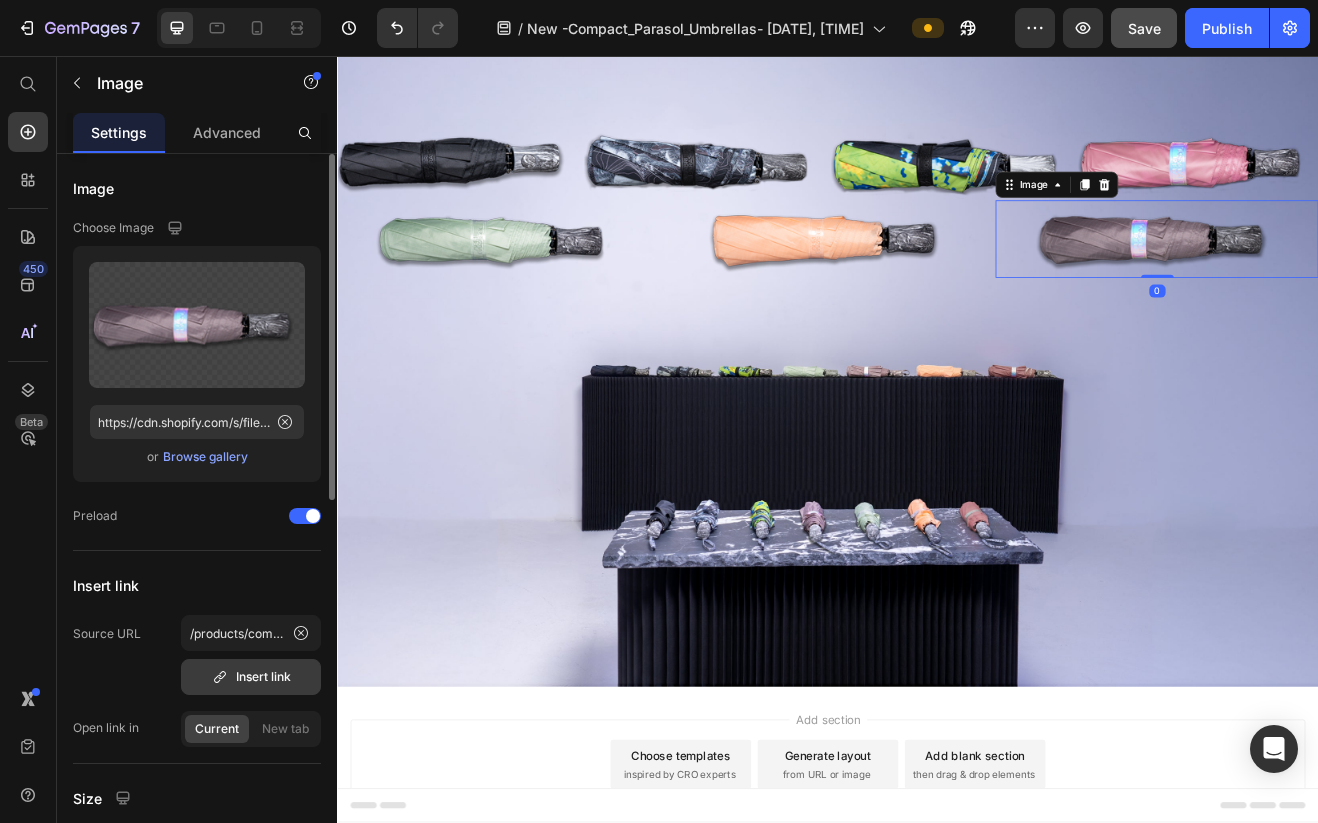 click on "Insert link" at bounding box center (251, 677) 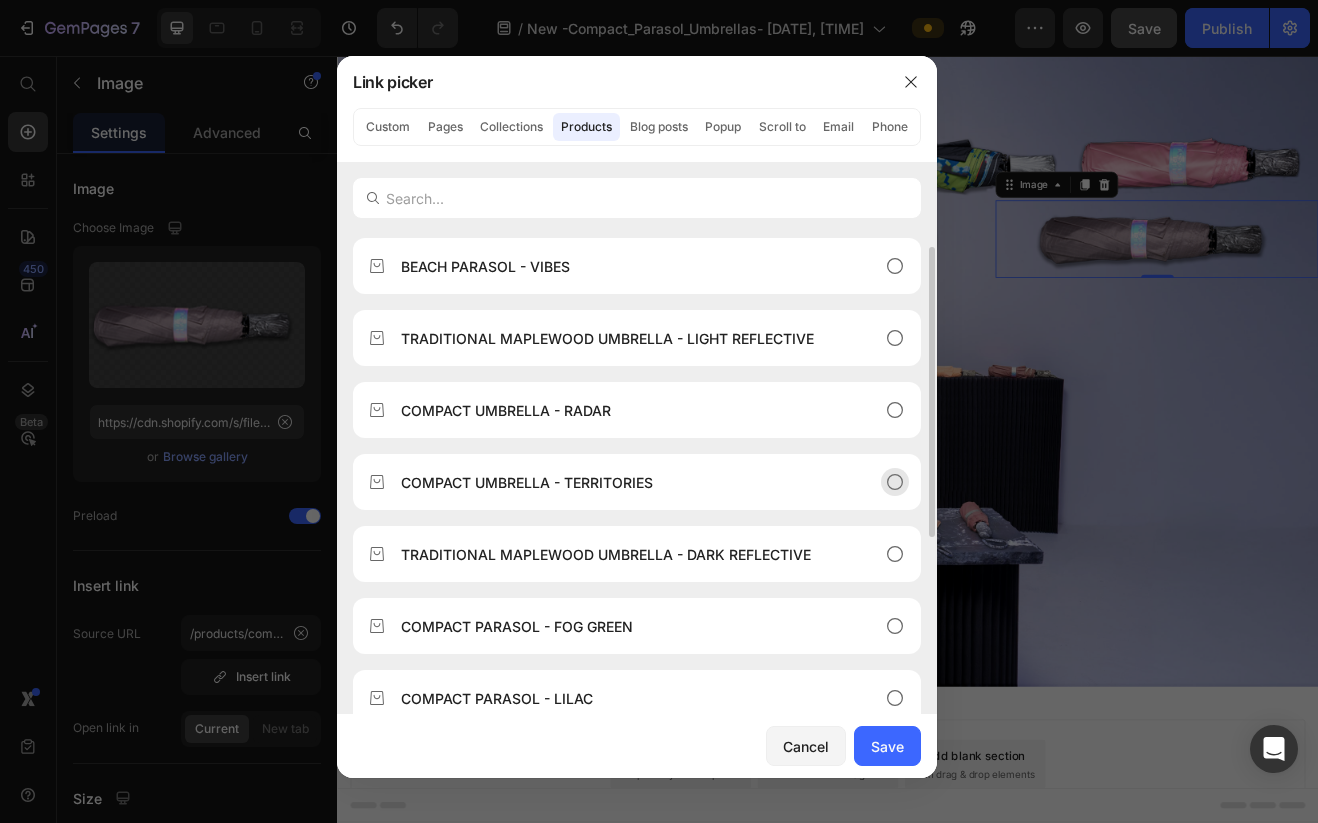 scroll, scrollTop: 240, scrollLeft: 0, axis: vertical 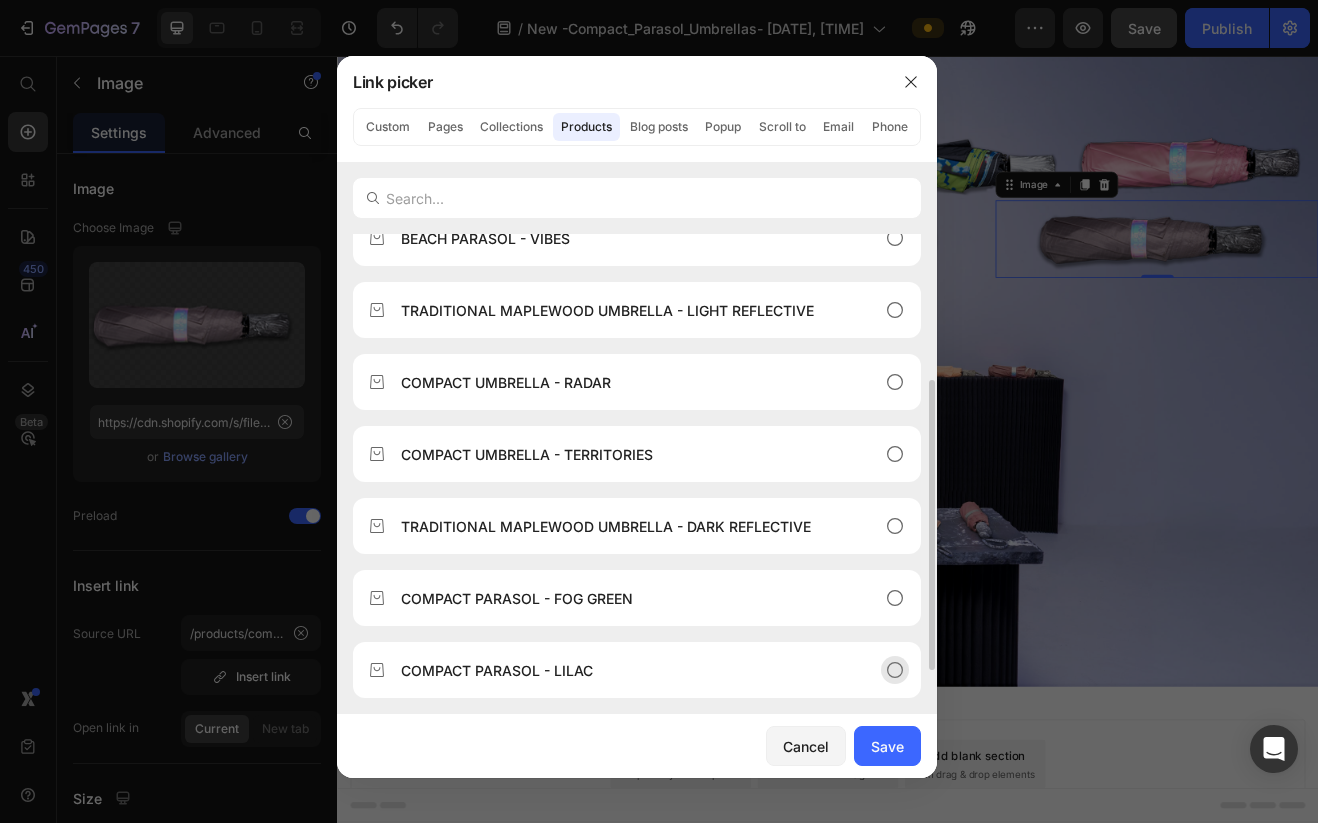 click on "COMPACT PARASOL - LILAC" at bounding box center (621, 670) 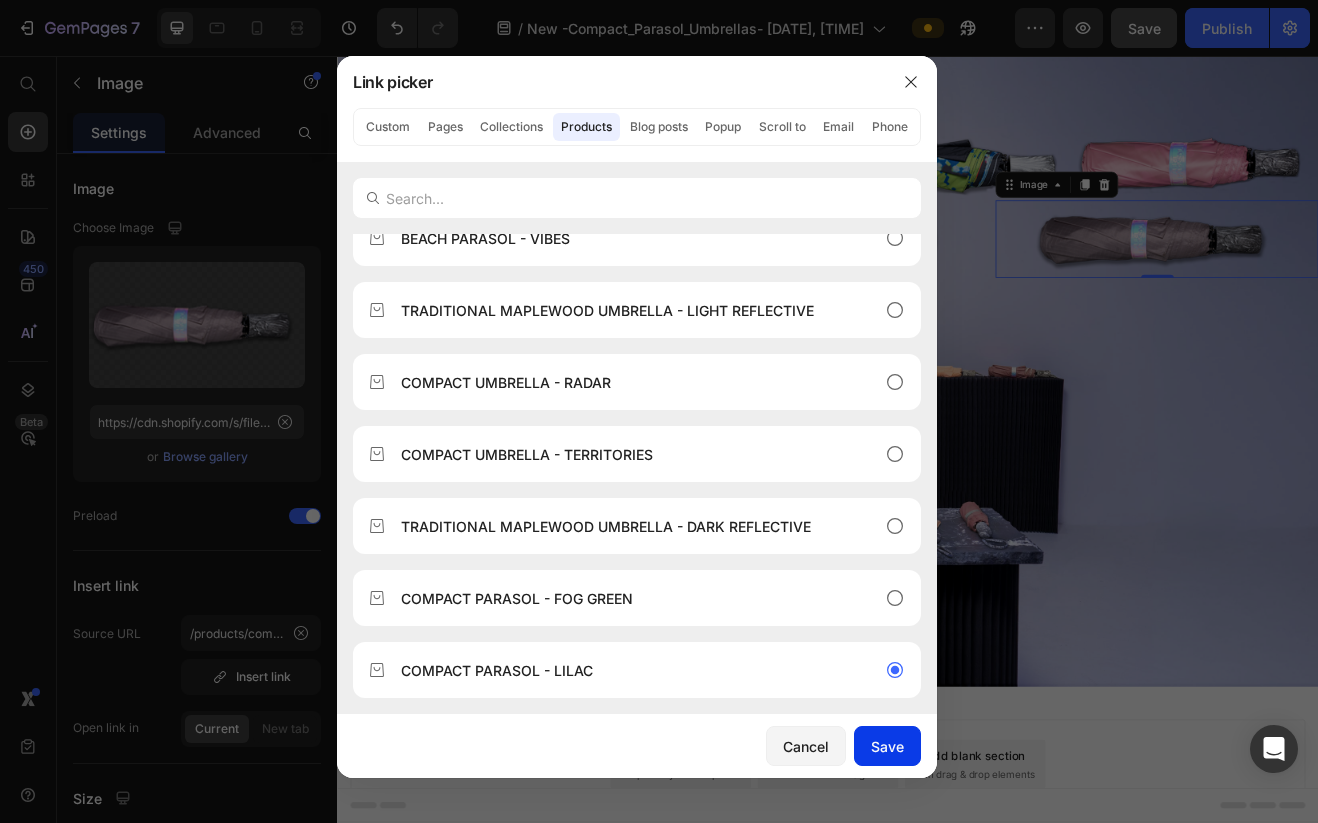 click on "Save" at bounding box center [887, 746] 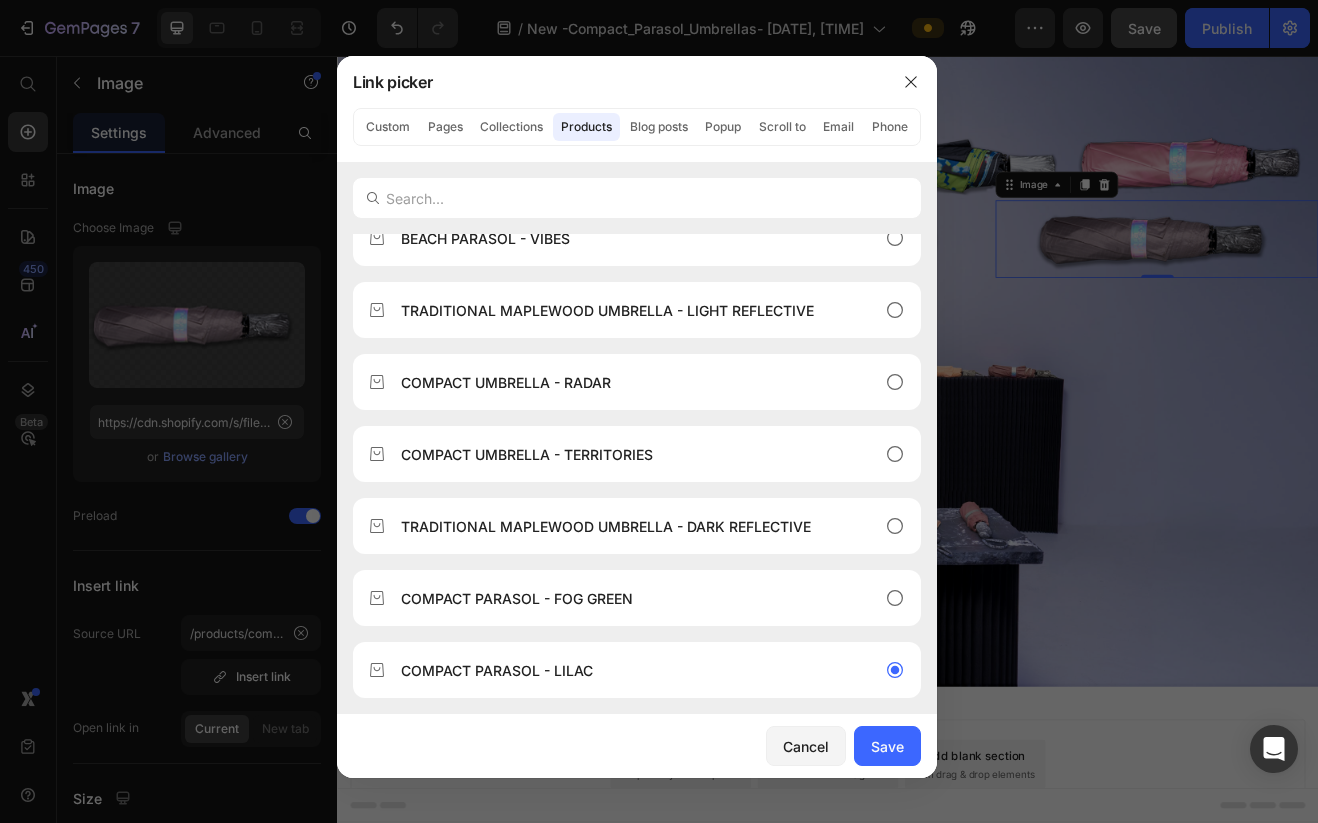 type on "/products/compact-sun-parasol-lilac" 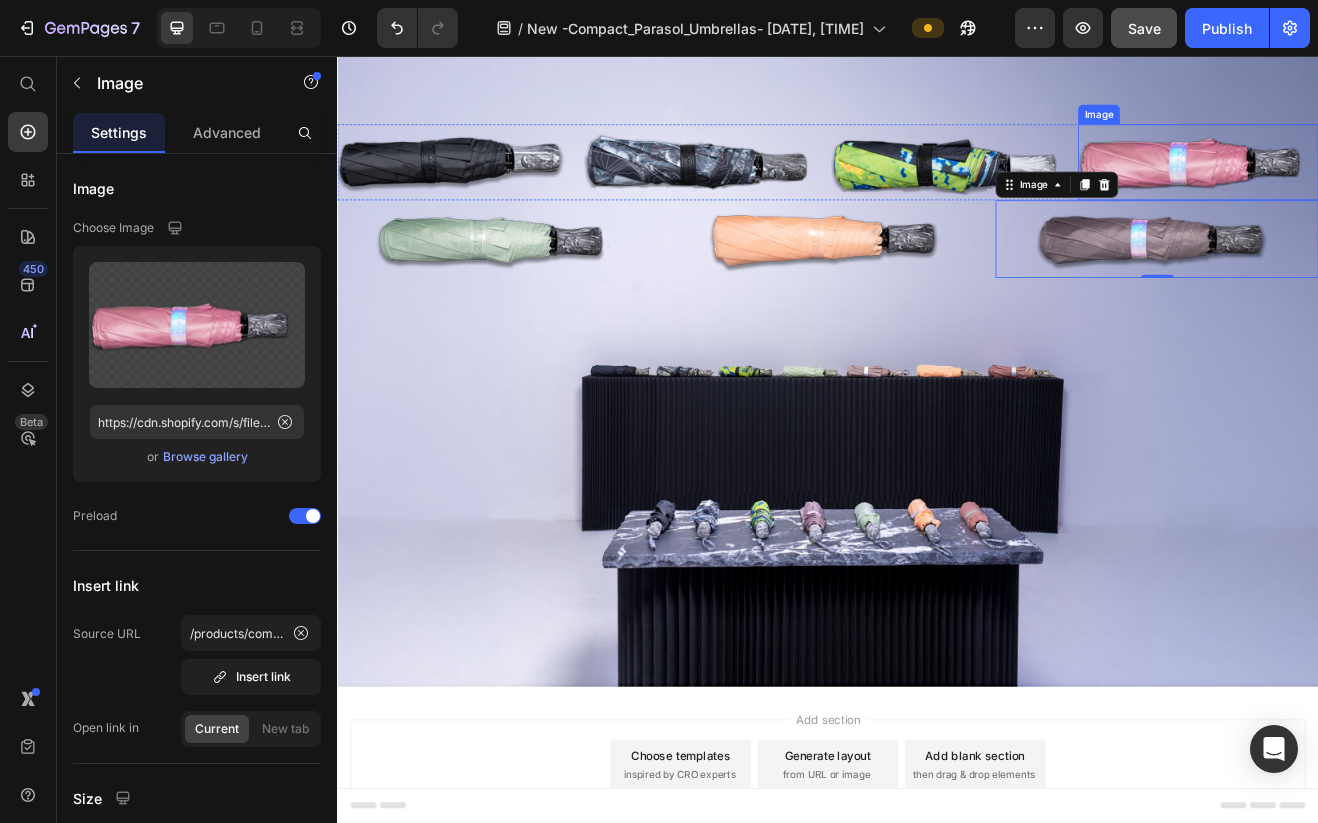 click at bounding box center [1390, 186] 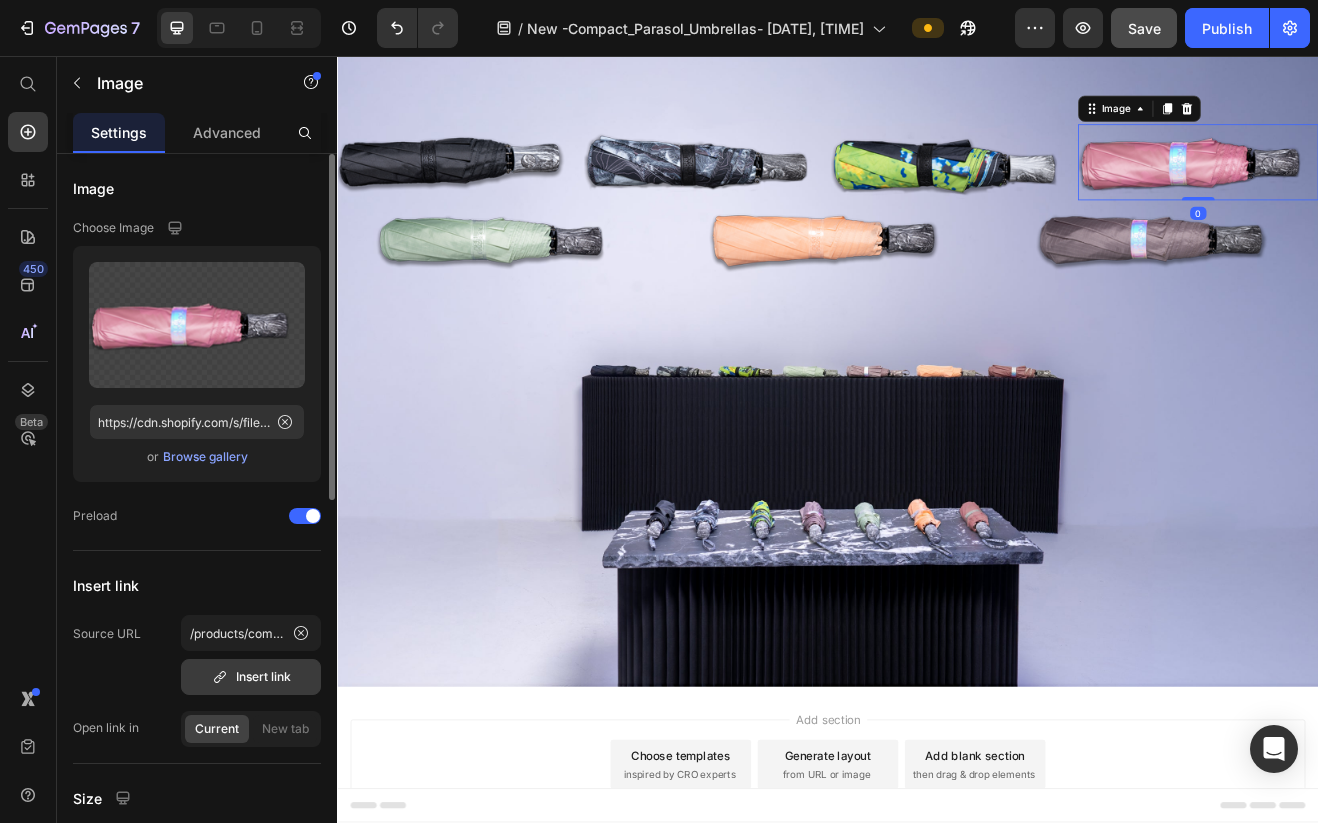 click on "Insert link" at bounding box center [251, 677] 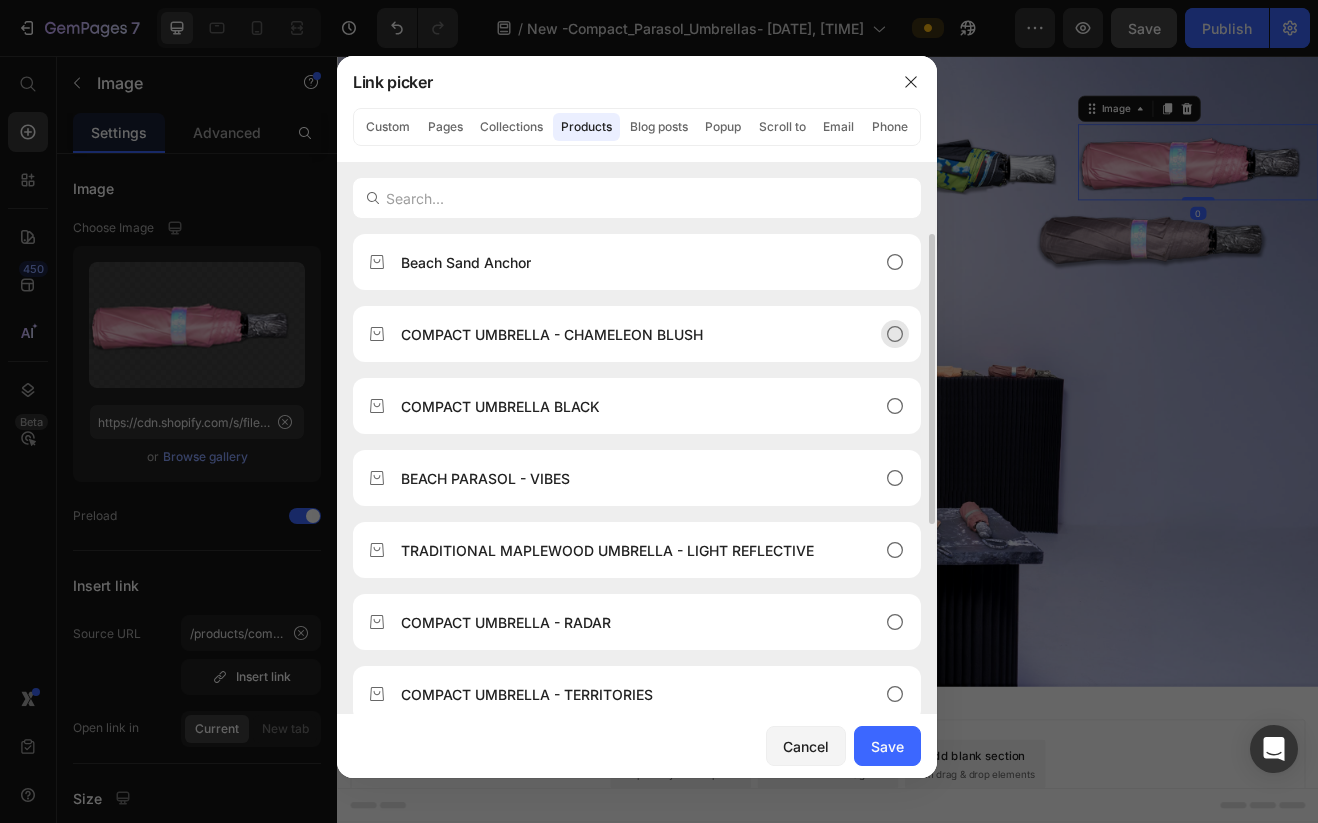 click on "COMPACT UMBRELLA - CHAMELEON BLUSH" at bounding box center [552, 334] 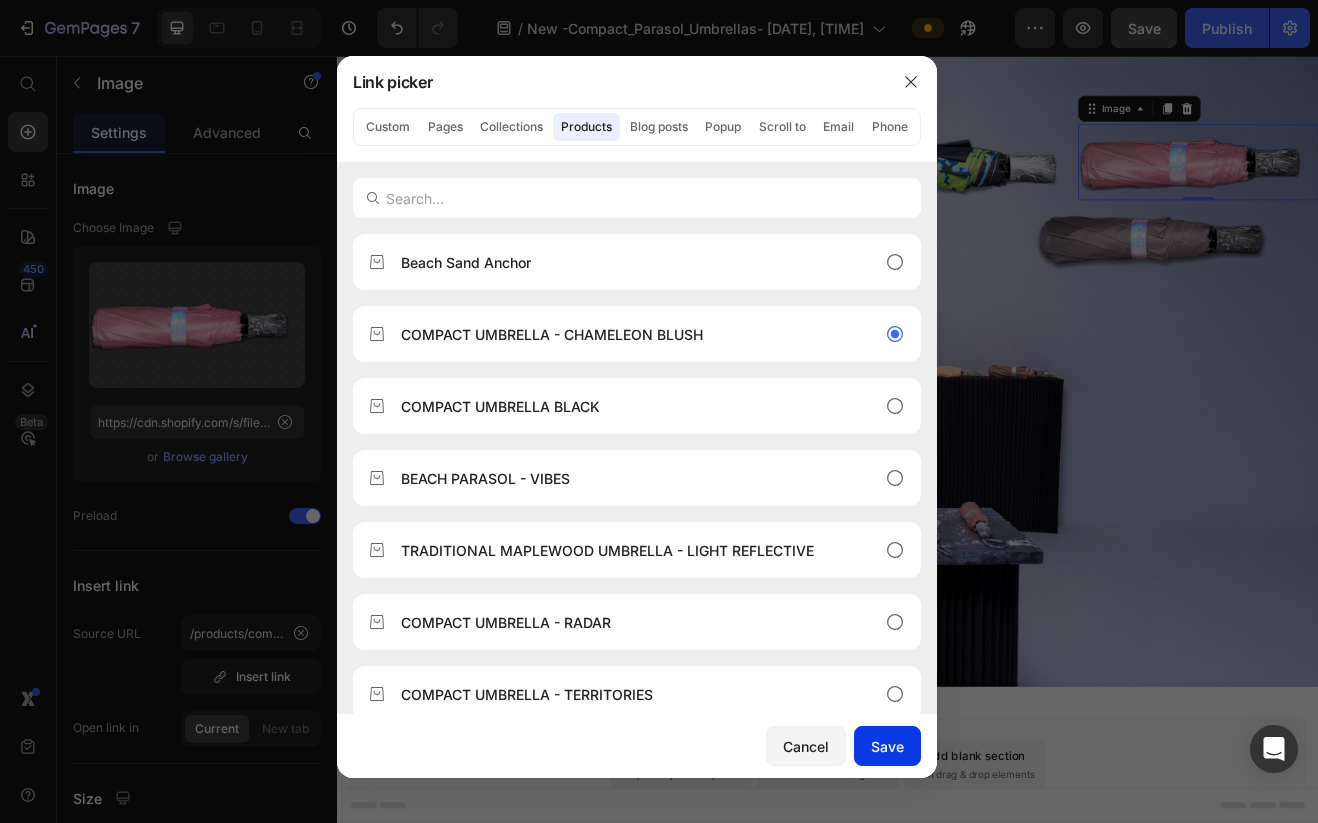 click on "Save" 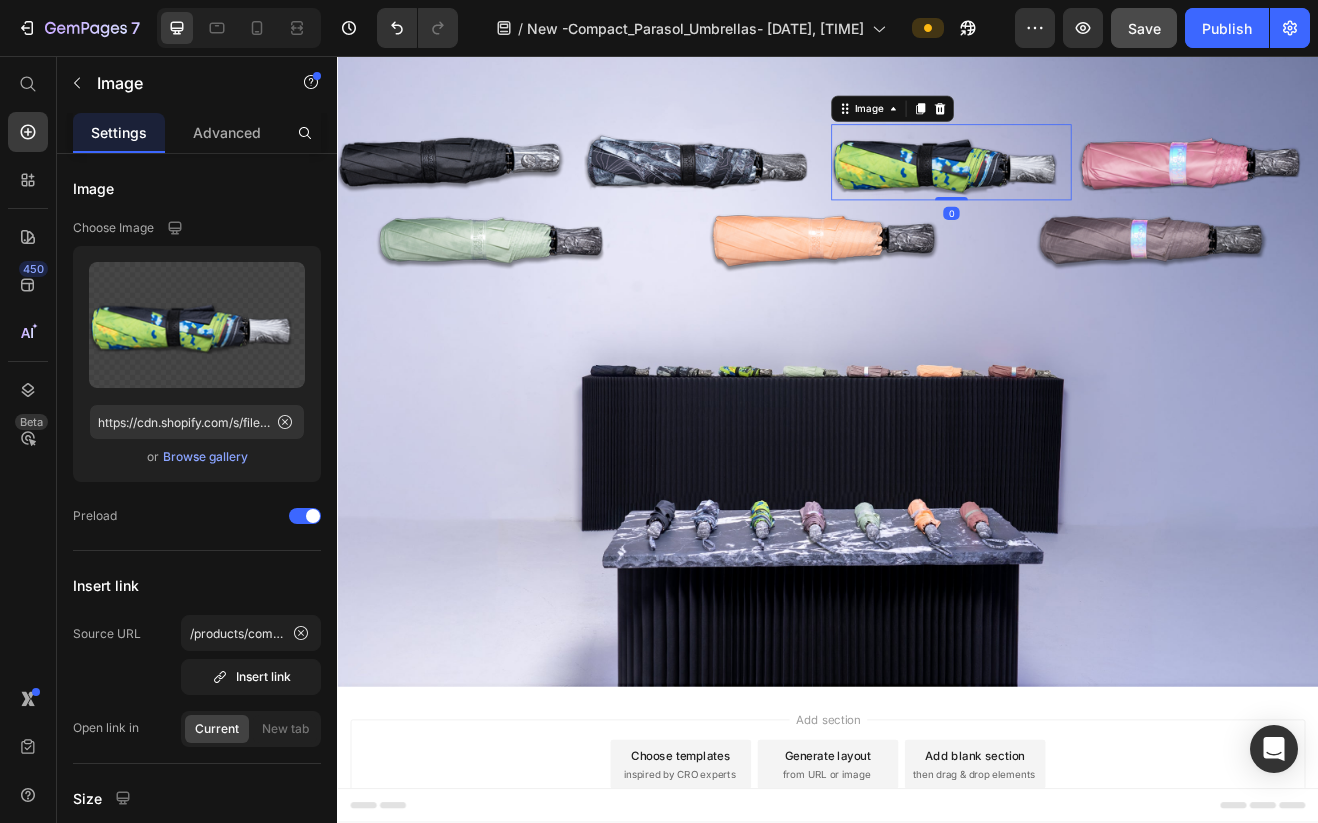 click at bounding box center [1088, 186] 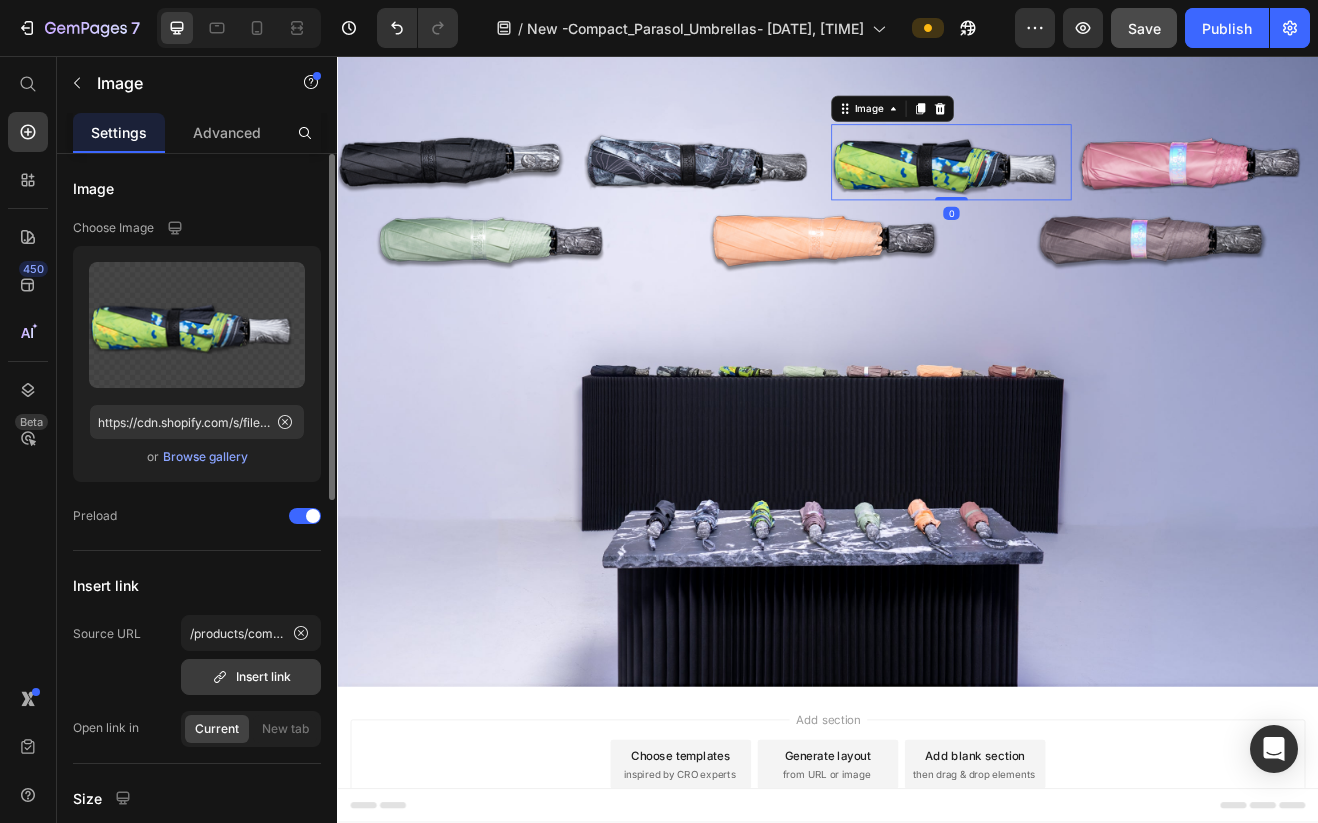 click on "Insert link" at bounding box center [251, 677] 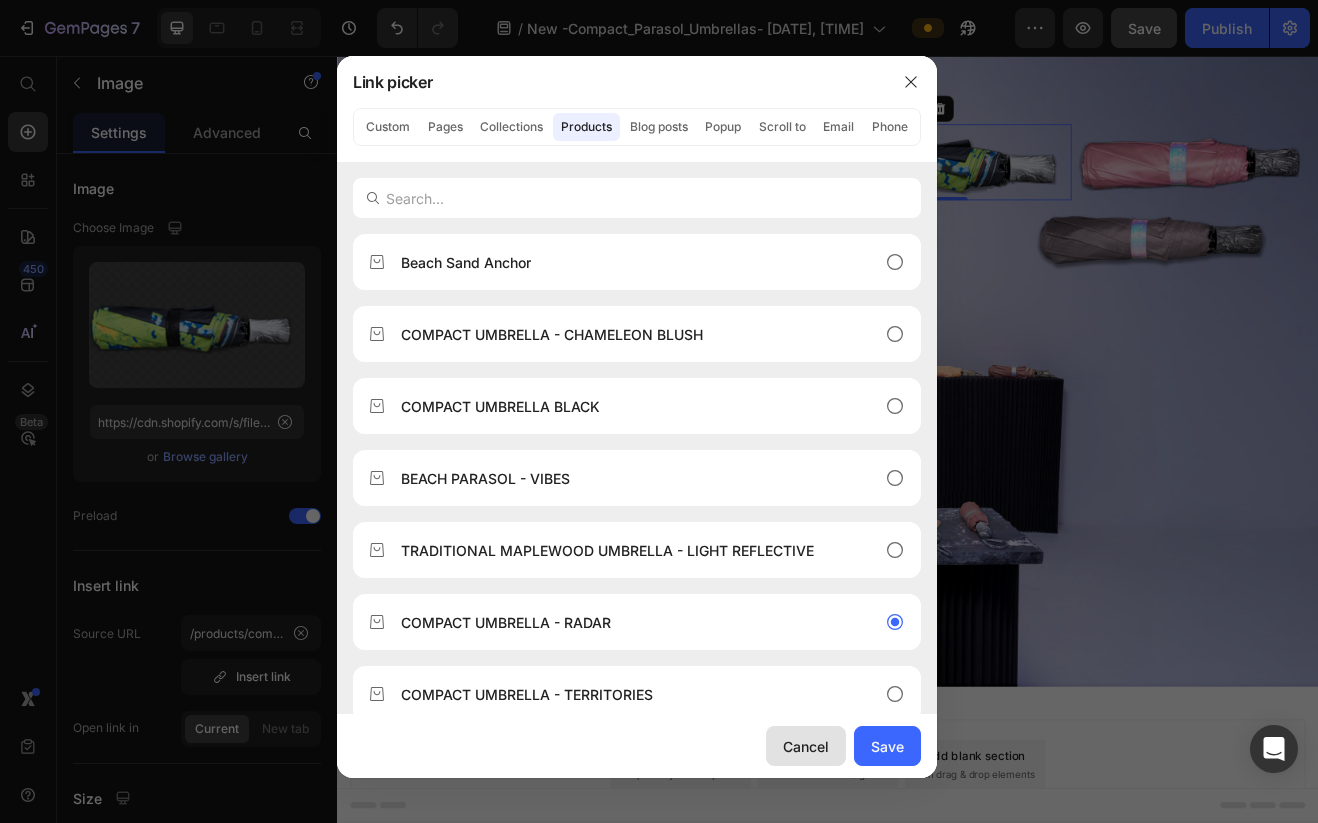 click on "Cancel" 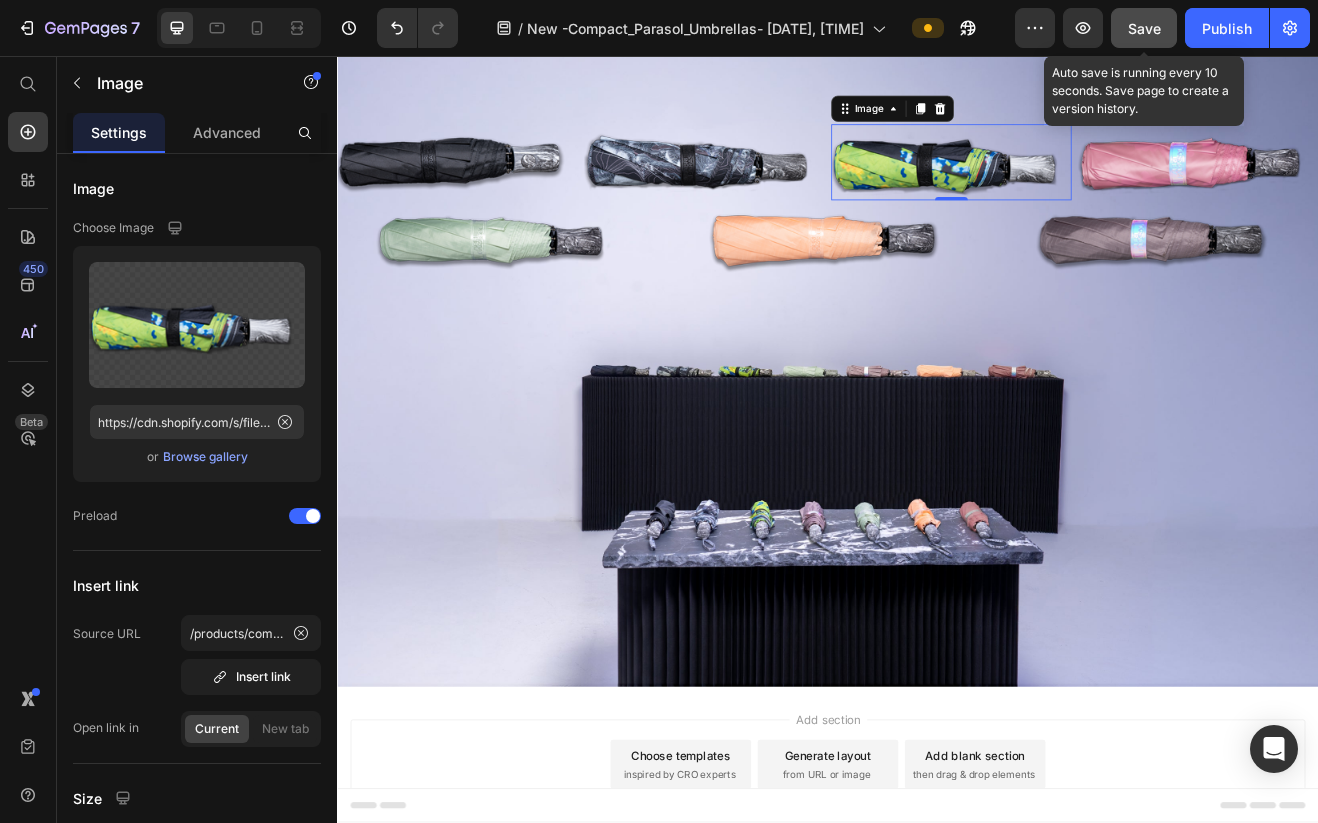 drag, startPoint x: 1151, startPoint y: 29, endPoint x: 1168, endPoint y: 26, distance: 17.262676 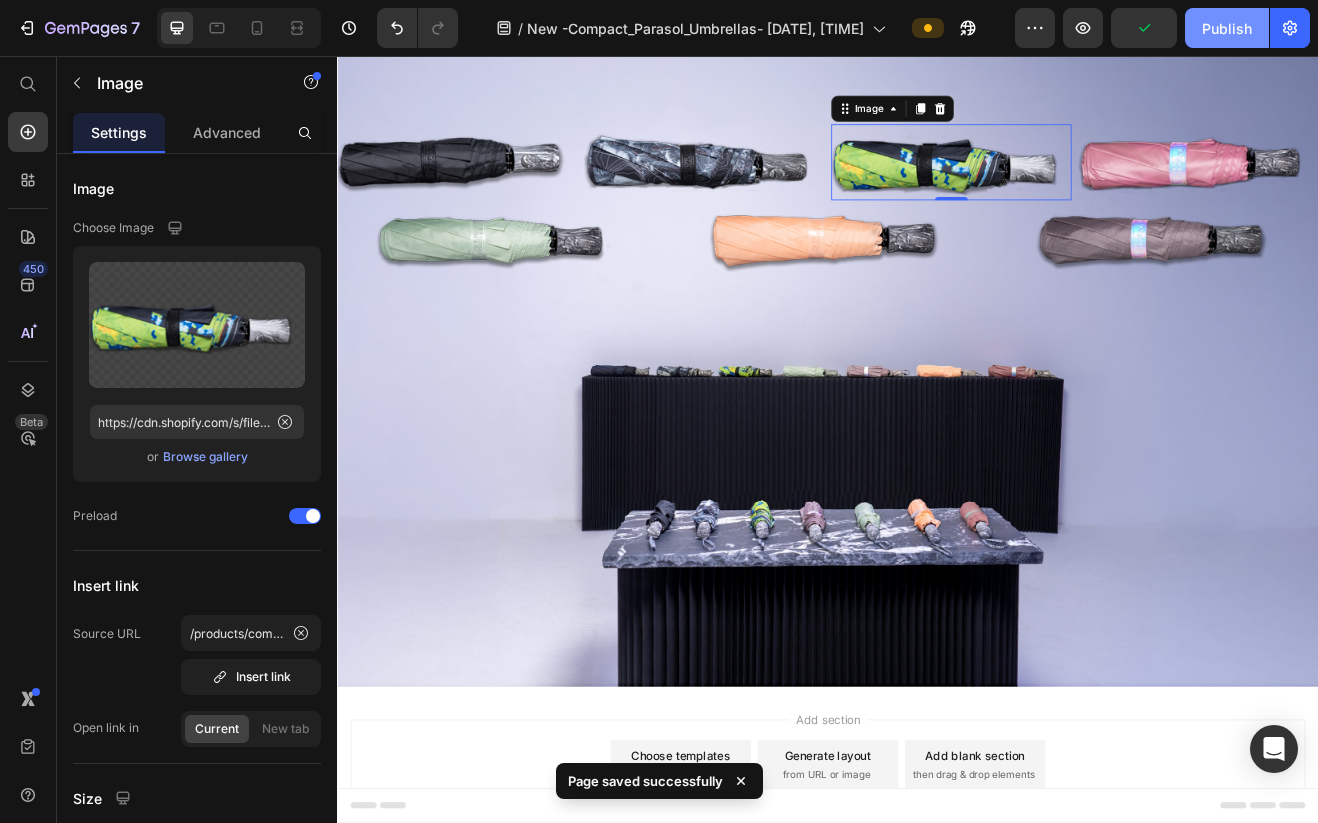 click on "Publish" at bounding box center [1227, 28] 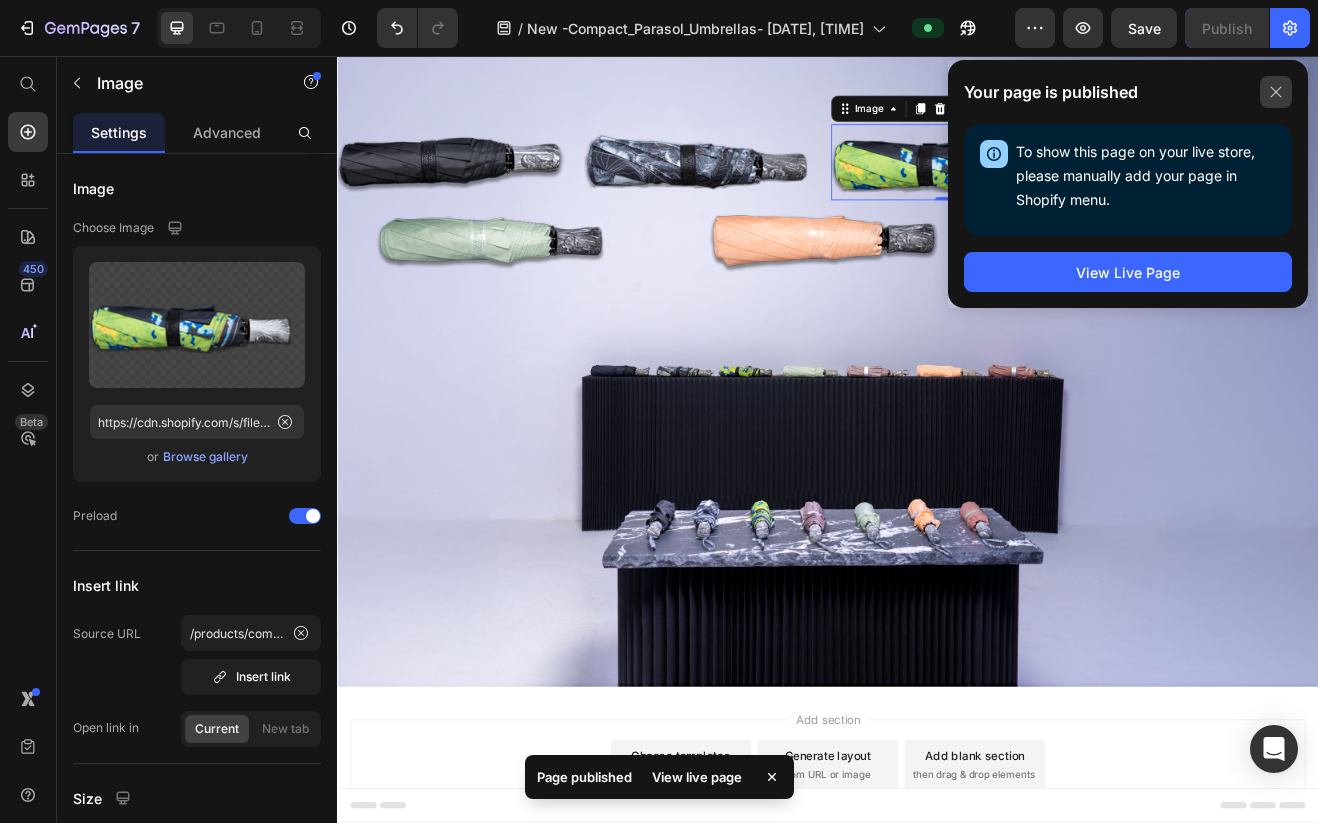 click 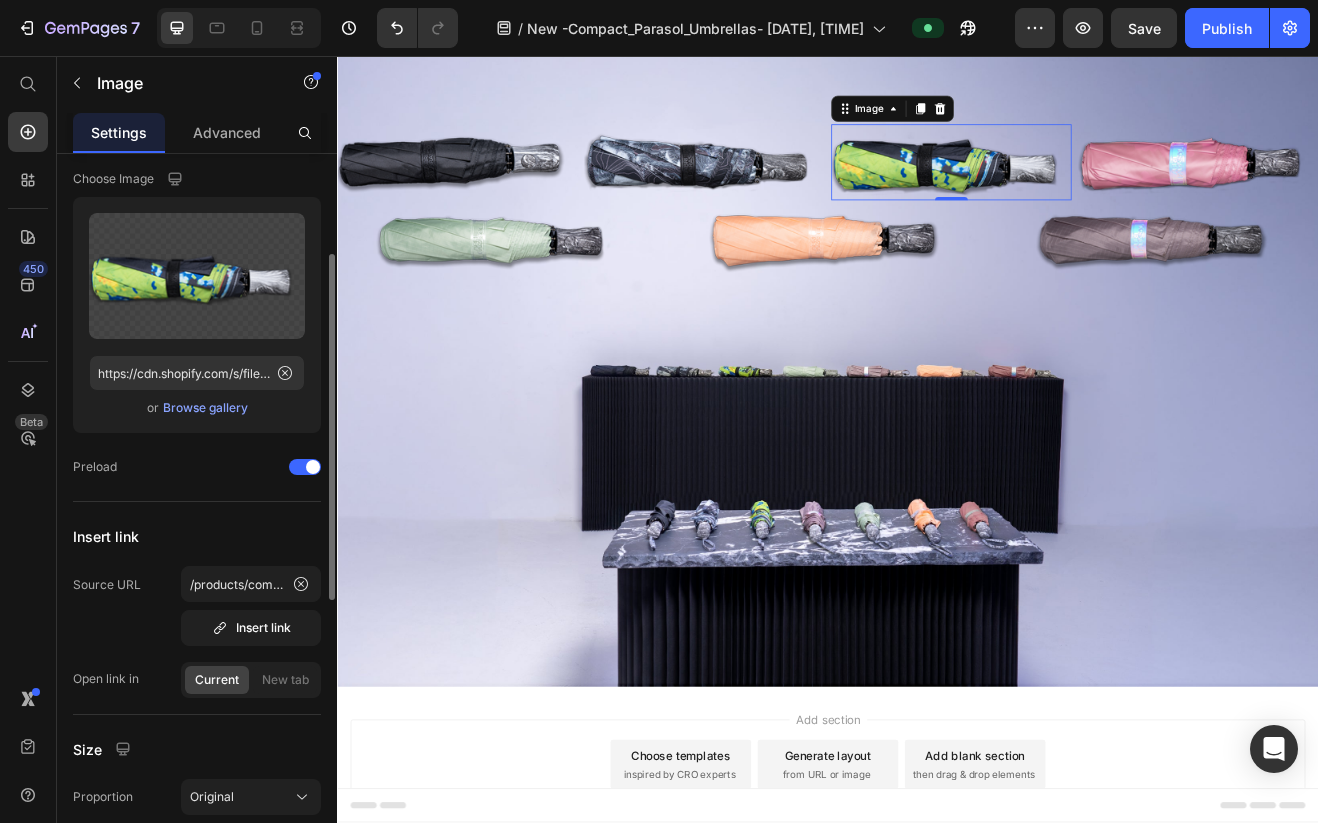 scroll, scrollTop: 0, scrollLeft: 0, axis: both 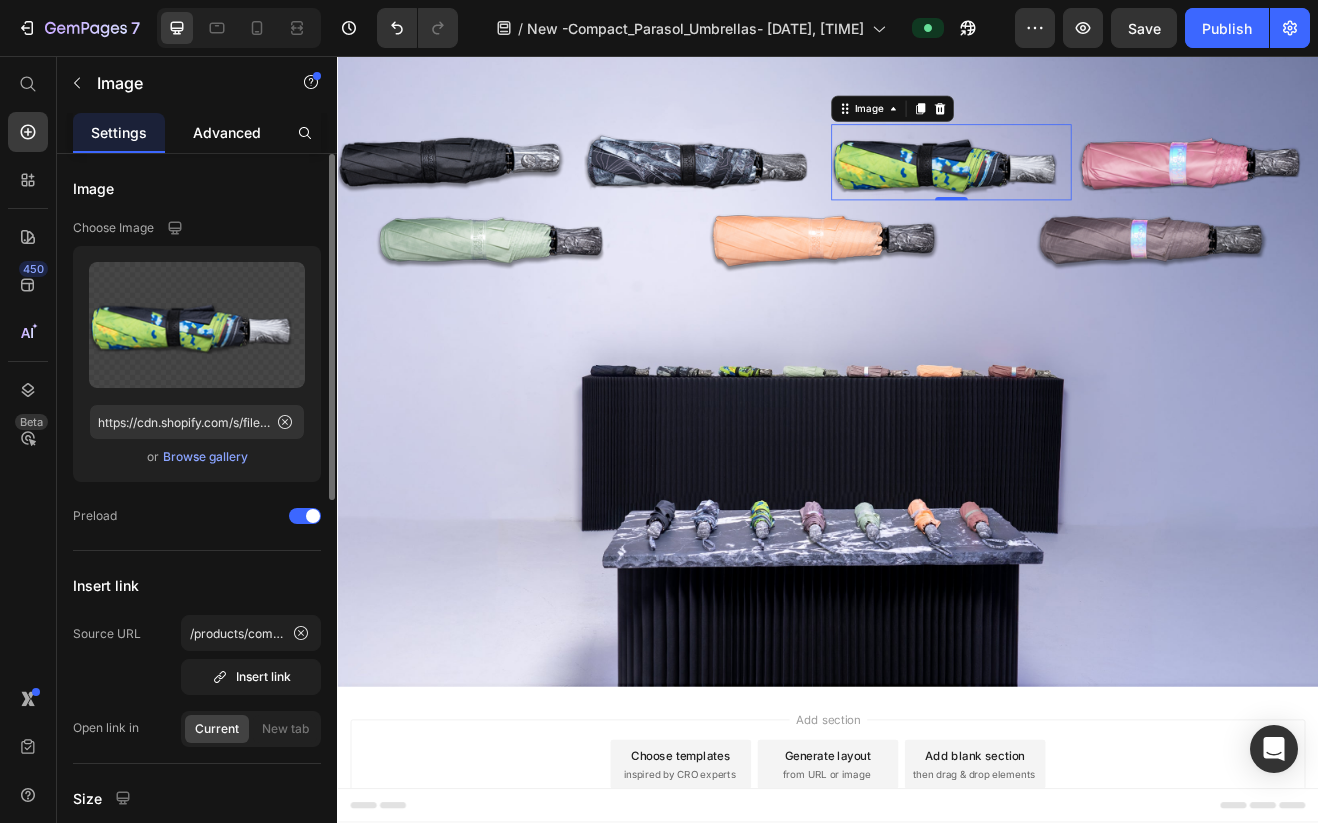 click on "Advanced" at bounding box center (227, 132) 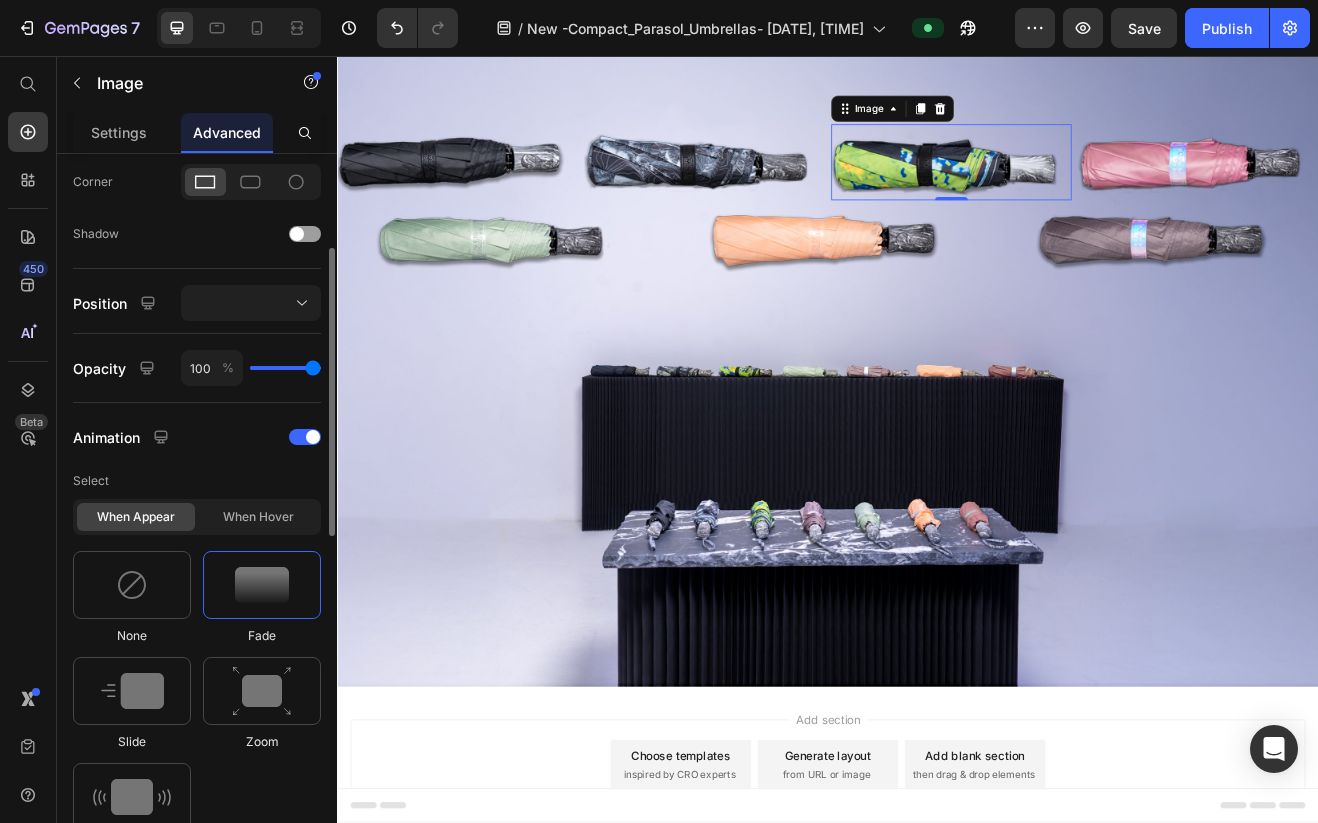 scroll, scrollTop: 668, scrollLeft: 0, axis: vertical 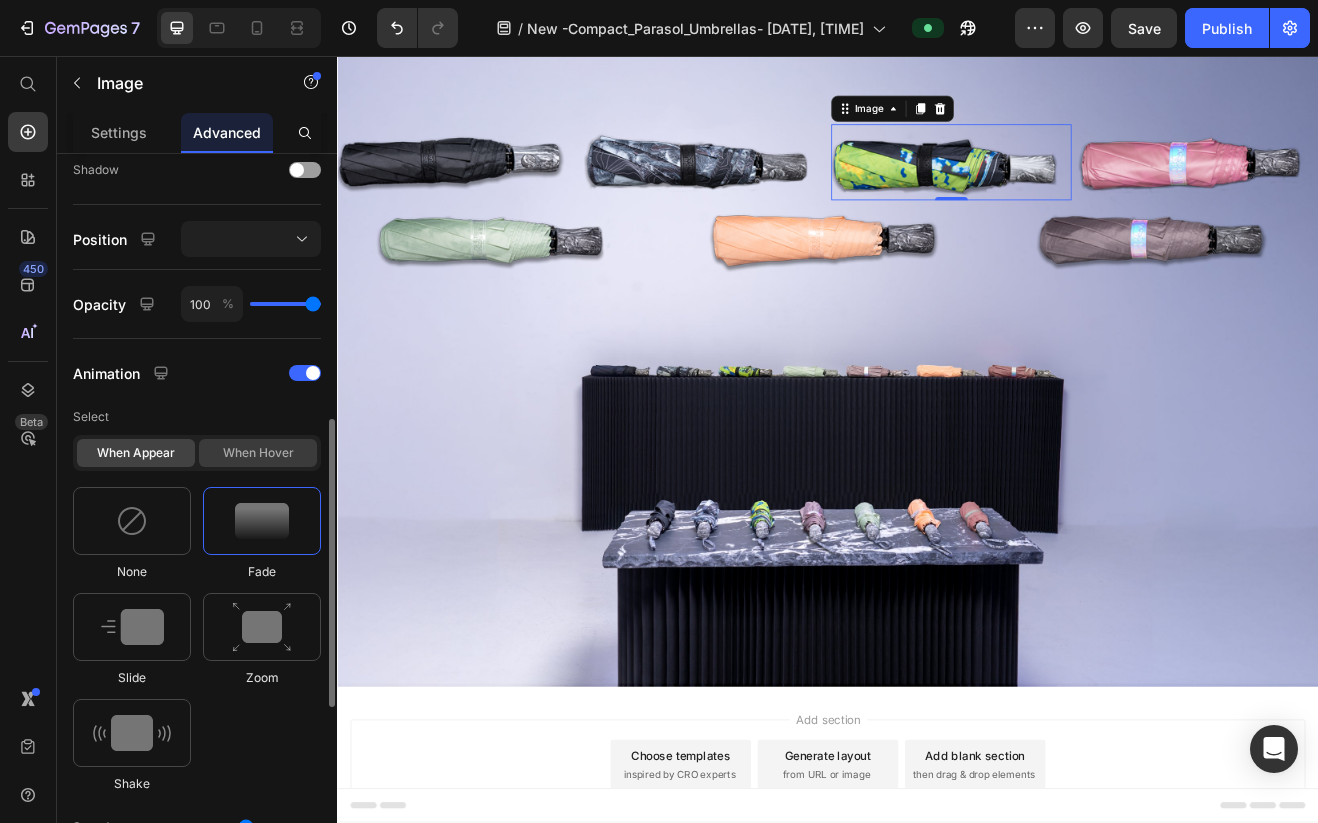 click on "When hover" 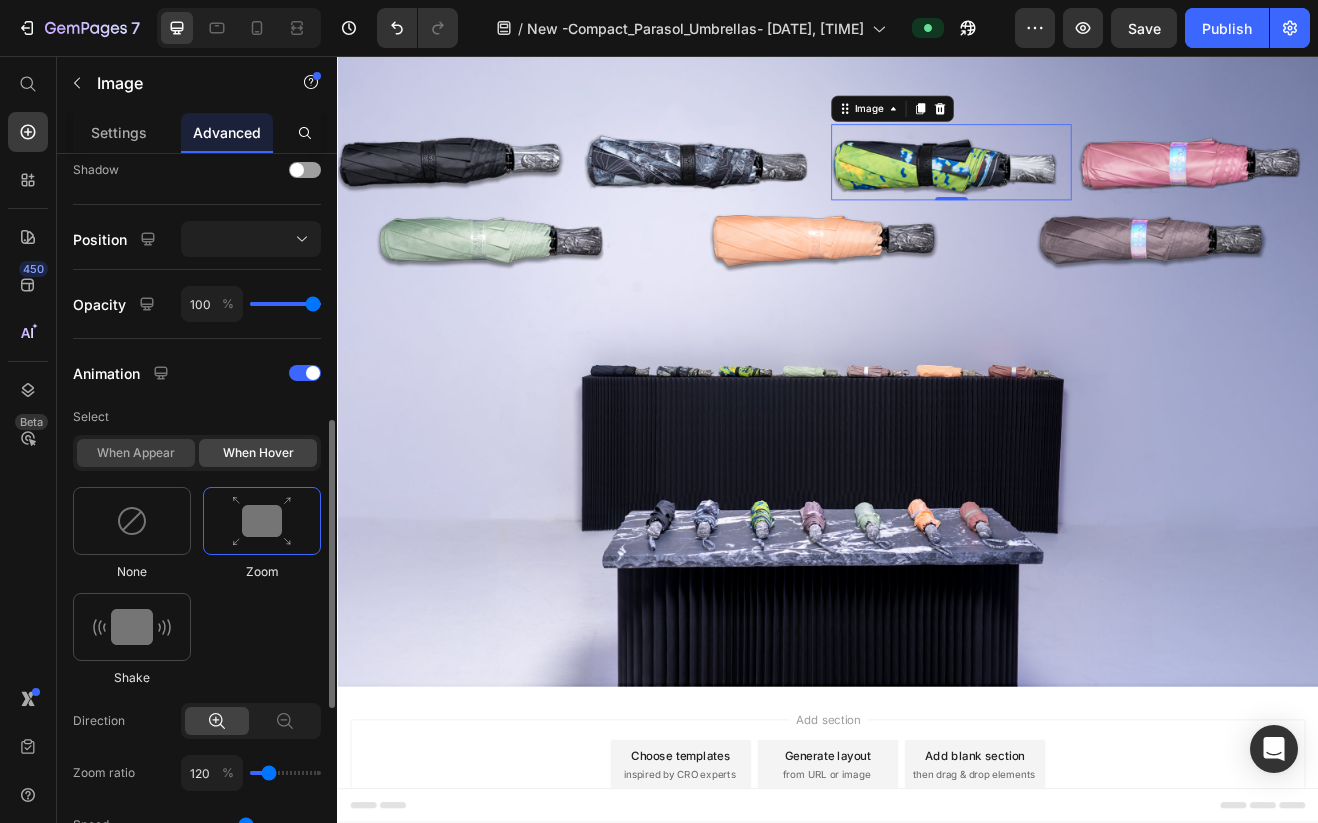 click on "When appear" 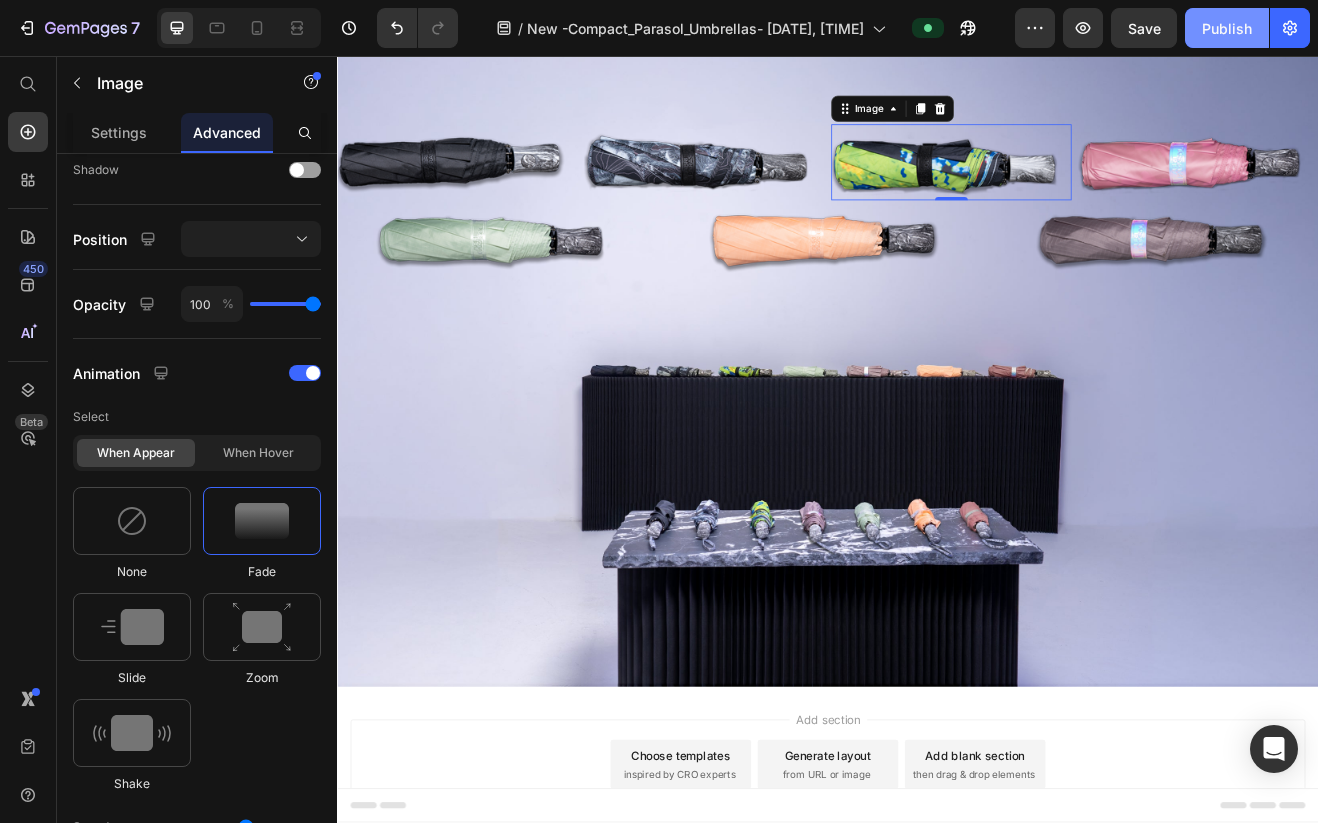 click on "Publish" at bounding box center (1227, 28) 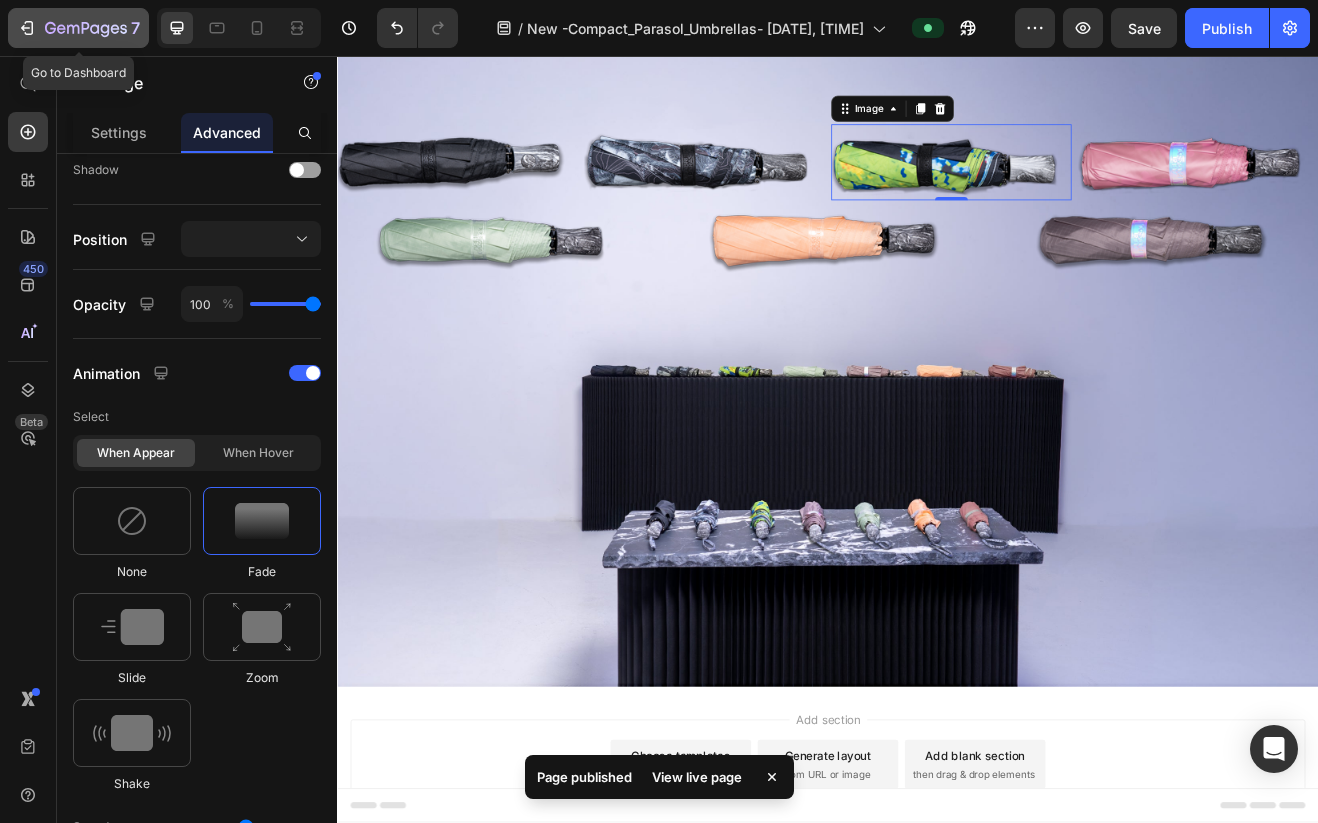 click 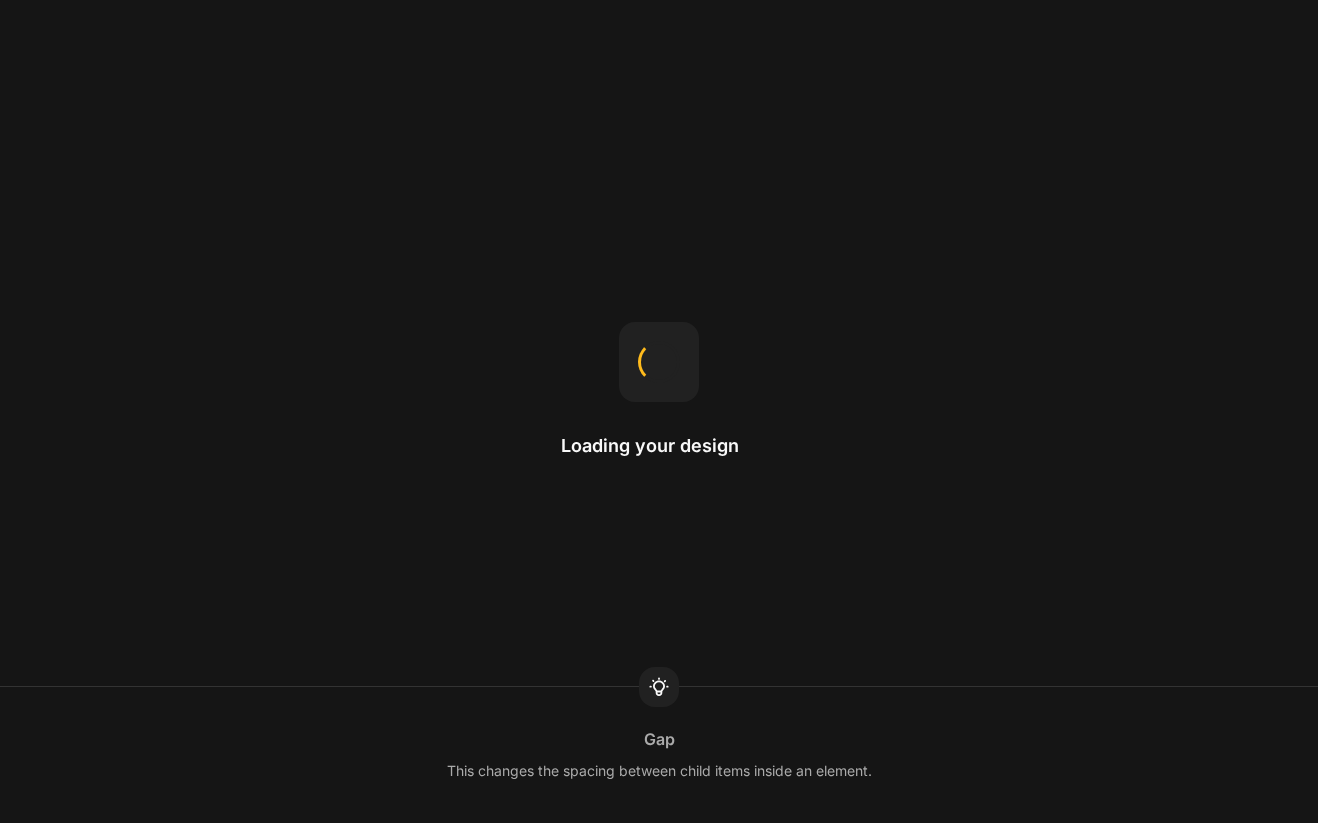 scroll, scrollTop: 0, scrollLeft: 0, axis: both 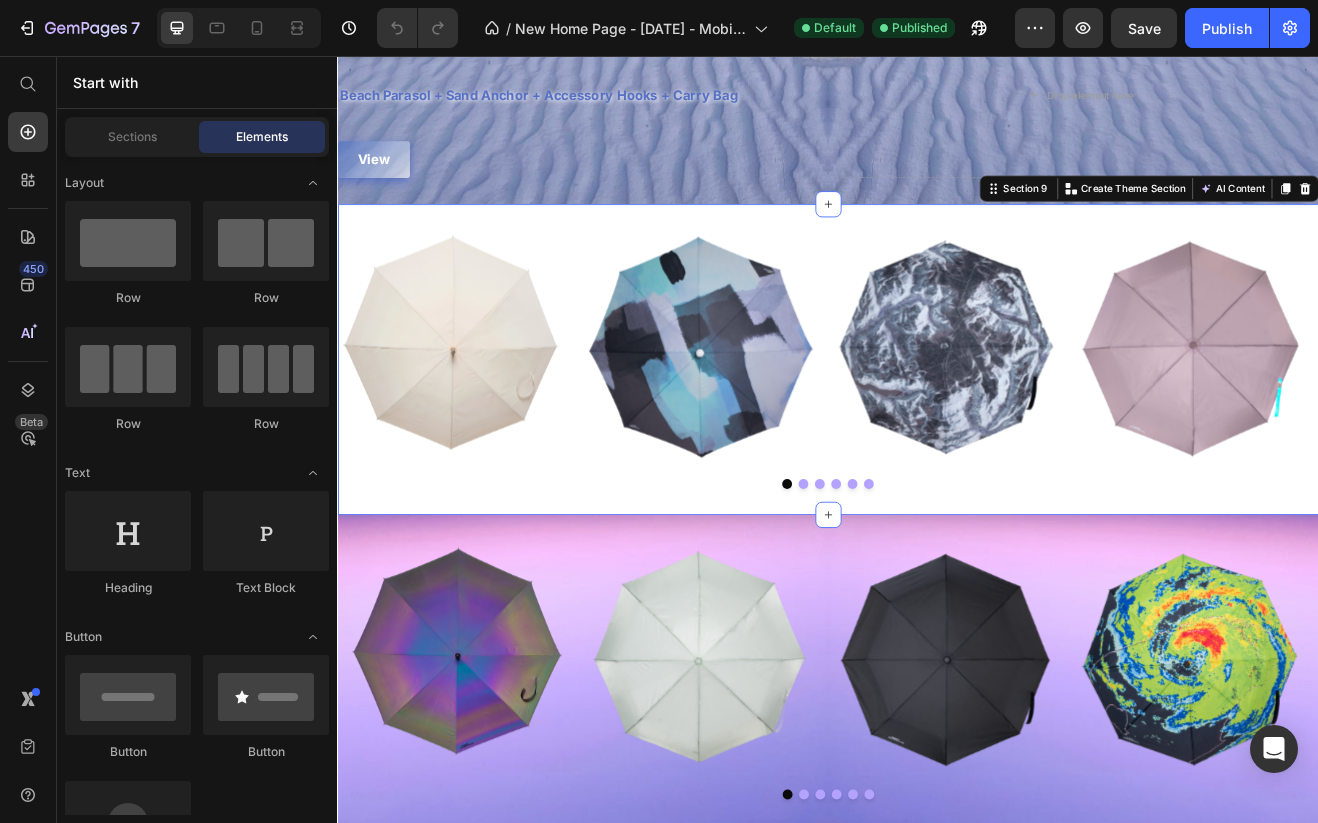 click on "Image Image Image Image Image Image Carousel Section 9   Create Theme Section AI Content Write with GemAI What would you like to describe here? Tone and Voice Persuasive Product Getting products... Show more Generate" at bounding box center [937, 428] 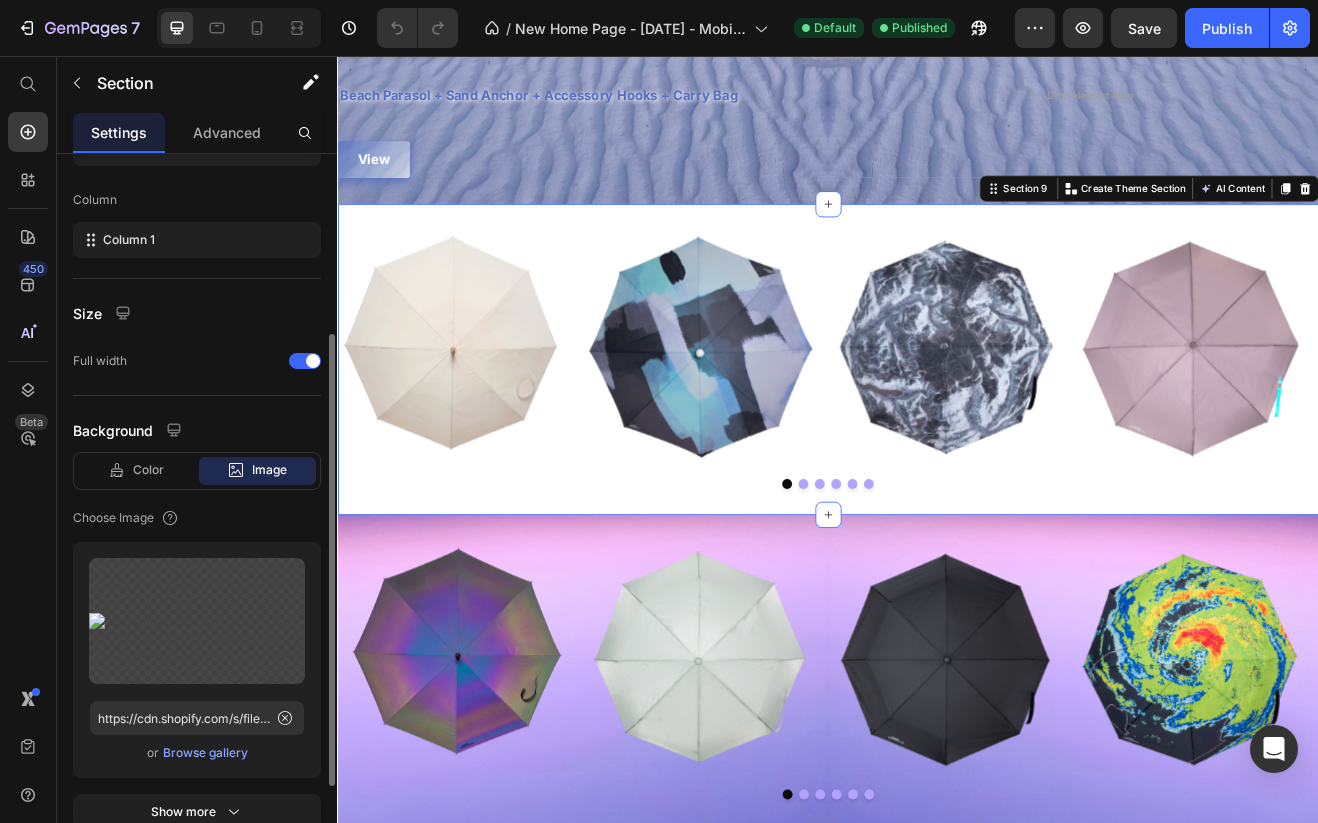 scroll, scrollTop: 312, scrollLeft: 0, axis: vertical 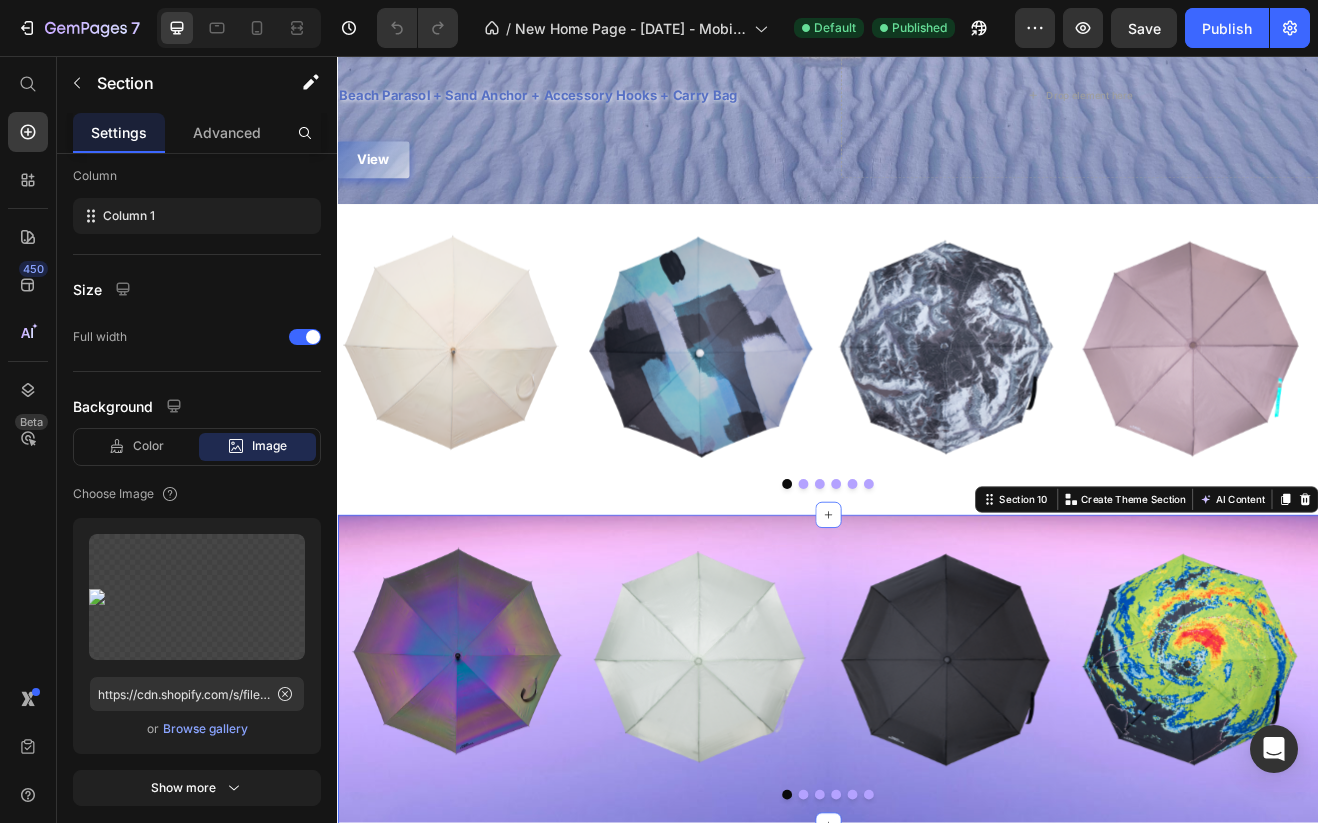 click on "Image Image Image Image Image Image Carousel Section 10   Create Theme Section AI Content Write with GemAI What would you like to describe here? Tone and Voice Persuasive Product Beach Sand Anchor Show more Generate" at bounding box center (937, 808) 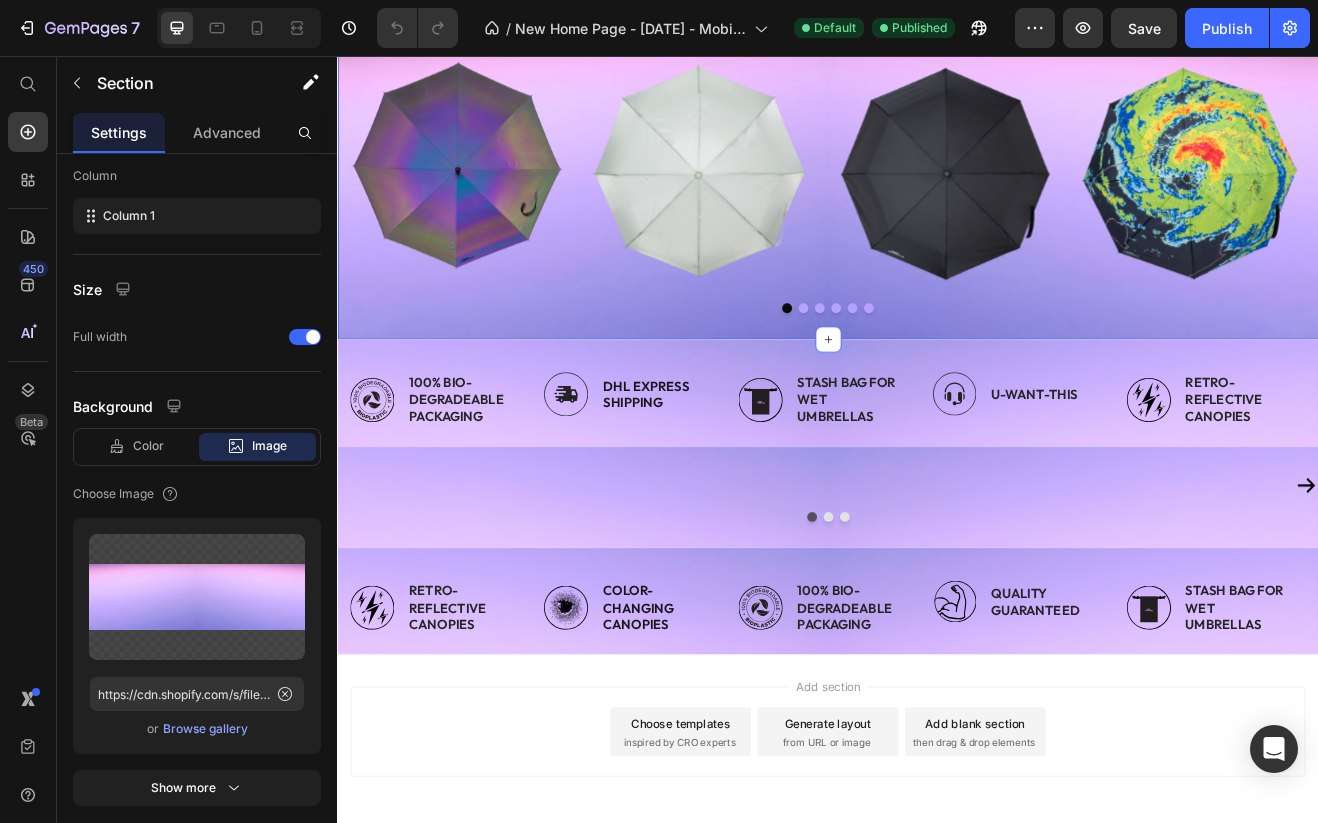 scroll, scrollTop: 3956, scrollLeft: 0, axis: vertical 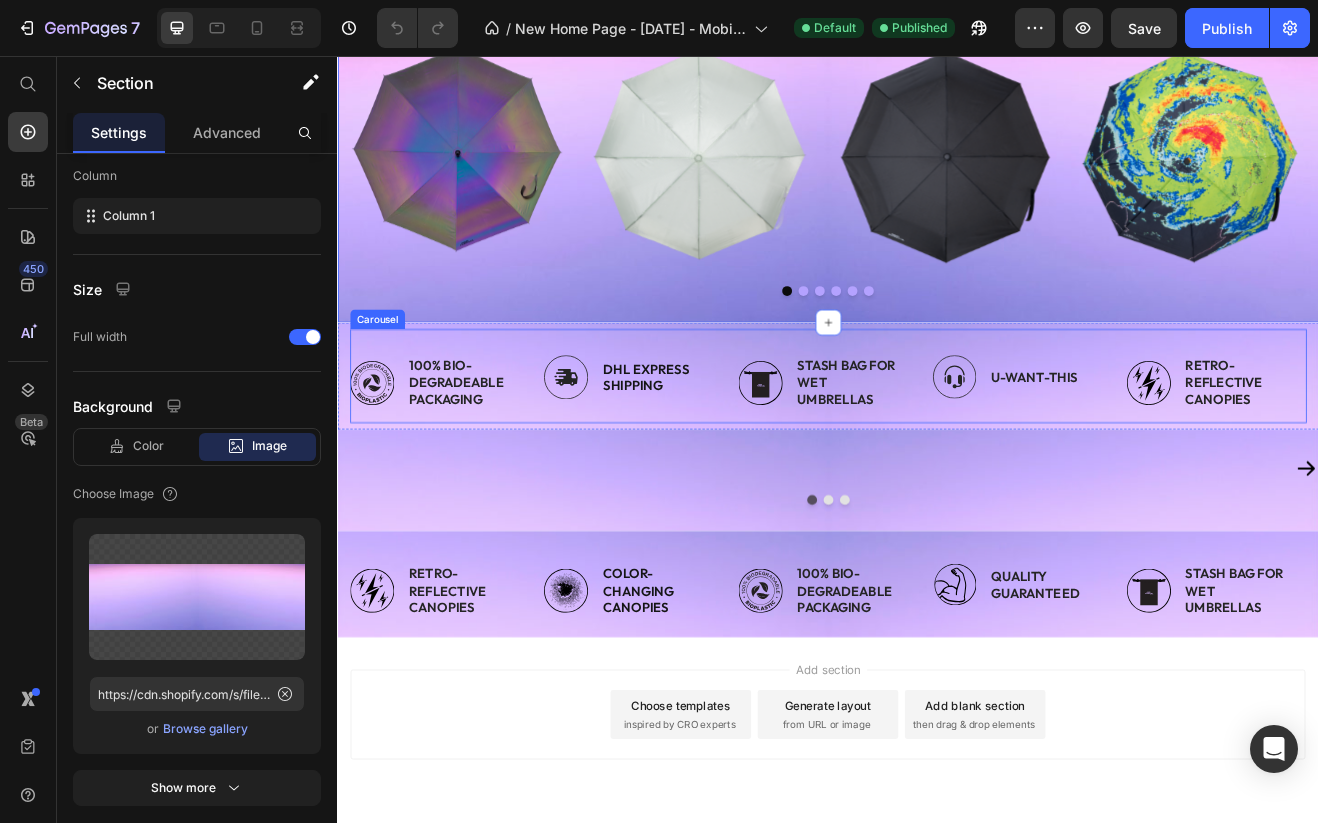 click on "Image 100% BIO-DEGRADEABLE PACKAGING Text Block Row Image dhl express Shipping Text Block Row Image Stash bag for wet umbrellas Text Block Row Image U-want-this Text Block Row Image retro-reflective canopies Text Block Row Image good vibes Text Block Row Image color-changing canopies Text Block Row Image QUALITY Guaranteed Text Block Row Image bless-design Text Block Row Carousel" at bounding box center [937, 447] 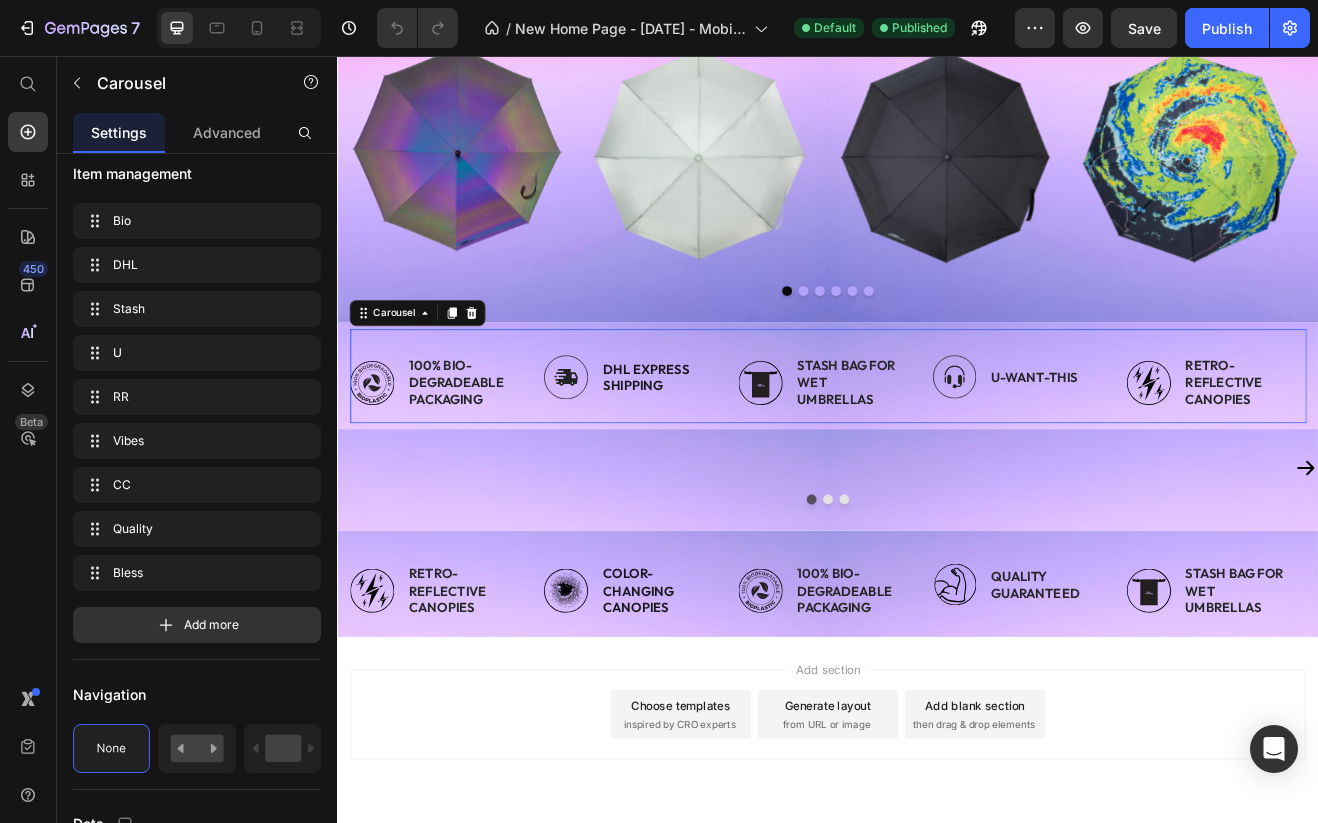 scroll, scrollTop: 0, scrollLeft: 0, axis: both 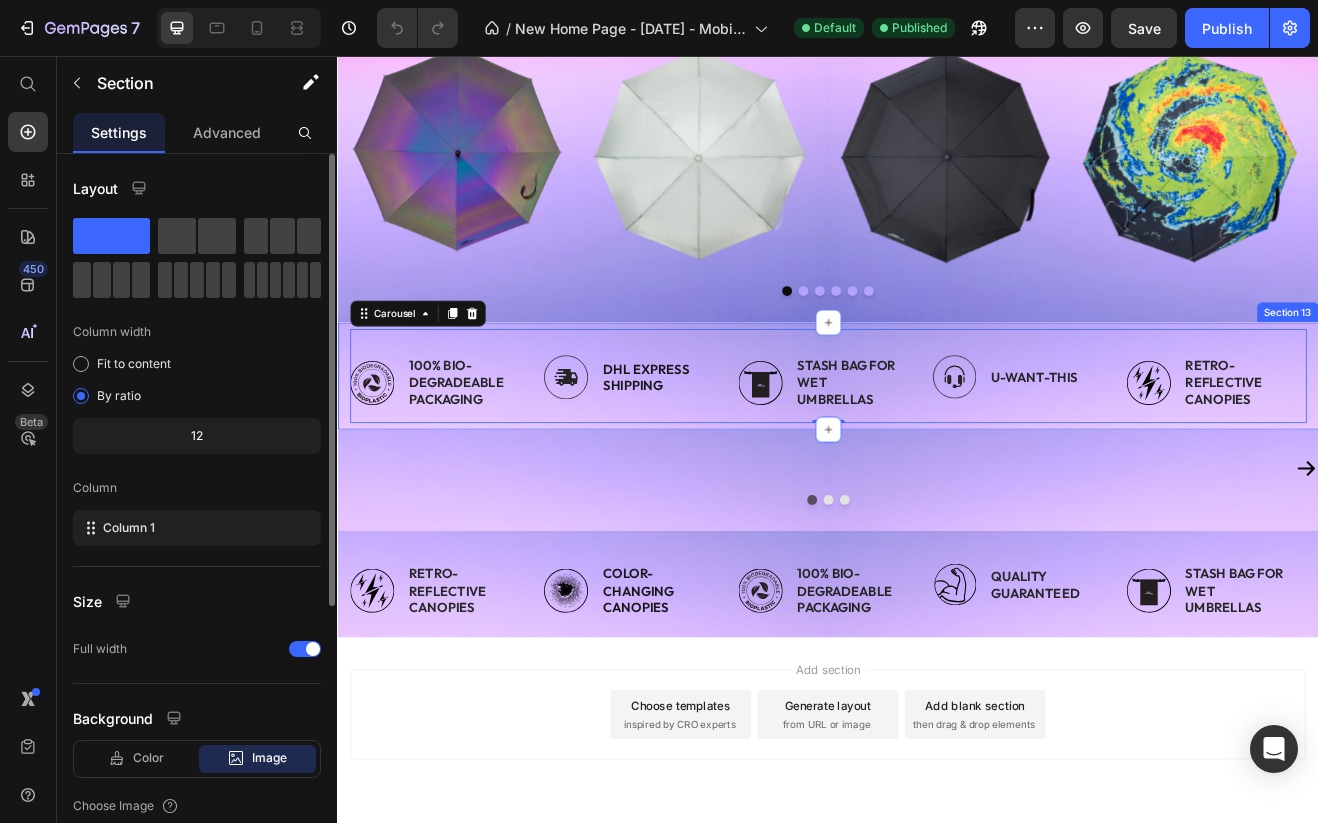click on "Image 100% BIO-DEGRADEABLE PACKAGING Text Block Row Image dhl express Shipping Text Block Row Image Stash bag for wet umbrellas Text Block Row Image U-want-this Text Block Row Image retro-reflective canopies Text Block Row Image good vibes Text Block Row Image color-changing canopies Text Block Row Image QUALITY Guaranteed Text Block Row Image bless-design Text Block Row Carousel   0 Section 13" at bounding box center (937, 447) 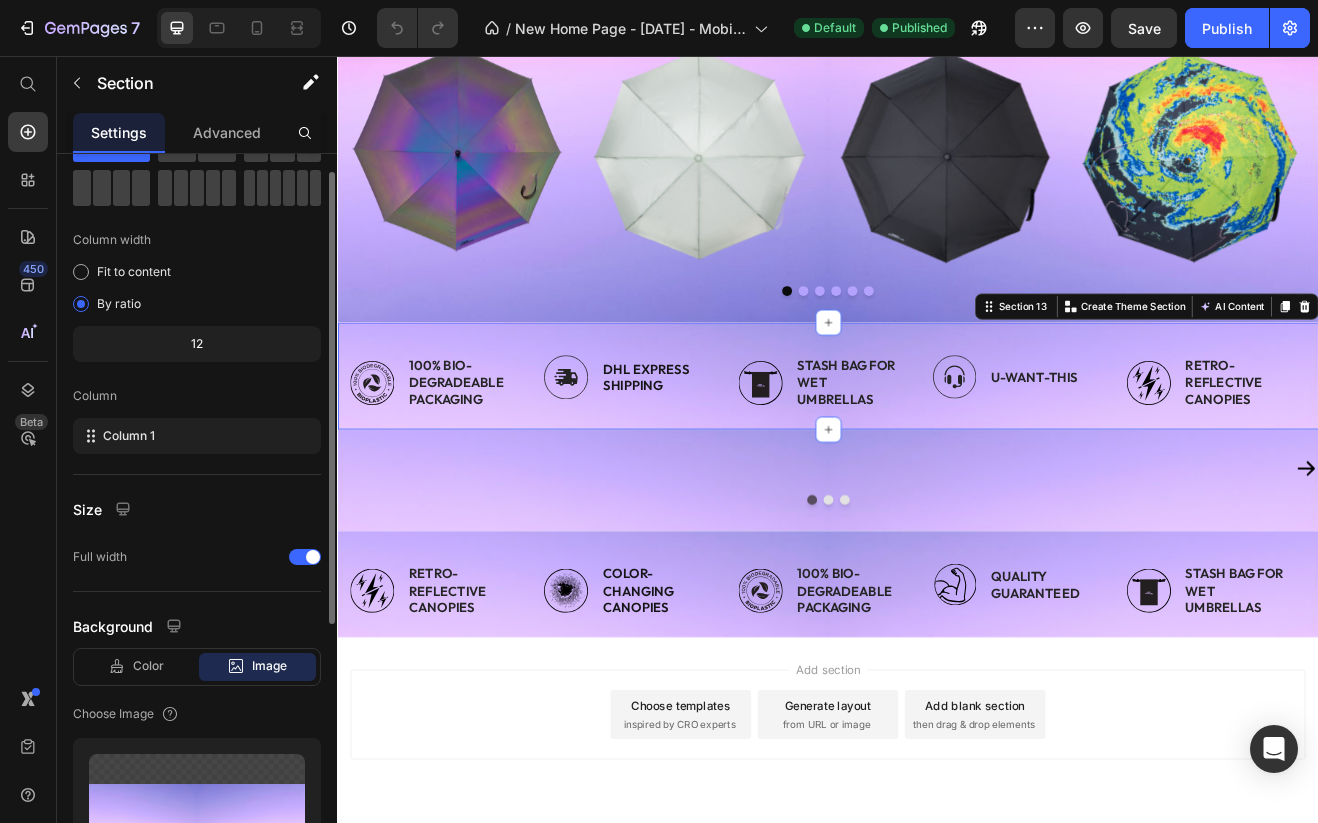 scroll, scrollTop: 264, scrollLeft: 0, axis: vertical 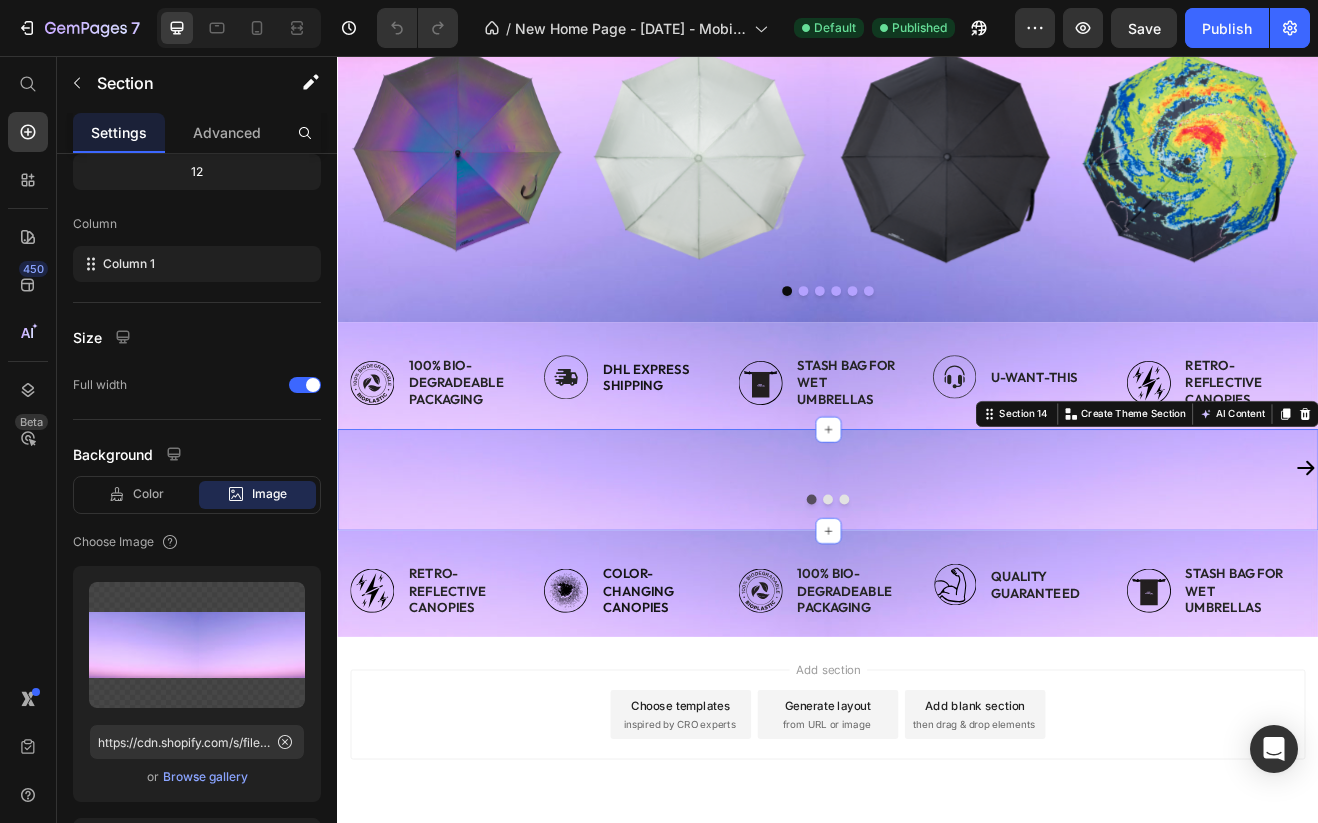 click on "Image Image Image Image Image Image Image
Carousel Section 14   Create Theme Section AI Content Write with GemAI What would you like to describe here? Tone and Voice Persuasive Product Beach Sand Anchor Show more Generate" at bounding box center [937, 575] 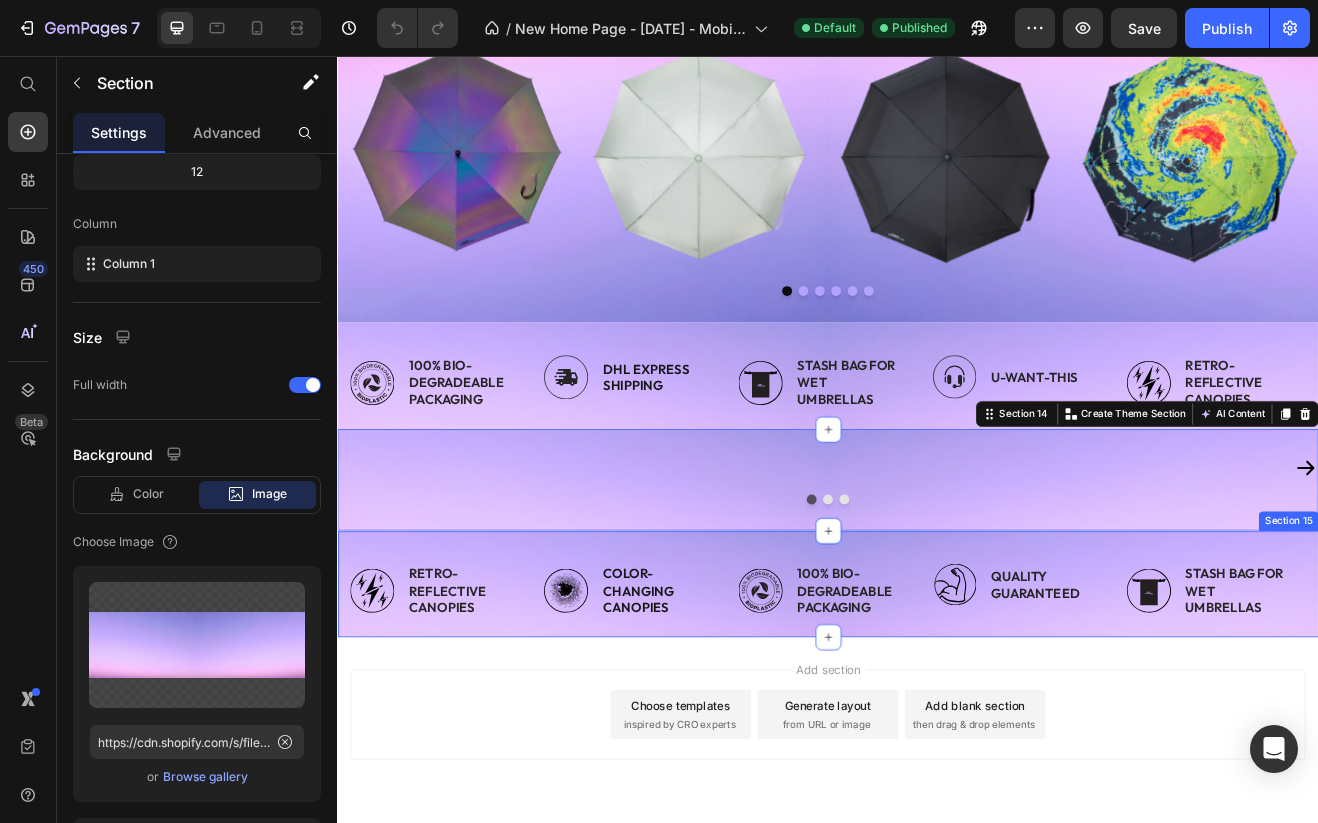 click on "Image retro-reflective canopies Text Block Row Image color-changing canopies Text Block Row Image 100% BIO-DEGRADEABLE PACKAGING Text Block Row Image QUALITY Guaranteed Text Block Row Image Stash bag for wet umbrellas Text Block Row Image dhl express Shipping Text Block Row Image U-want-this Text Block Row Image bless-design Text Block Row Image good vibes Text Block Row Carousel Section 15" at bounding box center (937, 702) 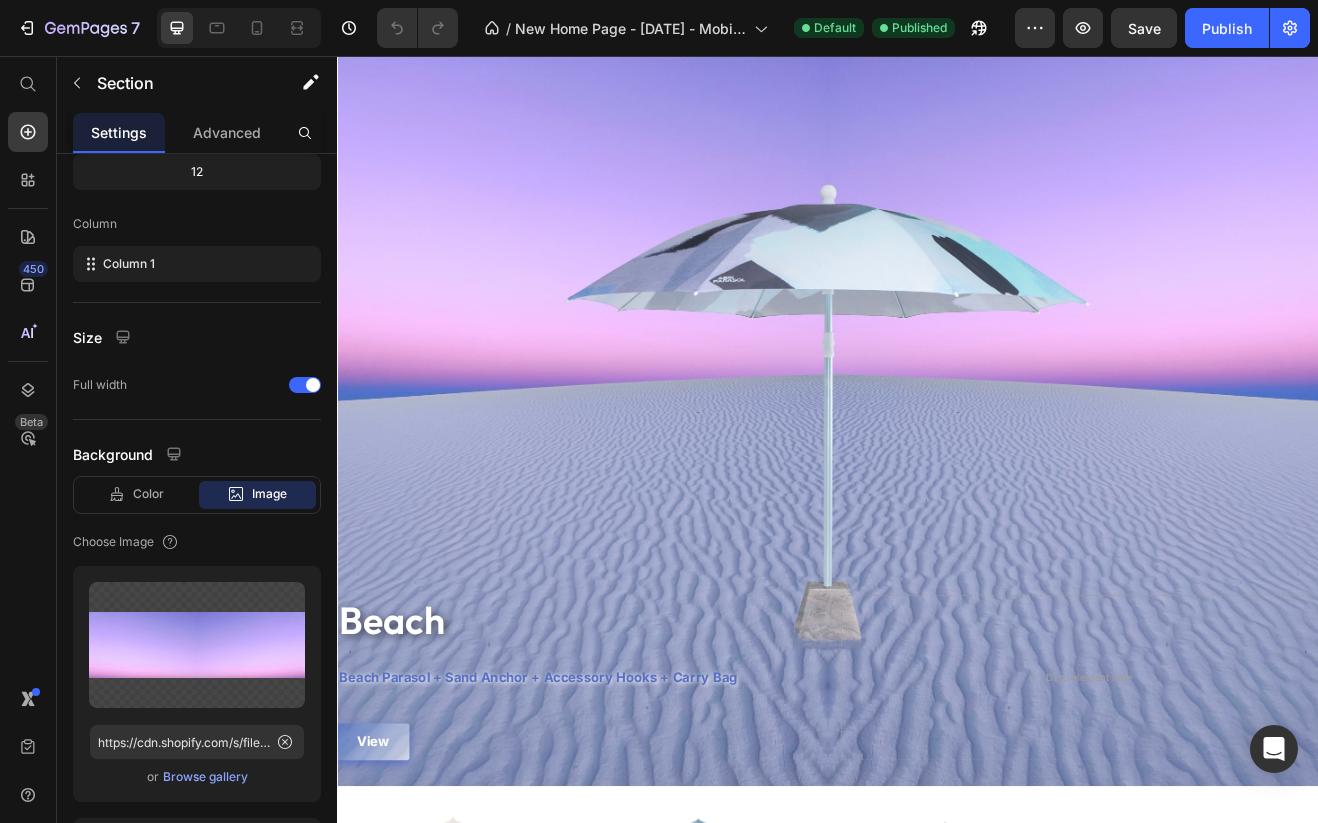 scroll, scrollTop: 2495, scrollLeft: 0, axis: vertical 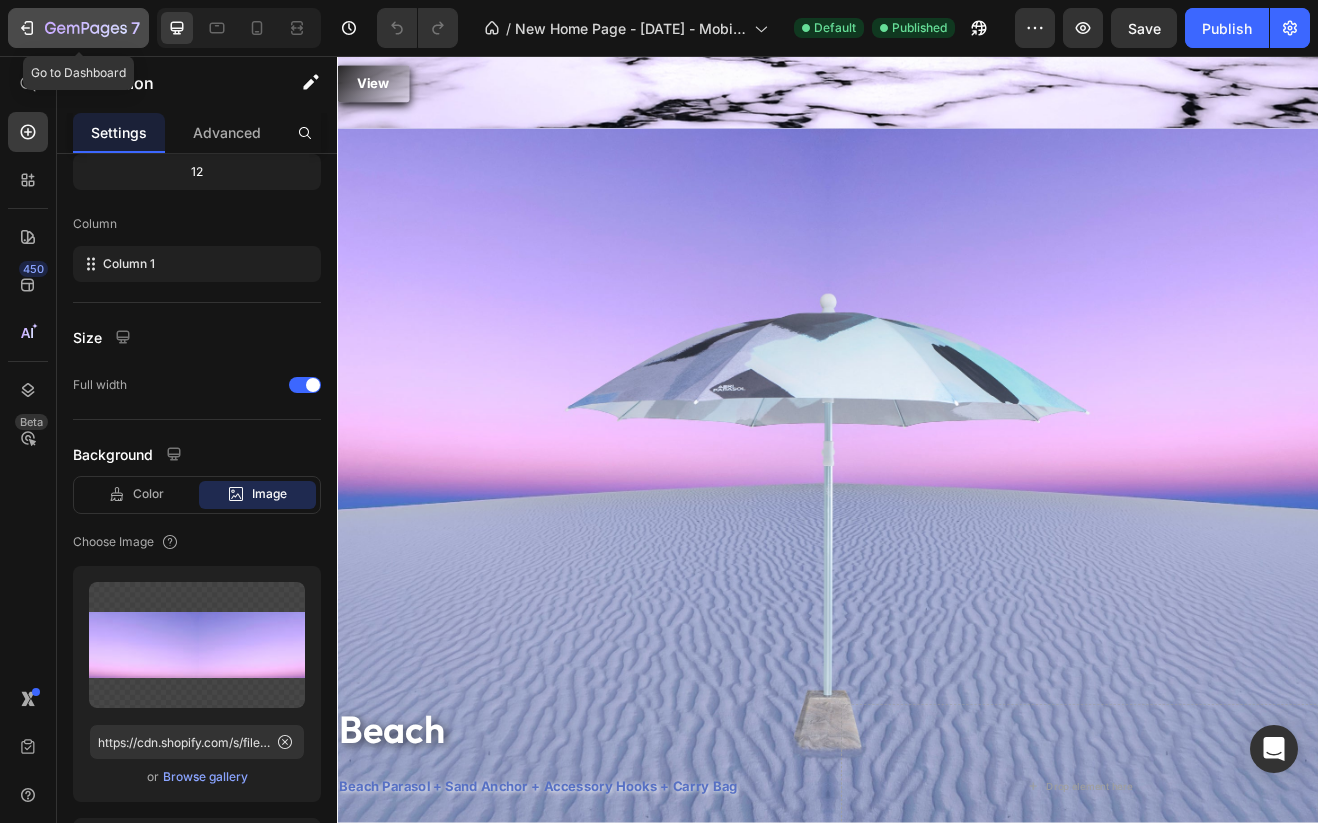 click 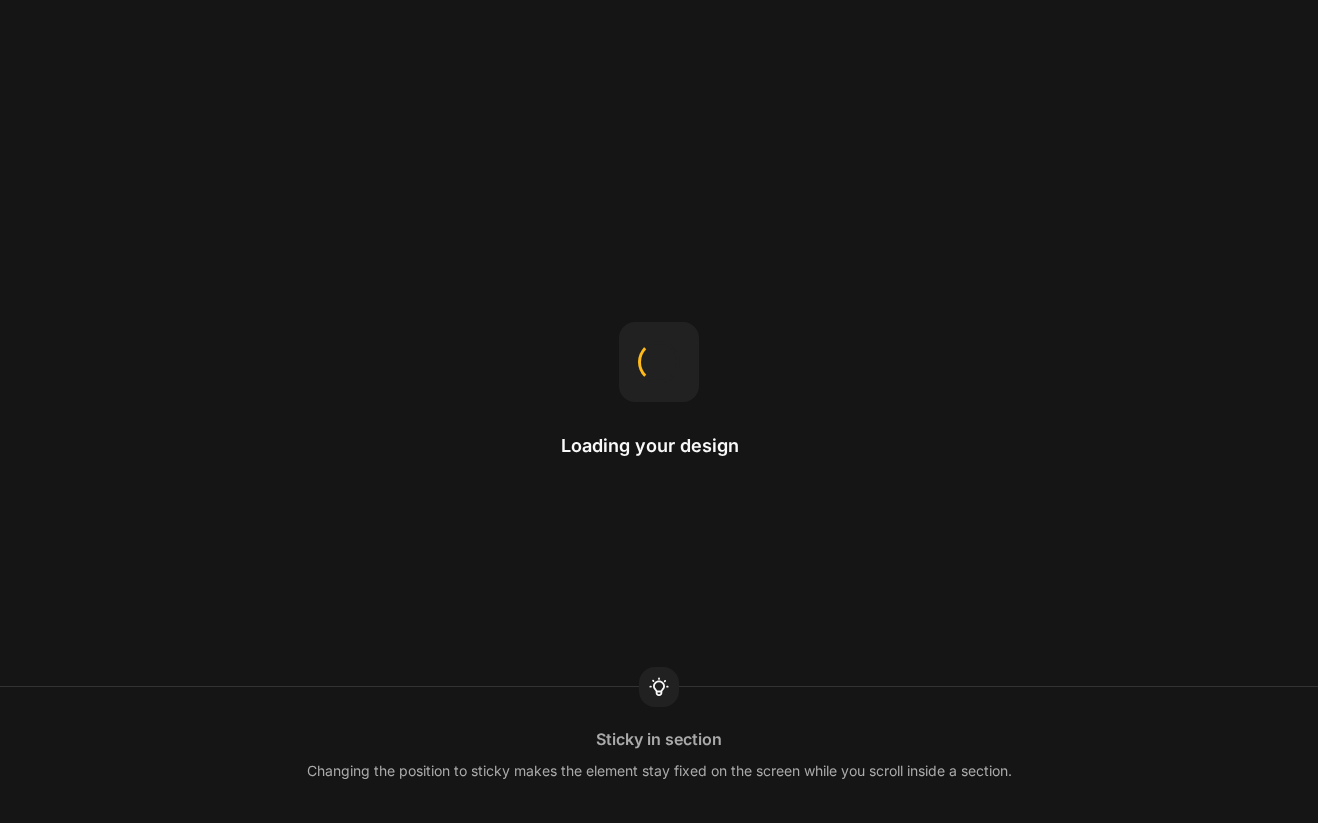 scroll, scrollTop: 0, scrollLeft: 0, axis: both 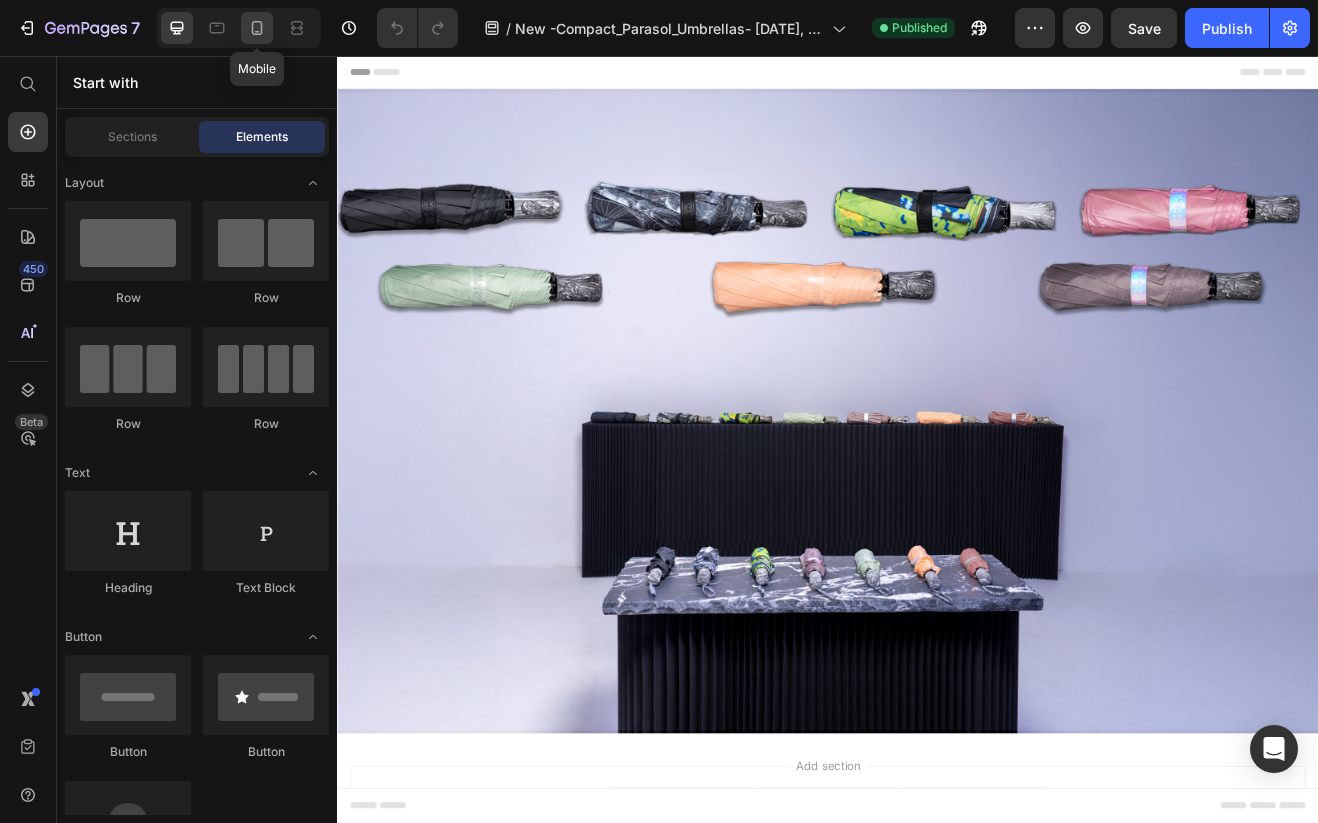 click 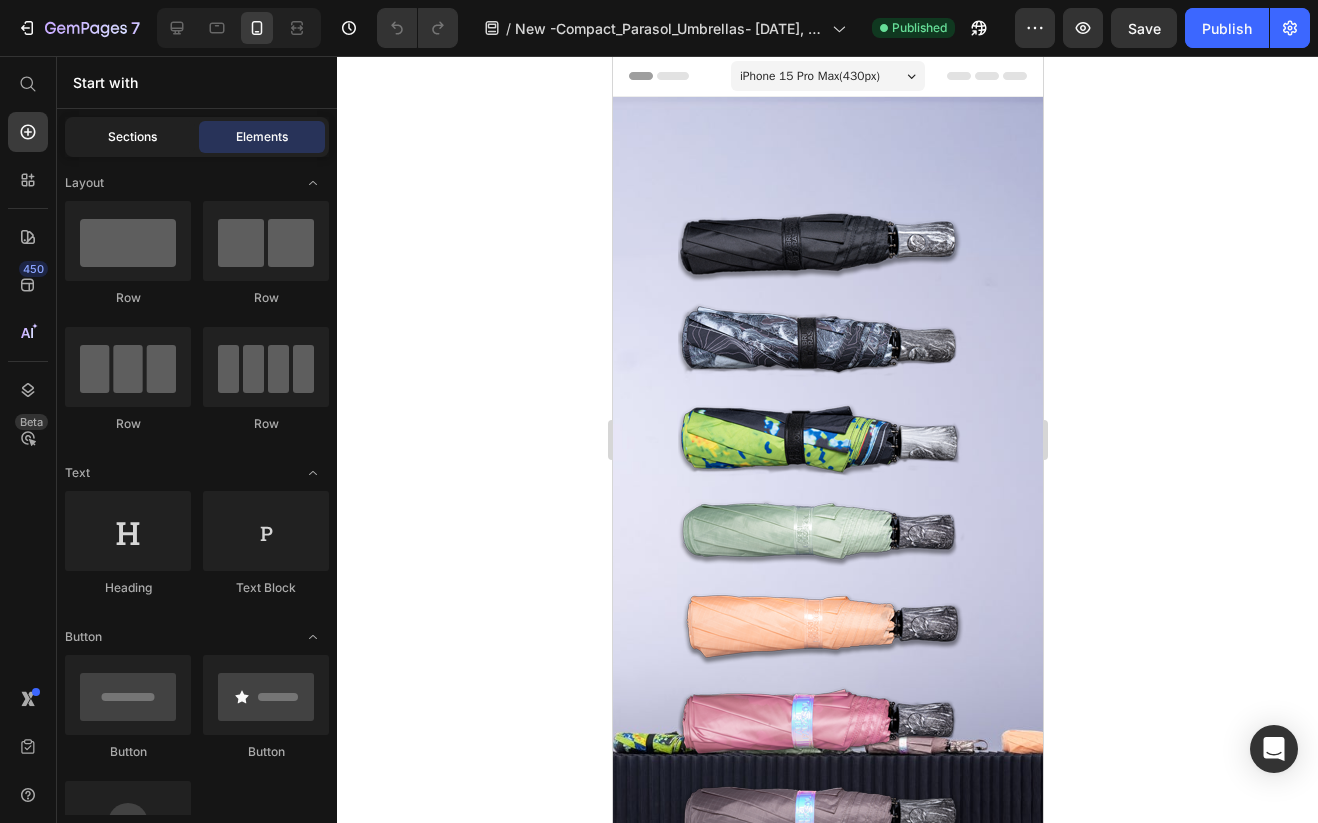 click on "Sections" 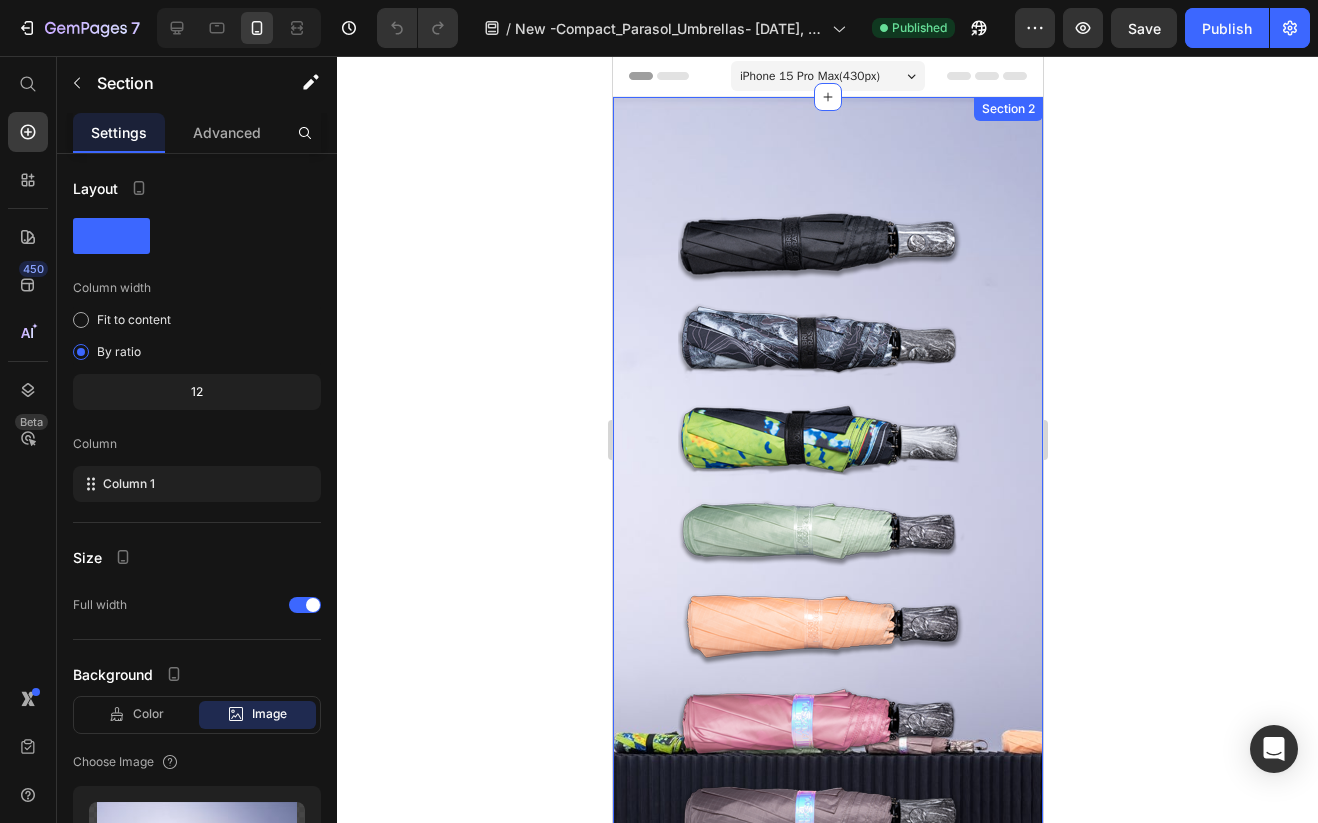 click on "Image Image Image Image Row Image Image Image Row Section 2" at bounding box center (827, 729) 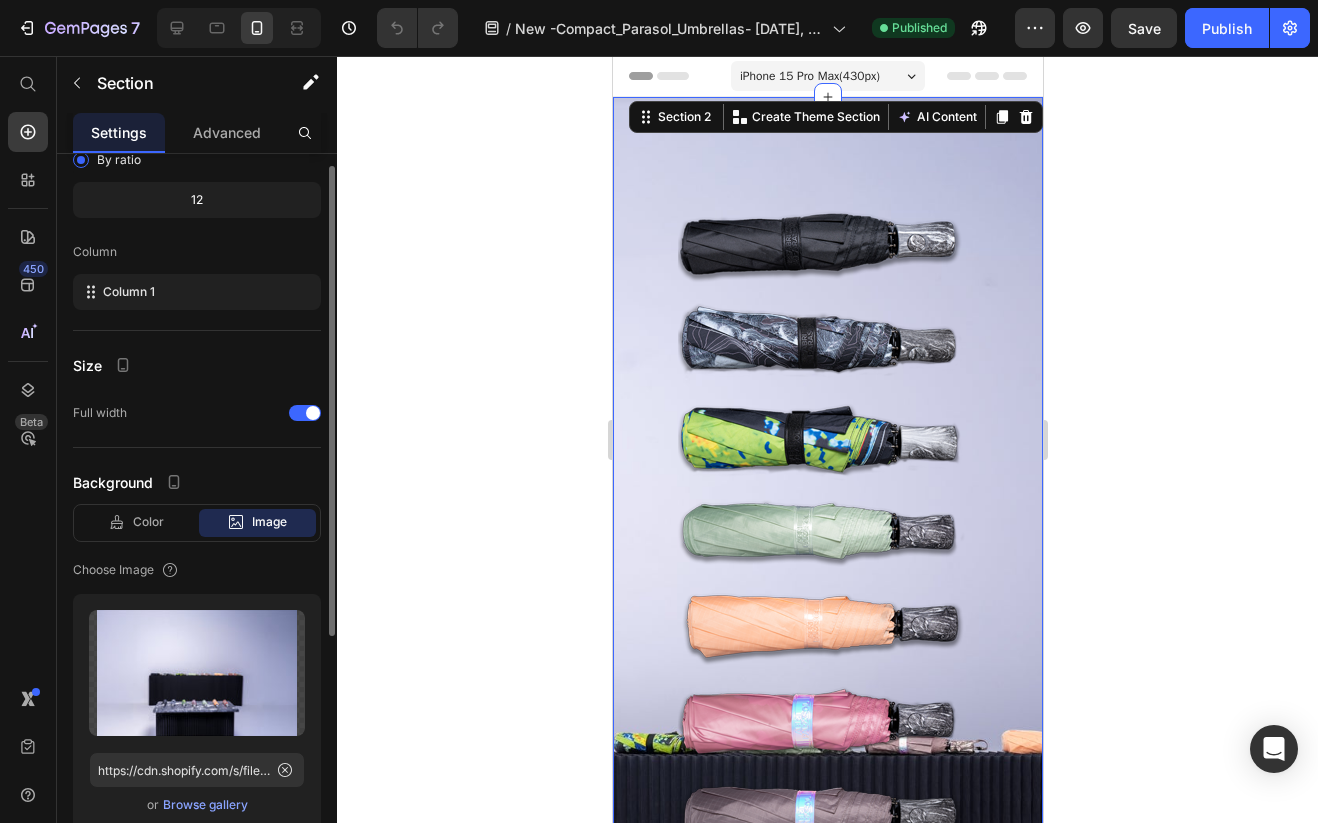 scroll, scrollTop: 220, scrollLeft: 0, axis: vertical 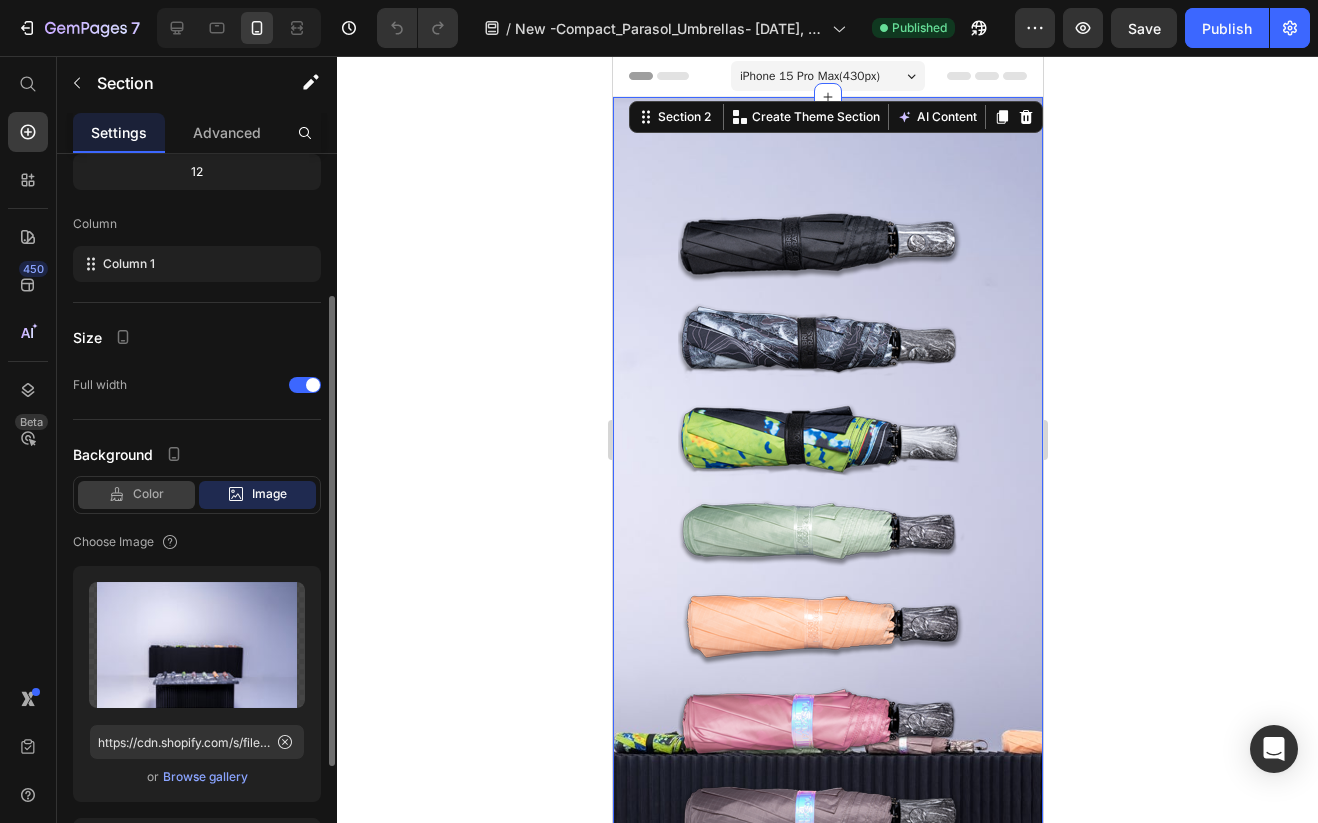 click on "Color" 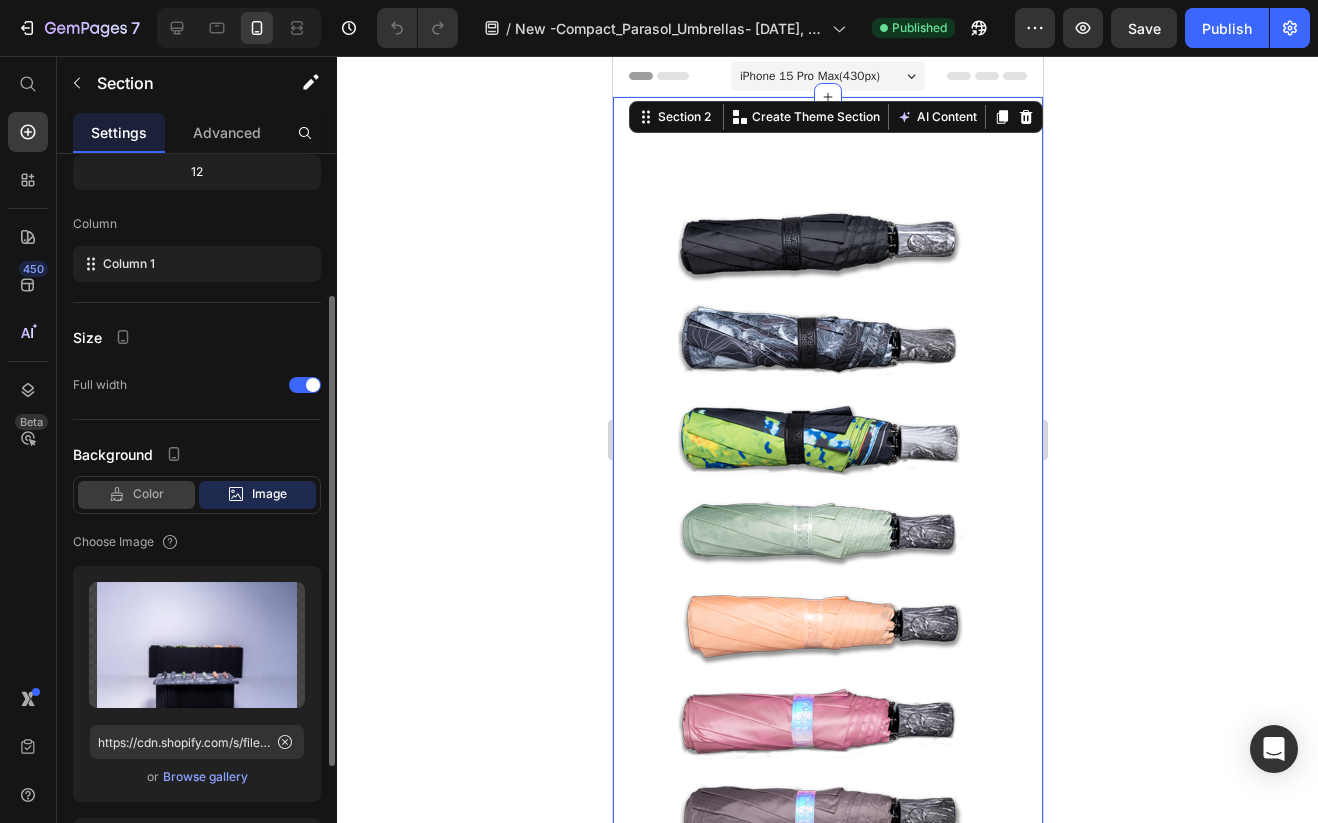 scroll, scrollTop: 38, scrollLeft: 0, axis: vertical 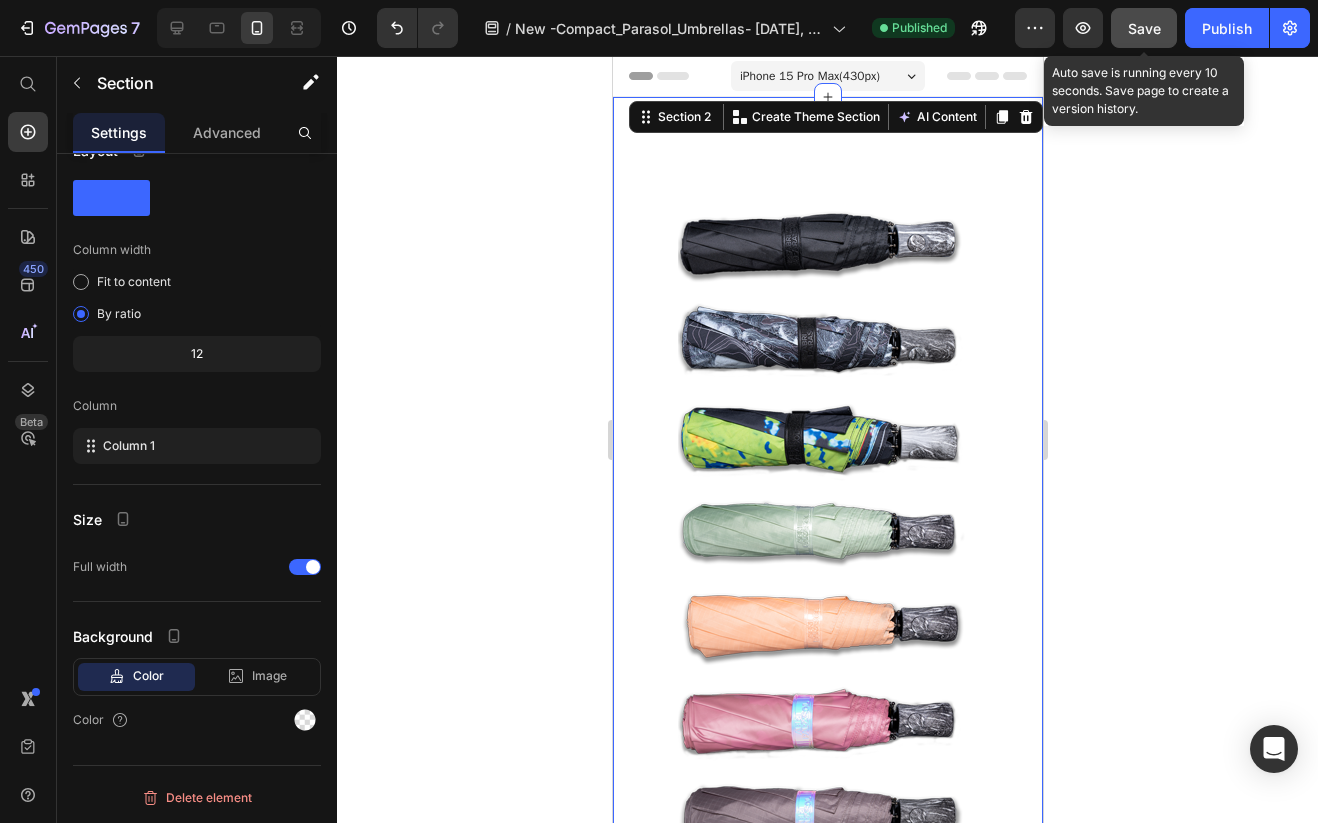 drag, startPoint x: 1147, startPoint y: 31, endPoint x: 1157, endPoint y: 29, distance: 10.198039 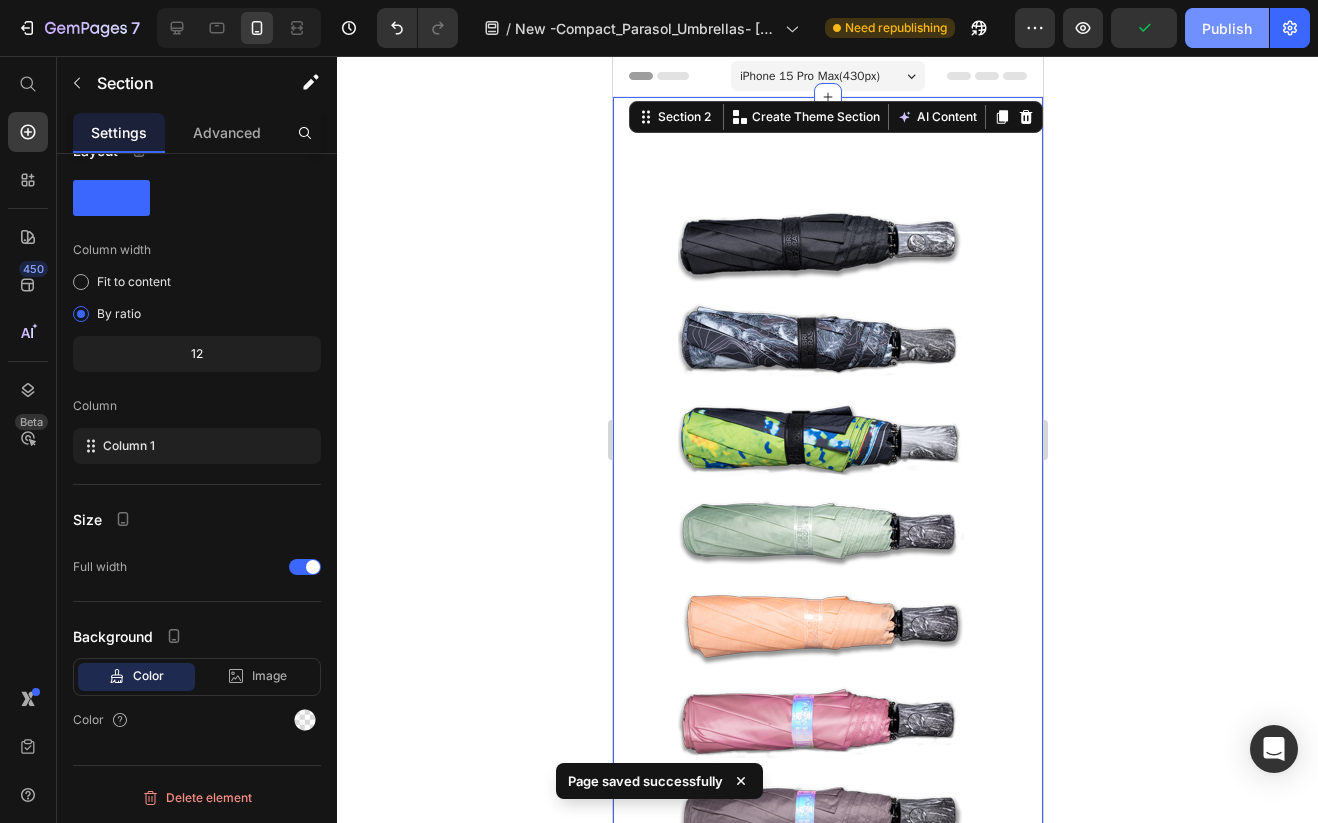 click on "Publish" at bounding box center [1227, 28] 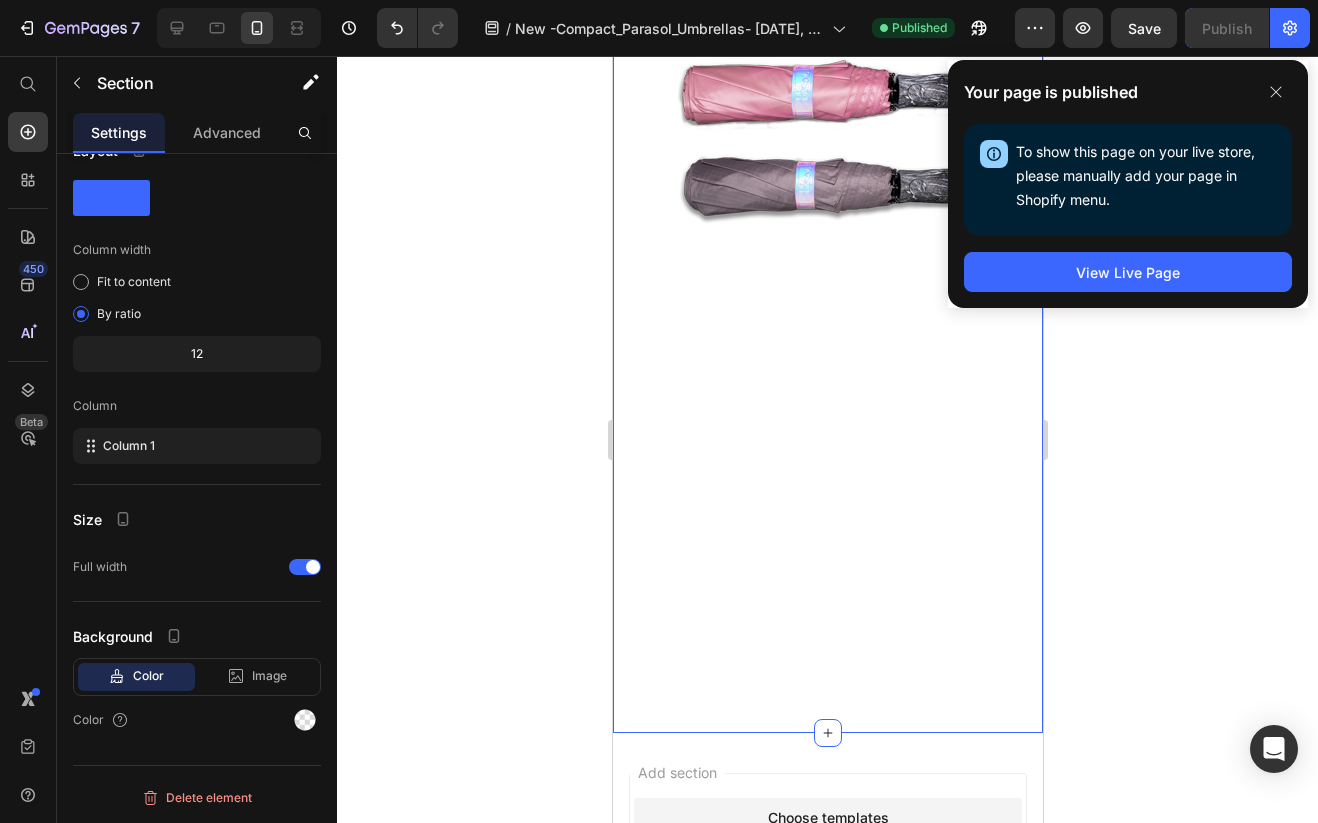 scroll, scrollTop: 644, scrollLeft: 0, axis: vertical 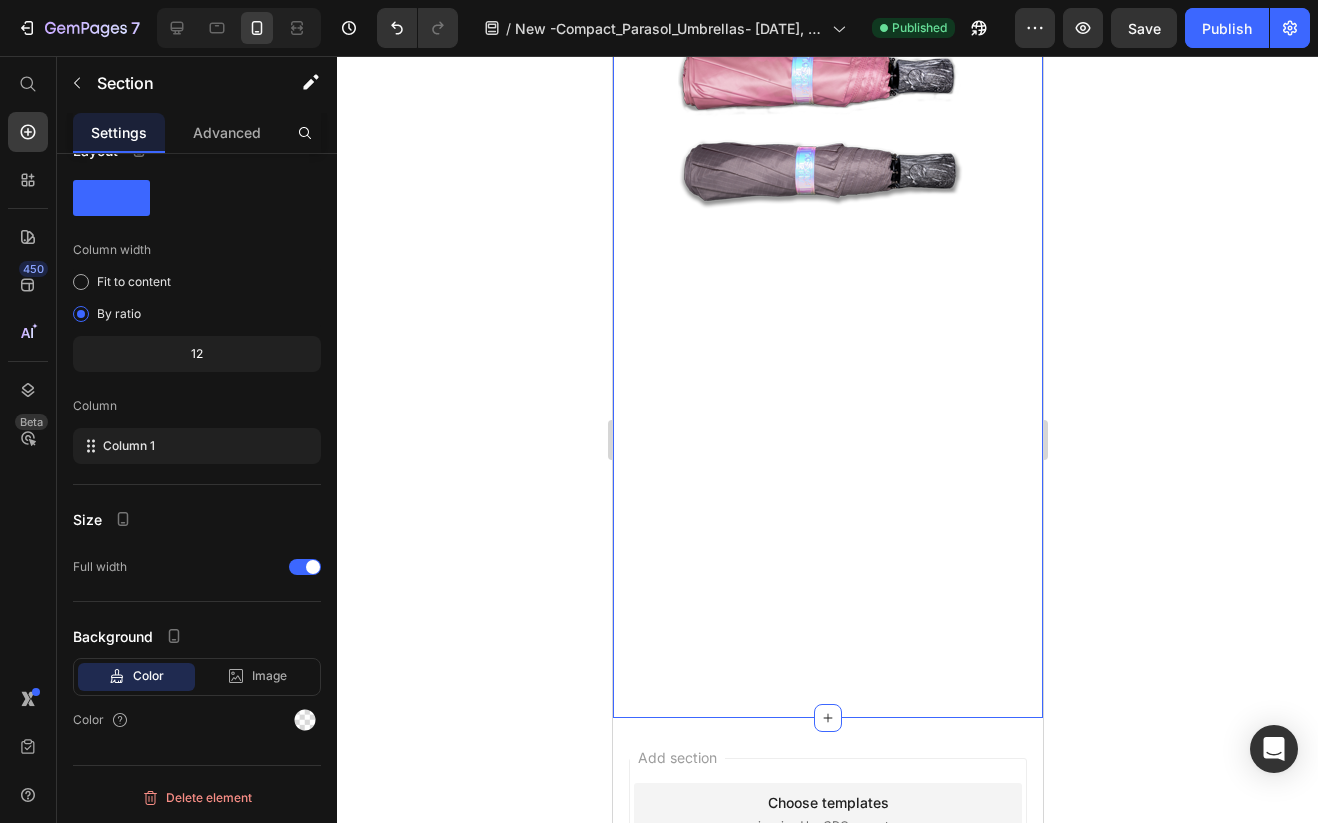 click on "Image Image Image Image Row Image Image Image Row Section 2   Create Theme Section AI Content Write with GemAI What would you like to describe here? Tone and Voice Persuasive Product Beach Sand Anchor Show more Generate" at bounding box center [827, 85] 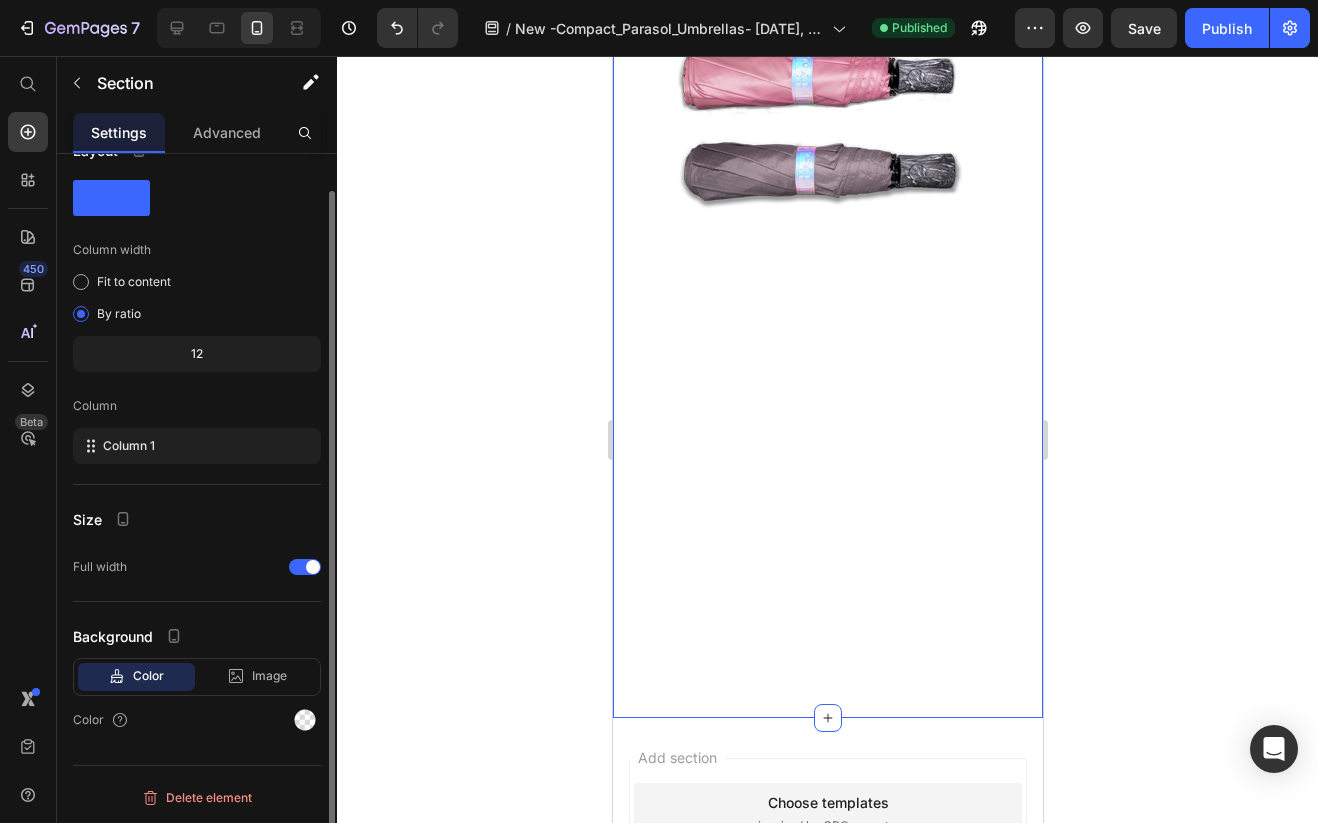 scroll, scrollTop: 0, scrollLeft: 0, axis: both 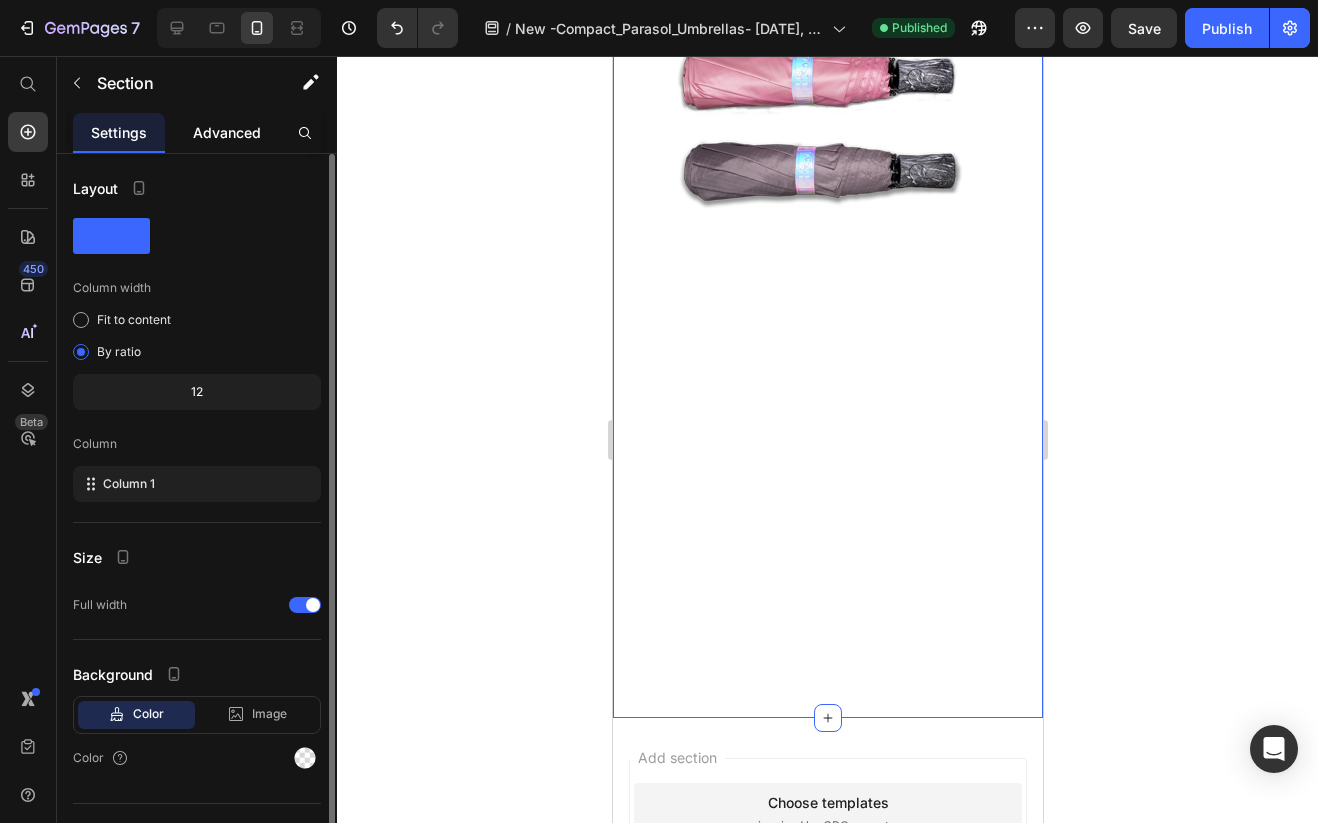click on "Advanced" 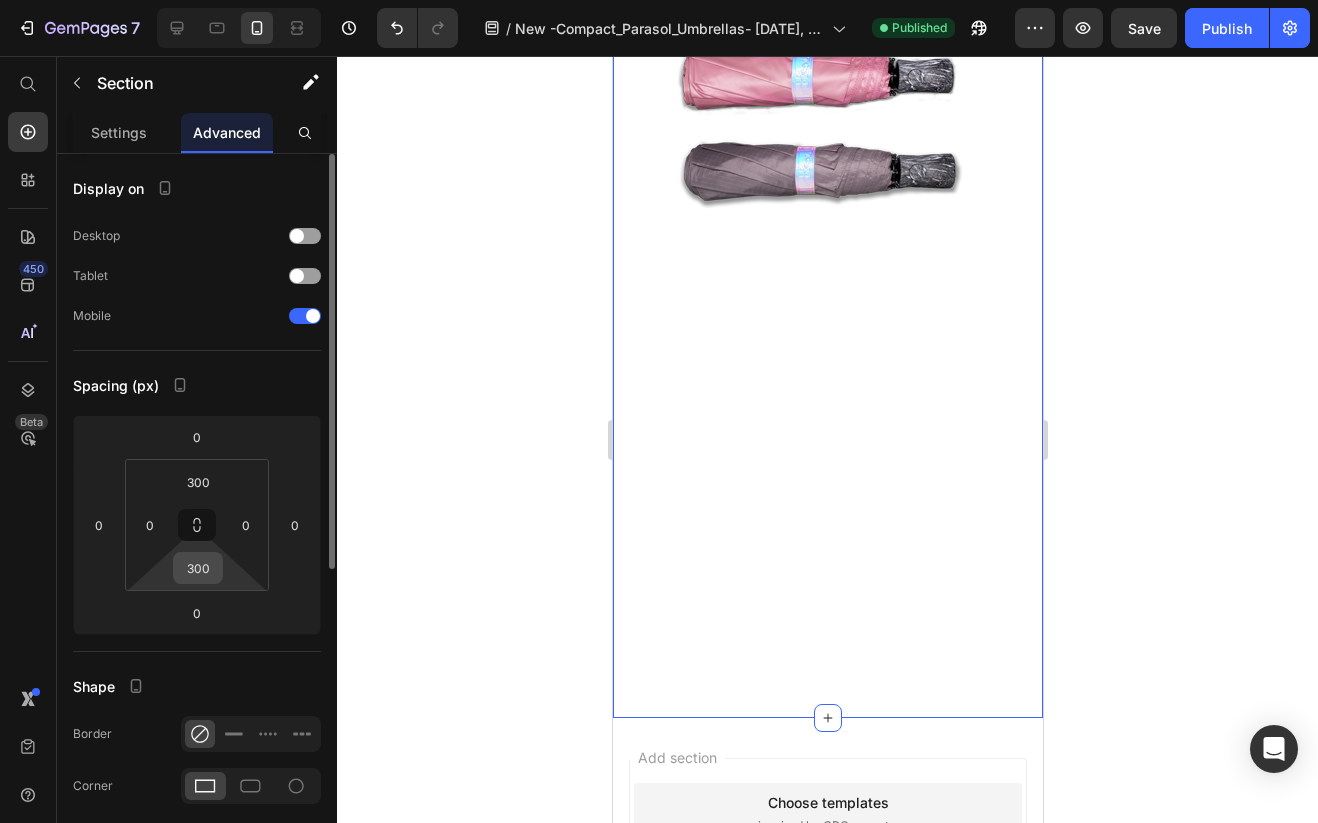 click on "300" at bounding box center (198, 568) 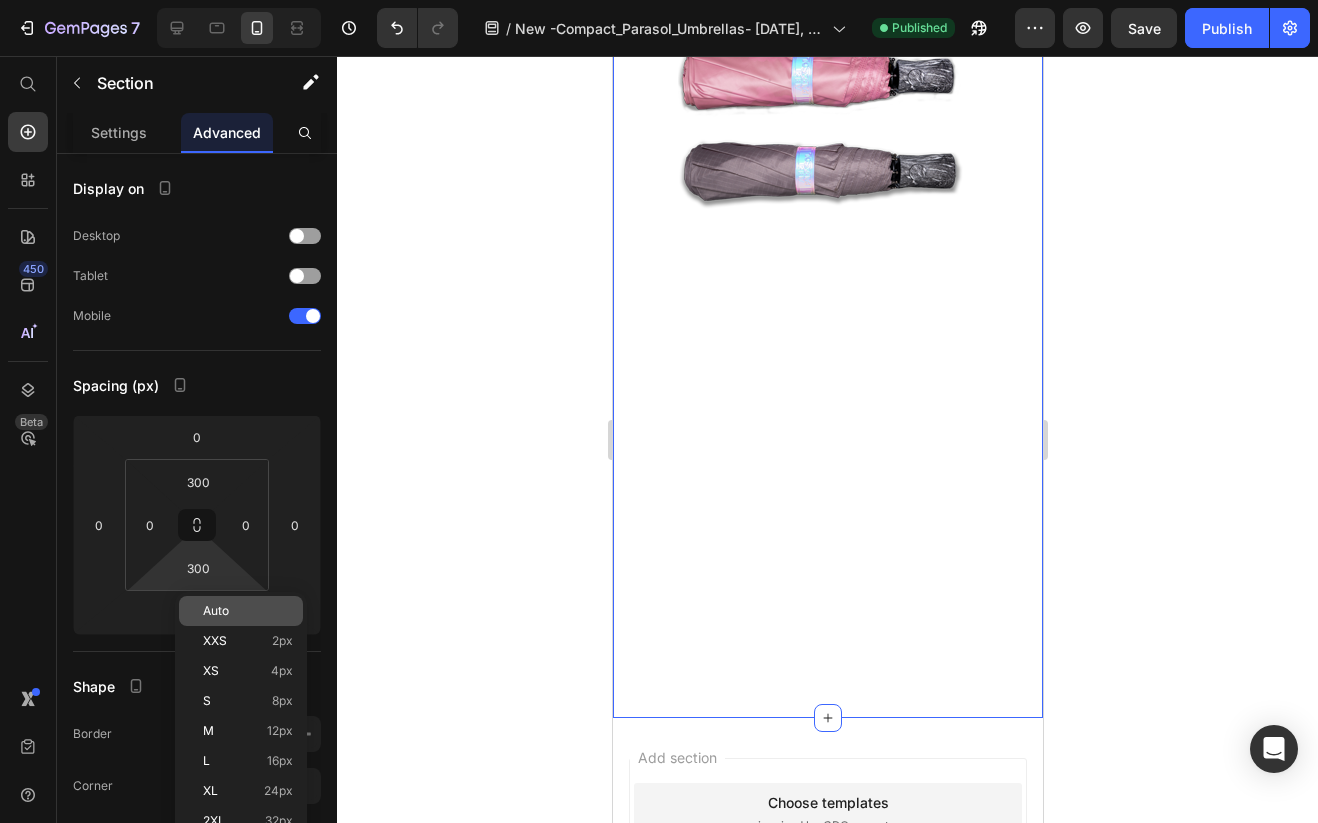 click on "Auto" at bounding box center [248, 611] 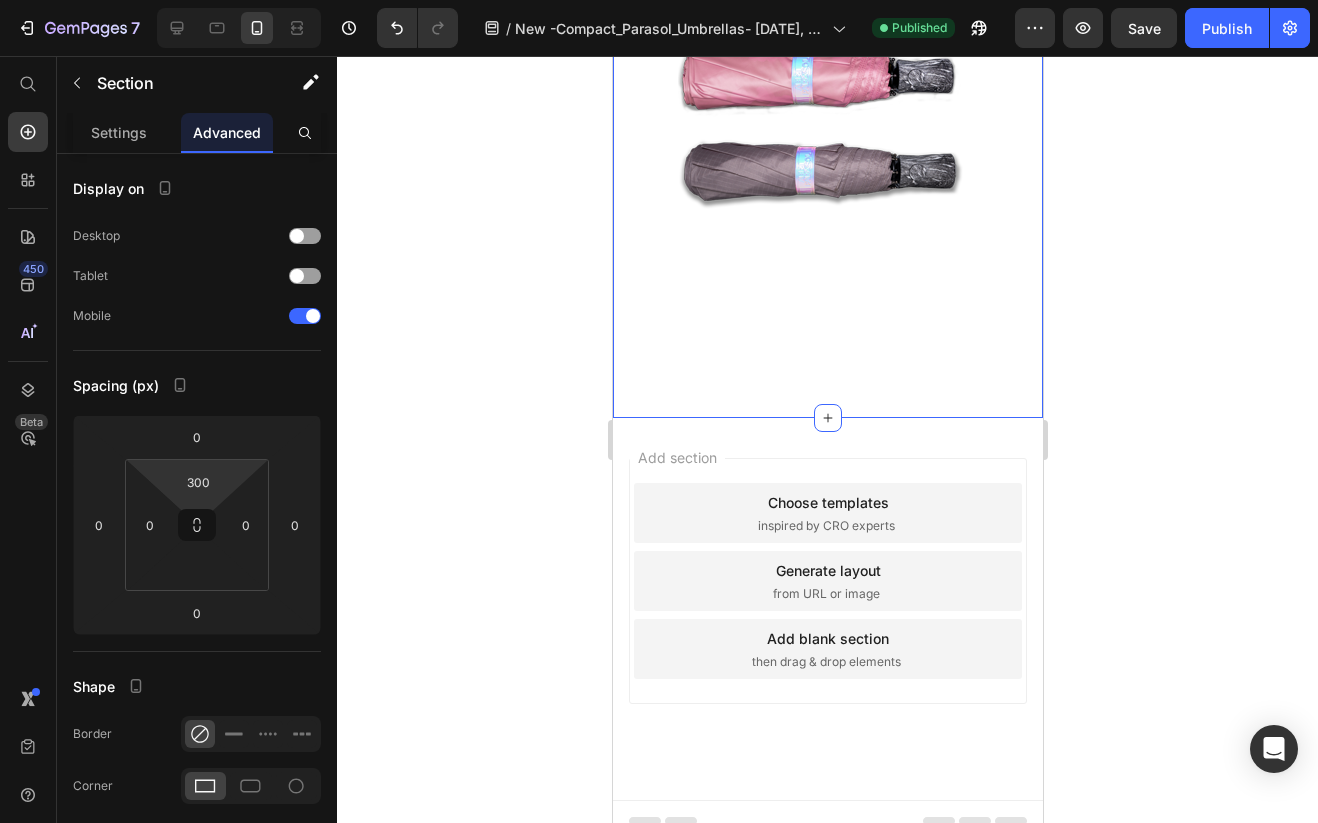 click on "7  Version history  /  New -Compact_Parasol_Umbrellas- April 2, 16:45:34 Published Preview  Save   Publish  450 Beta Start with Sections Elements Hero Section Product Detail Brands Trusted Badges Guarantee Product Breakdown How to use Testimonials Compare Bundle FAQs Social Proof Brand Story Product List Collection Blog List Contact Sticky Add to Cart Custom Footer Browse Library 450 Layout
Row
Row
Row
Row Text
Heading
Text Block Button
Button
Button
Sticky Back to top Media" at bounding box center (659, 0) 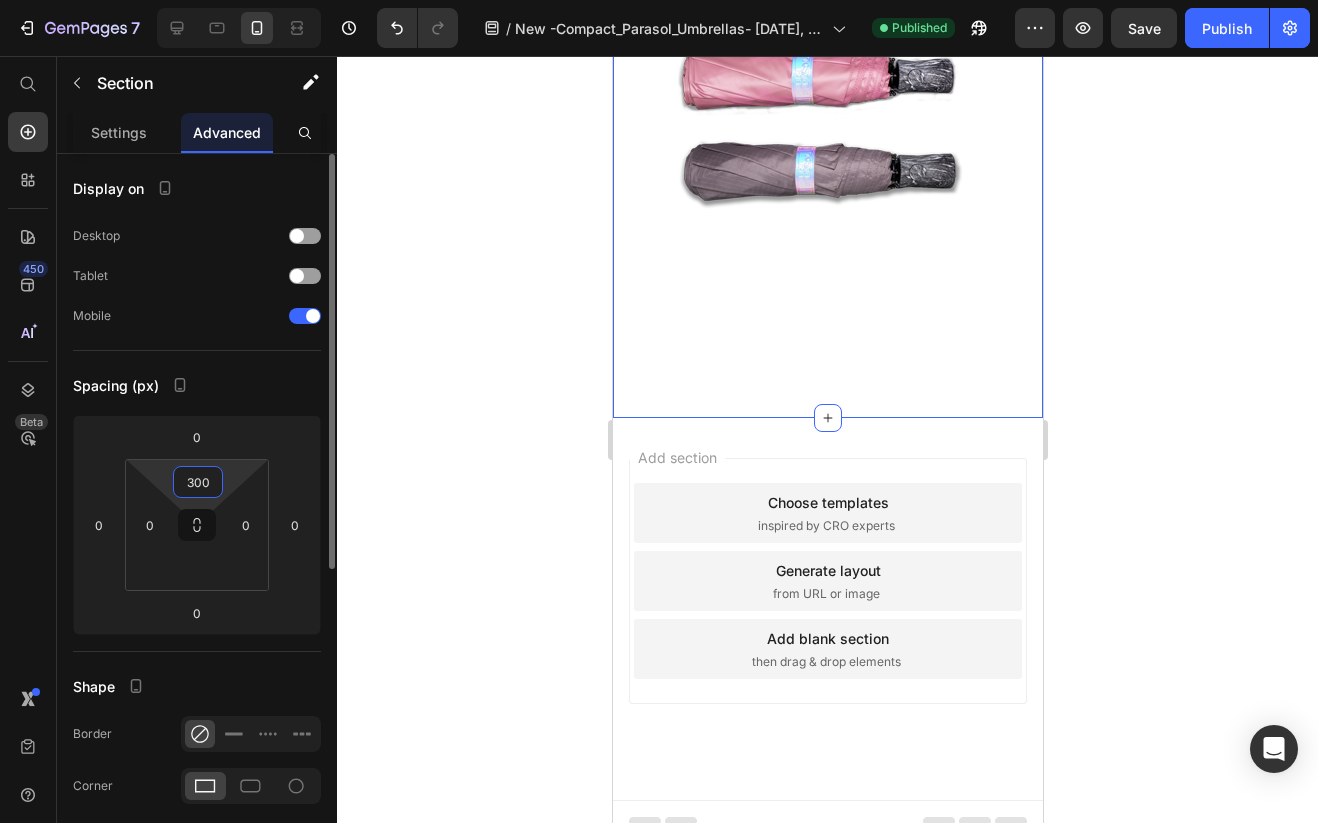 click on "300 0 0" at bounding box center [197, 525] 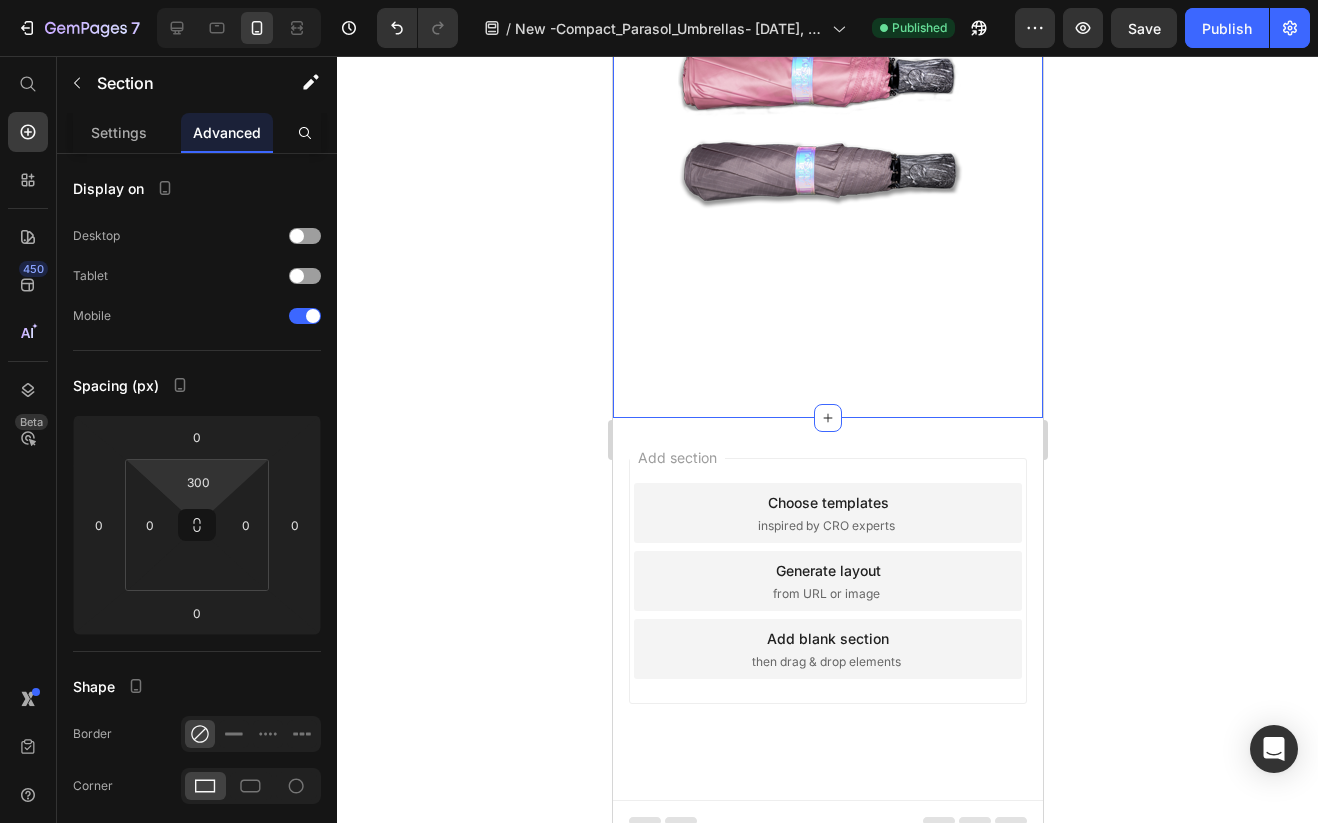 click on "7  Version history  /  New -Compact_Parasol_Umbrellas- April 2, 16:45:34 Published Preview  Save   Publish  450 Beta Start with Sections Elements Hero Section Product Detail Brands Trusted Badges Guarantee Product Breakdown How to use Testimonials Compare Bundle FAQs Social Proof Brand Story Product List Collection Blog List Contact Sticky Add to Cart Custom Footer Browse Library 450 Layout
Row
Row
Row
Row Text
Heading
Text Block Button
Button
Button
Sticky Back to top Media" at bounding box center (659, 0) 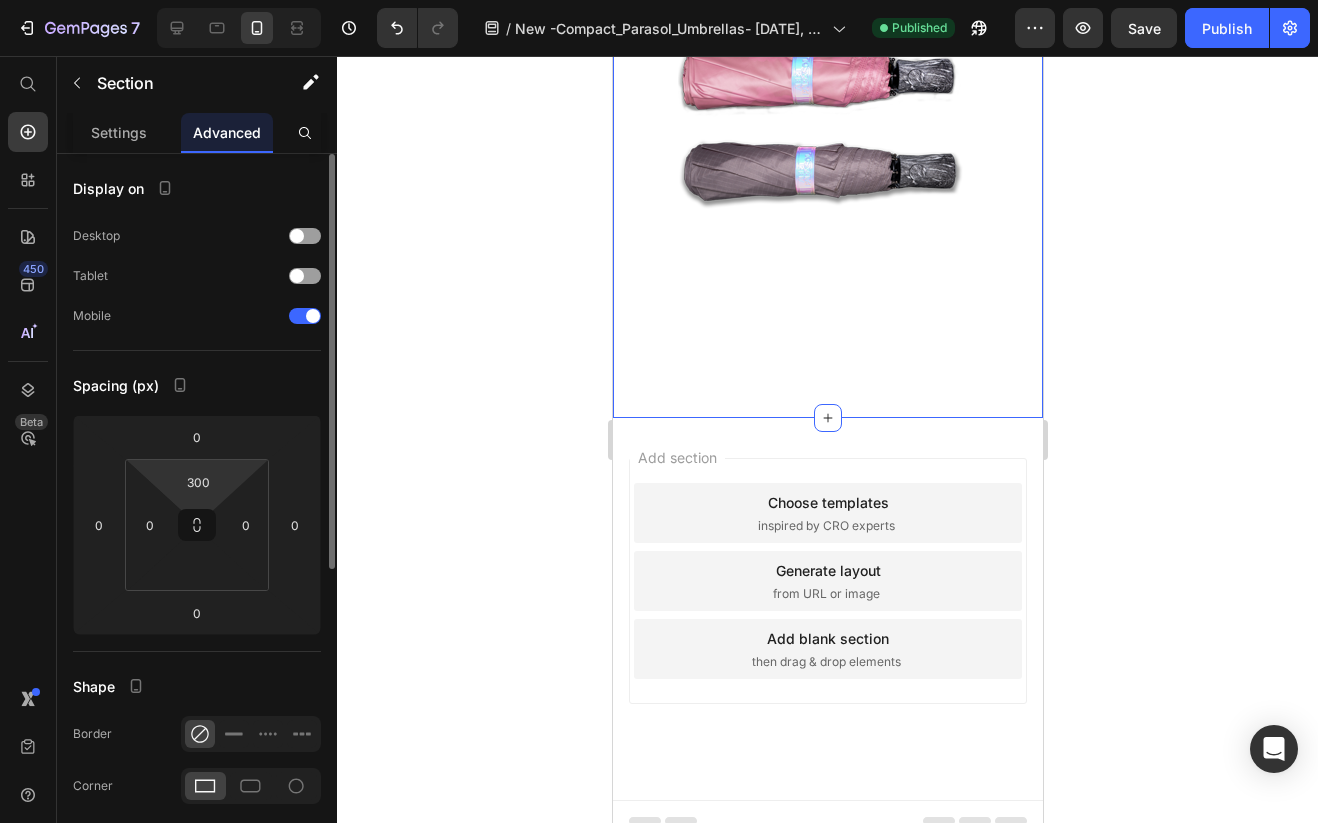 click on "7  Version history  /  New -Compact_Parasol_Umbrellas- April 2, 16:45:34 Published Preview  Save   Publish  450 Beta Start with Sections Elements Hero Section Product Detail Brands Trusted Badges Guarantee Product Breakdown How to use Testimonials Compare Bundle FAQs Social Proof Brand Story Product List Collection Blog List Contact Sticky Add to Cart Custom Footer Browse Library 450 Layout
Row
Row
Row
Row Text
Heading
Text Block Button
Button
Button
Sticky Back to top Media" at bounding box center [659, 0] 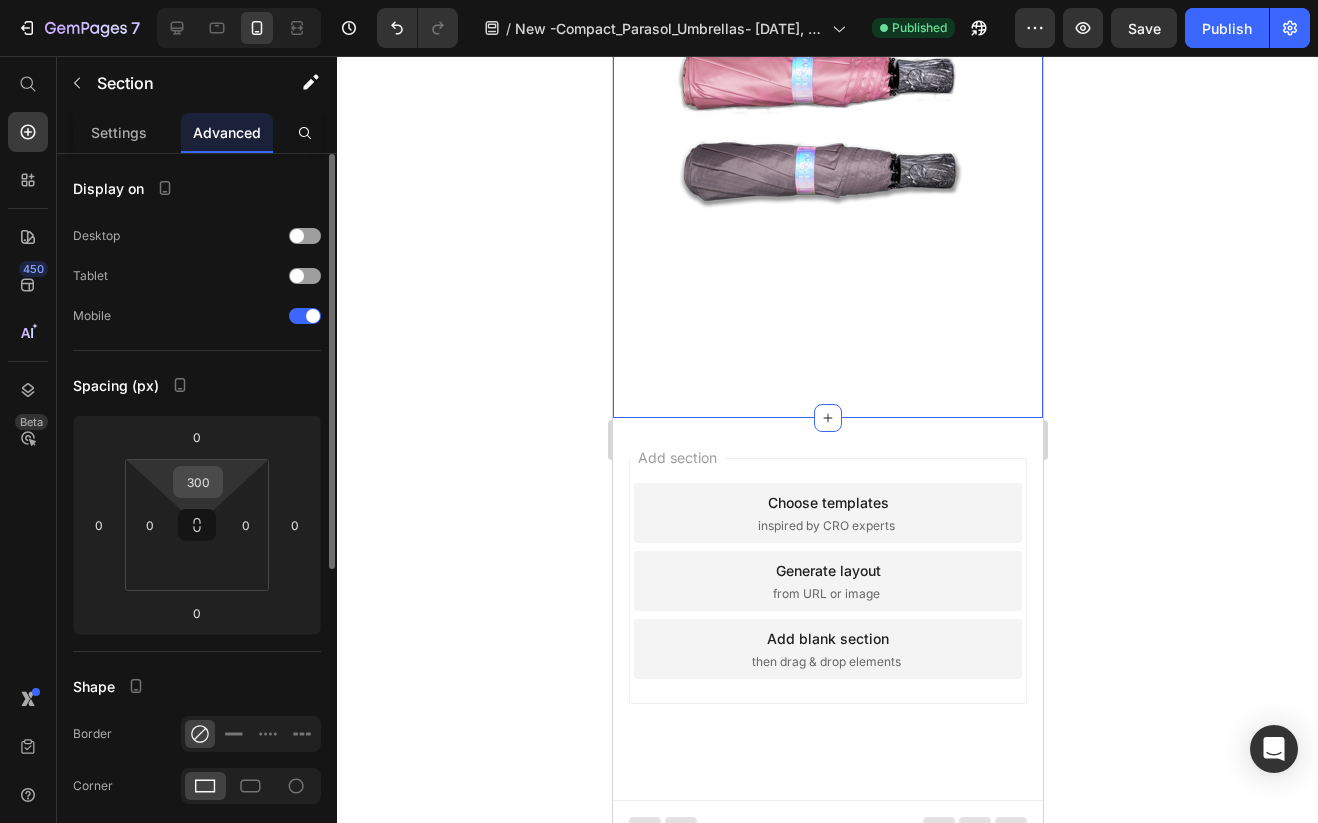 click on "300" at bounding box center [198, 482] 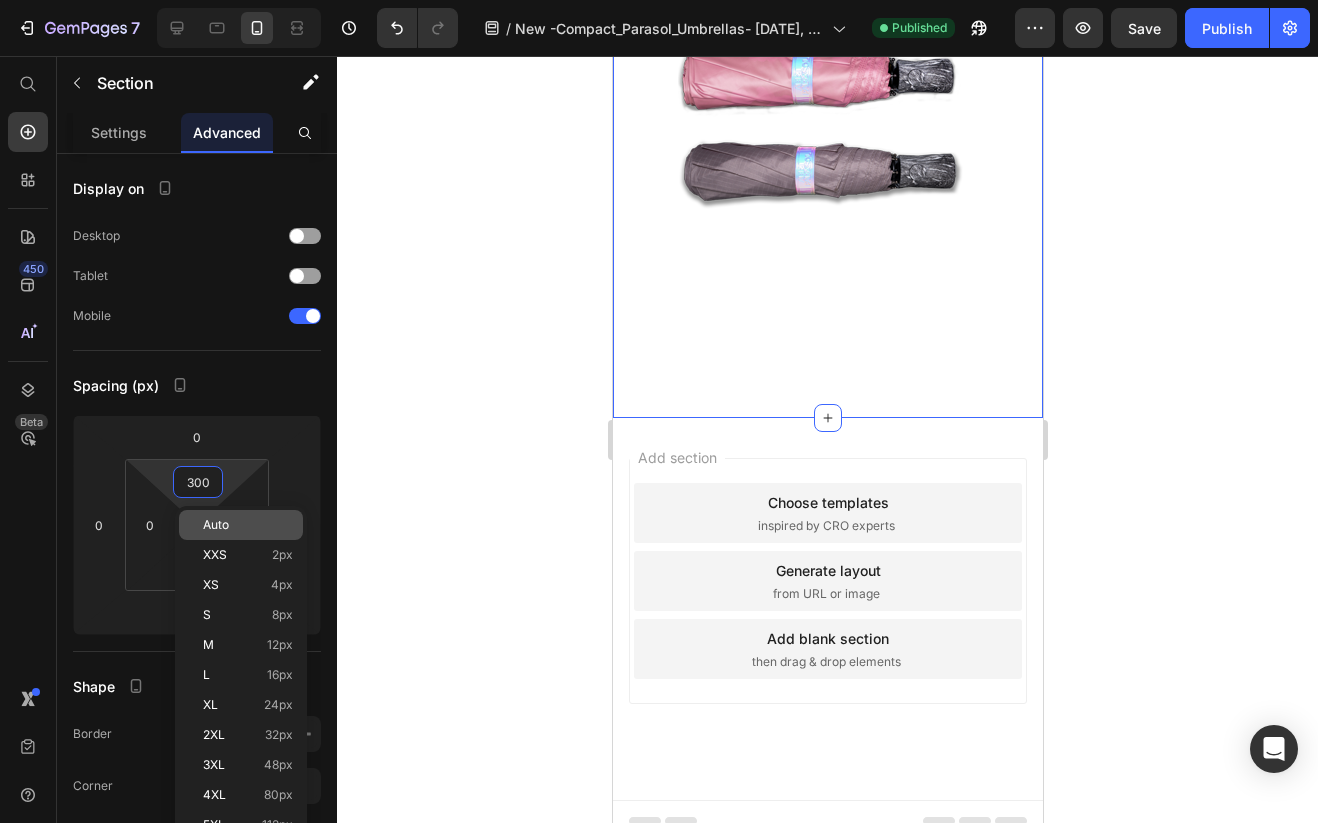 click on "Auto" at bounding box center [216, 525] 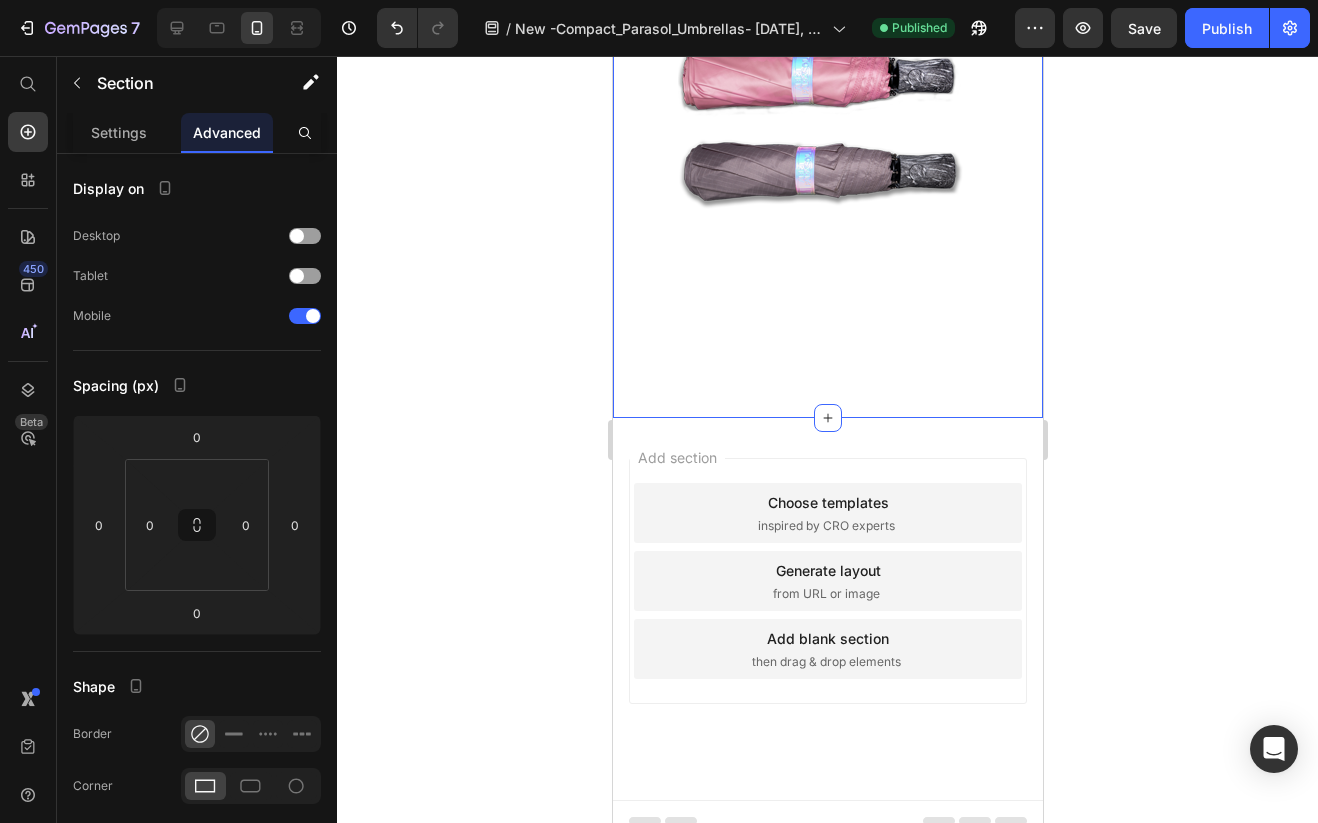 scroll, scrollTop: 321, scrollLeft: 0, axis: vertical 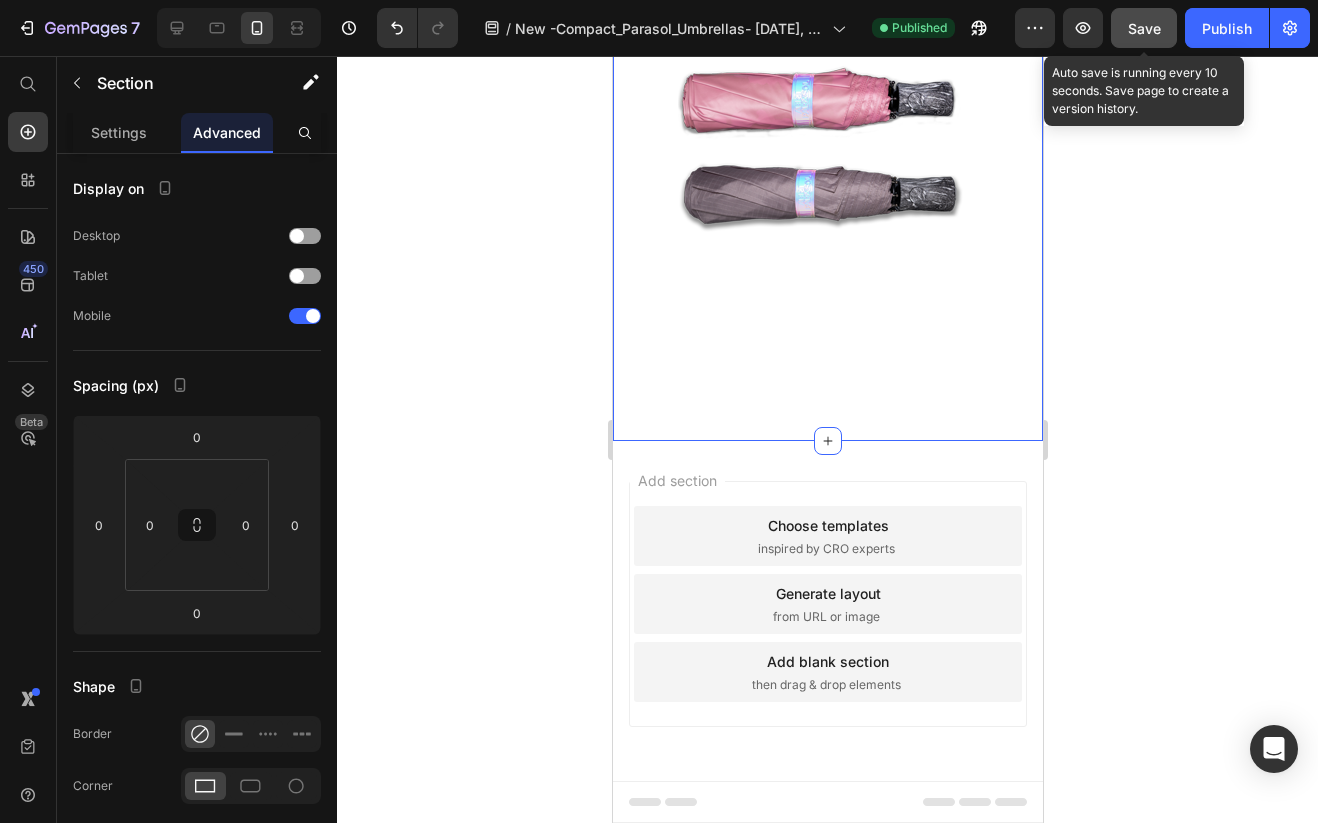 click on "Save" at bounding box center [1144, 28] 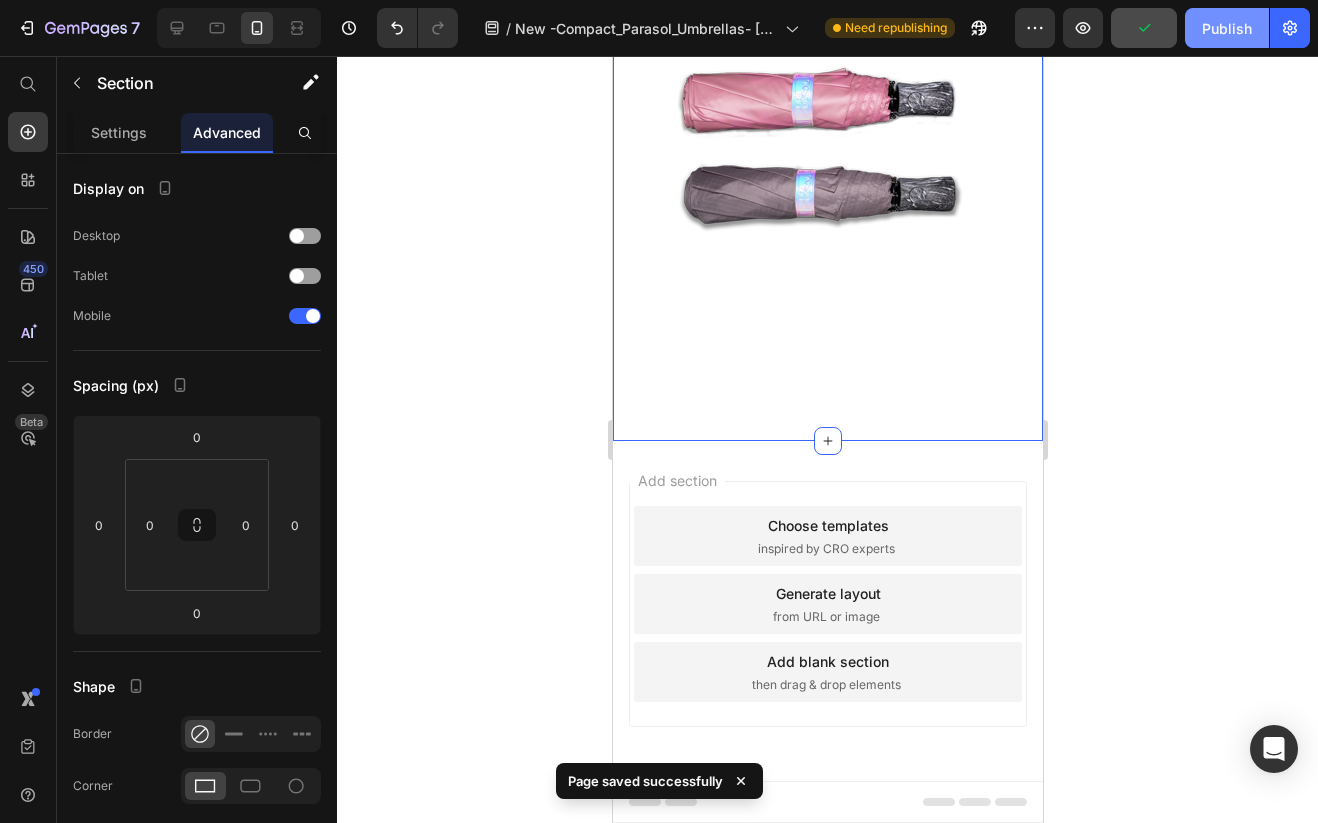 click on "Publish" at bounding box center (1227, 28) 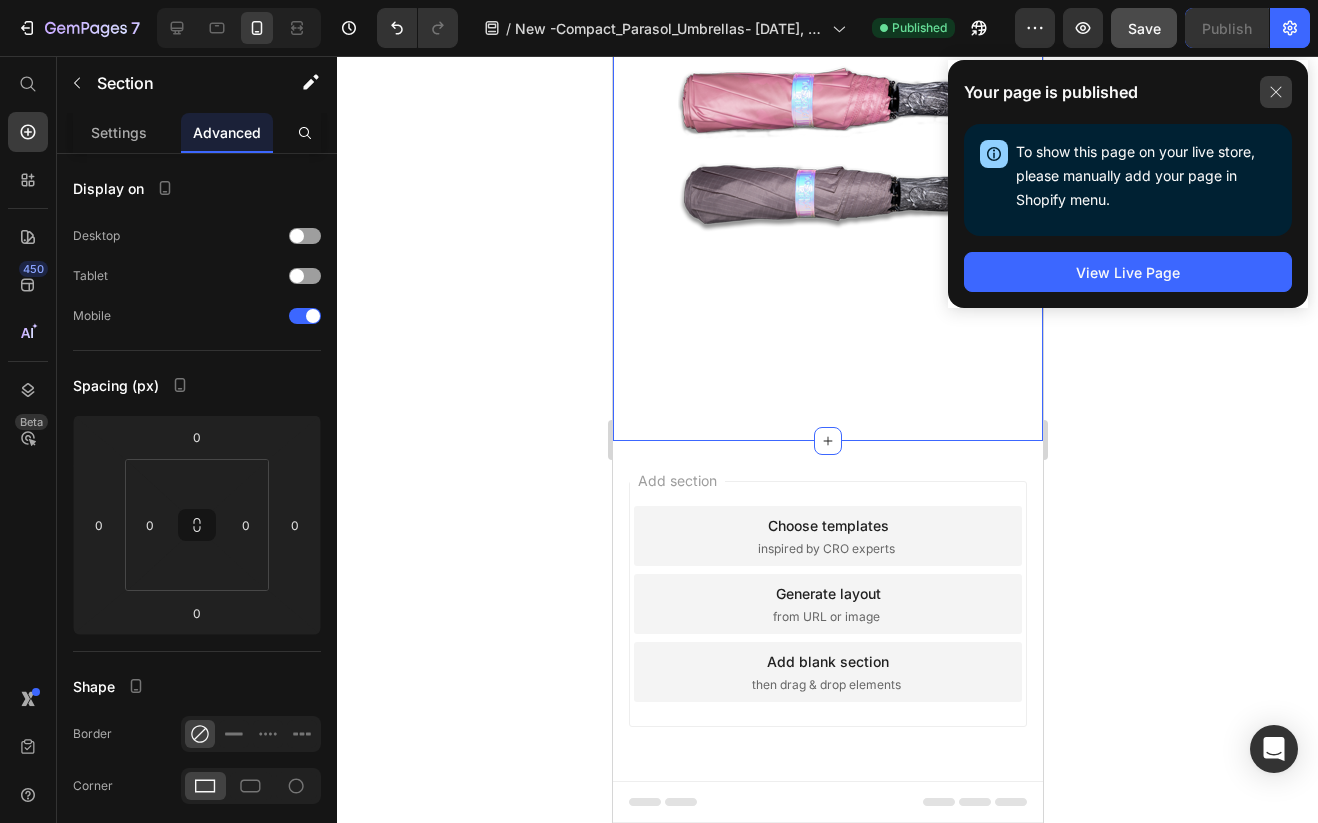 click 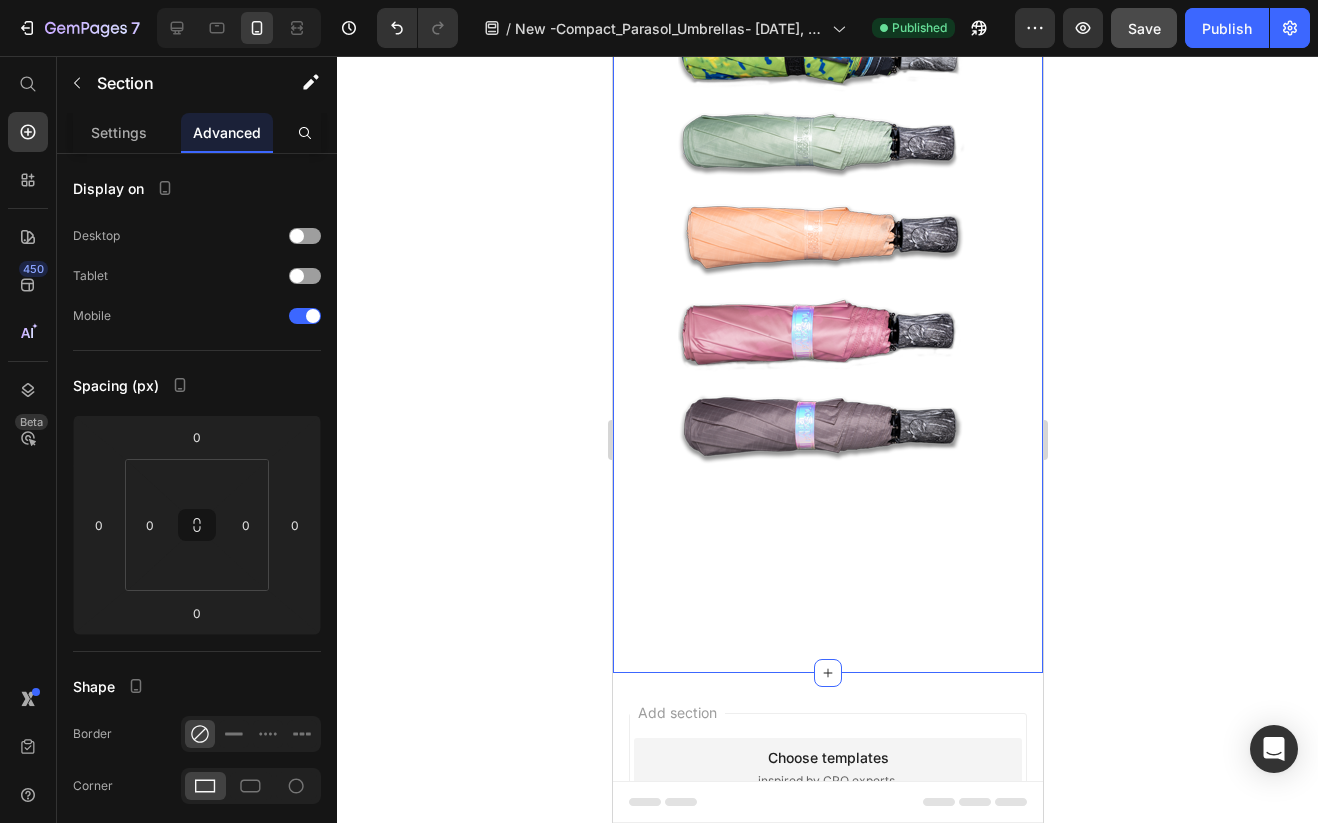 scroll, scrollTop: 0, scrollLeft: 0, axis: both 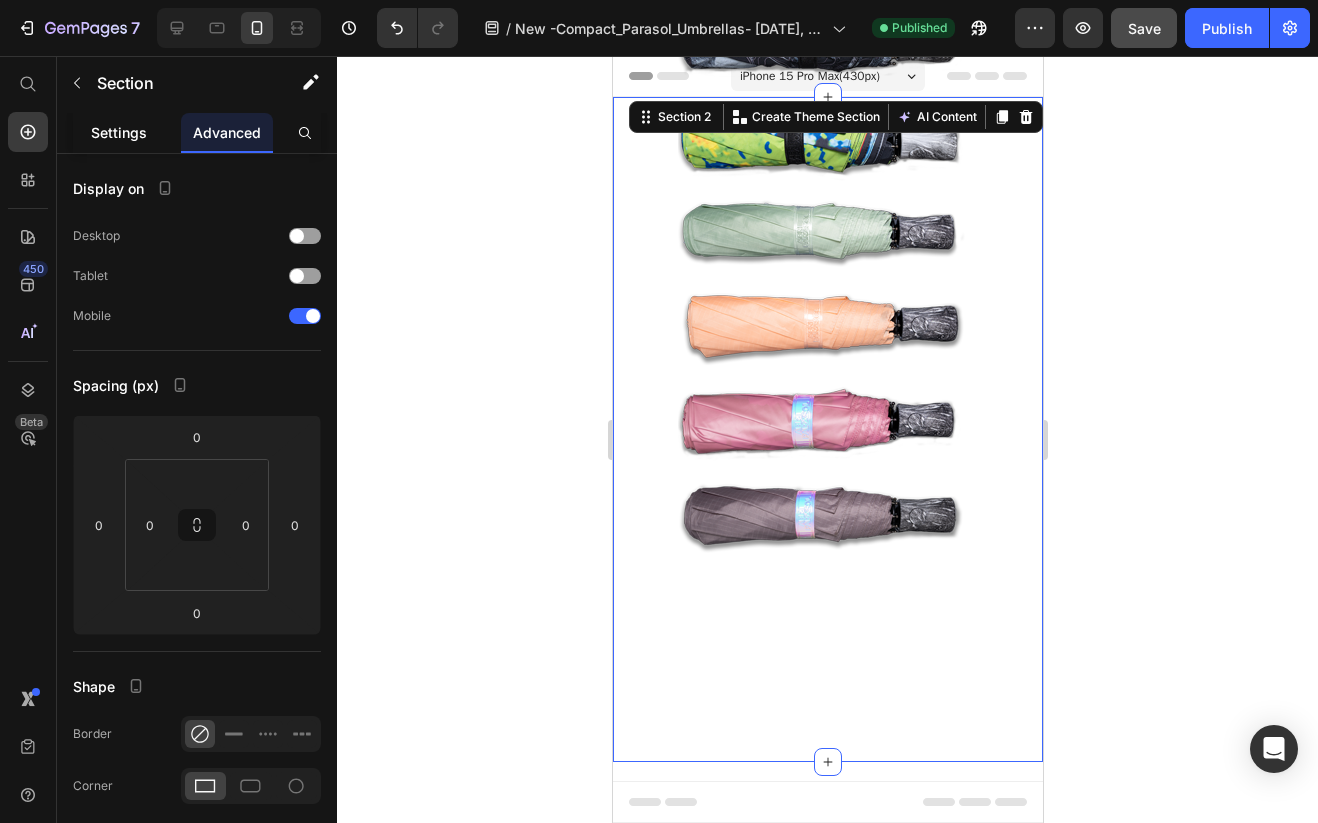click on "Settings" at bounding box center [119, 132] 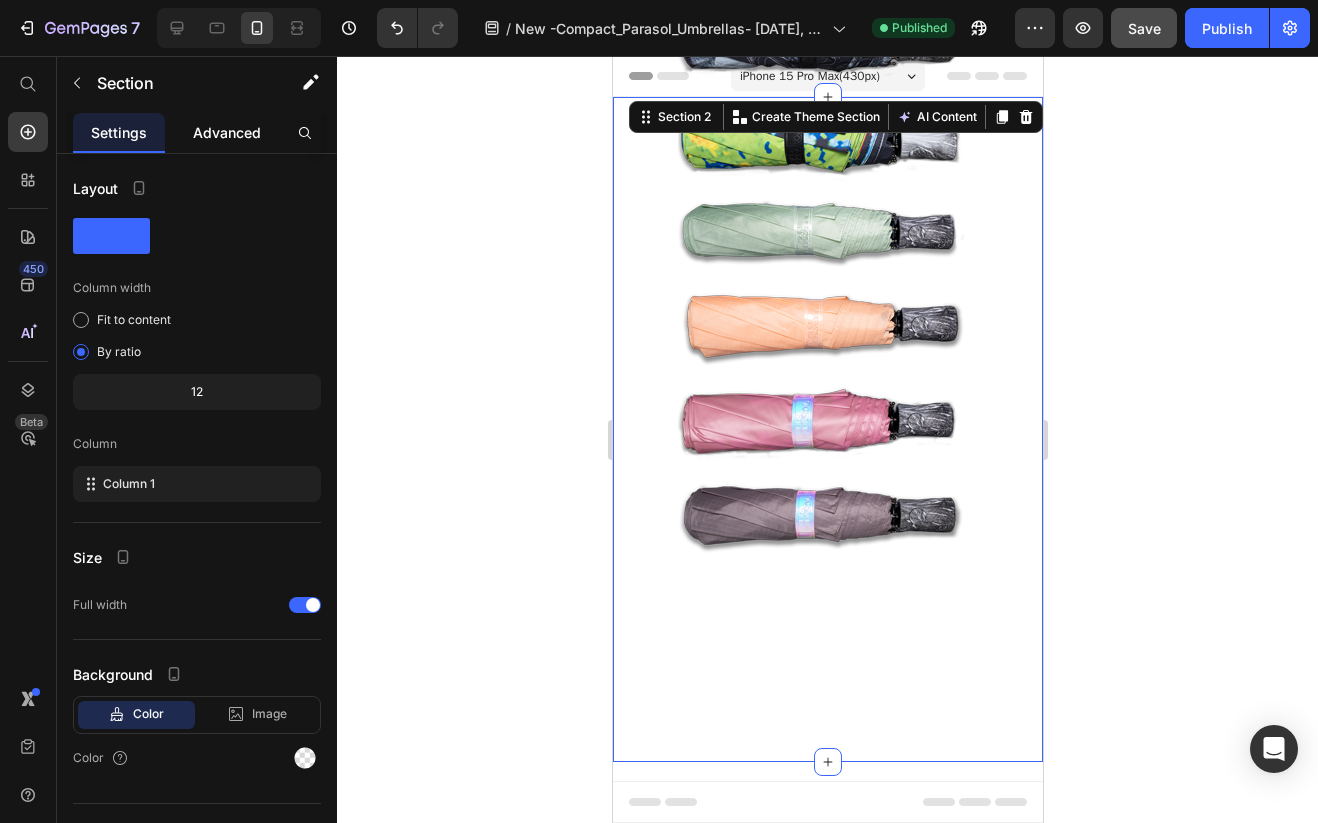 click on "Advanced" at bounding box center (227, 132) 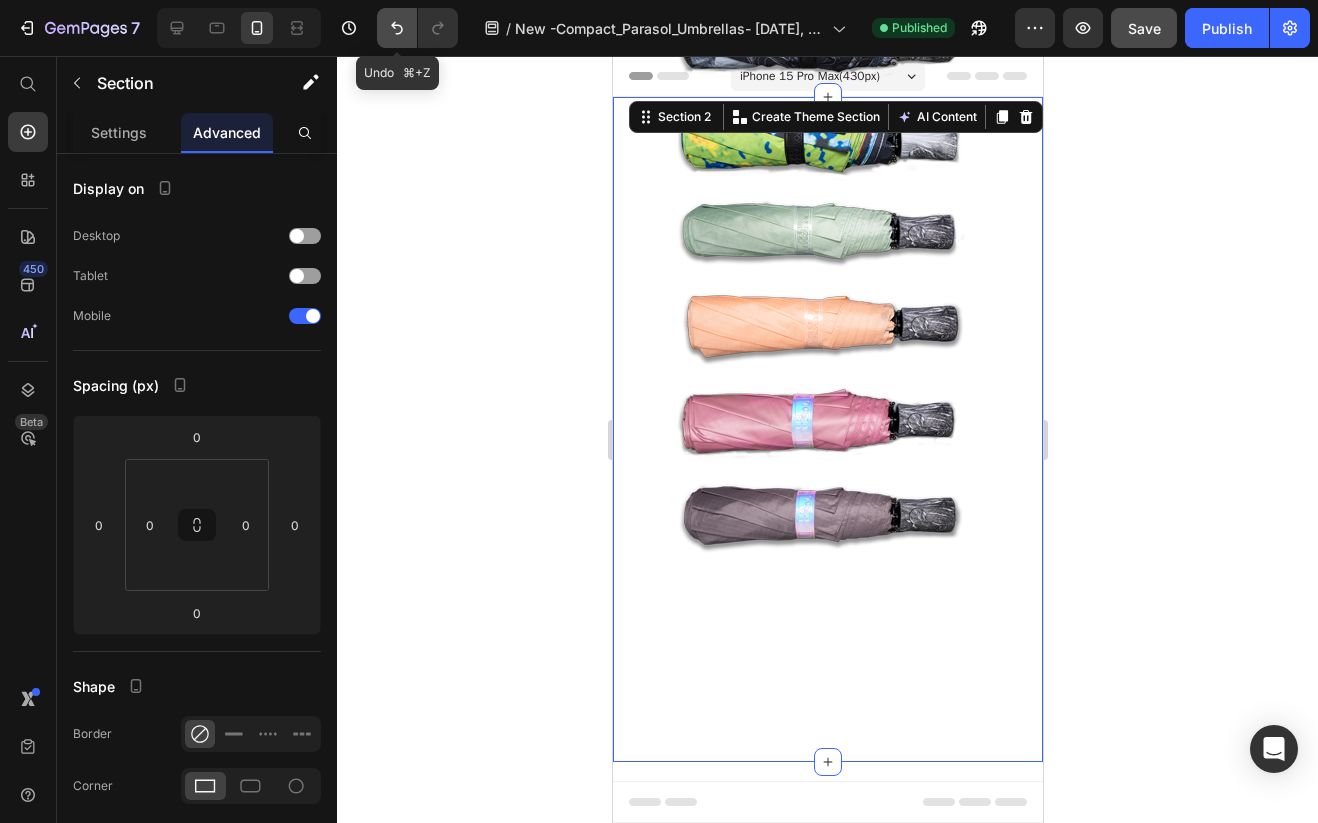 click 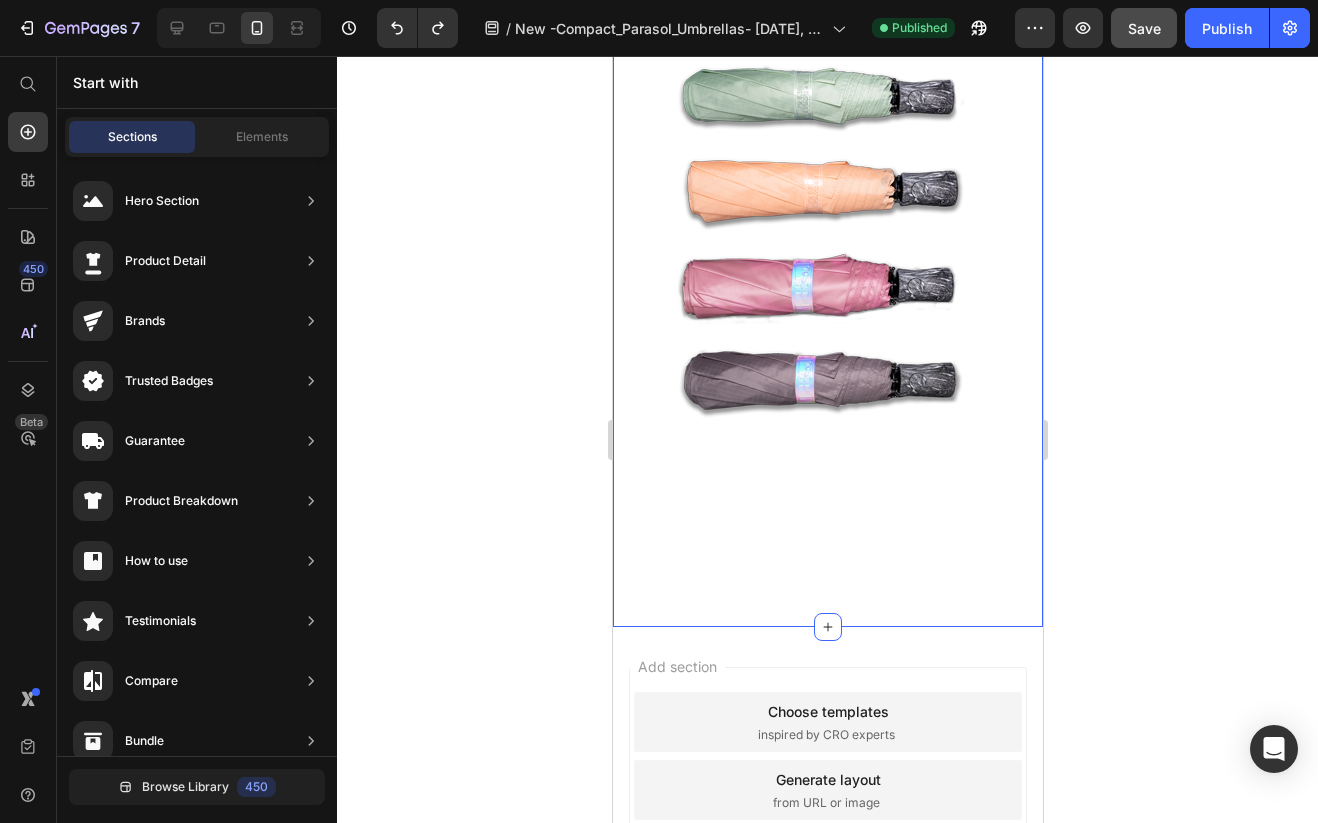 scroll, scrollTop: 426, scrollLeft: 0, axis: vertical 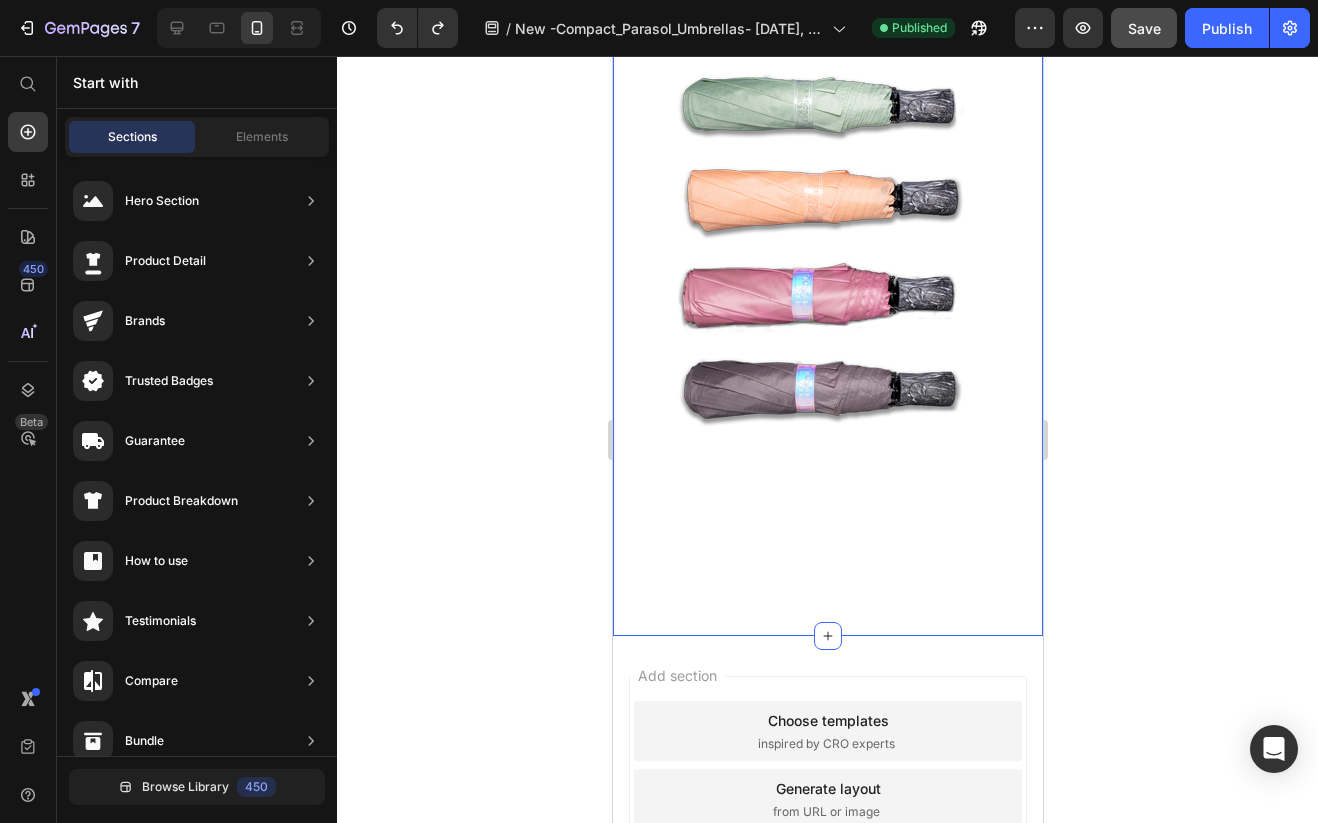 click on "Image Image Image Image Row Image Image Image Row" at bounding box center (827, 303) 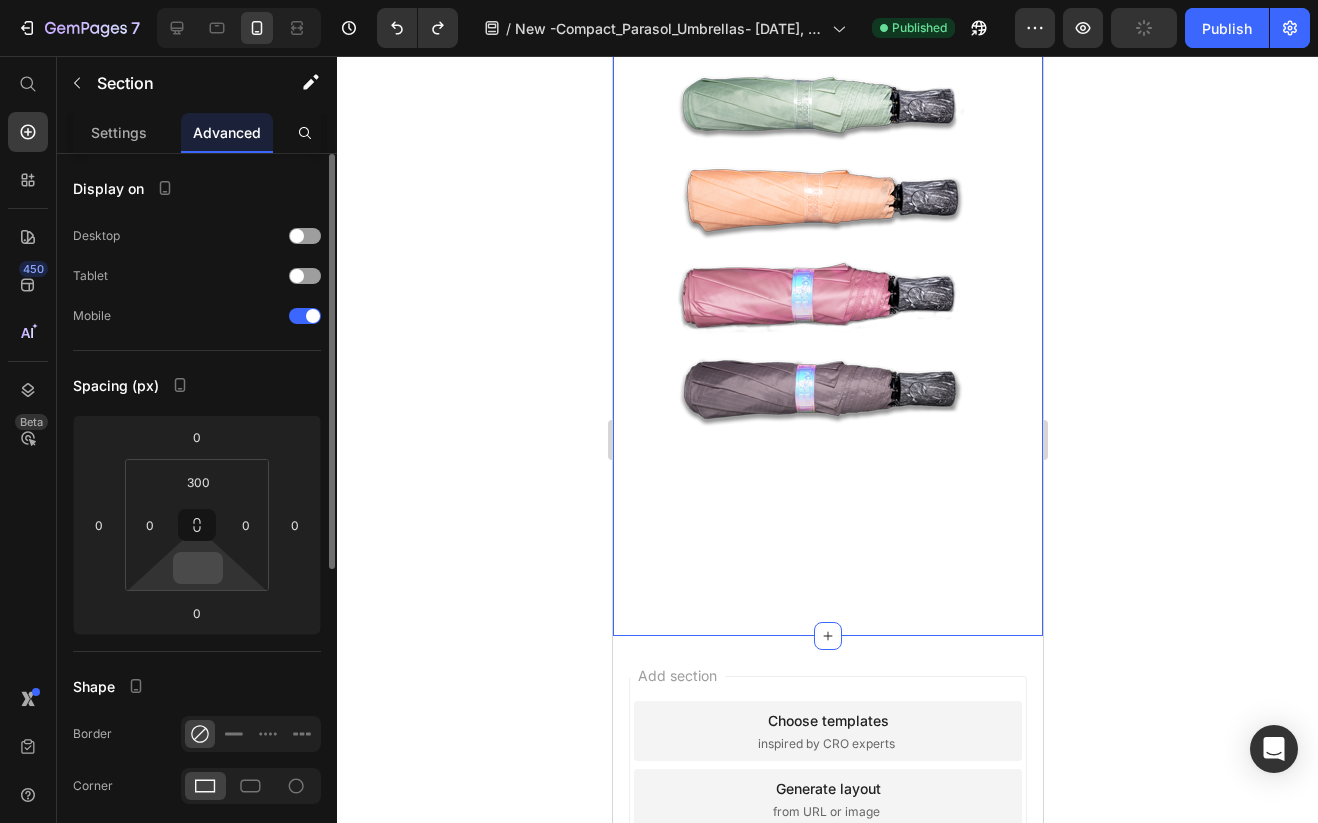 click at bounding box center (198, 568) 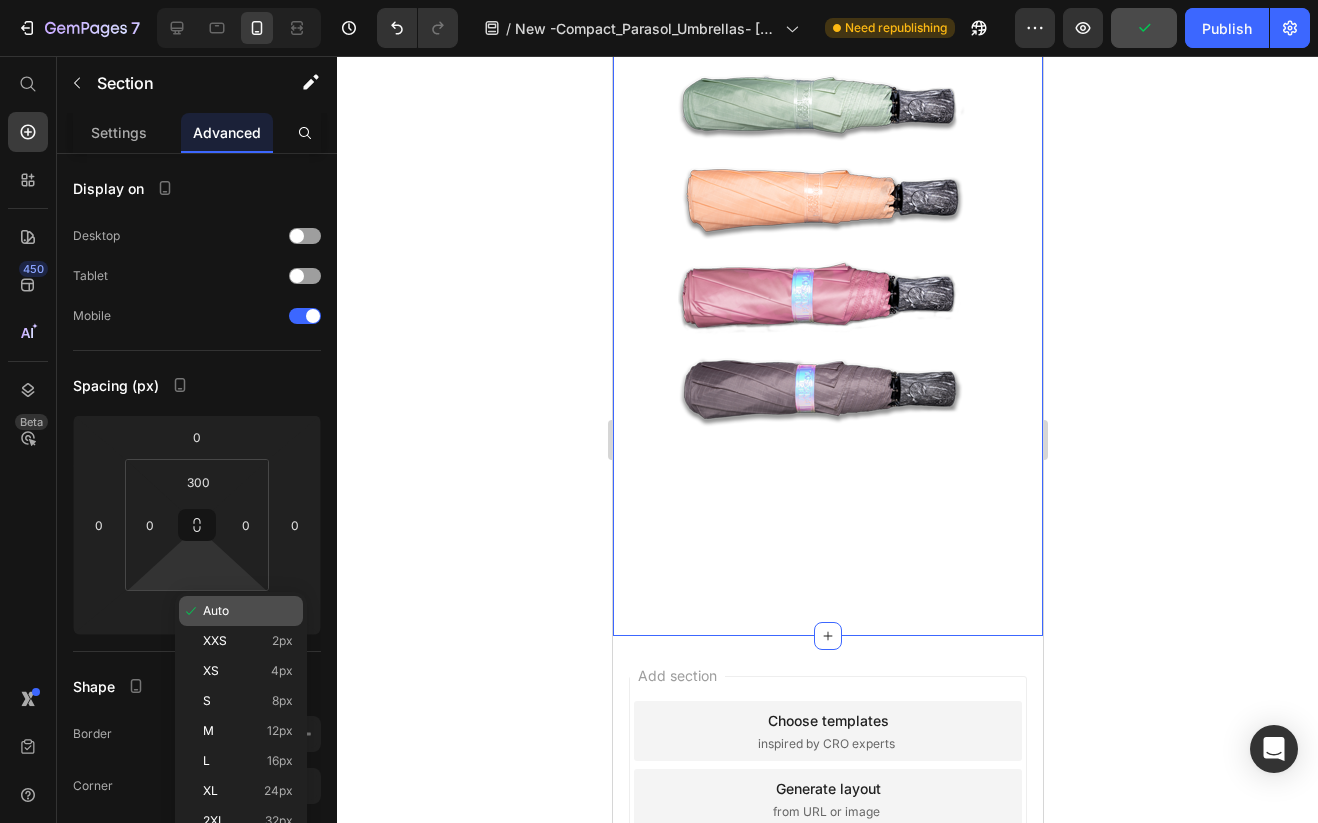drag, startPoint x: 223, startPoint y: 607, endPoint x: 233, endPoint y: 602, distance: 11.18034 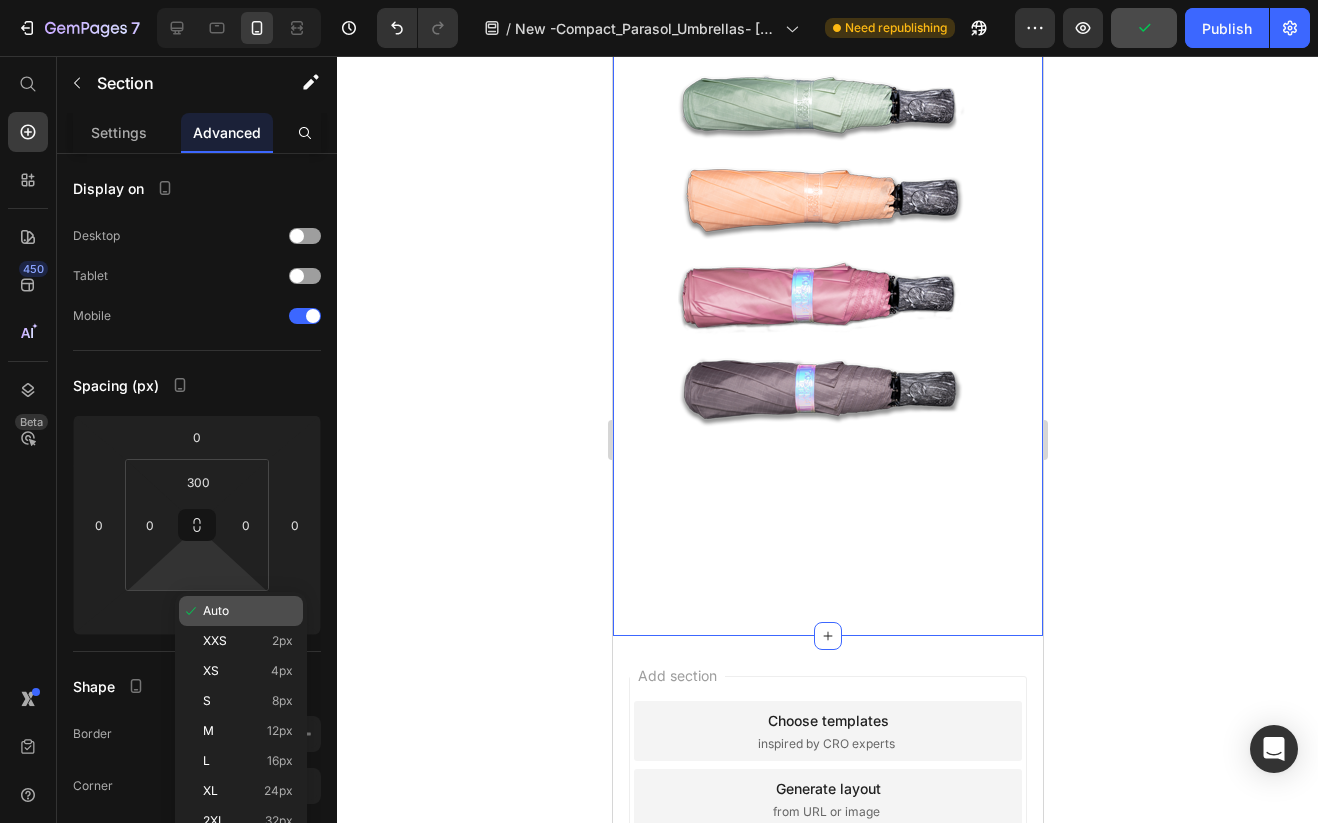 click on "Auto" at bounding box center (216, 611) 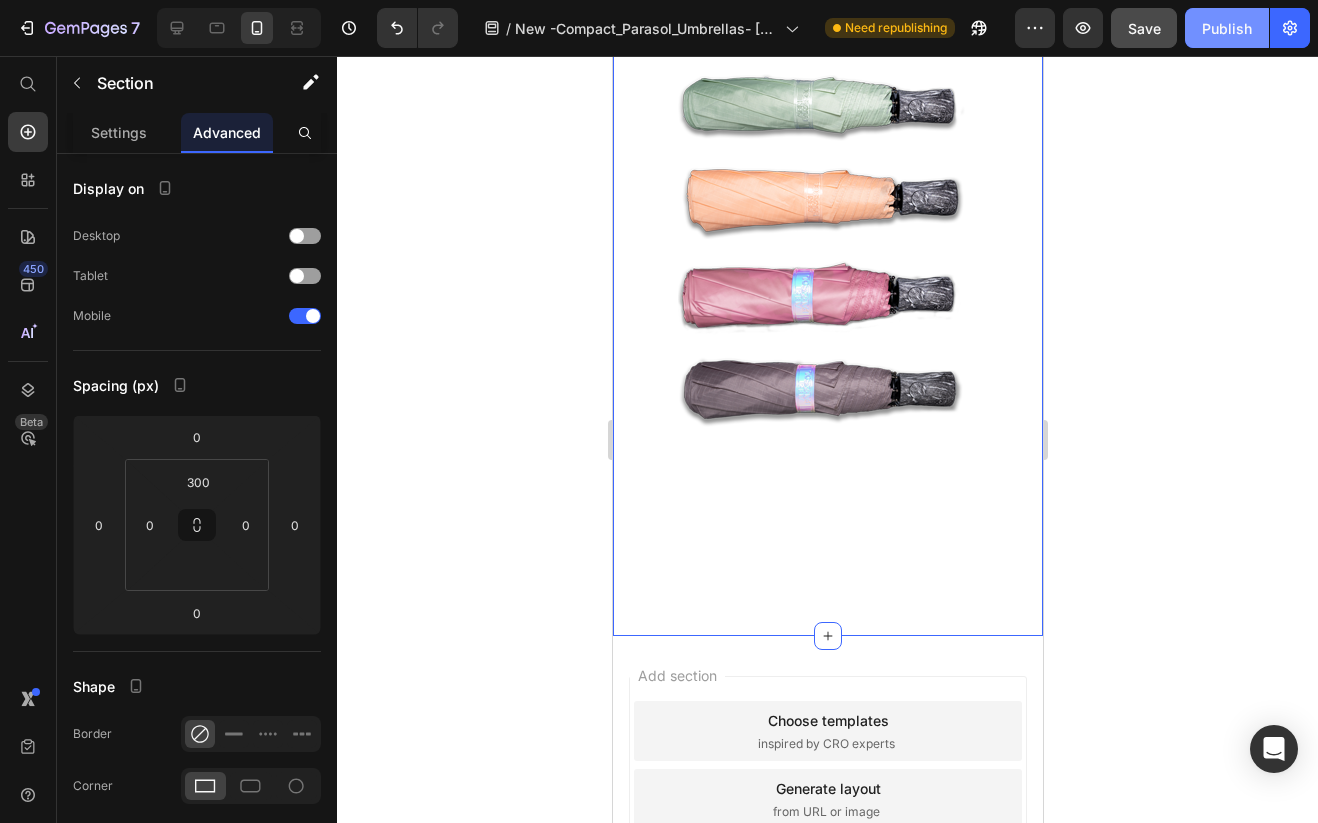 click on "Publish" 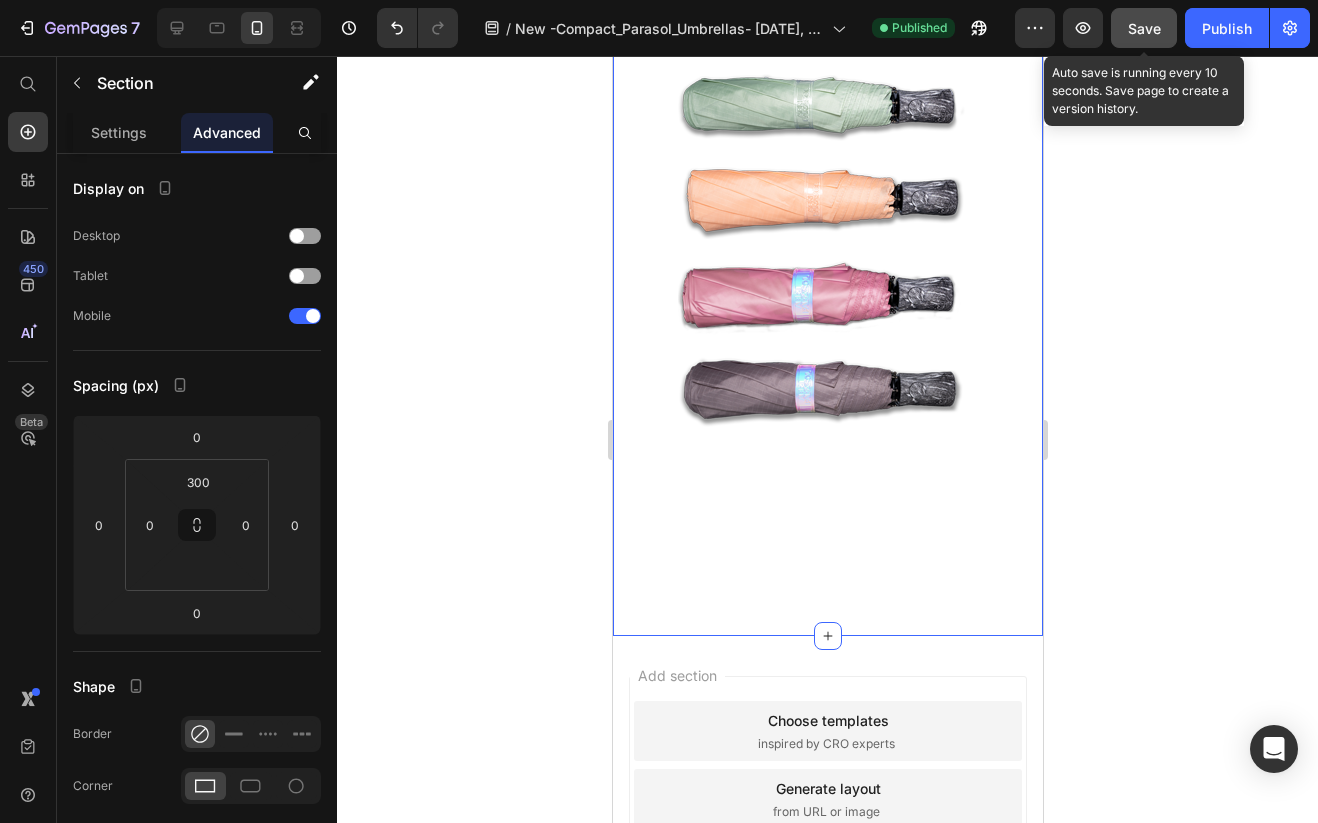 click on "Save" at bounding box center (1144, 28) 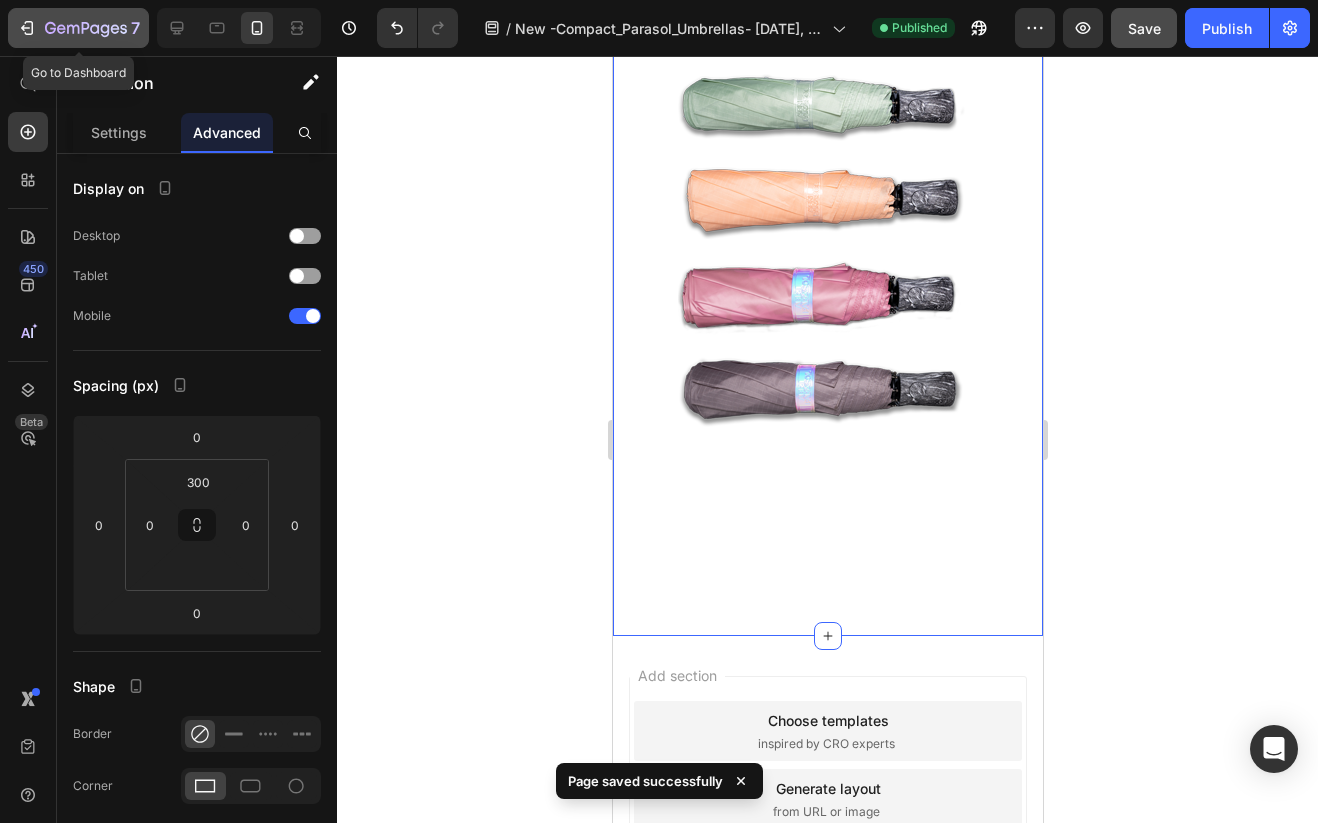 click 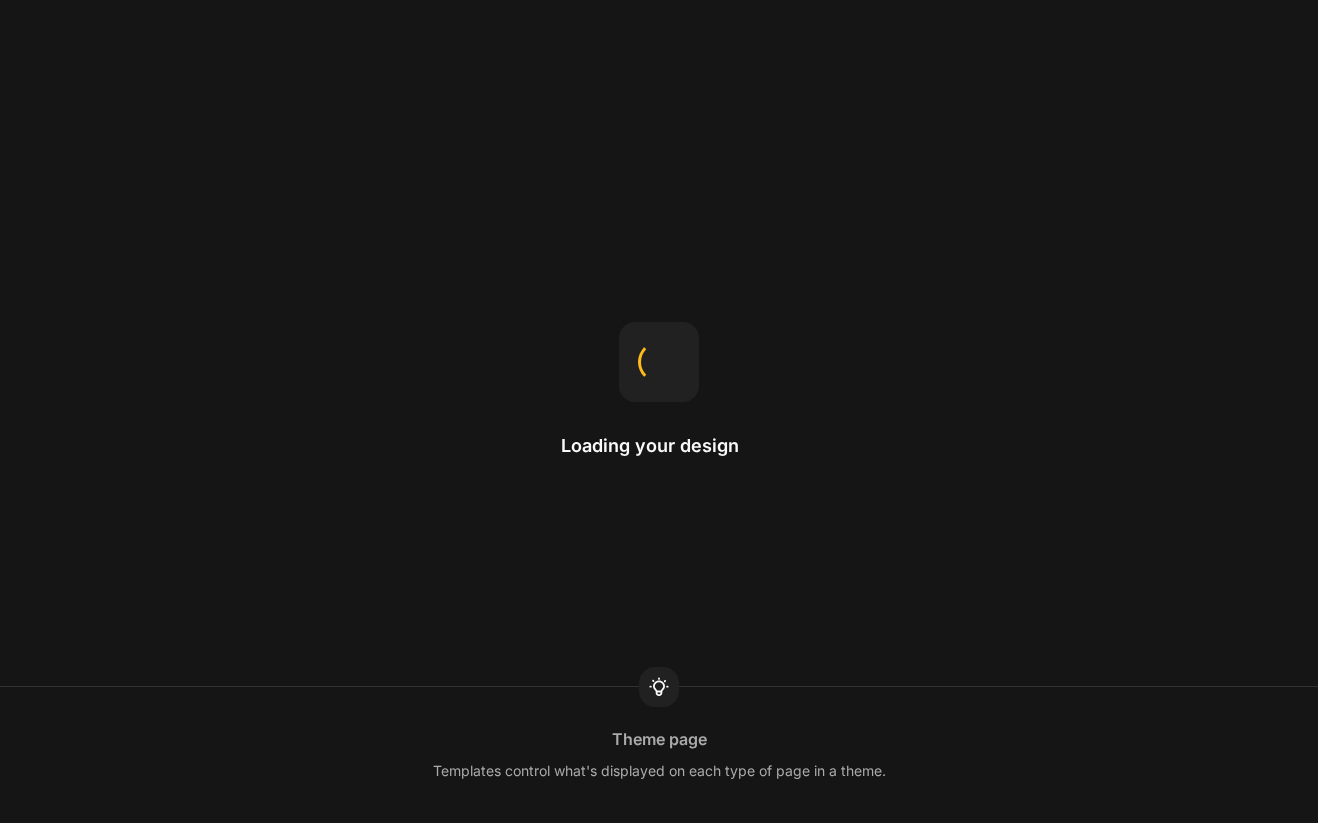 scroll, scrollTop: 0, scrollLeft: 0, axis: both 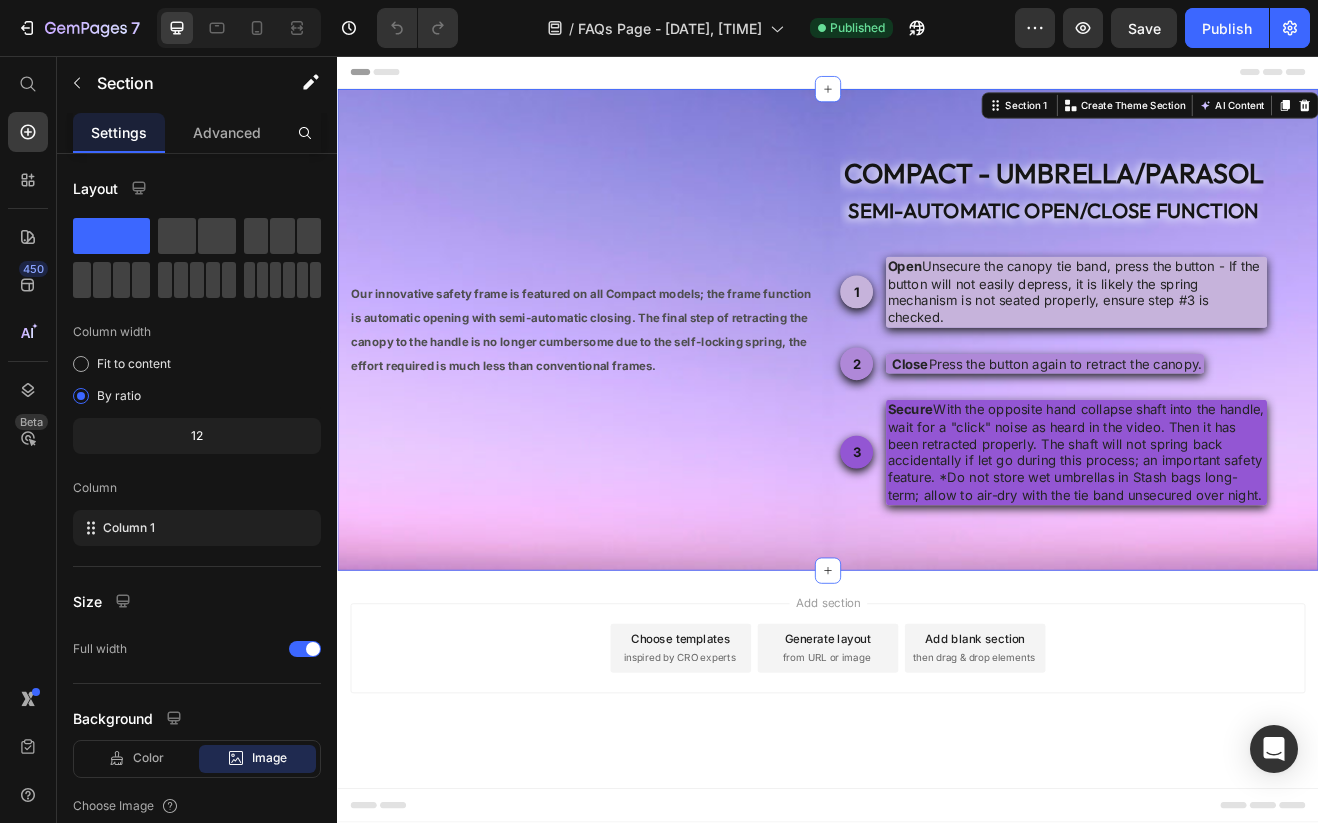 click on "Video Our innovative safety frame is featured on all Compact models; the frame function is automatic opening with semi-automatic closing. The final step of retracting the canopy to the handle is no longer cumbersome due to the self-locking spring, the effort required is much less than conventional frames. Text Block compact - umbrella/parasol semi-automatic open/close function Heading 1 Text Block Hero Banner Open : Unsecure the canopy tie band, press the button - If the button will not easily depress, it is likely the spring mechanism is not seated properly, ensure step #3 is checked. Text Block Row 2 Text Block Hero Banner Close : Press the button again to retract the canopy. Text Block Row 3 Text Block Hero Banner Secure Text Block Row Row Row Section 1 Create Theme Section AI Content Write with GemAI What would you like to describe here? Tone and Voice Persuasive Product Getting products... Show more Generate" at bounding box center (937, 391) 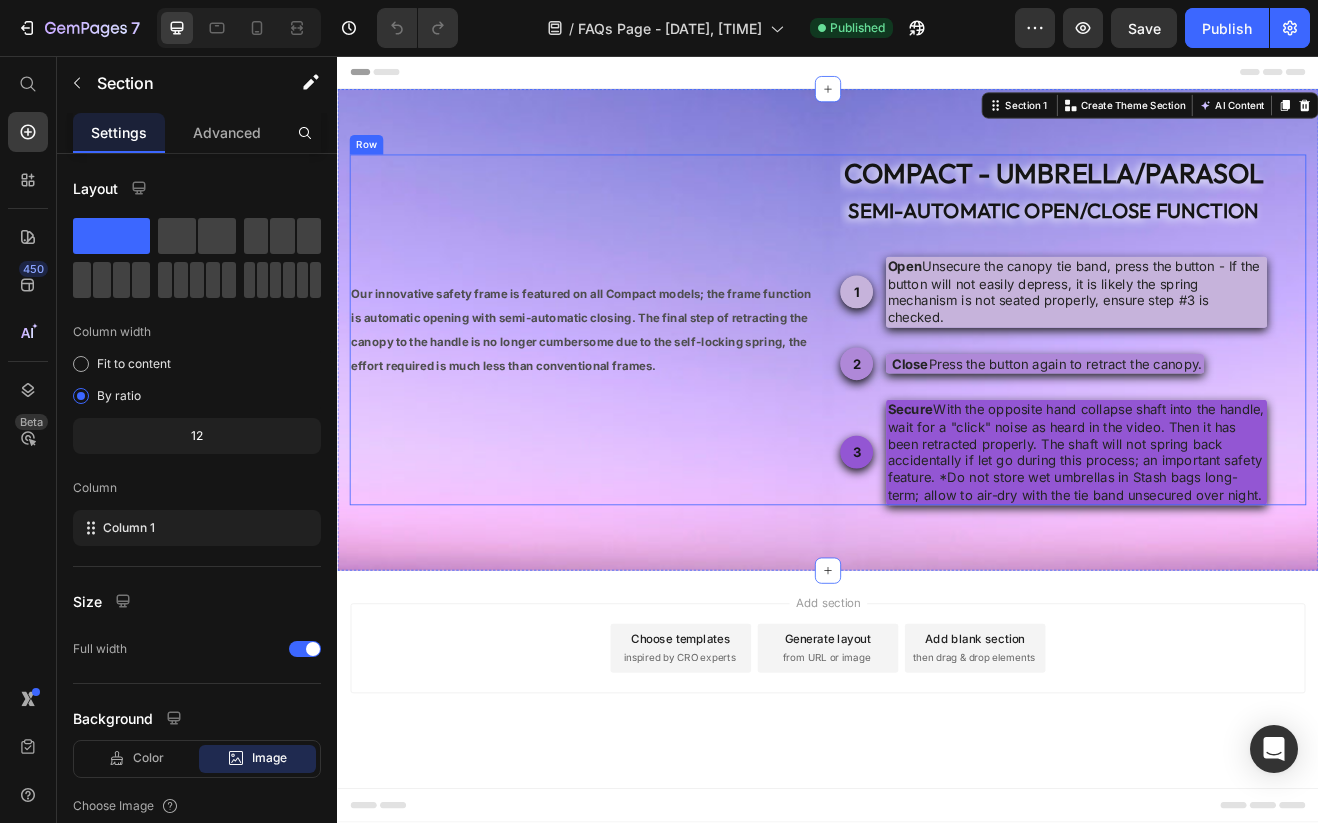 click on "Video Our innovative safety frame is featured on all Compact models; the frame function is automatic opening with semi-automatic closing. The final step of retracting the canopy to the handle is no longer cumbersome due to the self-locking spring, the effort required is much less than conventional frames. Text Block" at bounding box center (637, 391) 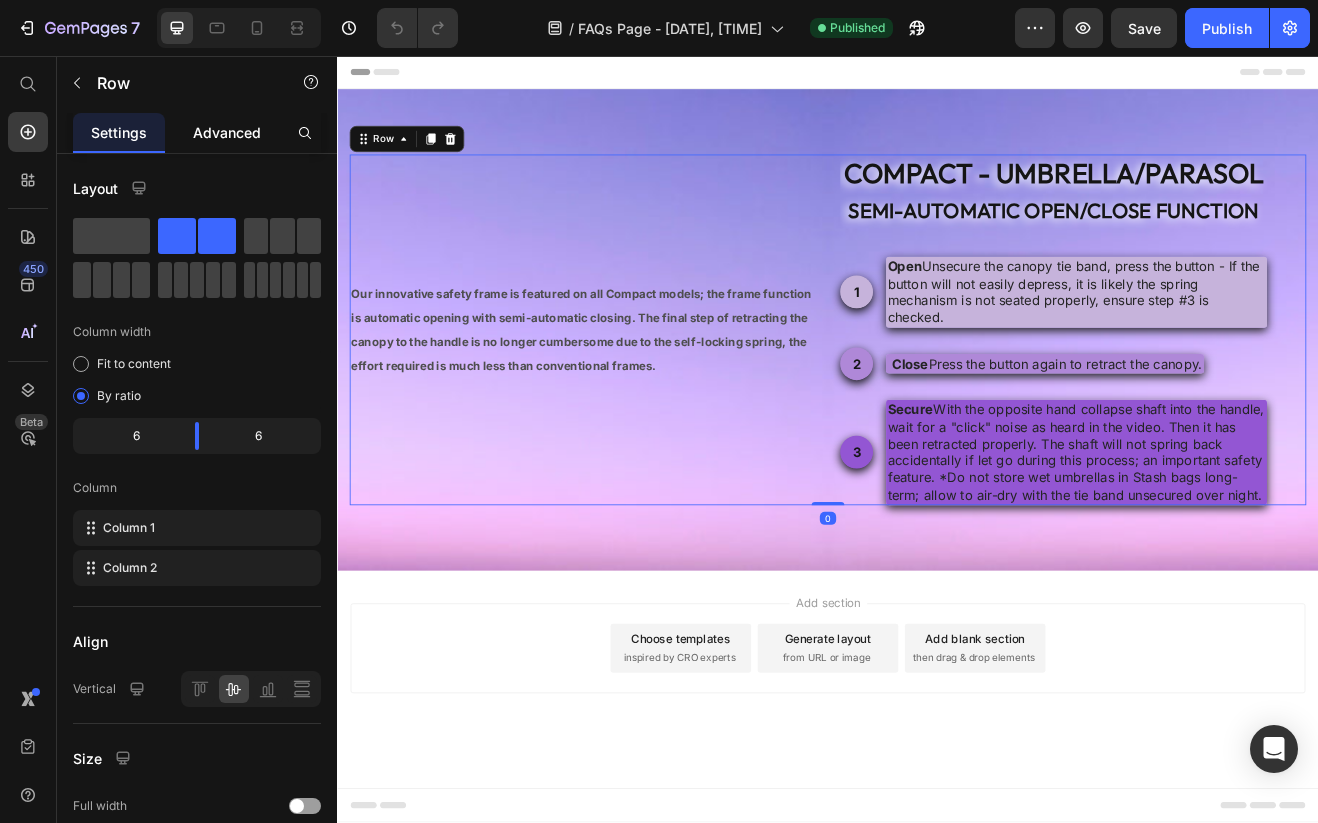 click on "Advanced" at bounding box center [227, 132] 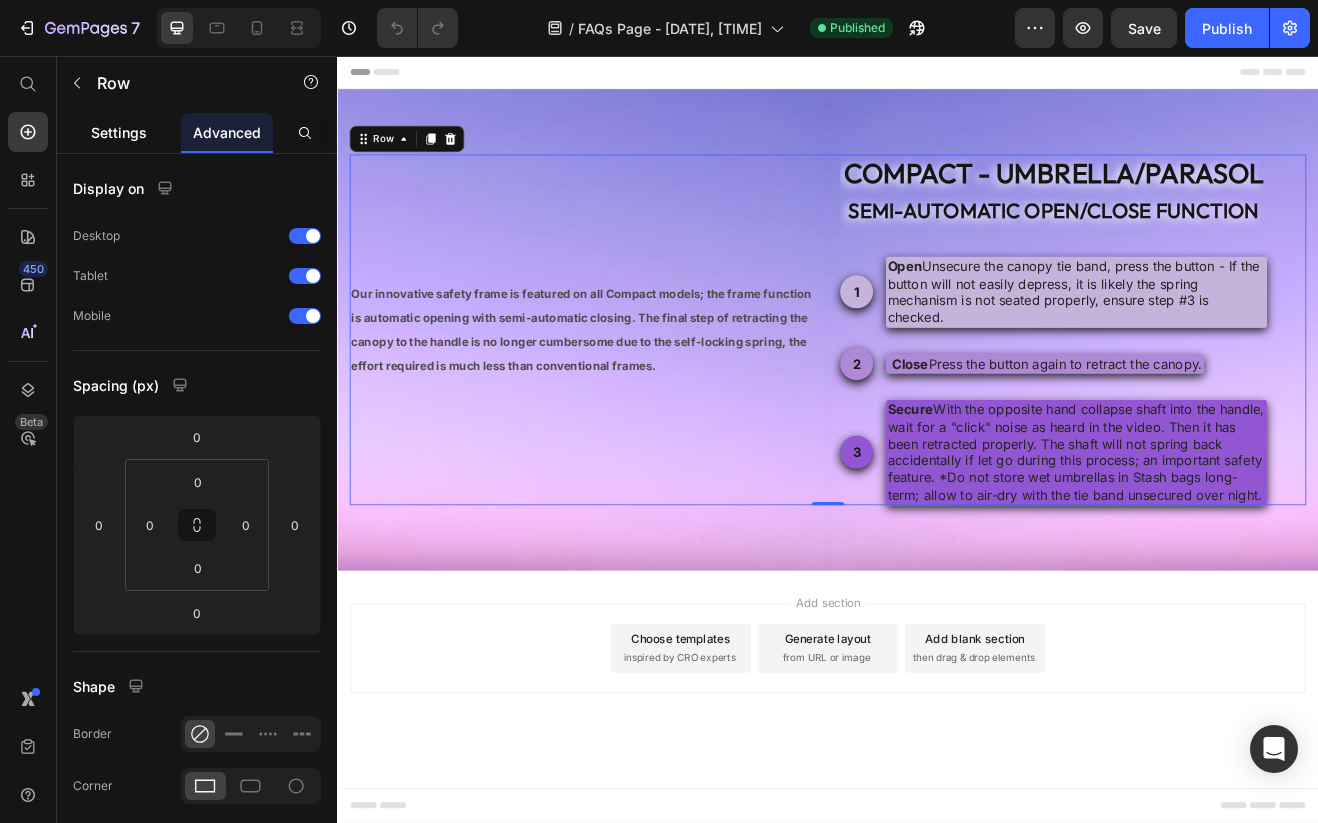 click on "Settings" 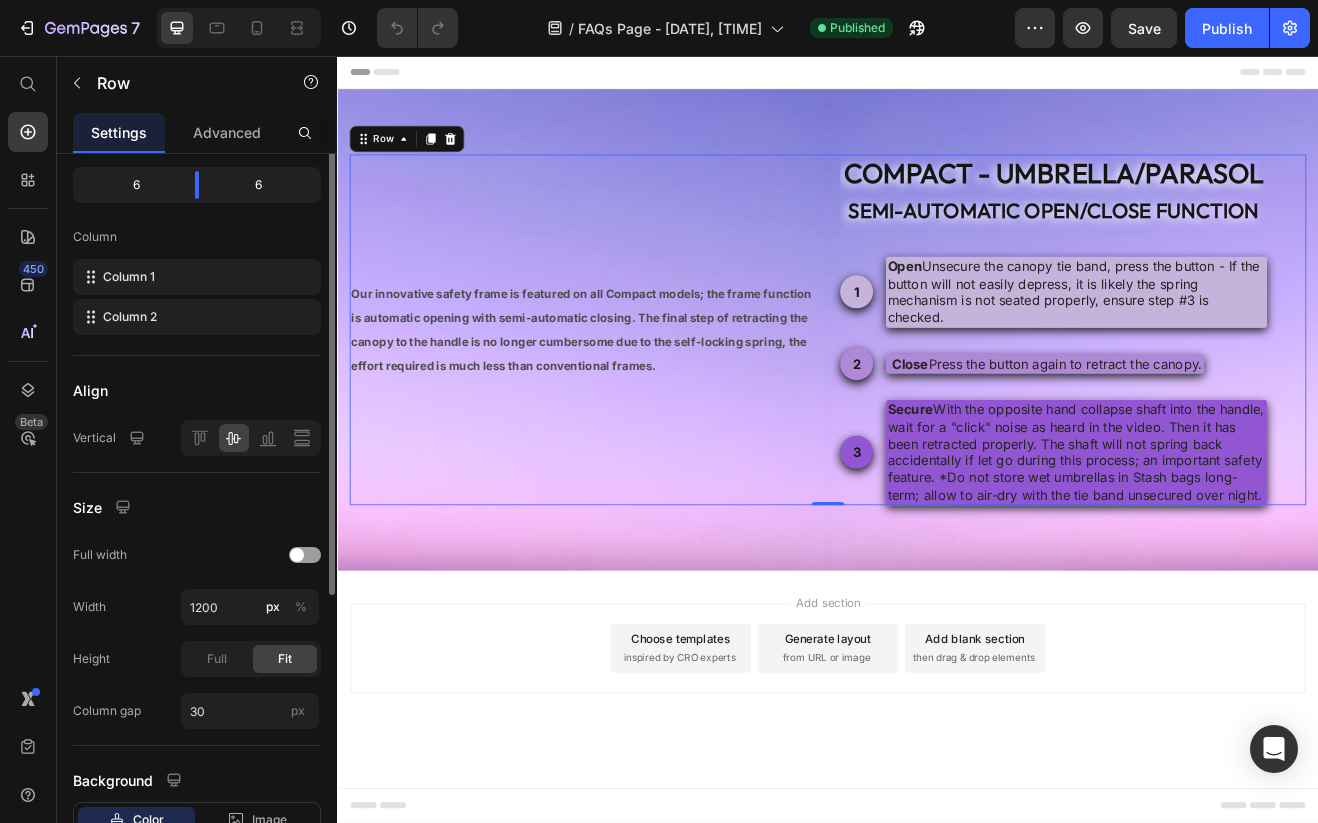 scroll, scrollTop: 0, scrollLeft: 0, axis: both 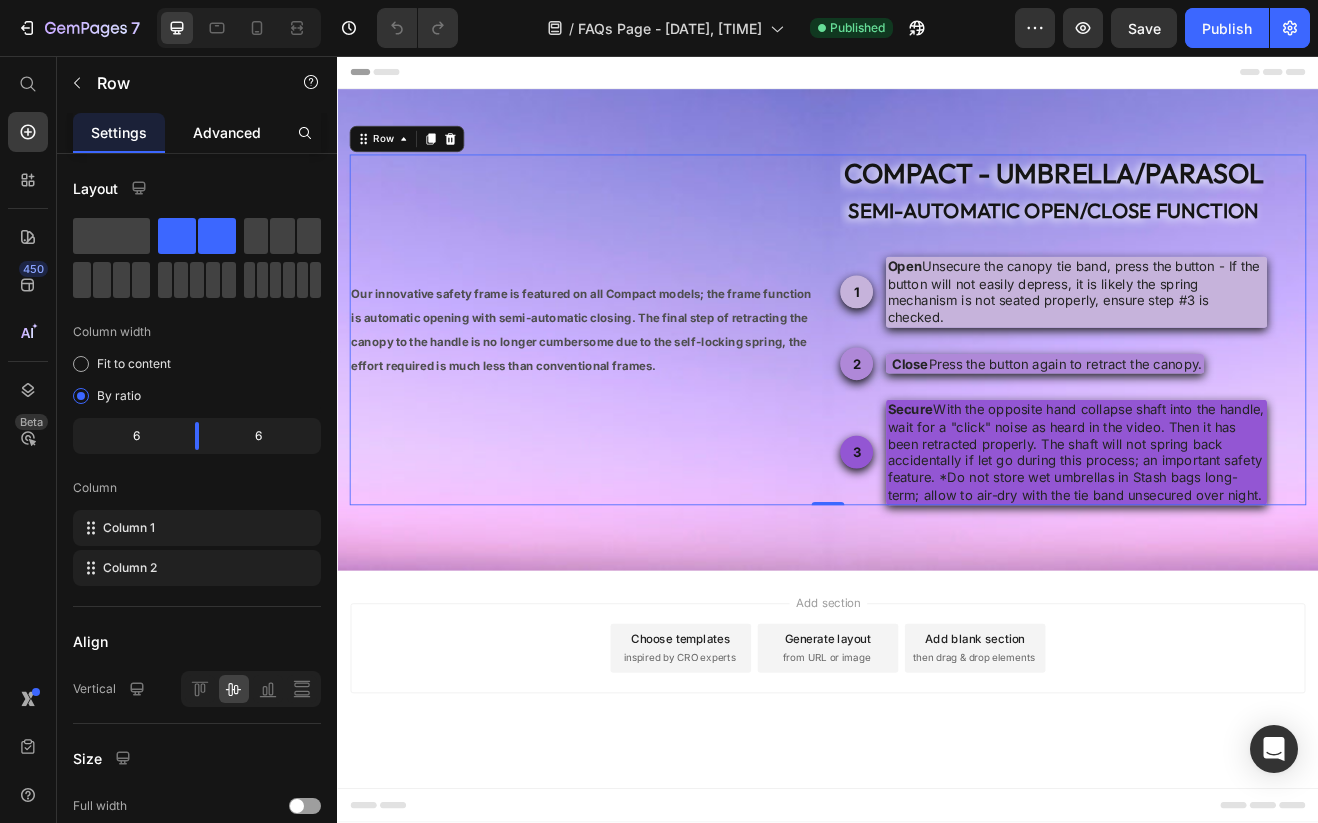 click on "Advanced" at bounding box center [227, 132] 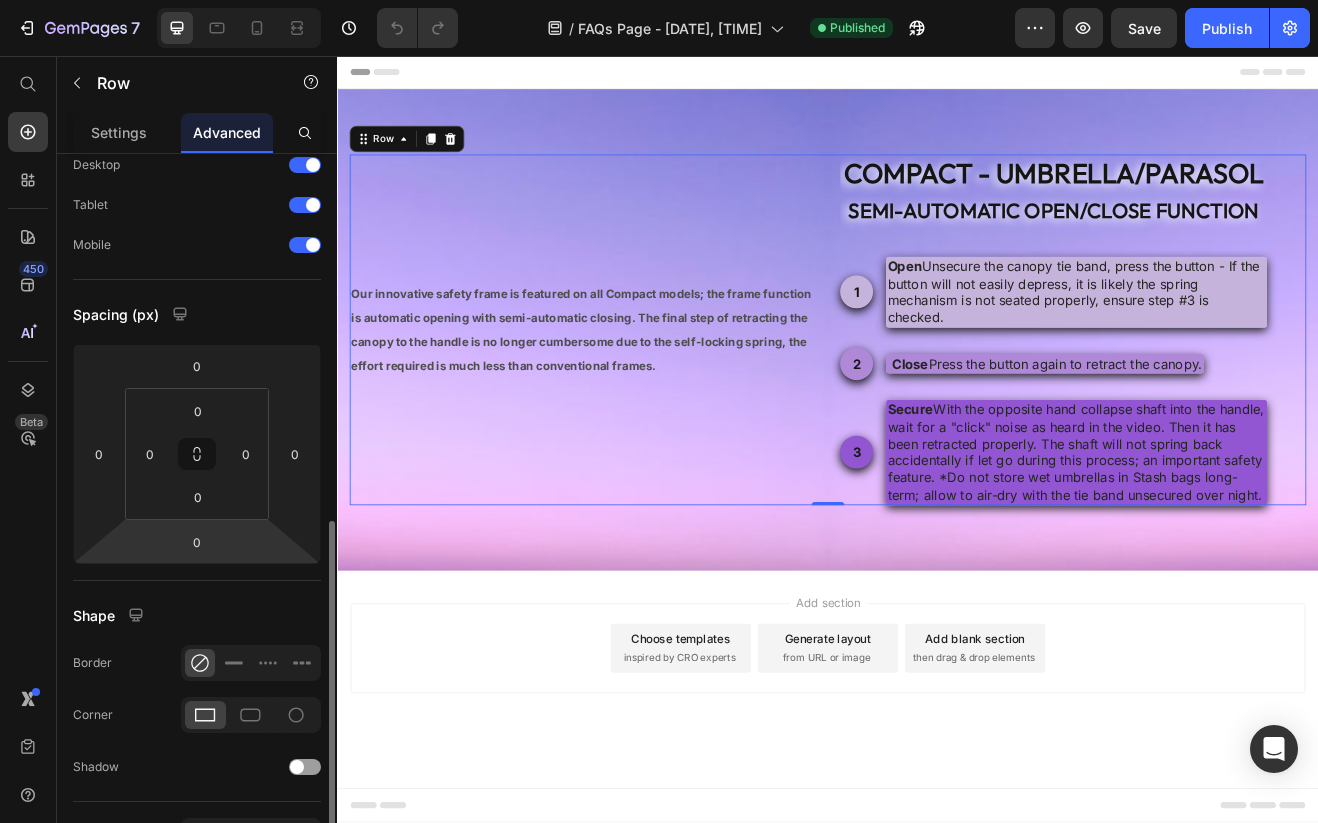 scroll, scrollTop: 0, scrollLeft: 0, axis: both 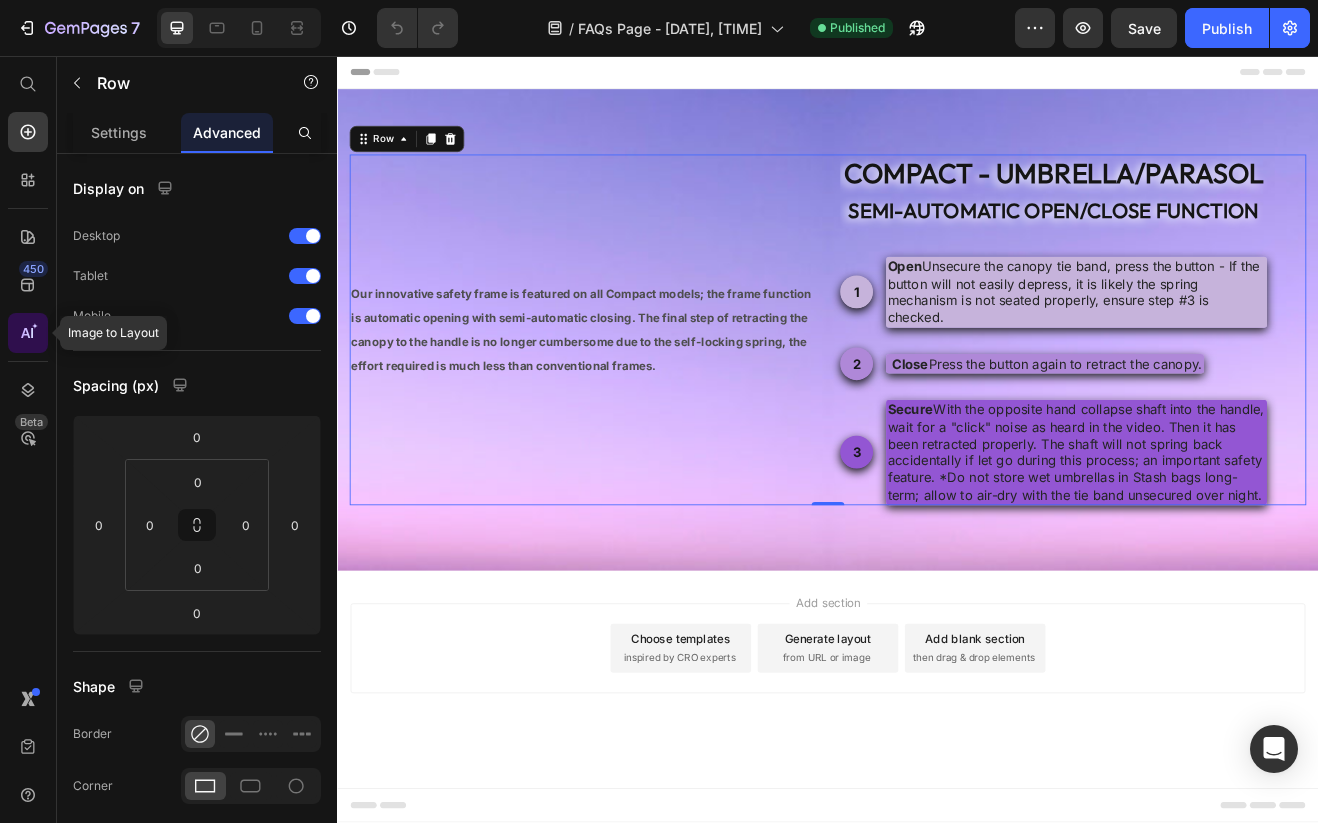 click 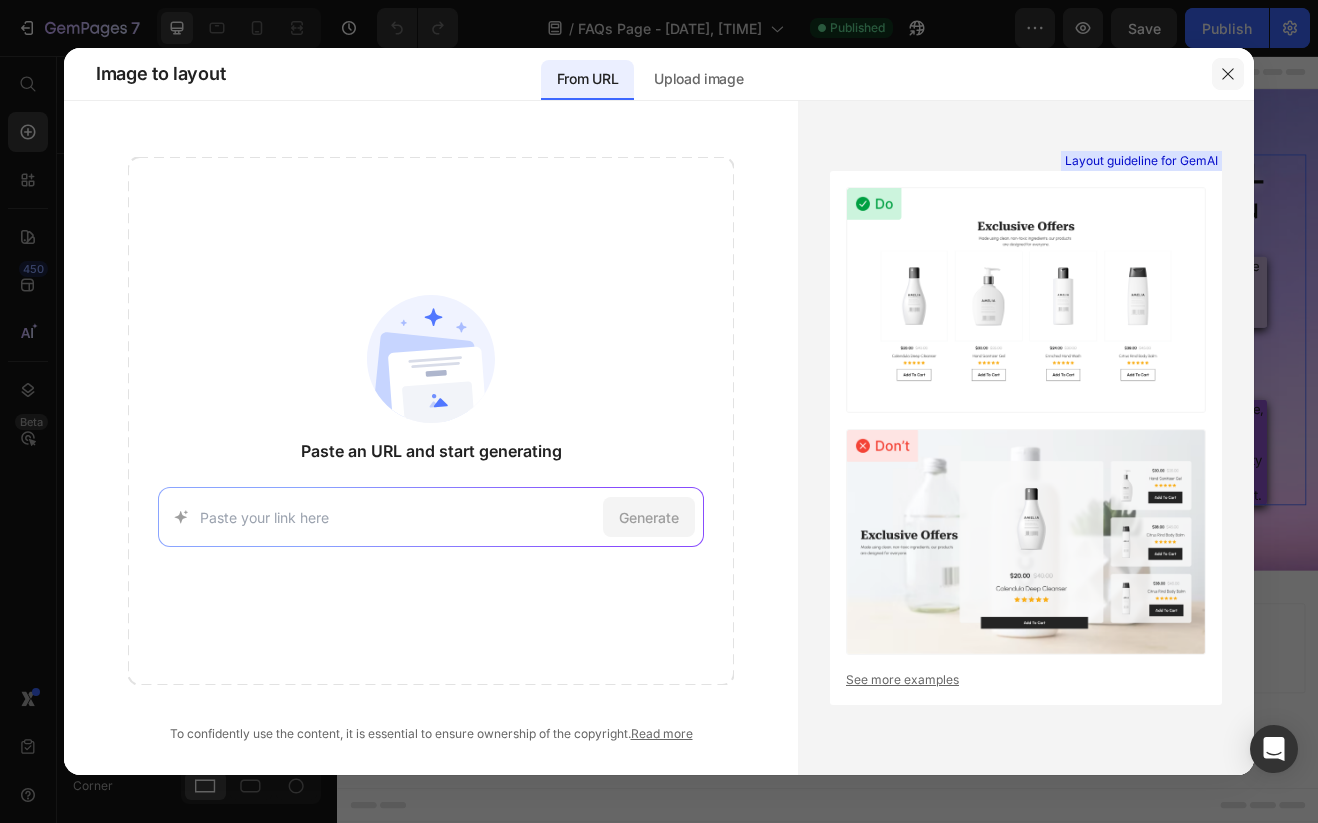 click at bounding box center [1228, 74] 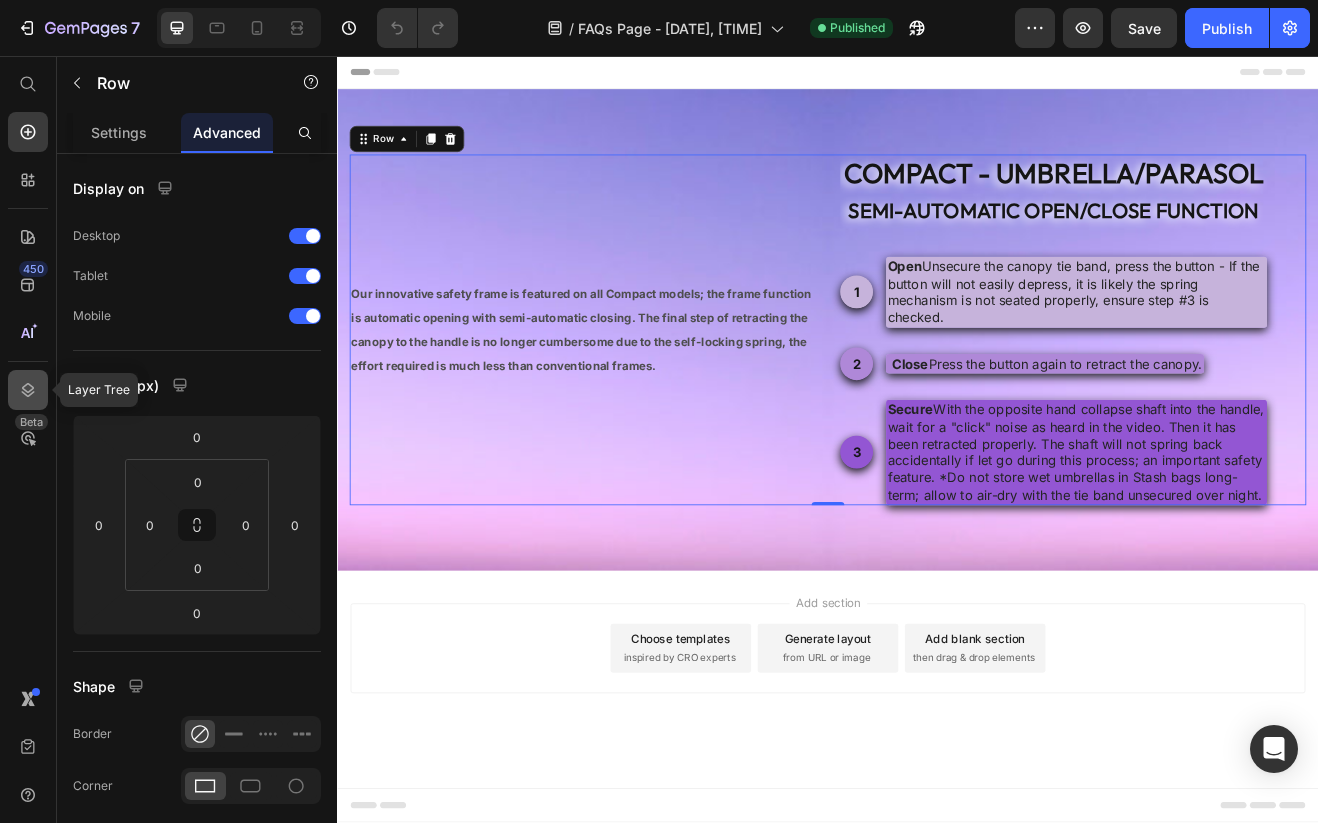 click 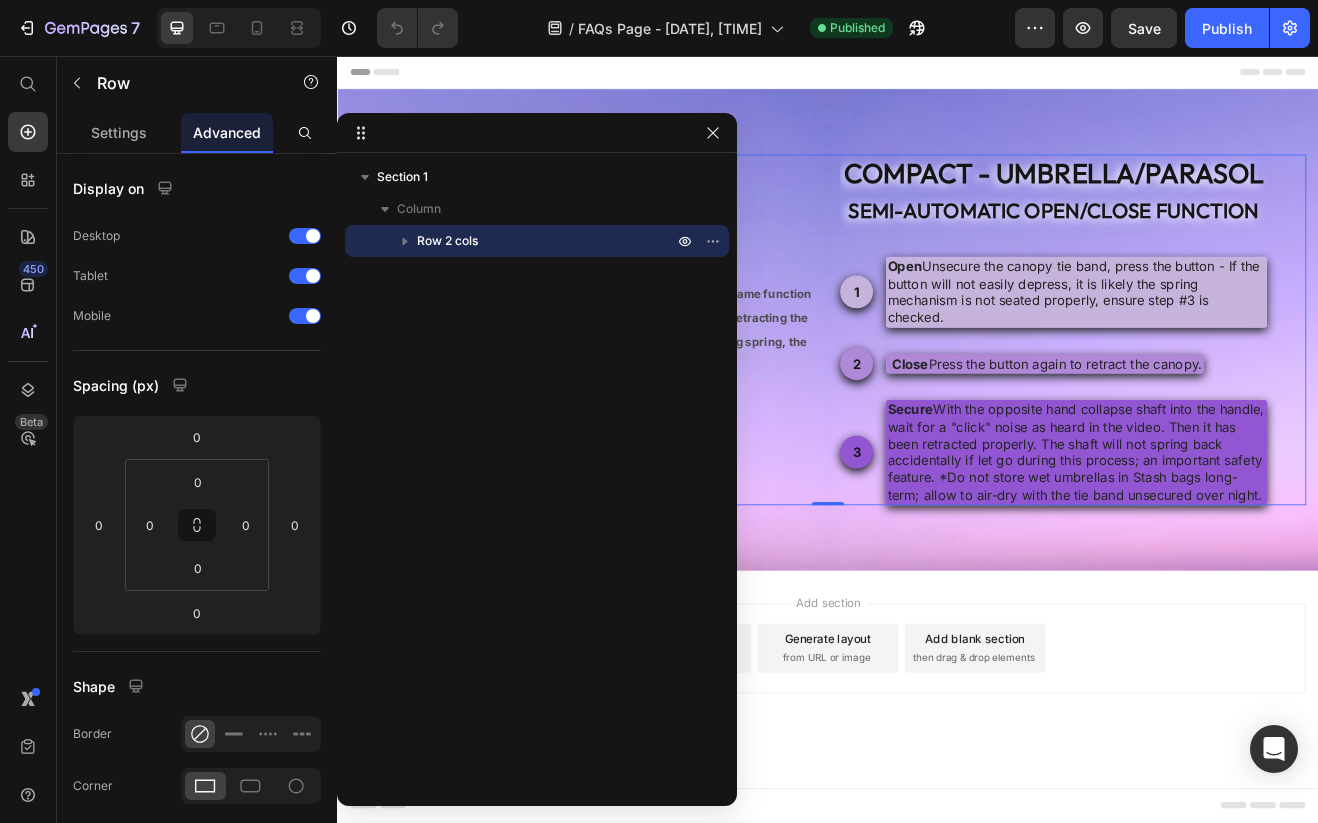 click 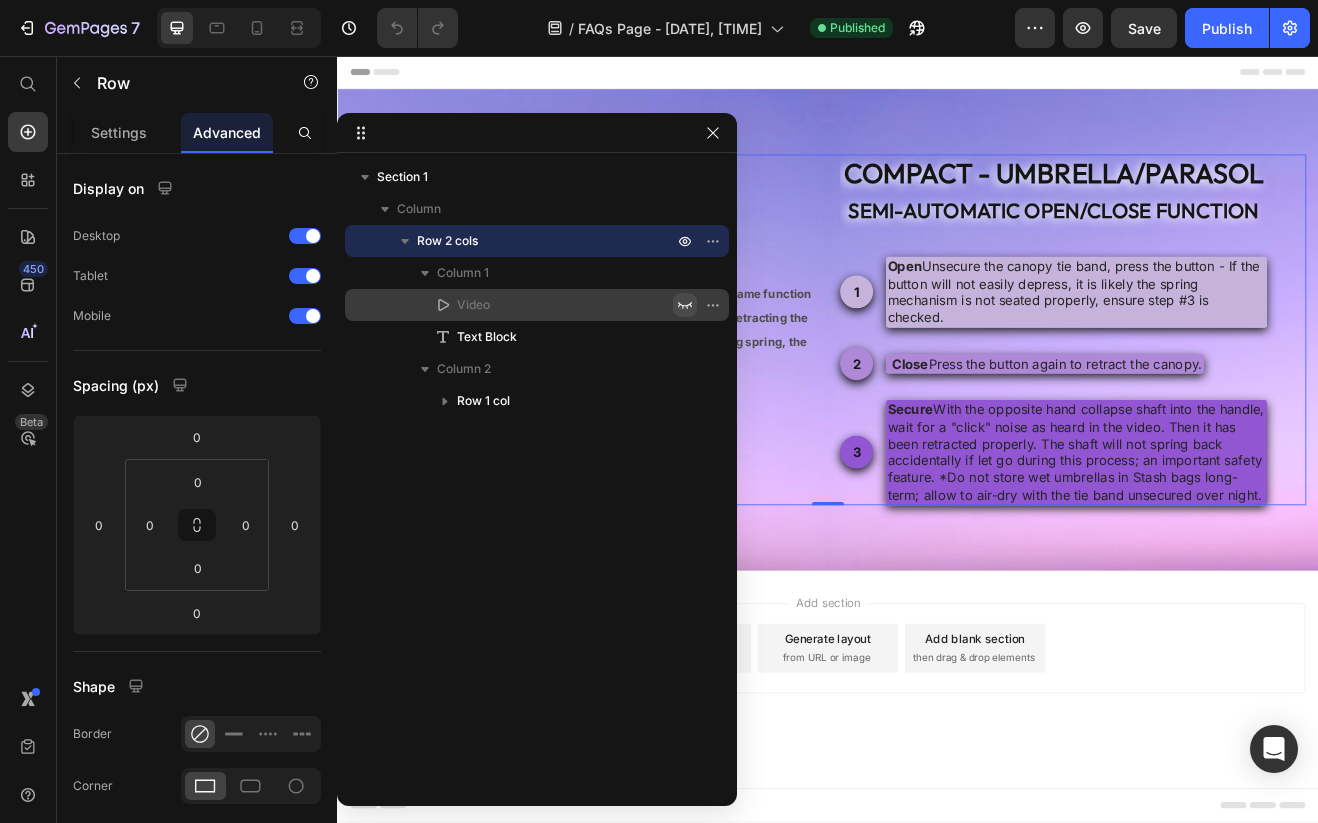 click at bounding box center [685, 305] 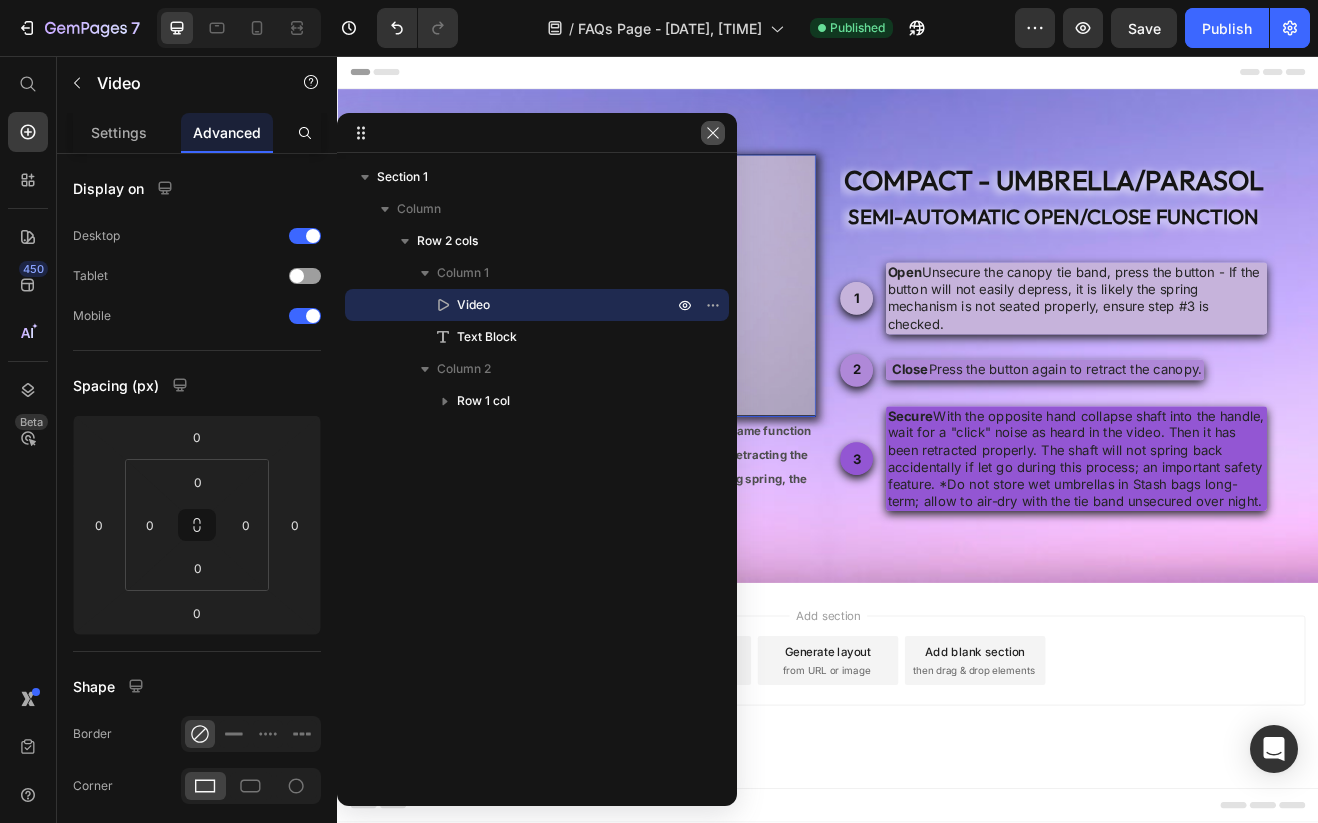 click at bounding box center (713, 133) 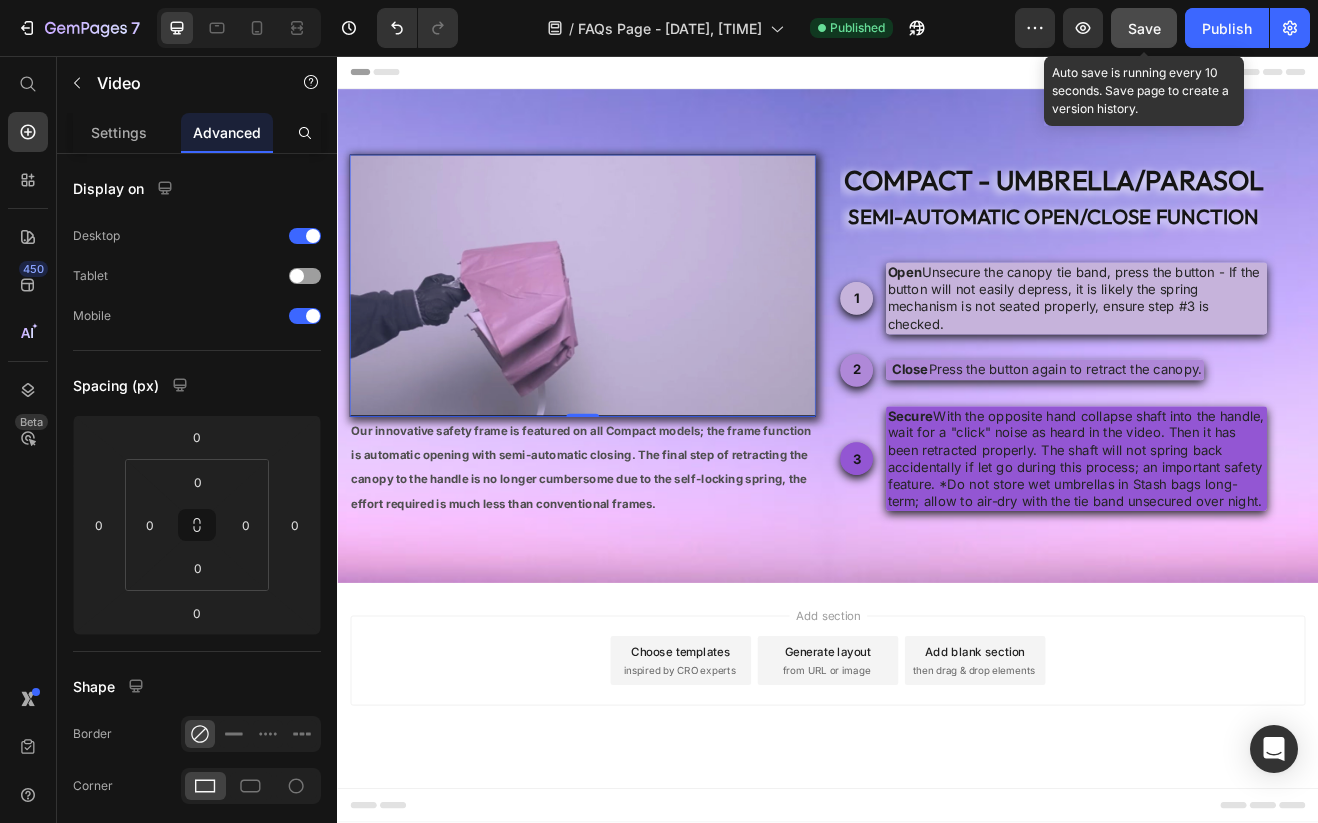 click on "Save" at bounding box center (1144, 28) 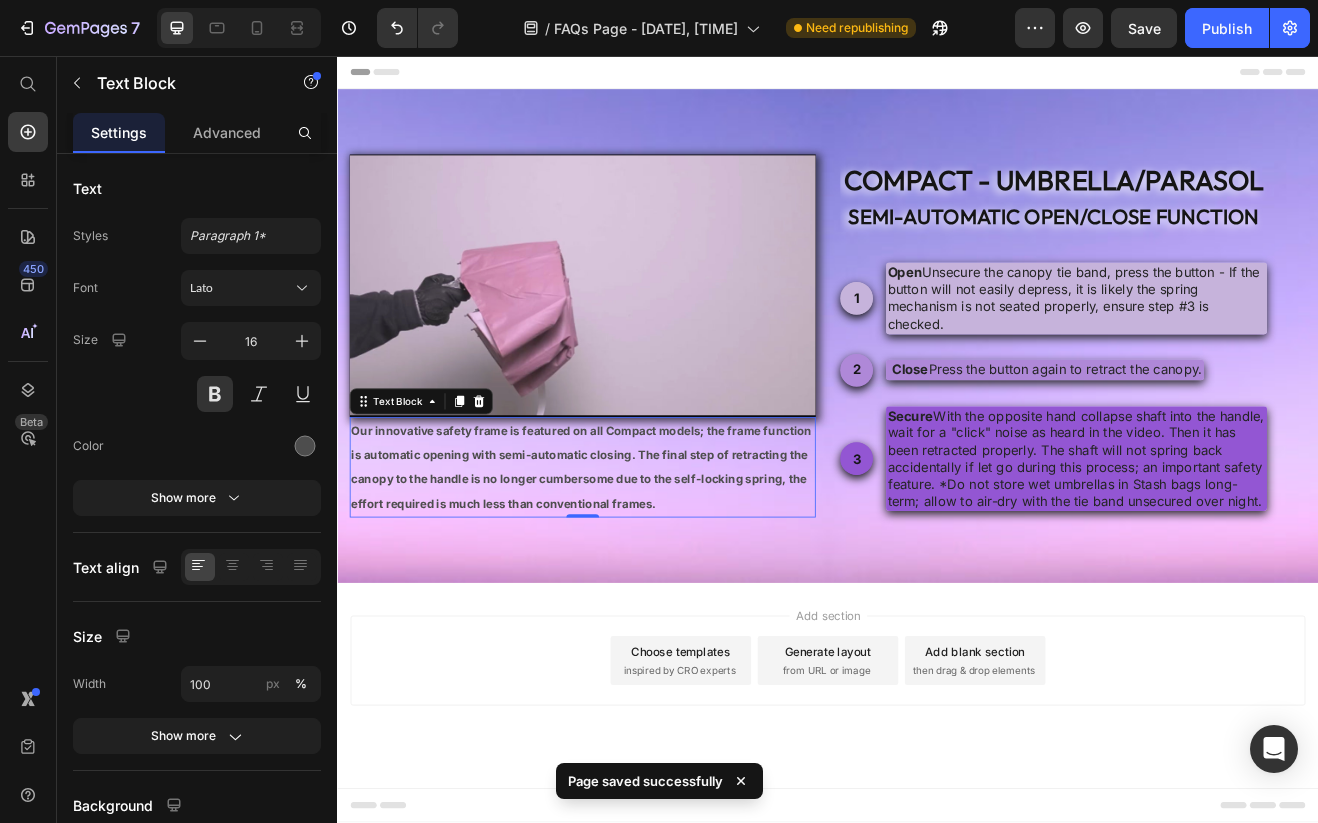 click on "Our innovative safety frame is featured on all Compact models; the frame function is automatic opening with semi-automatic closing. The final step of retracting the canopy to the handle is no longer cumbersome due to the self-locking spring, the effort required is much less than conventional frames." at bounding box center (637, 559) 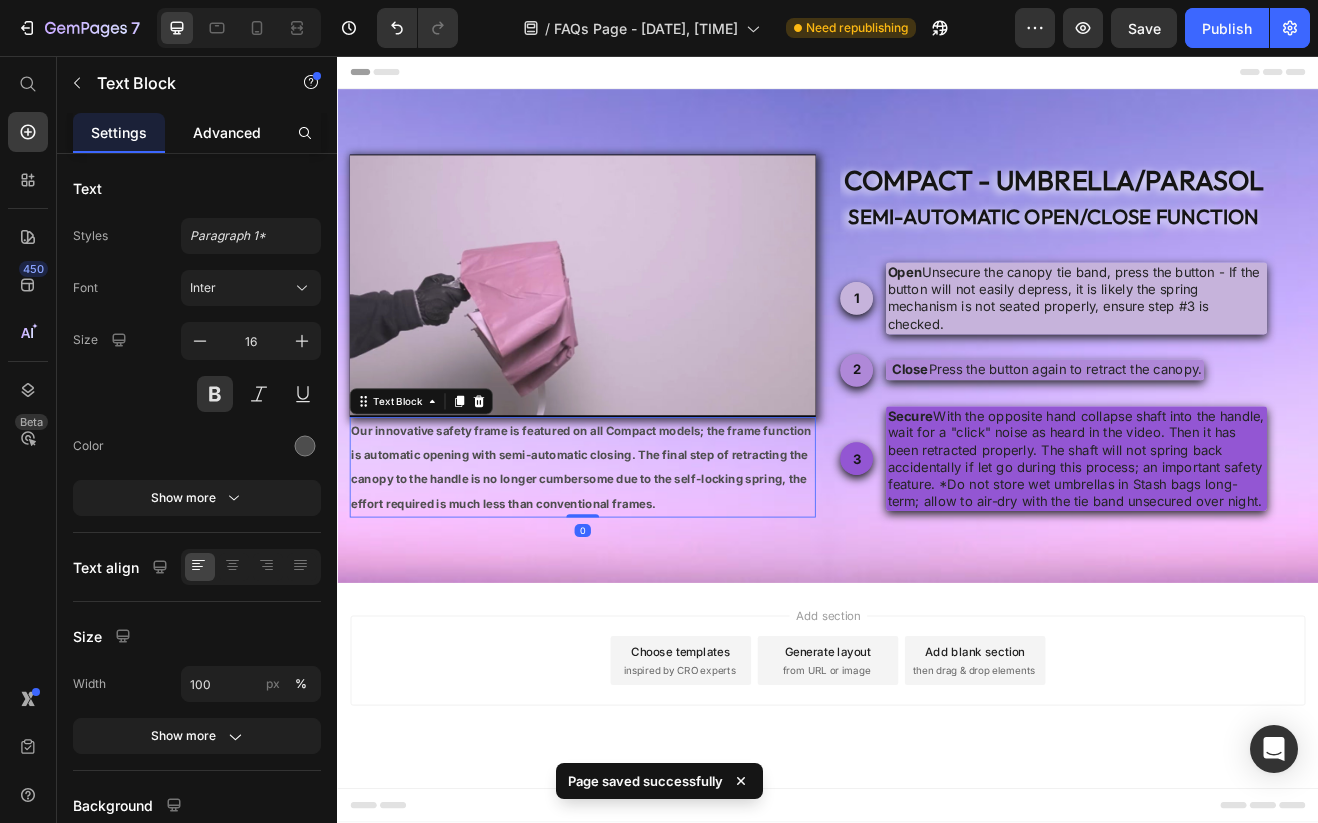 click on "Advanced" at bounding box center (227, 132) 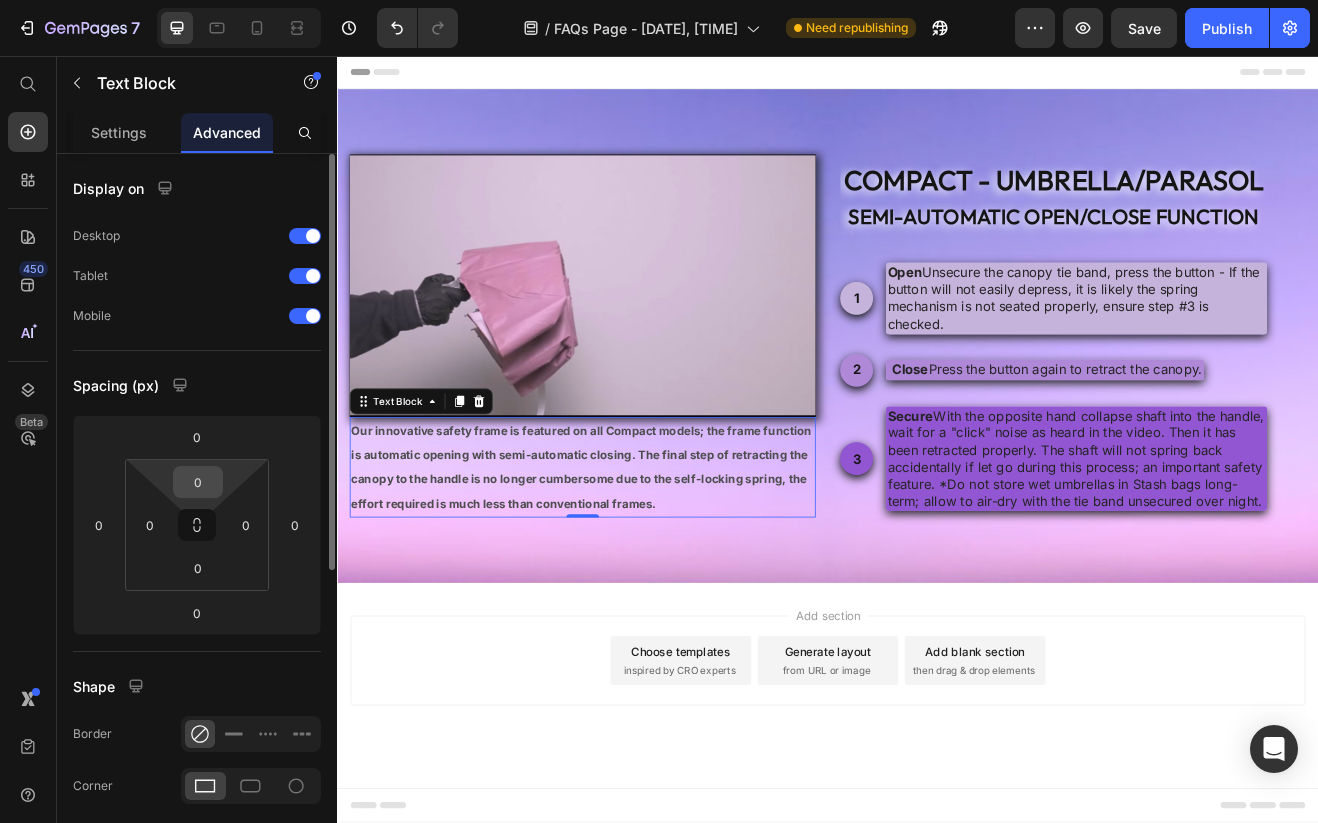 click on "0" at bounding box center [198, 482] 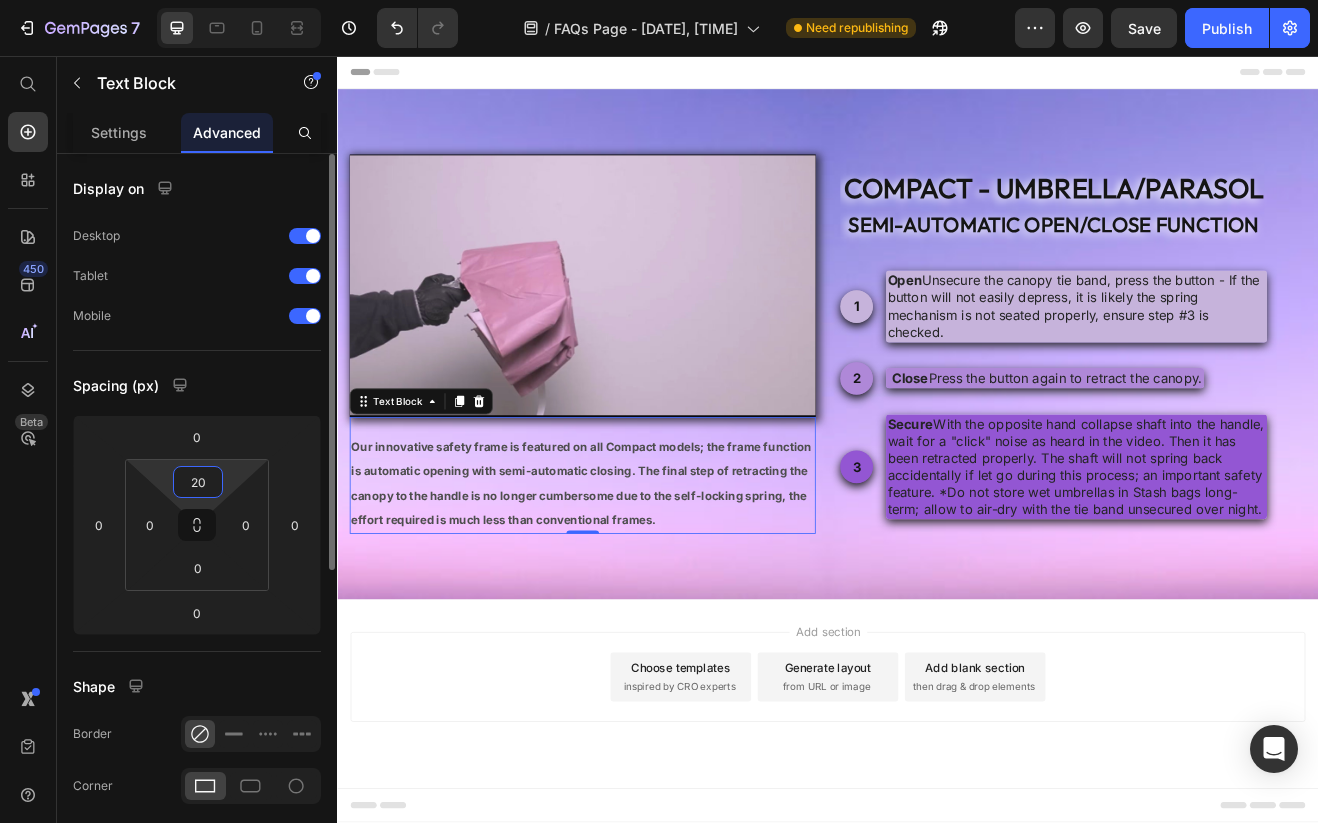 type on "20" 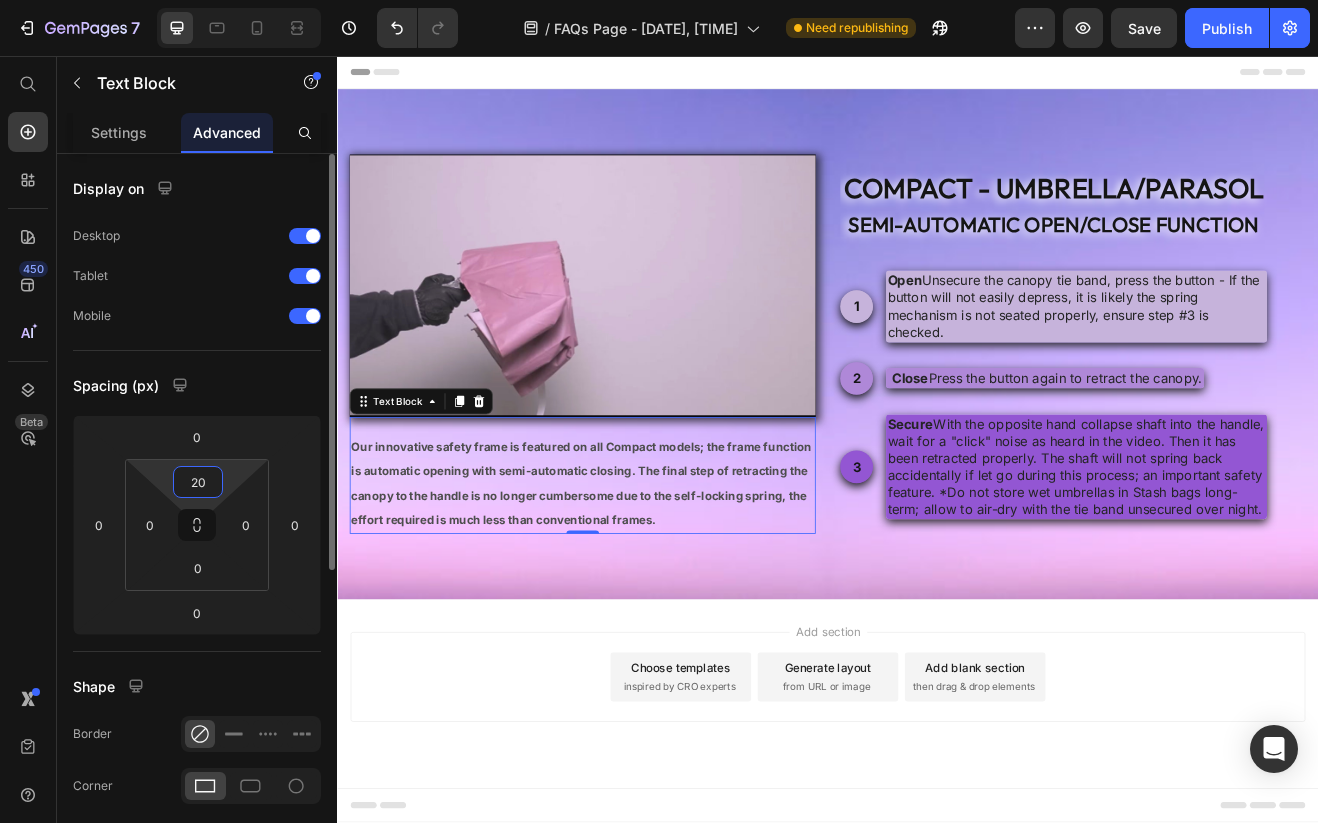 click on "7  Version history  /  FAQs Page - Mar 27, 22:18:39 Need republishing Preview  Save   Publish  450 Beta Start with Sections Elements Hero Section Product Detail Brands Trusted Badges Guarantee Product Breakdown How to use Testimonials Compare Bundle FAQs Social Proof Brand Story Product List Collection Blog List Contact Sticky Add to Cart Custom Footer Browse Library 450 Layout
Row
Row
Row
Row Text
Heading
Text Block Button
Button
Button
Sticky Back to top Media" at bounding box center (659, 0) 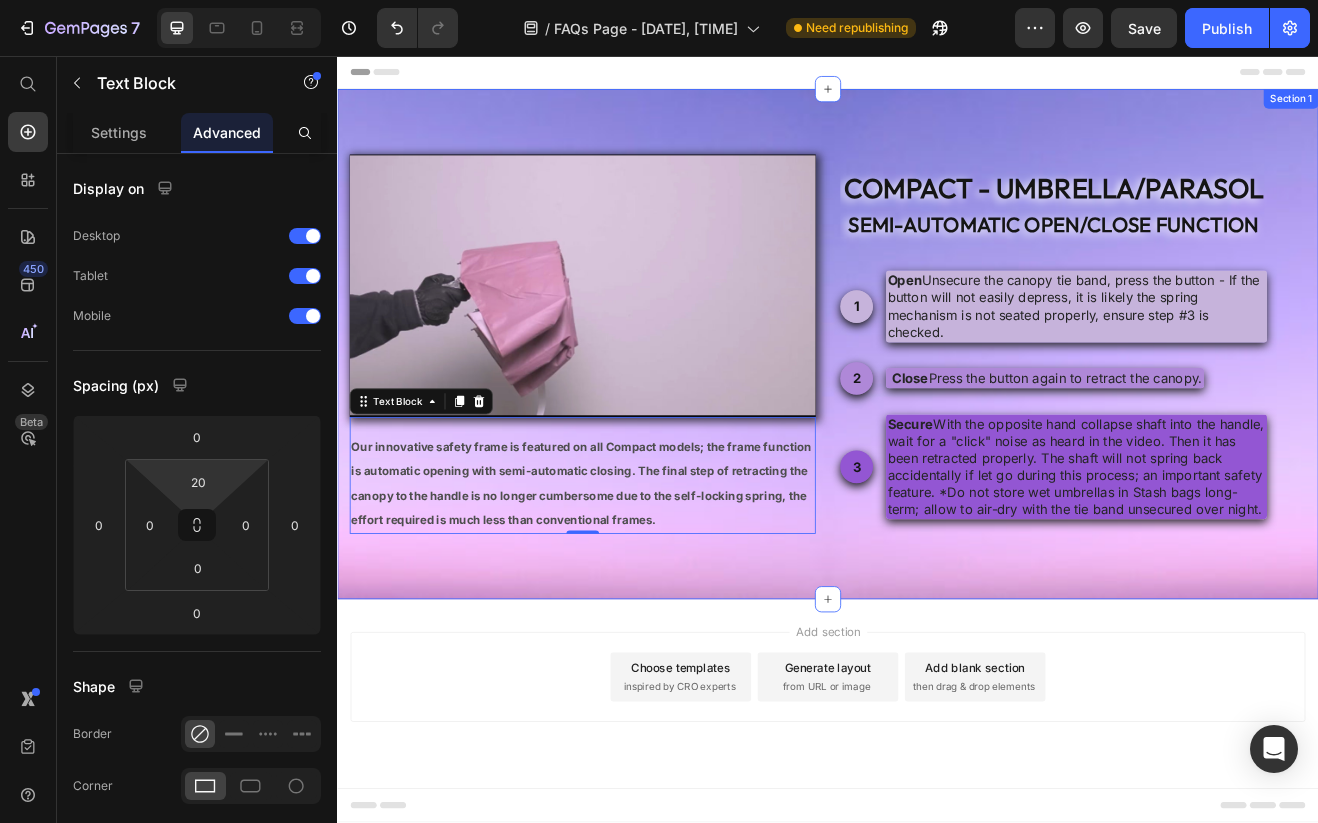 click on "Video Our innovative safety frame is featured on all Compact models; the frame function is automatic opening with semi-automatic closing. The final step of retracting the canopy to the handle is no longer cumbersome due to the self-locking spring, the effort required is much less than conventional frames.  Text Block   0 compact - umbrella/parasol  semi-automatic open/close function Heading 1 Text Block Hero Banner Open :  Unsecure the canopy tie band, press the button - If the button will not easily depress, it is likely the spring mechanism is not seated properly, ensure step #3 is checked. Text Block Row 2 Text Block Hero Banner   Close : Press the button again to retract the canopy.  Text Block Row 3 Text Block Hero Banner Secure Text Block Row Row Row Section 1" at bounding box center [937, 409] 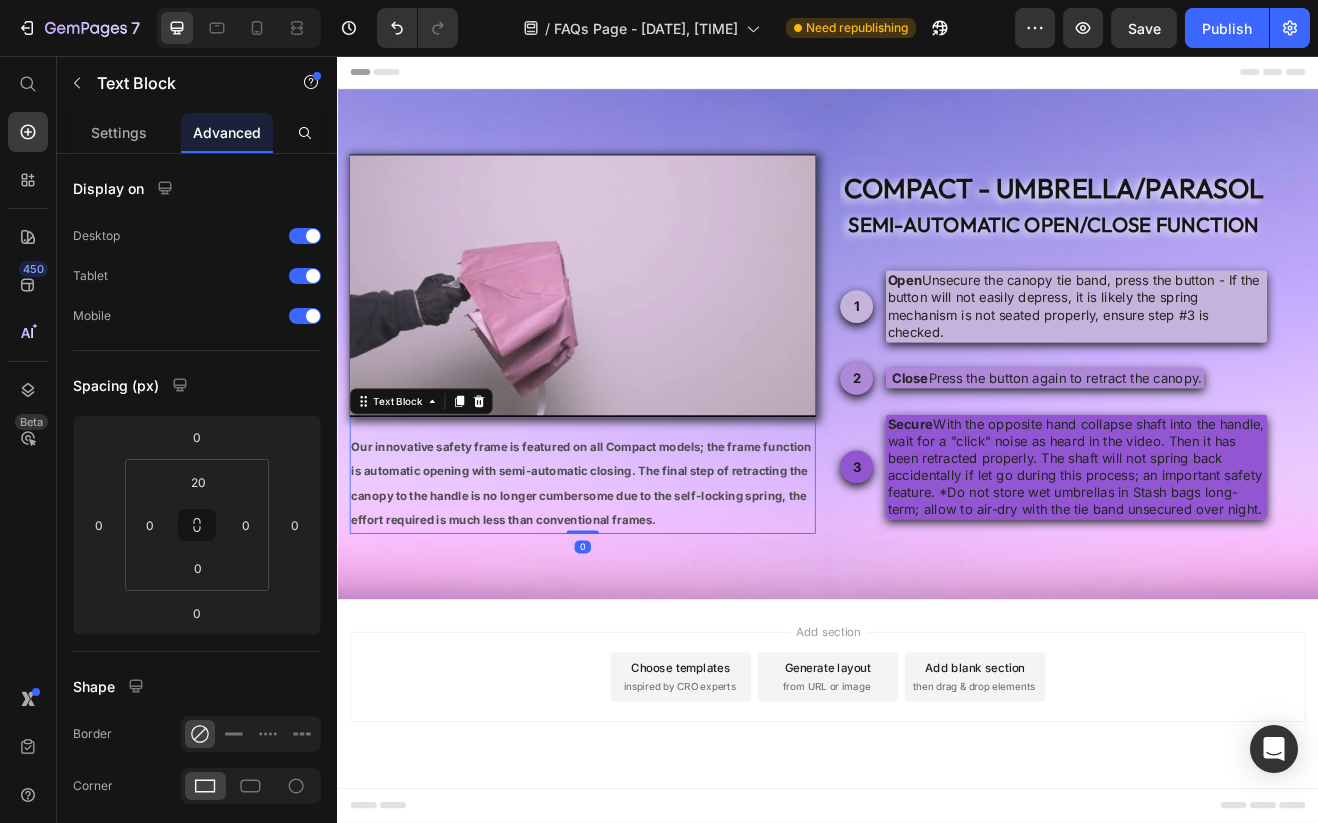 click on "Our innovative safety frame is featured on all Compact models; the frame function is automatic opening with semi-automatic closing. The final step of retracting the canopy to the handle is no longer cumbersome due to the self-locking spring, the effort required is much less than conventional frames." at bounding box center (635, 579) 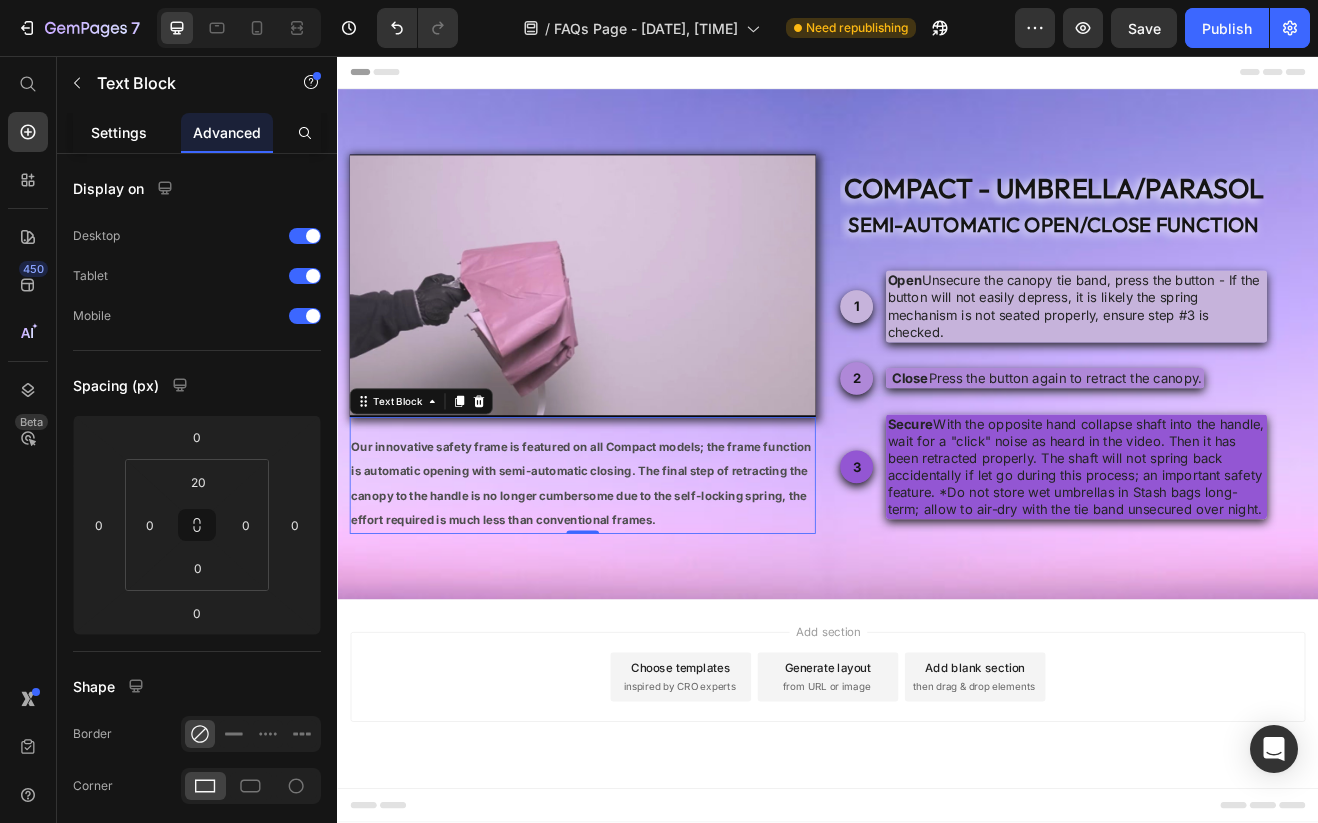 click on "Settings" 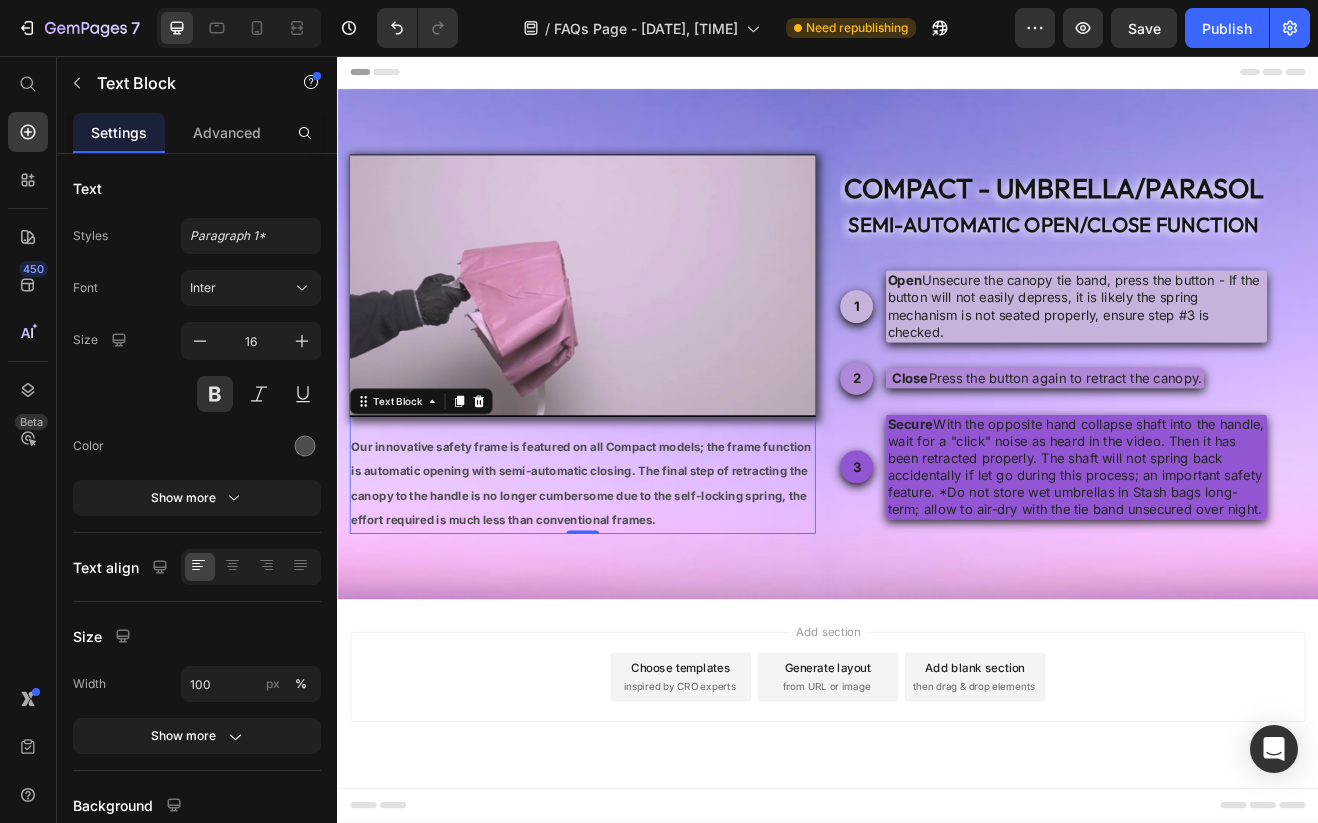 click on "Our innovative safety frame is featured on all Compact models; the frame function is automatic opening with semi-automatic closing. The final step of retracting the canopy to the handle is no longer cumbersome due to the self-locking spring, the effort required is much less than conventional frames." at bounding box center [635, 579] 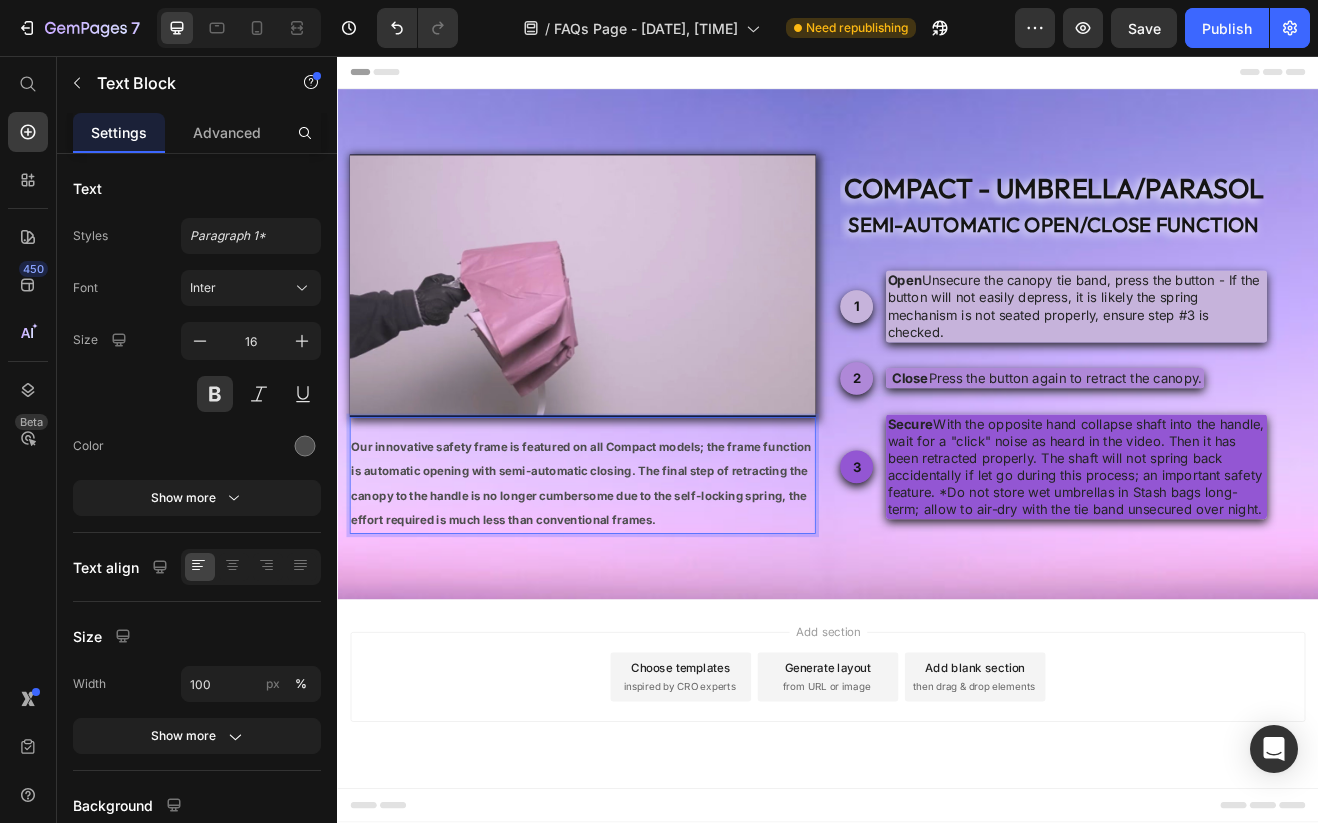 click on "Our innovative safety frame is featured on all Compact models; the frame function is automatic opening with semi-automatic closing. The final step of retracting the canopy to the handle is no longer cumbersome due to the self-locking spring, the effort required is much less than conventional frames." at bounding box center [637, 579] 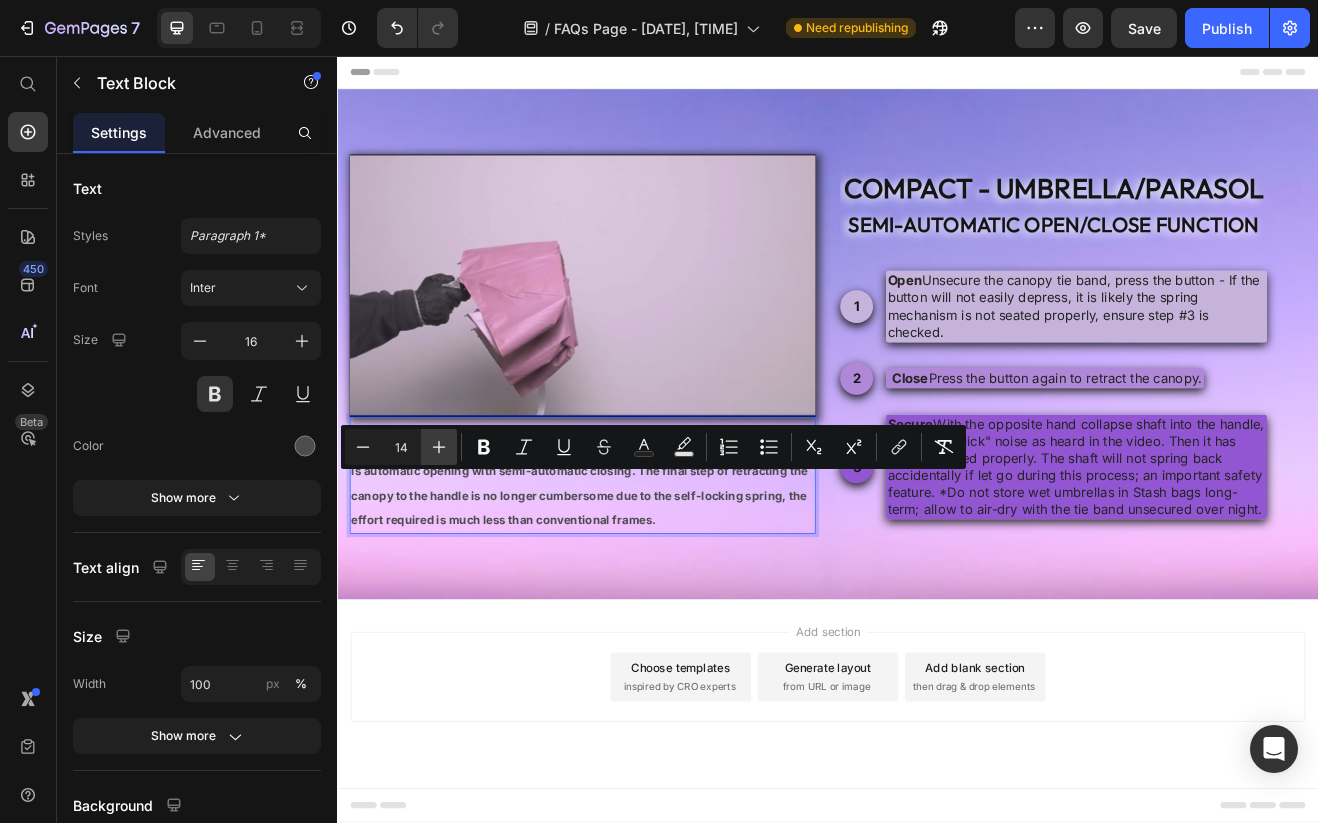 click 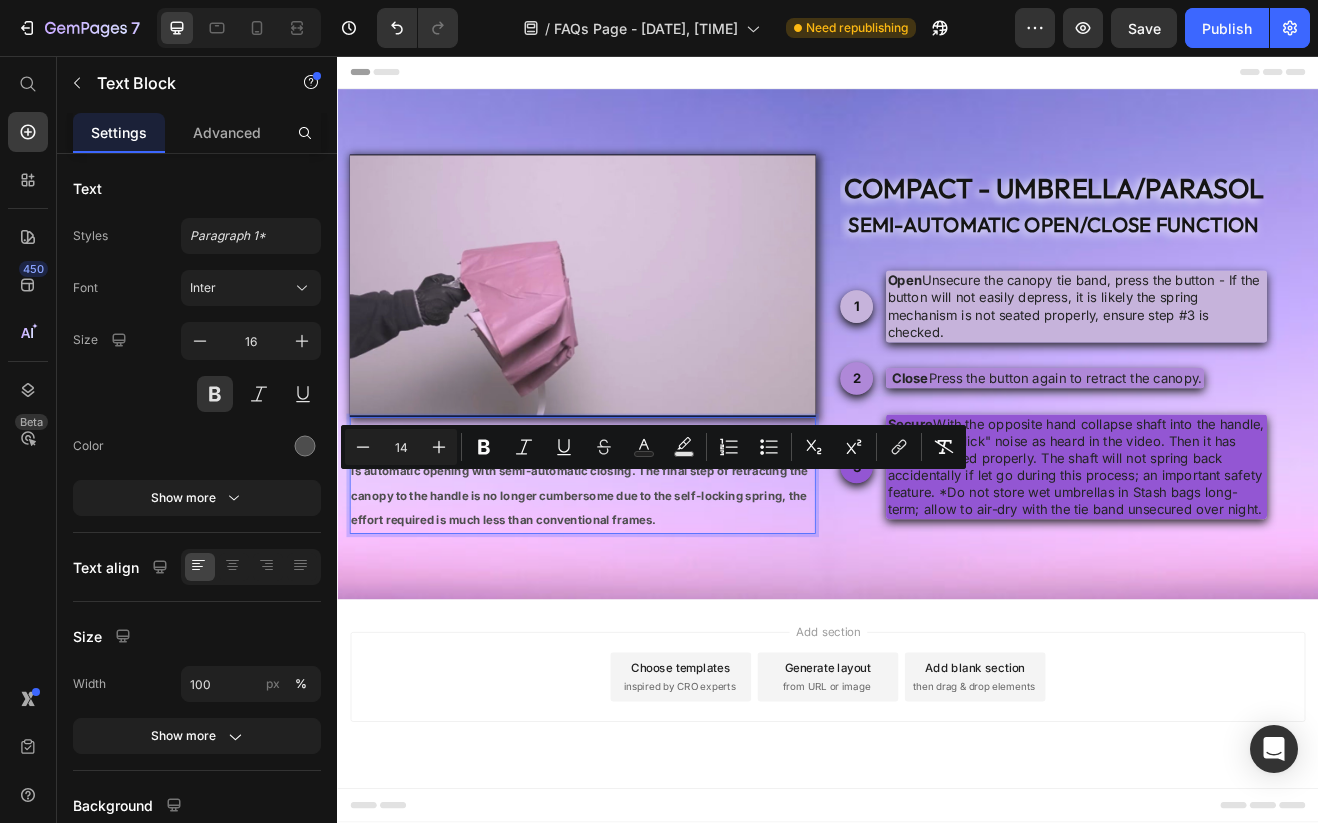 click on "Our innovative safety frame is featured on all Compact models; the frame function" at bounding box center [635, 534] 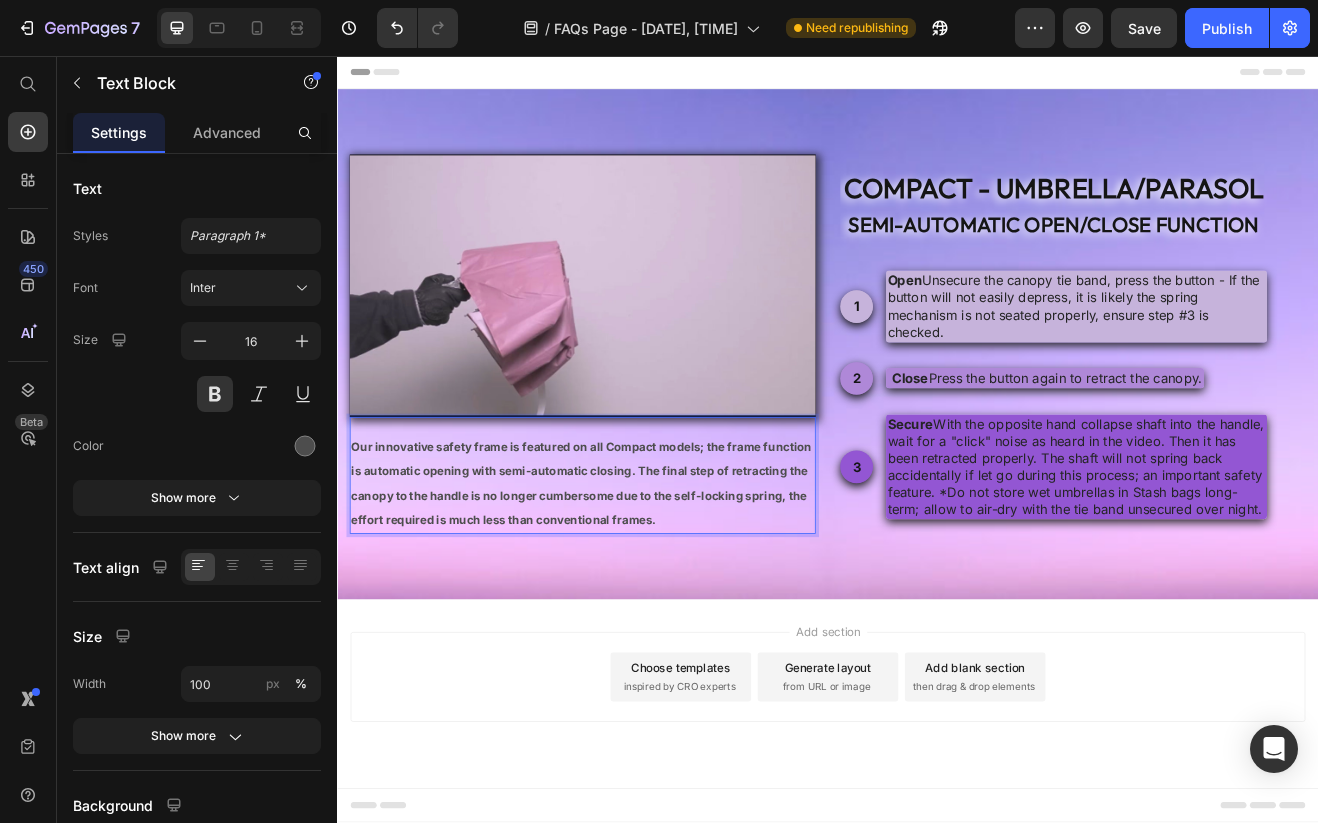 click on "Our innovative safety frame is featured on all Compact models; the frame function   is automatic opening with semi-automatic closing. The final step of retracting the canopy to the handle is no longer cumbersome due to the self-locking spring, the effort required is much less than conventional frames." at bounding box center [637, 579] 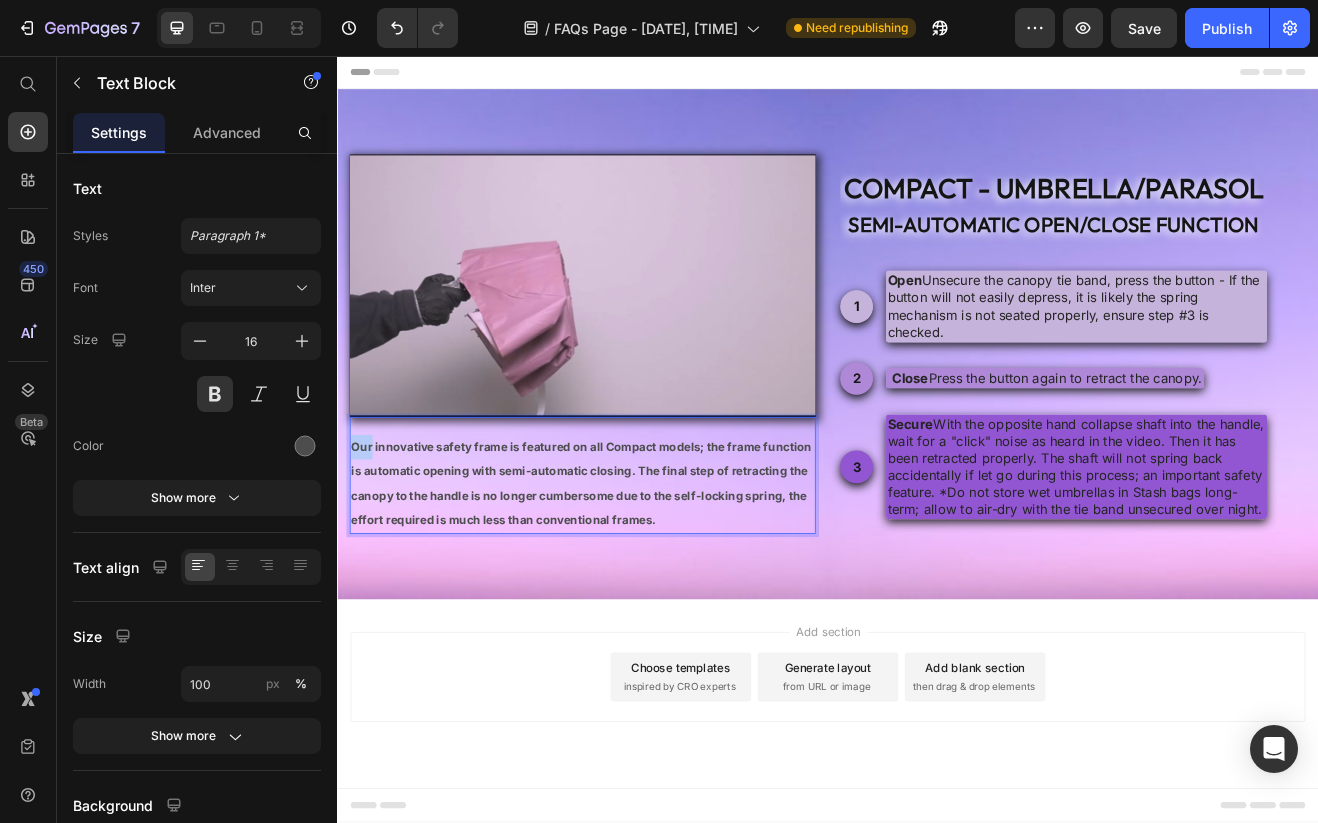 click on "Our innovative safety frame is featured on all Compact models; the frame function   is automatic opening with semi-automatic closing. The final step of retracting the canopy to the handle is no longer cumbersome due to the self-locking spring, the effort required is much less than conventional frames." at bounding box center (637, 579) 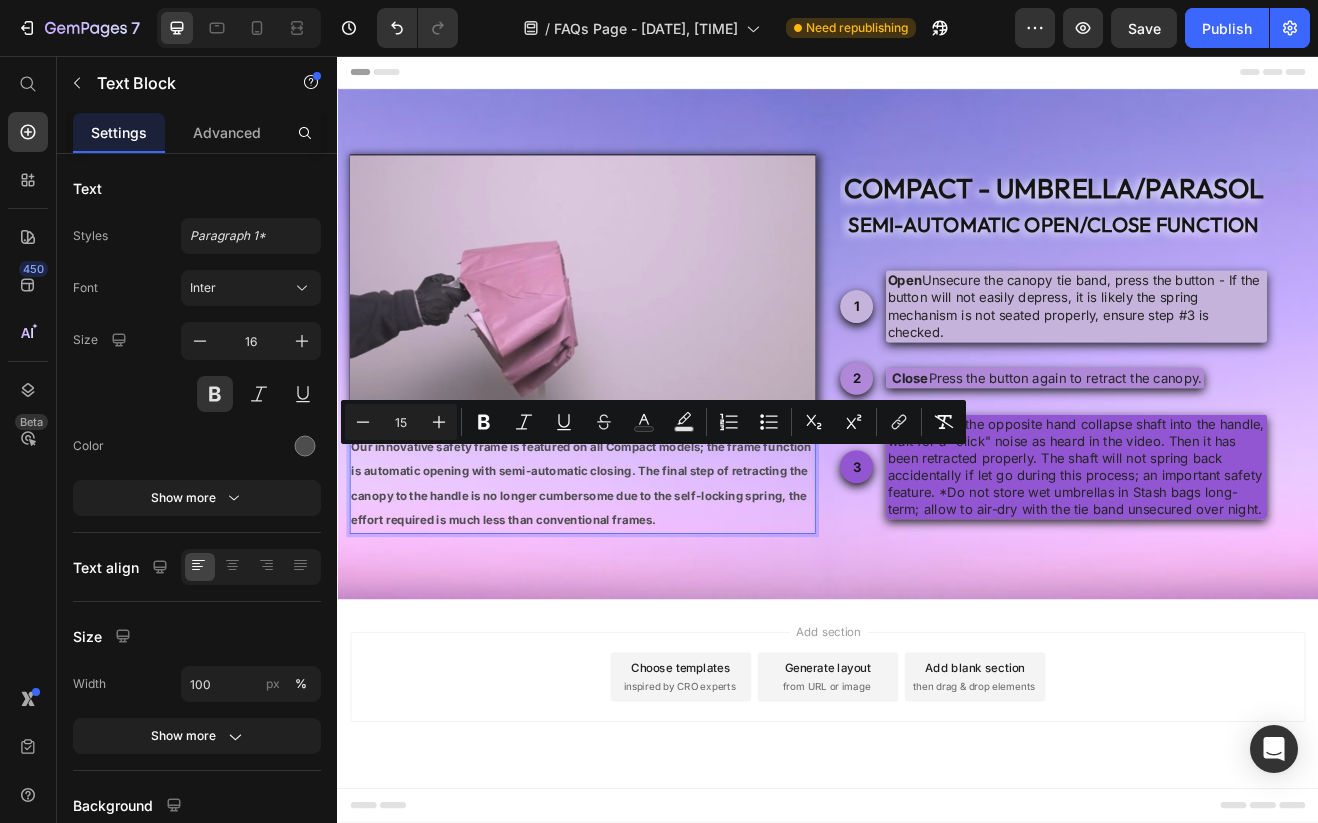 type on "14" 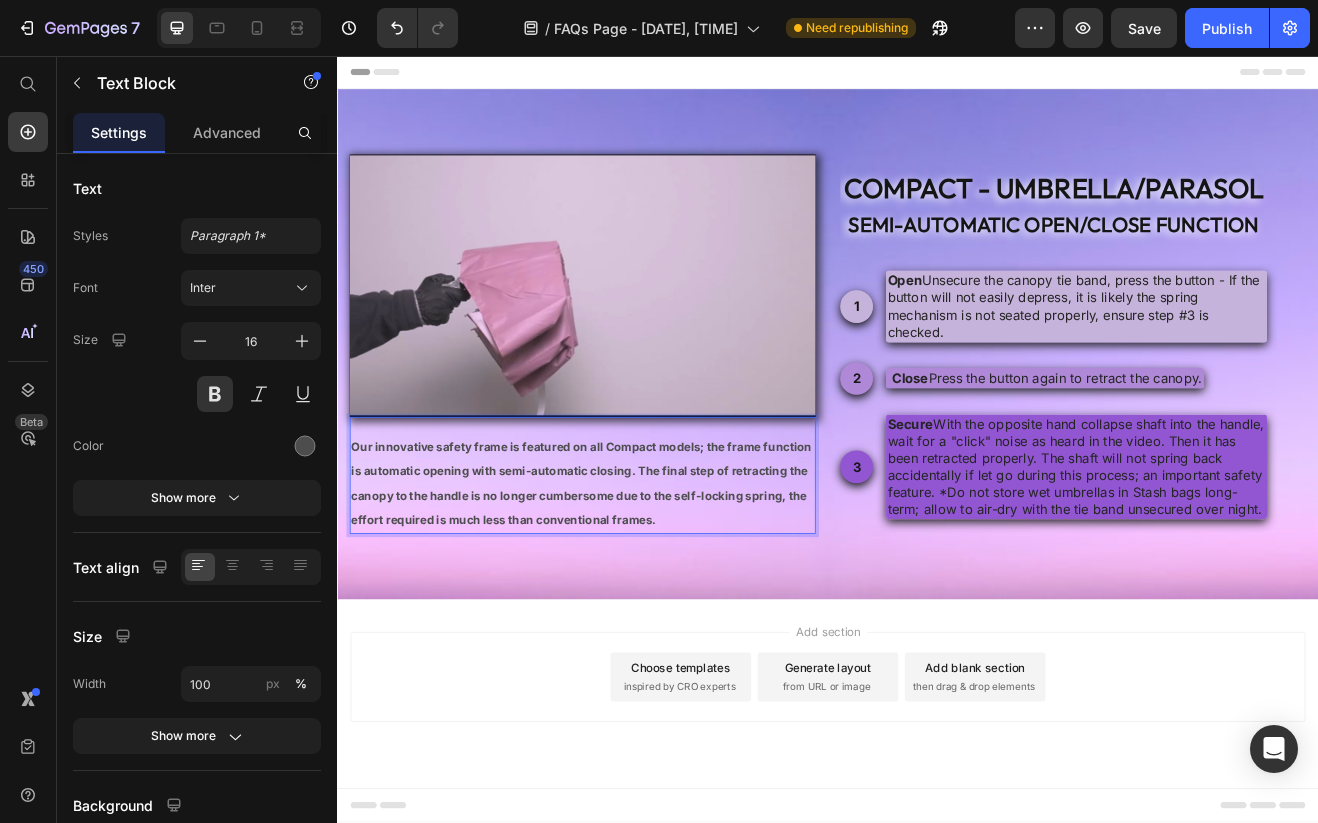 drag, startPoint x: 383, startPoint y: 554, endPoint x: 444, endPoint y: 571, distance: 63.324562 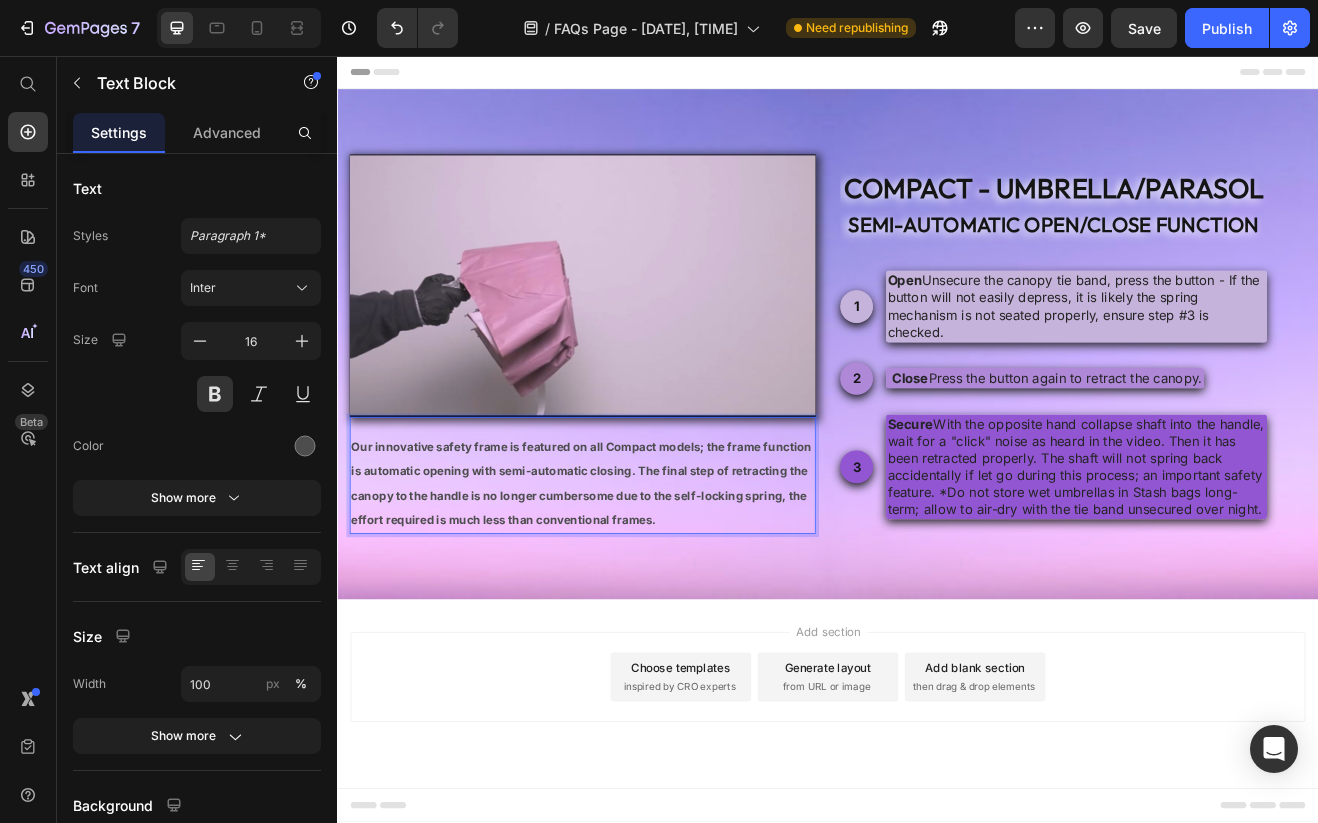 drag, startPoint x: 357, startPoint y: 546, endPoint x: 860, endPoint y: 647, distance: 513.04 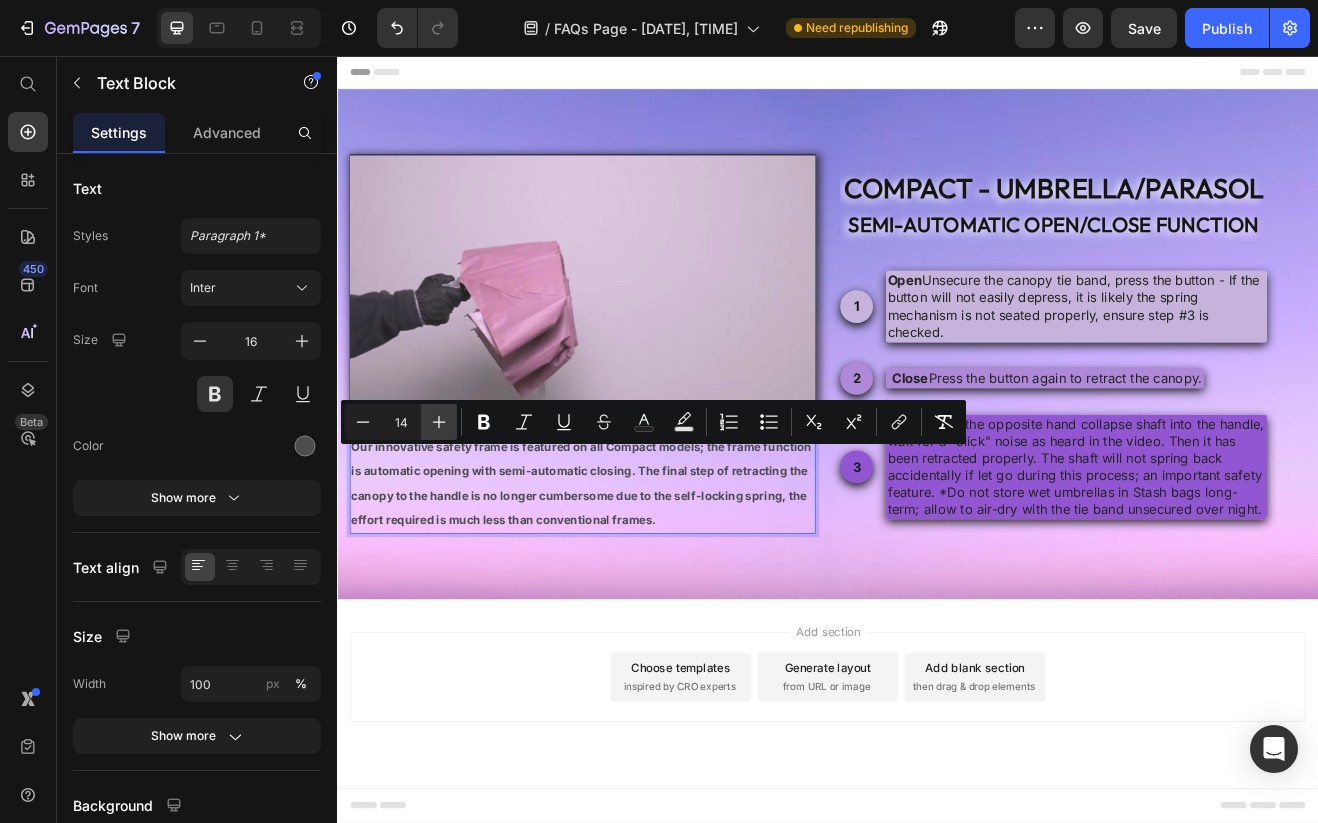 click 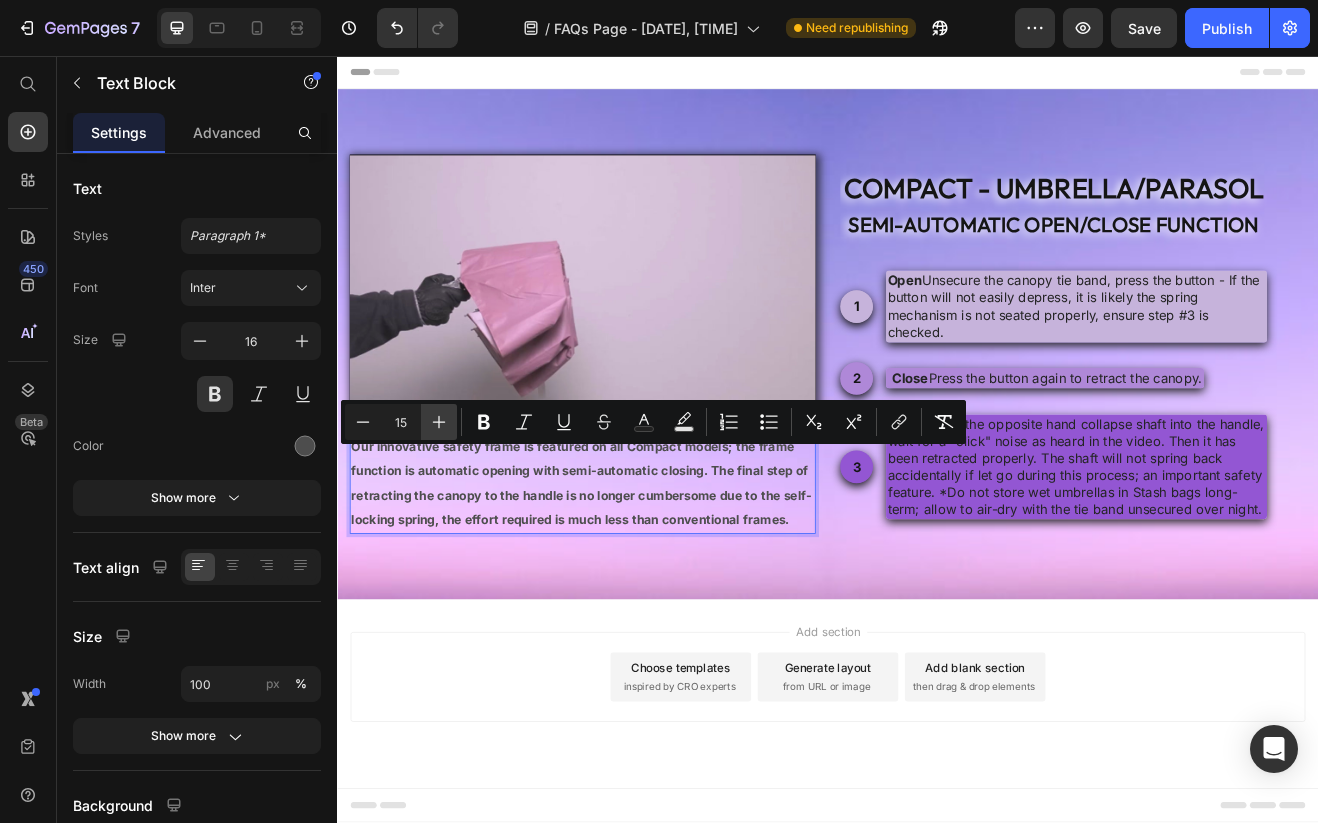 click 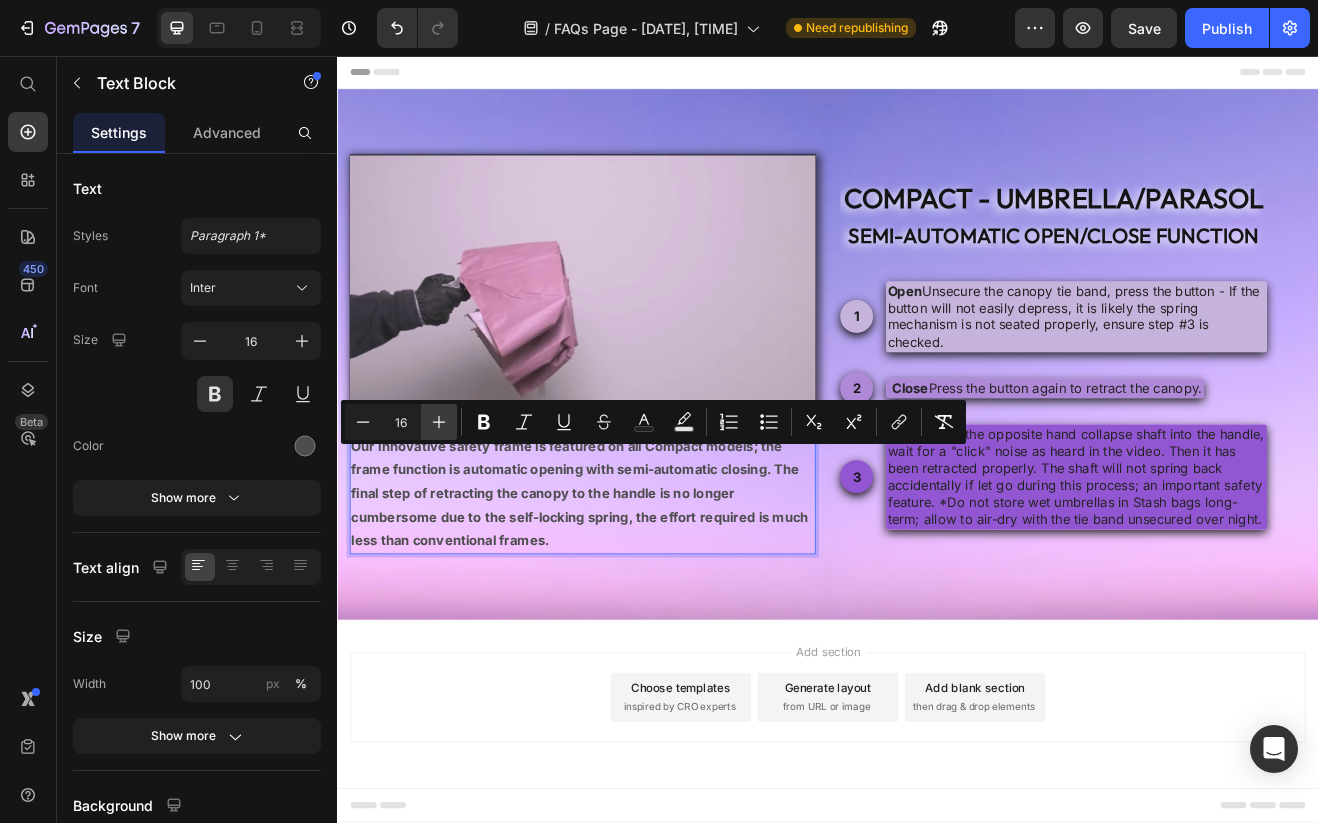 click 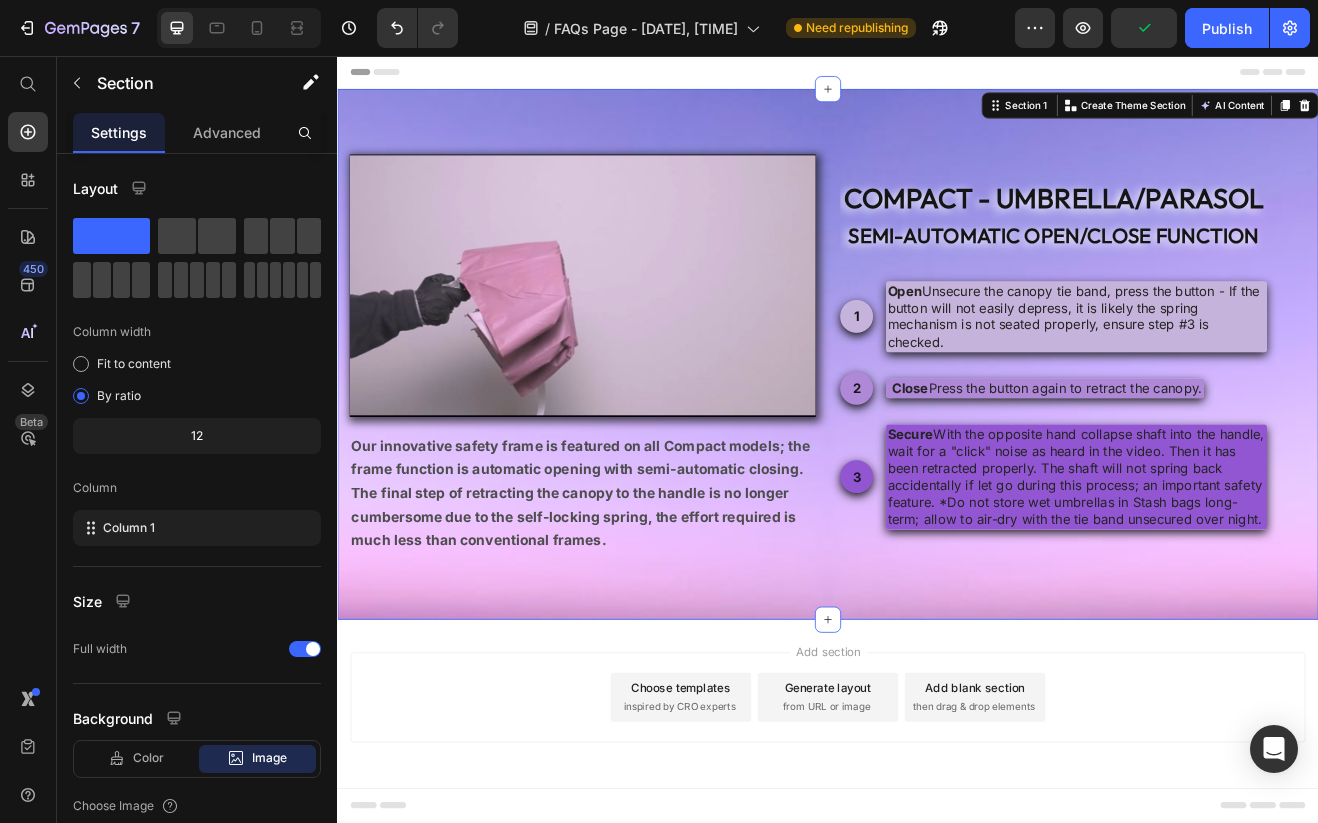 click on "Video Our innovative safety frame is featured on all Compact models; the frame function is automatic opening with semi-automatic closing. The final step of retracting the canopy to the handle is no longer cumbersome due to the self-locking spring, the effort required is much less than conventional frames.  Text Block compact - umbrella/parasol  semi-automatic open/close function Heading 1 Text Block Hero Banner Open :  Unsecure the canopy tie band, press the button - If the button will not easily depress, it is likely the spring mechanism is not seated properly, ensure step #3 is checked. Text Block Row 2 Text Block Hero Banner   Close : Press the button again to retract the canopy.  Text Block Row 3 Text Block Hero Banner Secure Text Block Row Row Row Section 1   Create Theme Section AI Content Write with GemAI What would you like to describe here? Tone and Voice Persuasive Product Beach Sand Anchor Show more Generate" at bounding box center (937, 421) 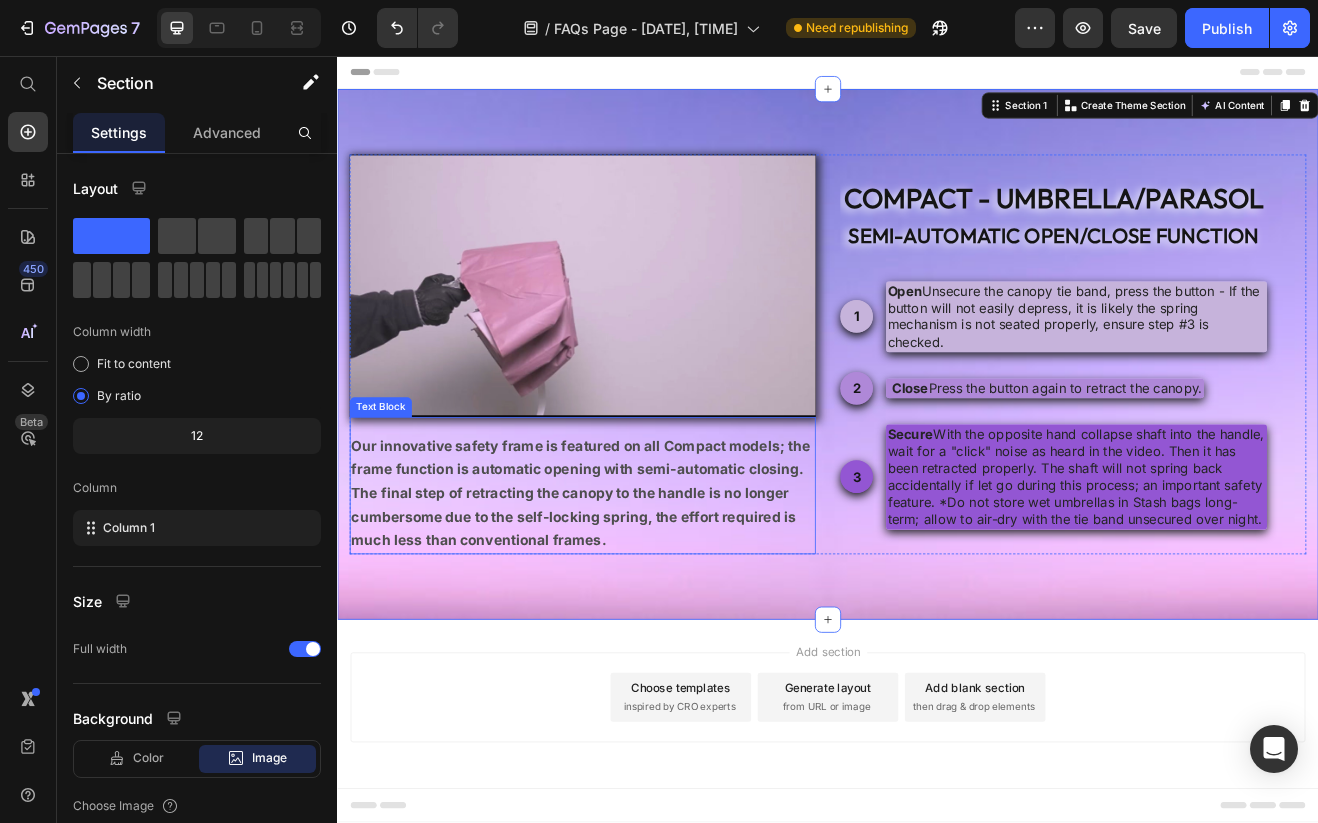 click on "Our innovative safety frame is featured on all Compact models; the frame function is automatic opening with semi-automatic closing. The final step of retracting the canopy to the handle is no longer cumbersome due to the self-locking spring, the effort required is much less than conventional frames." at bounding box center [634, 591] 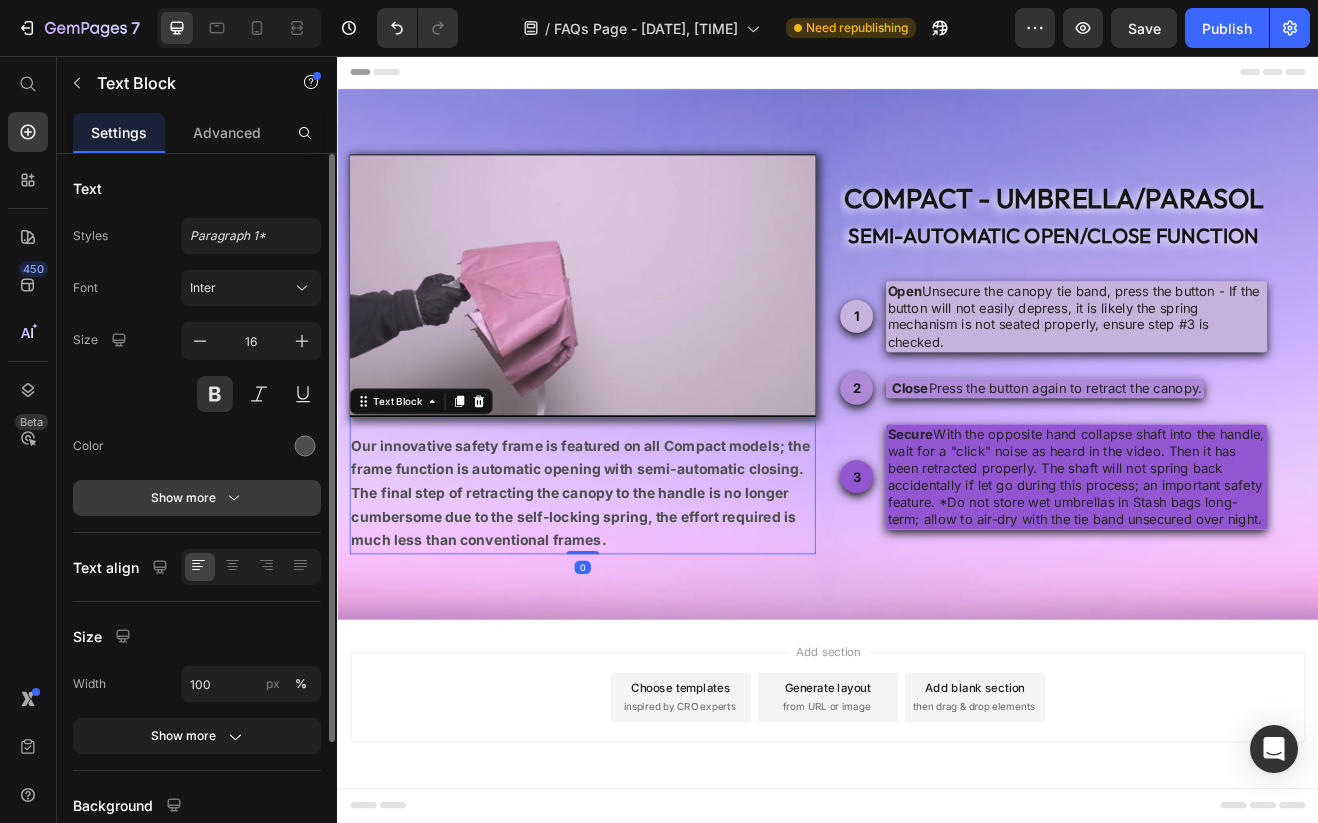 click 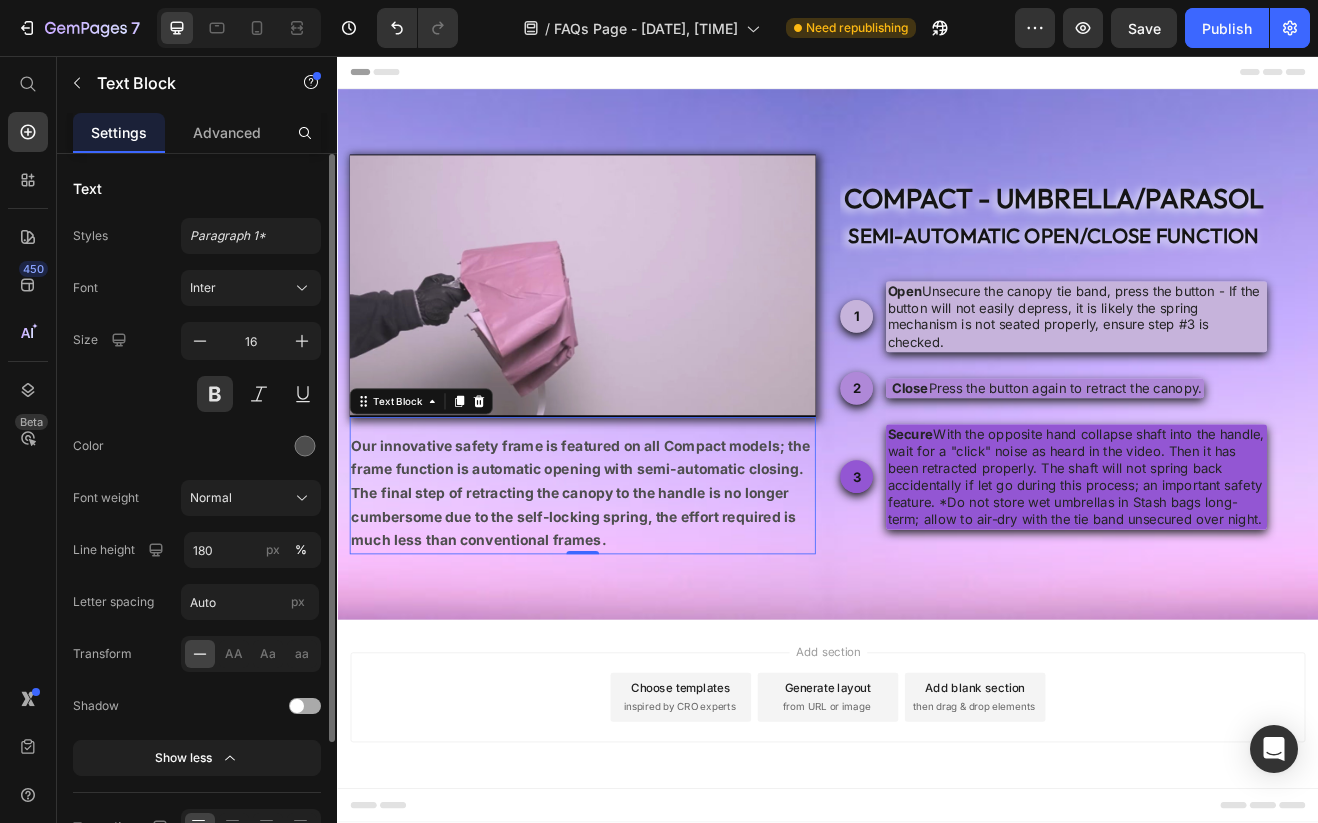 click at bounding box center (297, 706) 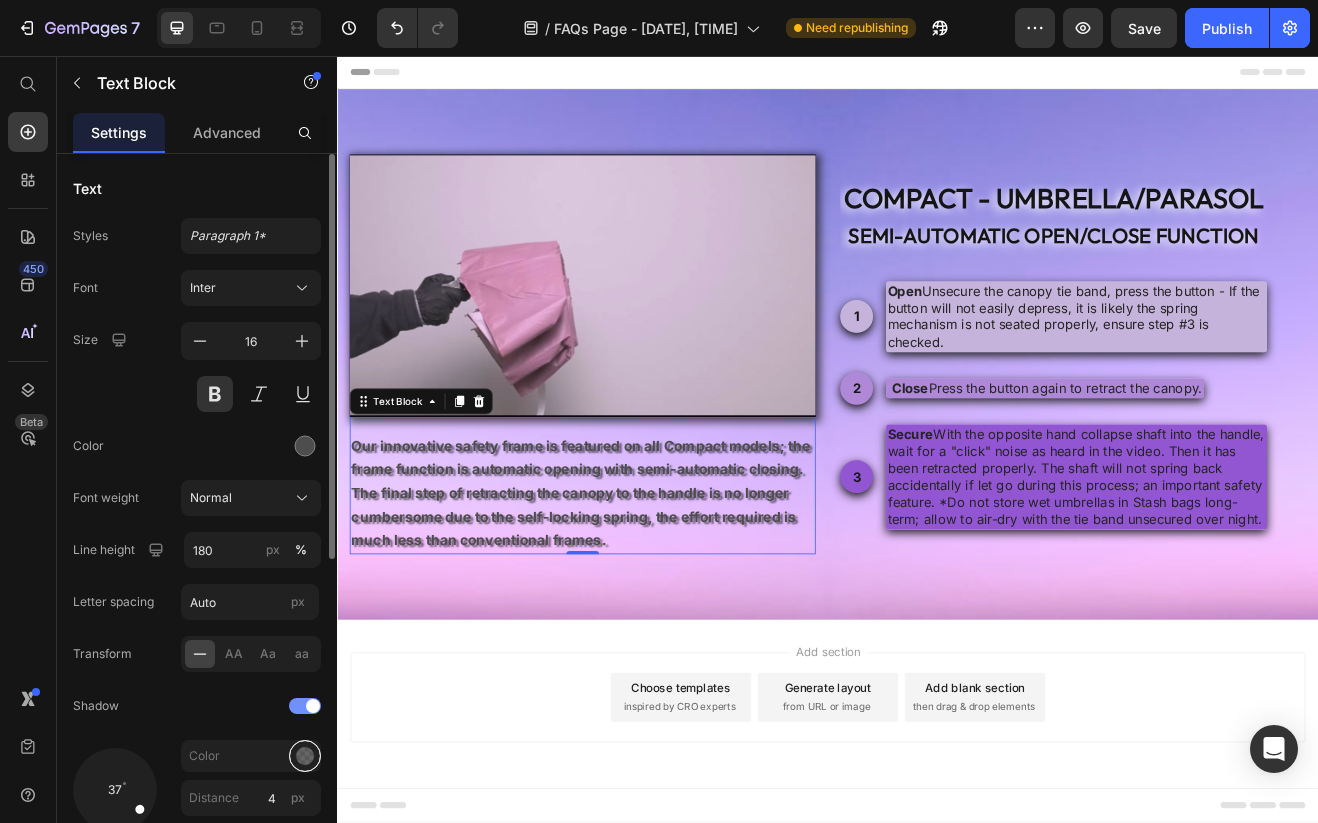 click at bounding box center (305, 756) 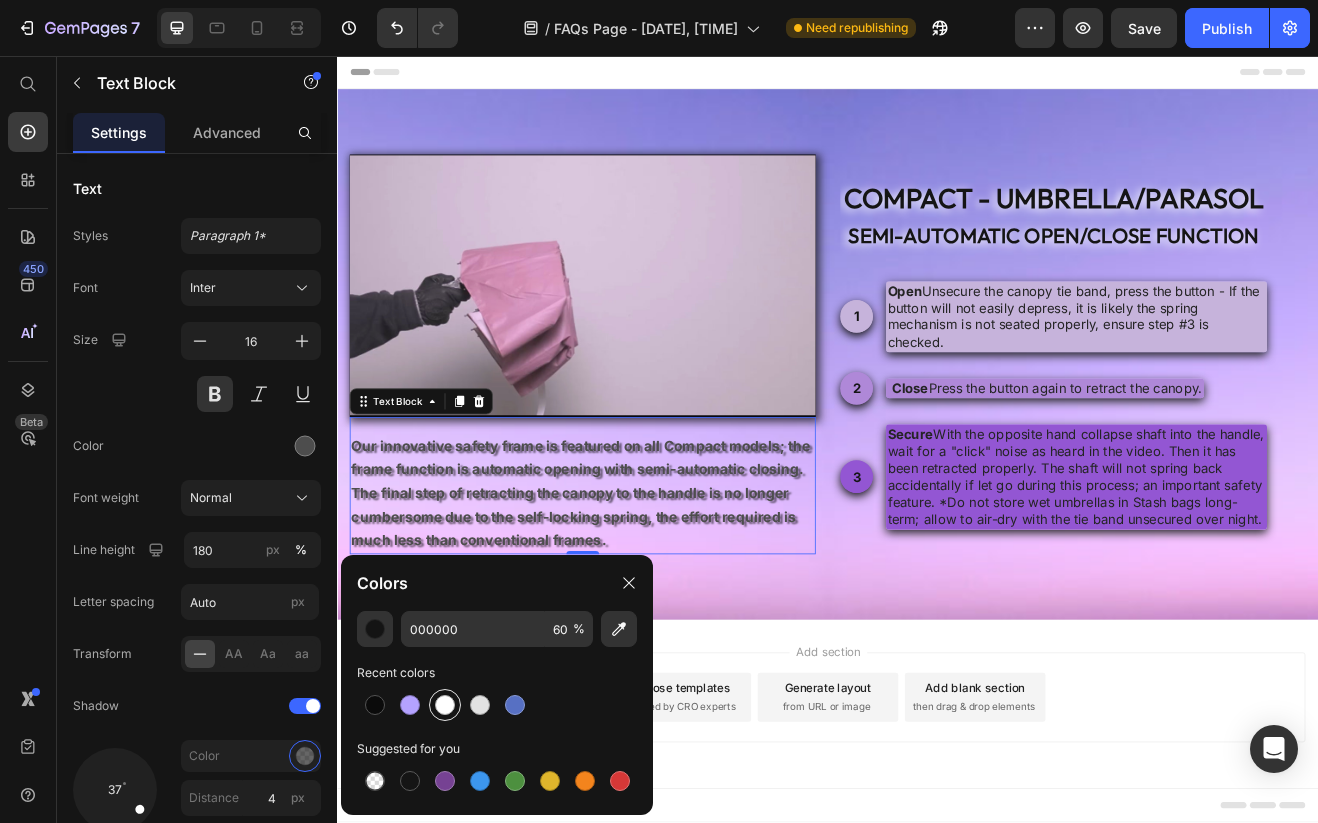 click at bounding box center (445, 705) 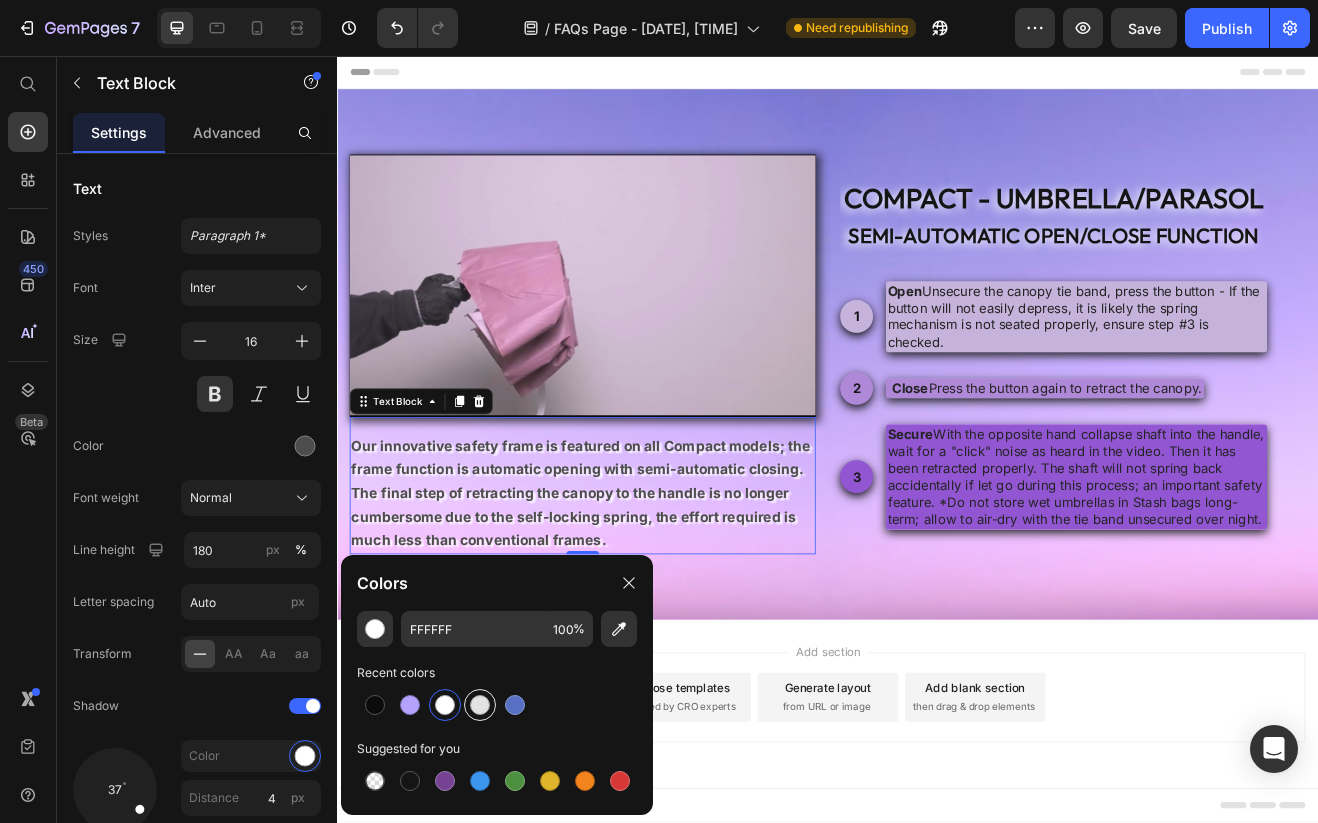click at bounding box center (480, 705) 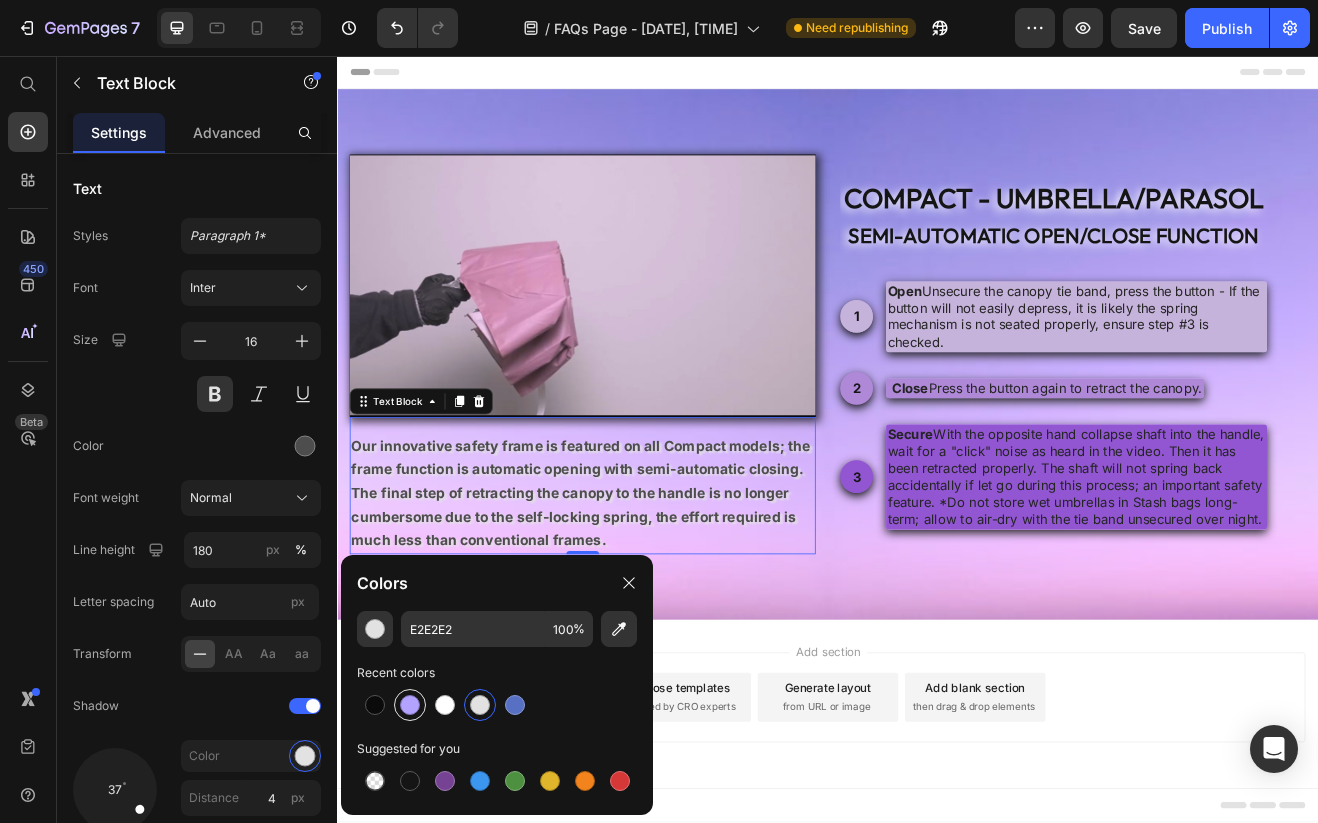click at bounding box center (410, 705) 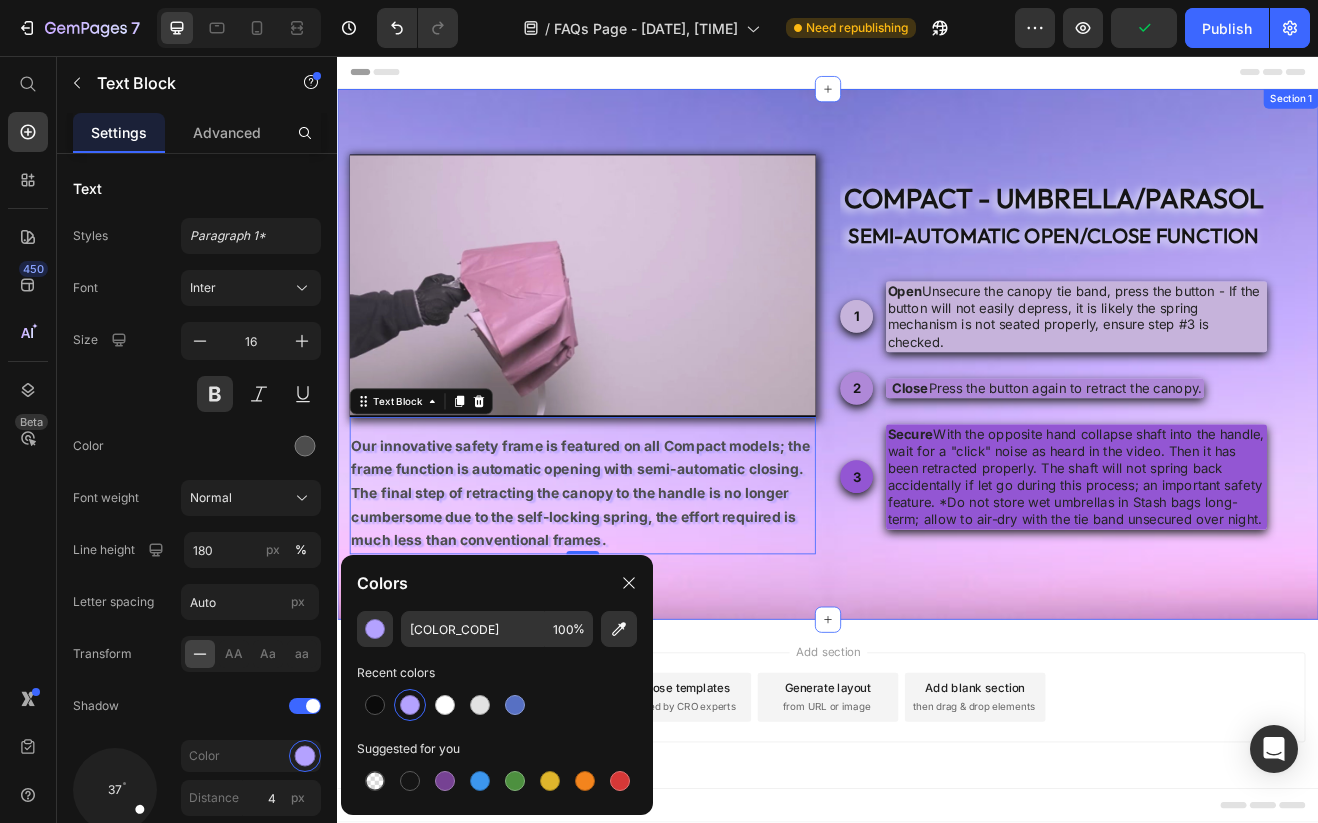 click on "Video Our innovative safety frame is featured on all Compact models; the frame function is automatic opening with semi-automatic closing. The final step of retracting the canopy to the handle is no longer cumbersome due to the self-locking spring, the effort required is much less than conventional frames.  Text Block   0 compact - umbrella/parasol  semi-automatic open/close function Heading 1 Text Block Hero Banner Open :  Unsecure the canopy tie band, press the button - If the button will not easily depress, it is likely the spring mechanism is not seated properly, ensure step #3 is checked. Text Block Row 2 Text Block Hero Banner   Close : Press the button again to retract the canopy.  Text Block Row 3 Text Block Hero Banner Secure Text Block Row Row Row Section 1" at bounding box center [937, 421] 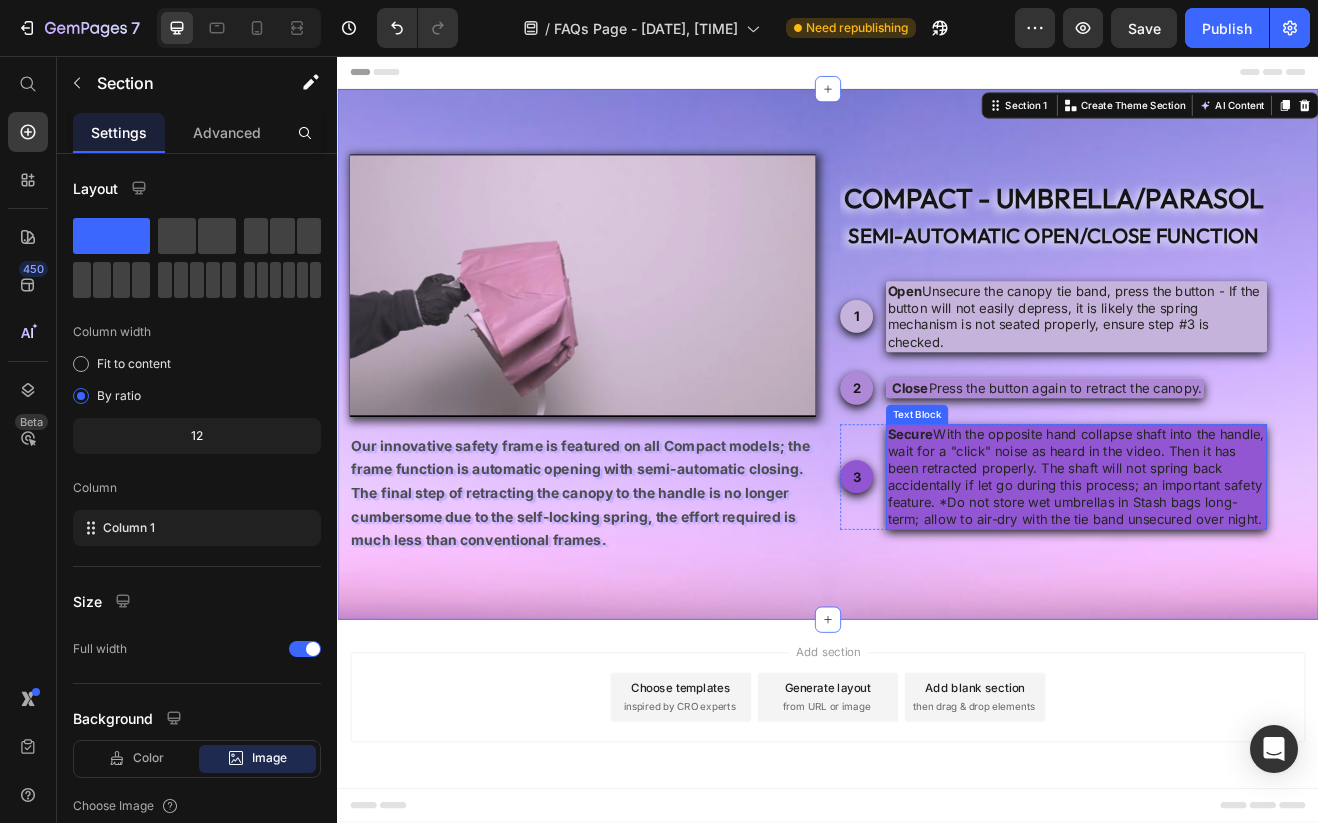 click on "Secure : With the opposite hand collapse shaft into the handle, wait for a "click" noise as heard in the video.  Then it has been retracted properly.  The shaft will not spring back accidentally if let go during this process; an important safety feature.  *Do not store wet umbrellas in Stash bags long-term; allow to air-dry with the tie band unsecured over night." at bounding box center (1241, 571) 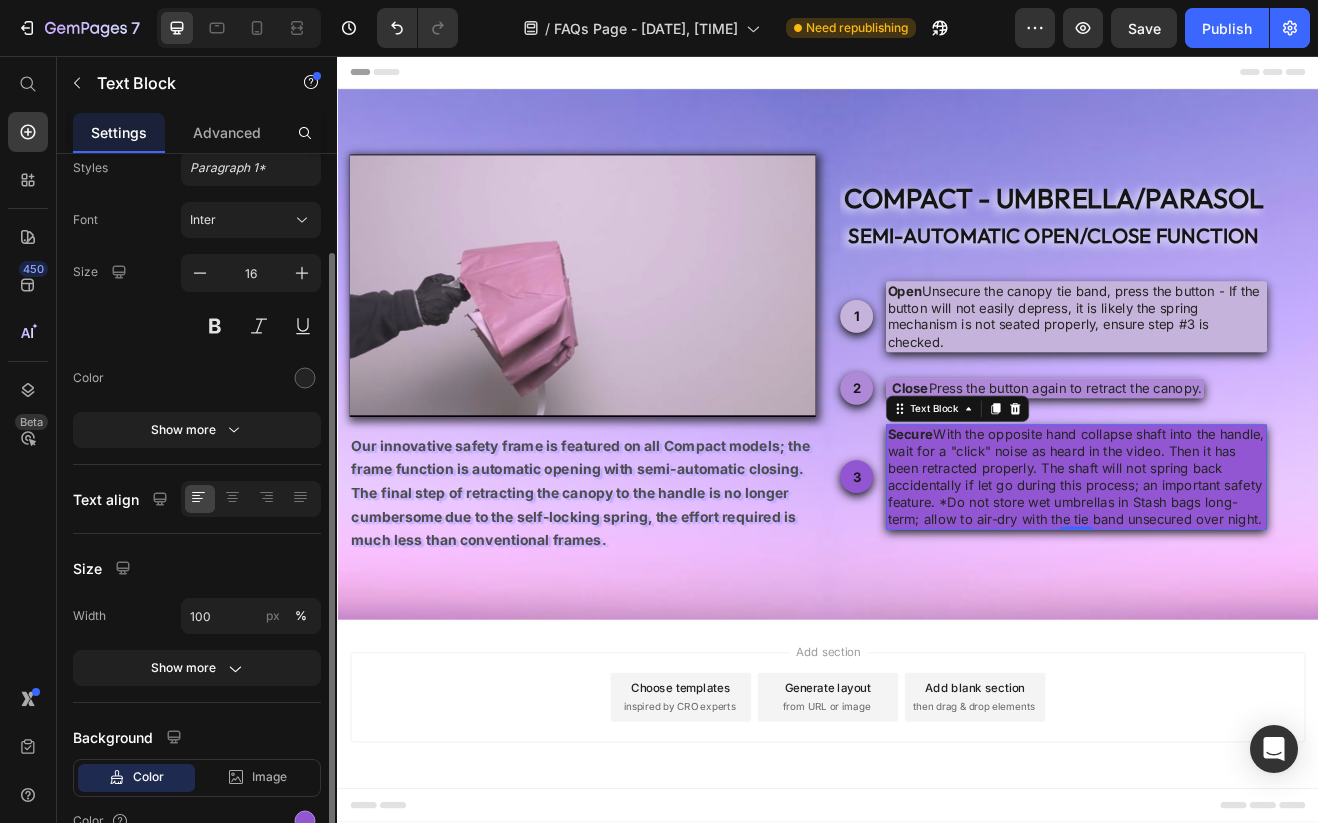 scroll, scrollTop: 92, scrollLeft: 0, axis: vertical 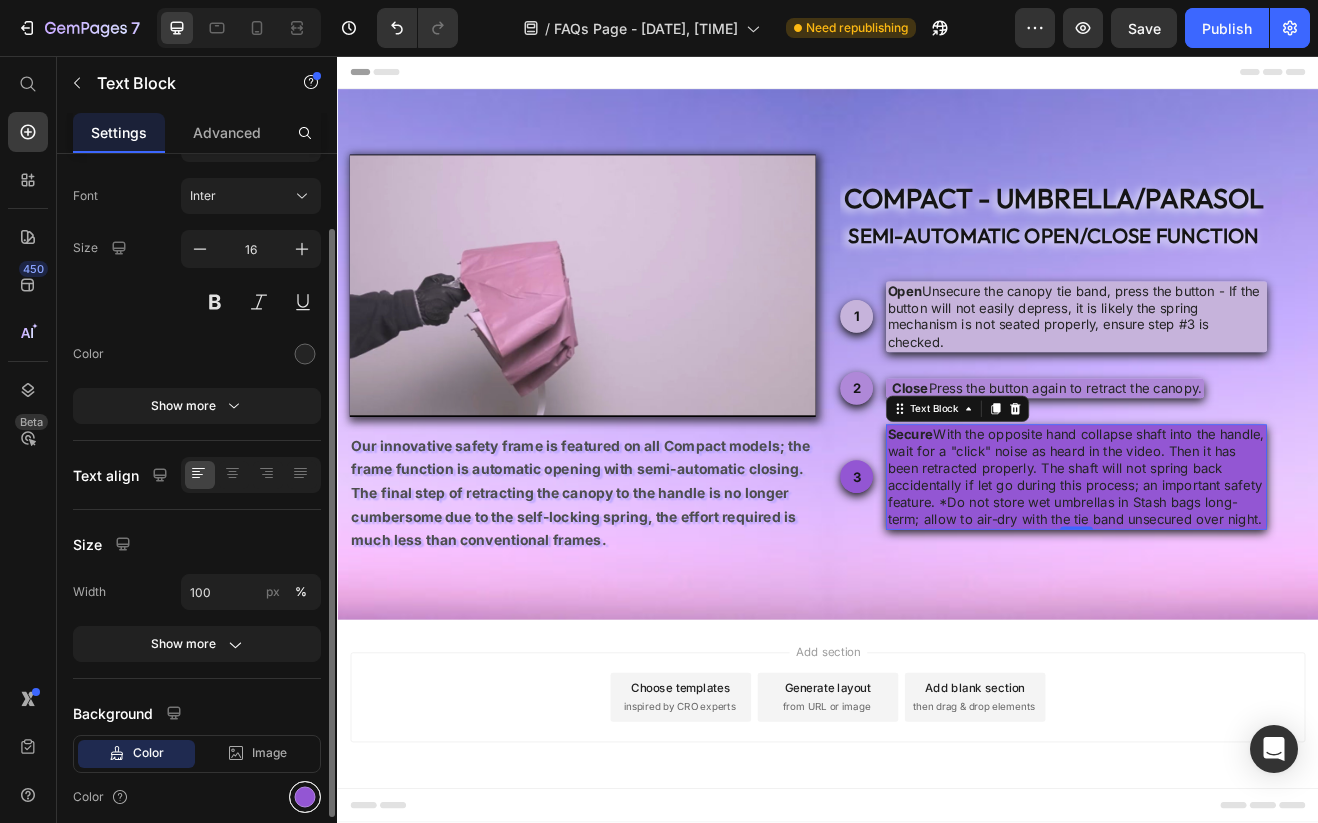 click at bounding box center [305, 797] 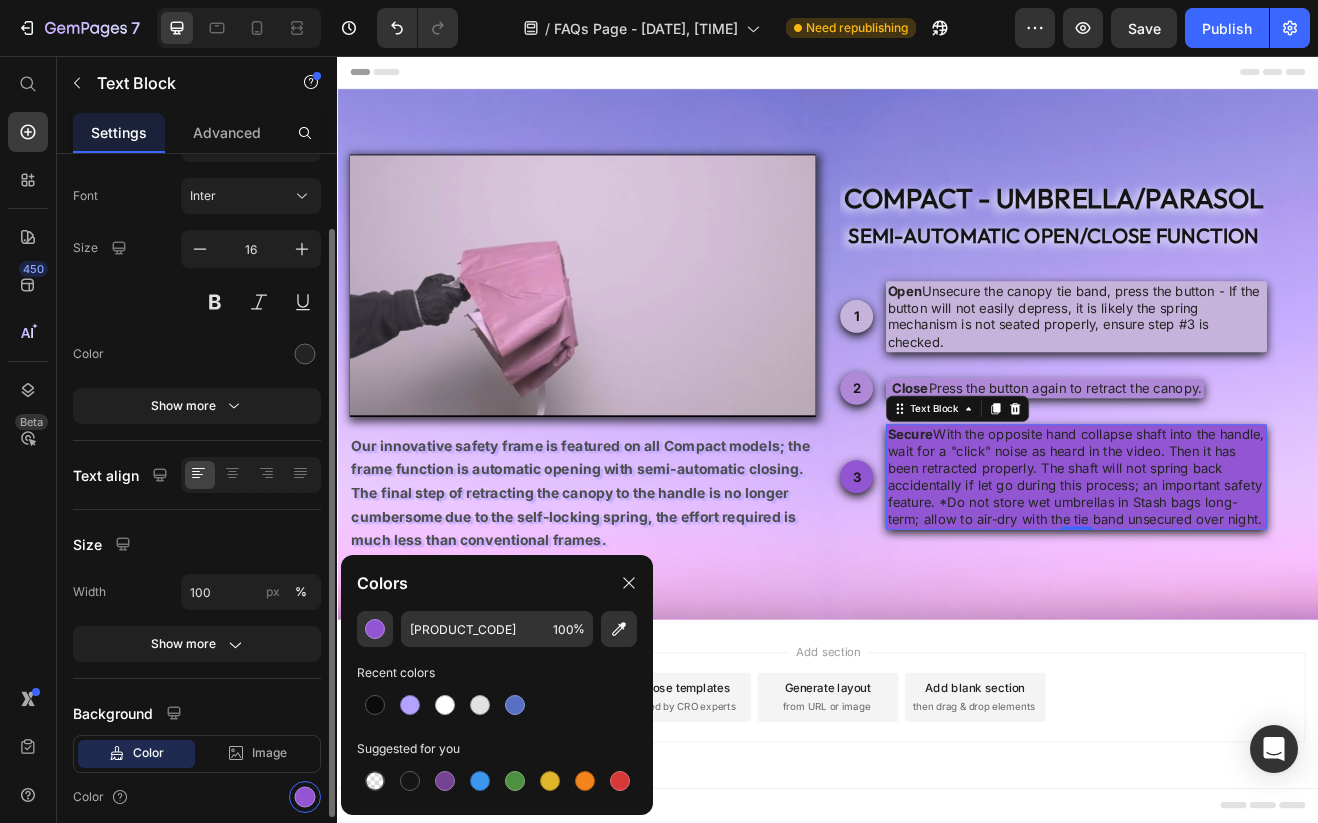 click on "Text Styles Paragraph 1* Font Inter Size 16 Color Show more Text align Size Width 100 px % Show more Background Color Image Video  Color" at bounding box center [197, 460] 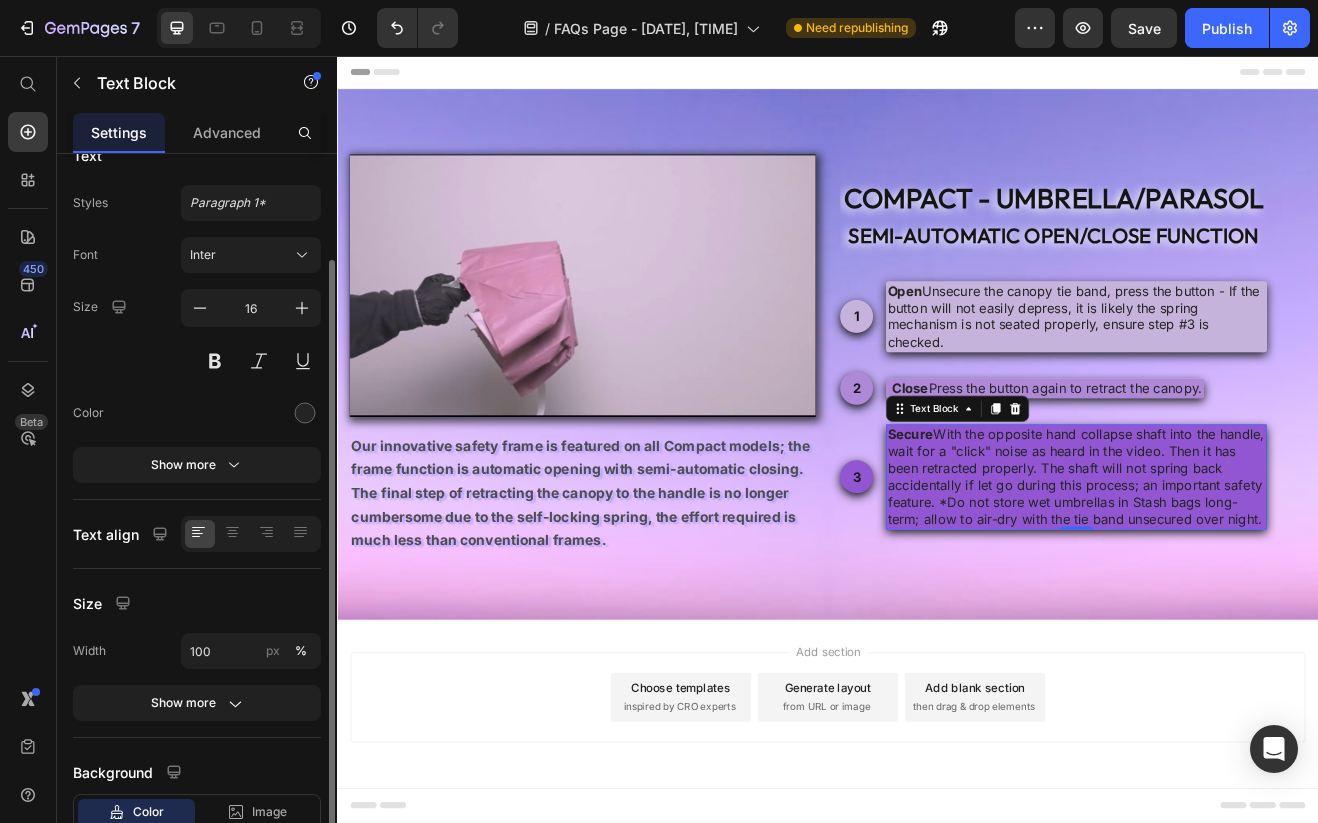 scroll, scrollTop: 0, scrollLeft: 0, axis: both 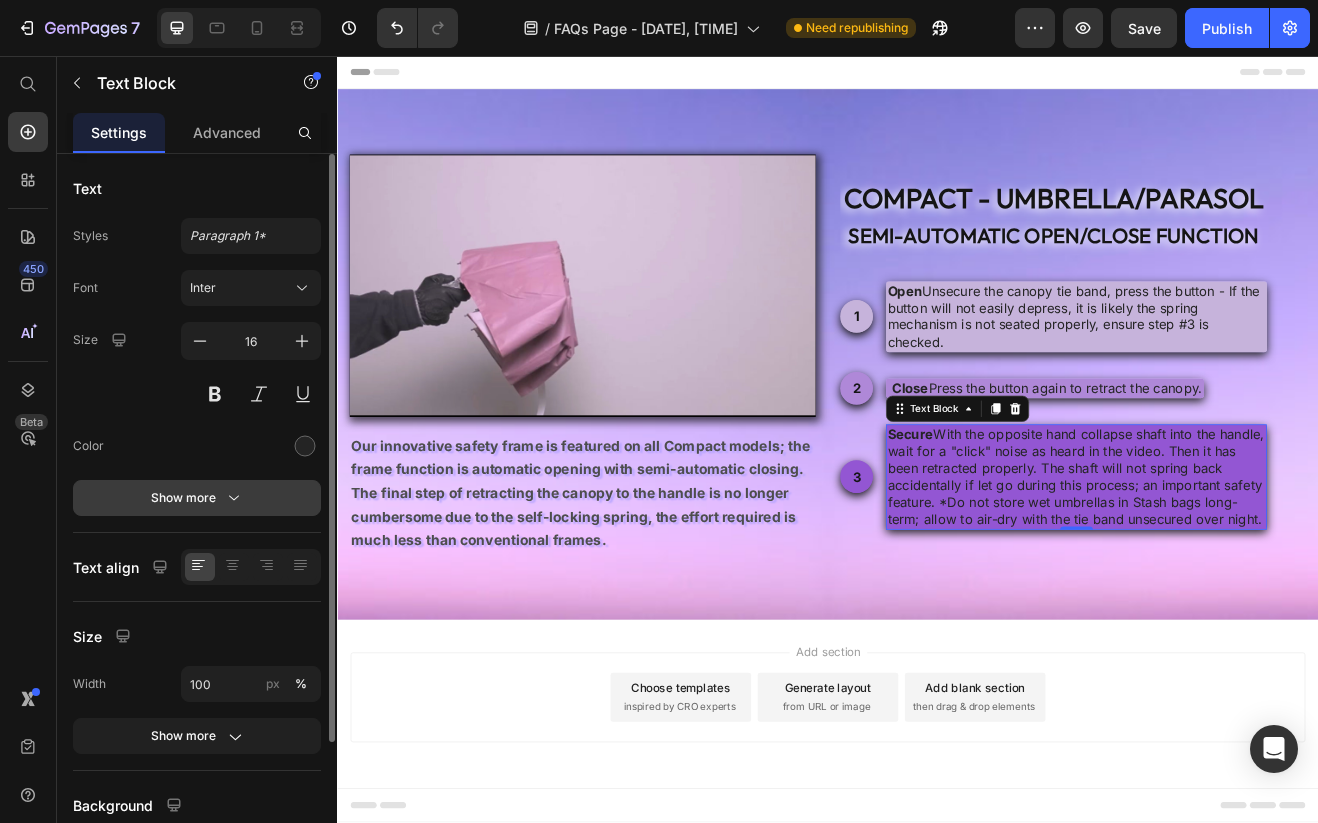 click on "Show more" at bounding box center [197, 498] 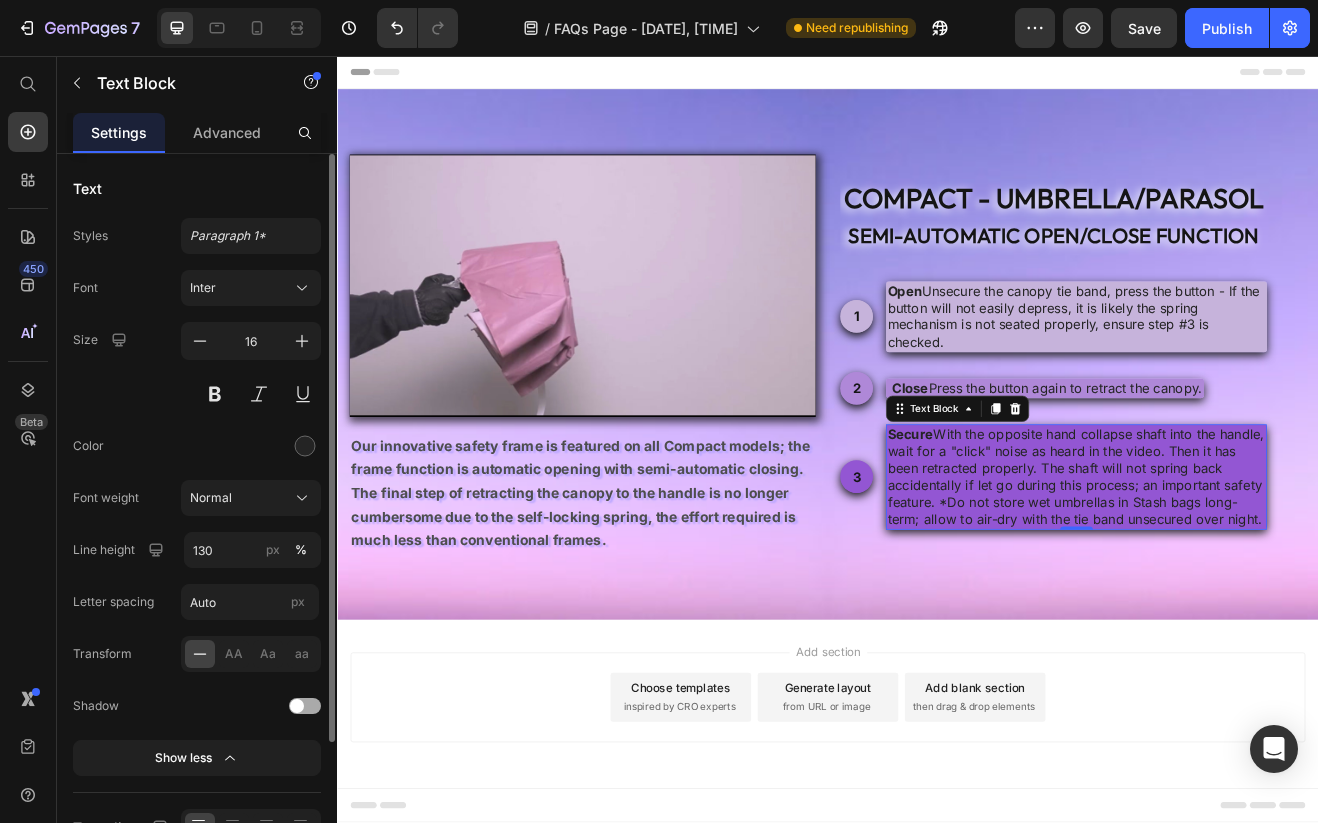 click at bounding box center (297, 706) 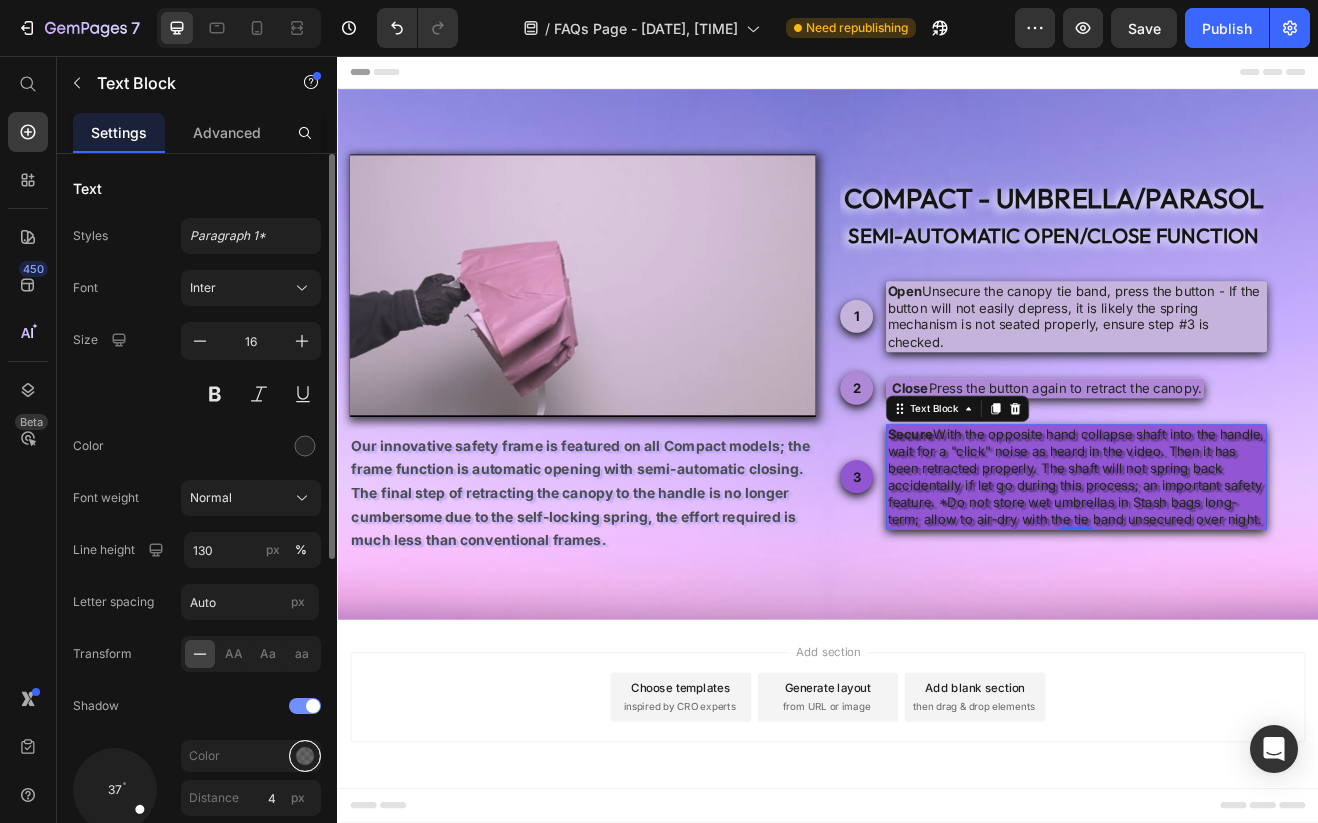 click at bounding box center [305, 756] 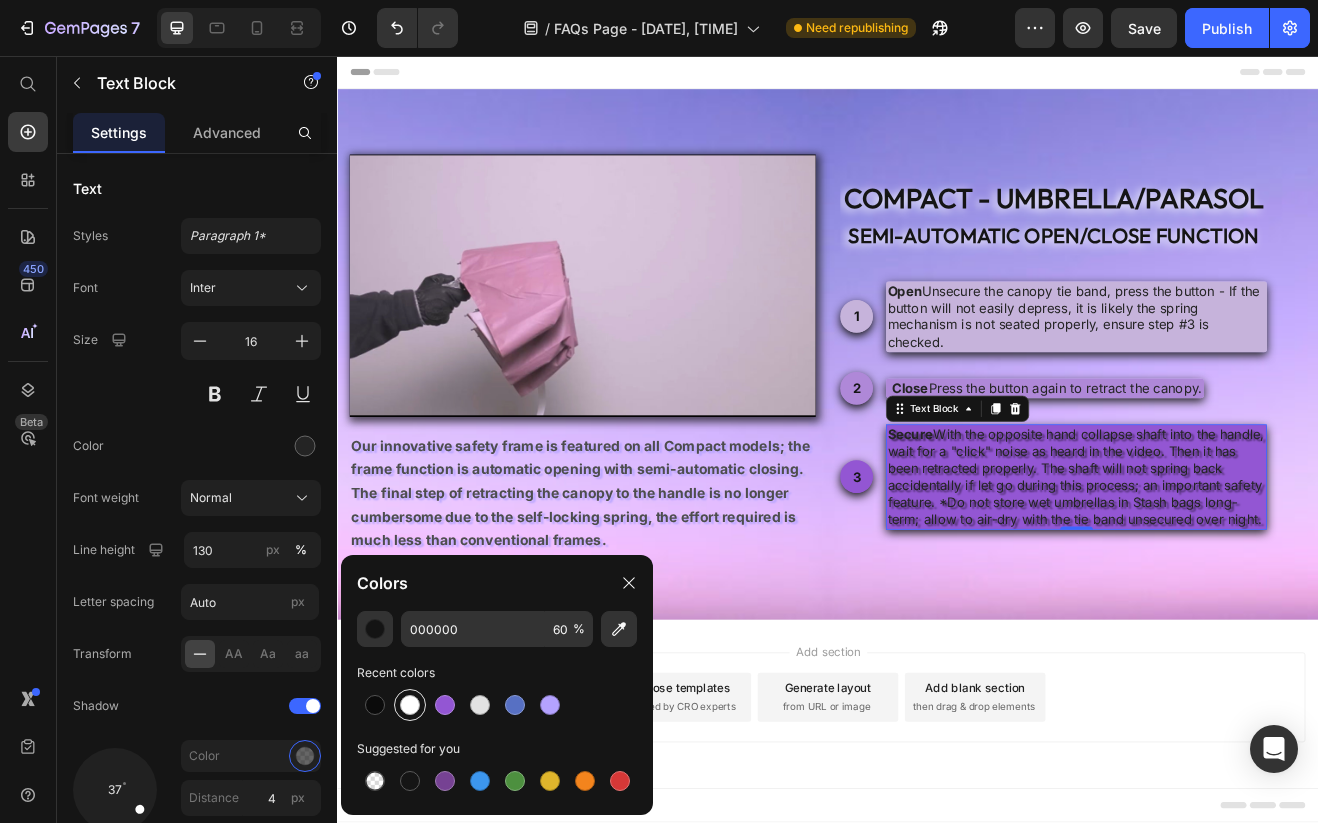 click at bounding box center (410, 705) 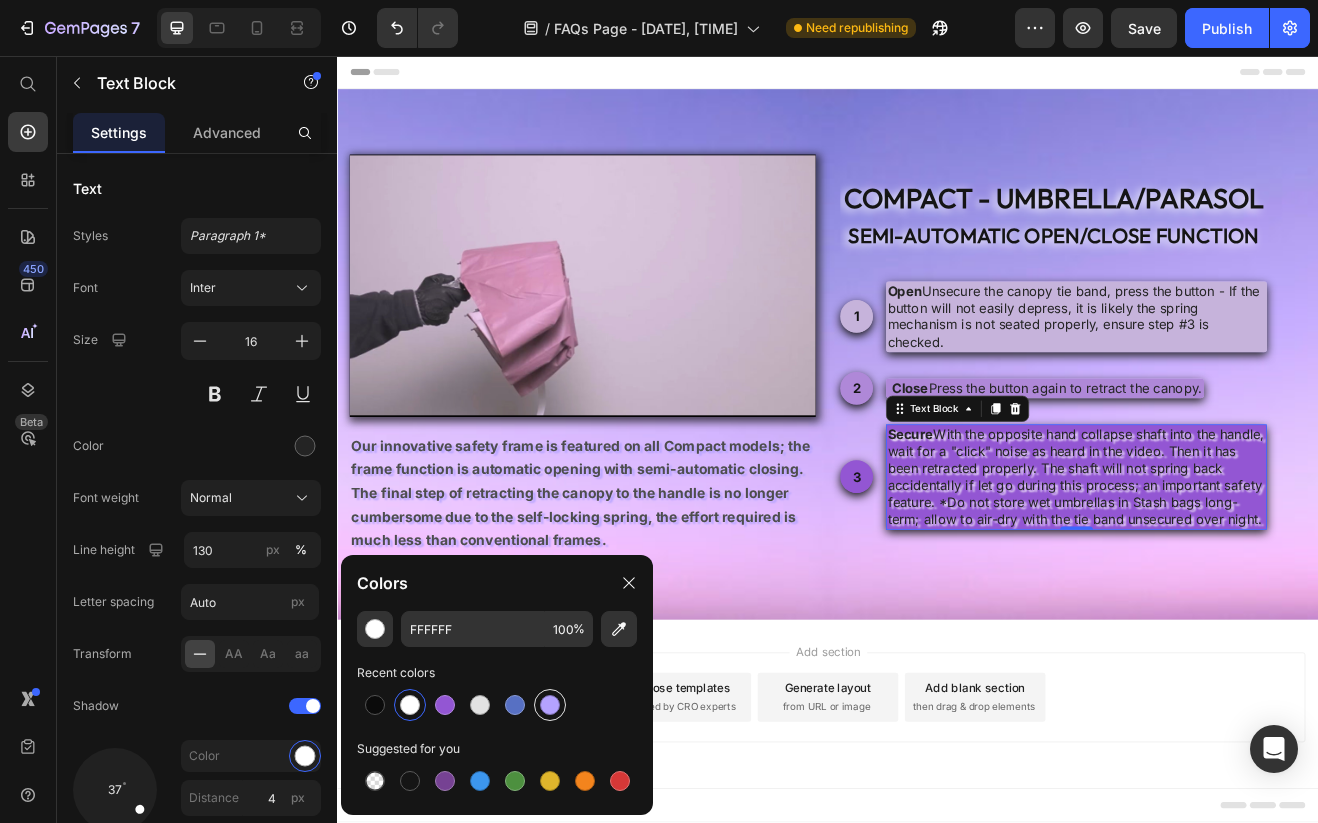 click at bounding box center (550, 705) 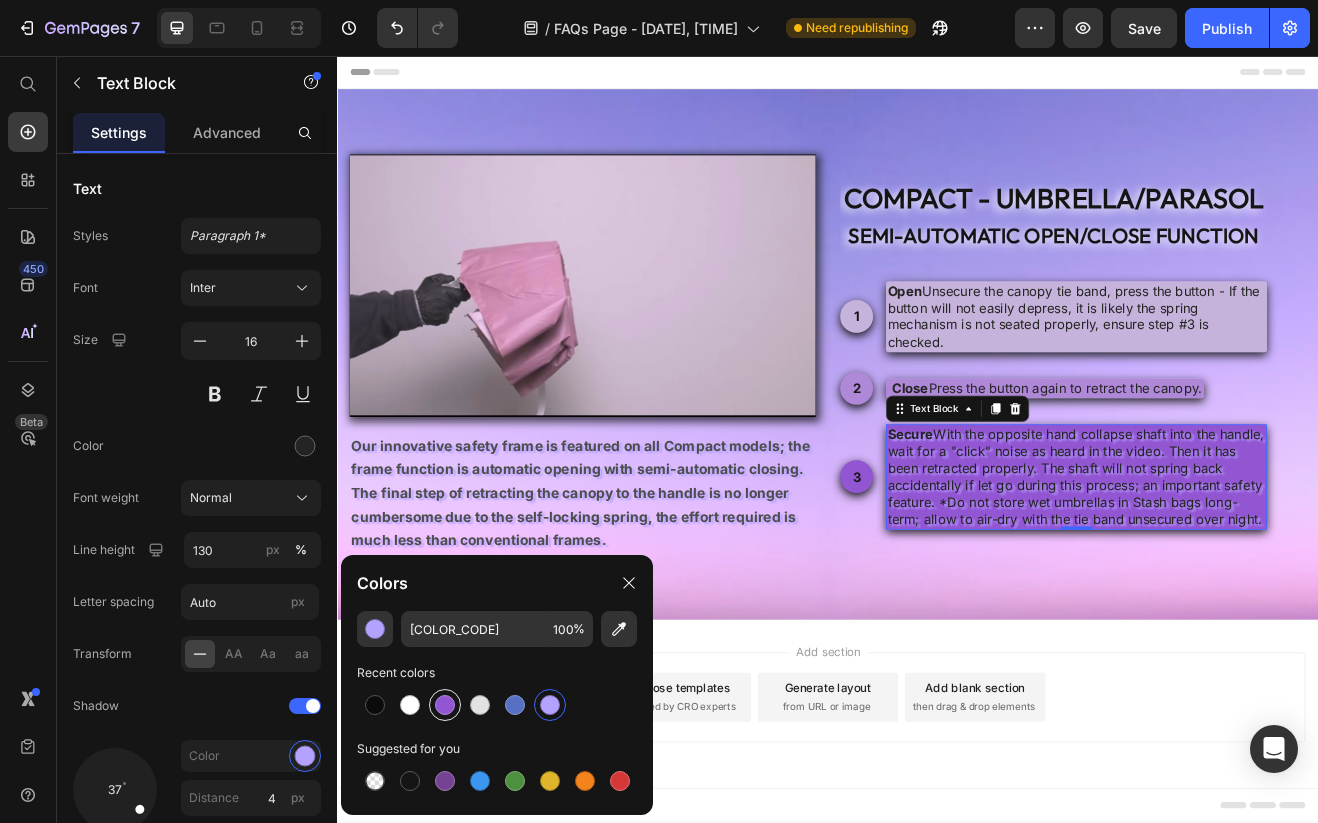 click at bounding box center (445, 705) 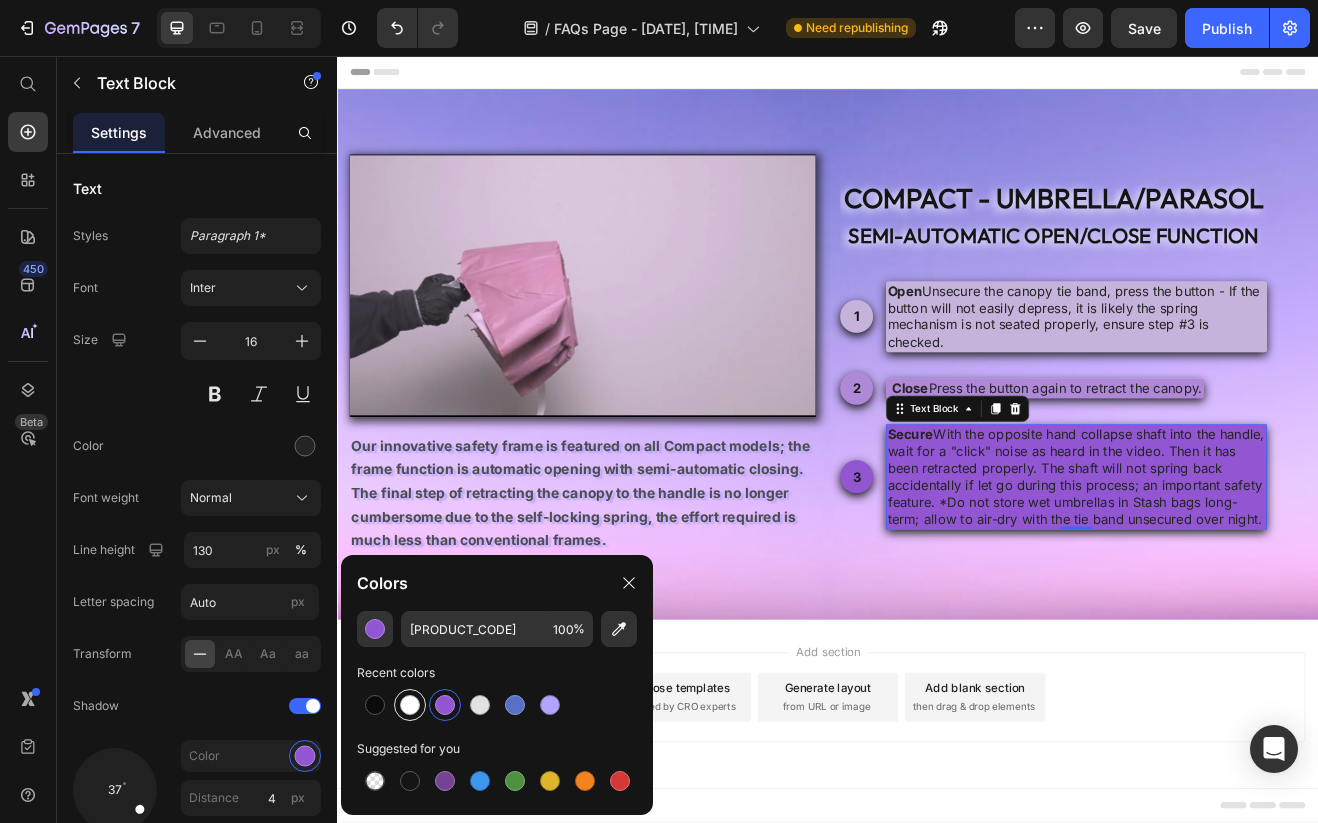 click at bounding box center [410, 705] 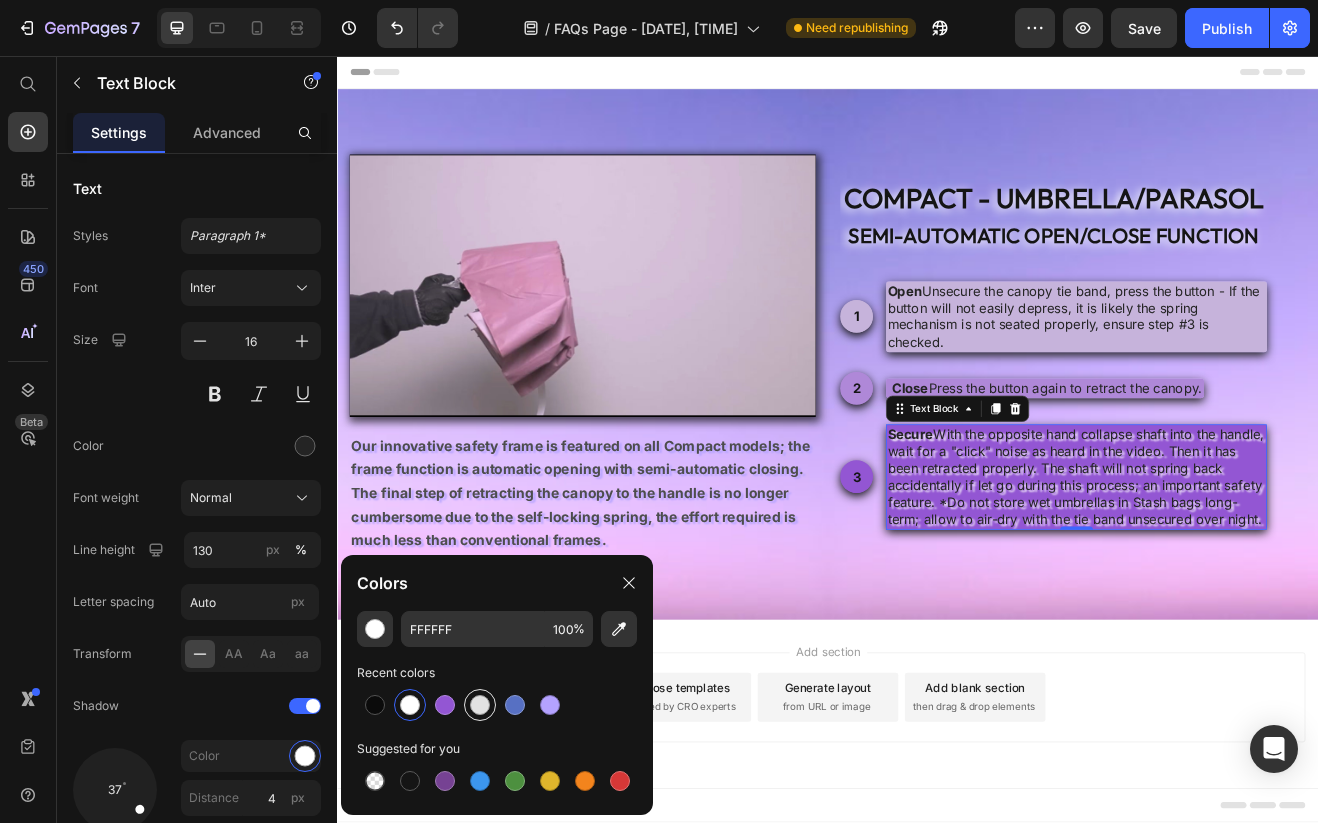 click at bounding box center [480, 705] 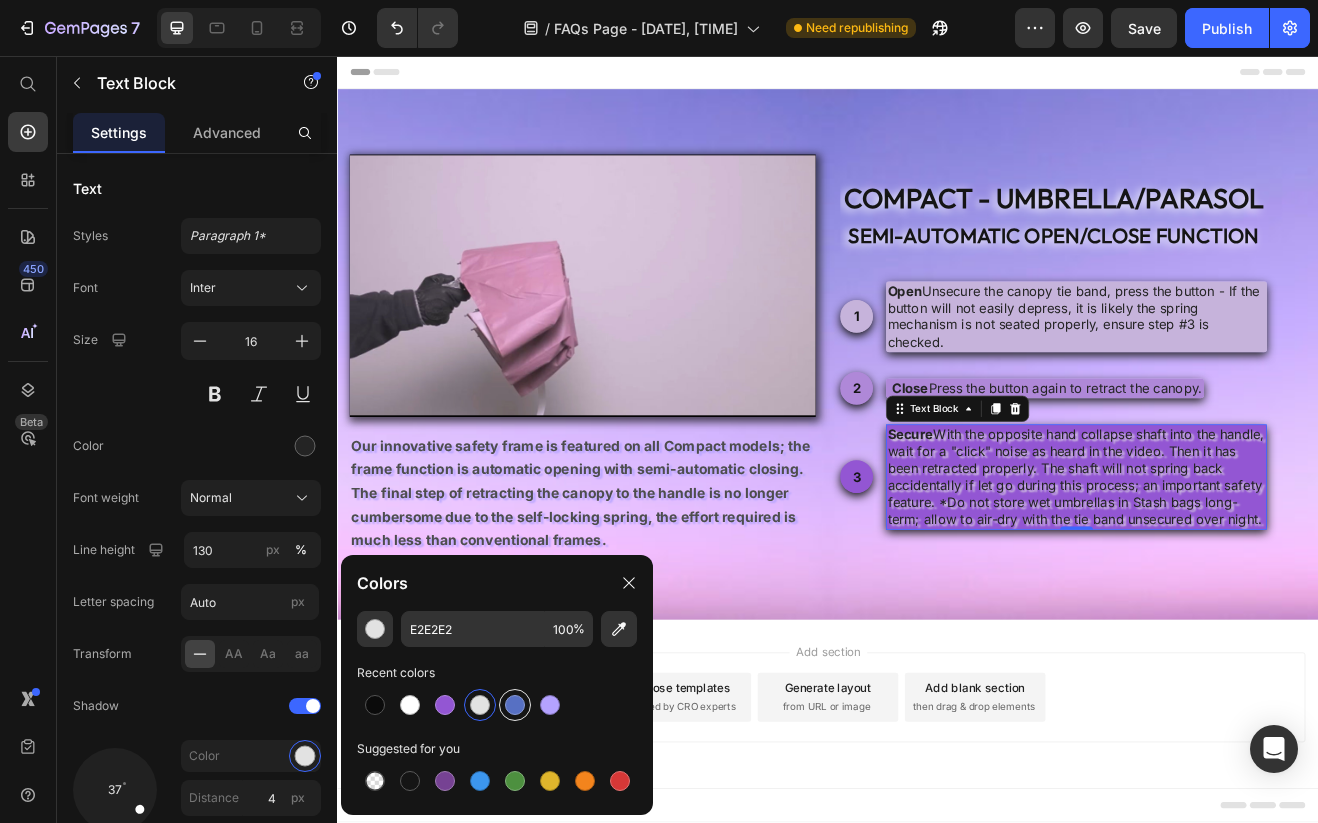 click at bounding box center (515, 705) 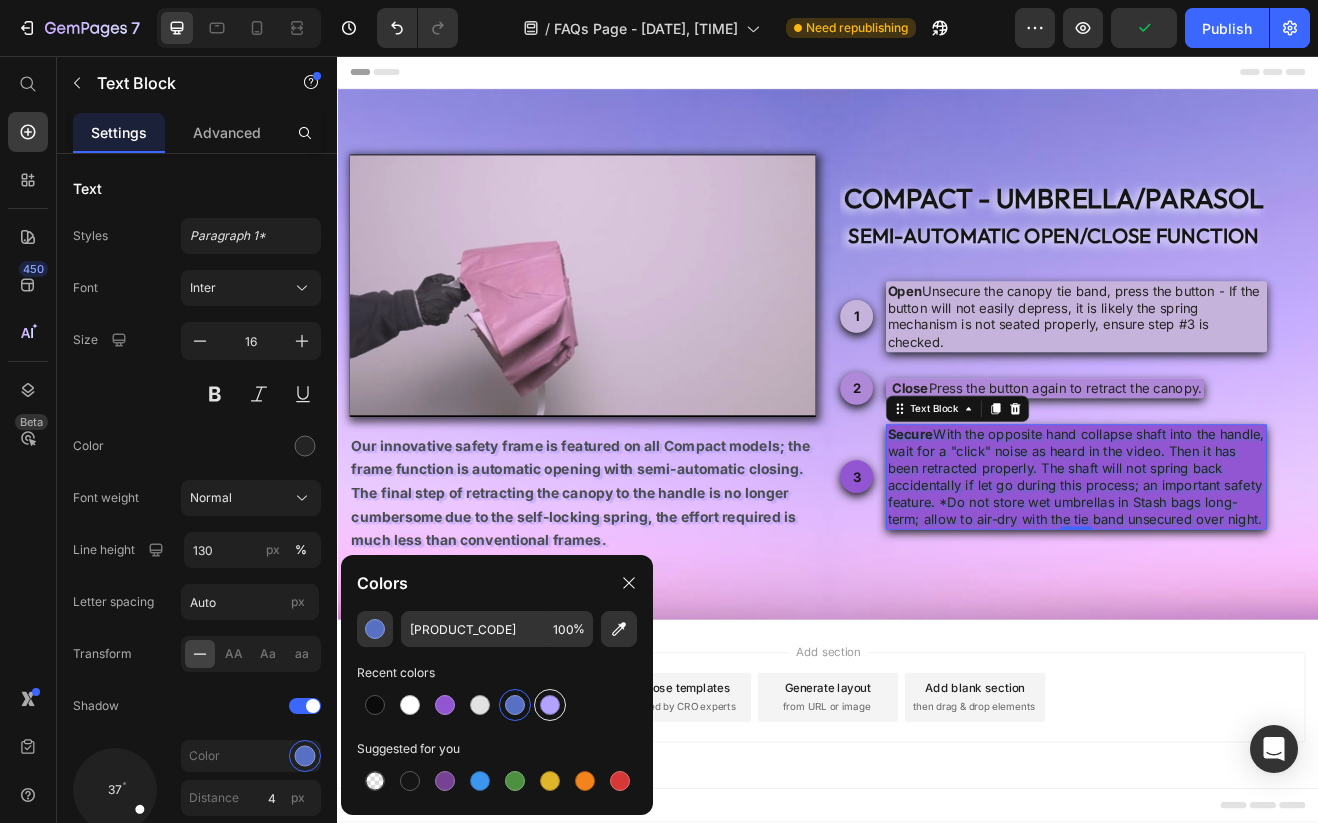 click at bounding box center [550, 705] 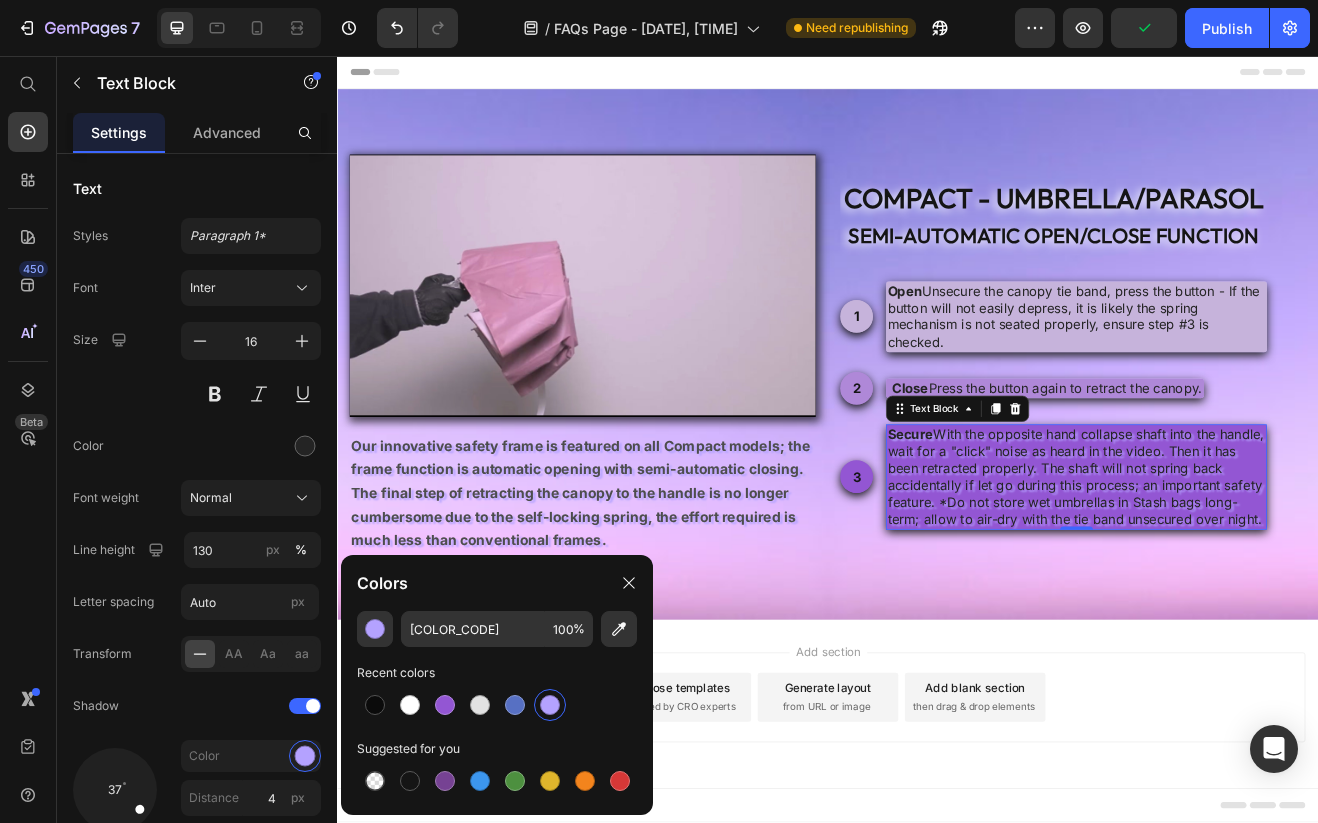 click at bounding box center [550, 705] 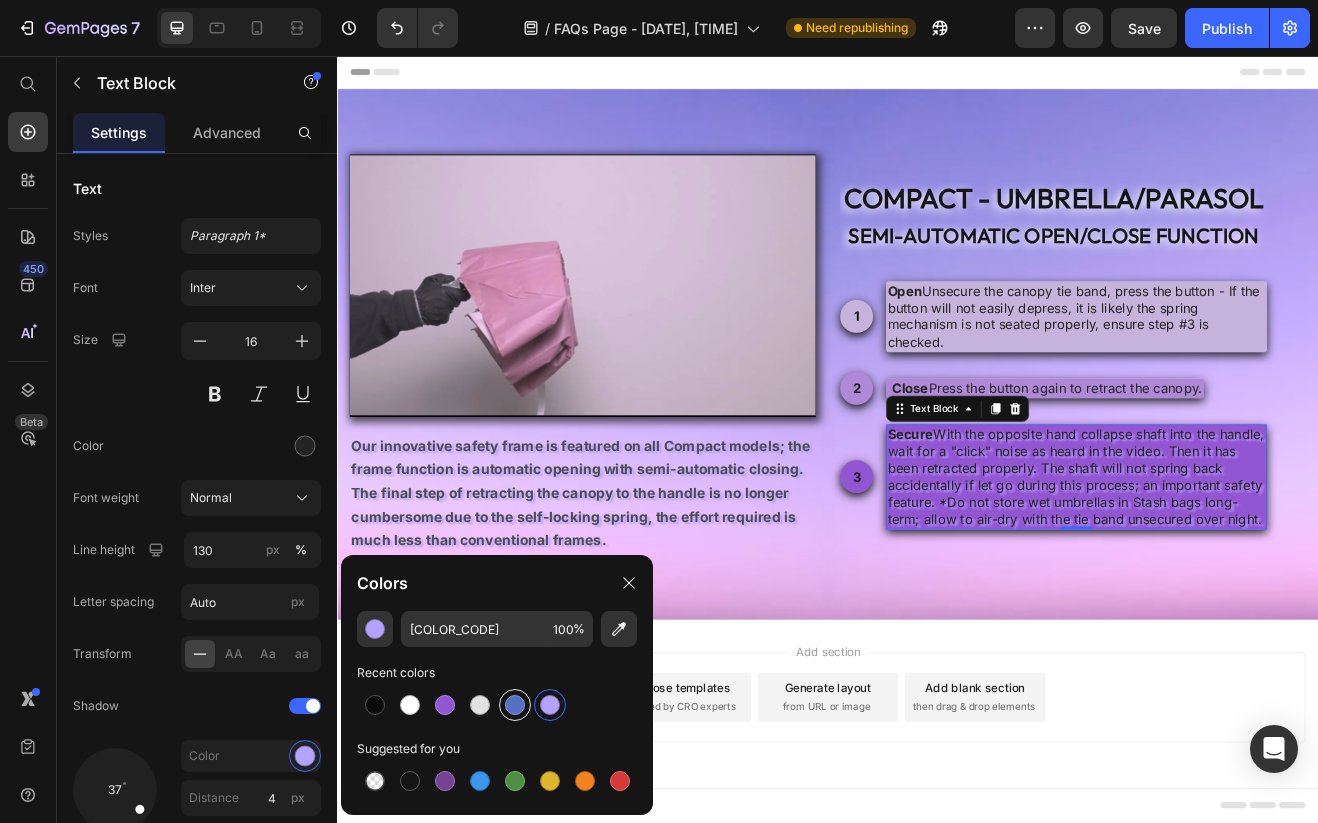 click at bounding box center [515, 705] 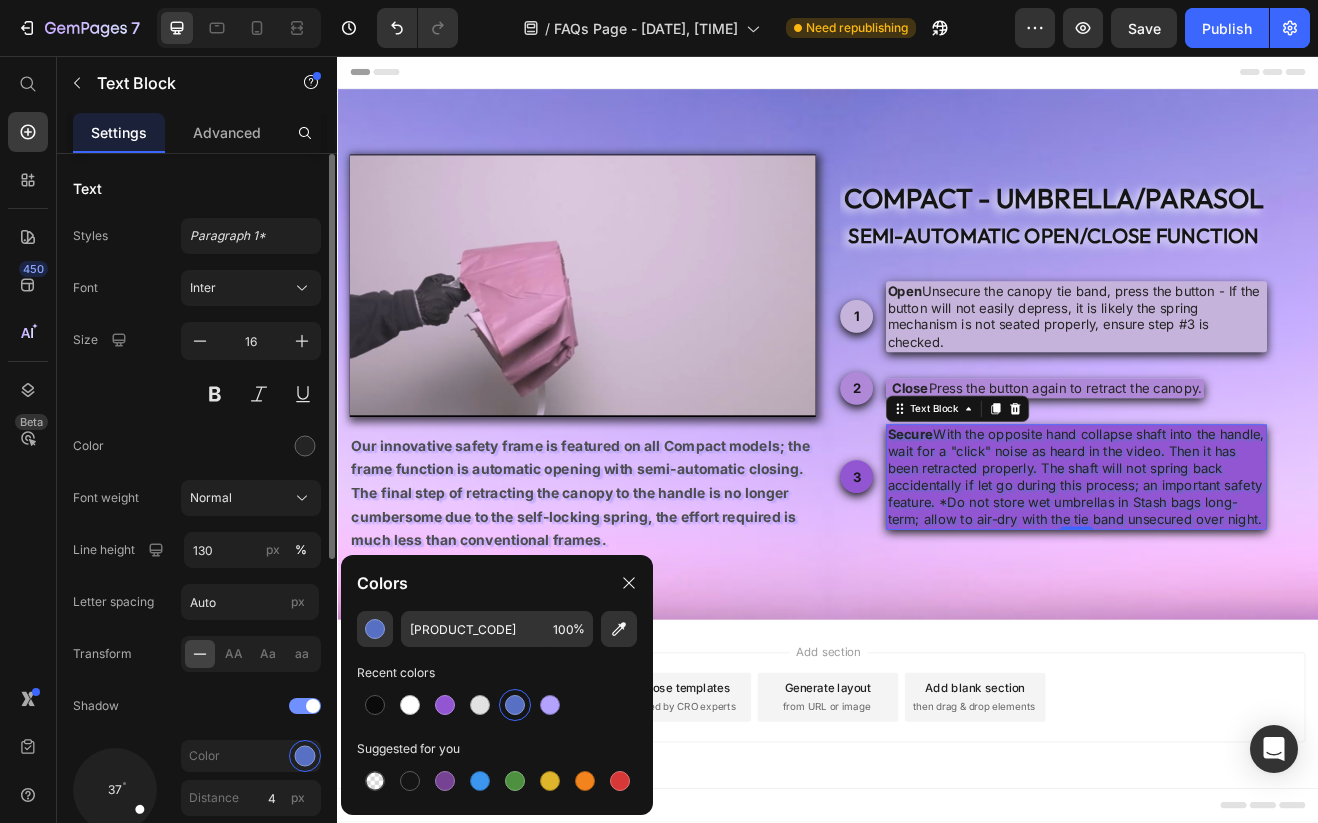click at bounding box center (313, 706) 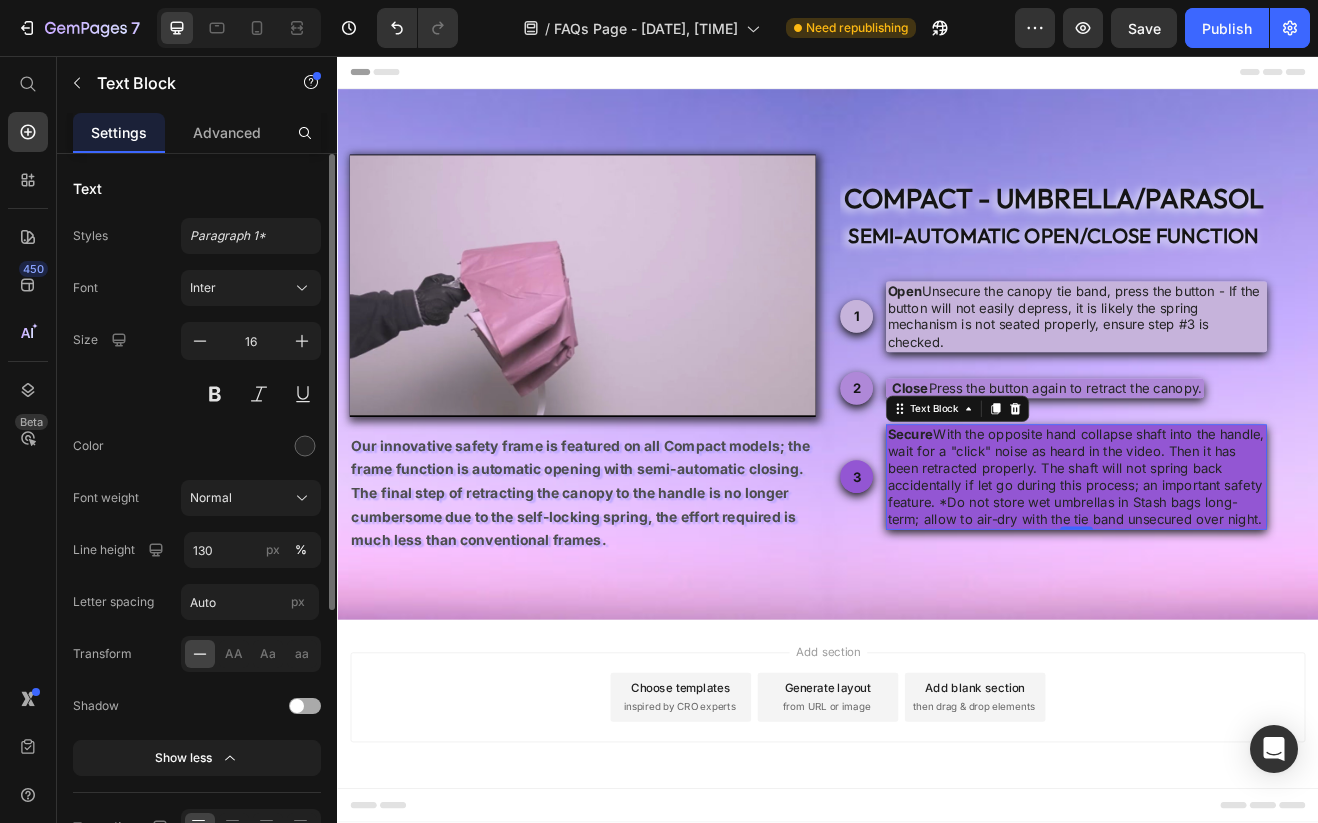 click at bounding box center (305, 706) 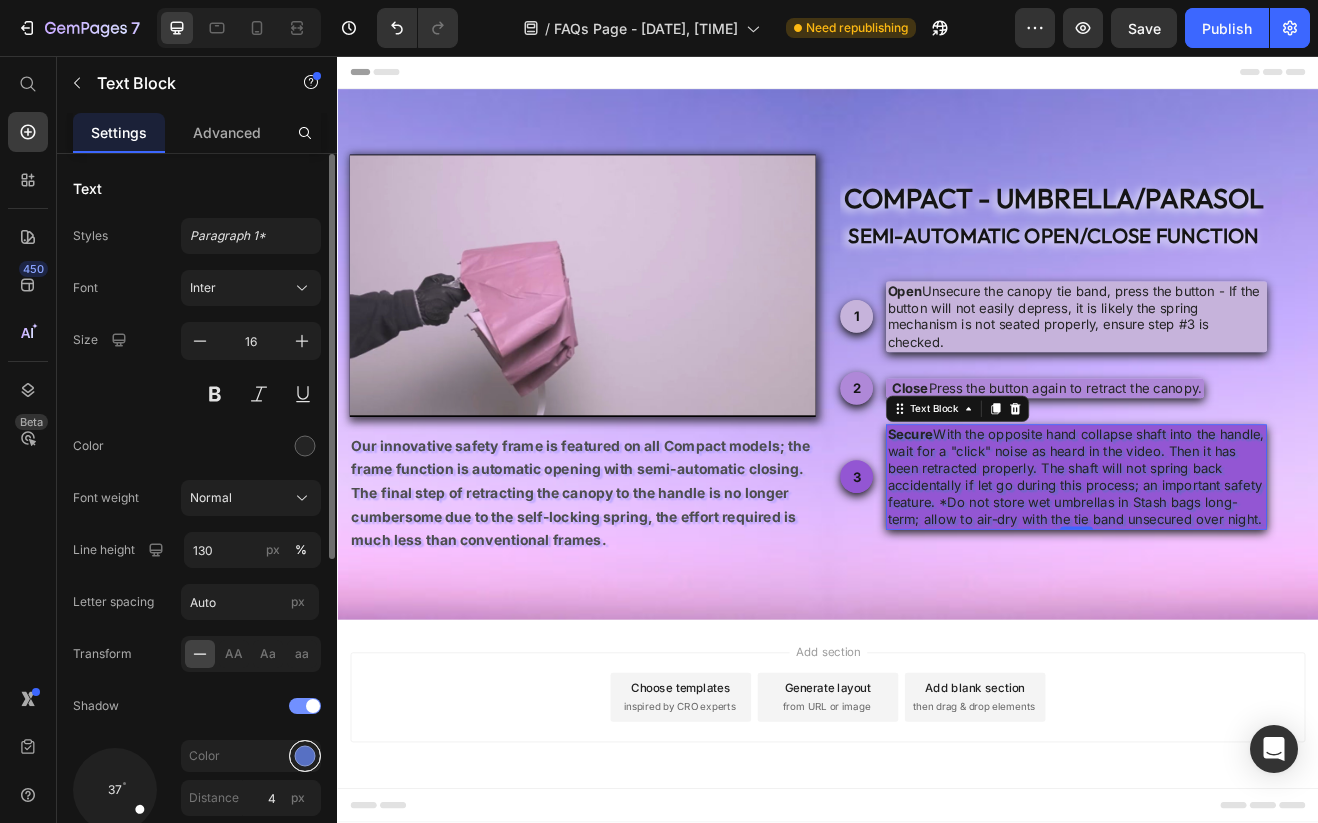 click at bounding box center [305, 756] 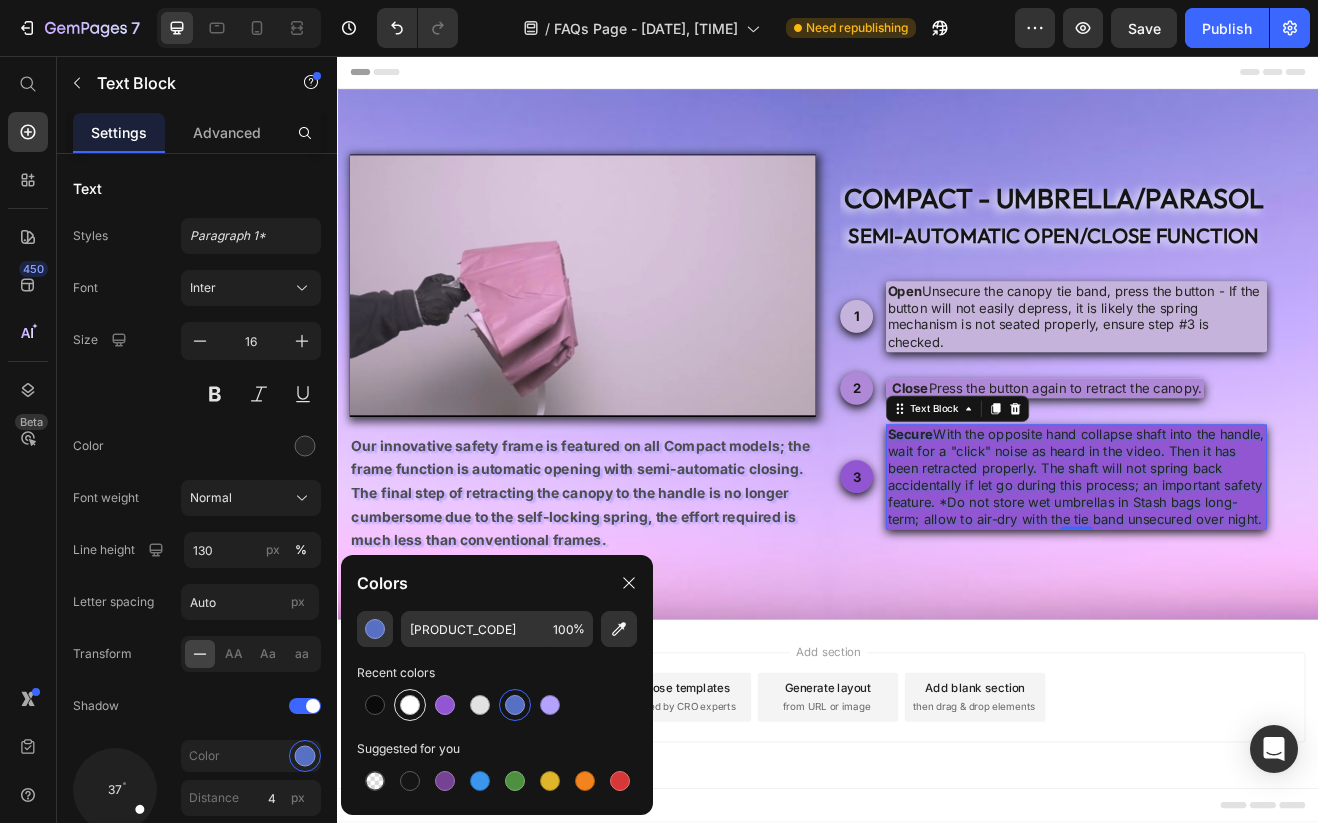 click at bounding box center (410, 705) 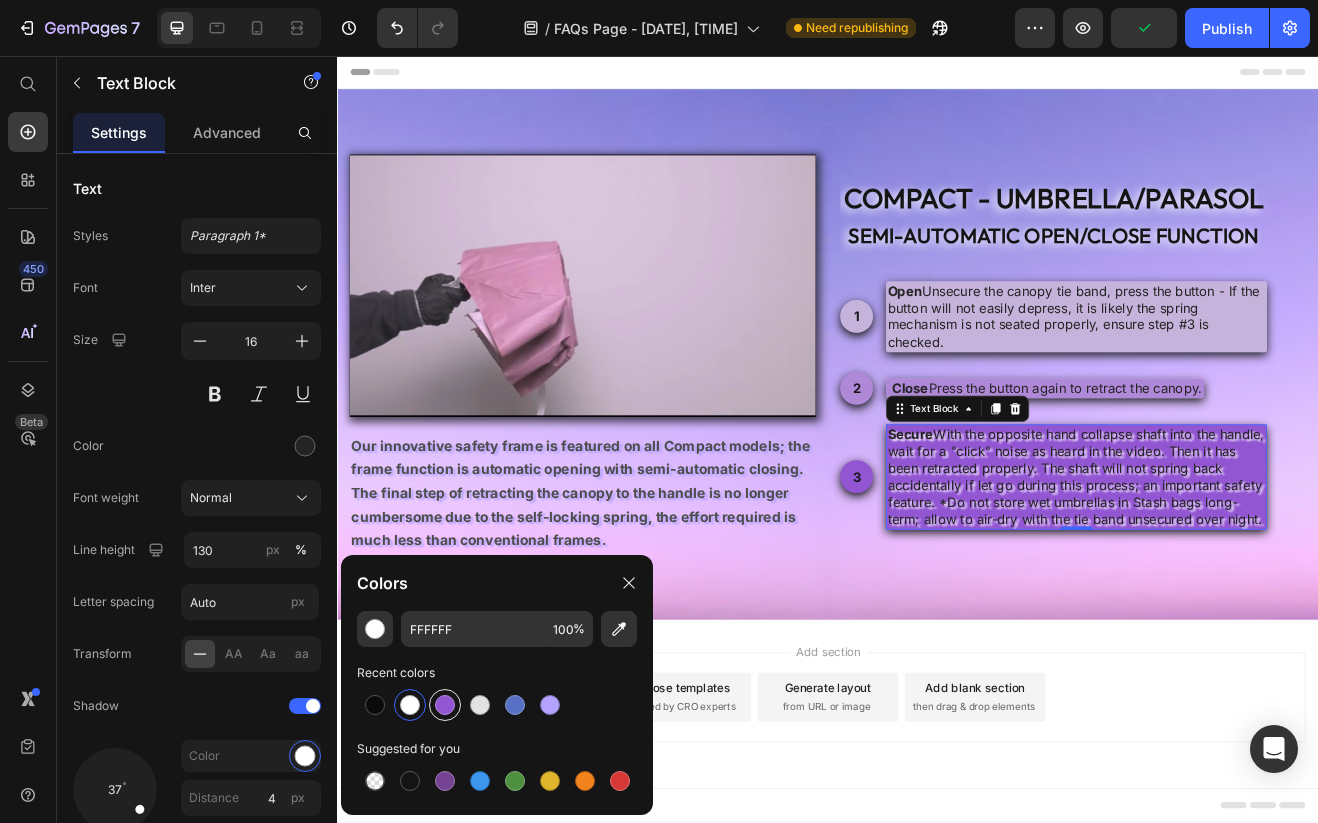 click at bounding box center (445, 705) 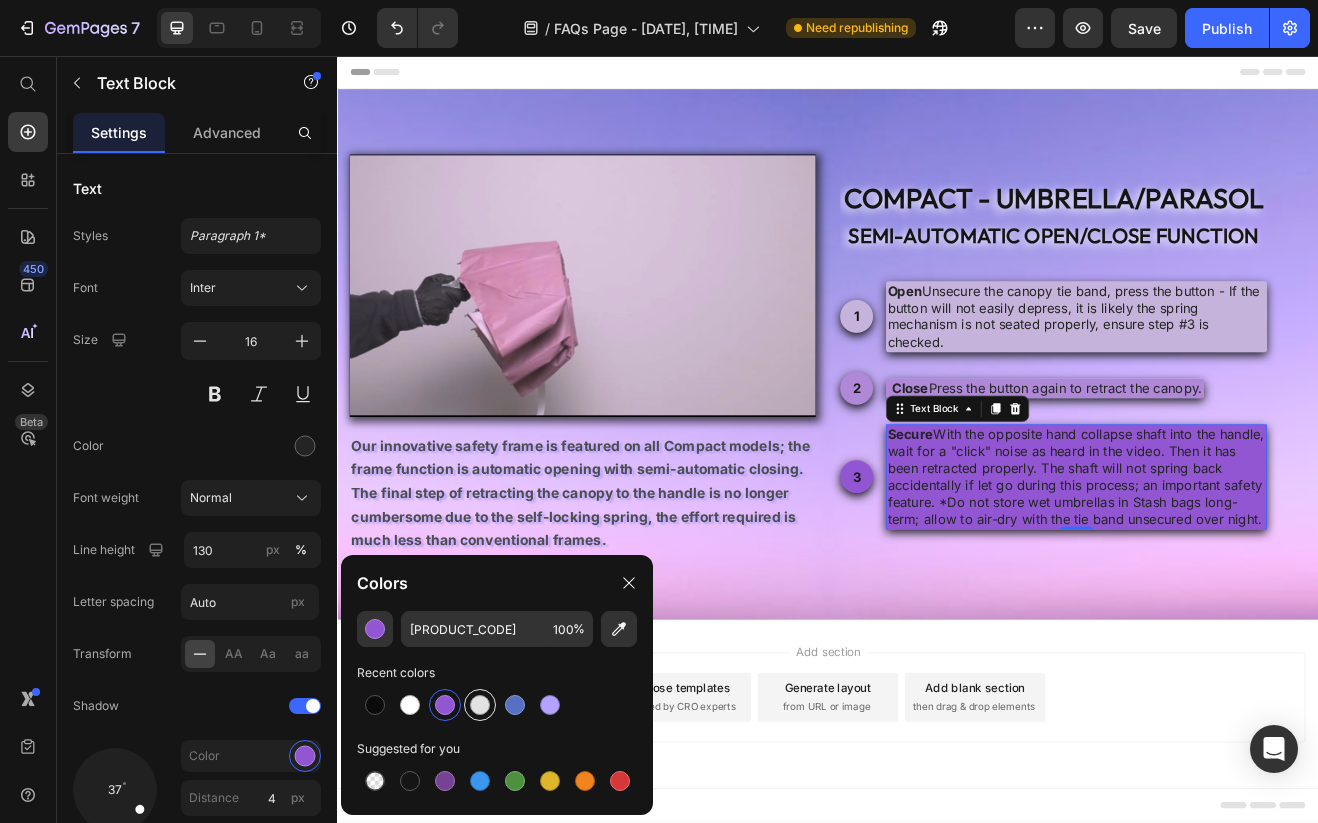 click at bounding box center [480, 705] 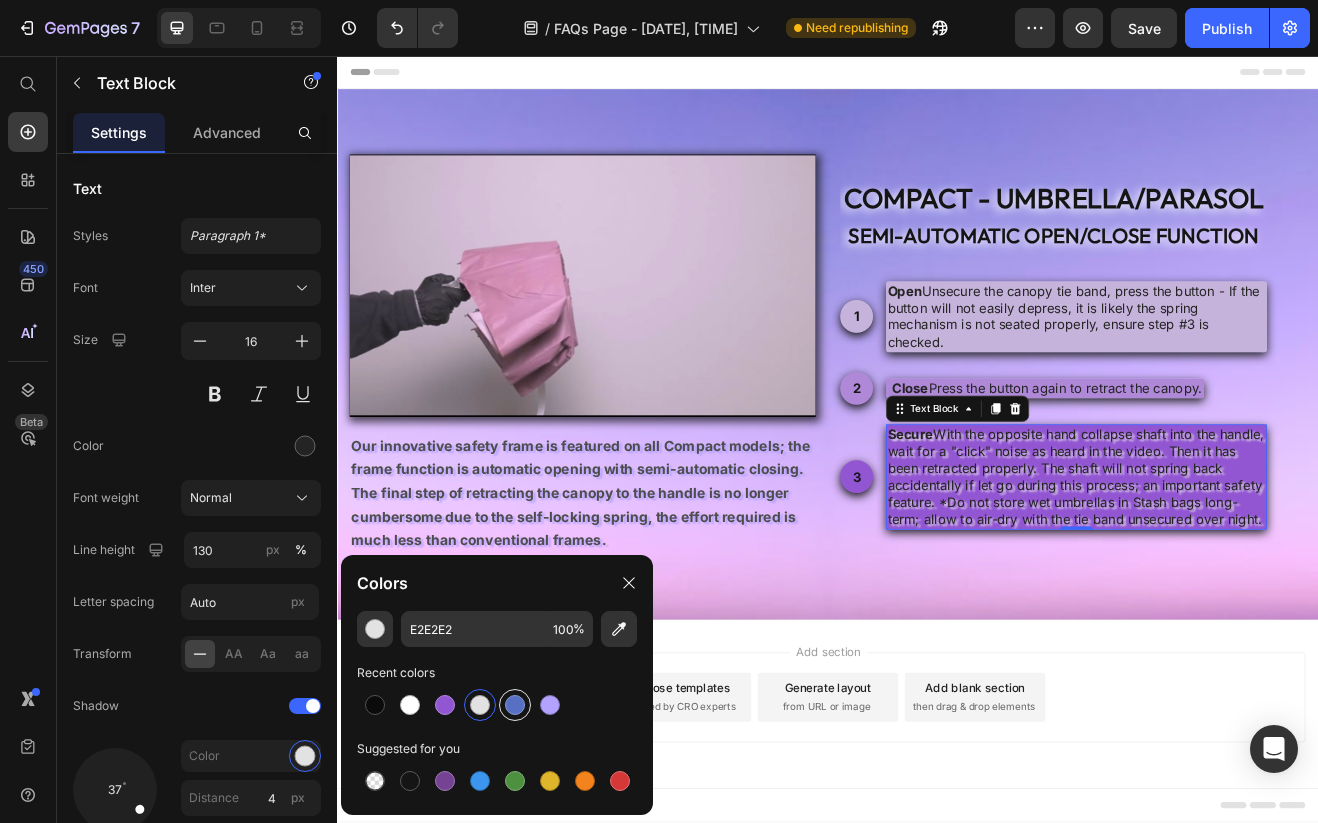 click at bounding box center (515, 705) 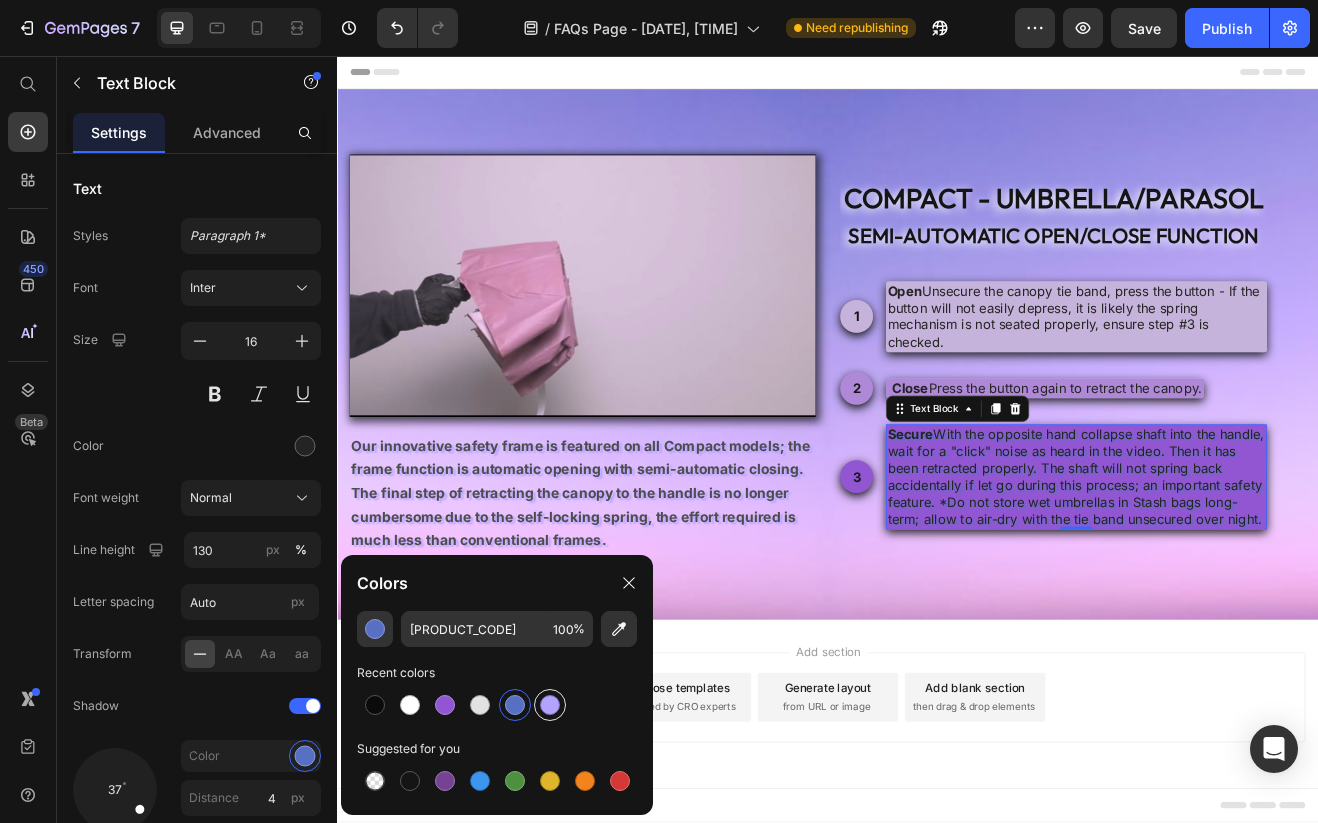 click at bounding box center (550, 705) 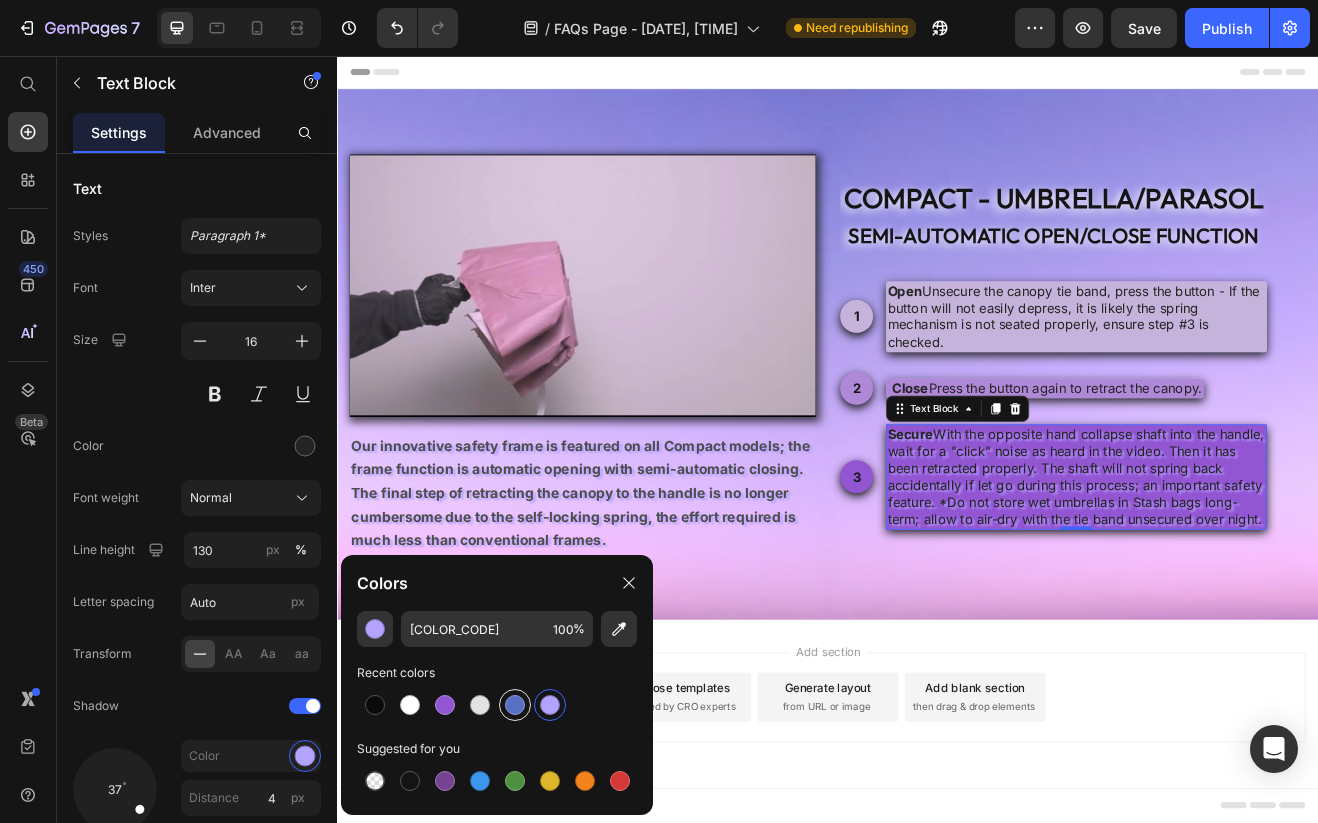 click at bounding box center [515, 705] 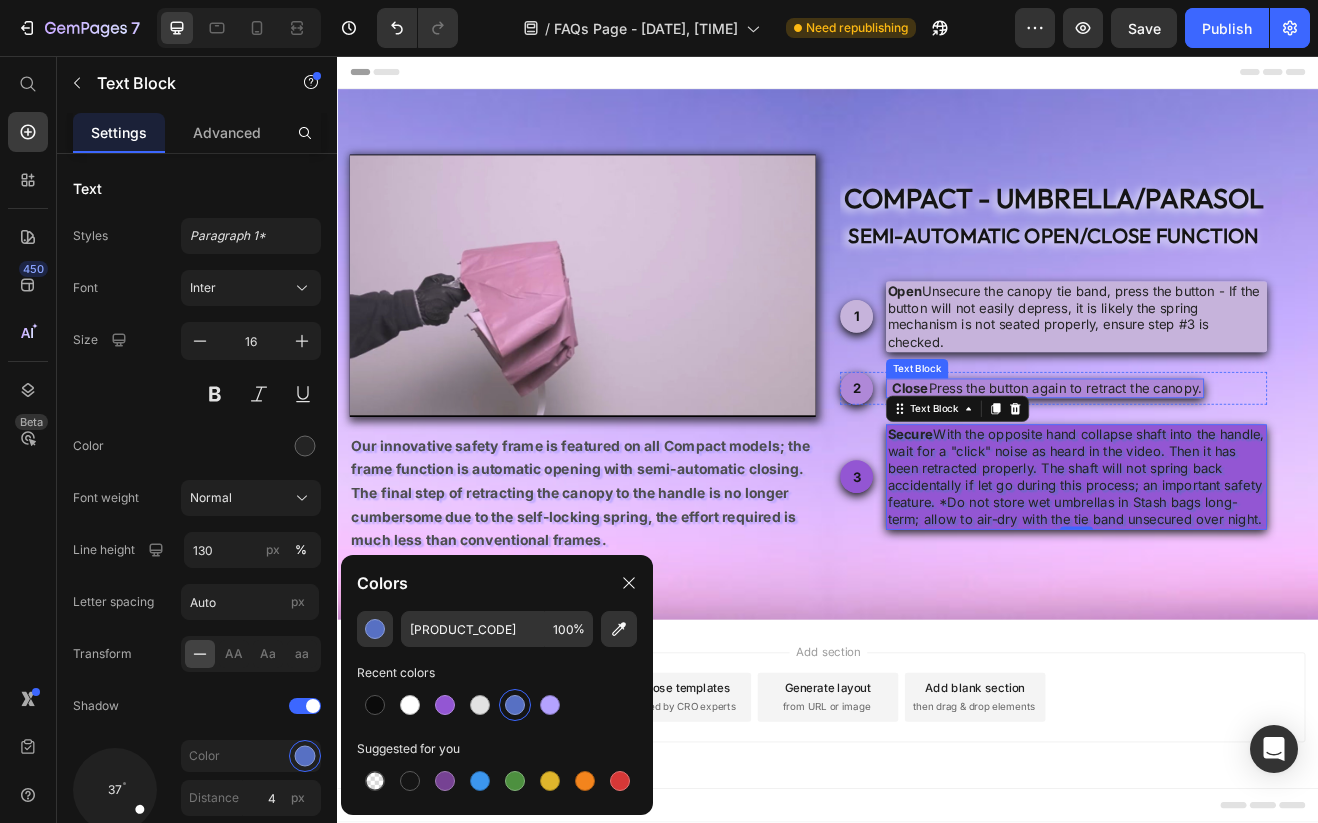 click on "Close : Press the button again to retract the canopy." at bounding box center [1202, 463] 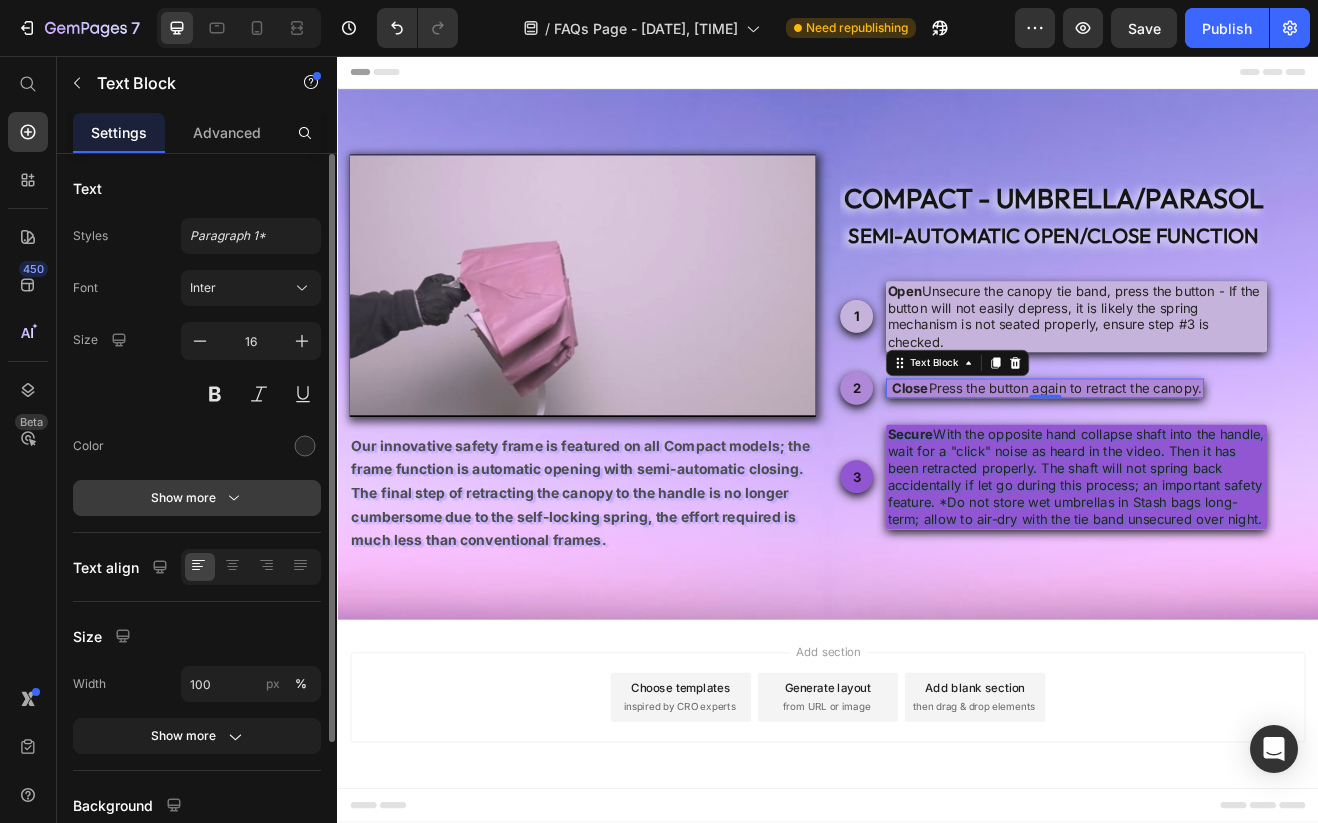 click on "Show more" at bounding box center (197, 498) 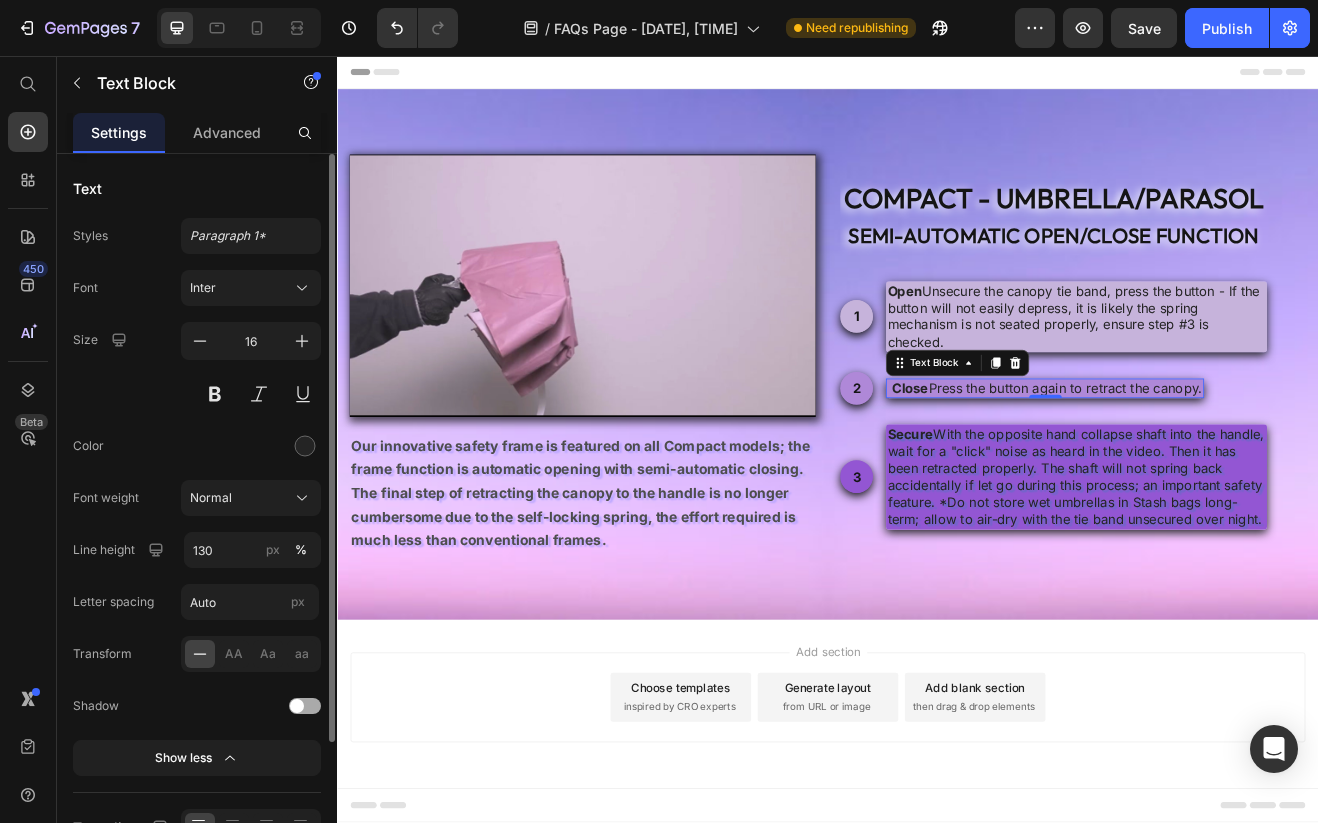 click at bounding box center [297, 706] 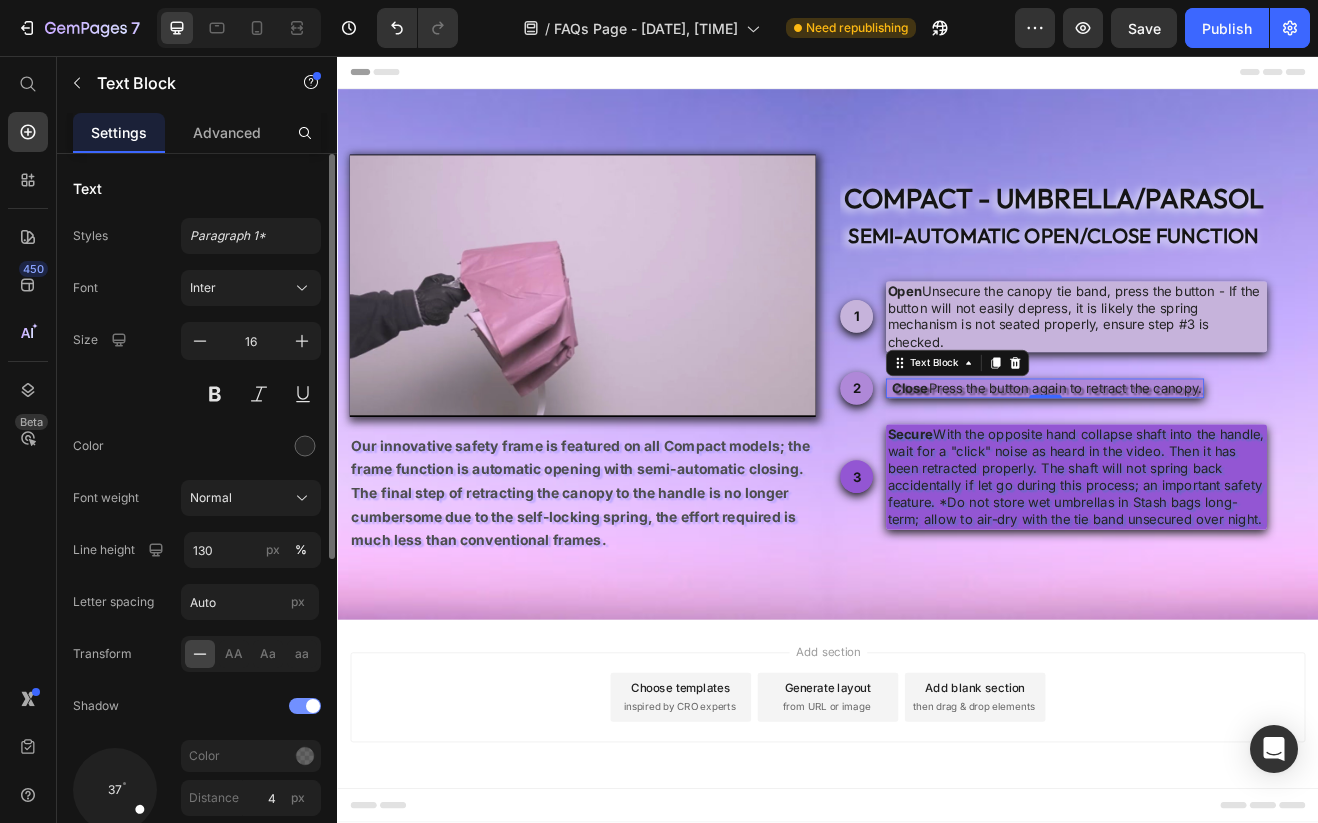 click at bounding box center [313, 706] 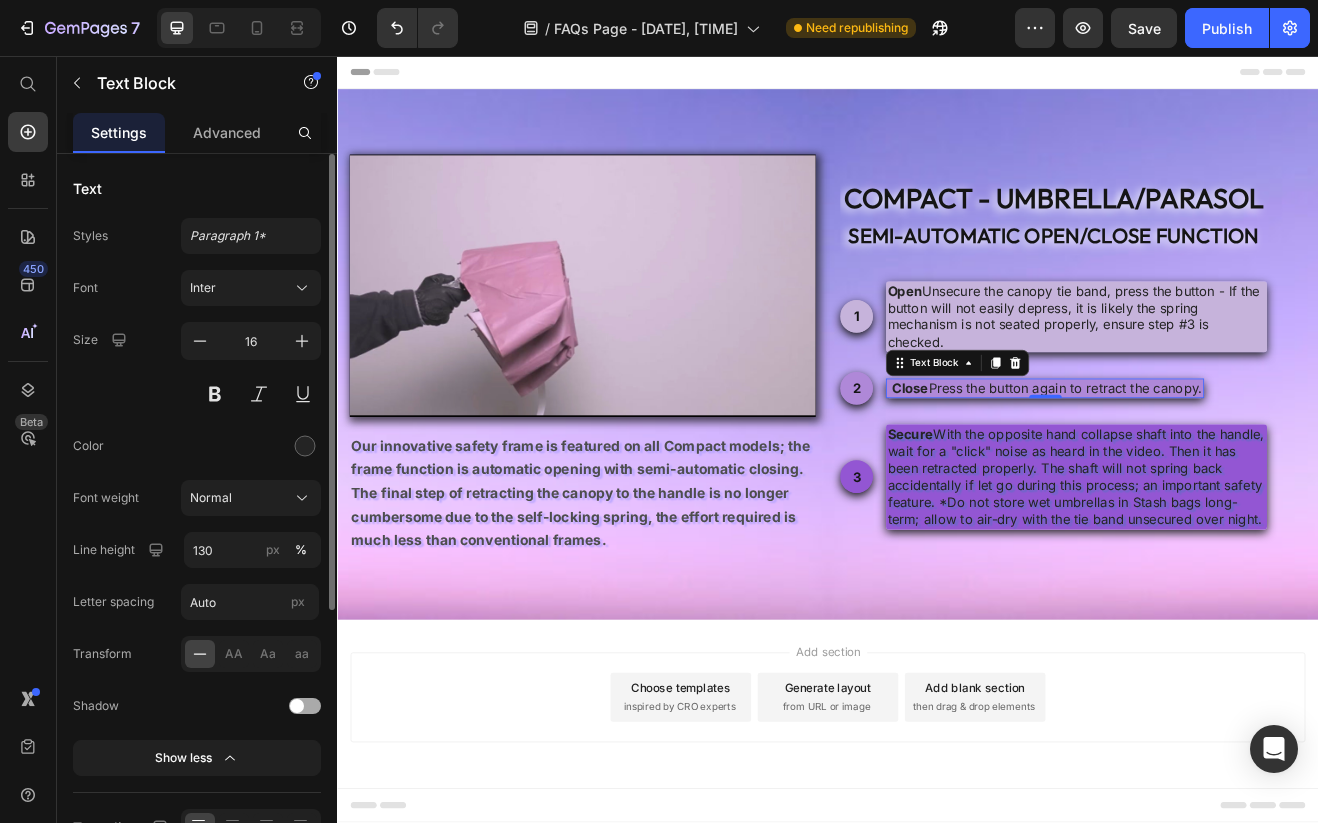 click at bounding box center (305, 706) 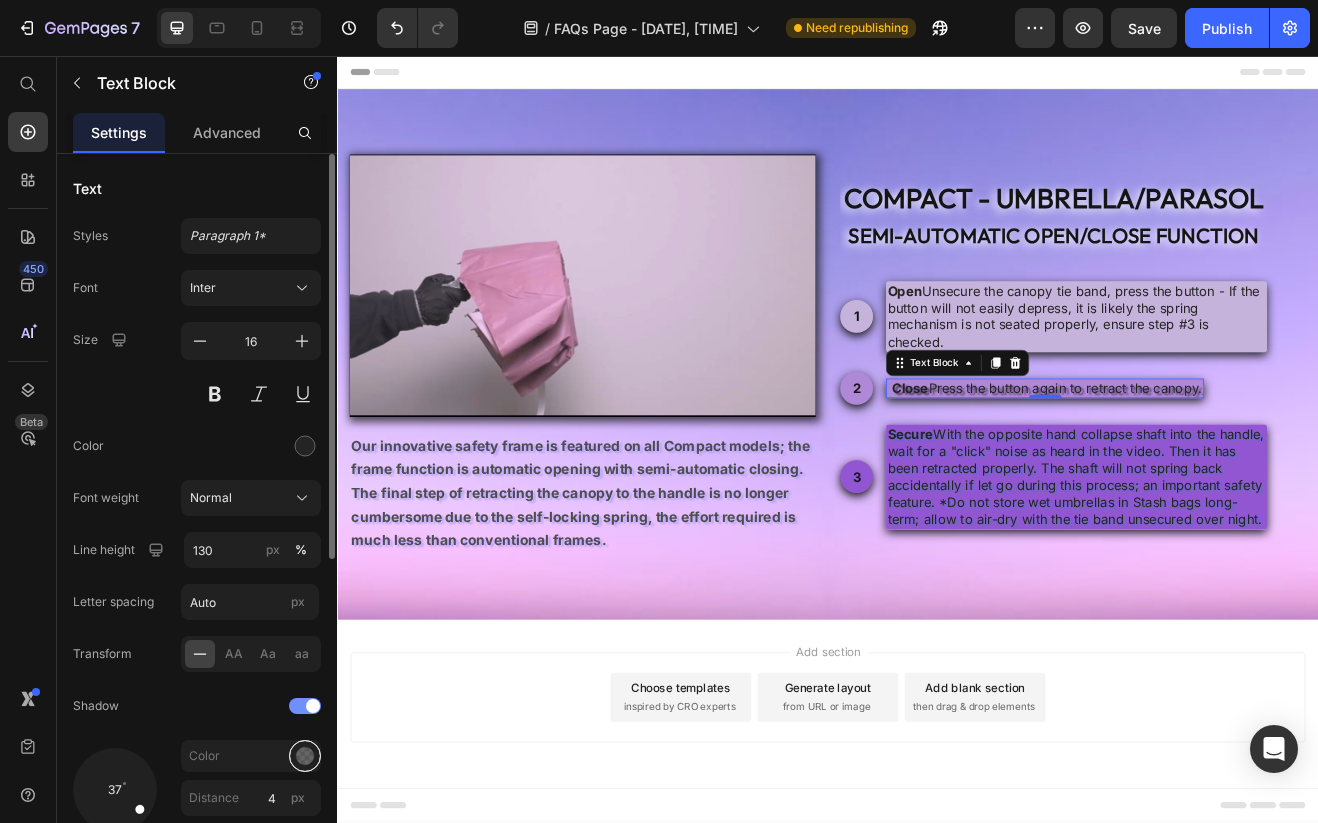 click at bounding box center [305, 756] 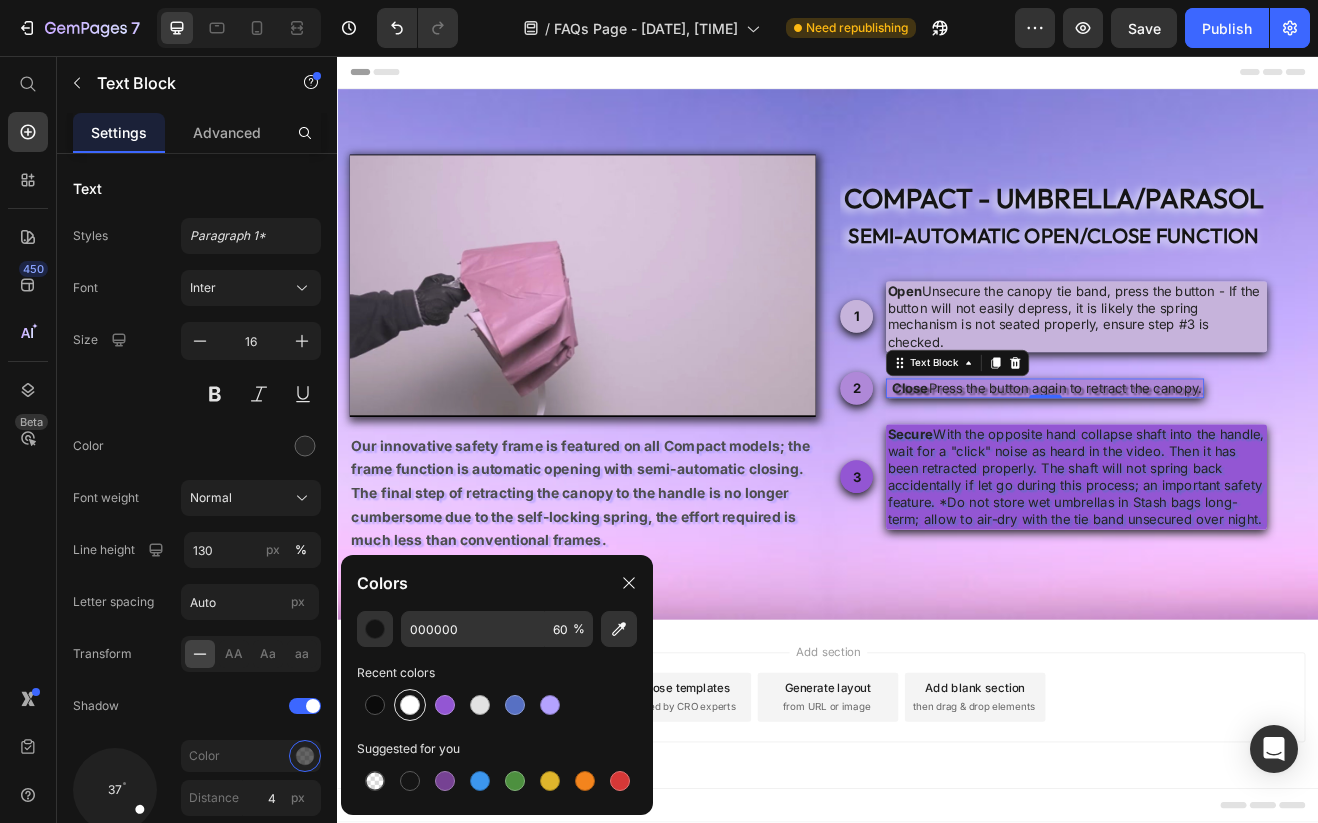 click at bounding box center (410, 705) 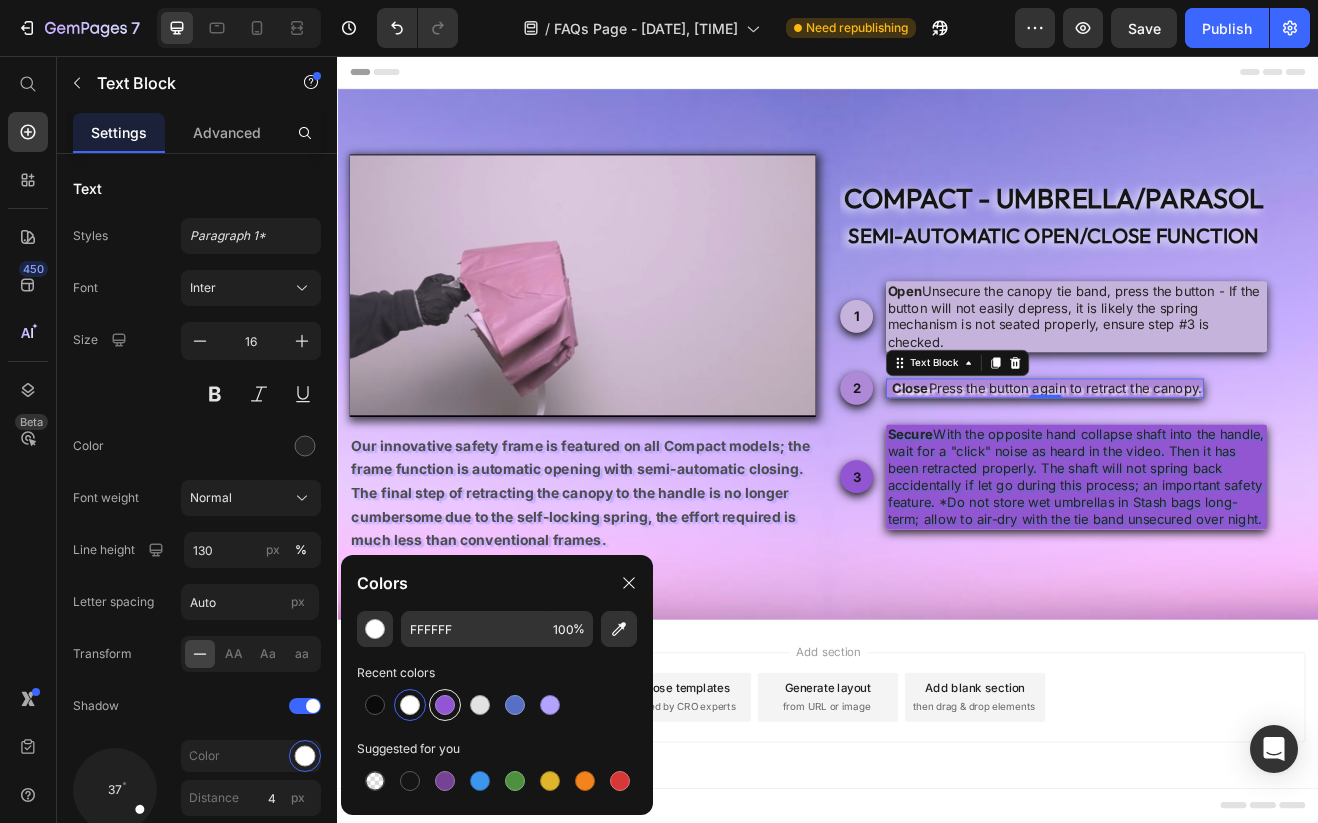click at bounding box center [445, 705] 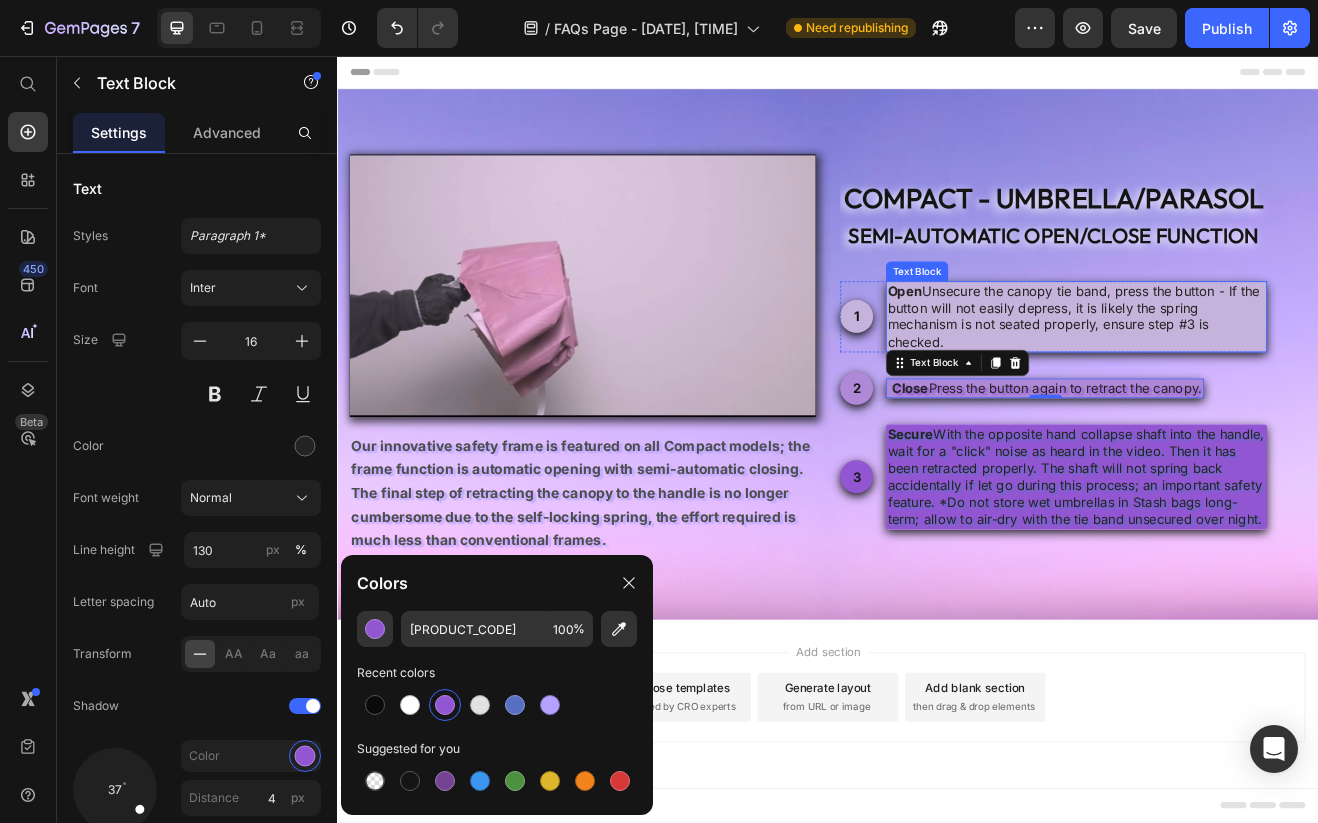 click on "Open :  Unsecure the canopy tie band, press the button - If the button will not easily depress, it is likely the spring mechanism is not seated properly, ensure step #3 is checked." at bounding box center (1241, 375) 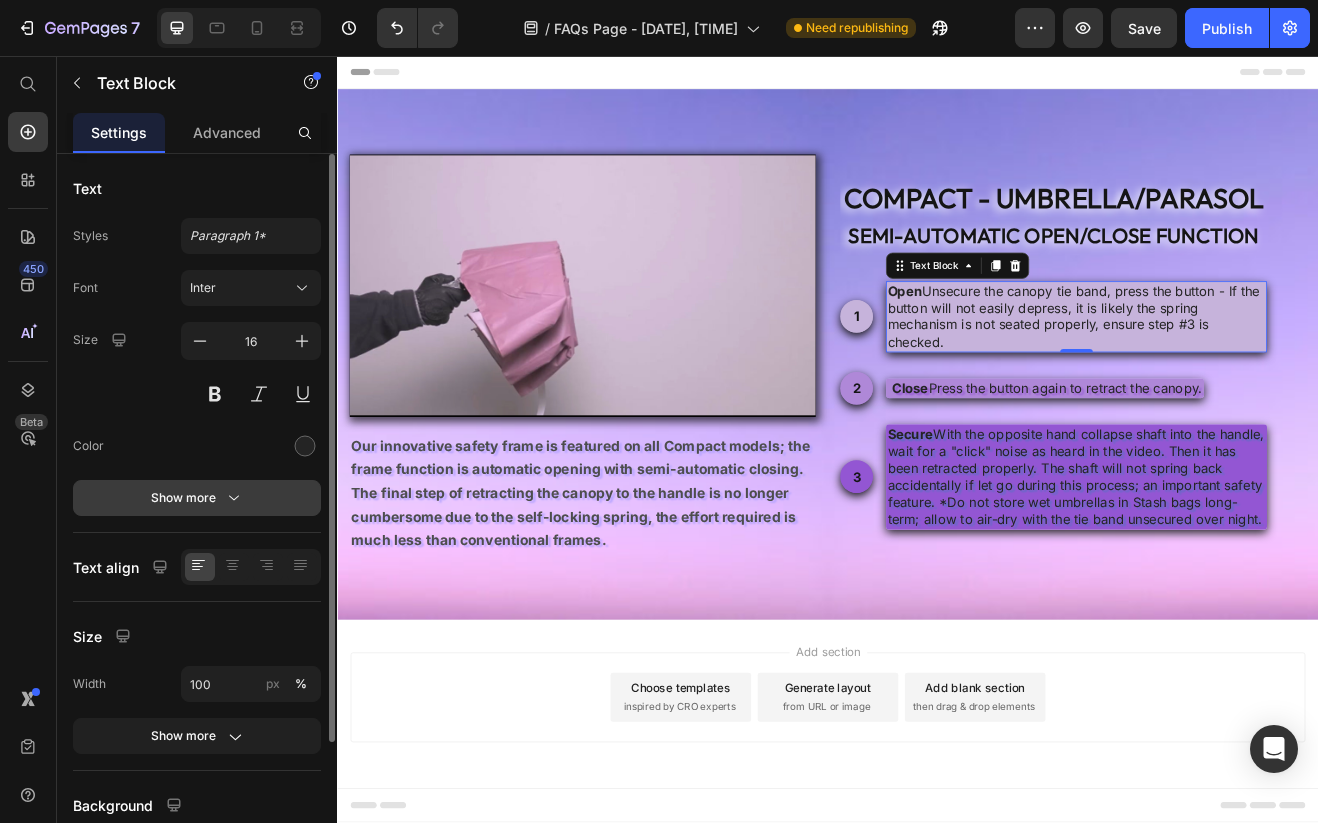 click on "Show more" at bounding box center [197, 498] 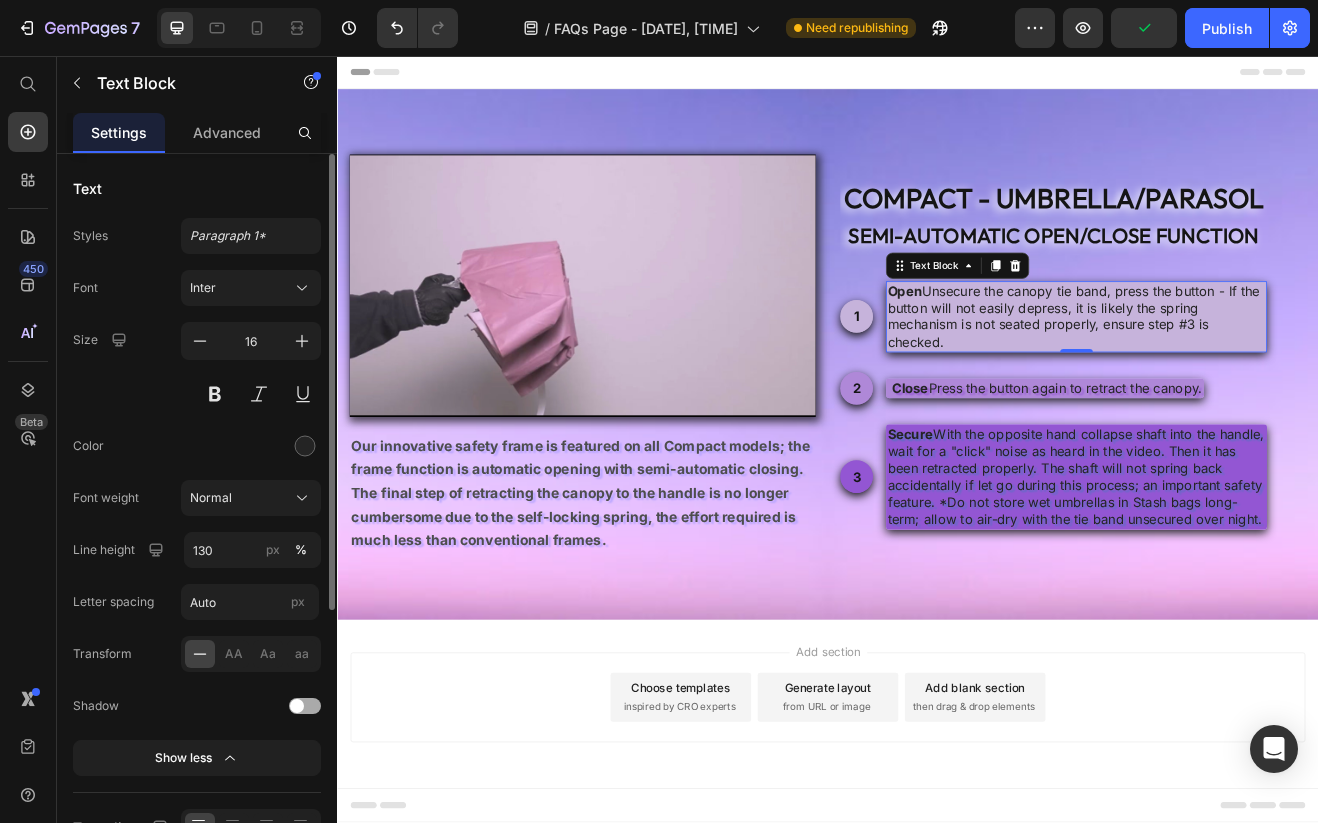 click at bounding box center [305, 706] 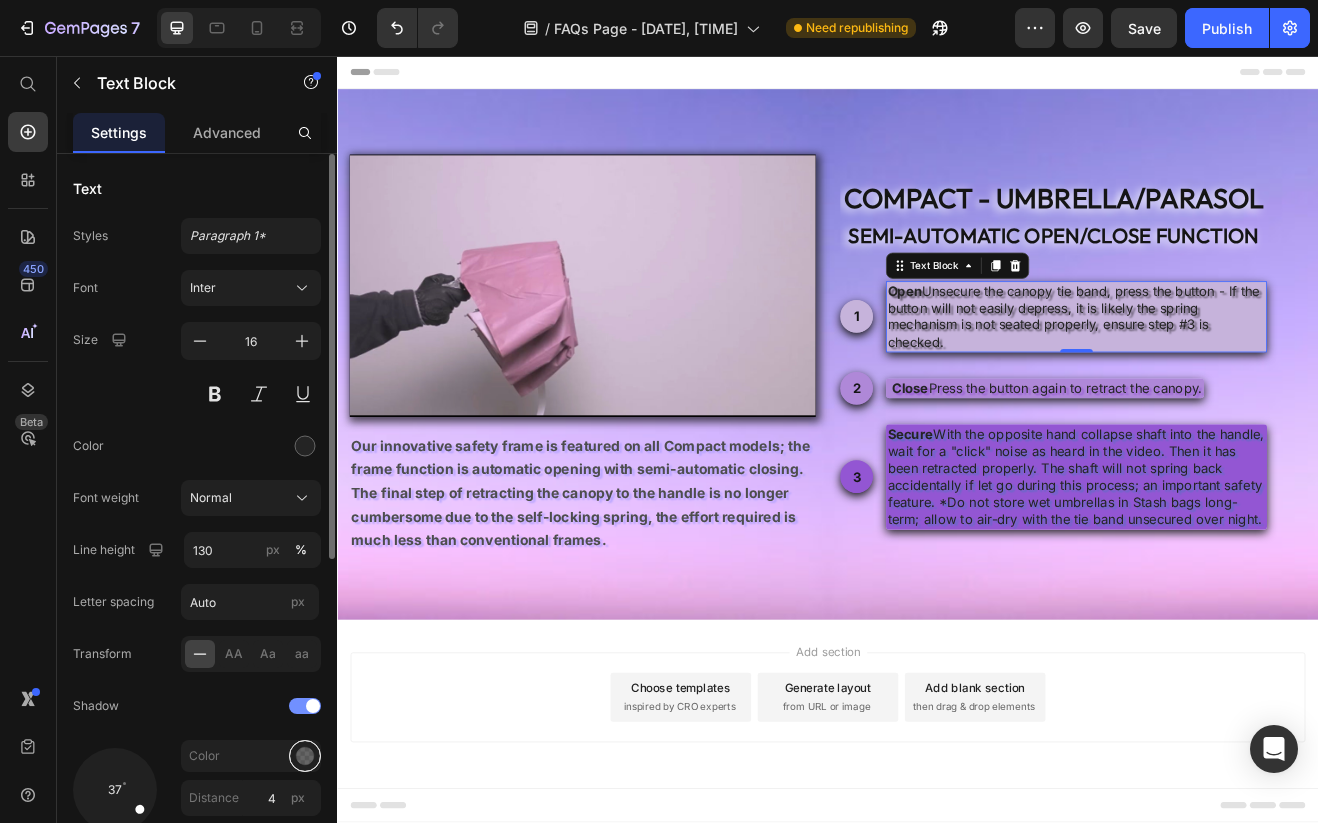 click at bounding box center [305, 756] 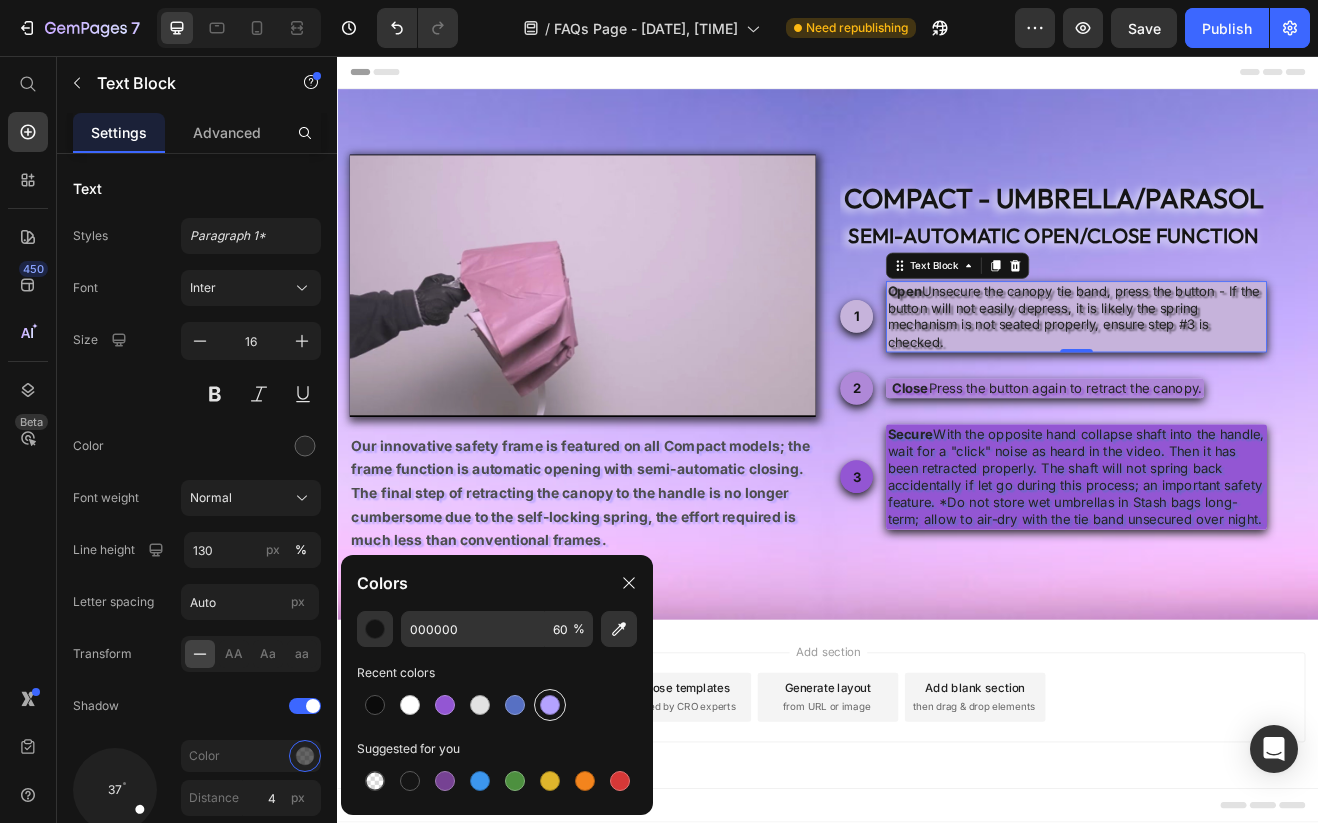 click at bounding box center [550, 705] 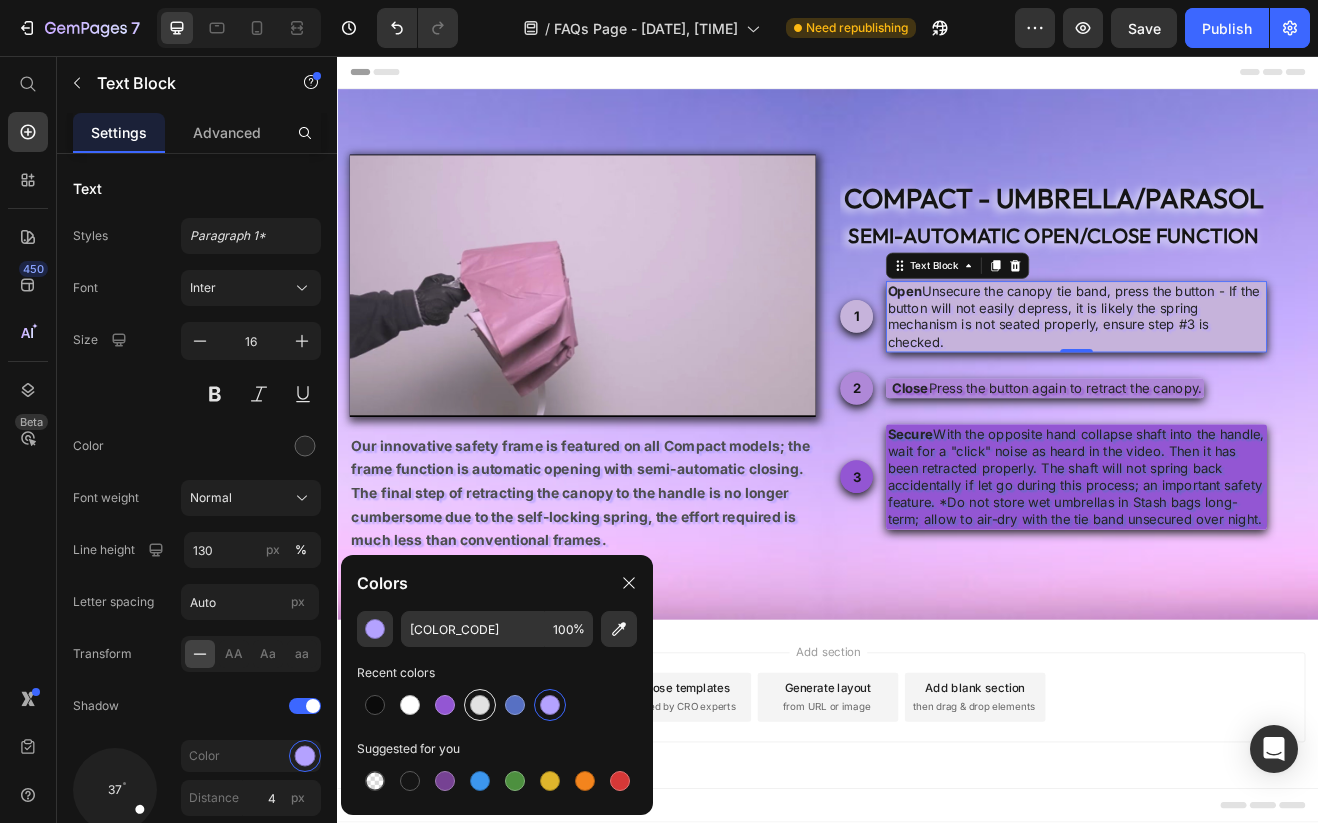 click at bounding box center (480, 705) 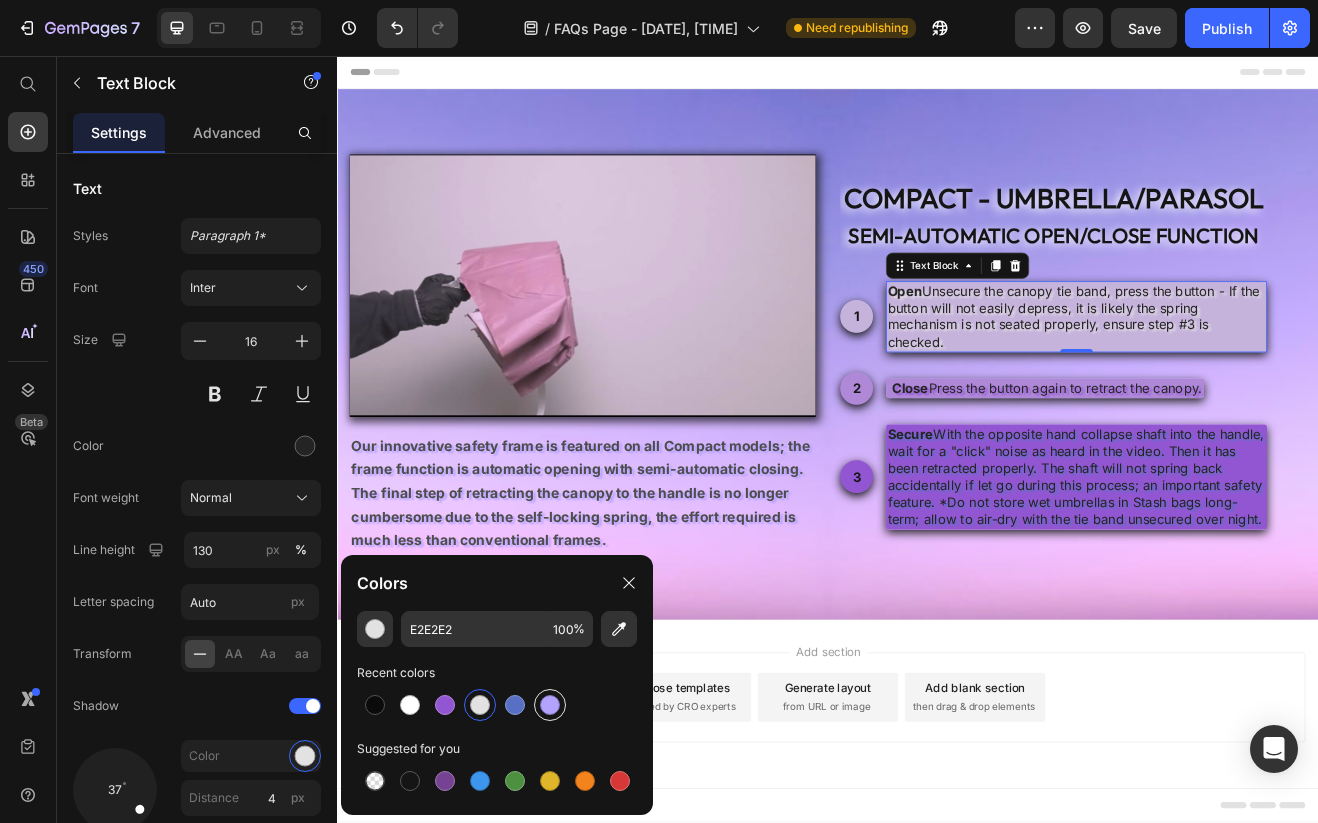 click at bounding box center (550, 705) 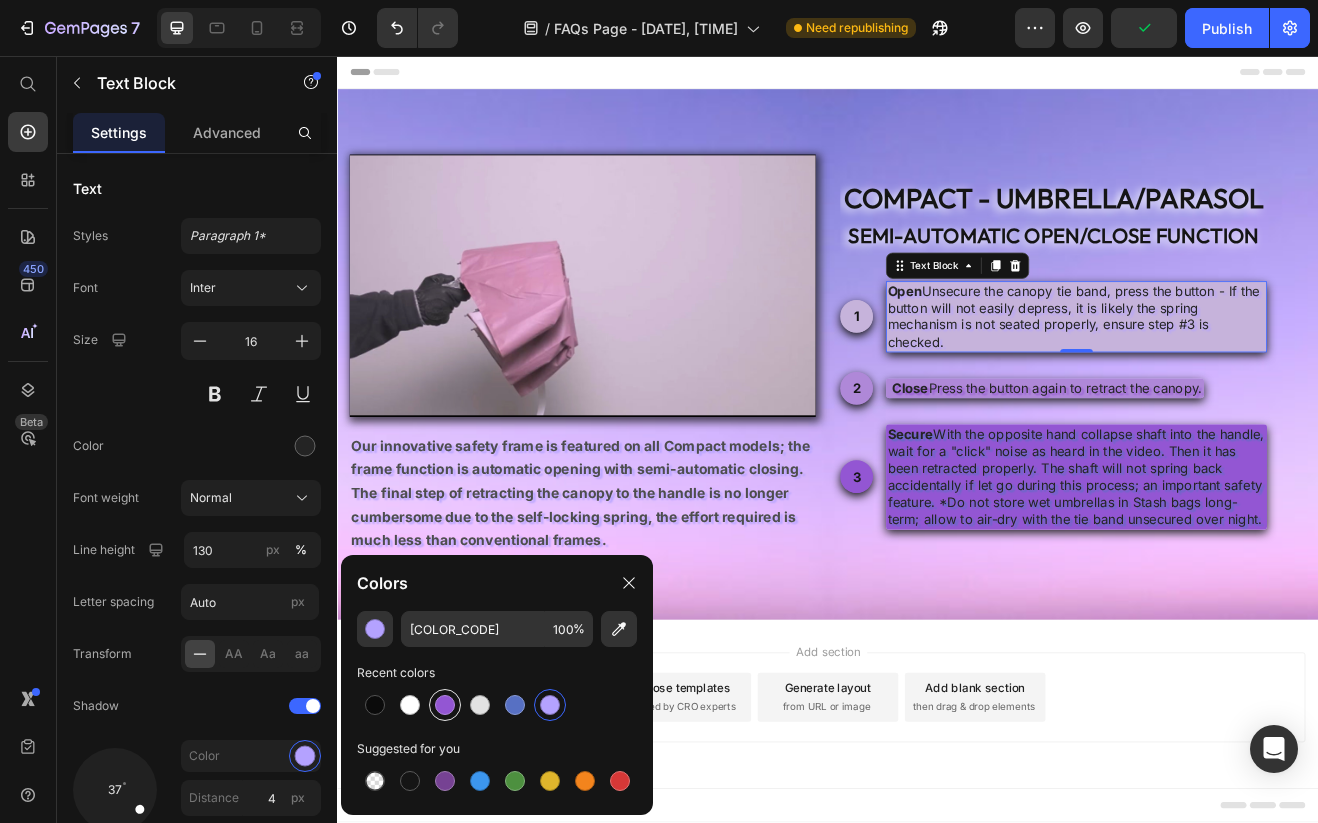 click at bounding box center [445, 705] 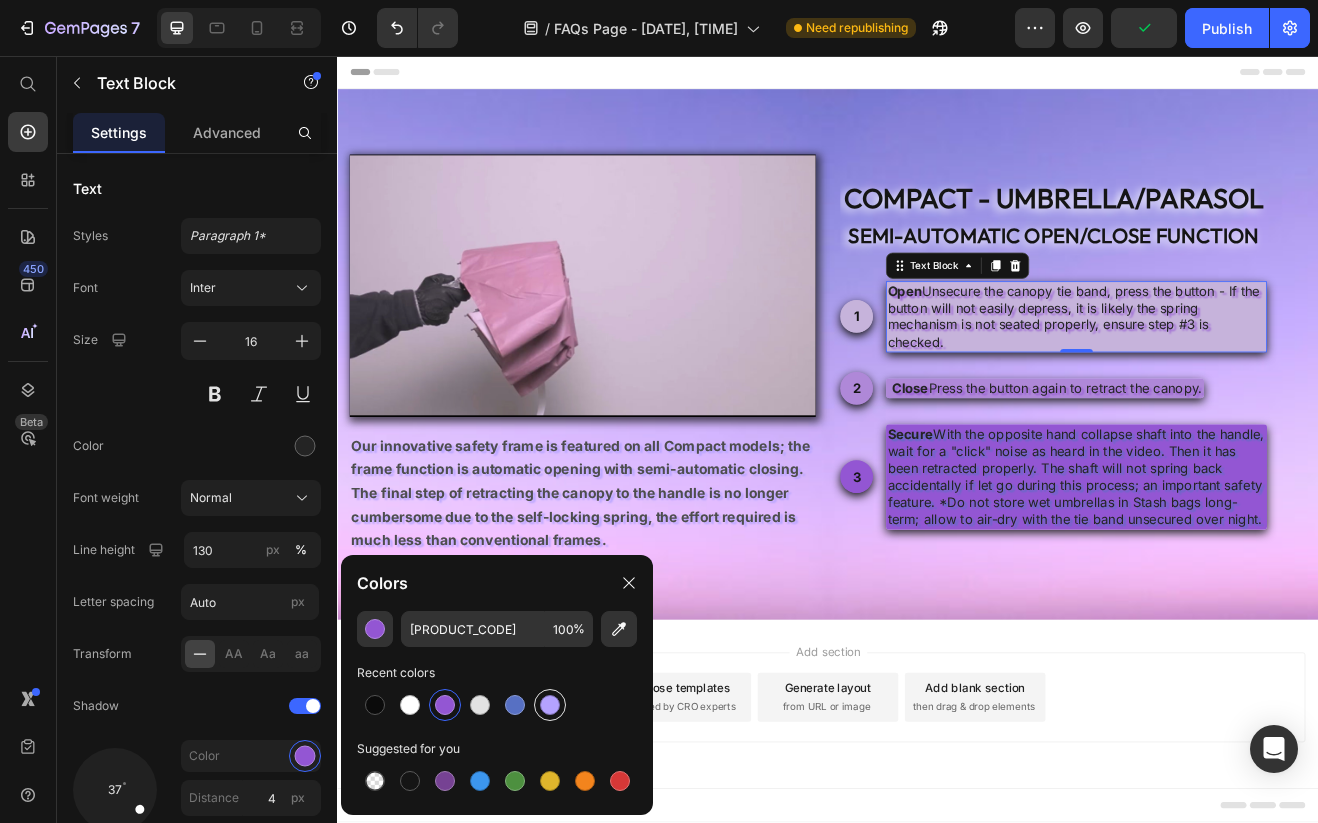 click at bounding box center [550, 705] 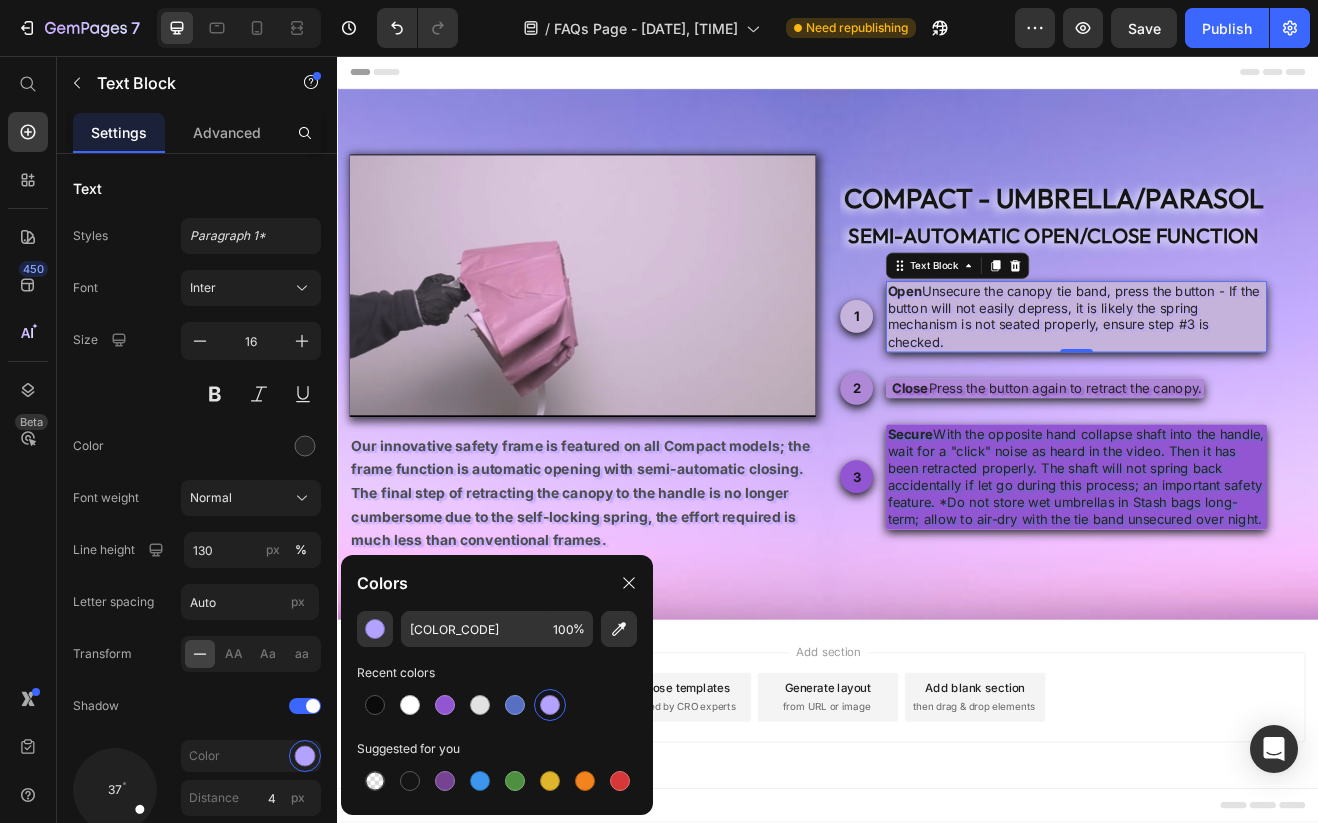 click on "Header Video Our innovative safety frame is featured on all Compact models; the frame function is automatic opening with semi-automatic closing. The final step of retracting the canopy to the handle is no longer cumbersome due to the self-locking spring, the effort required is much less than conventional frames.  Text Block compact - umbrella/parasol  semi-automatic open/close function Heading 1 Text Block Hero Banner Open :  Unsecure the canopy tie band, press the button - If the button will not easily depress, it is likely the spring mechanism is not seated properly, ensure step #3 is checked. Text Block   0 Row 2 Text Block Hero Banner   Close : Press the button again to retract the canopy.  Text Block Row 3 Text Block Hero Banner Secure Text Block Row Row Row Section 1 Root Start with Sections from sidebar Add sections Add elements Start with Generating from URL or image Add section Choose templates inspired by CRO experts Generate layout from URL or image Add blank section then drag & drop elements" at bounding box center [937, 524] 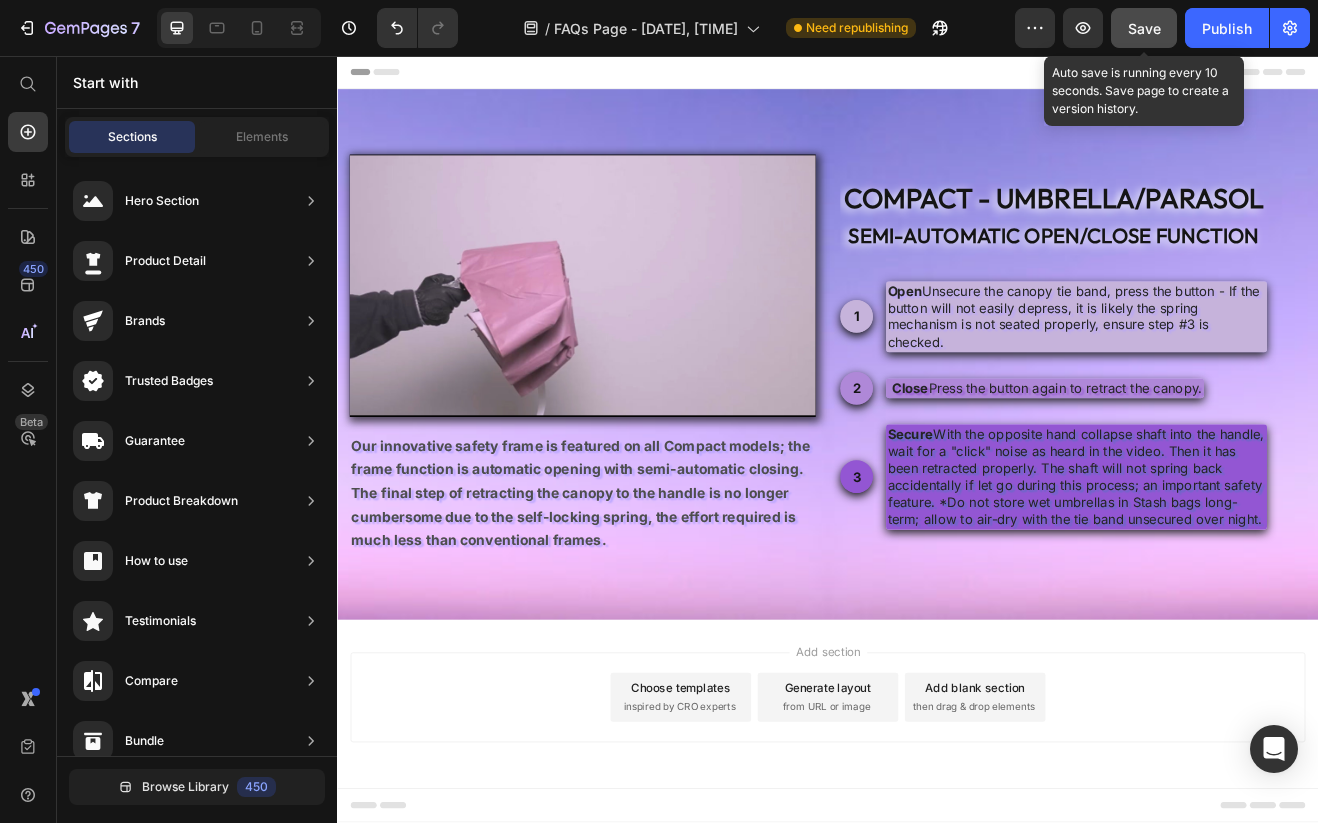 click on "Save" at bounding box center (1144, 28) 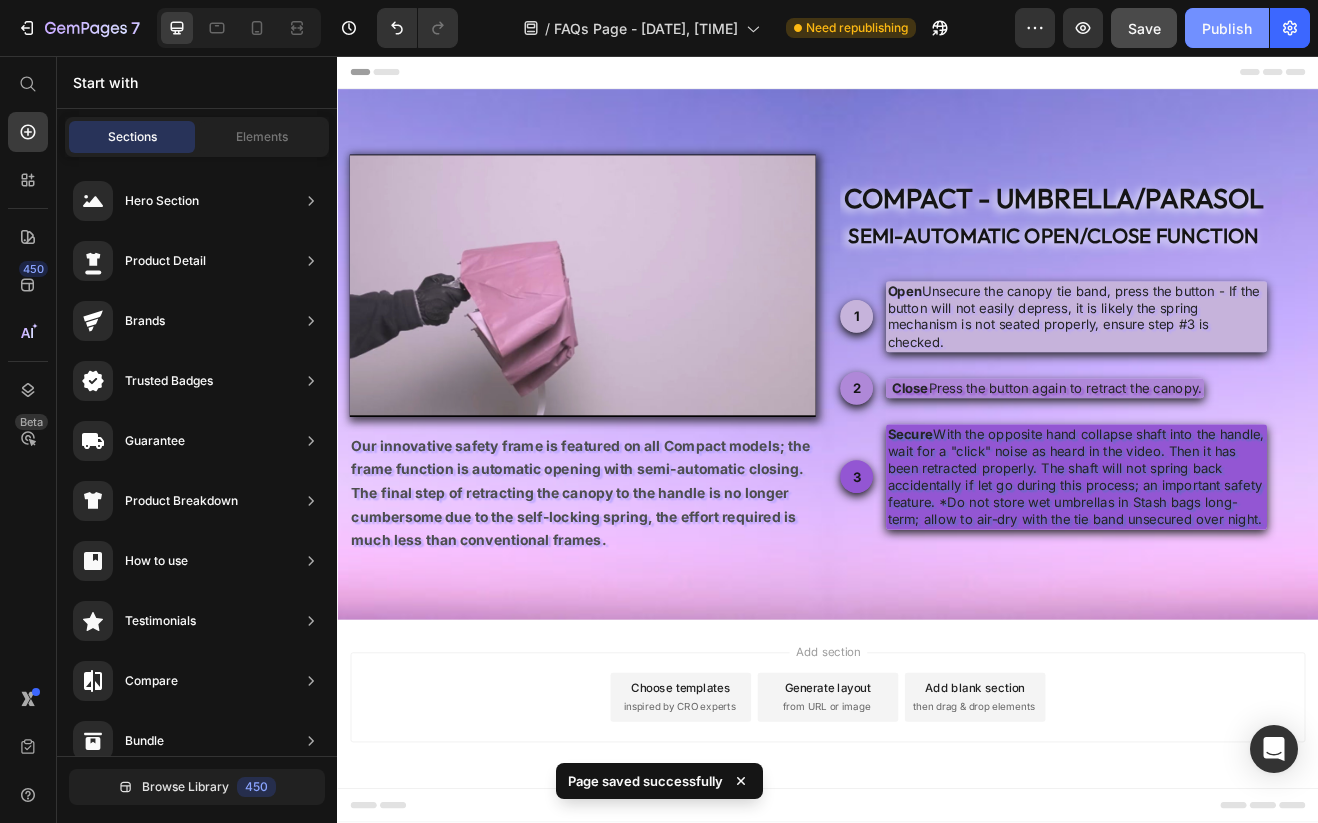 click on "Publish" 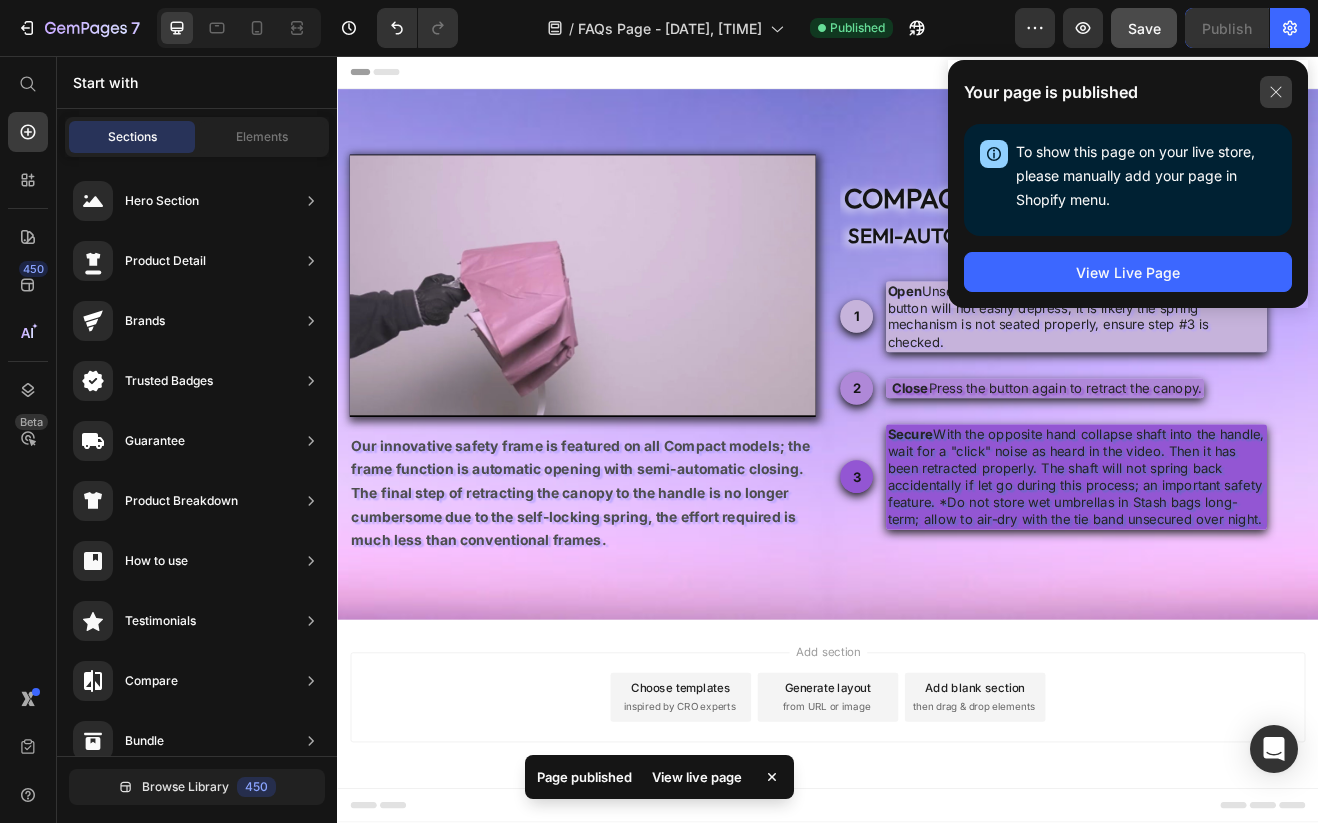 click 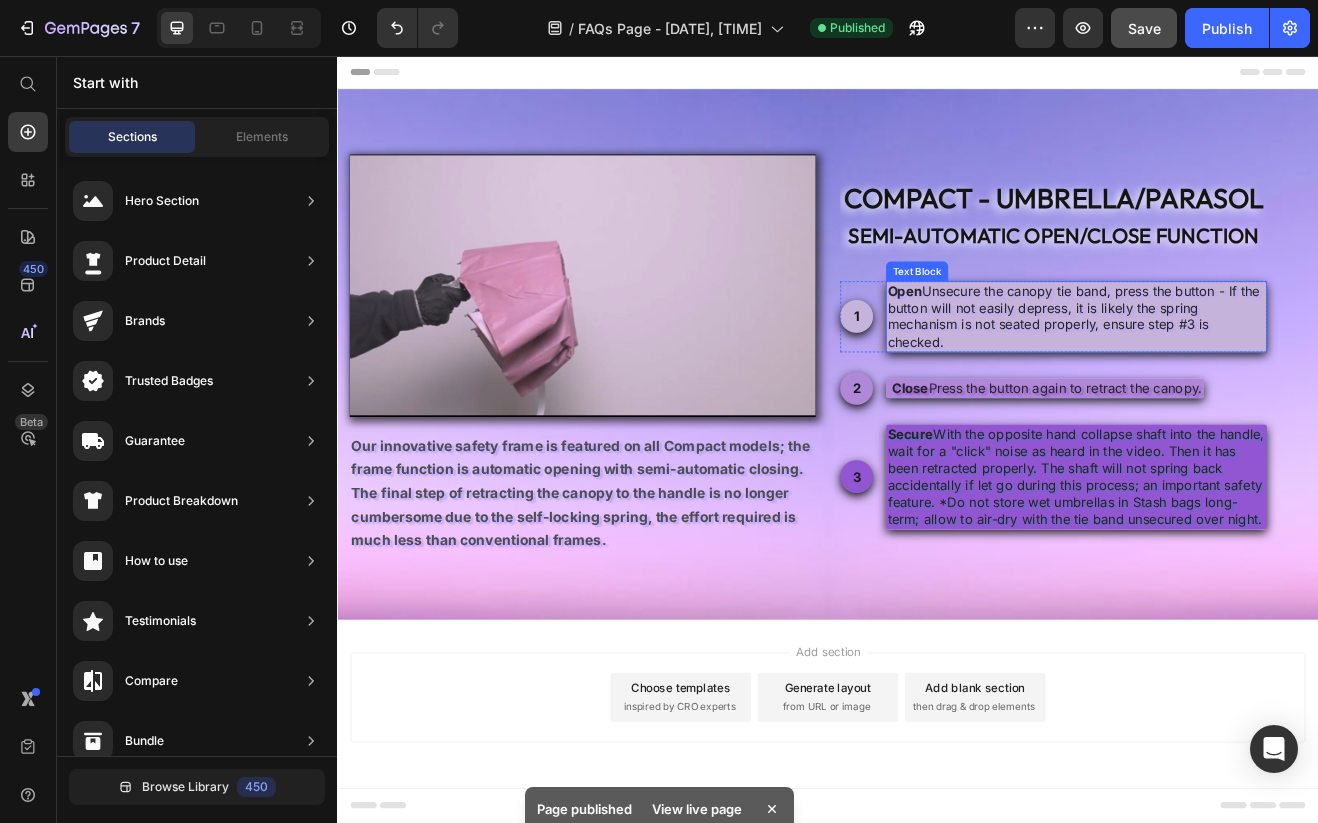 click on "Open :  Unsecure the canopy tie band, press the button - If the button will not easily depress, it is likely the spring mechanism is not seated properly, ensure step #3 is checked." at bounding box center [1241, 375] 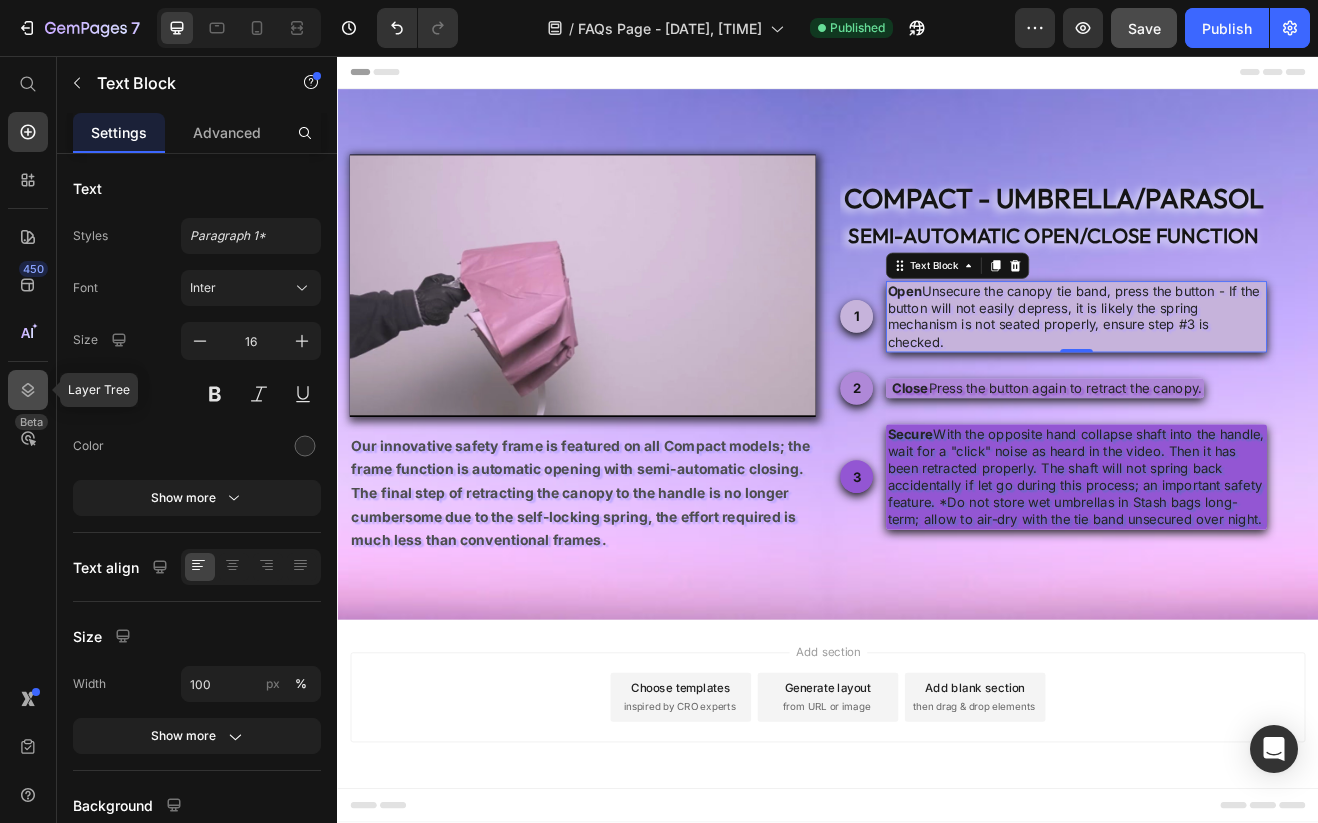 click 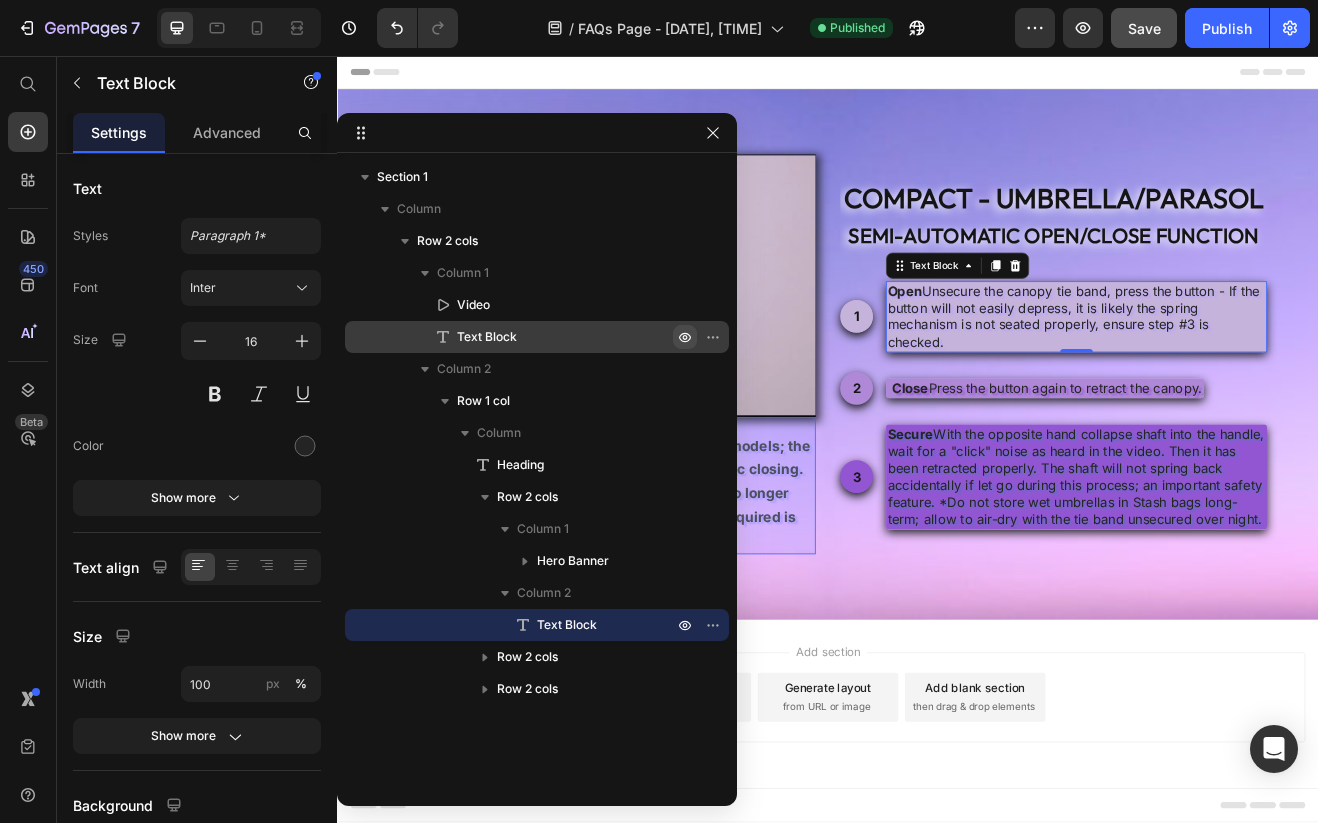 click 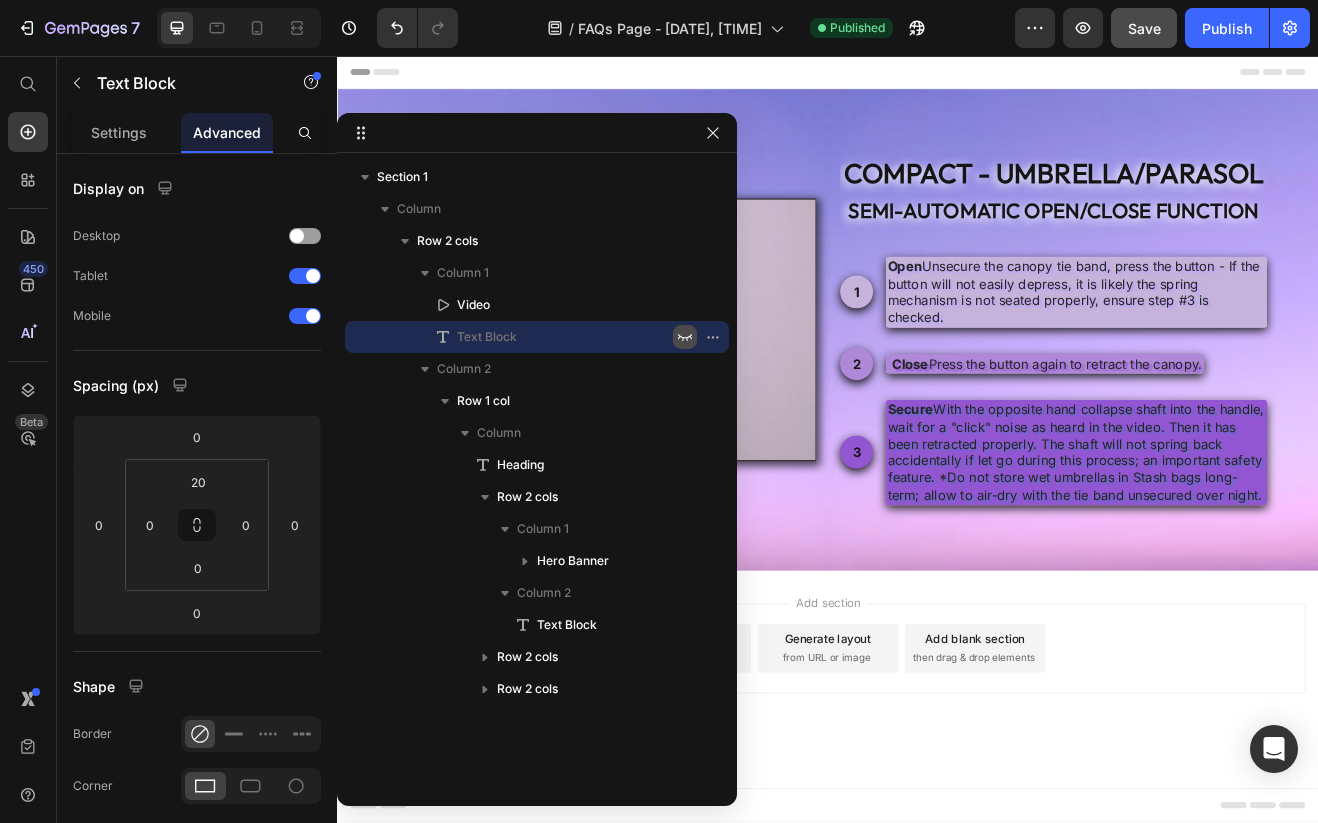 click 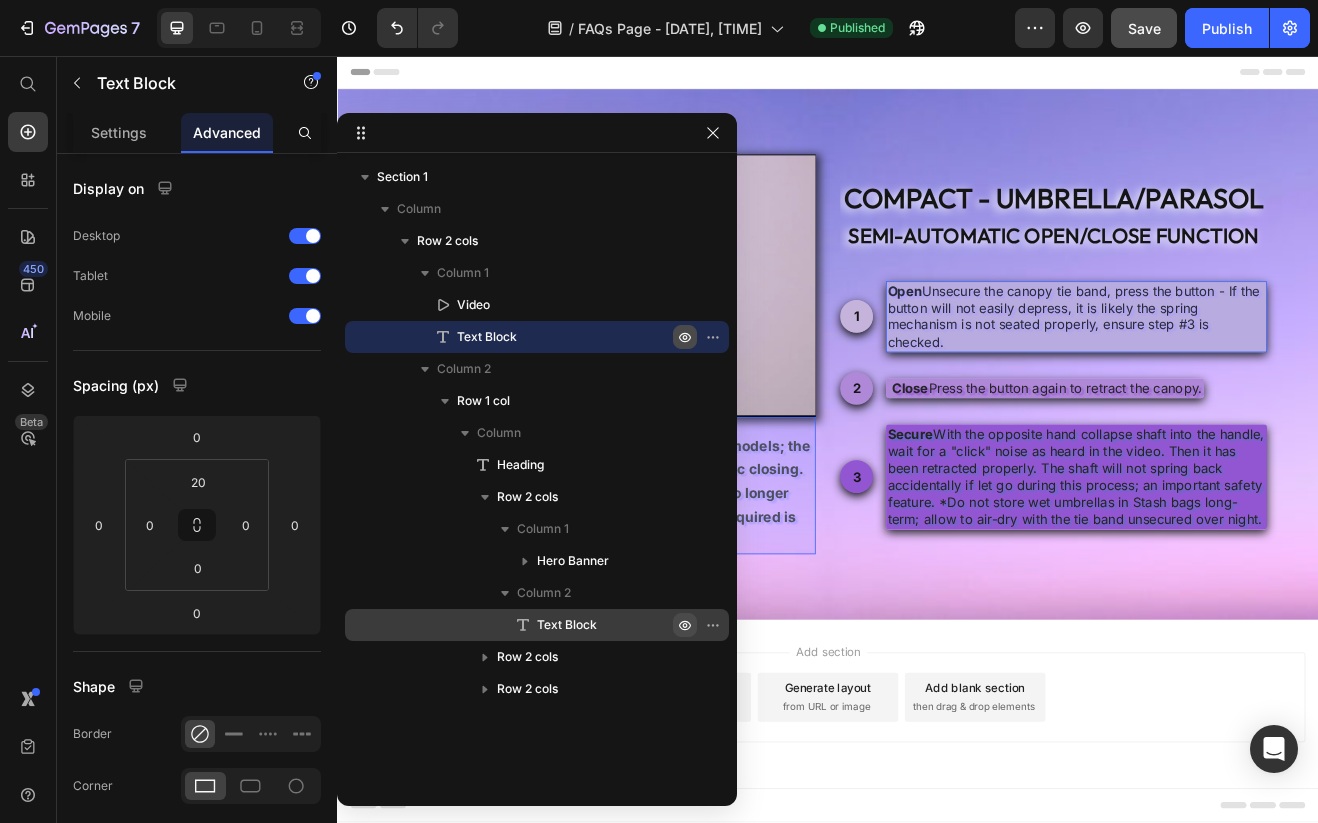click 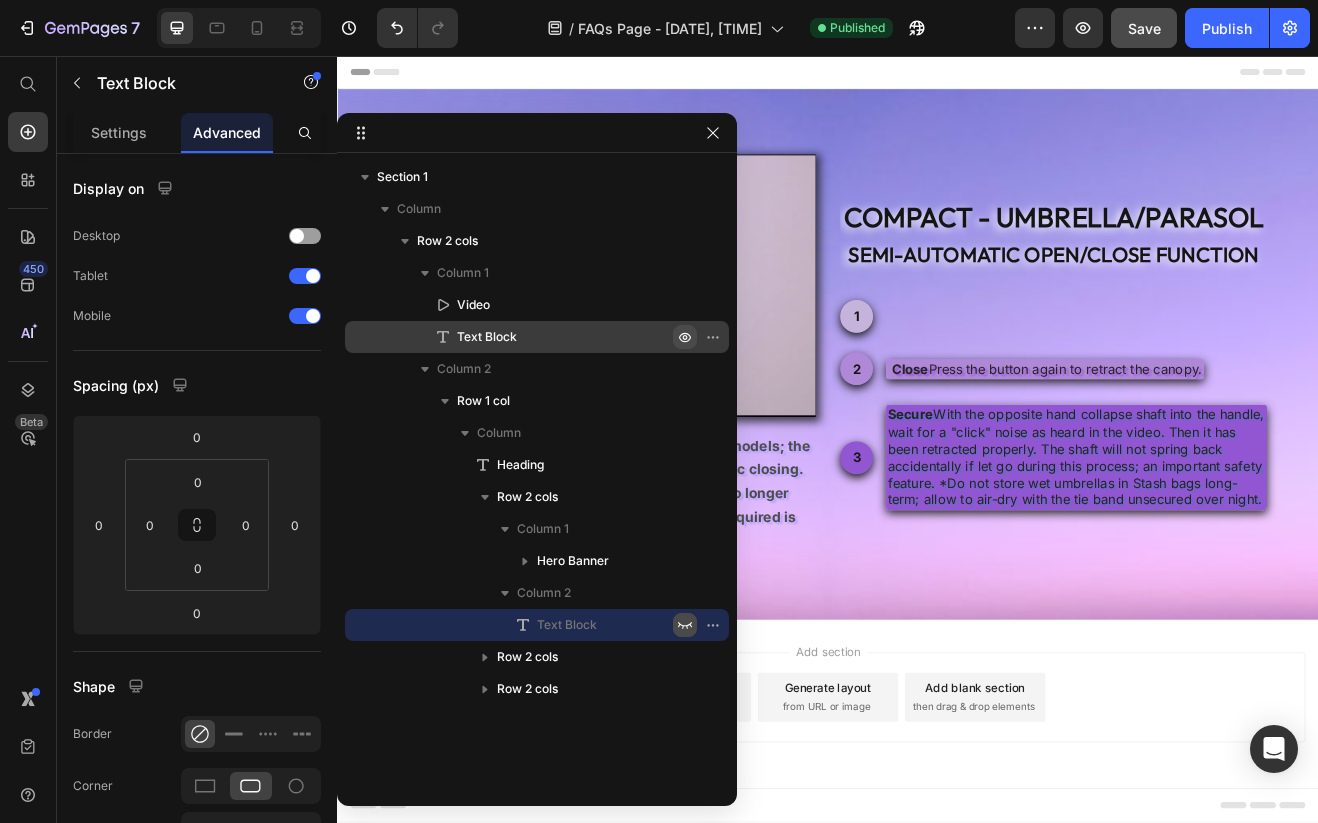 click 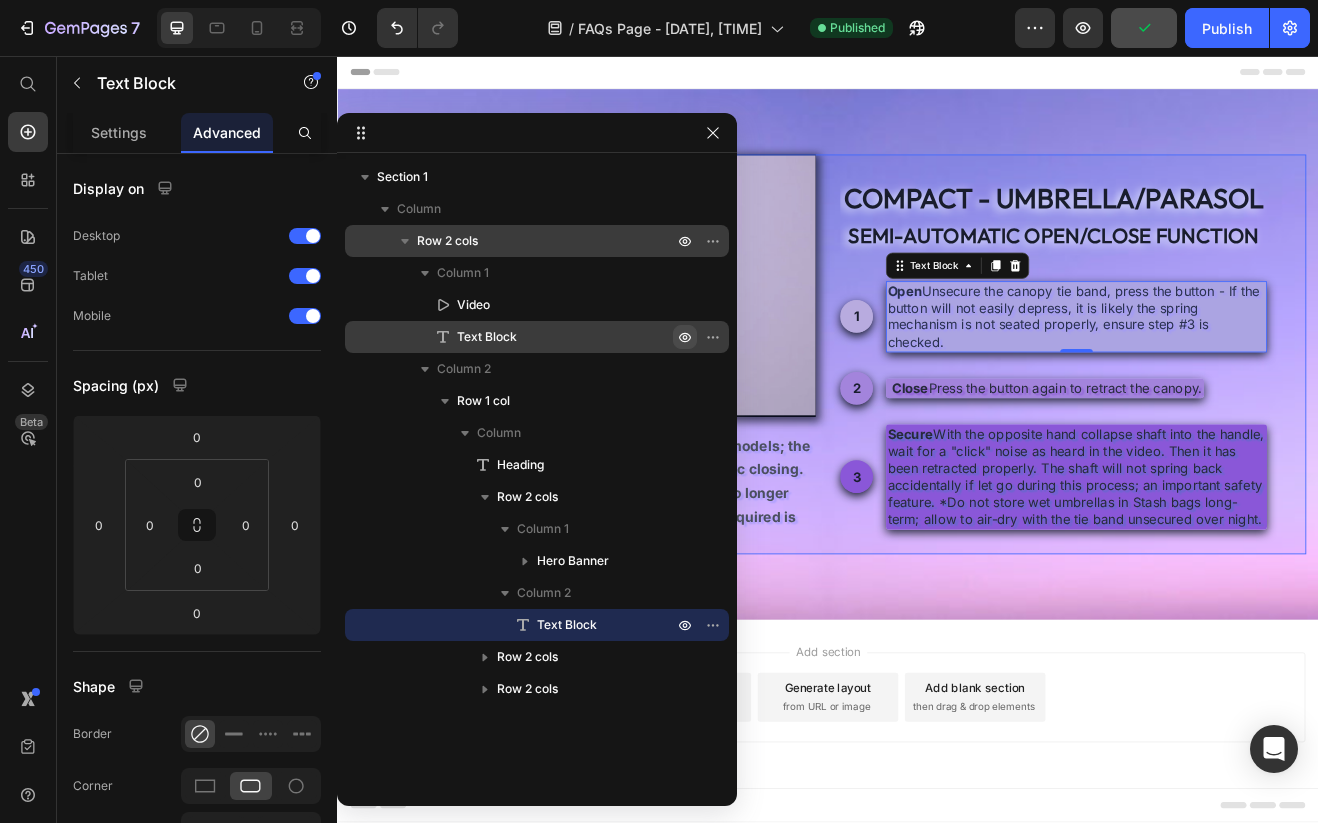 click 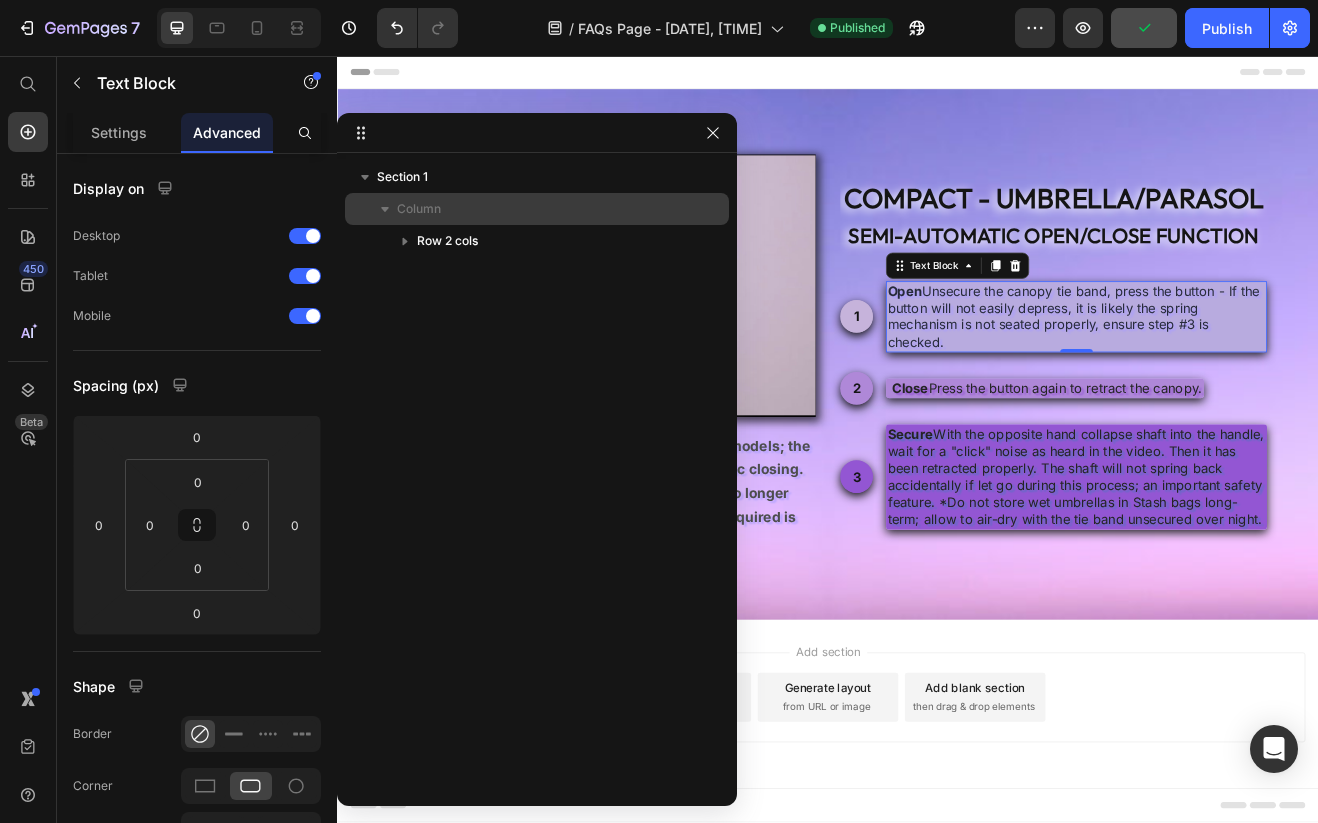 click 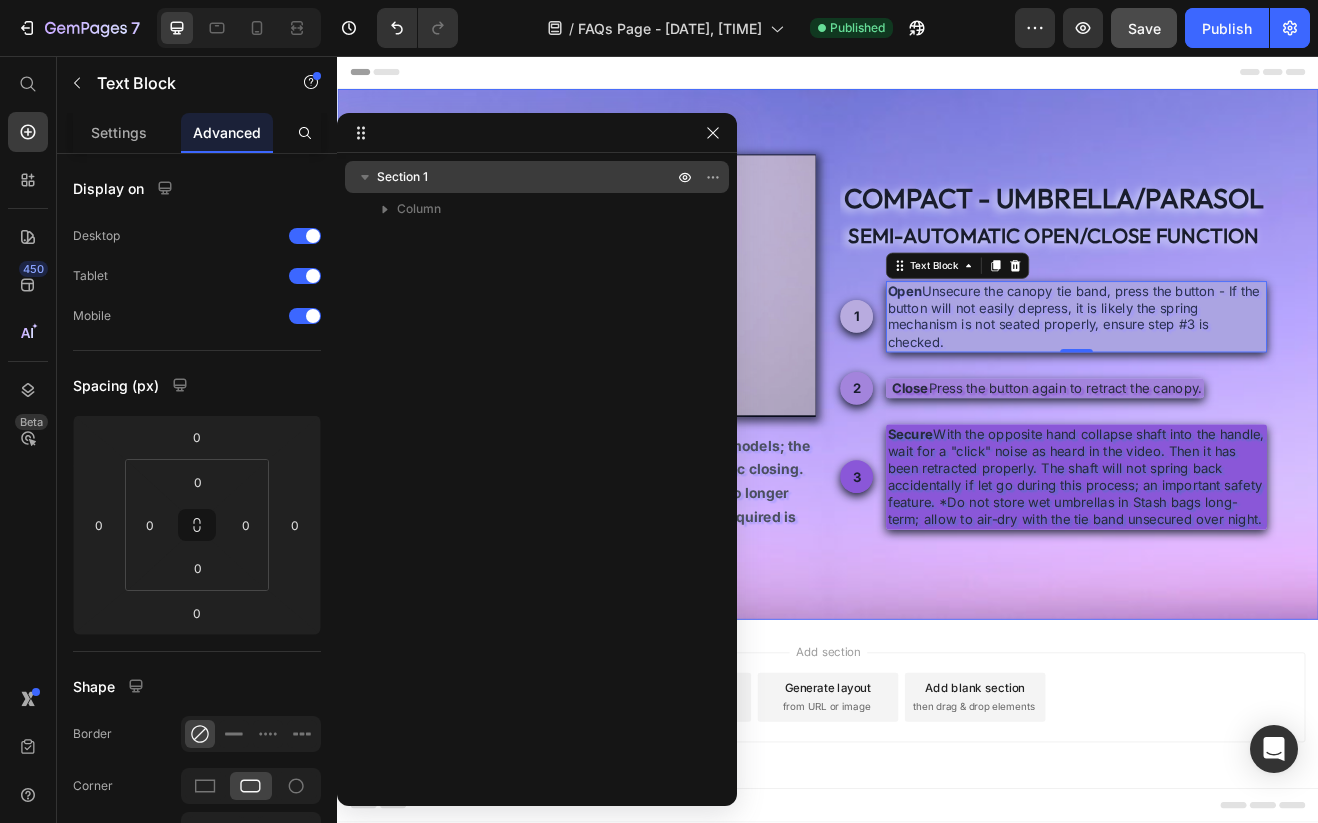click 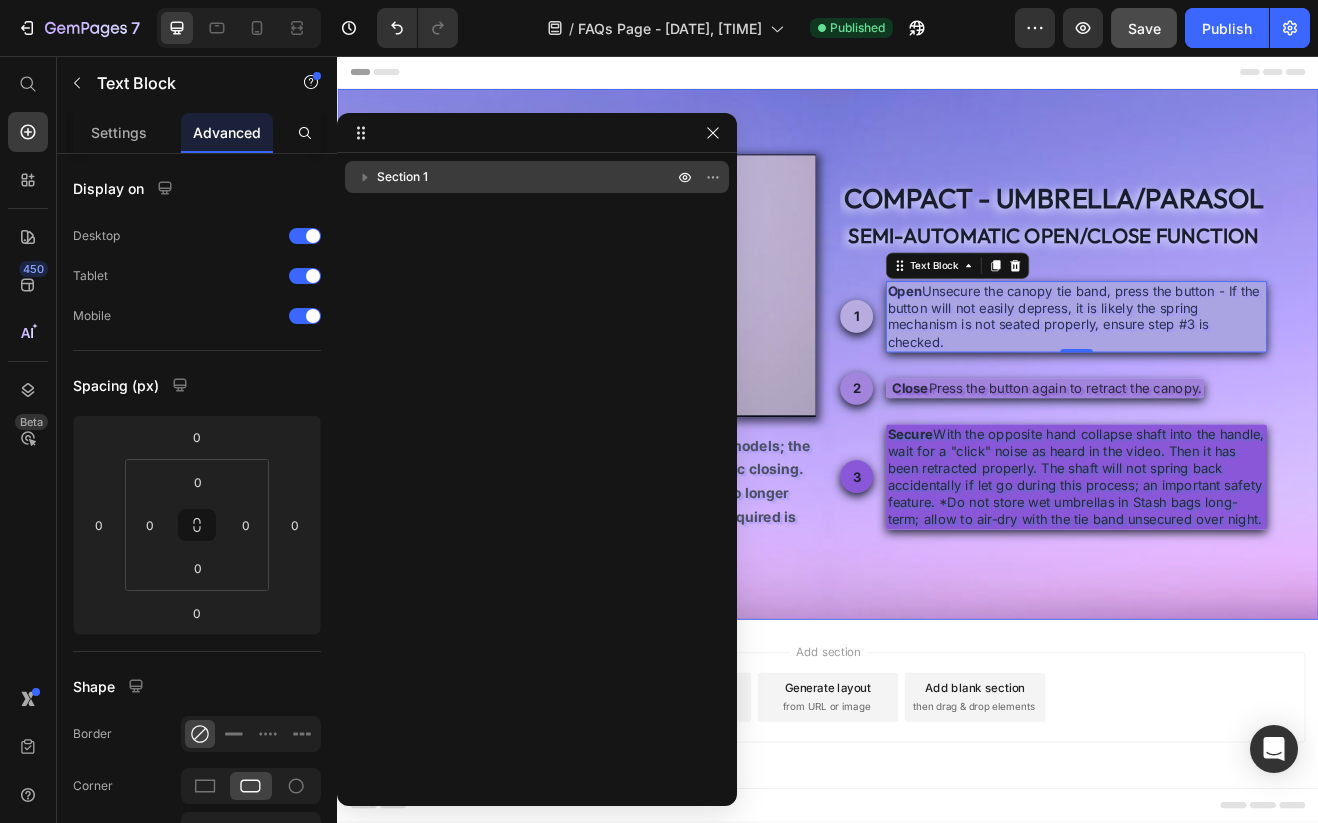 click 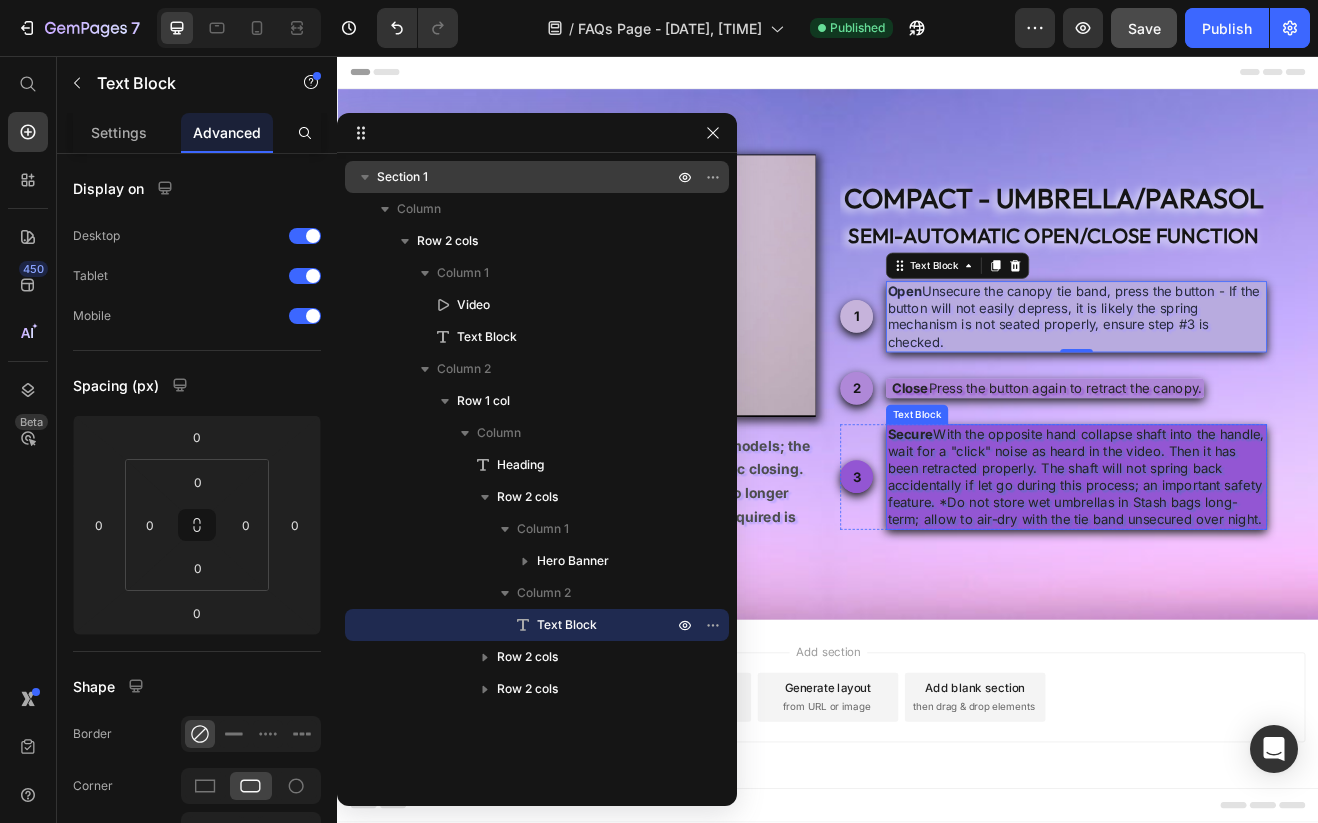 scroll, scrollTop: 49, scrollLeft: 0, axis: vertical 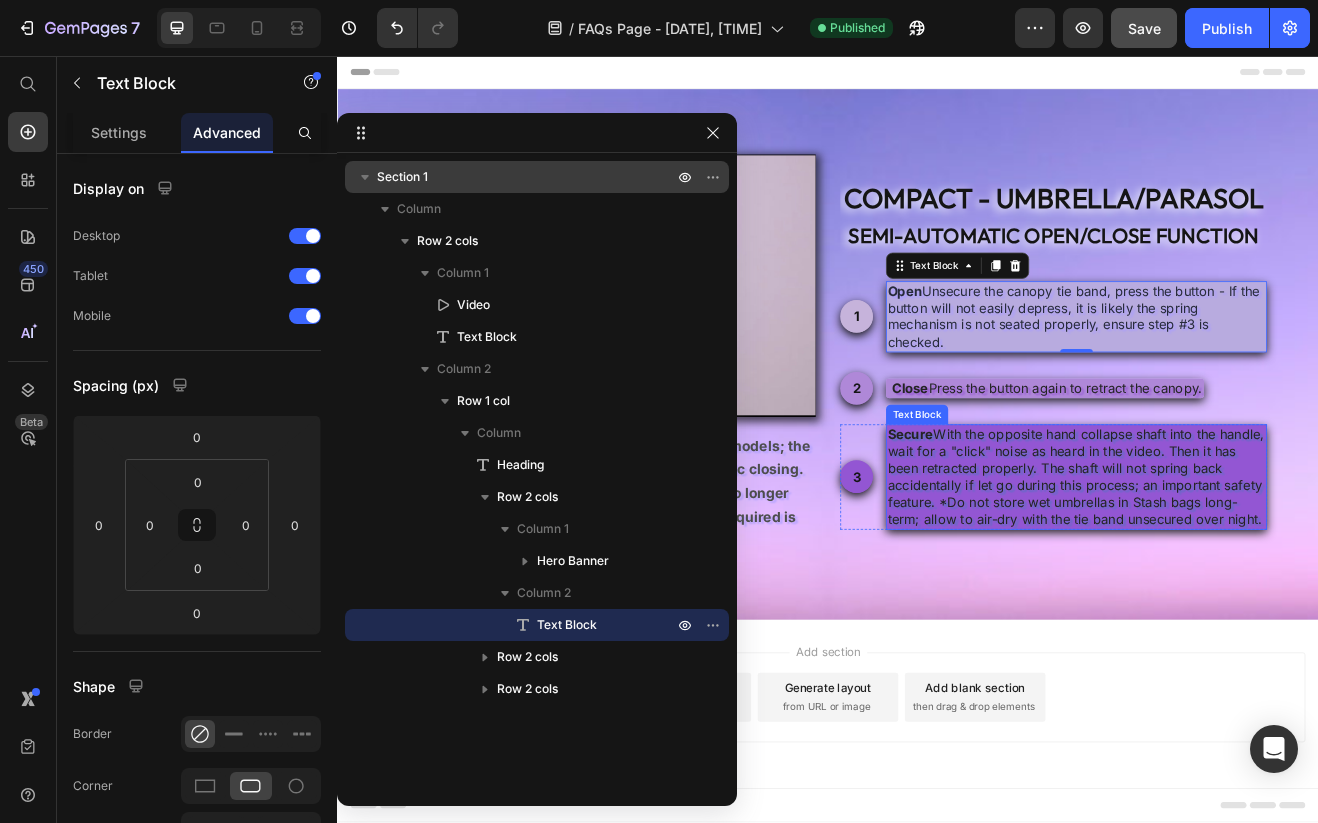 click on "Secure : With the opposite hand collapse shaft into the handle, wait for a "click" noise as heard in the video.  Then it has been retracted properly.  The shaft will not spring back accidentally if let go during this process; an important safety feature.  *Do not store wet umbrellas in Stash bags long-term; allow to air-dry with the tie band unsecured over night." at bounding box center [1241, 571] 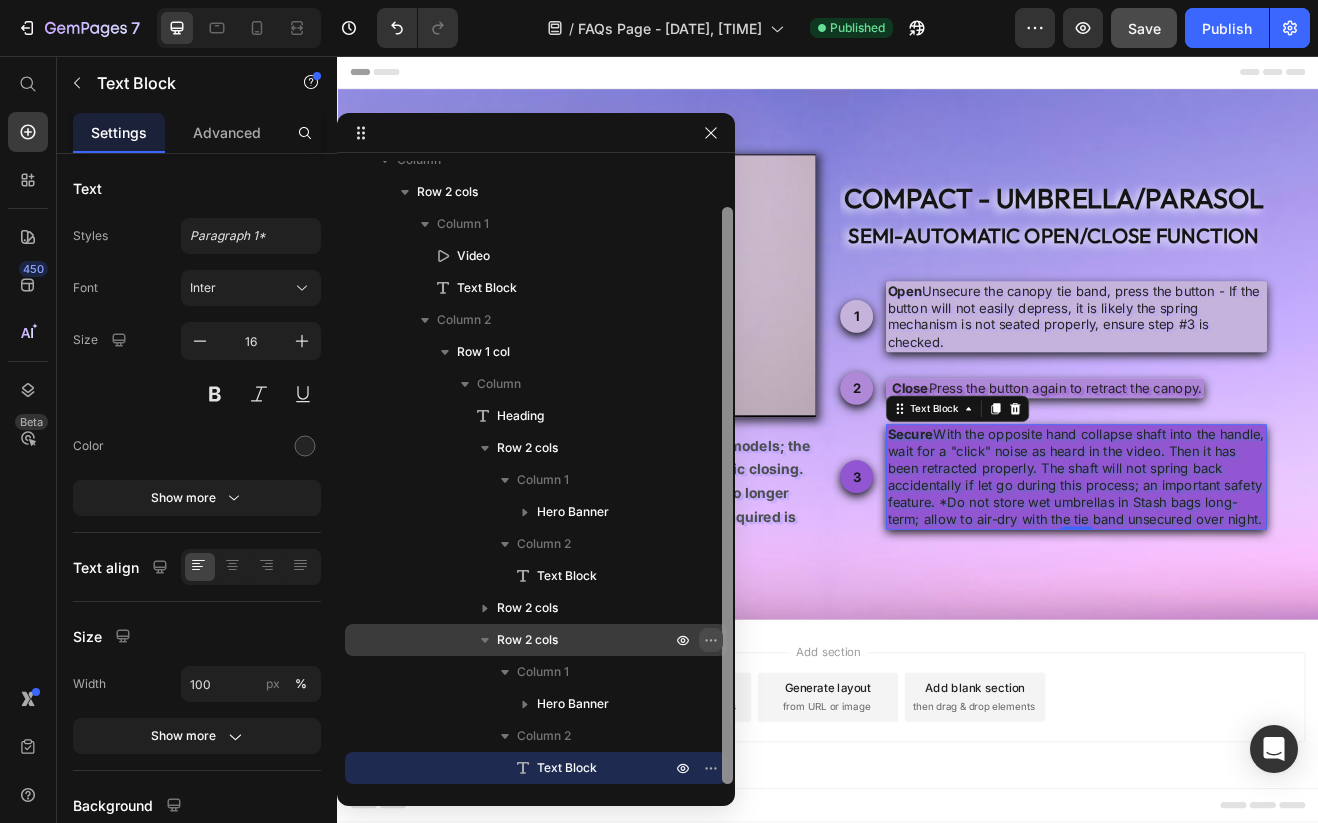 drag, startPoint x: 725, startPoint y: 588, endPoint x: 717, endPoint y: 633, distance: 45.705578 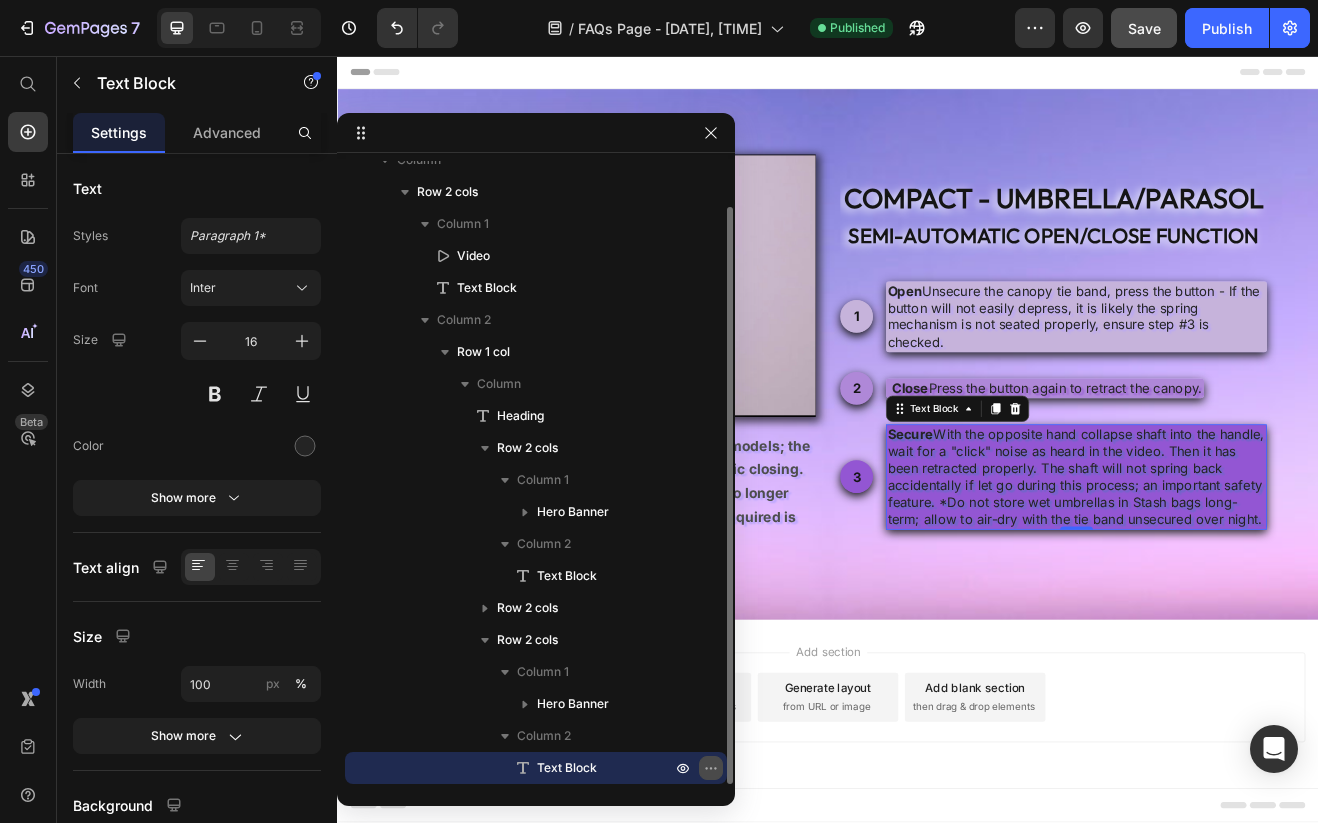 click 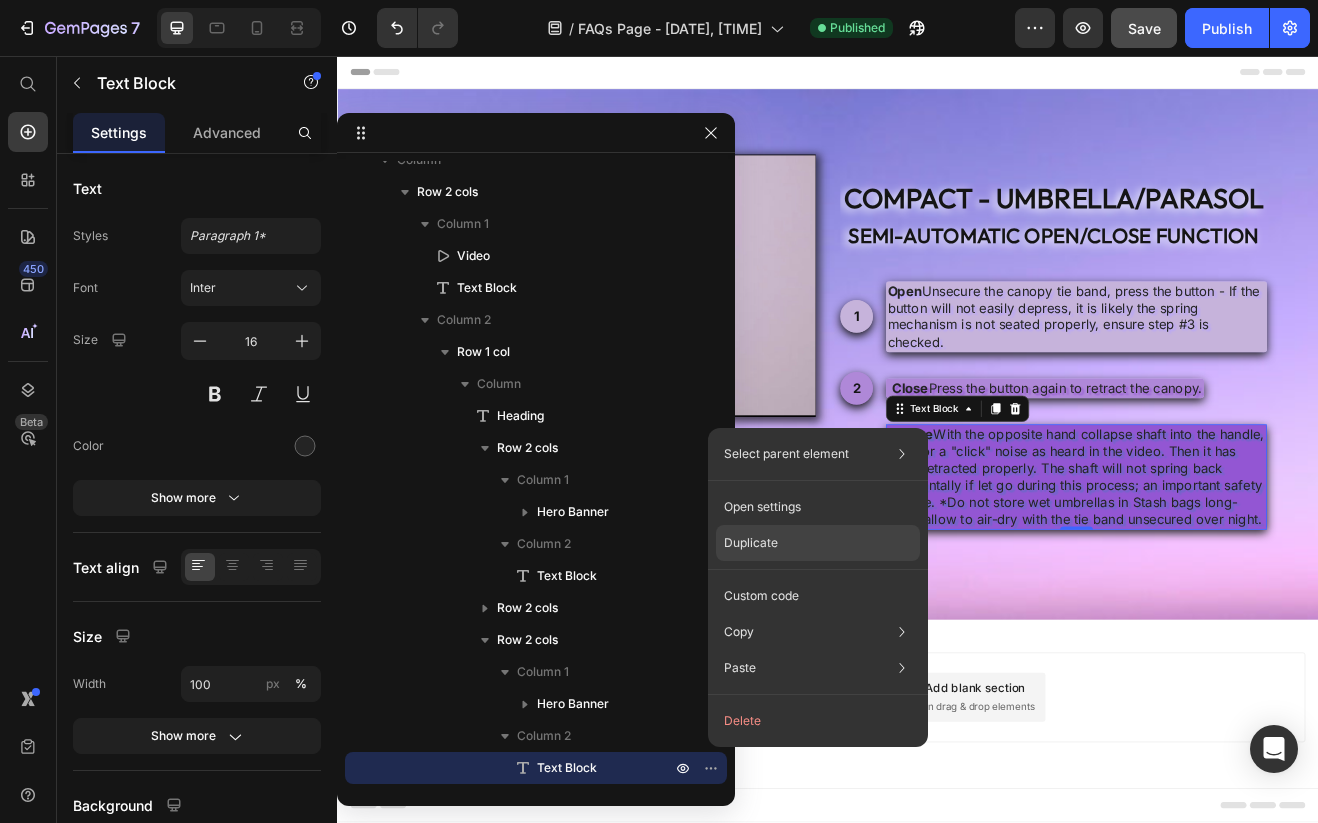 click on "Duplicate" 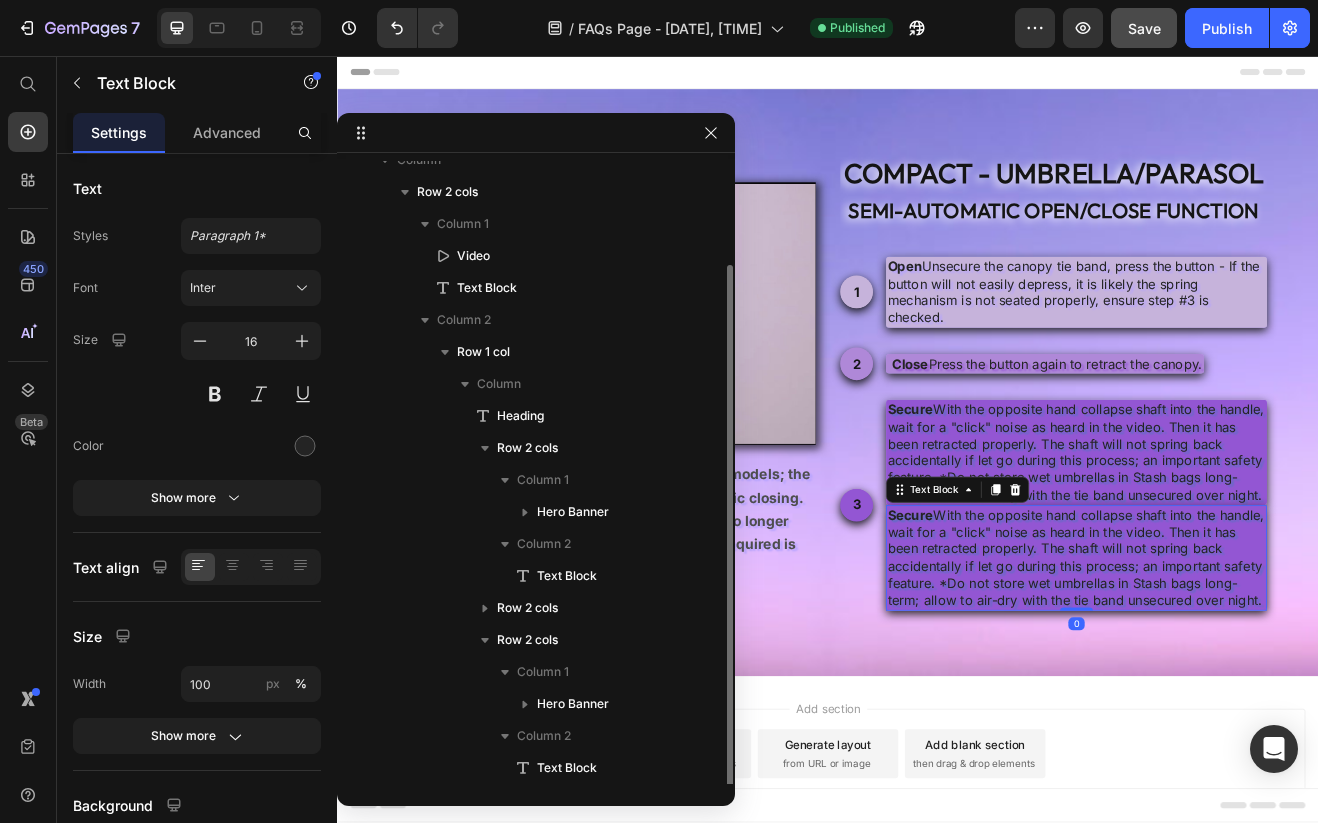 scroll, scrollTop: 81, scrollLeft: 0, axis: vertical 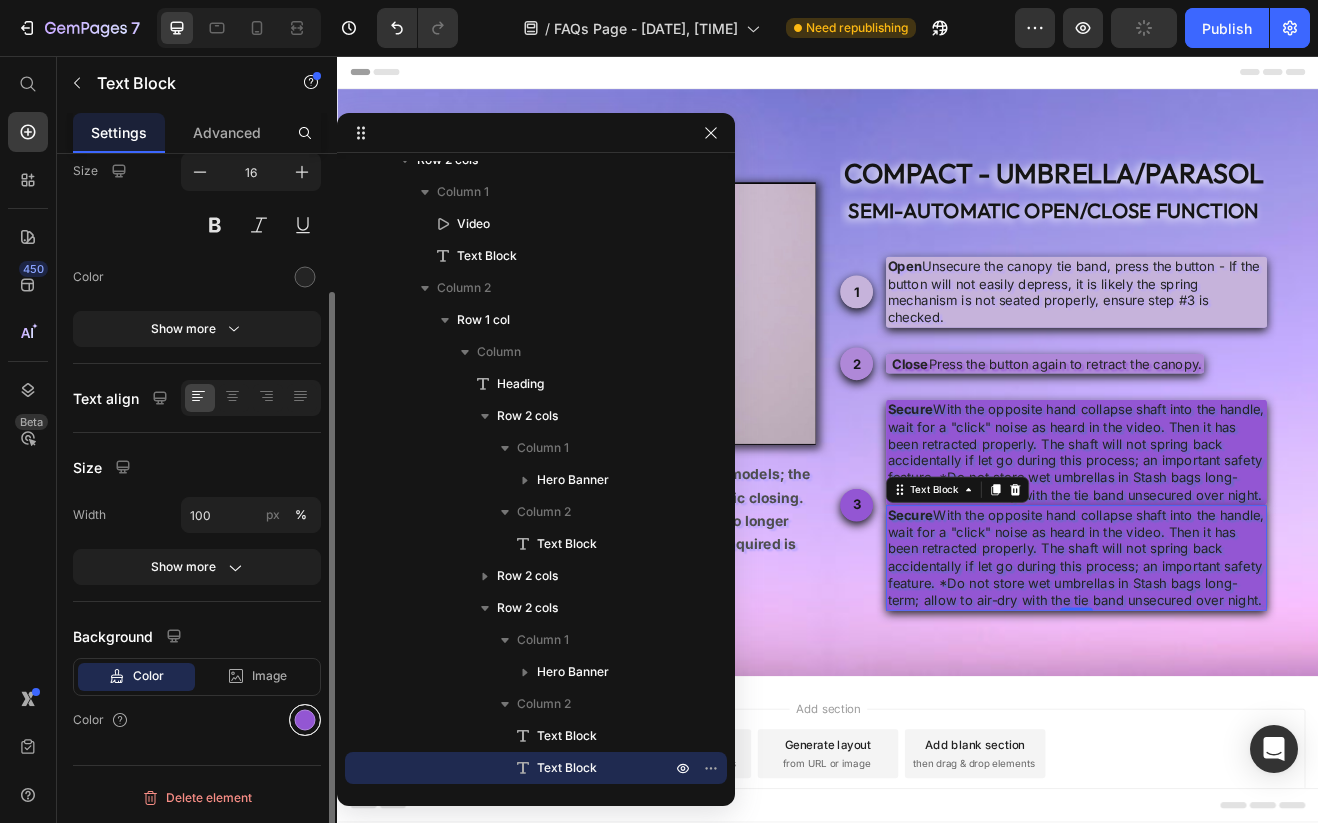 click at bounding box center [305, 720] 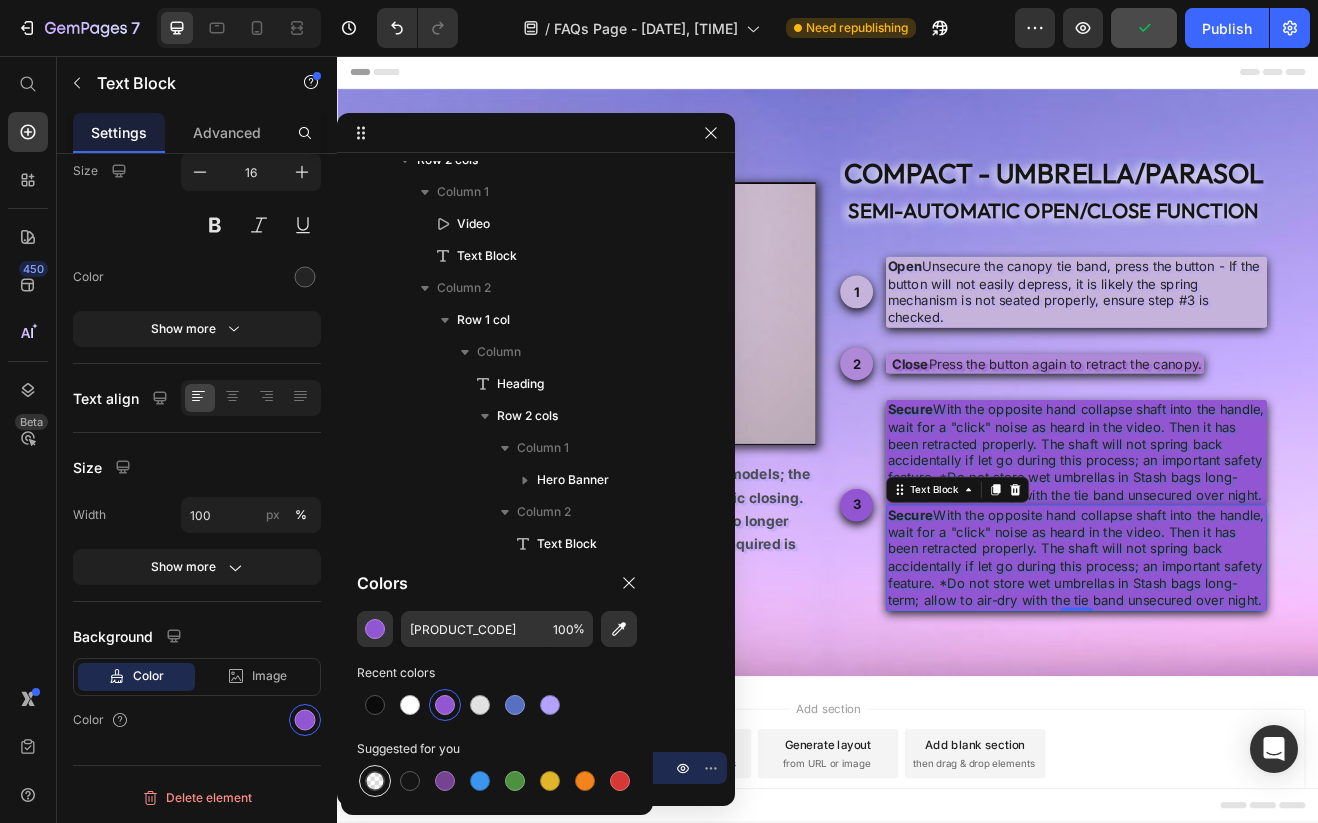 click at bounding box center [375, 781] 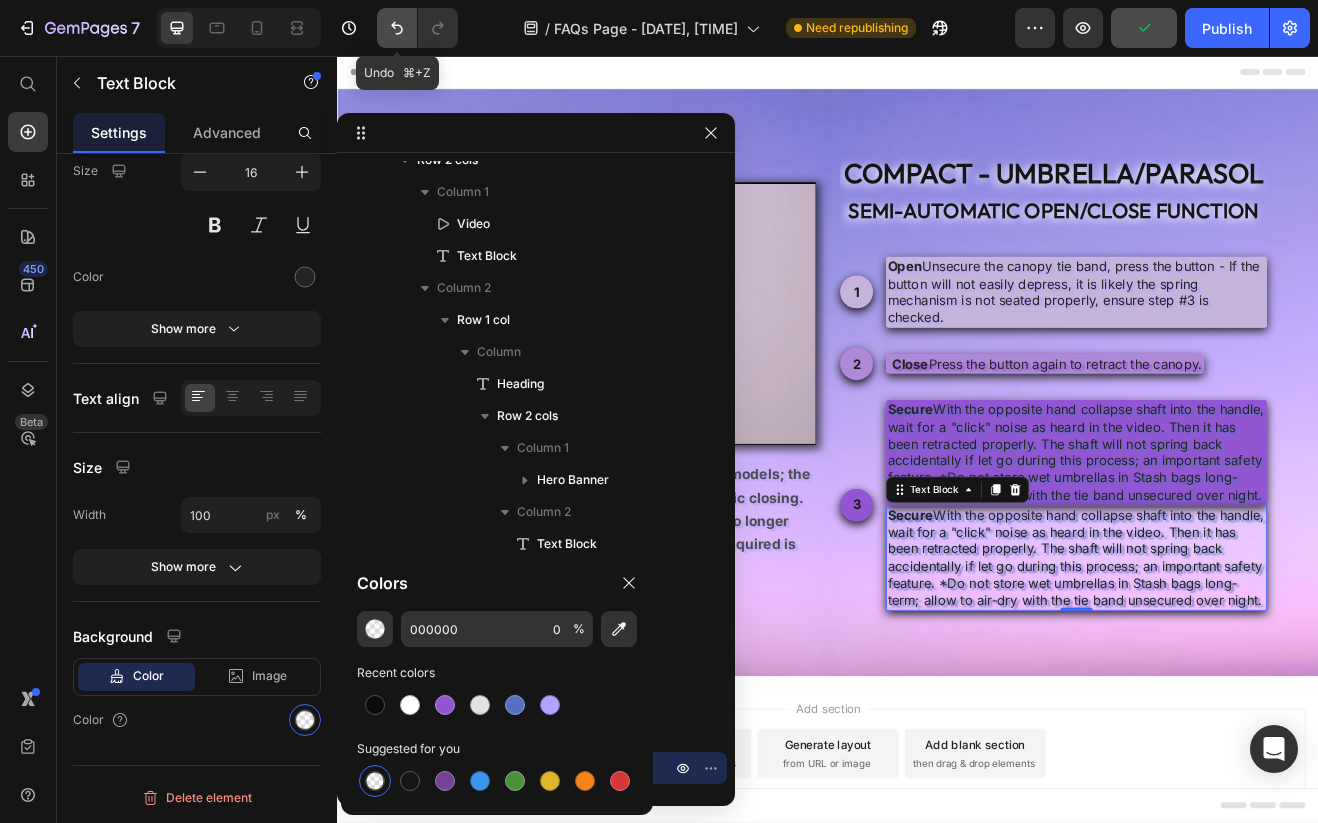 click 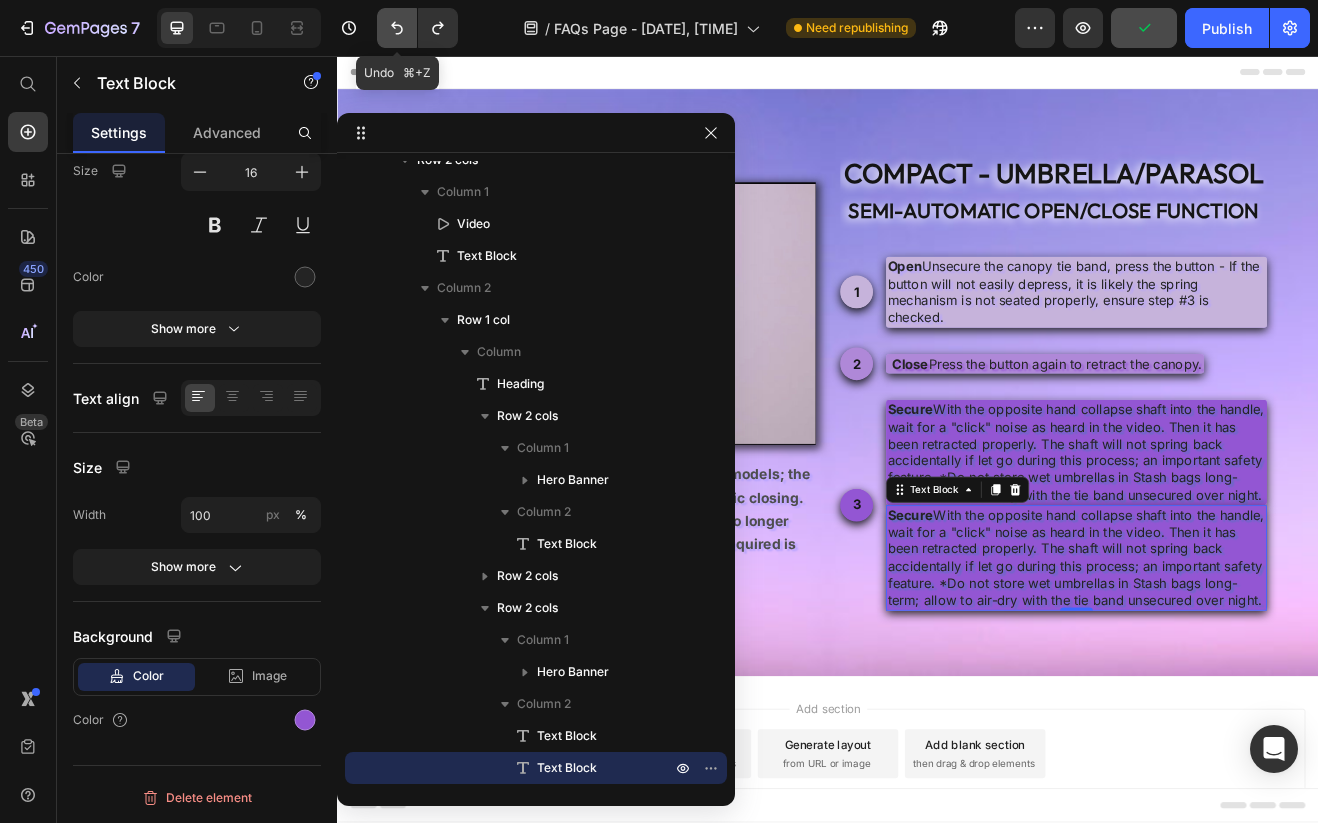 click 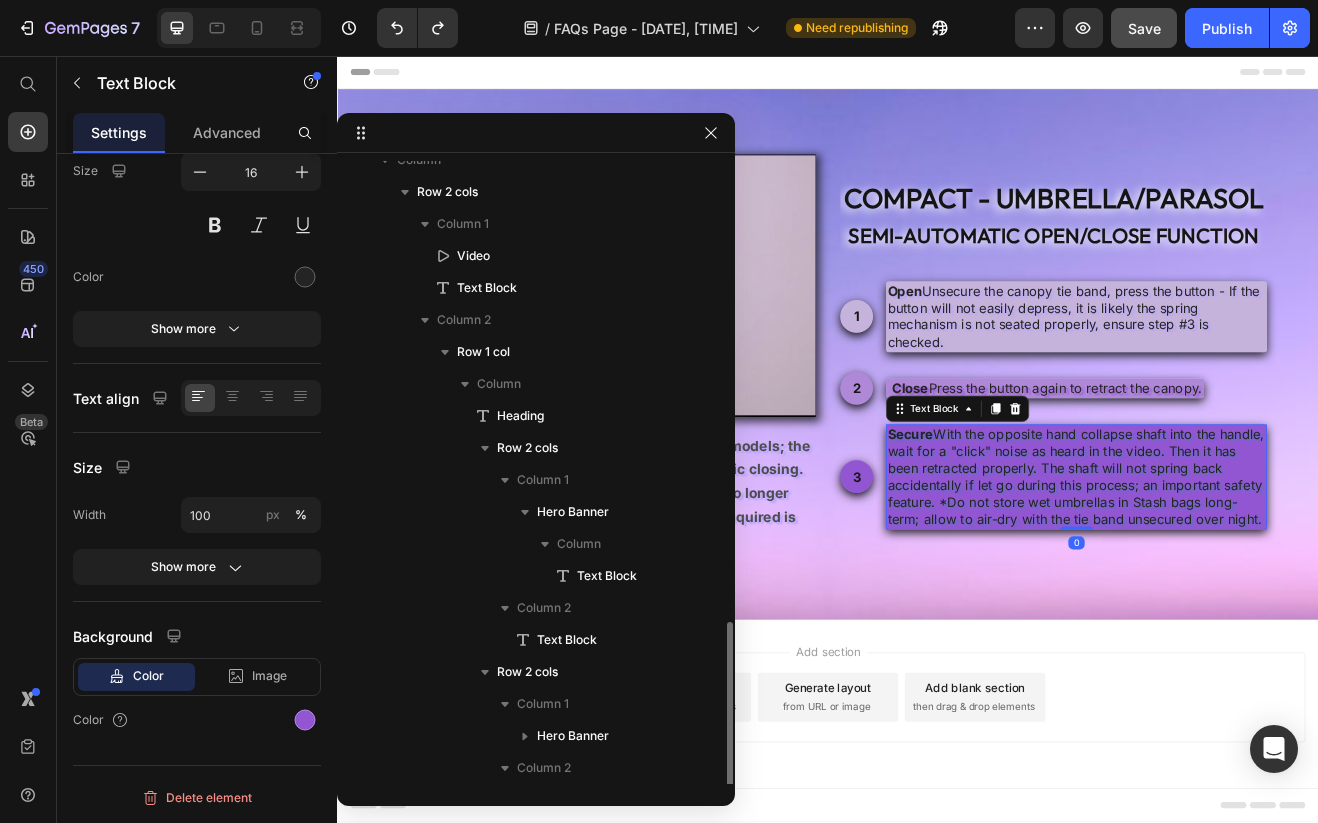 scroll, scrollTop: 305, scrollLeft: 0, axis: vertical 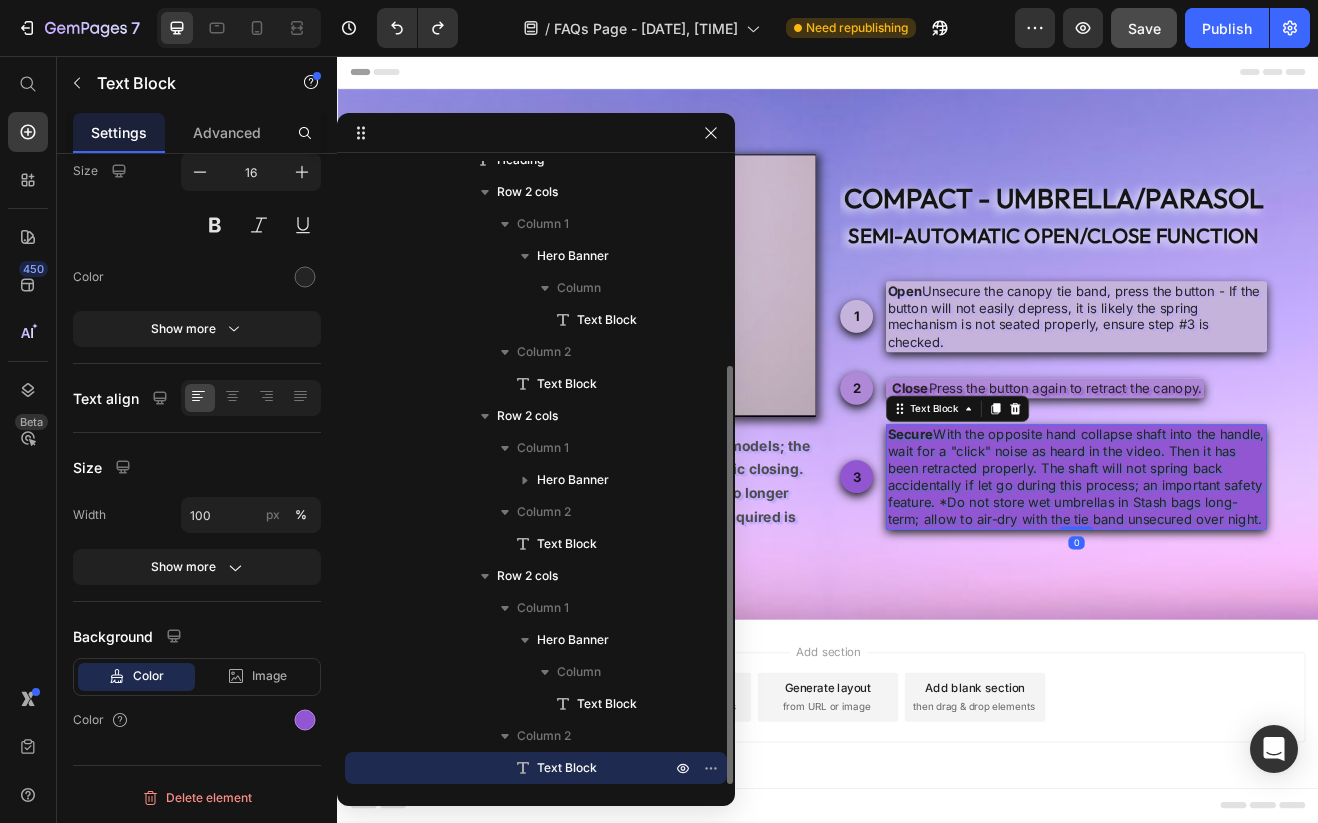 click on "Secure : With the opposite hand collapse shaft into the handle, wait for a "click" noise as heard in the video.  Then it has been retracted properly.  The shaft will not spring back accidentally if let go during this process; an important safety feature.  *Do not store wet umbrellas in Stash bags long-term; allow to air-dry with the tie band unsecured over night." at bounding box center [1241, 571] 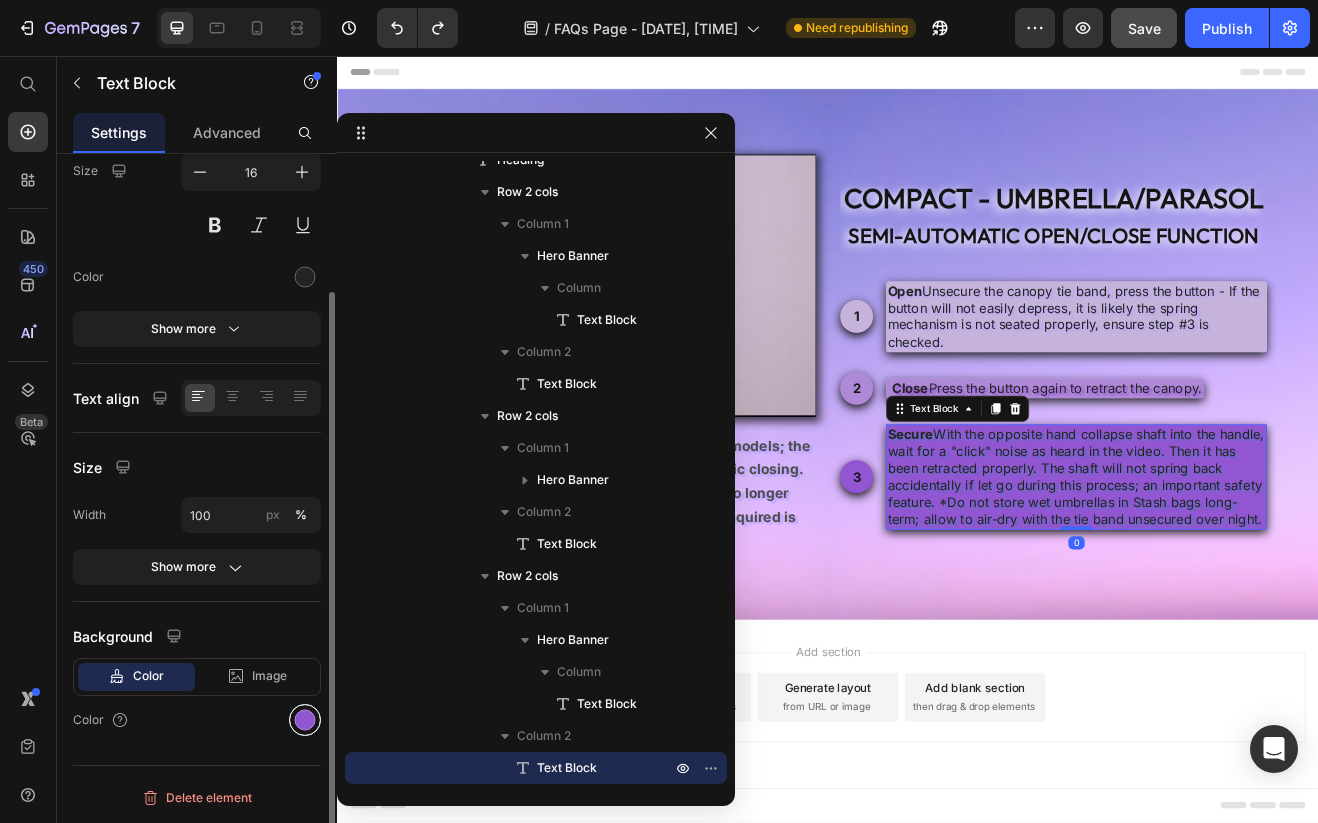 click at bounding box center (305, 720) 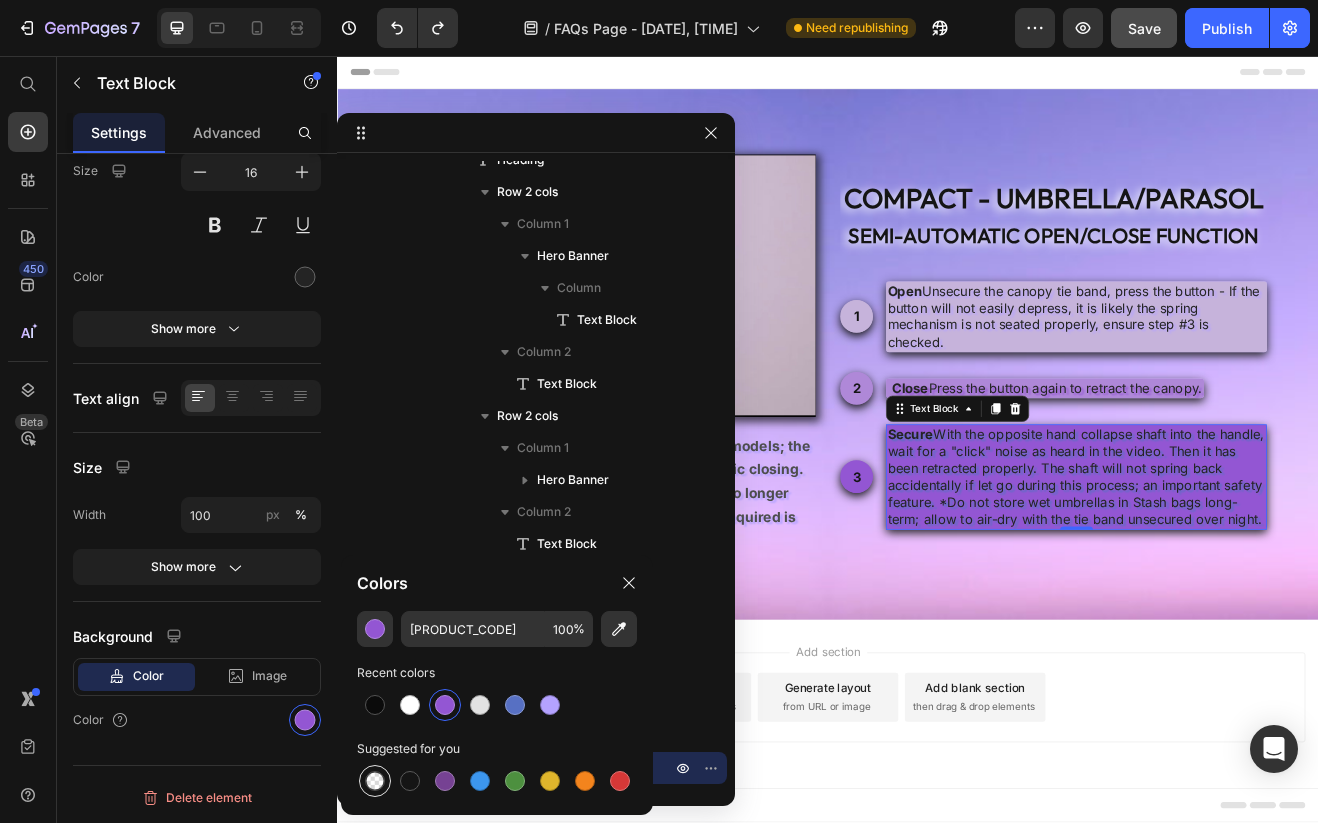 drag, startPoint x: 372, startPoint y: 782, endPoint x: 382, endPoint y: 780, distance: 10.198039 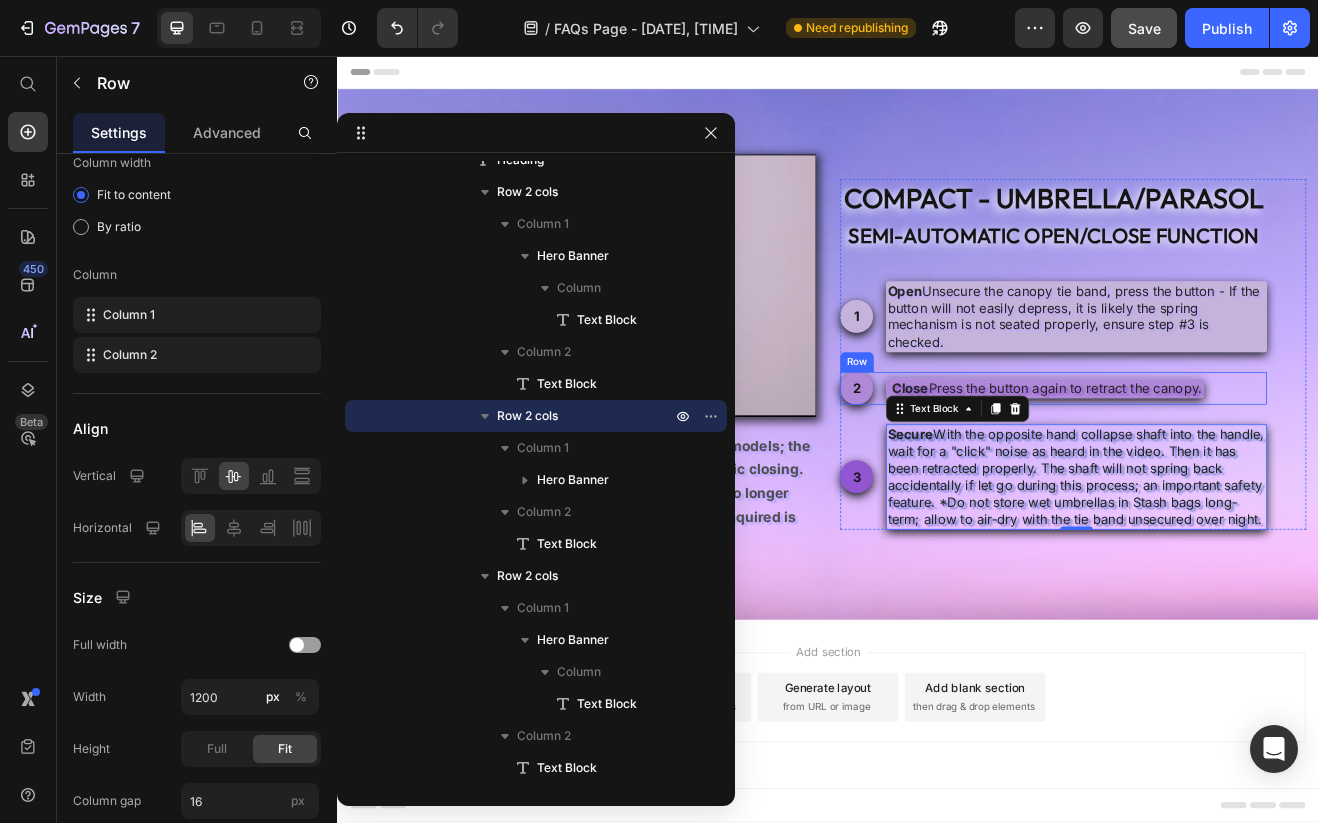click on "2 Text Block Hero Banner   Close : Press the button again to retract the canopy.  Text Block Row" at bounding box center [1213, 463] 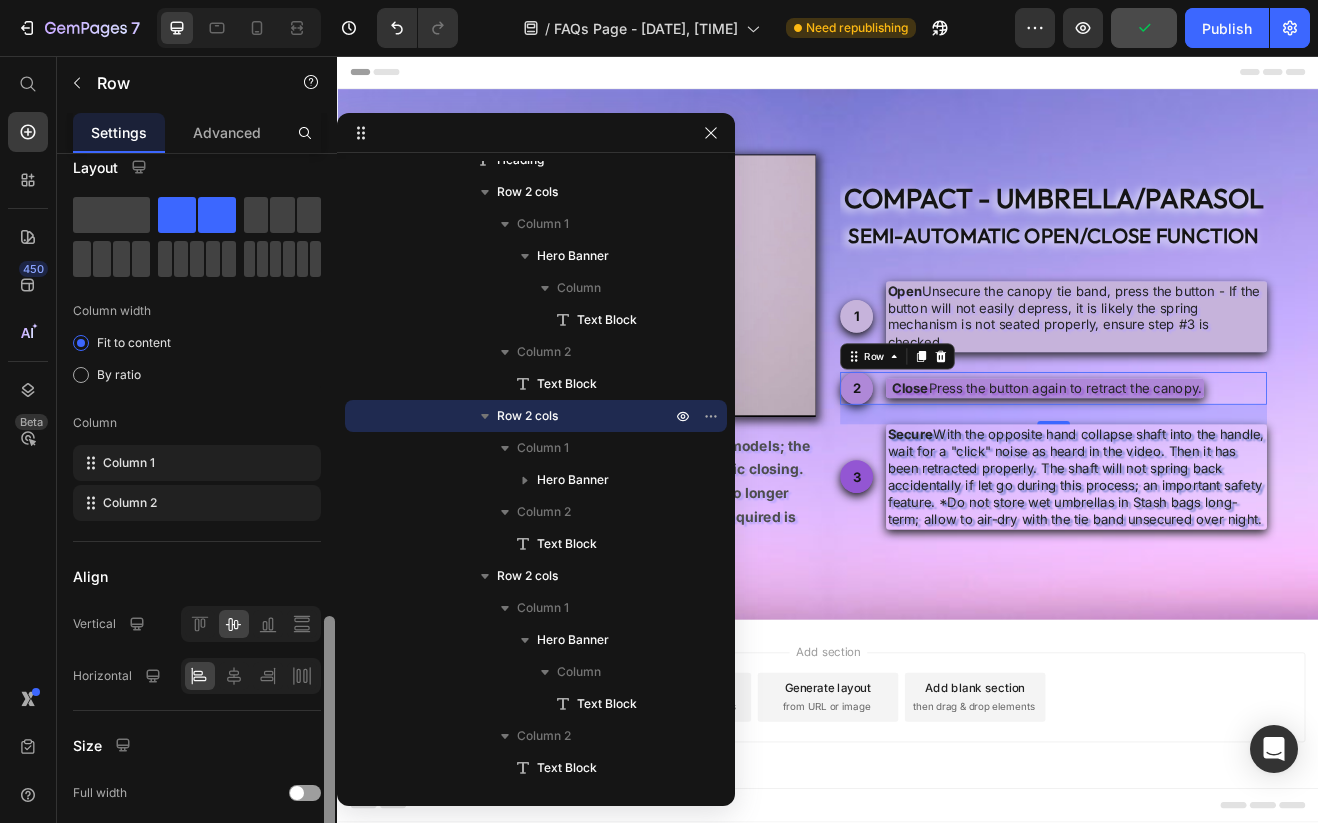 scroll, scrollTop: 0, scrollLeft: 0, axis: both 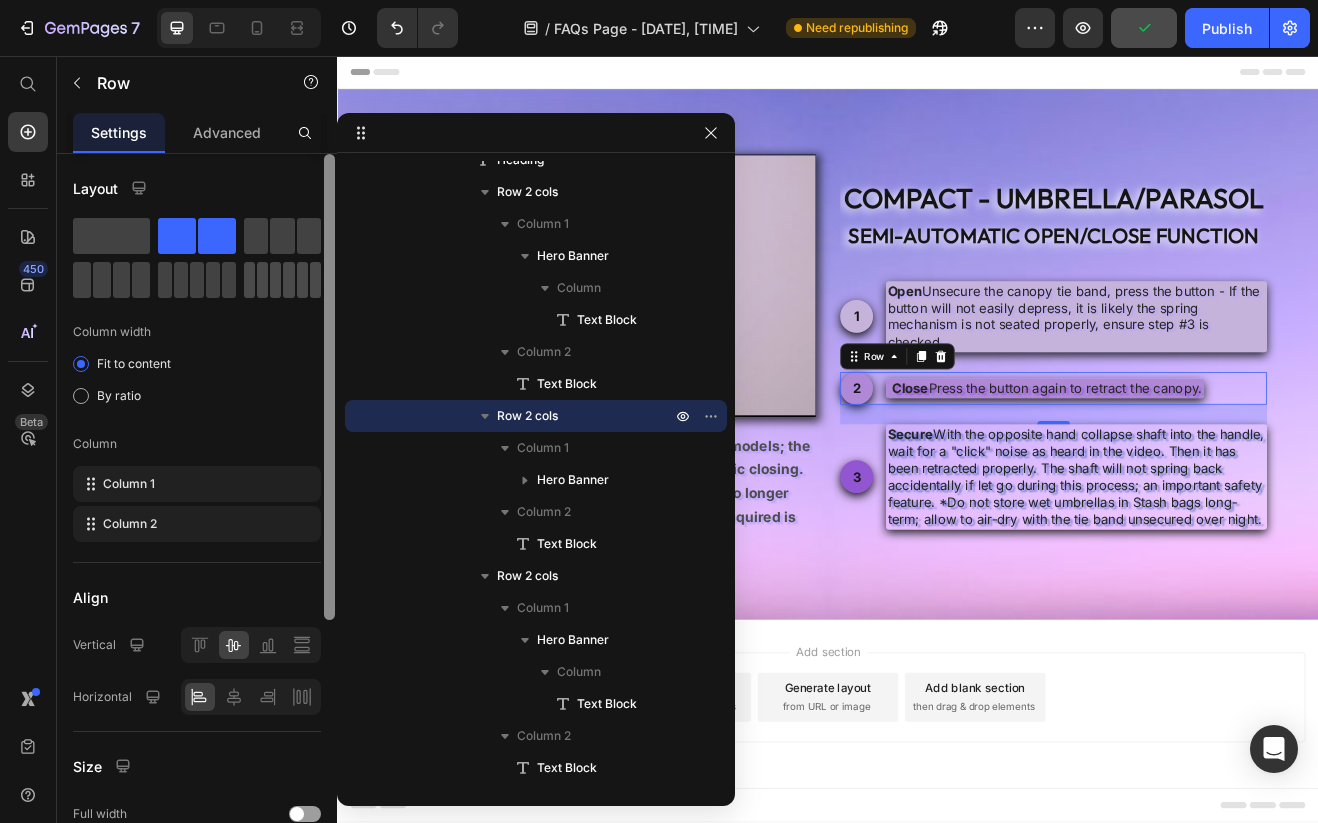 drag, startPoint x: 329, startPoint y: 398, endPoint x: 320, endPoint y: 263, distance: 135.29967 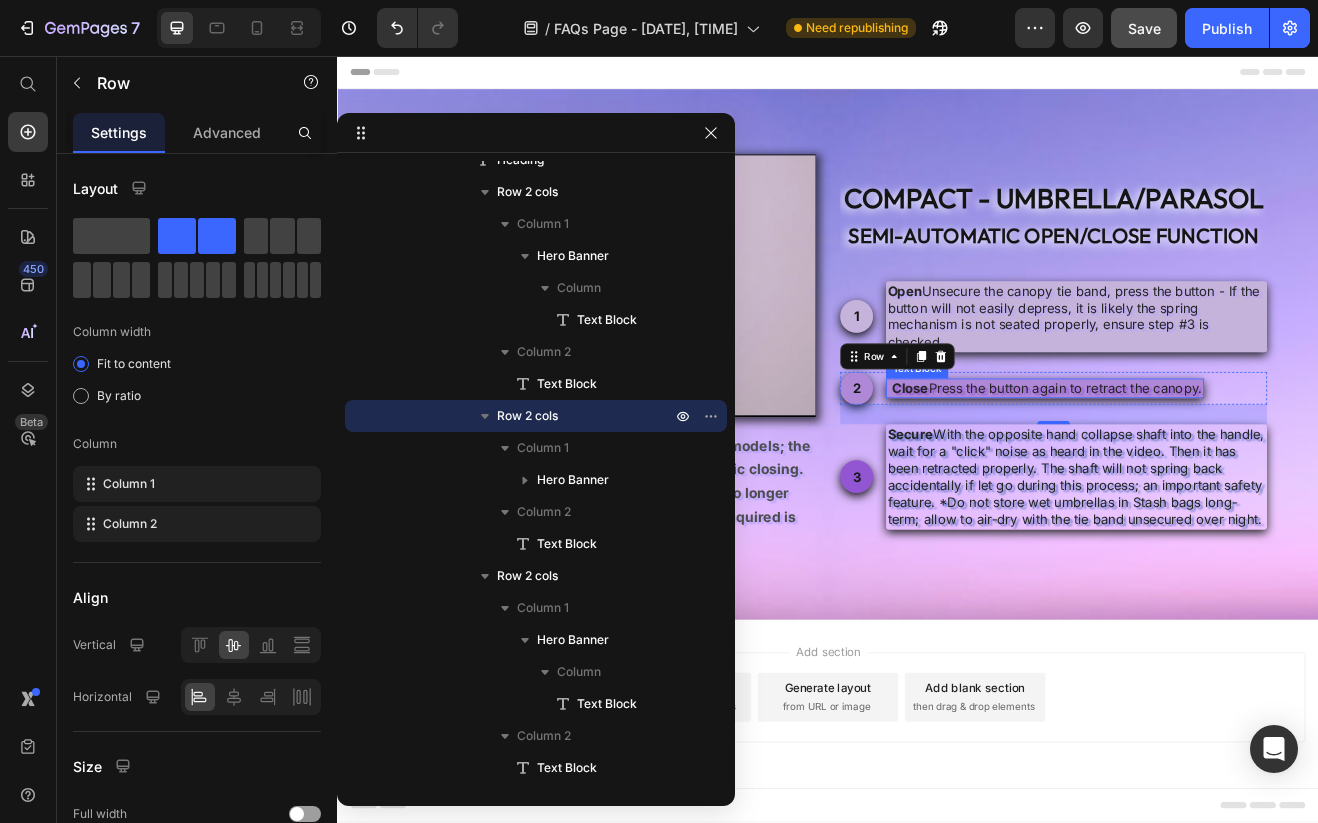 click on "Close" at bounding box center [1037, 463] 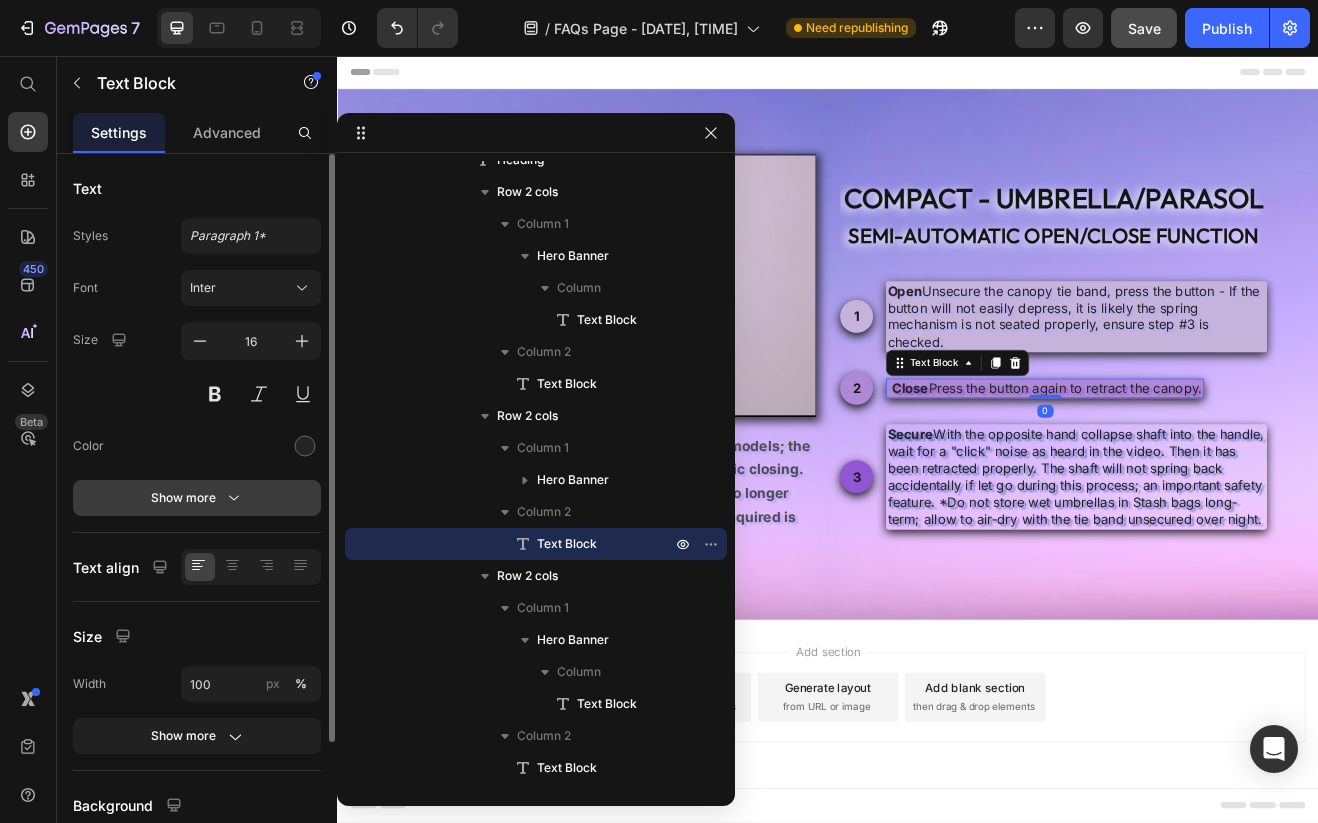 click on "Show more" at bounding box center (197, 498) 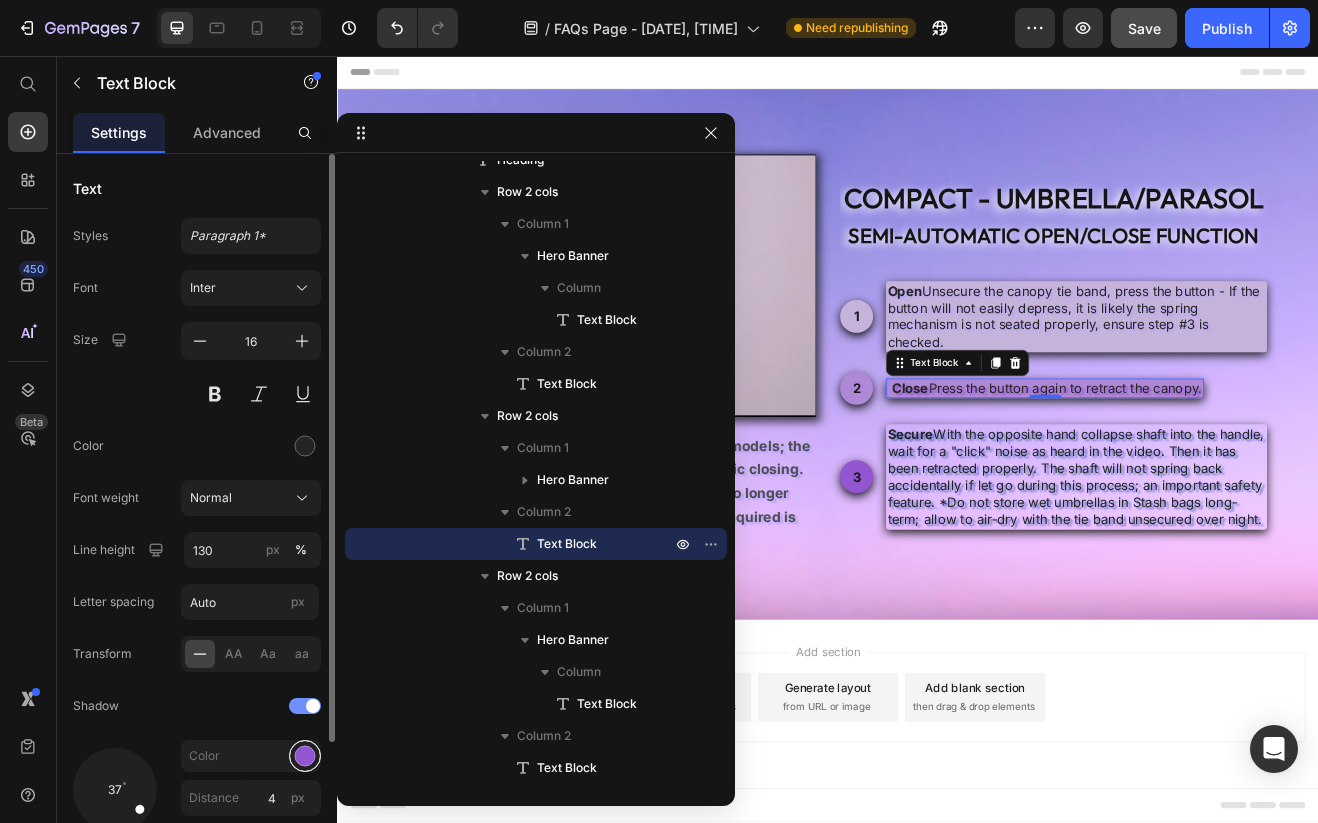 click at bounding box center (305, 756) 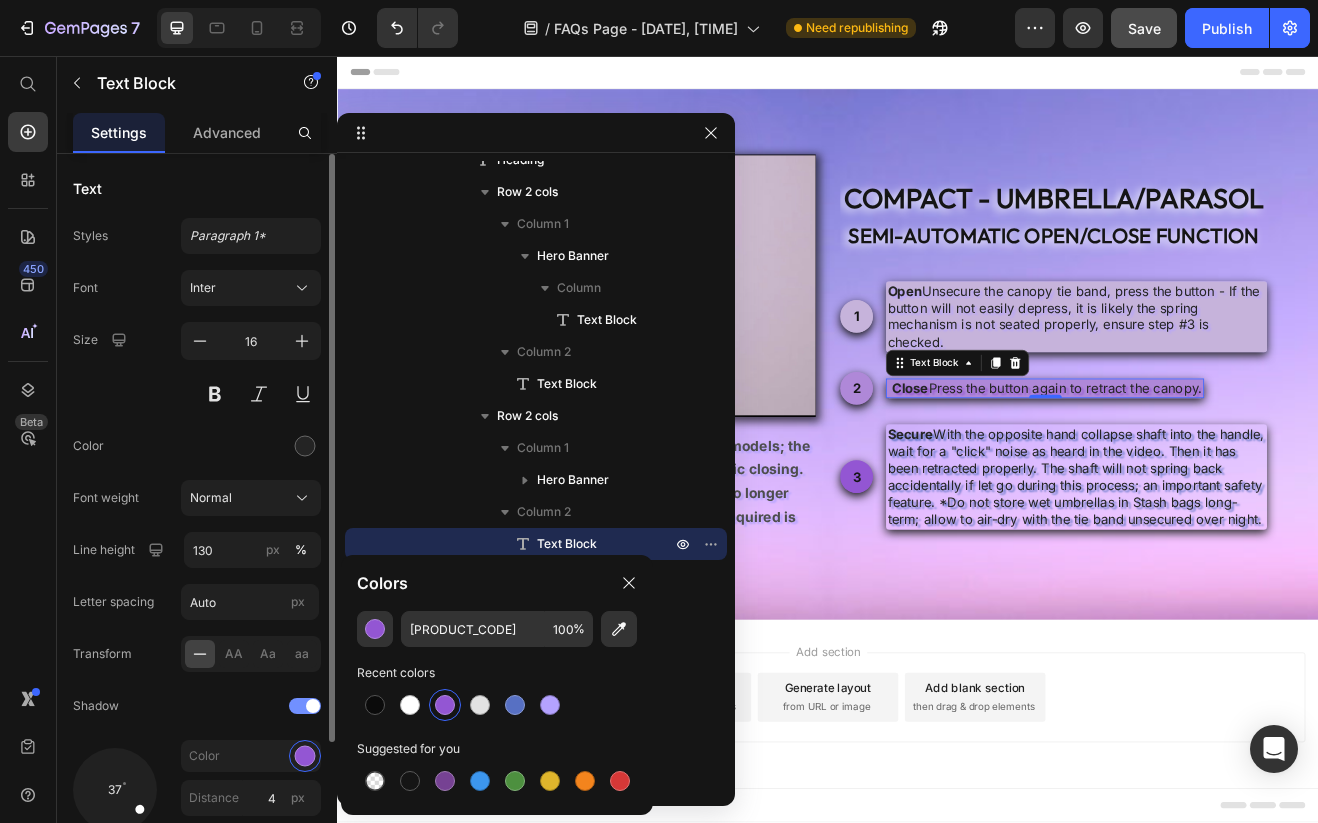 click on "Shadow" 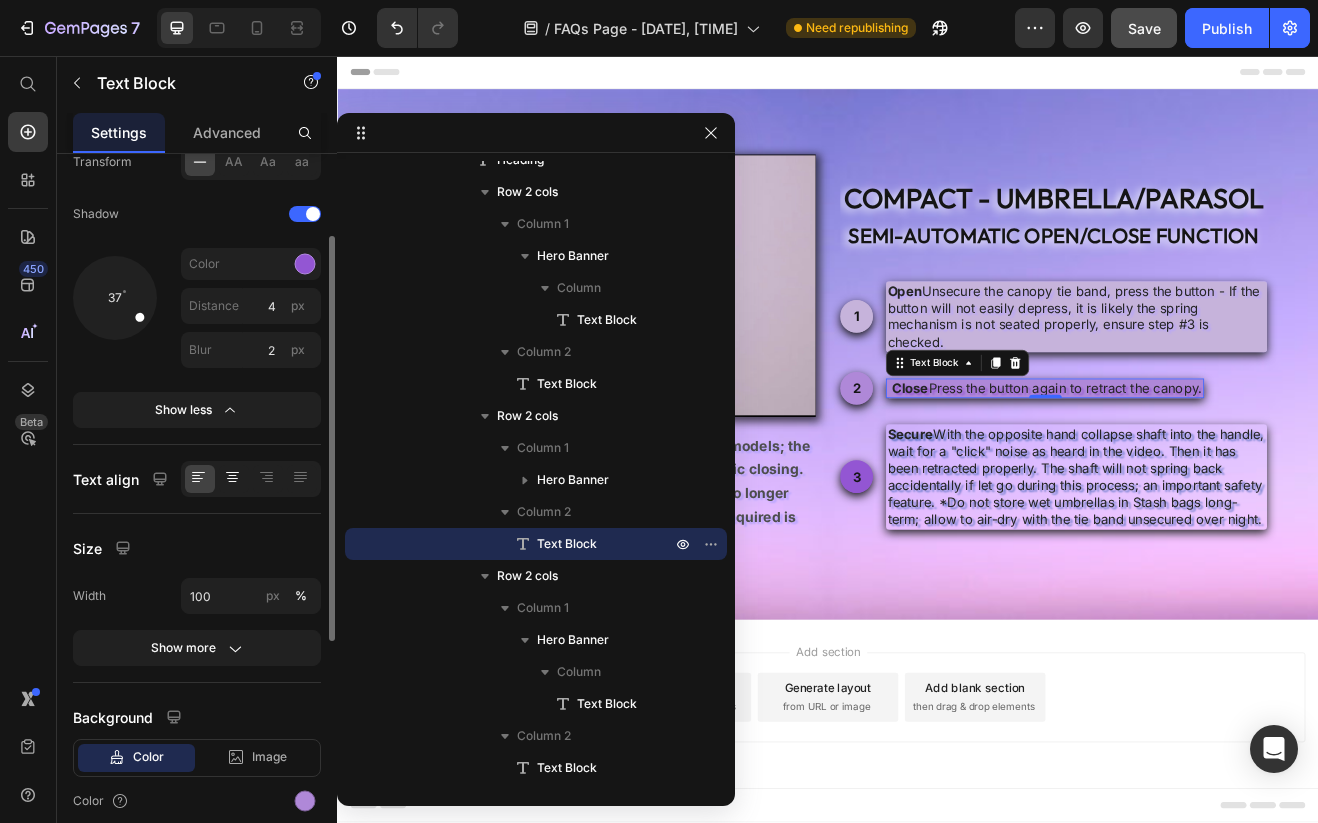 scroll, scrollTop: 573, scrollLeft: 0, axis: vertical 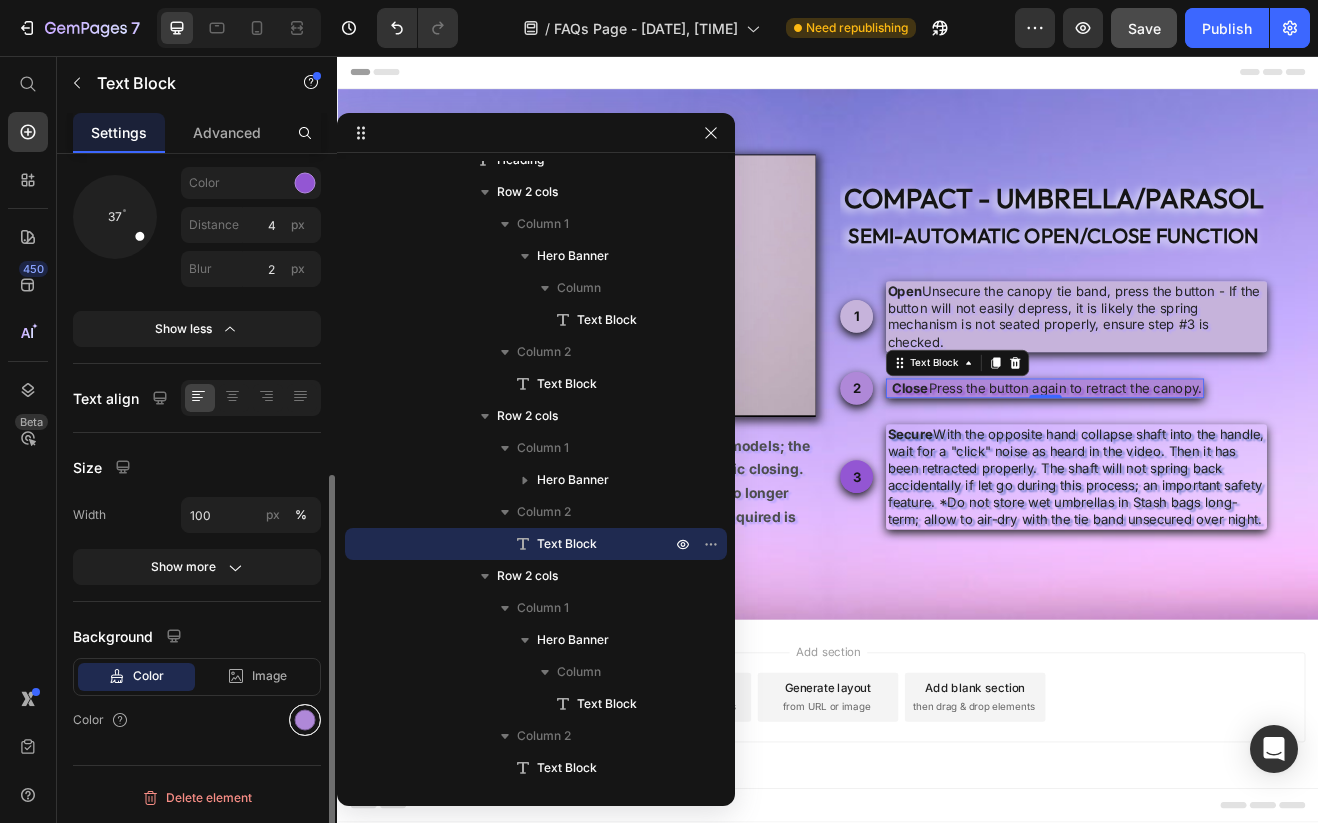 click at bounding box center [305, 720] 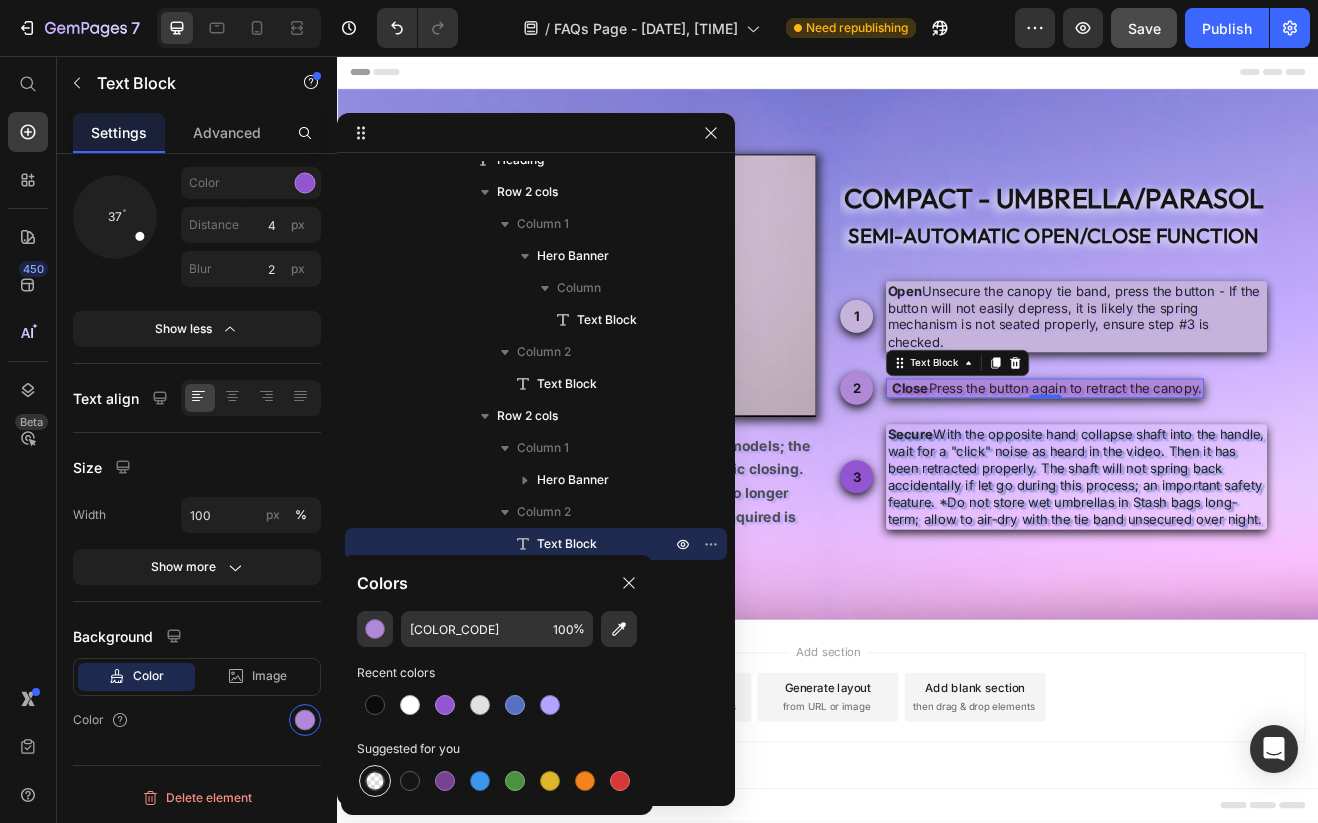 click at bounding box center (375, 781) 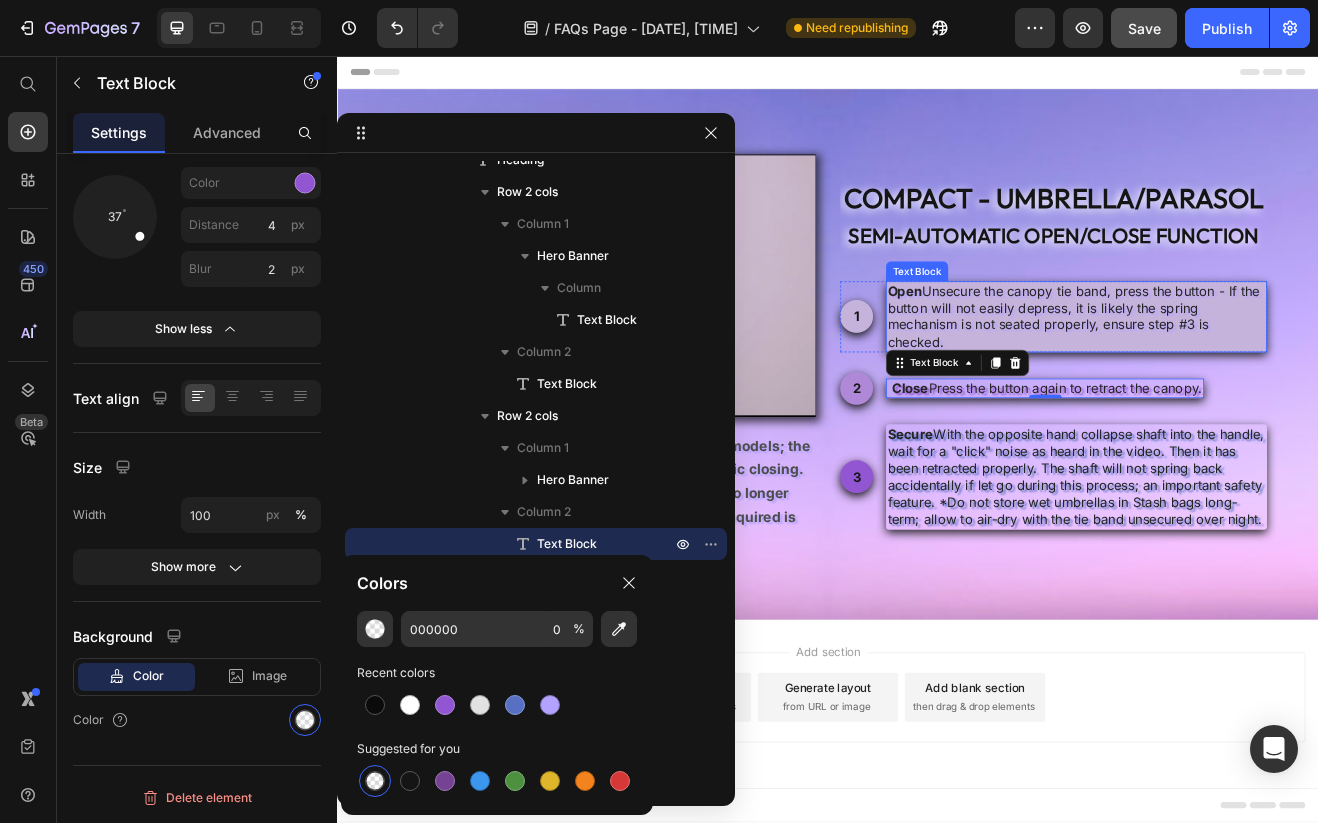 click on "Open :  Unsecure the canopy tie band, press the button - If the button will not easily depress, it is likely the spring mechanism is not seated properly, ensure step #3 is checked." at bounding box center (1241, 375) 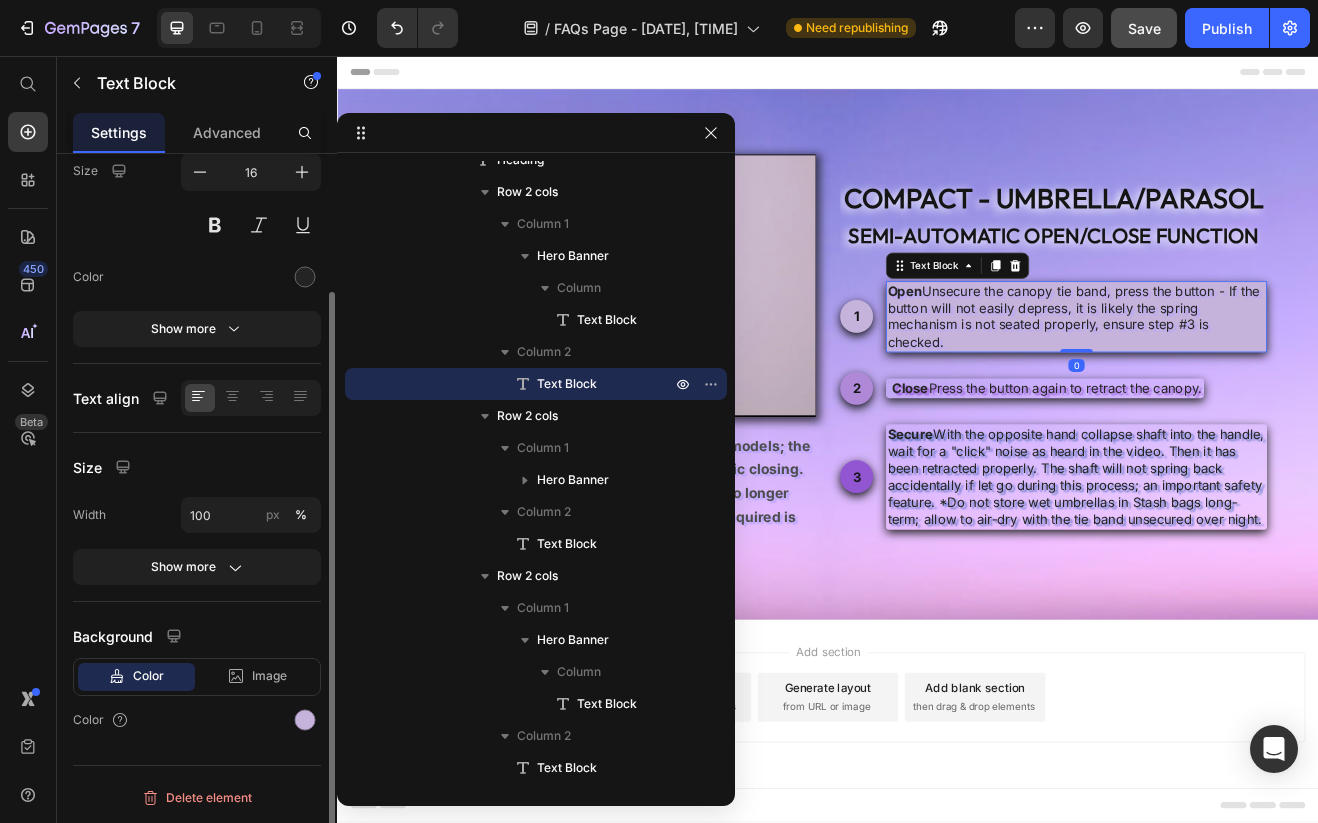 scroll, scrollTop: 169, scrollLeft: 0, axis: vertical 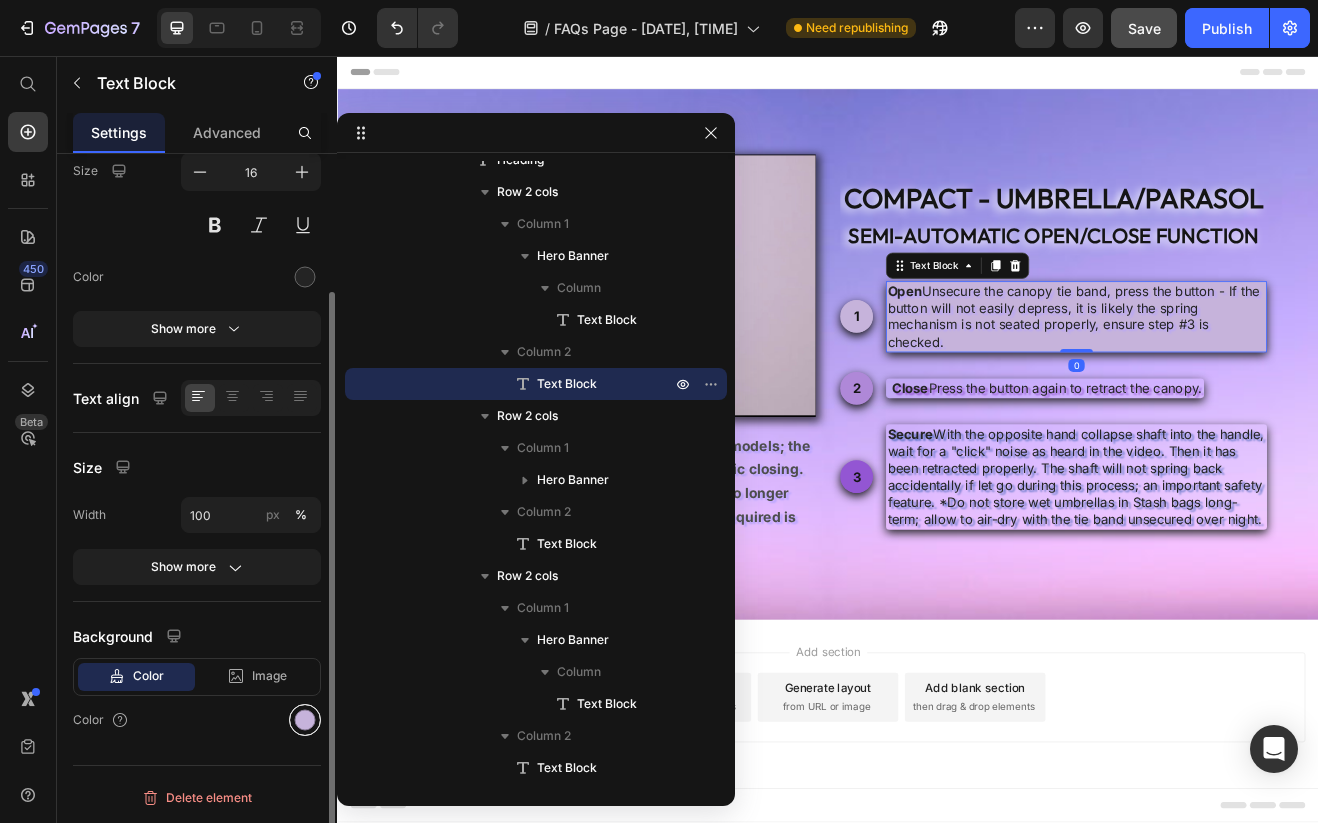 drag, startPoint x: 310, startPoint y: 718, endPoint x: 318, endPoint y: 728, distance: 12.806249 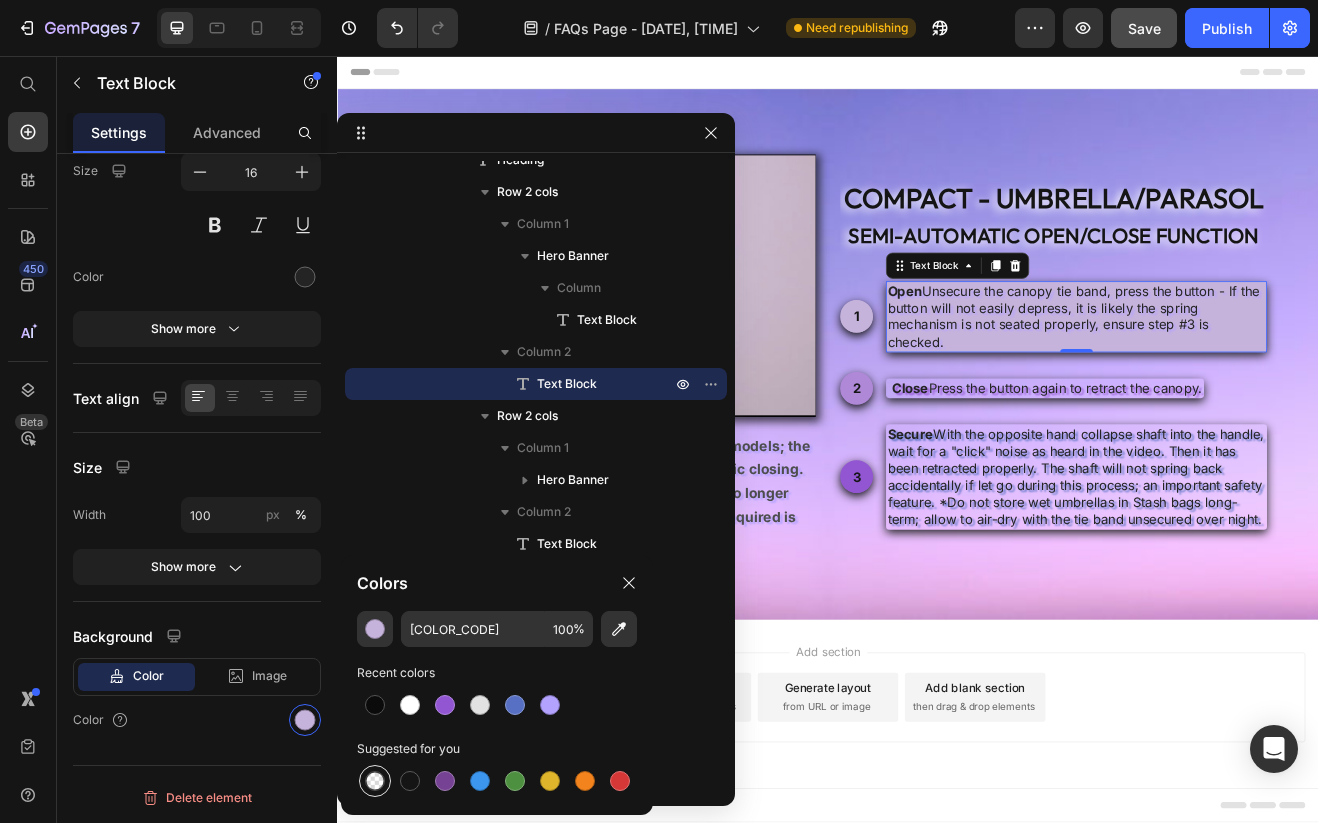 click at bounding box center [375, 781] 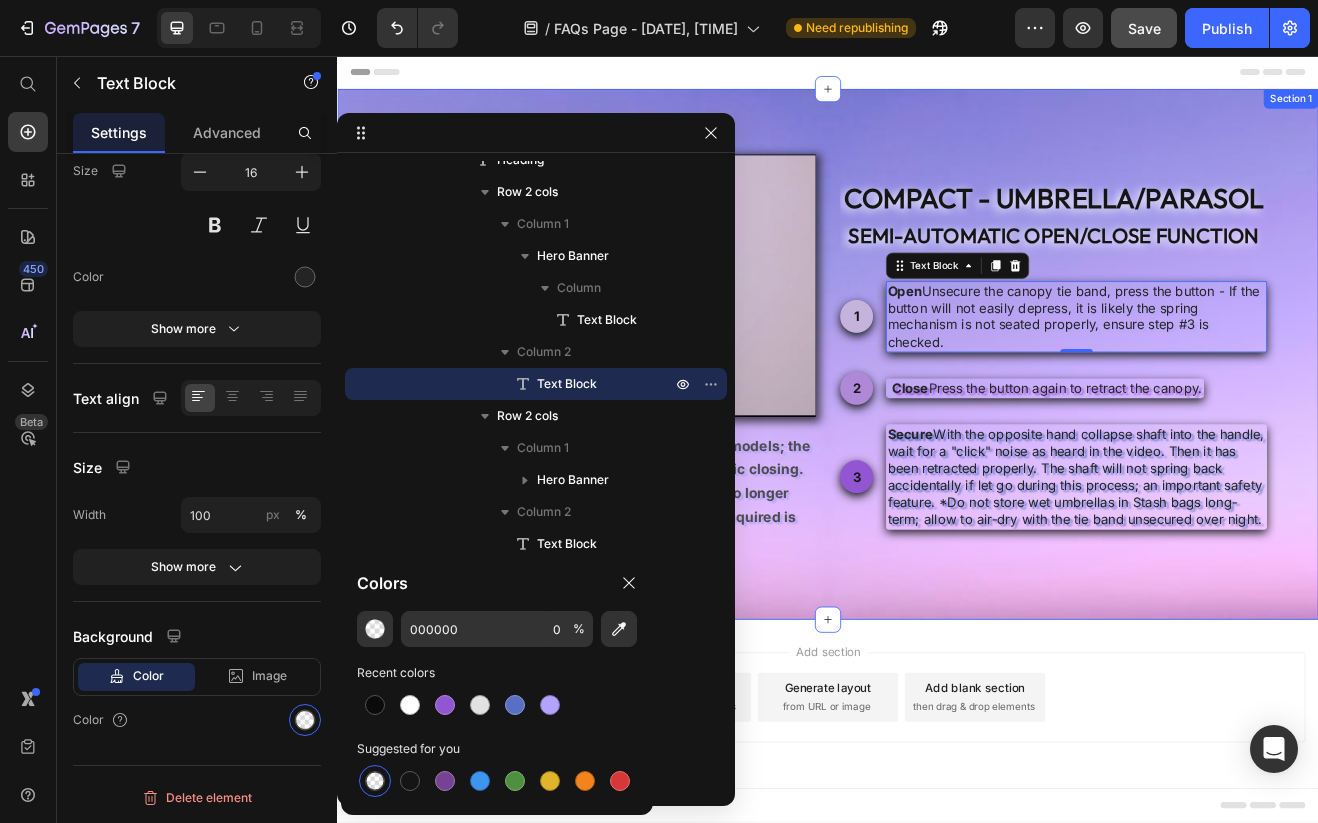click on "Video Our innovative safety frame is featured on all Compact models; the frame function is automatic opening with semi-automatic closing. The final step of retracting the canopy to the handle is no longer cumbersome due to the self-locking spring, the effort required is much less than conventional frames.  Text Block compact - umbrella/parasol  semi-automatic open/close function Heading 1 Text Block Hero Banner Open :  Unsecure the canopy tie band, press the button - If the button will not easily depress, it is likely the spring mechanism is not seated properly, ensure step #3 is checked. Text Block   0 Row 2 Text Block Hero Banner   Close : Press the button again to retract the canopy.  Text Block Row 3 Text Block Hero Banner Secure Text Block Row Row Row Section 1" at bounding box center (937, 421) 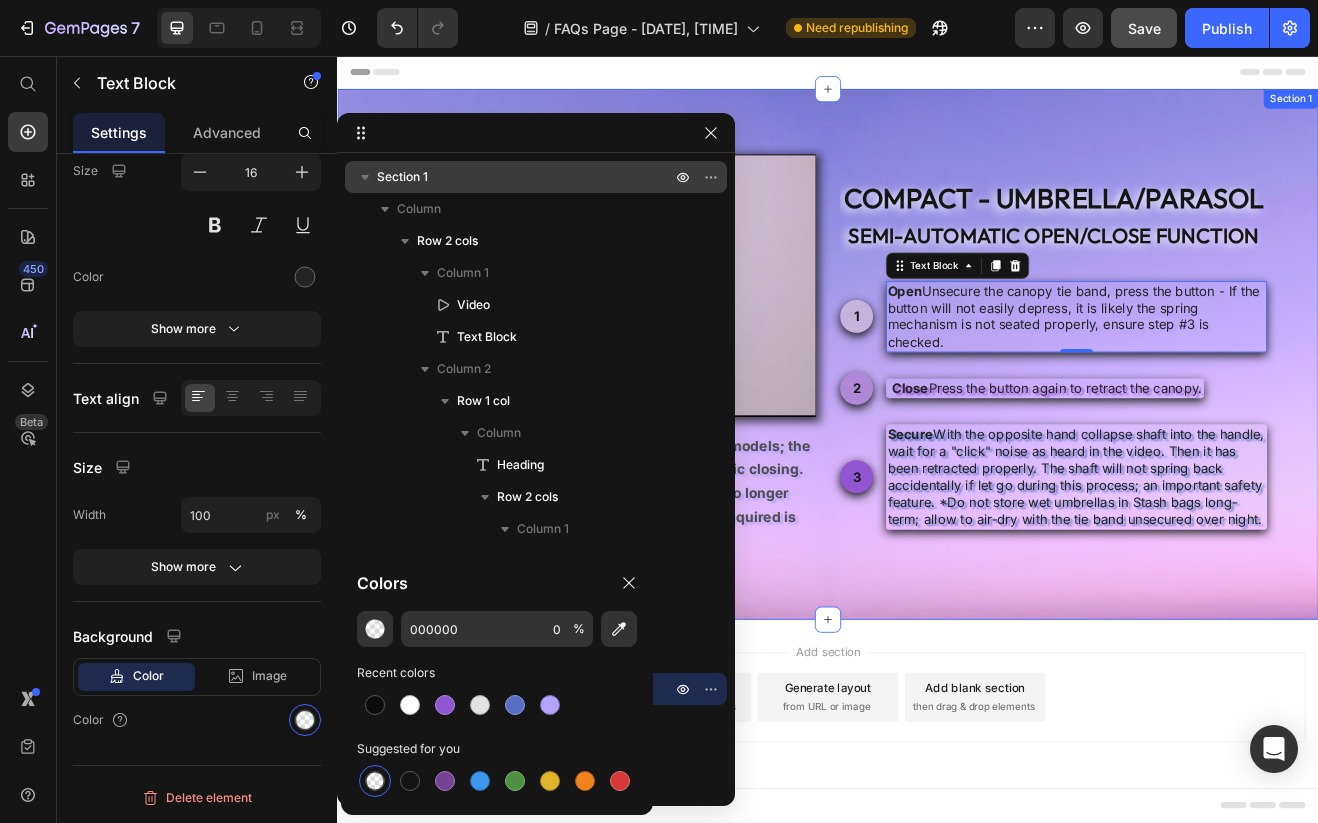 scroll, scrollTop: 0, scrollLeft: 0, axis: both 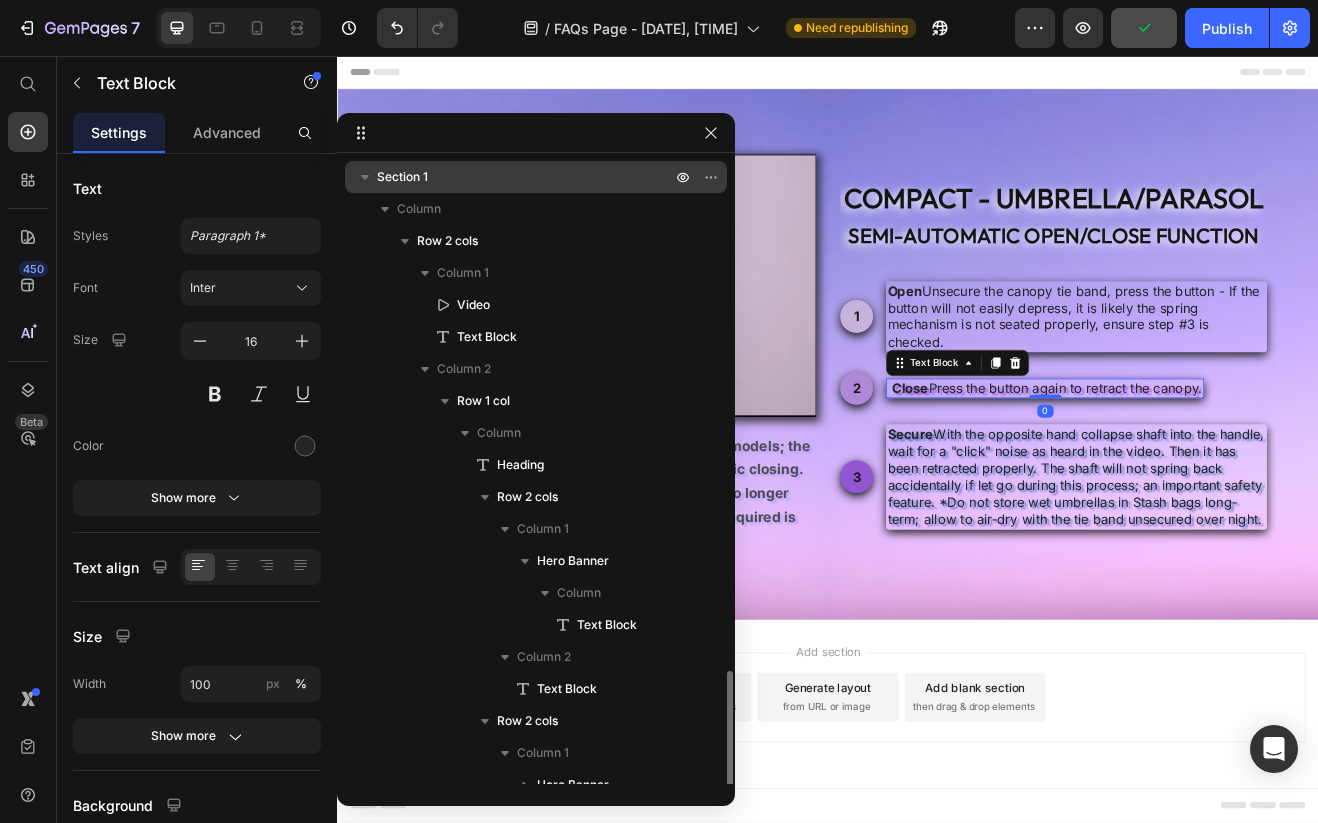click on "Close : Press the button again to retract the canopy." at bounding box center [1202, 463] 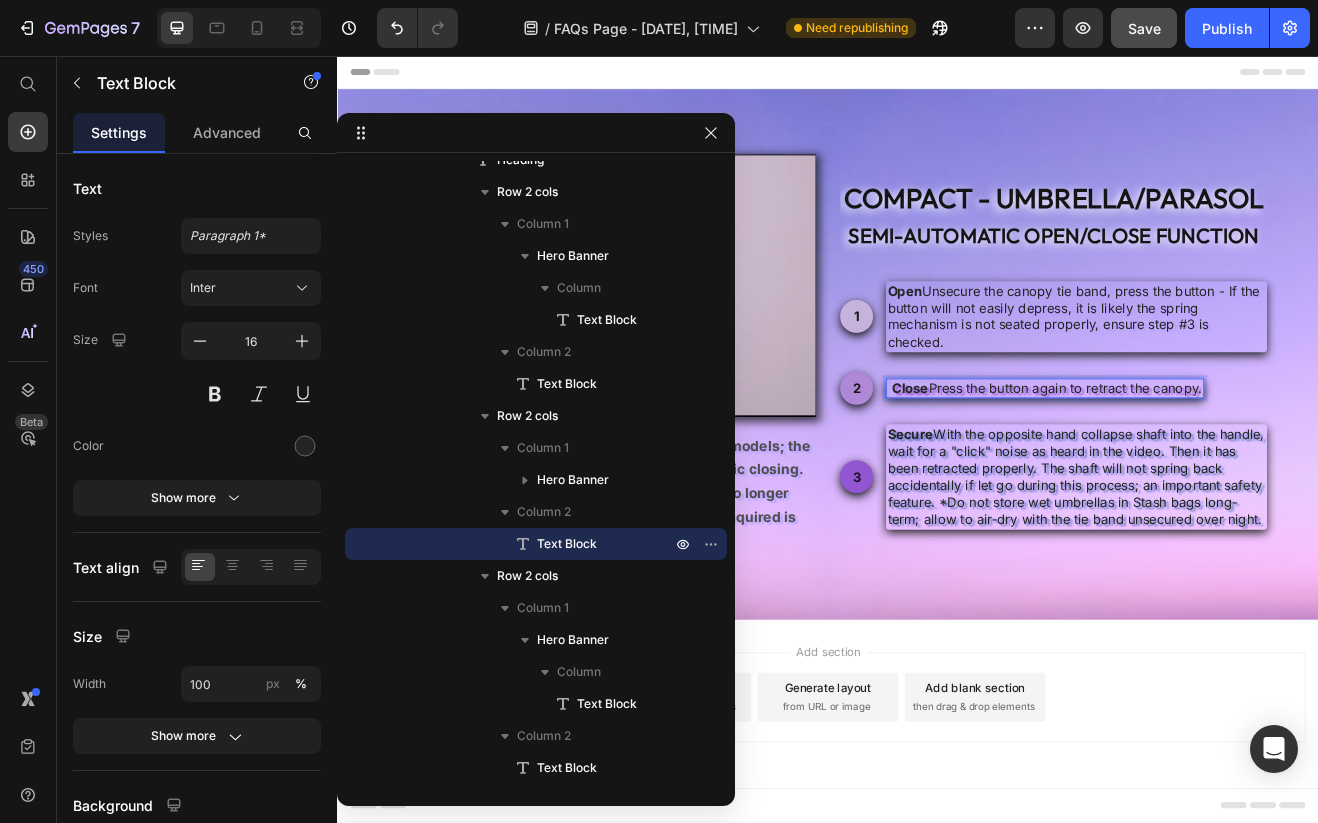 click on "Close : Press the button again to retract the canopy." at bounding box center [1202, 463] 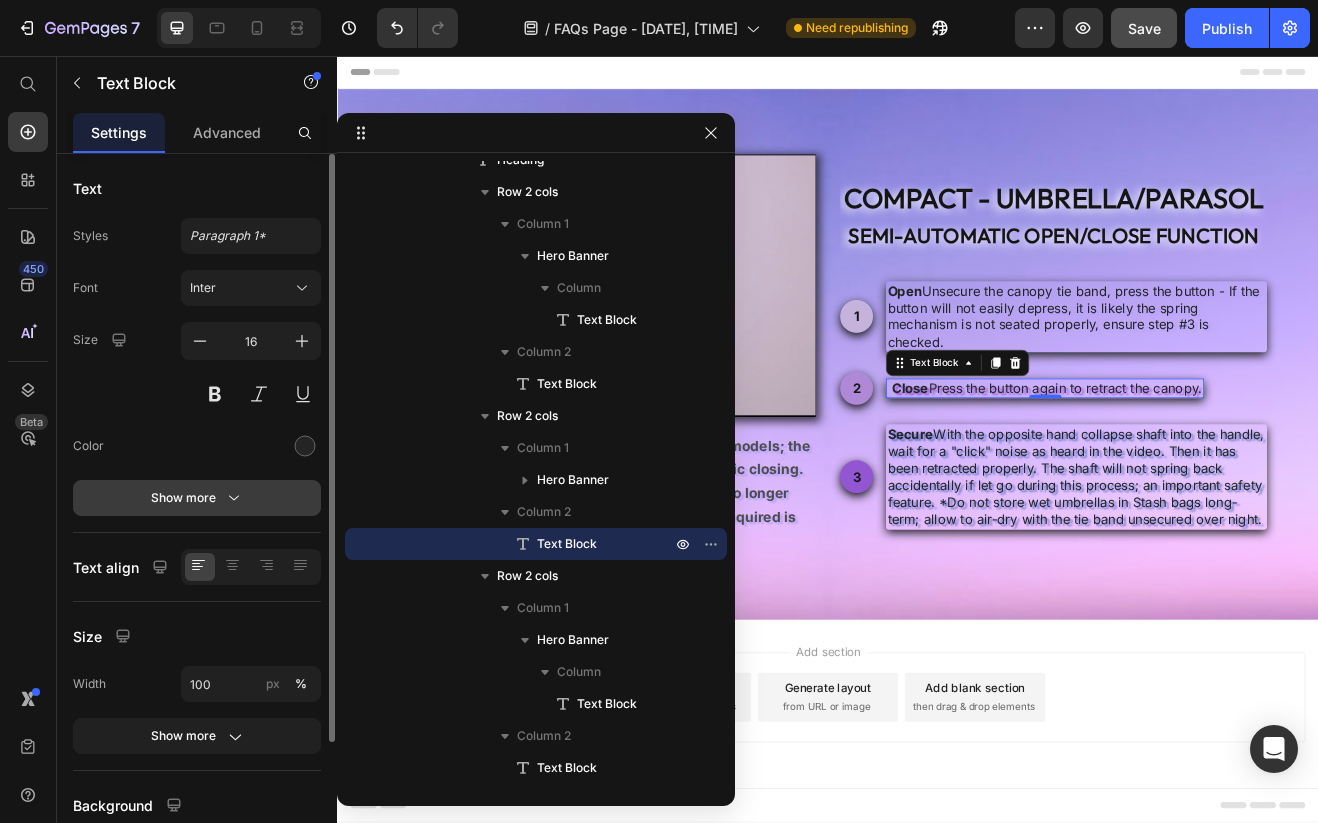click on "Show more" at bounding box center [197, 498] 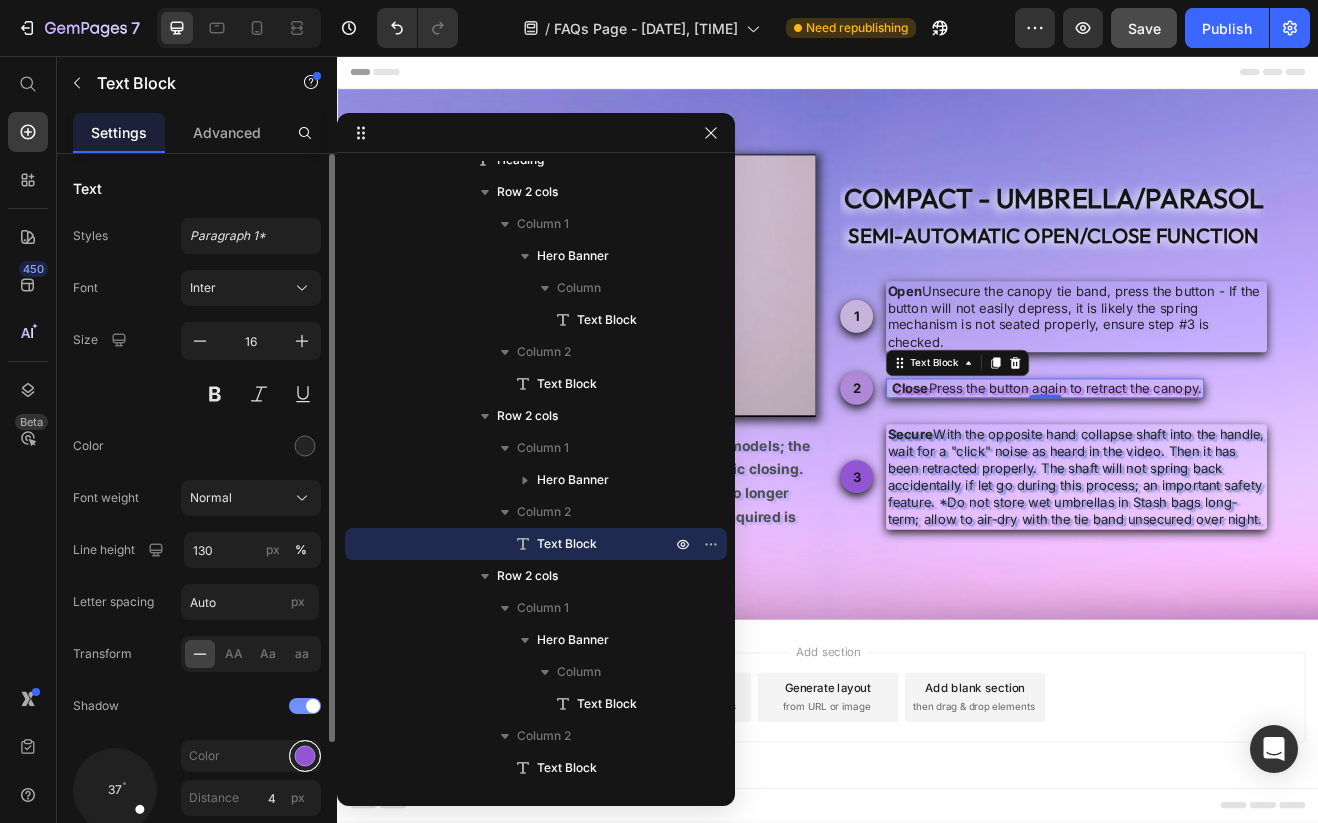 click at bounding box center (305, 756) 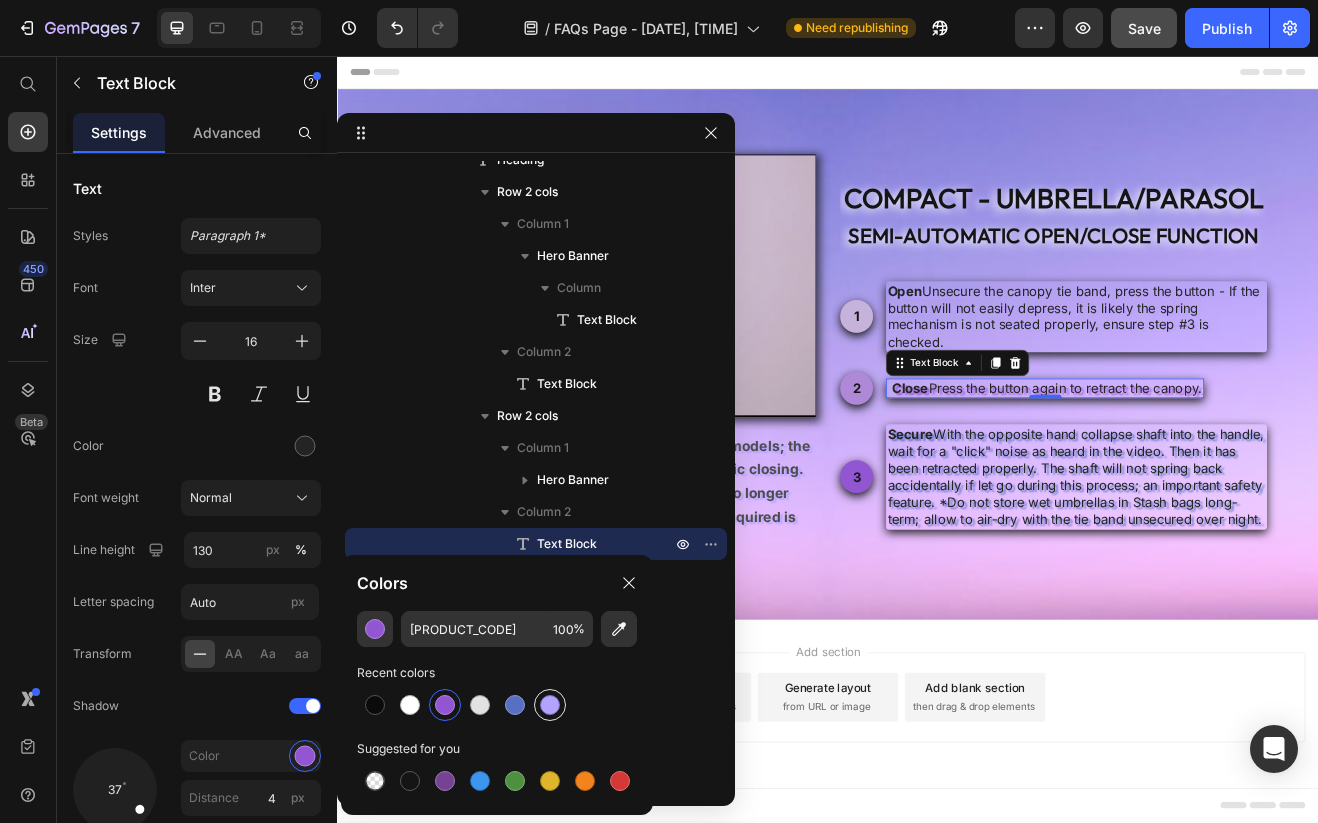 click at bounding box center (550, 705) 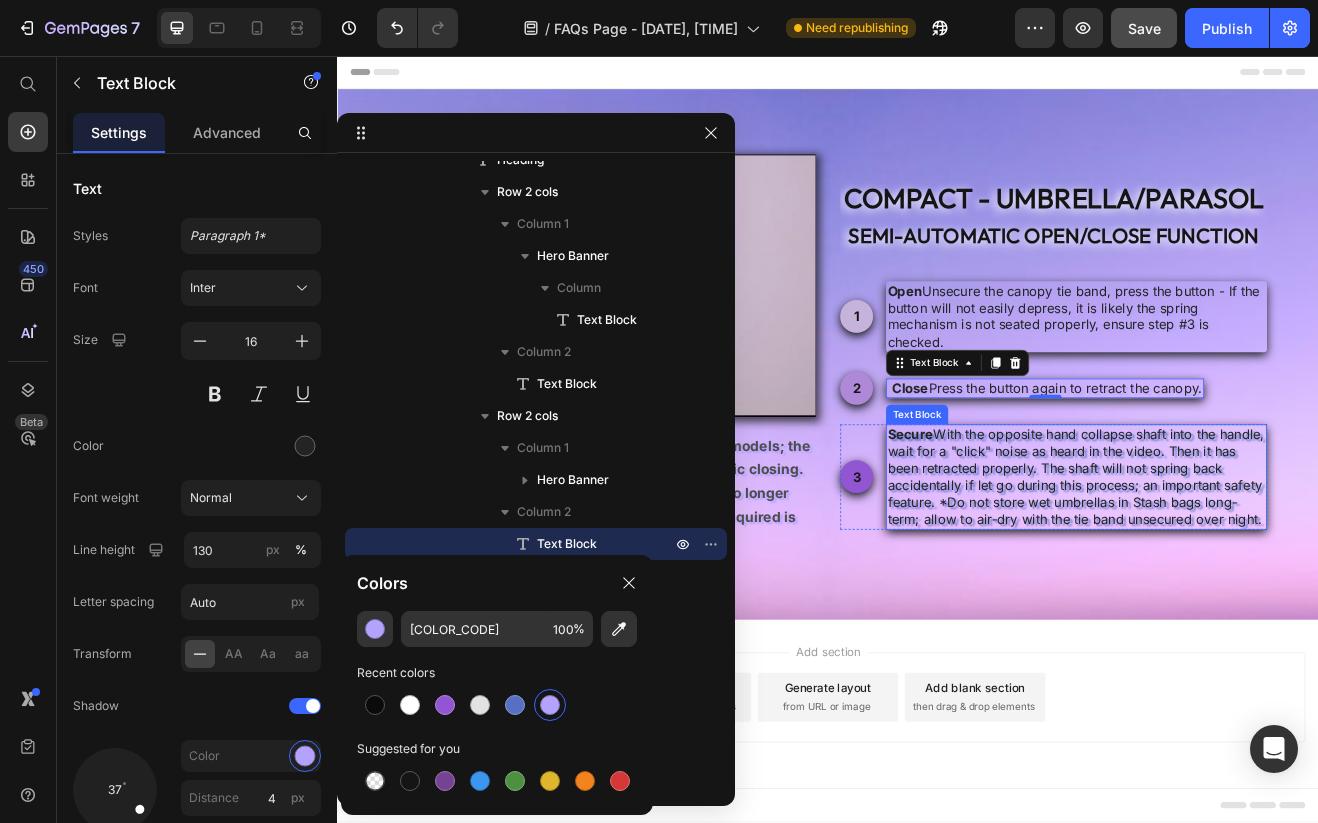click on "Secure : With the opposite hand collapse shaft into the handle, wait for a "click" noise as heard in the video.  Then it has been retracted properly.  The shaft will not spring back accidentally if let go during this process; an important safety feature.  *Do not store wet umbrellas in Stash bags long-term; allow to air-dry with the tie band unsecured over night." at bounding box center [1241, 571] 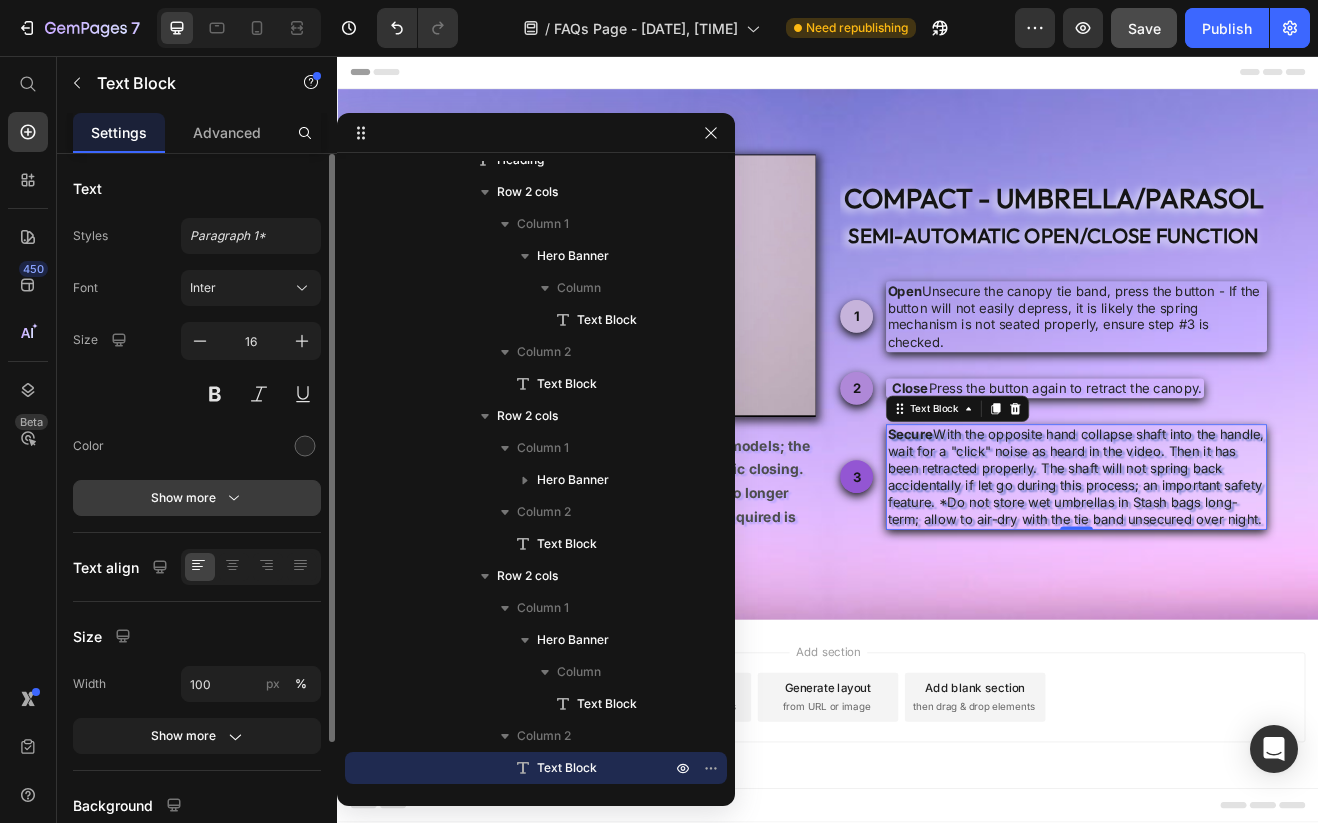 drag, startPoint x: 257, startPoint y: 500, endPoint x: 277, endPoint y: 524, distance: 31.241 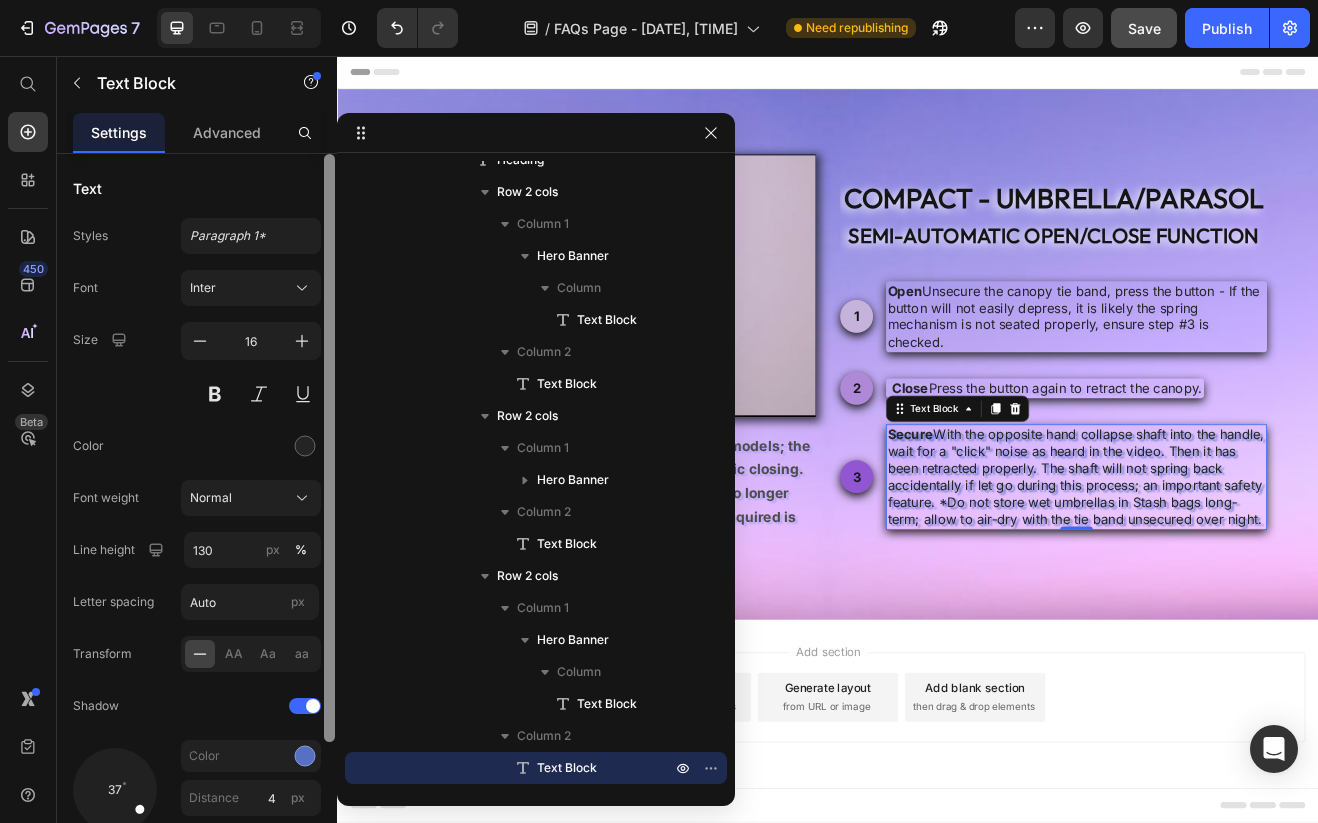 drag, startPoint x: 306, startPoint y: 752, endPoint x: 325, endPoint y: 747, distance: 19.646883 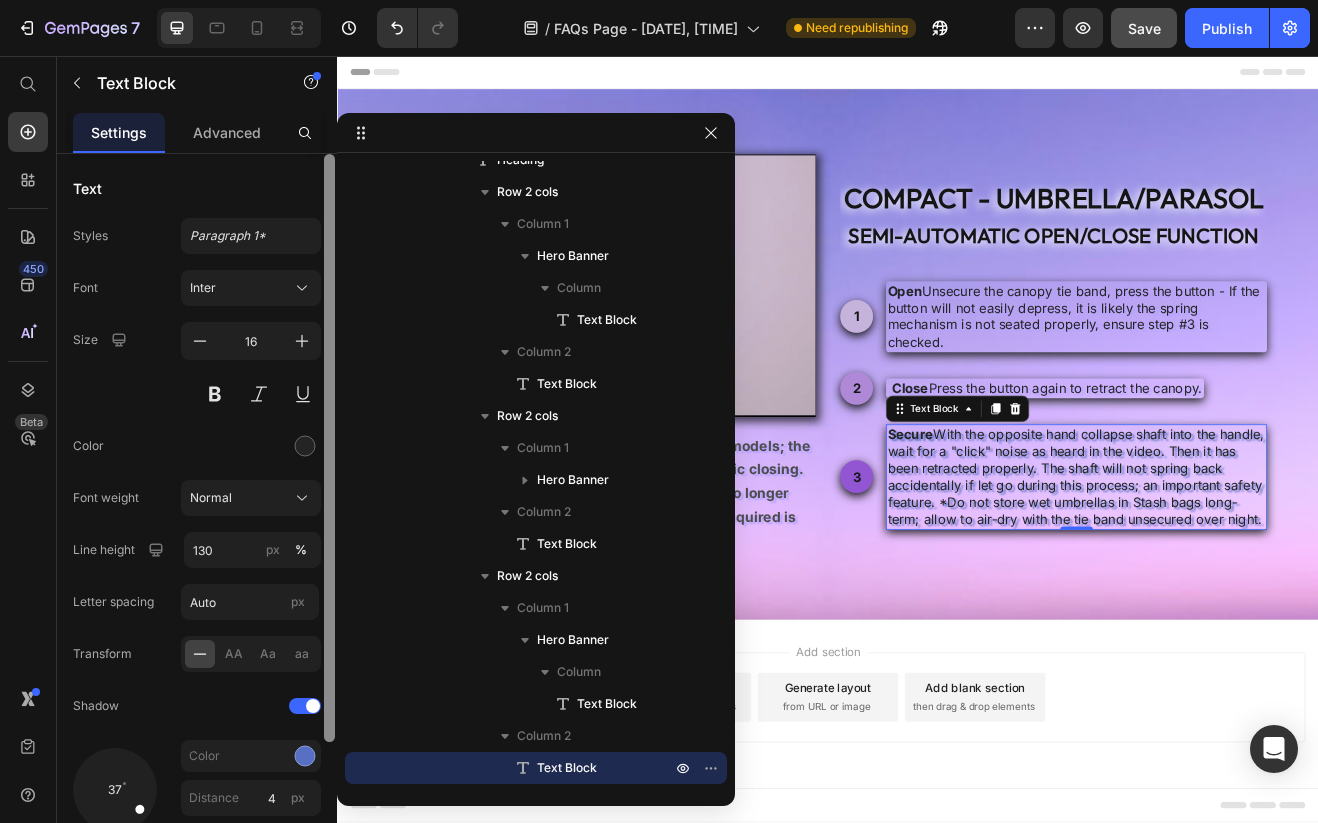 click at bounding box center [305, 756] 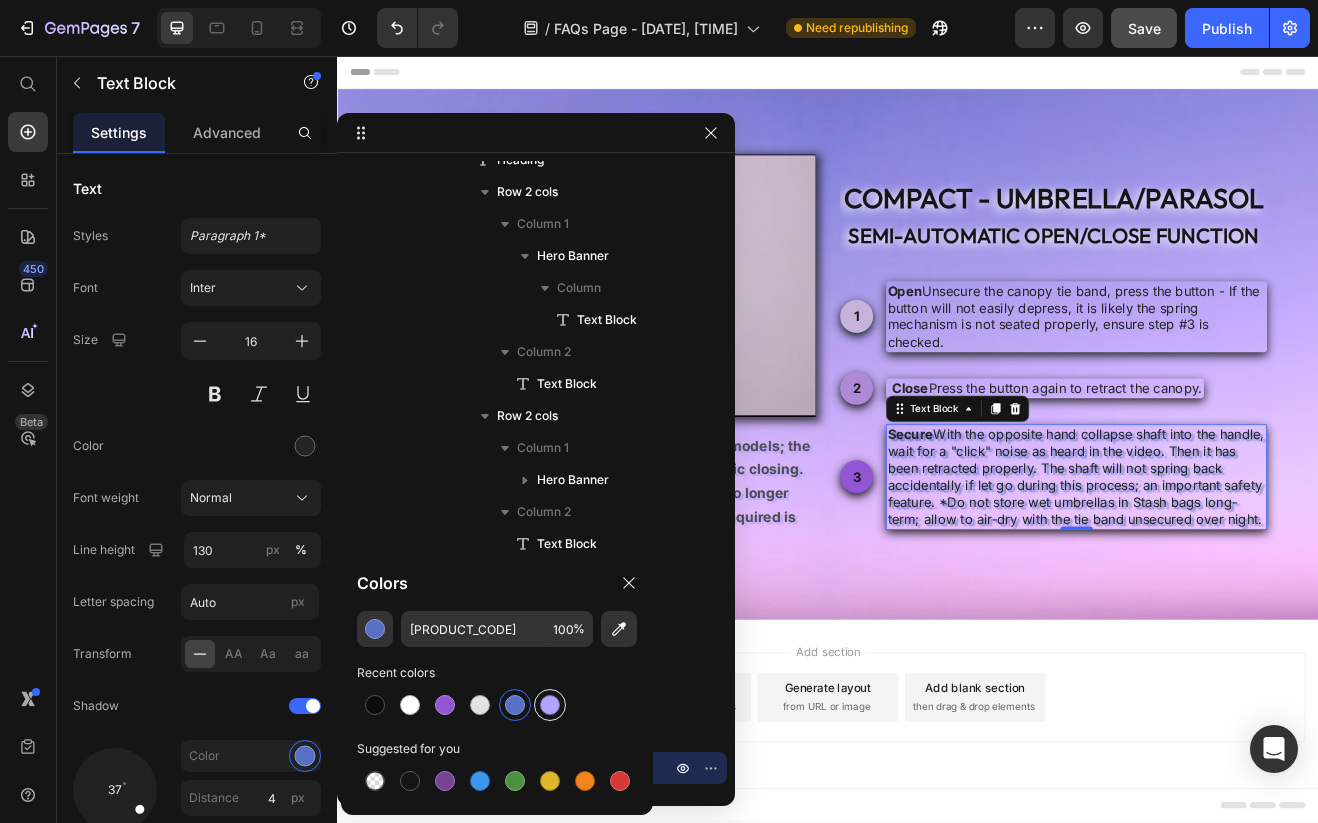 click at bounding box center (550, 705) 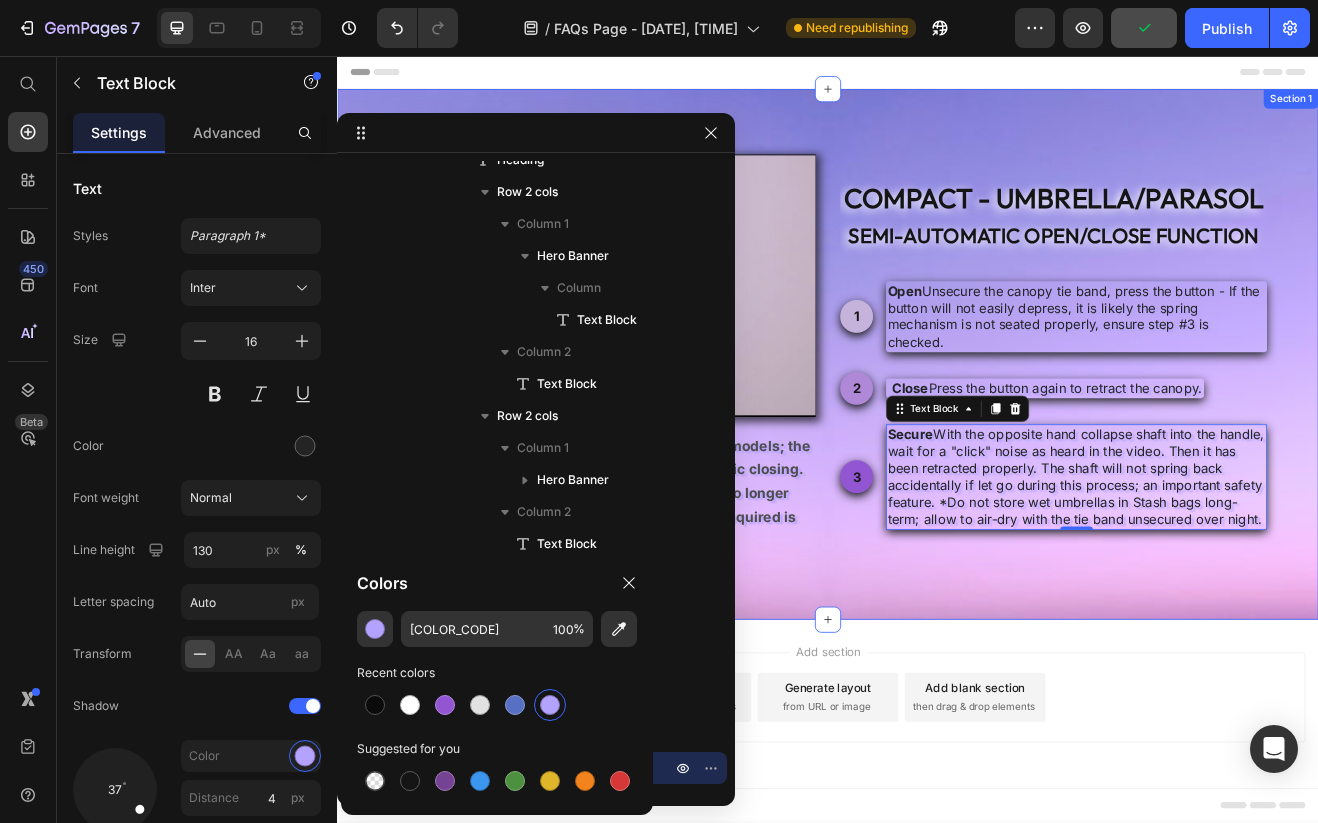 scroll, scrollTop: 0, scrollLeft: 0, axis: both 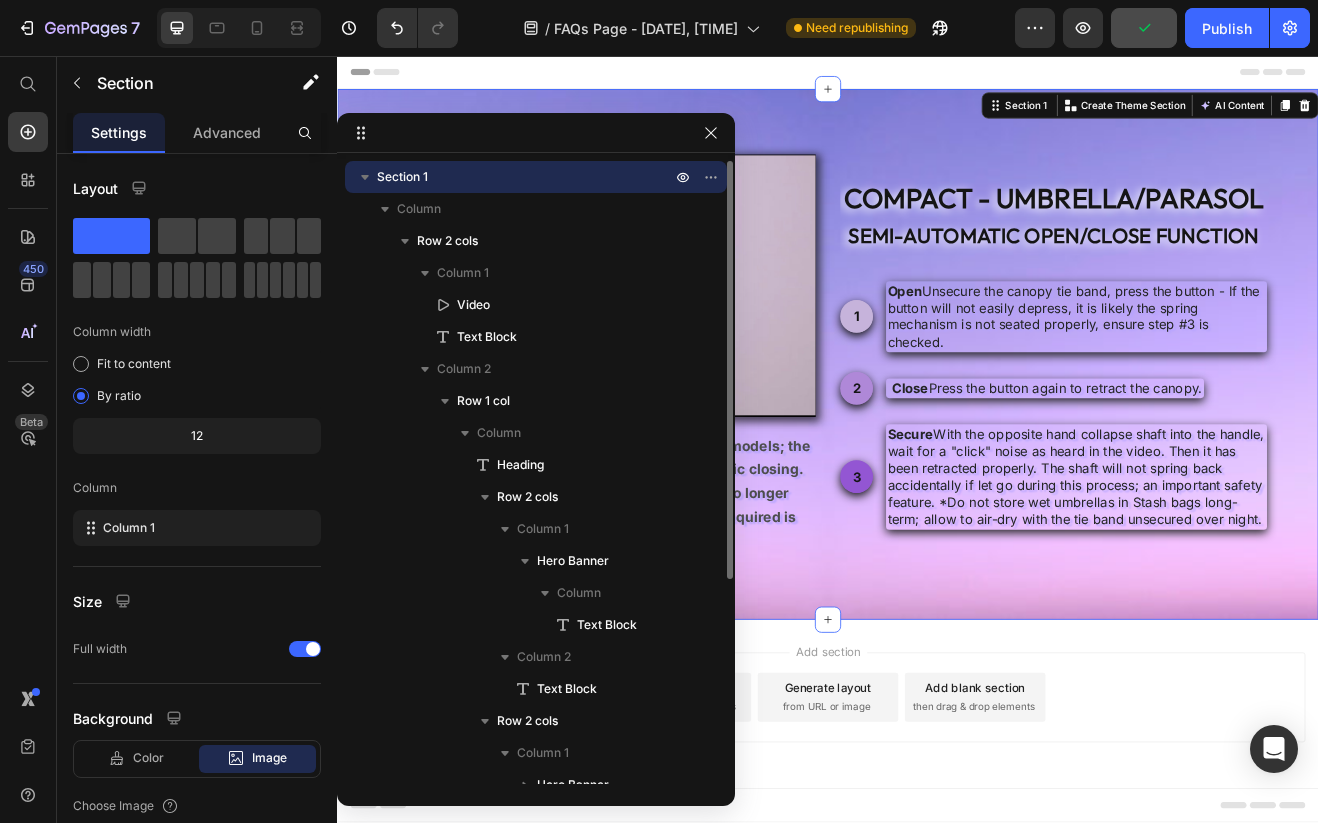 click on "Video Our innovative safety frame is featured on all Compact models; the frame function is automatic opening with semi-automatic closing. The final step of retracting the canopy to the handle is no longer cumbersome due to the self-locking spring, the effort required is much less than conventional frames.  Text Block compact - umbrella/parasol  semi-automatic open/close function Heading 1 Text Block Hero Banner Open :  Unsecure the canopy tie band, press the button - If the button will not easily depress, it is likely the spring mechanism is not seated properly, ensure step #3 is checked. Text Block Row 2 Text Block Hero Banner   Close : Press the button again to retract the canopy.  Text Block Row 3 Text Block Hero Banner Secure Text Block Row Row Row Section 1   Create Theme Section AI Content Write with GemAI What would you like to describe here? Tone and Voice Persuasive Product Beach Sand Anchor Show more Generate" at bounding box center (937, 421) 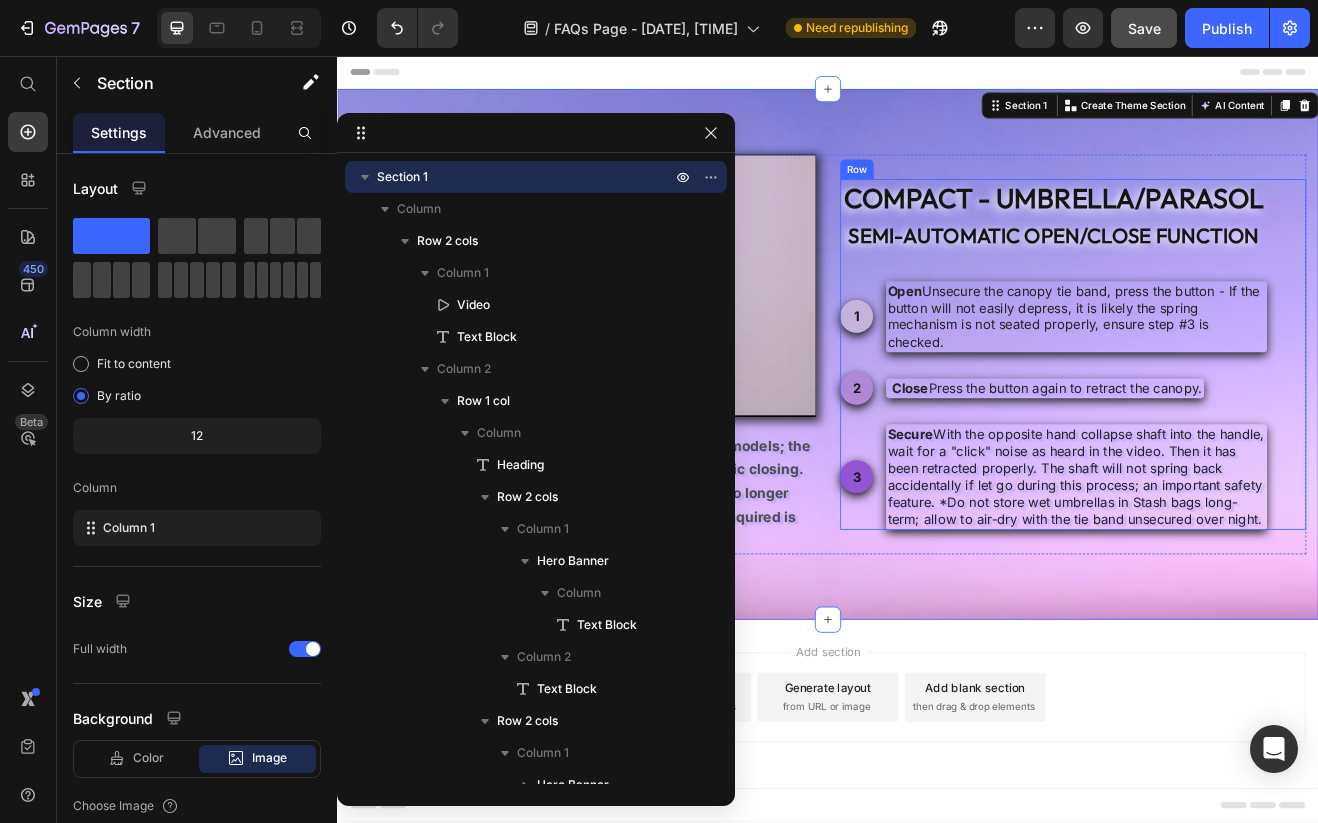 click on "compact - umbrella/parasol  semi-automatic open/close function Heading 1 Text Block Hero Banner Open :  Unsecure the canopy tie band, press the button - If the button will not easily depress, it is likely the spring mechanism is not seated properly, ensure step #3 is checked. Text Block Row 2 Text Block Hero Banner   Close : Press the button again to retract the canopy.  Text Block Row 3 Text Block Hero Banner Secure : With the opposite hand collapse shaft into the handle, wait for a "click" noise as heard in the video.  Then it has been retracted properly.  The shaft will not spring back accidentally if let go during this process; an important safety feature.  *Do not store wet umbrellas in Stash bags long-term; allow to air-dry with the tie band unsecured over night.   Text Block Row" at bounding box center [1213, 421] 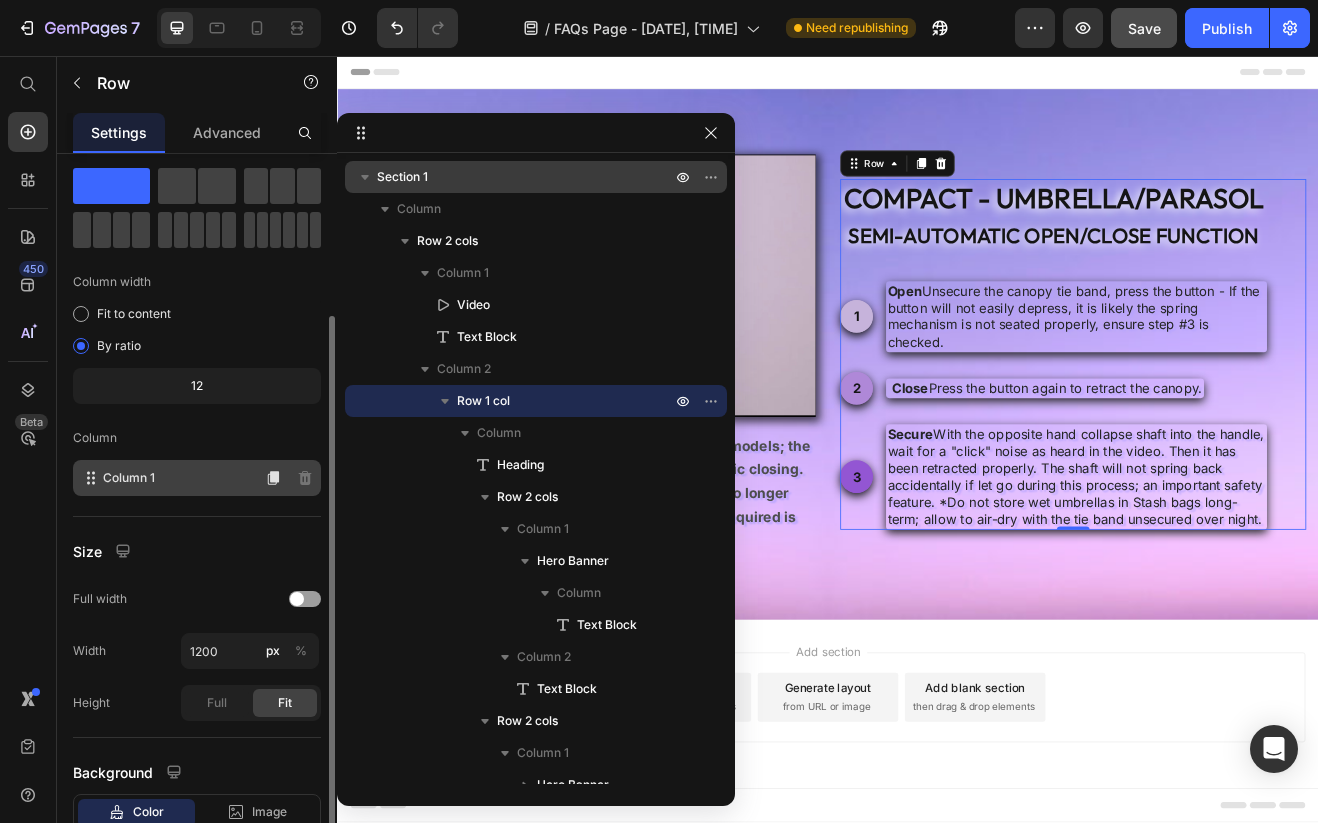 scroll, scrollTop: 0, scrollLeft: 0, axis: both 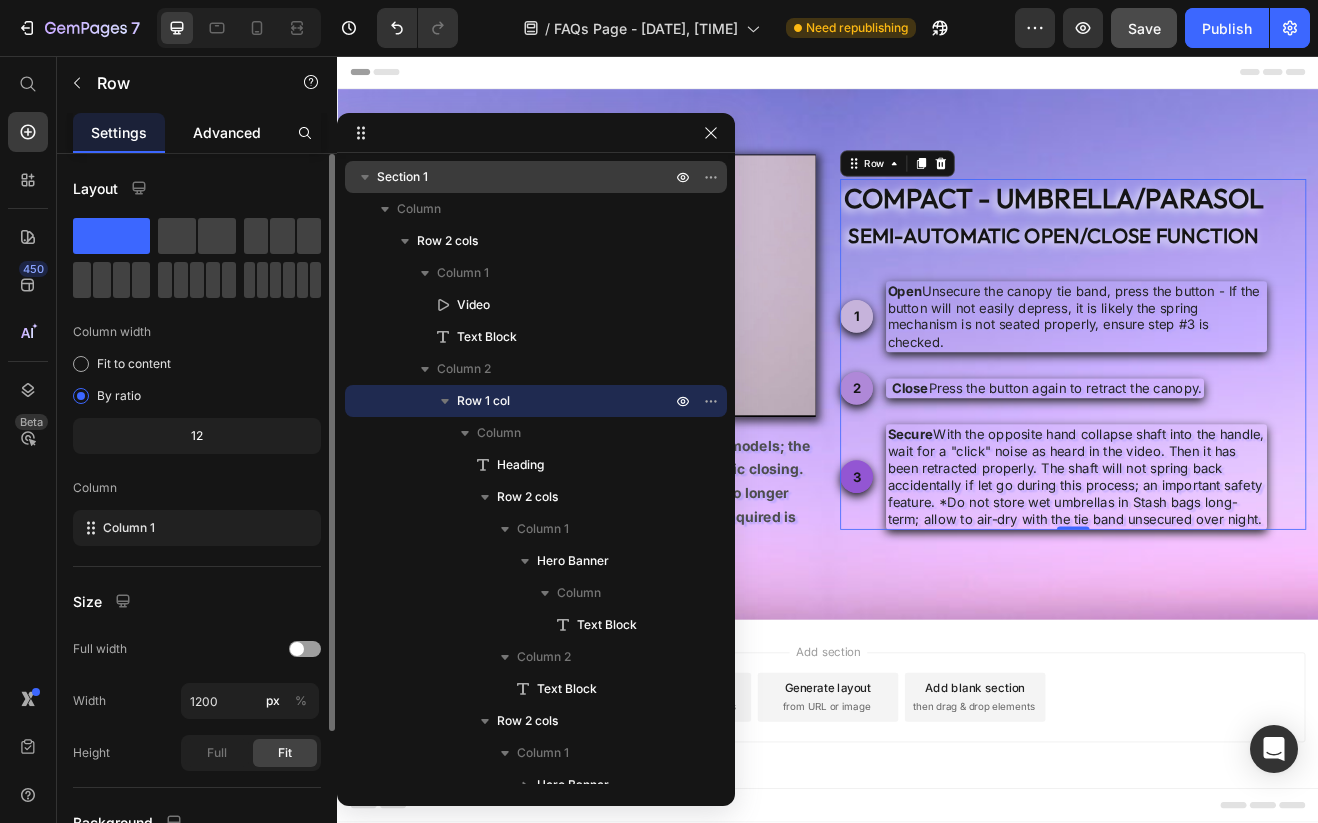 click on "Advanced" at bounding box center [227, 132] 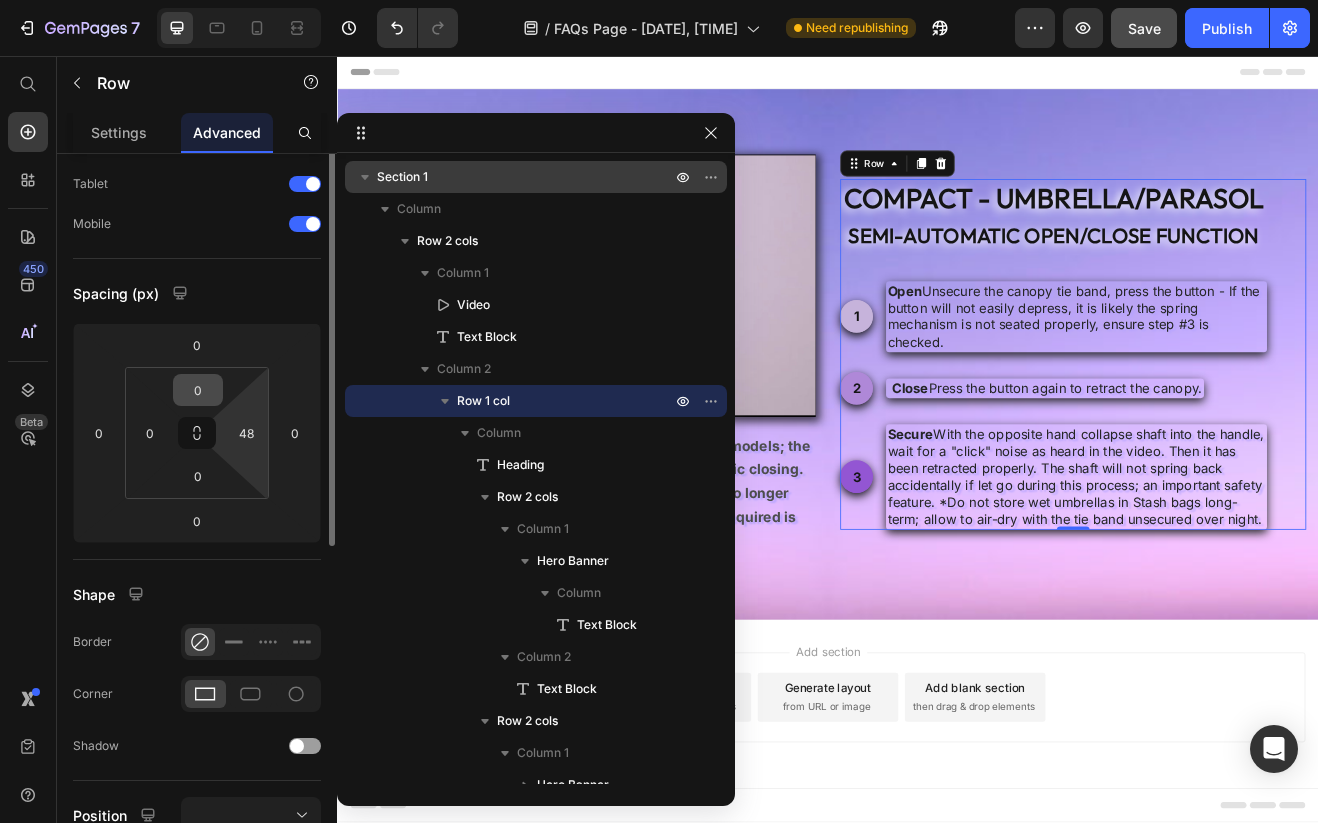 scroll, scrollTop: 180, scrollLeft: 0, axis: vertical 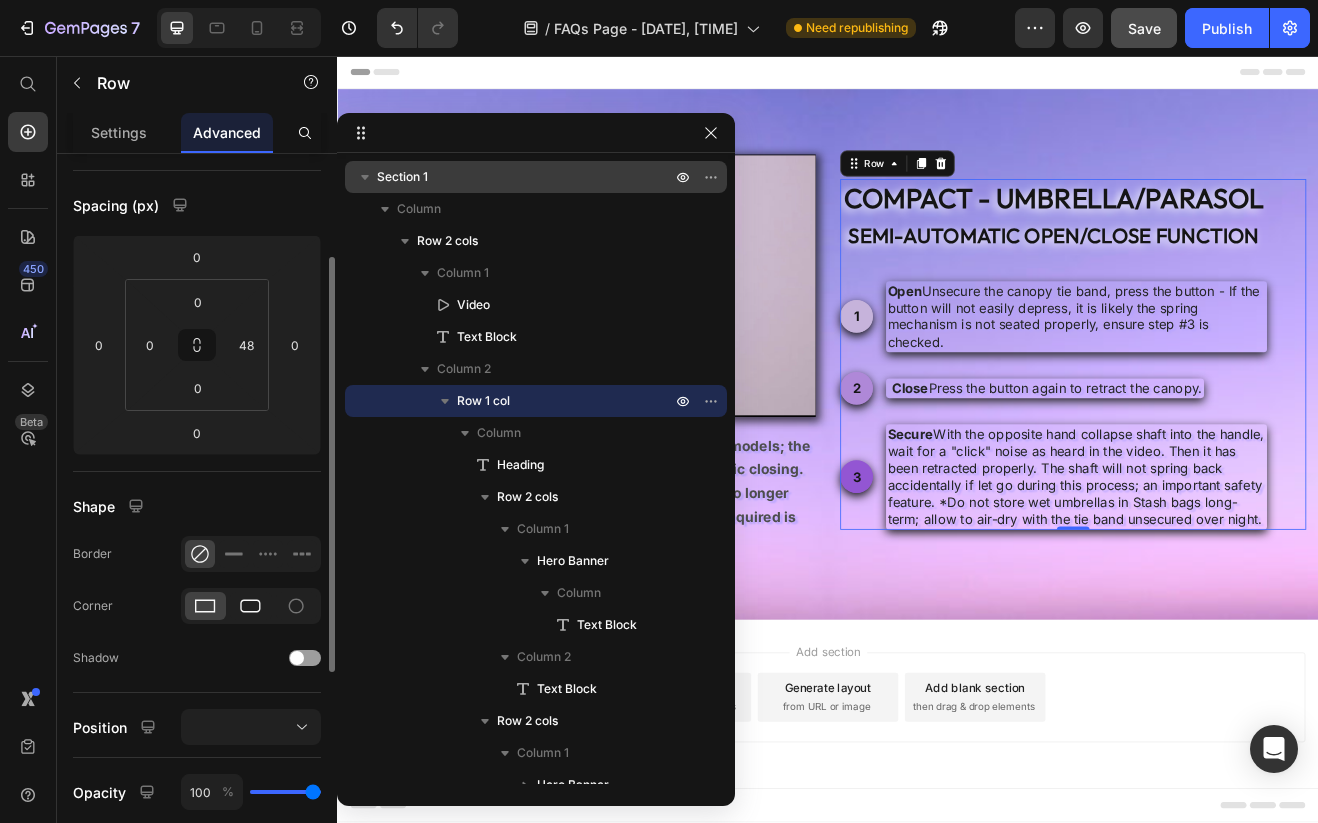 click 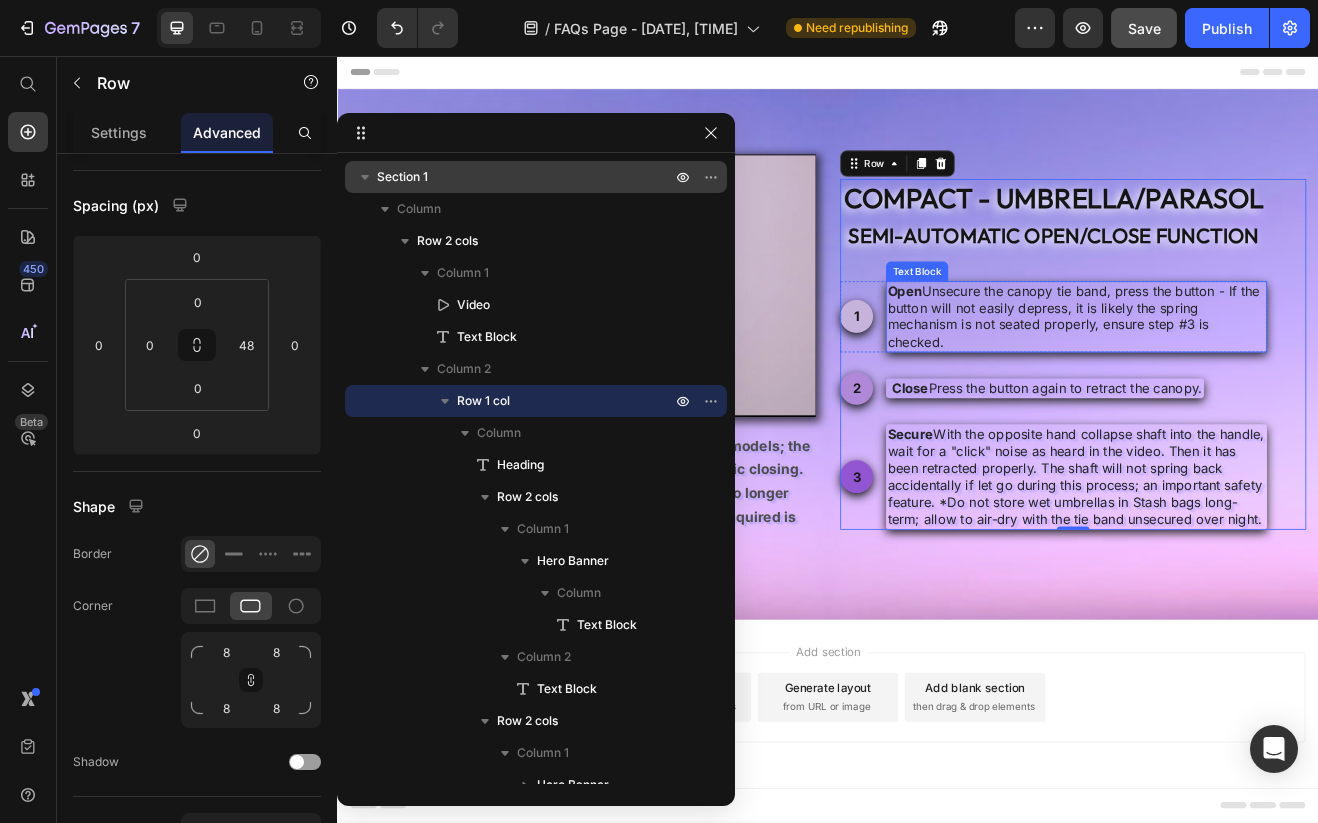 click on "Open :  Unsecure the canopy tie band, press the button - If the button will not easily depress, it is likely the spring mechanism is not seated properly, ensure step #3 is checked." at bounding box center [1241, 375] 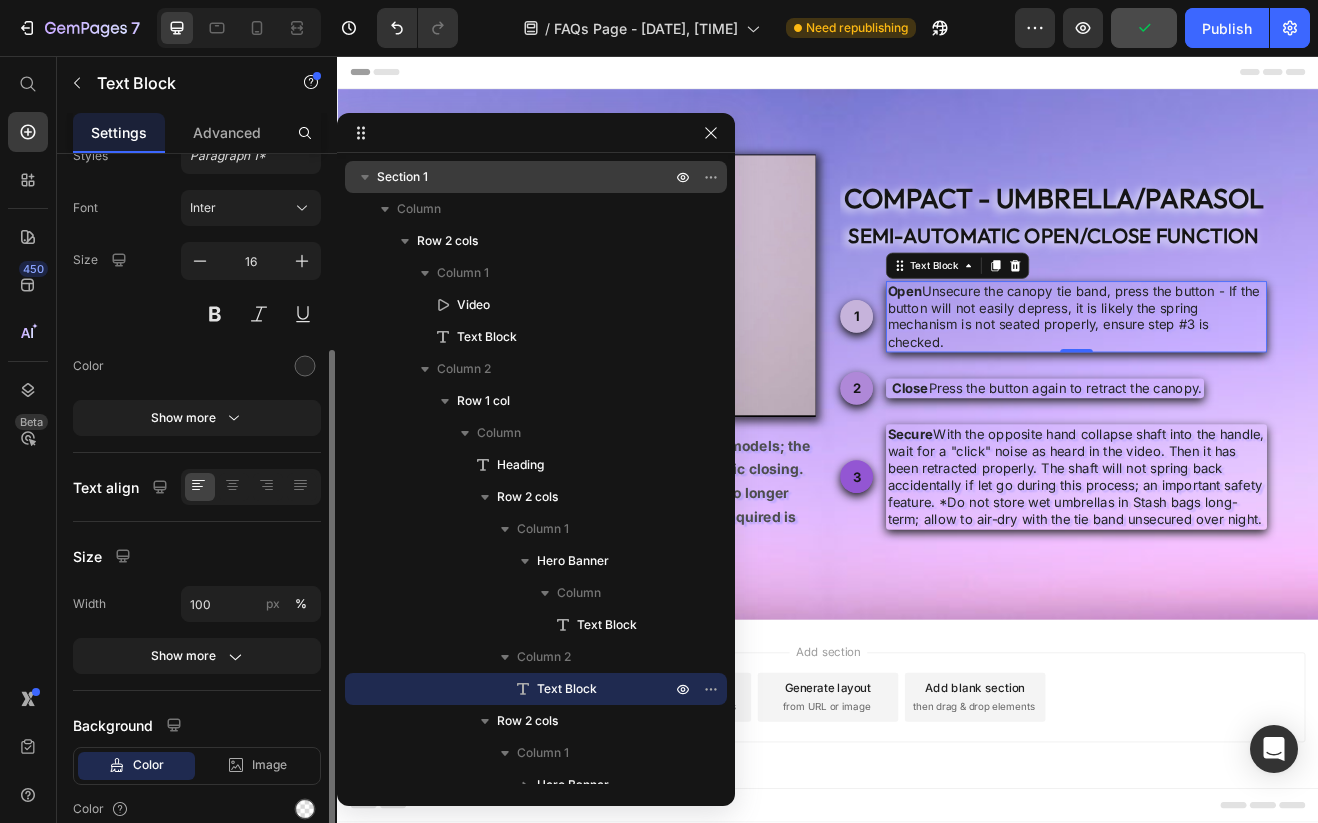 scroll, scrollTop: 169, scrollLeft: 0, axis: vertical 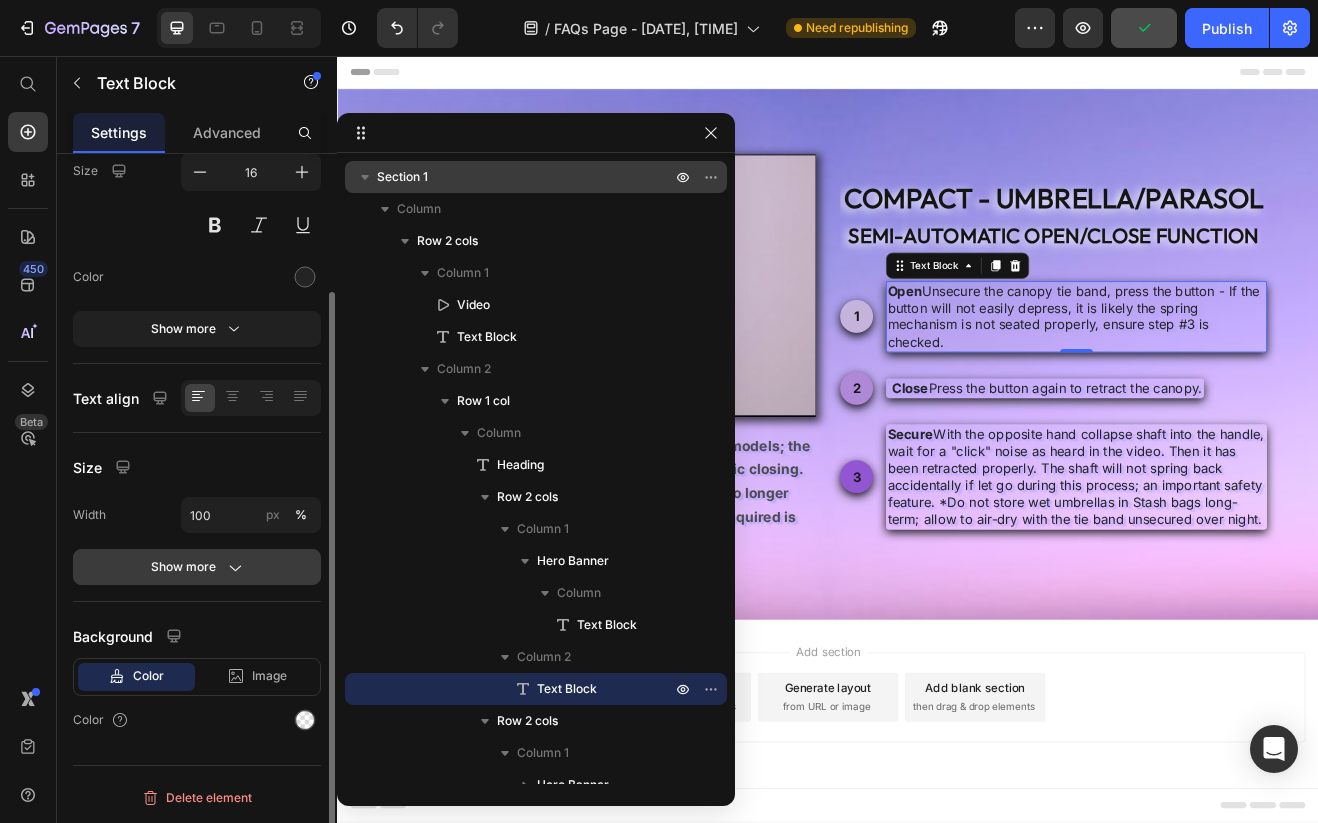 click 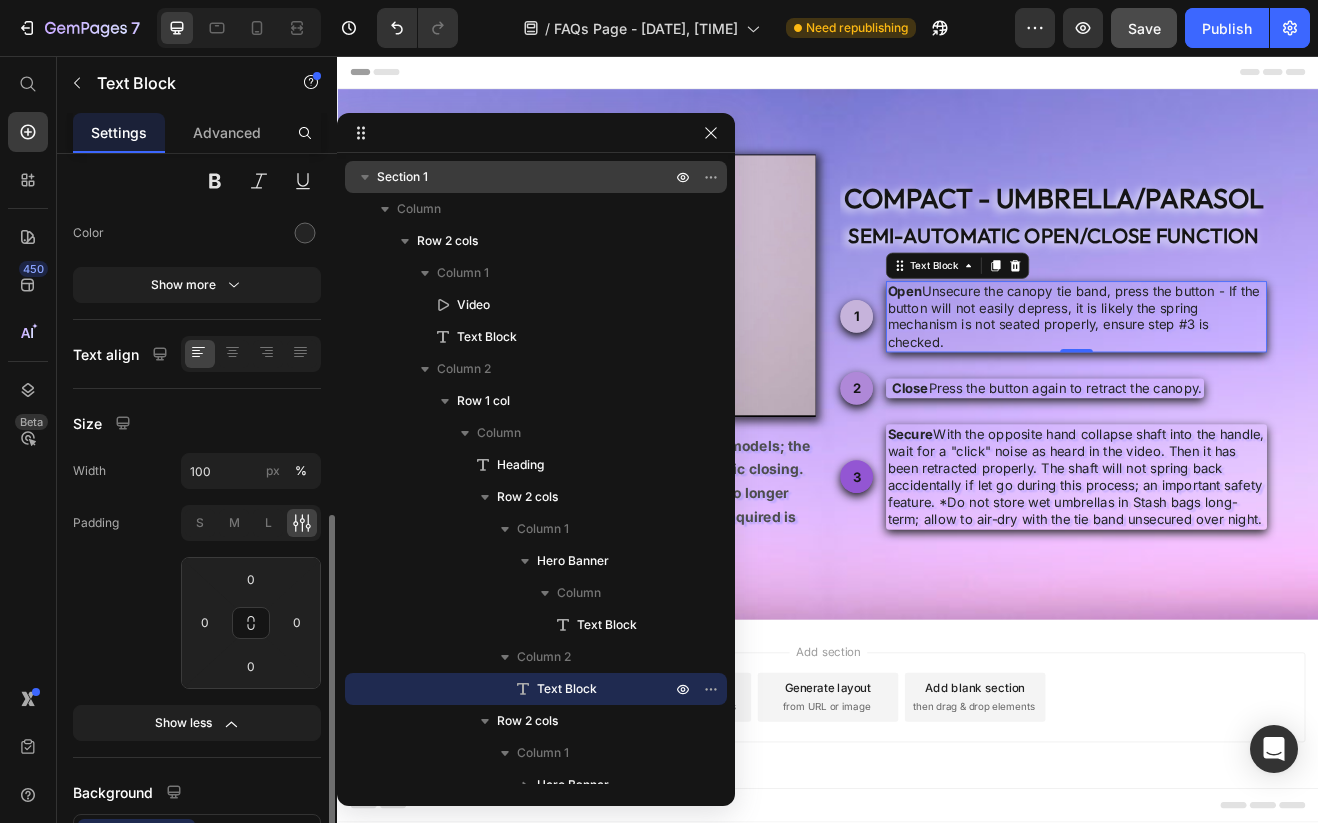 scroll, scrollTop: 93, scrollLeft: 0, axis: vertical 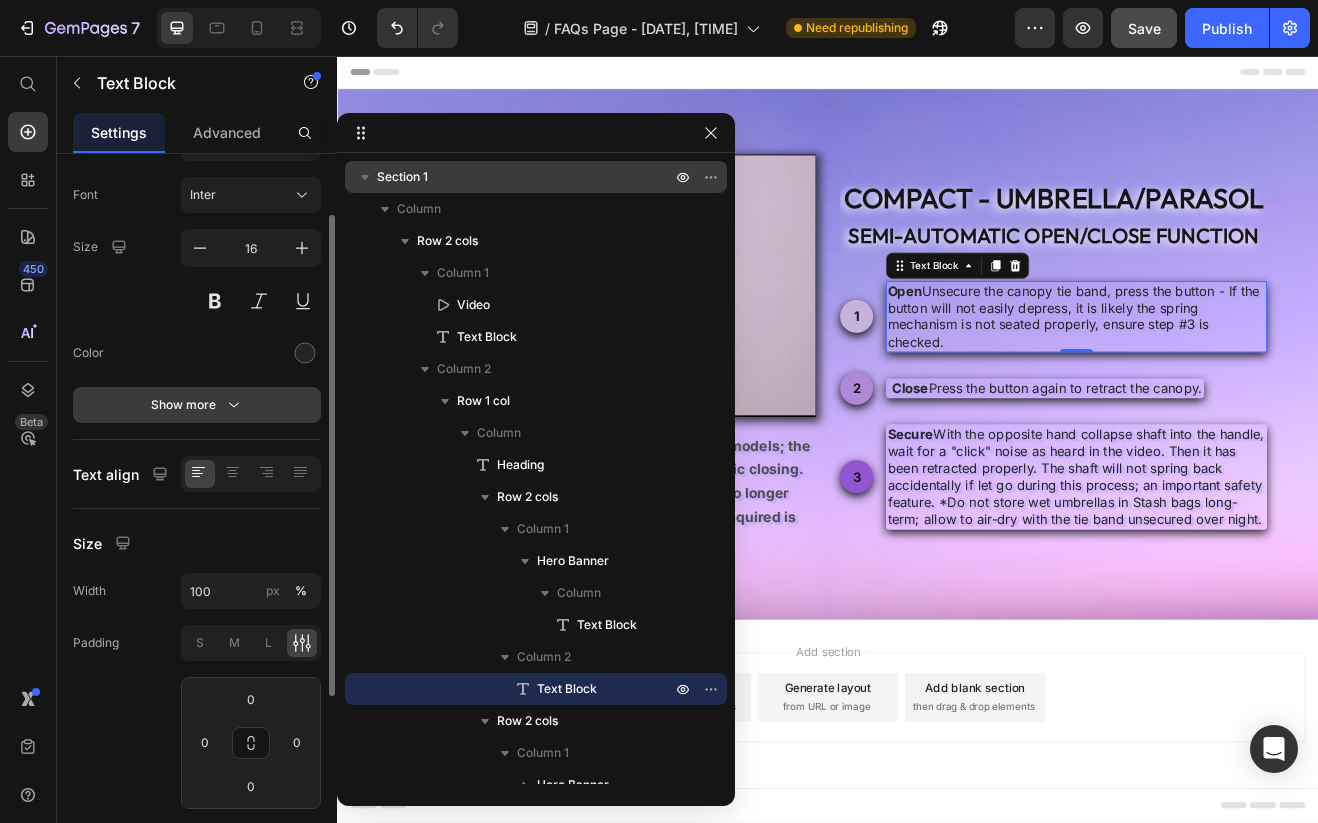 click on "Show more" at bounding box center (197, 405) 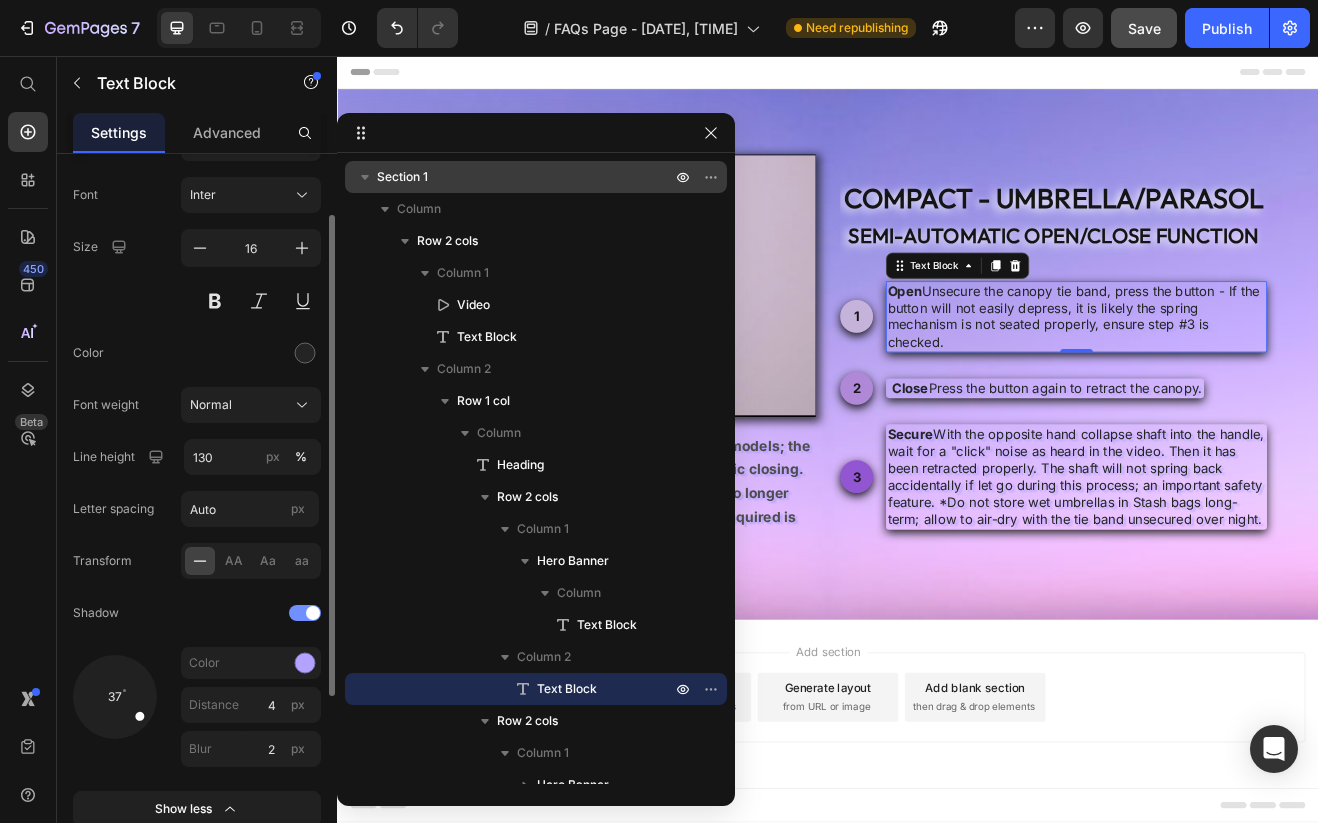 scroll, scrollTop: 0, scrollLeft: 0, axis: both 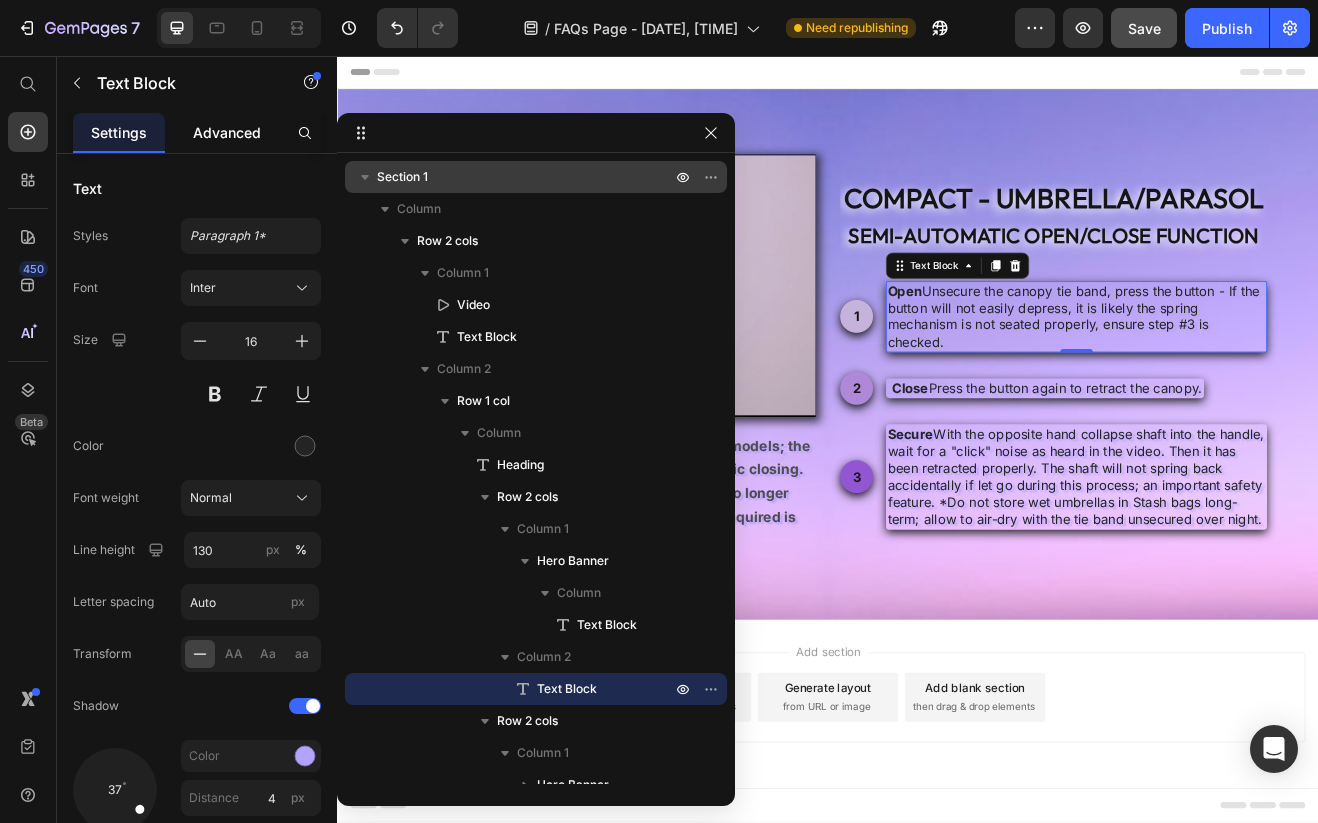 click on "Advanced" at bounding box center (227, 132) 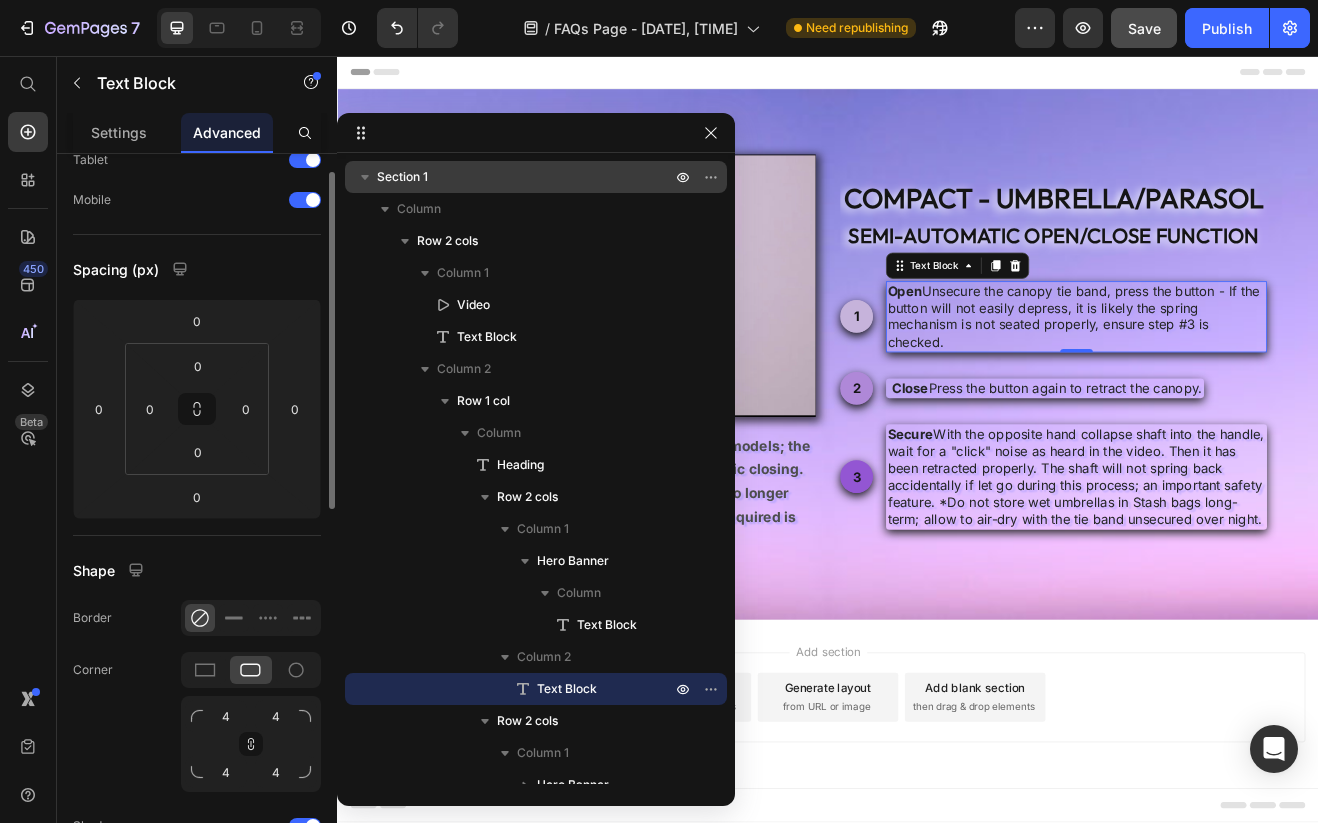 scroll, scrollTop: 180, scrollLeft: 0, axis: vertical 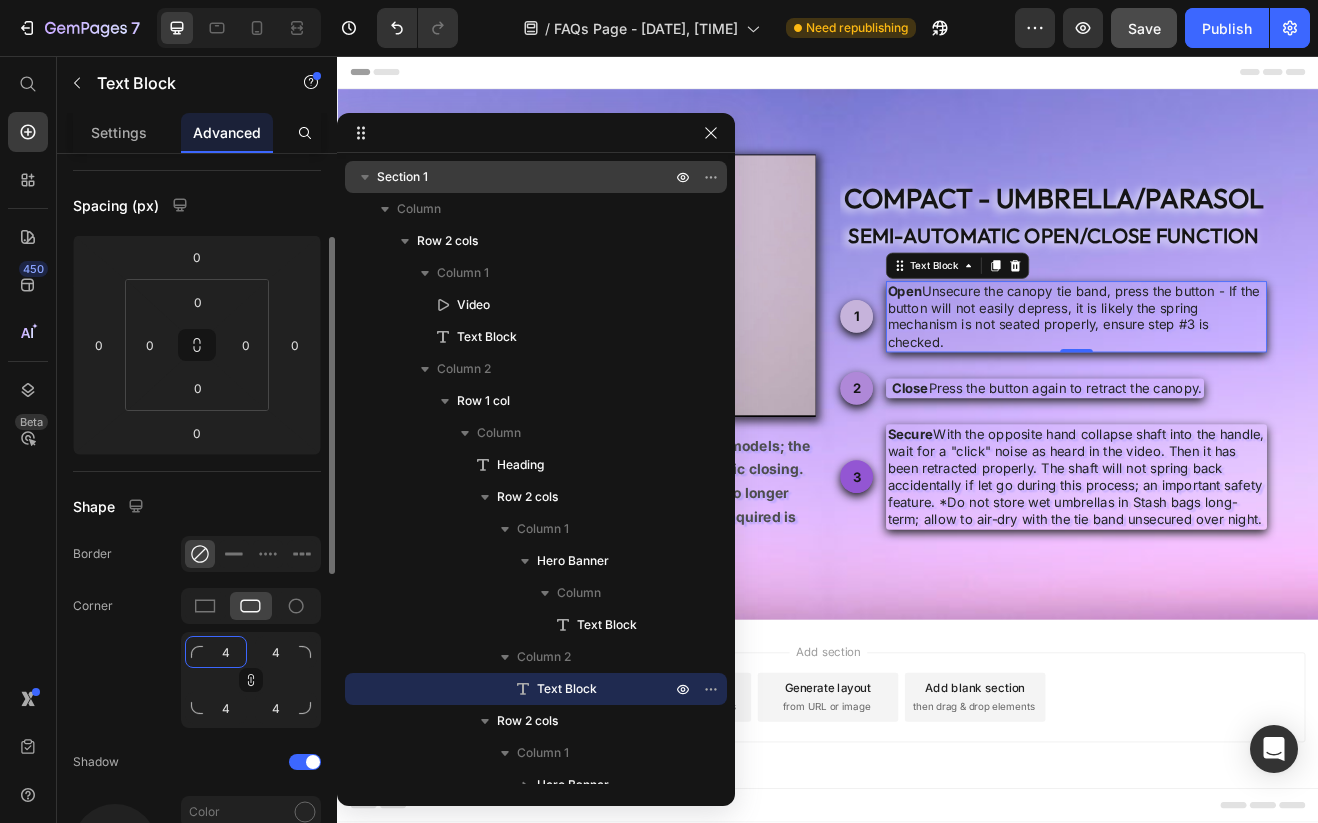 click on "4" 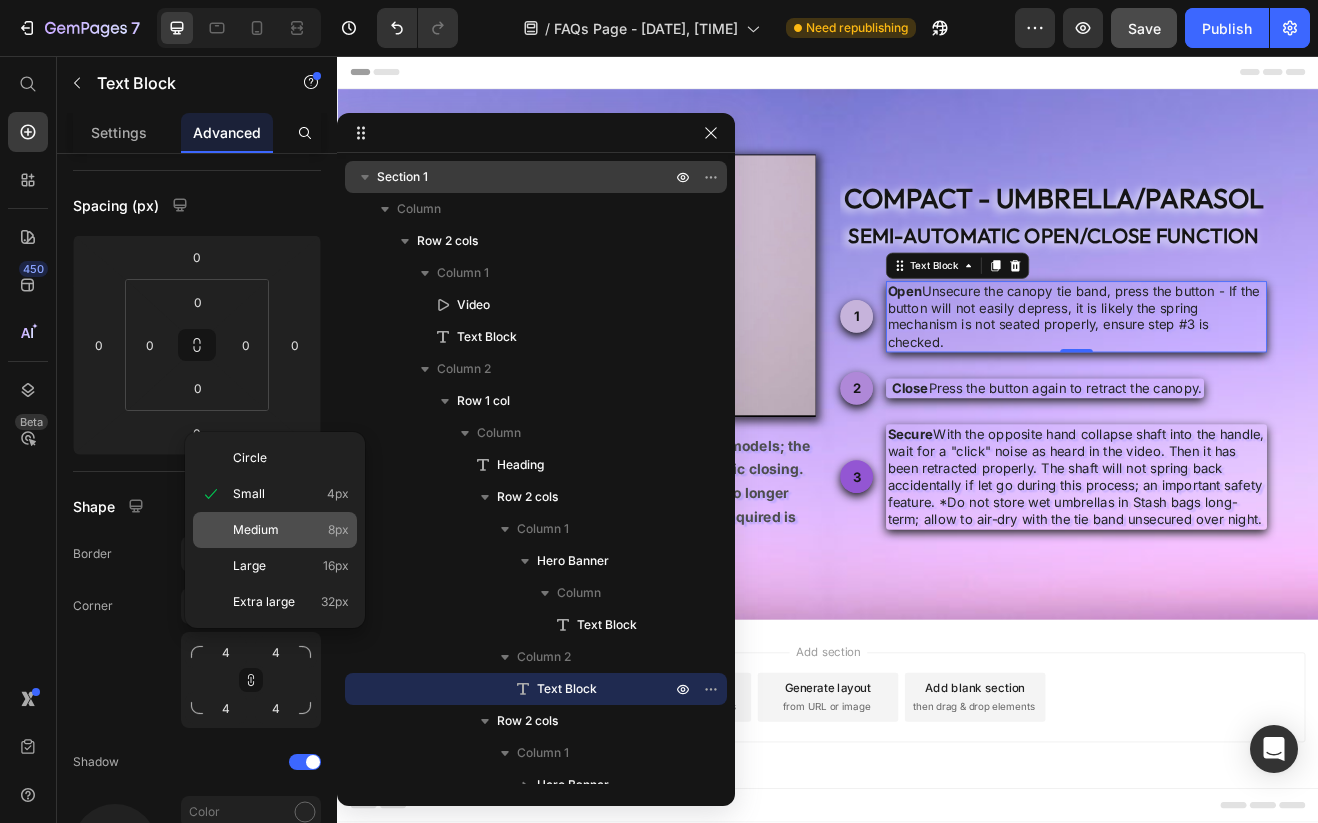 click on "Medium 8px" at bounding box center [291, 530] 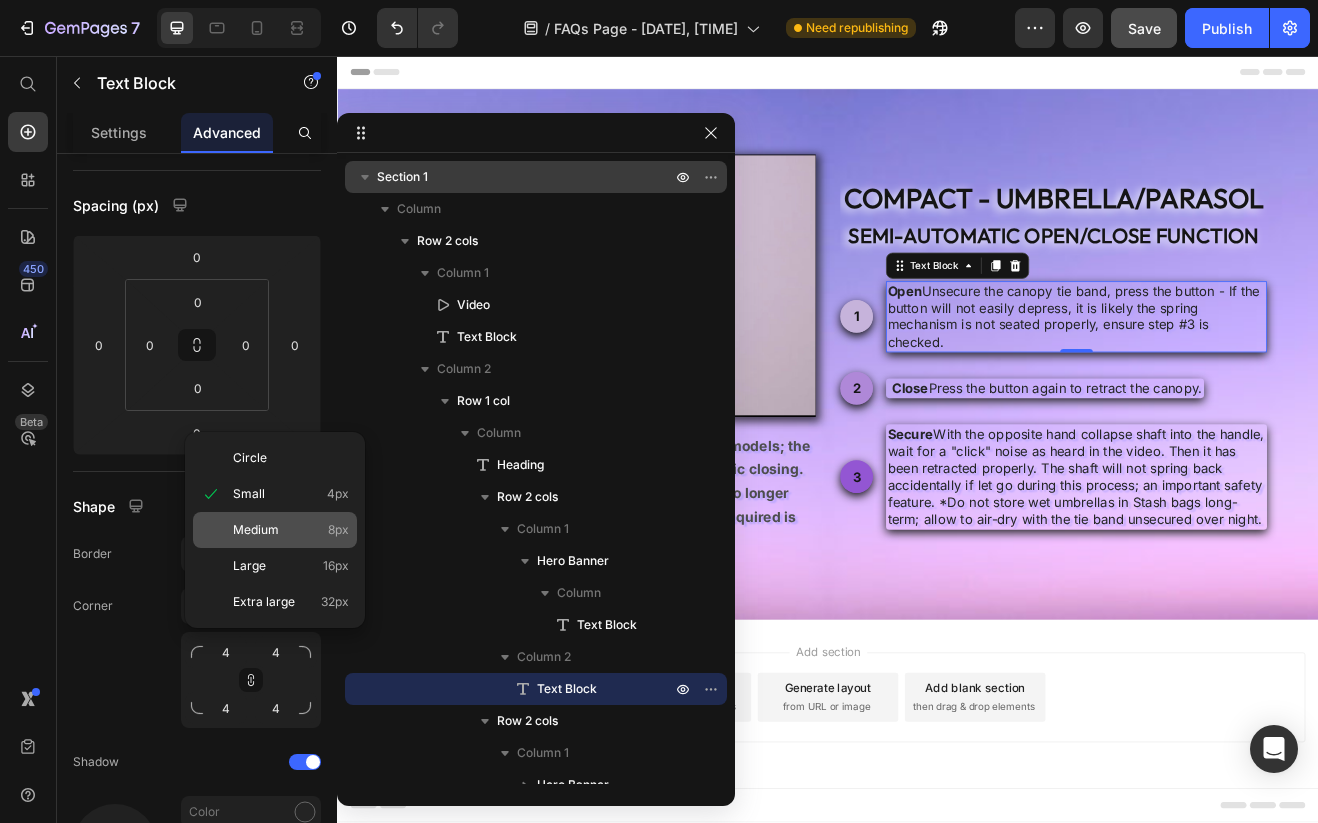 type on "8" 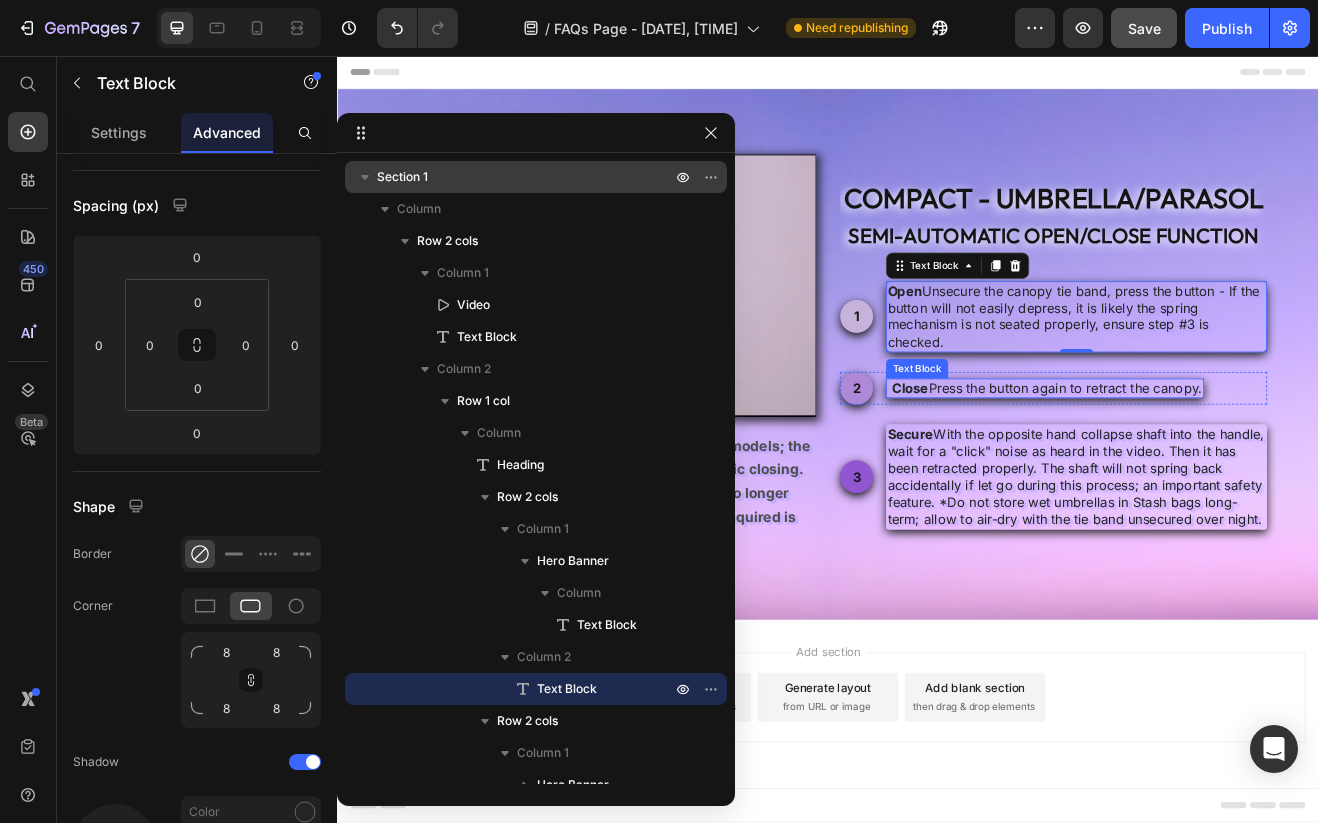 scroll, scrollTop: 305, scrollLeft: 0, axis: vertical 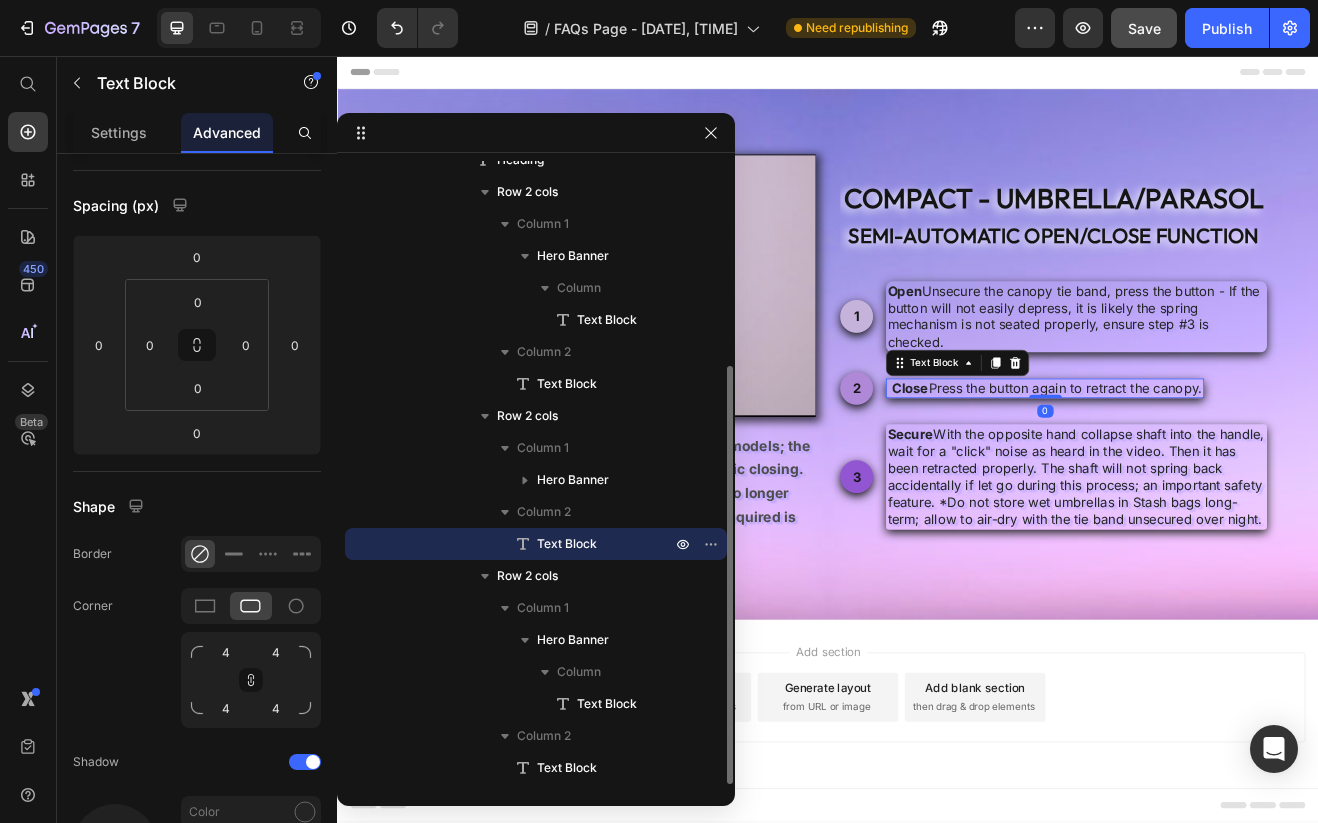 click on "Close : Press the button again to retract the canopy." at bounding box center (1202, 463) 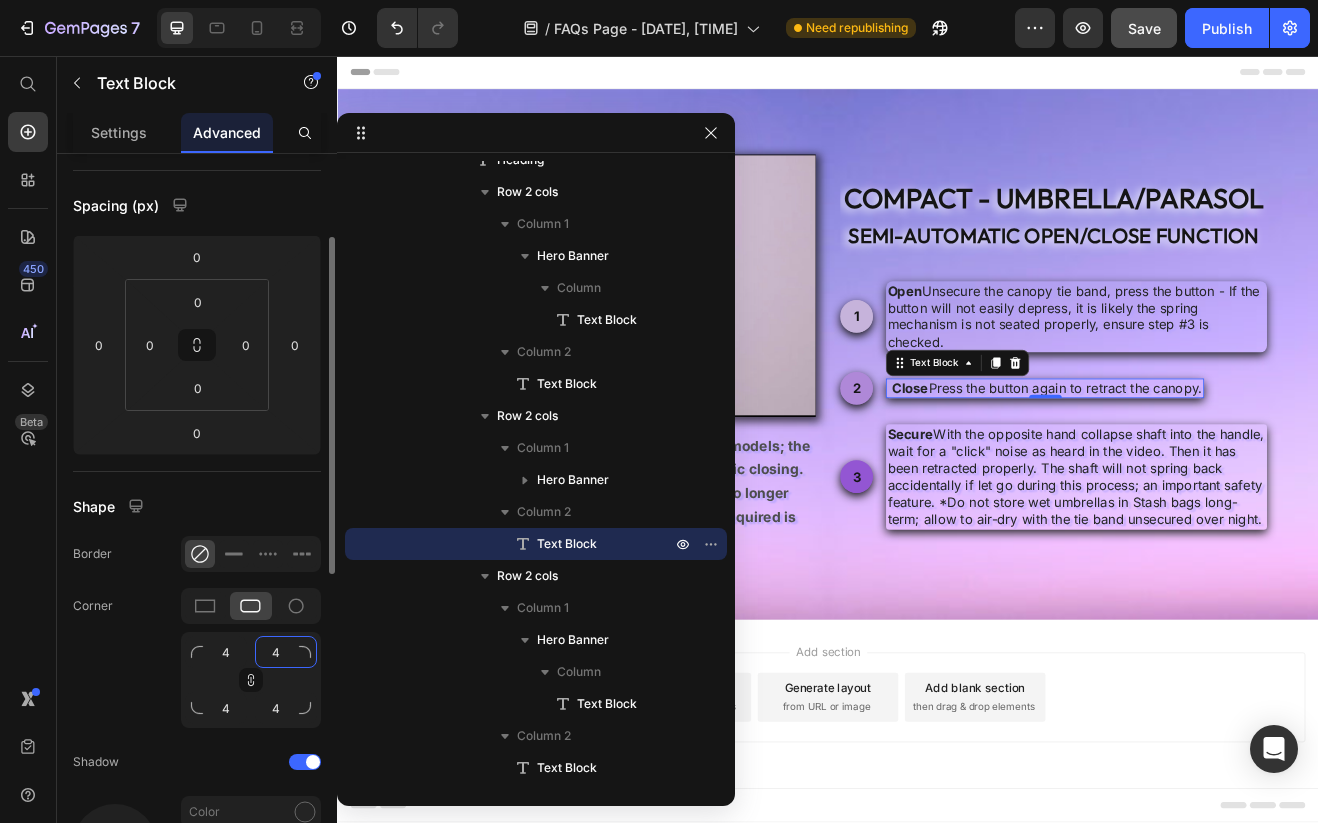 click on "4" 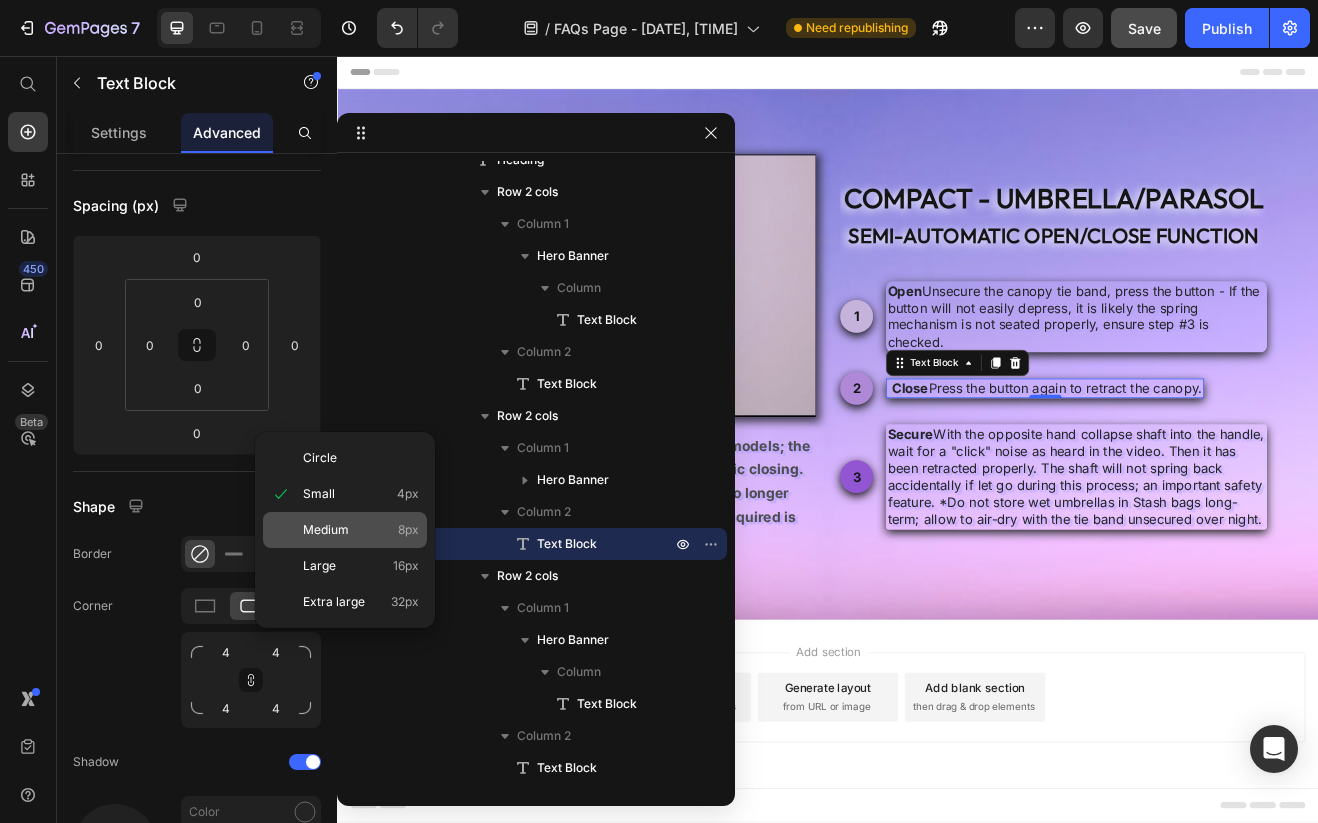 click on "Medium 8px" at bounding box center [361, 530] 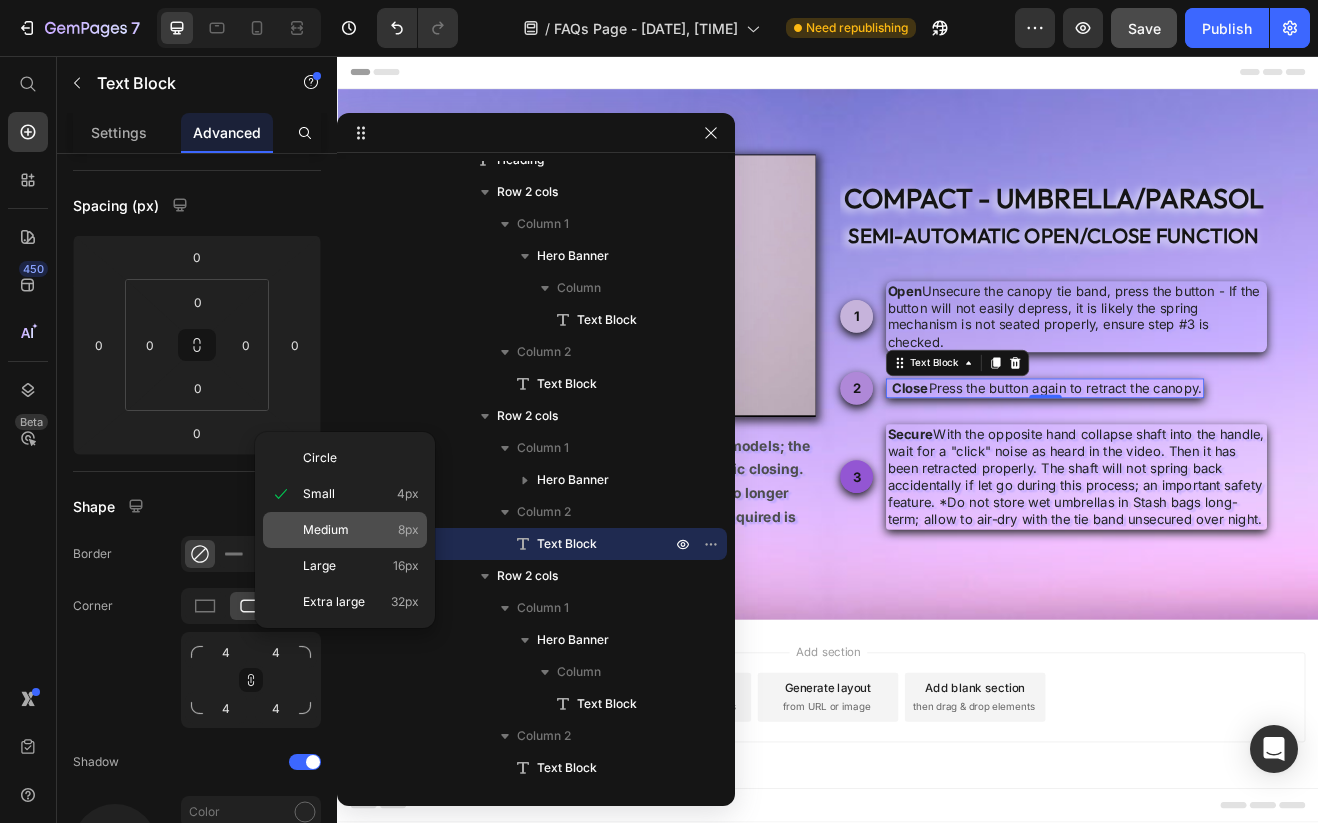 type on "8" 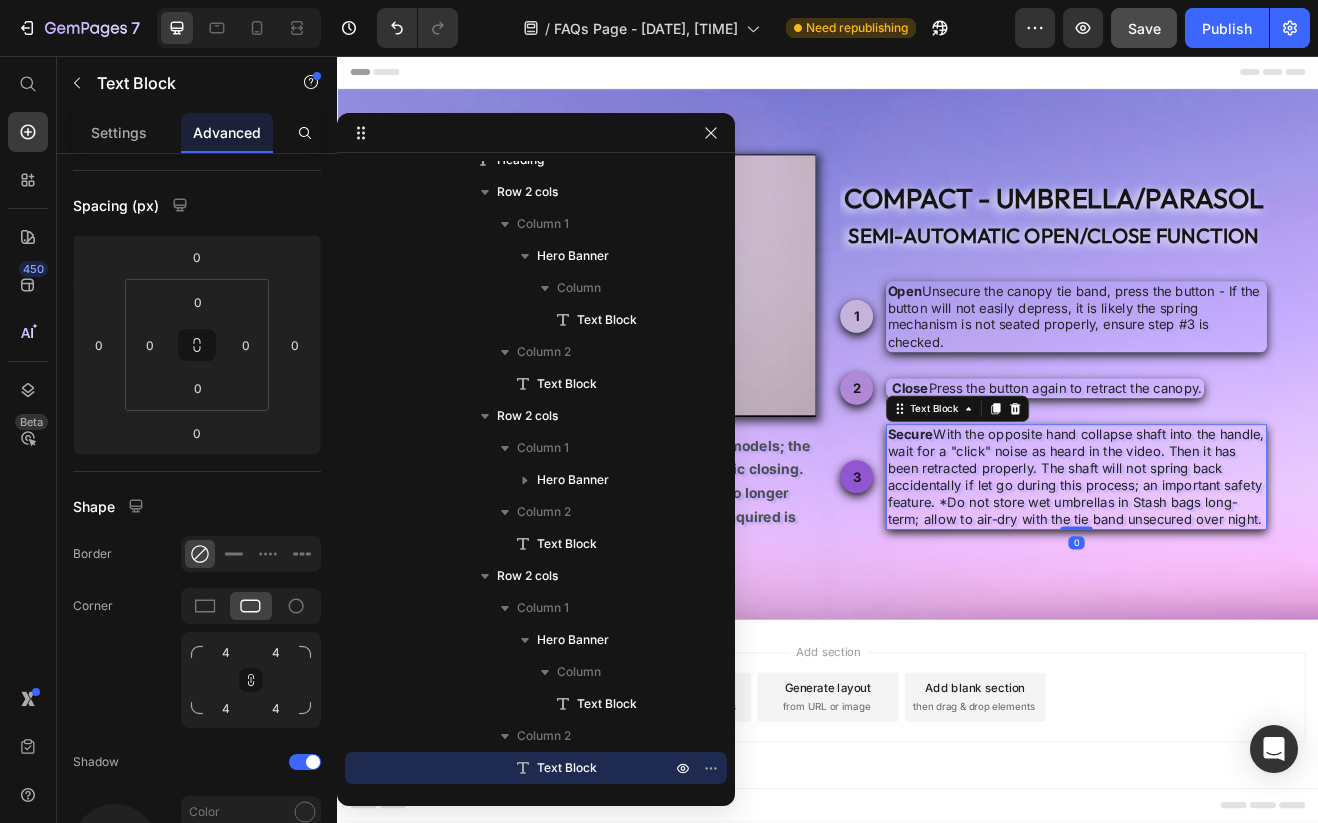 click on "Secure : With the opposite hand collapse shaft into the handle, wait for a "click" noise as heard in the video.  Then it has been retracted properly.  The shaft will not spring back accidentally if let go during this process; an important safety feature.  *Do not store wet umbrellas in Stash bags long-term; allow to air-dry with the tie band unsecured over night." at bounding box center [1241, 571] 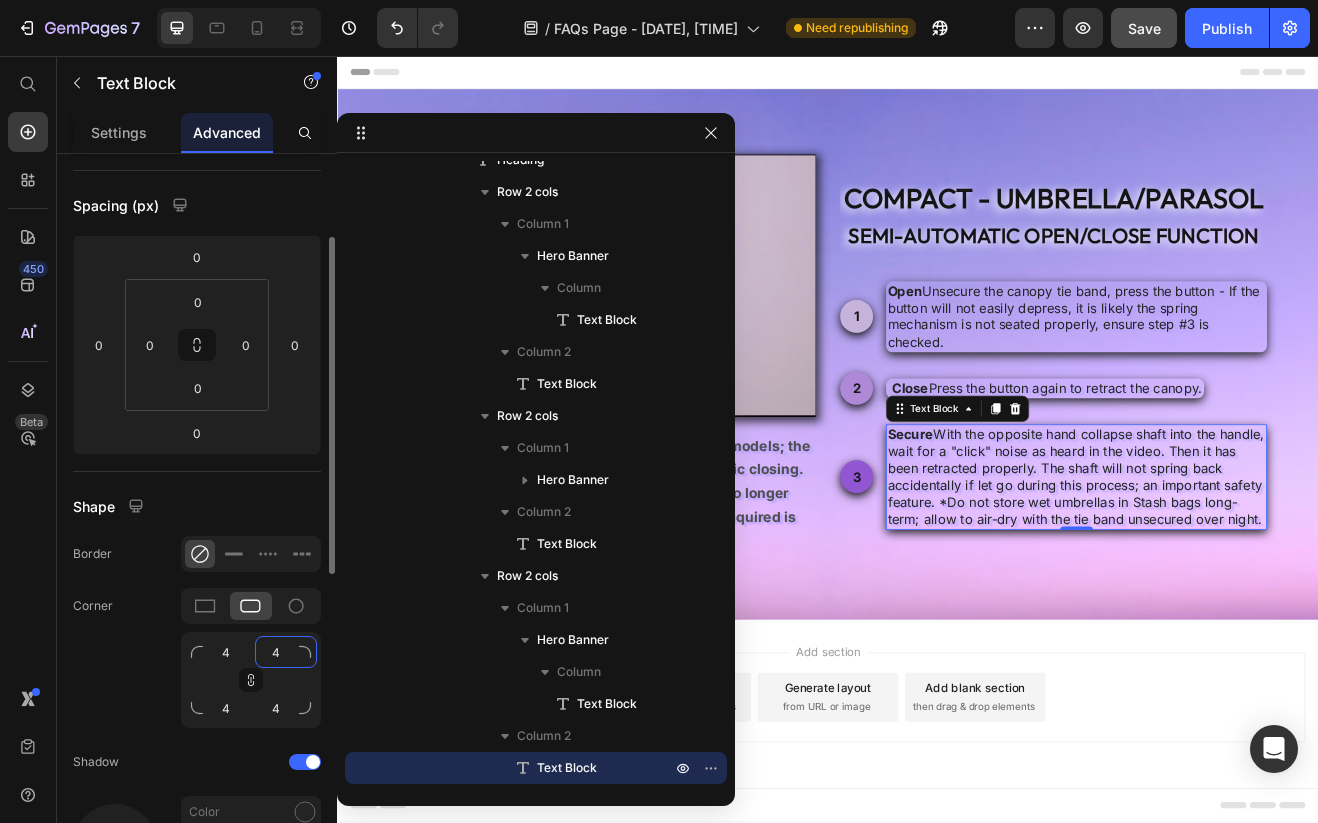click on "4" 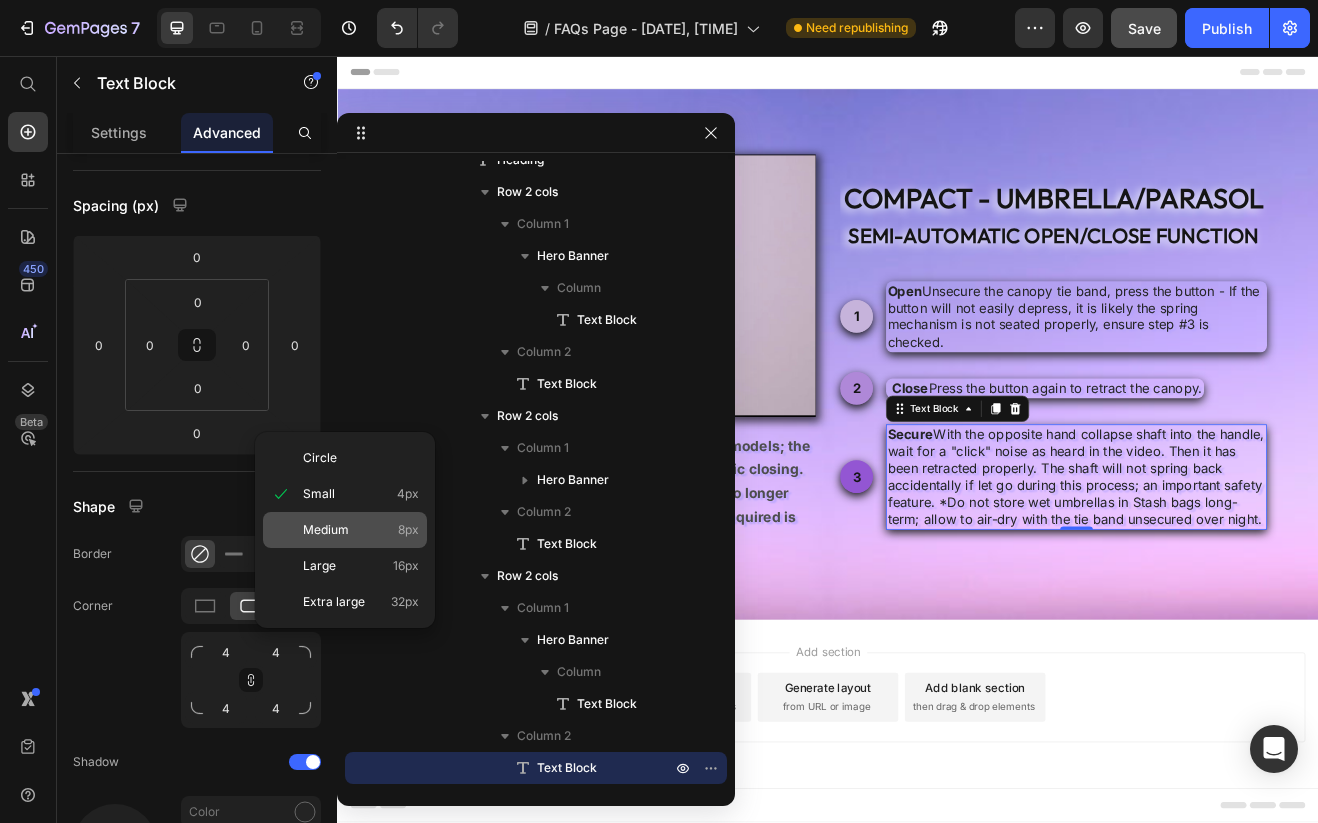 click on "Medium 8px" at bounding box center (361, 530) 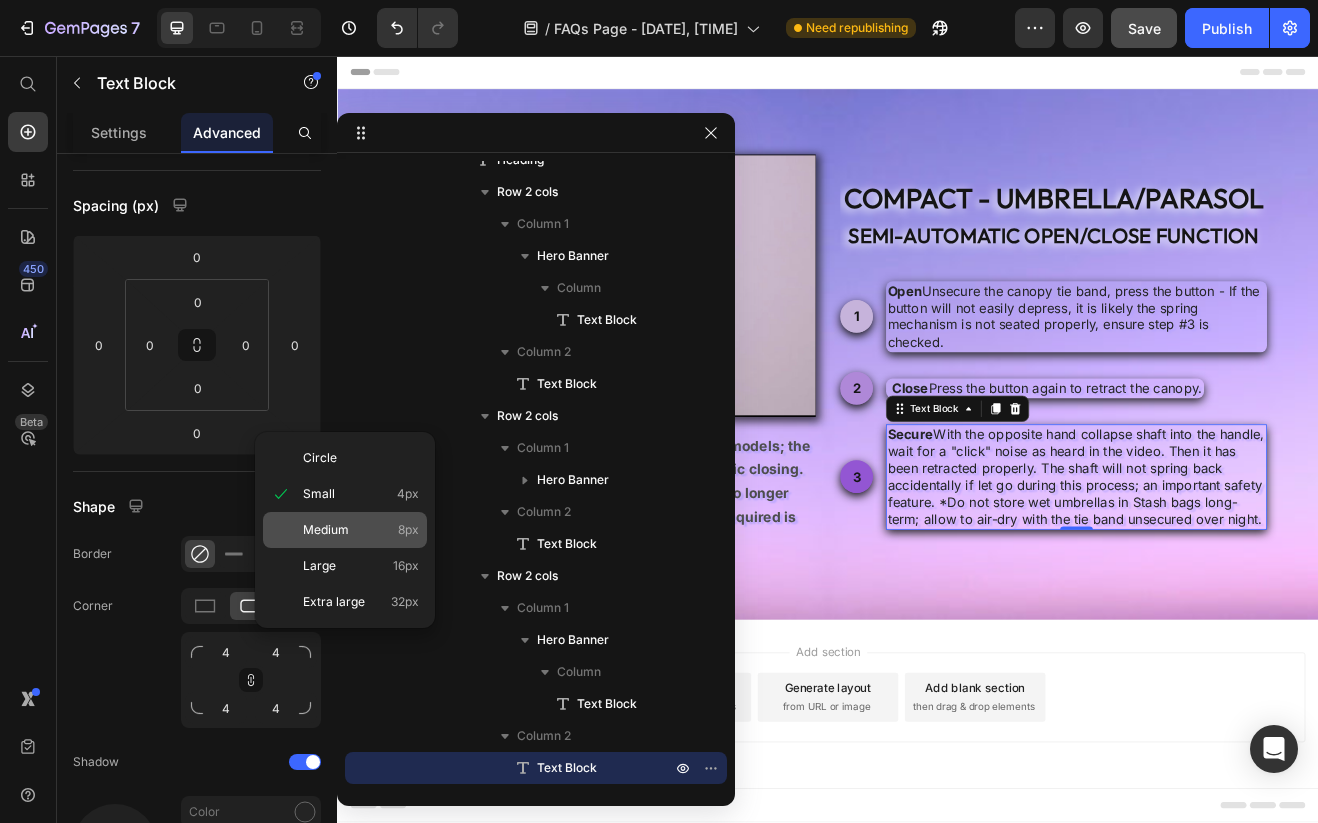 type on "8" 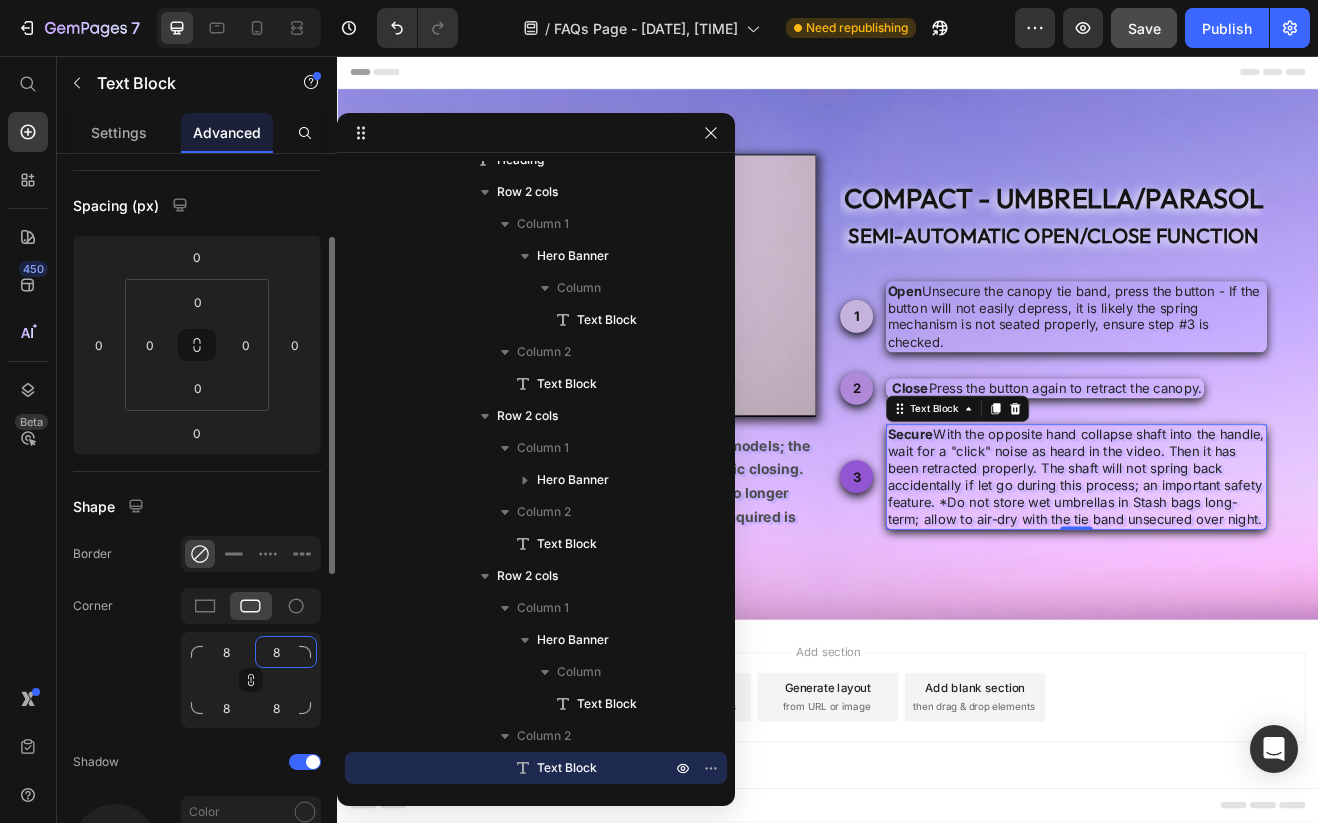click on "8" 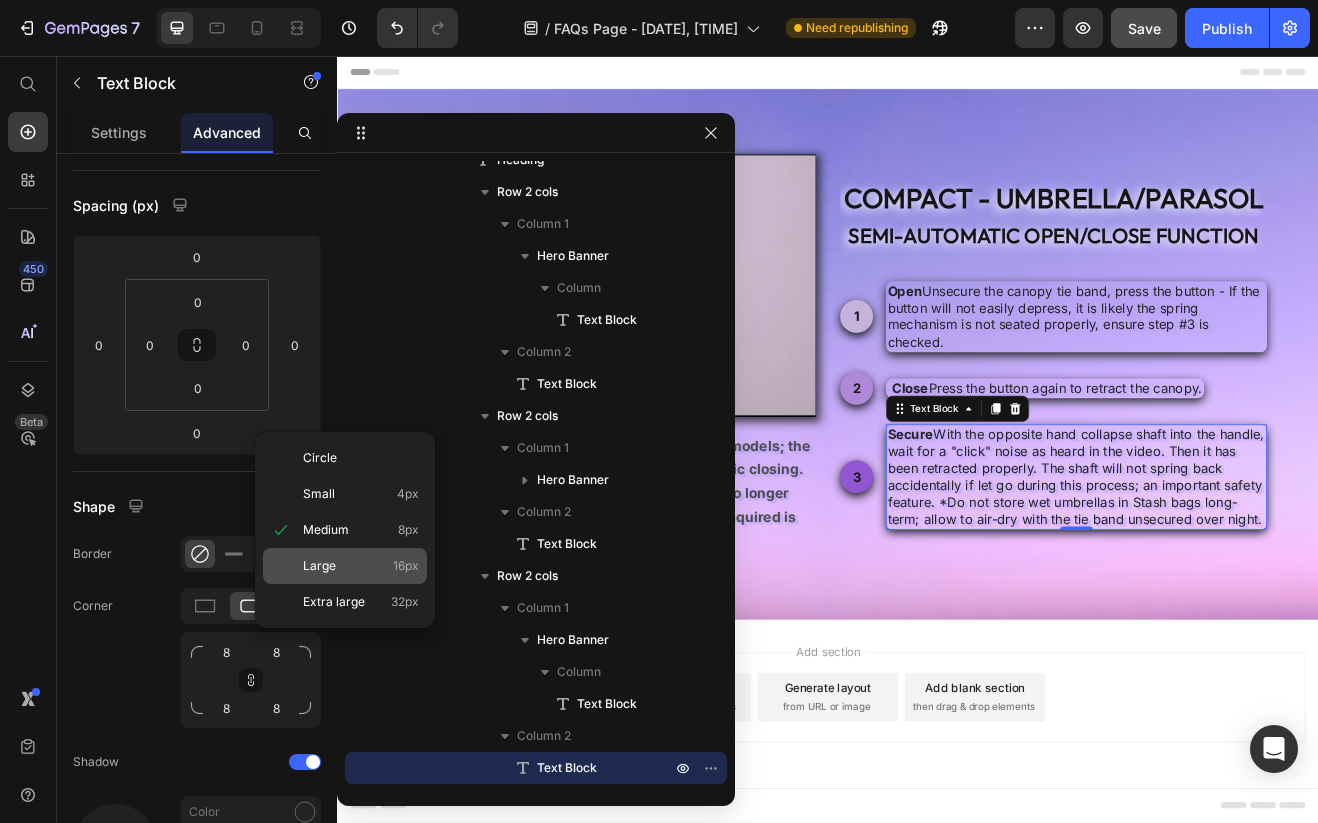 click on "Large 16px" at bounding box center [361, 566] 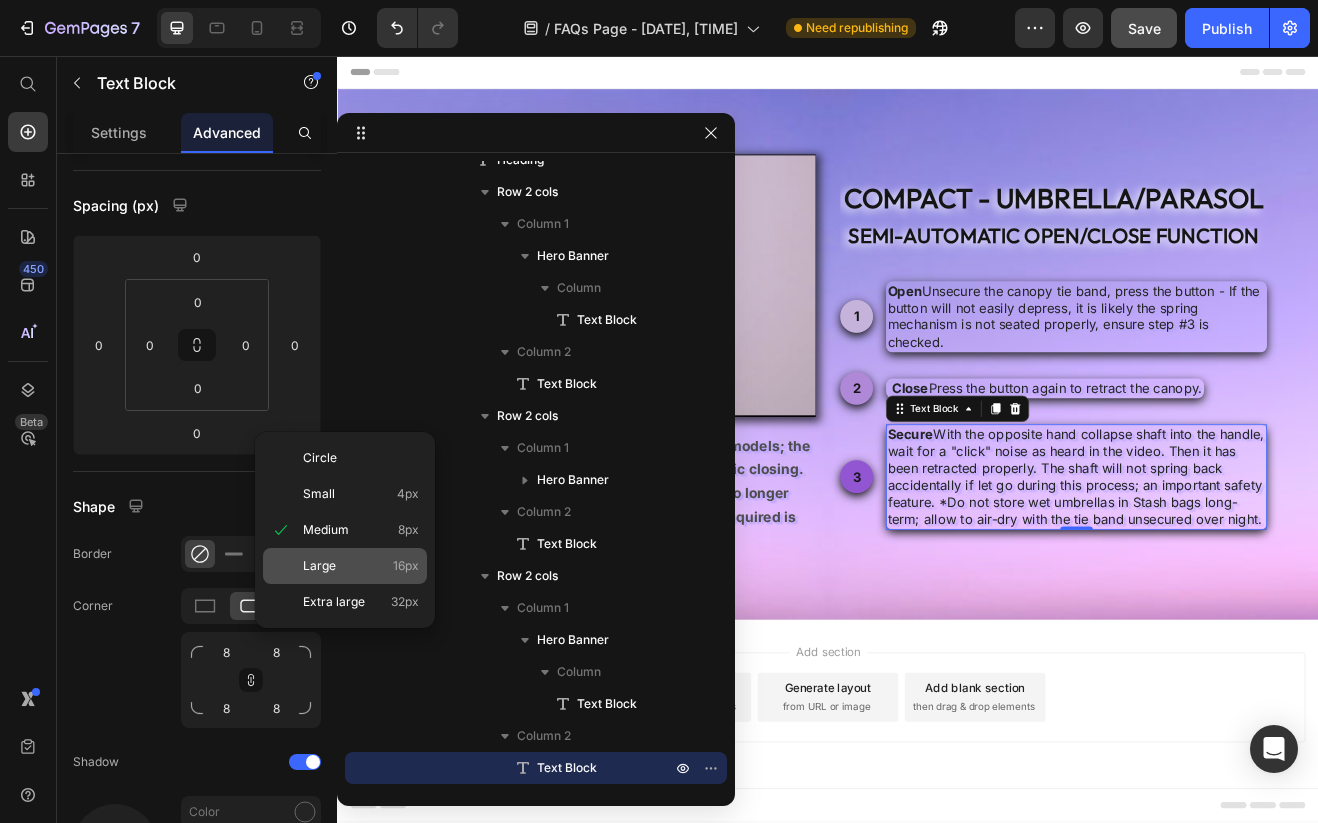 type on "16" 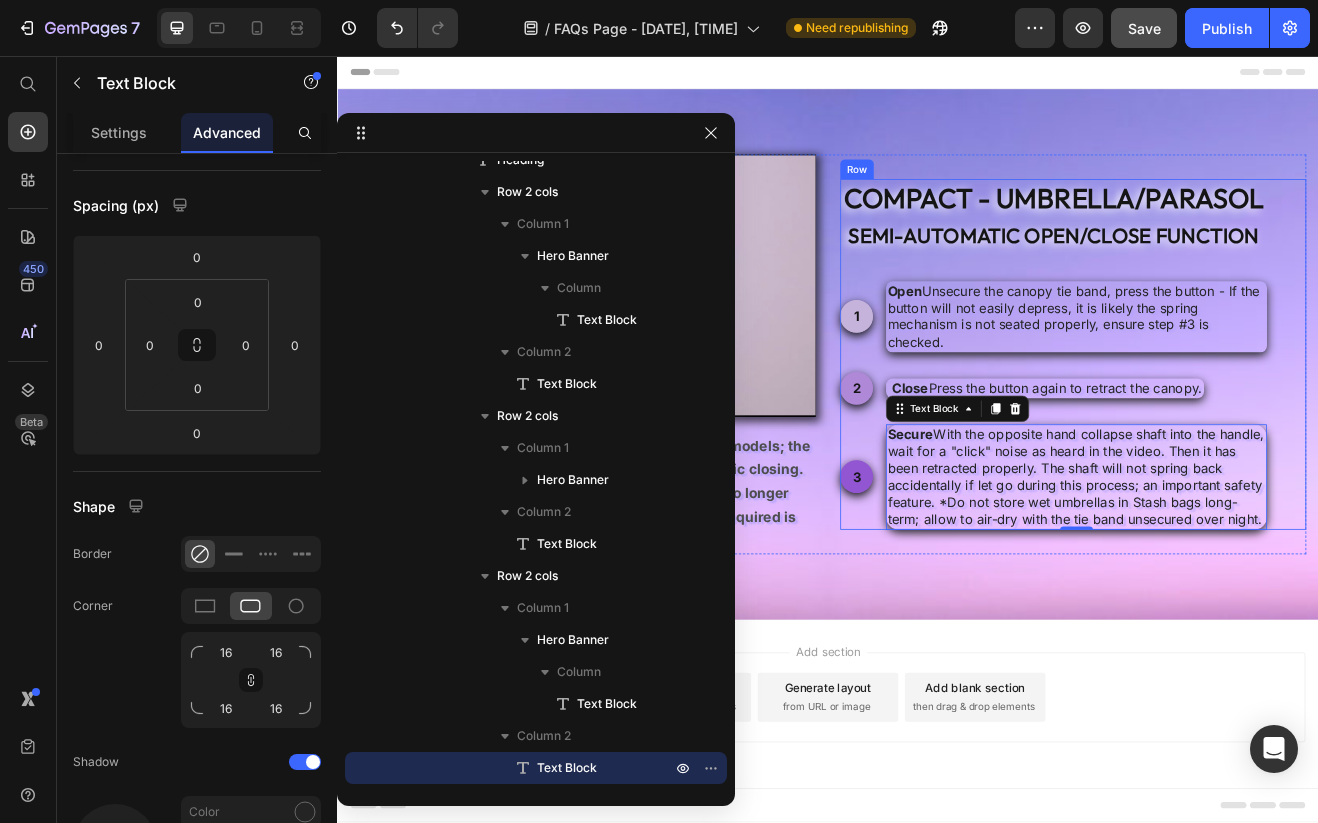 click on "compact - umbrella/parasol  semi-automatic open/close function Heading 1 Text Block Hero Banner Open :  Unsecure the canopy tie band, press the button - If the button will not easily depress, it is likely the spring mechanism is not seated properly, ensure step #3 is checked. Text Block Row 2 Text Block Hero Banner   Close : Press the button again to retract the canopy.  Text Block Row 3 Text Block Hero Banner Secure : With the opposite hand collapse shaft into the handle, wait for a "click" noise as heard in the video.  Then it has been retracted properly.  The shaft will not spring back accidentally if let go during this process; an important safety feature.  *Do not store wet umbrellas in Stash bags long-term; allow to air-dry with the tie band unsecured over night.   Text Block   0 Row Row" at bounding box center [1237, 421] 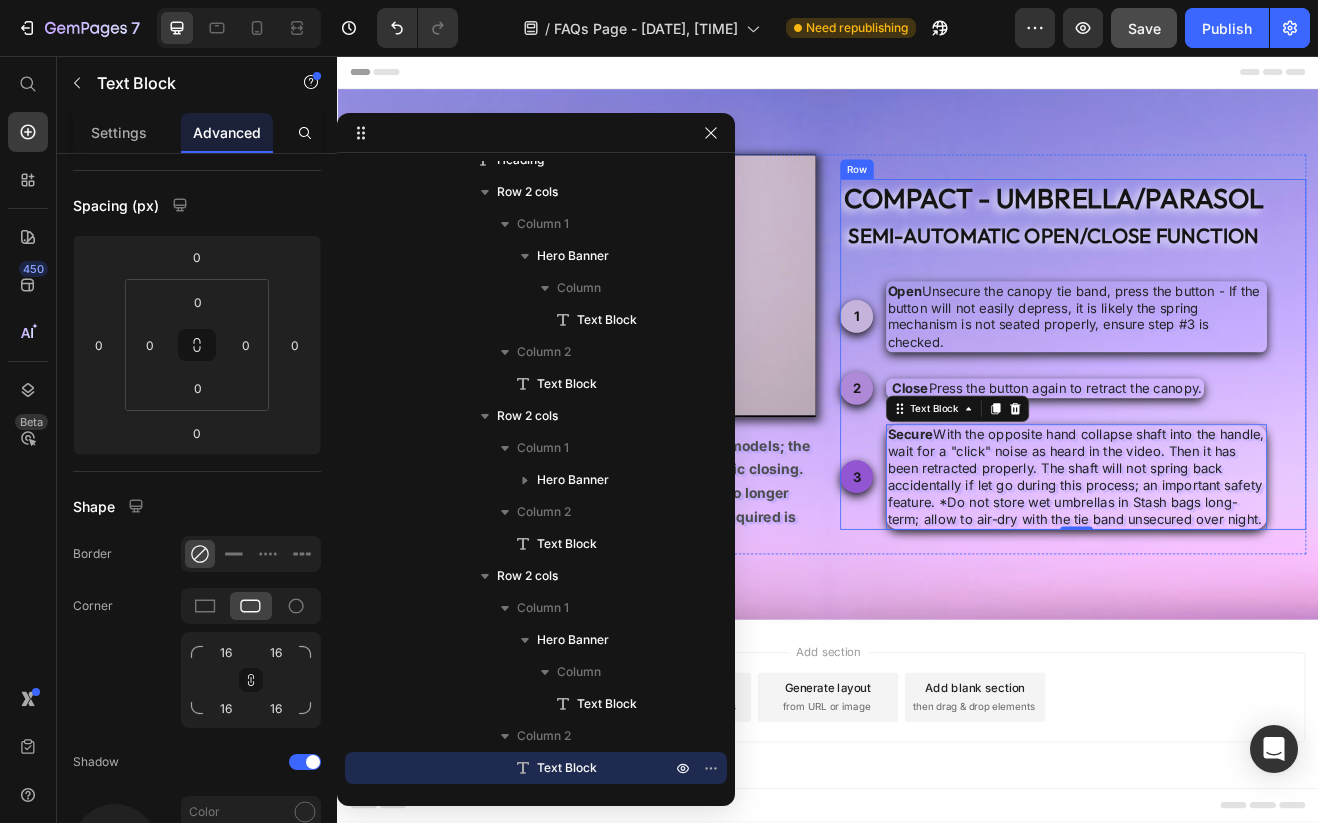 scroll, scrollTop: 0, scrollLeft: 0, axis: both 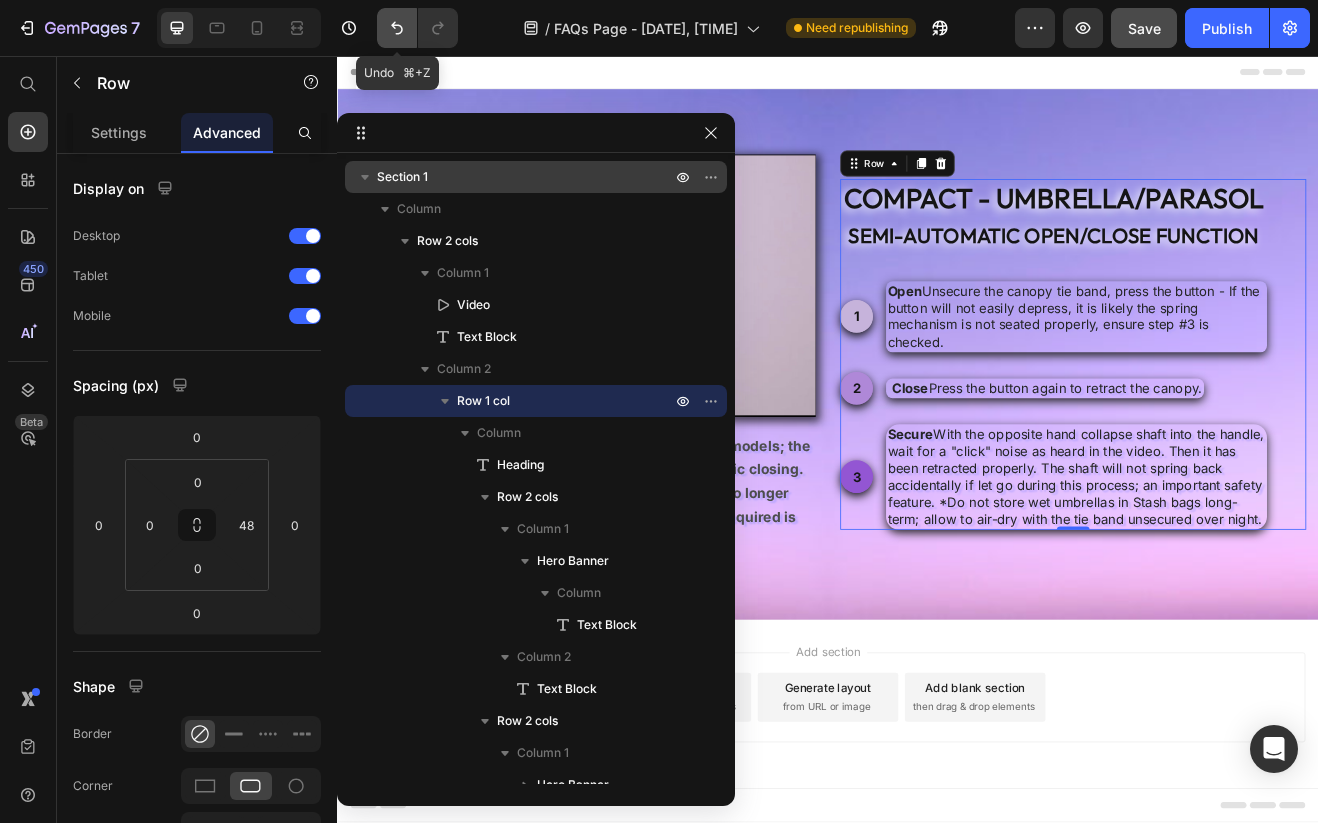 click 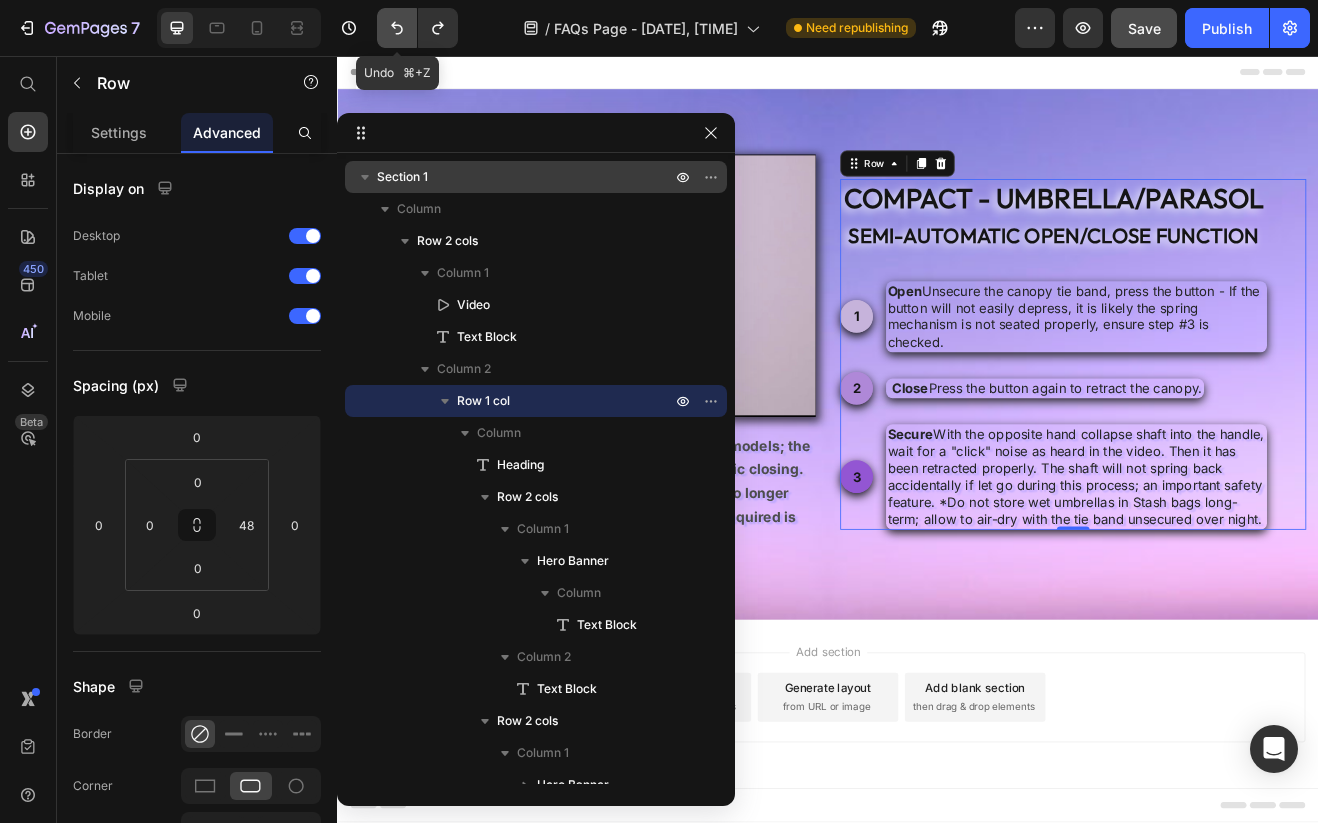 click 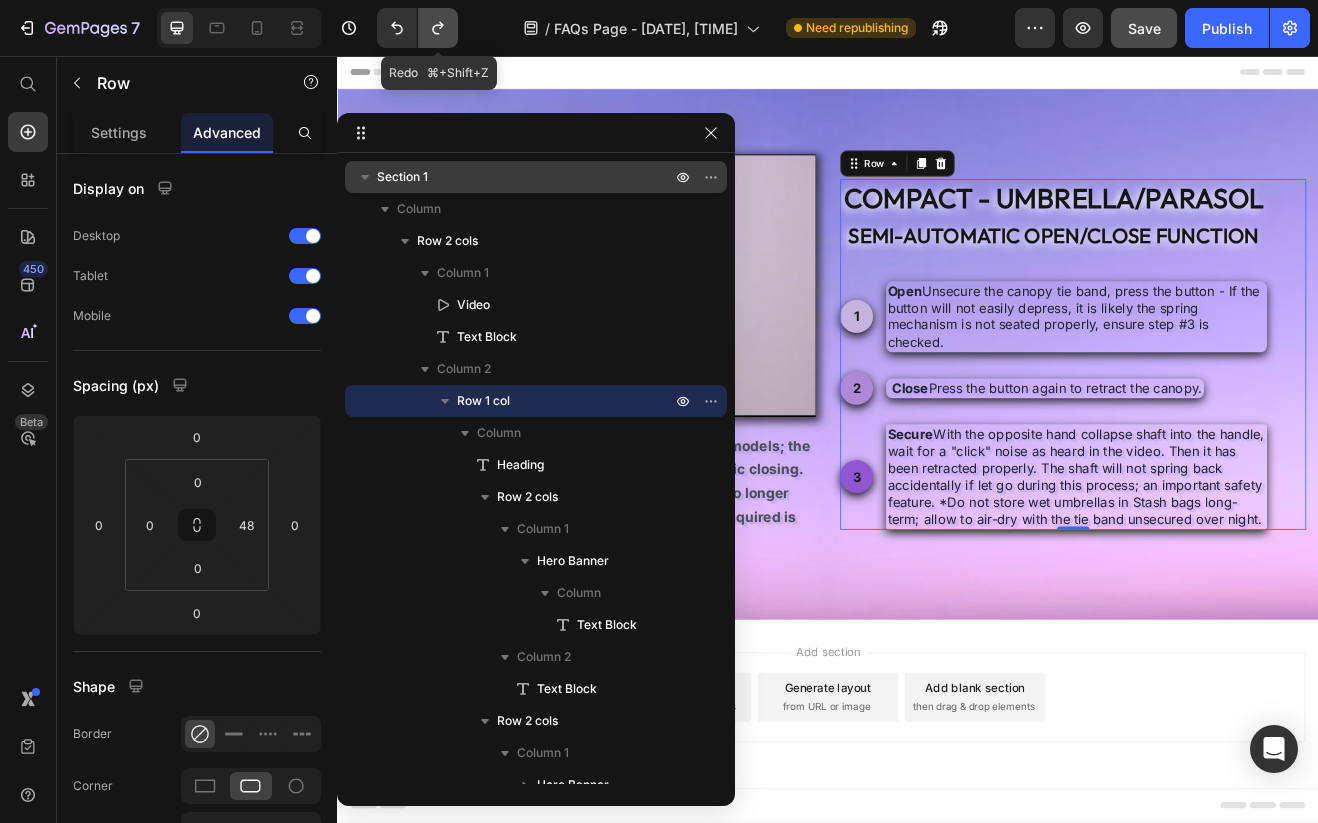 click 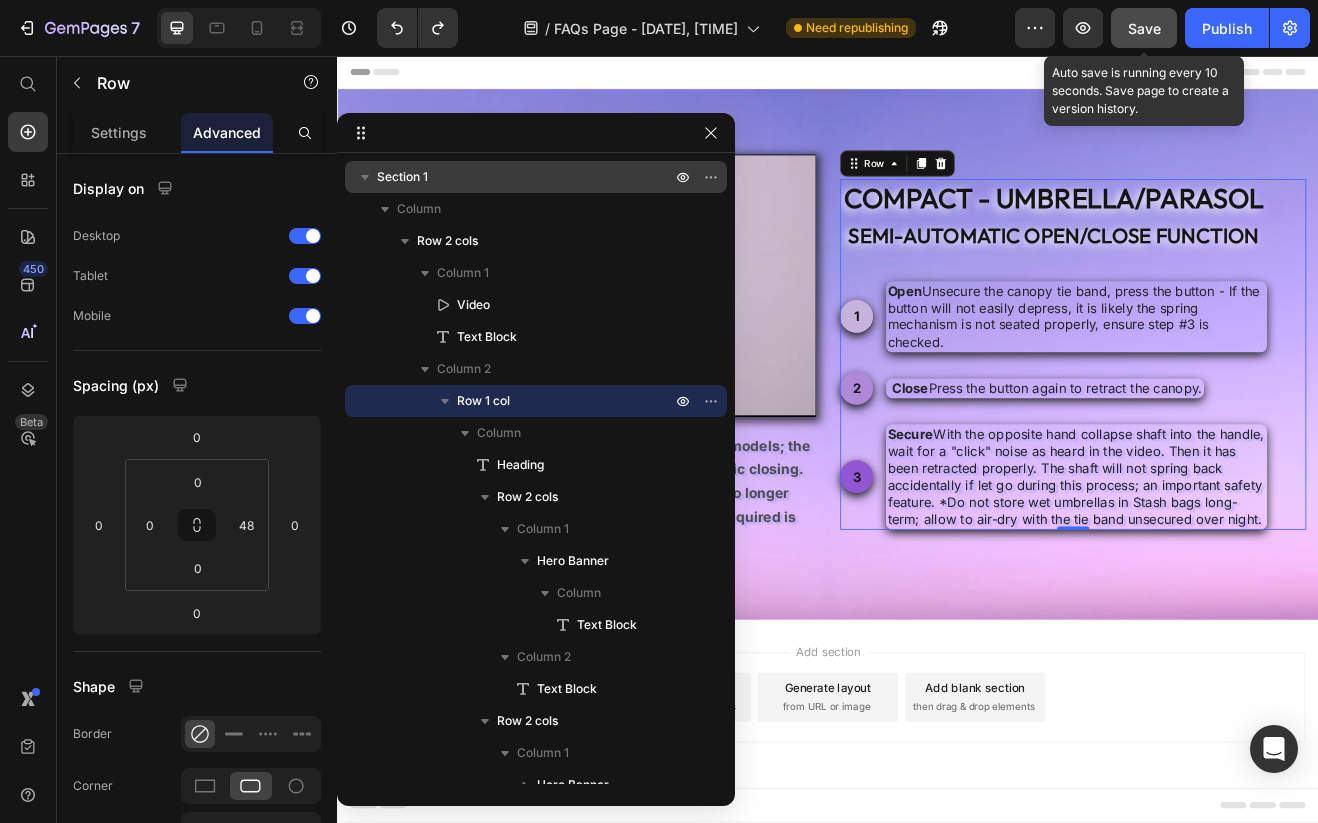 click on "Save" 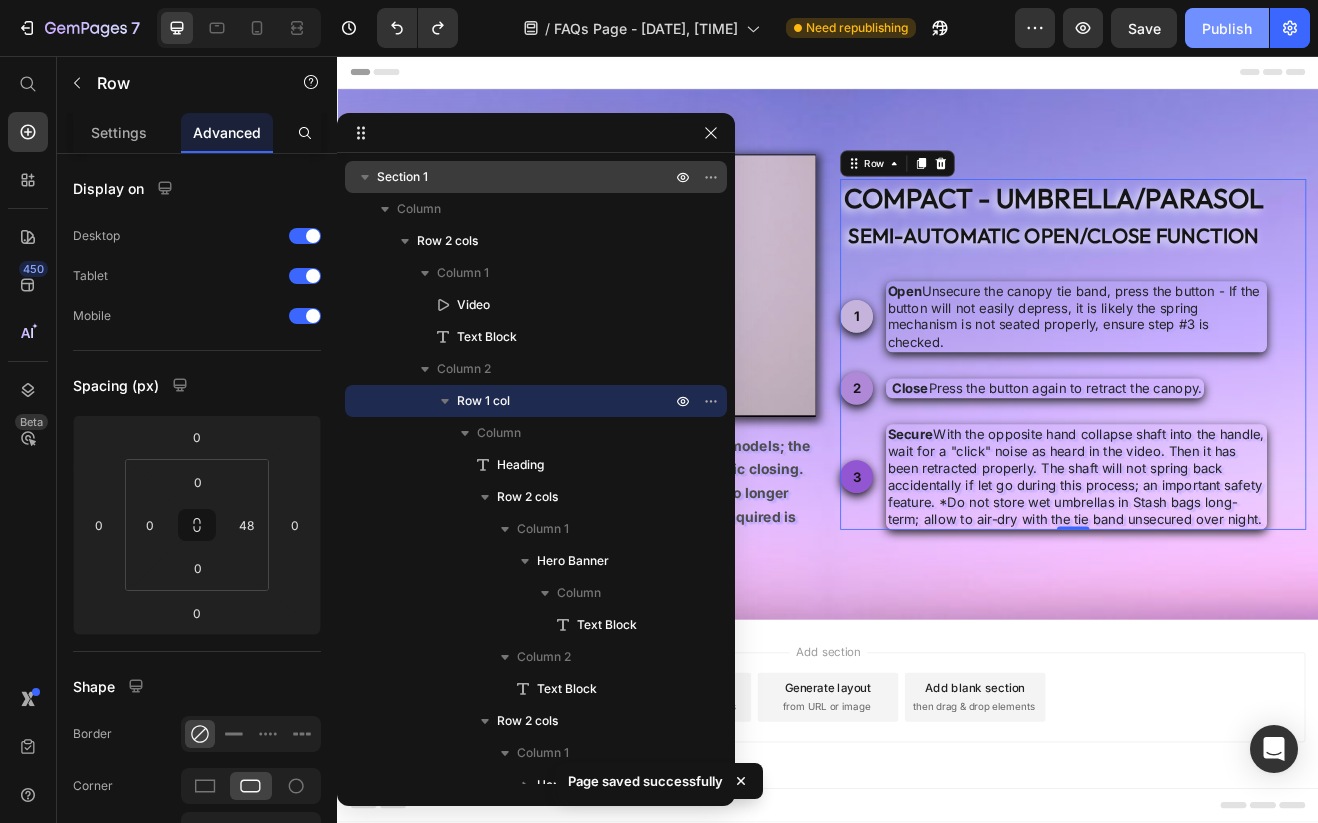 click on "Publish" at bounding box center (1227, 28) 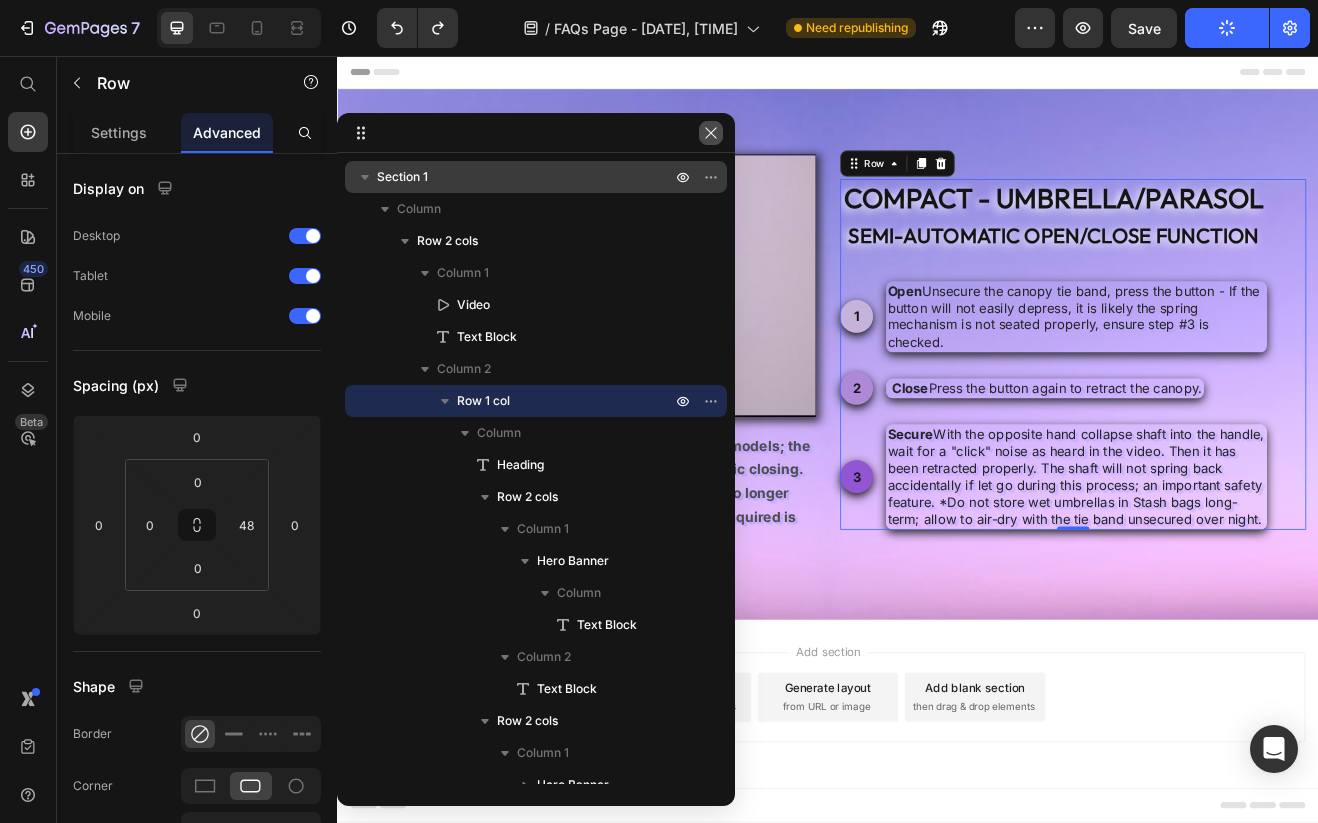 click 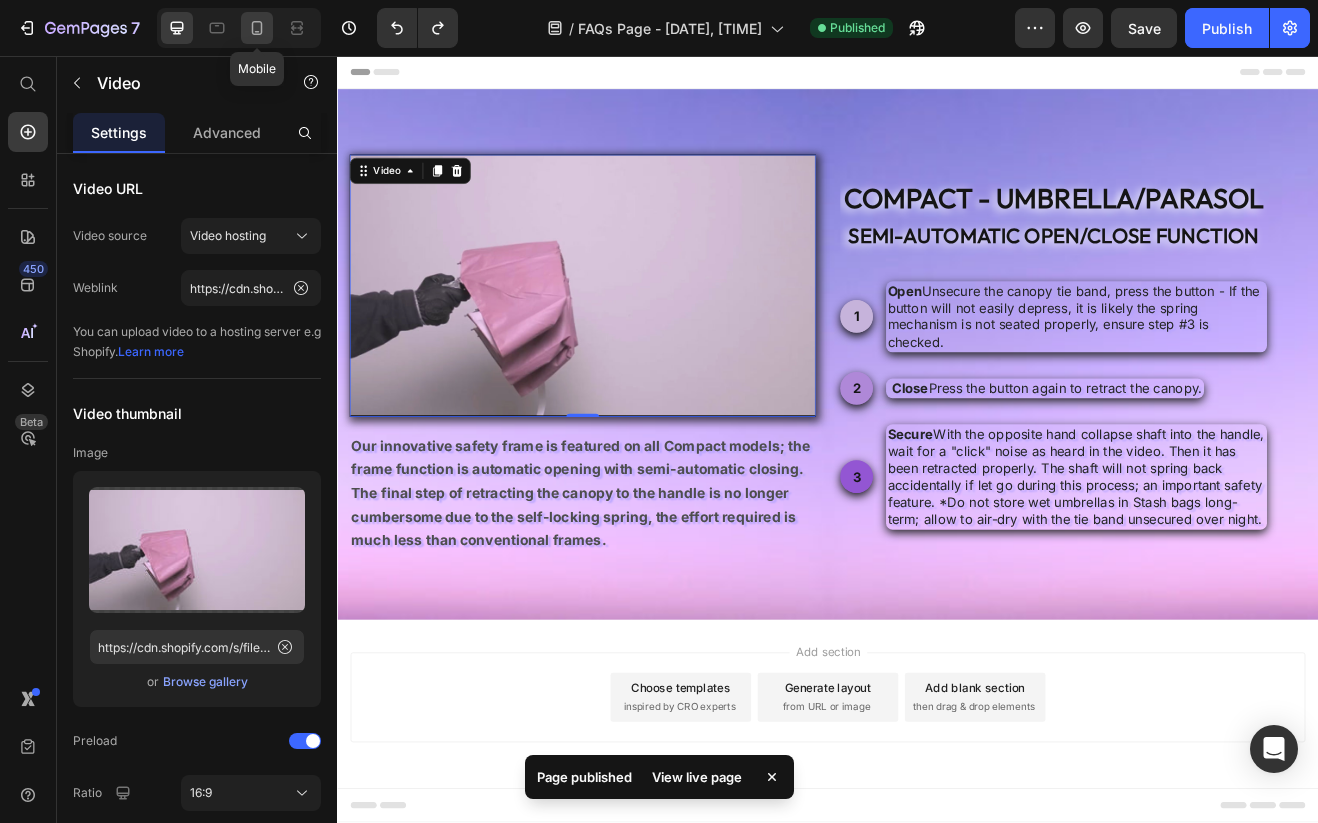 click 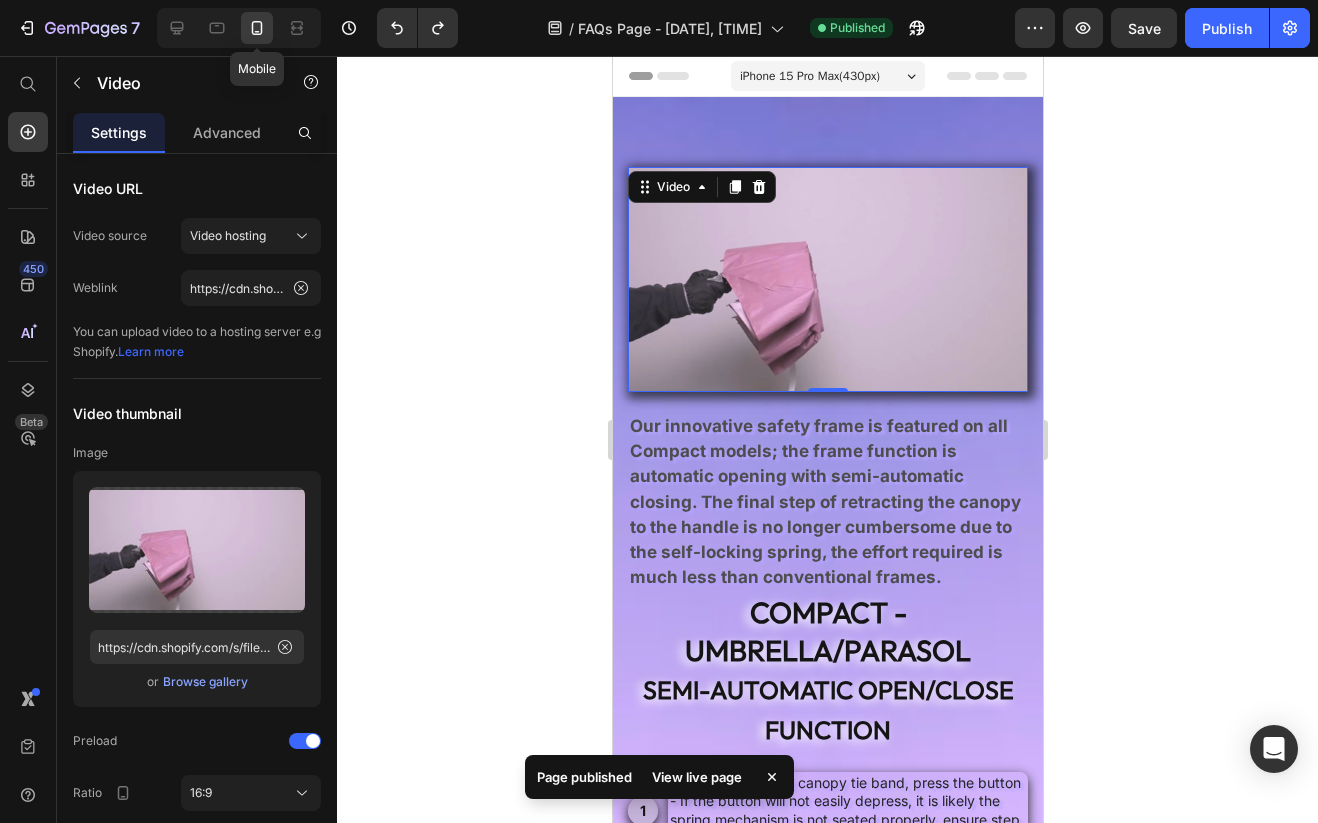 click 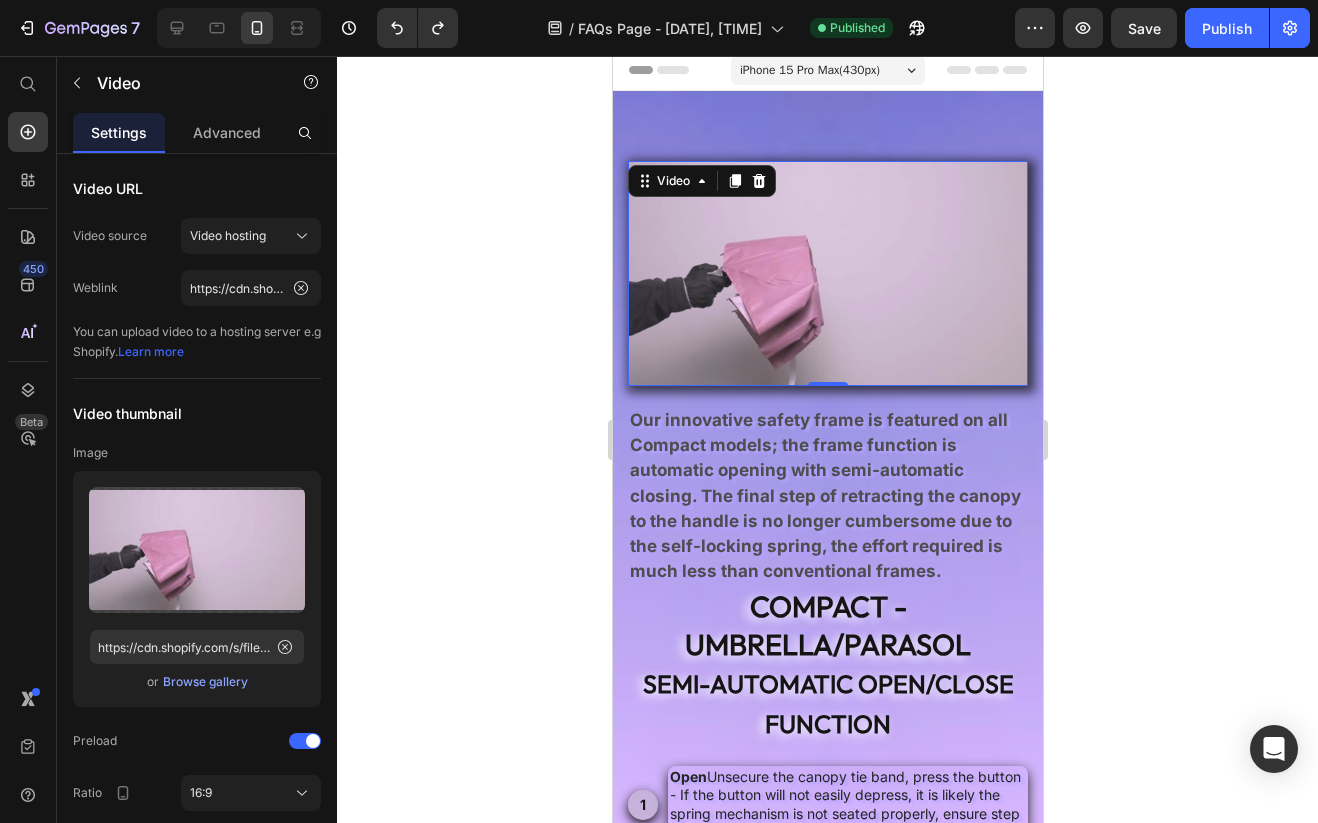 scroll, scrollTop: 0, scrollLeft: 0, axis: both 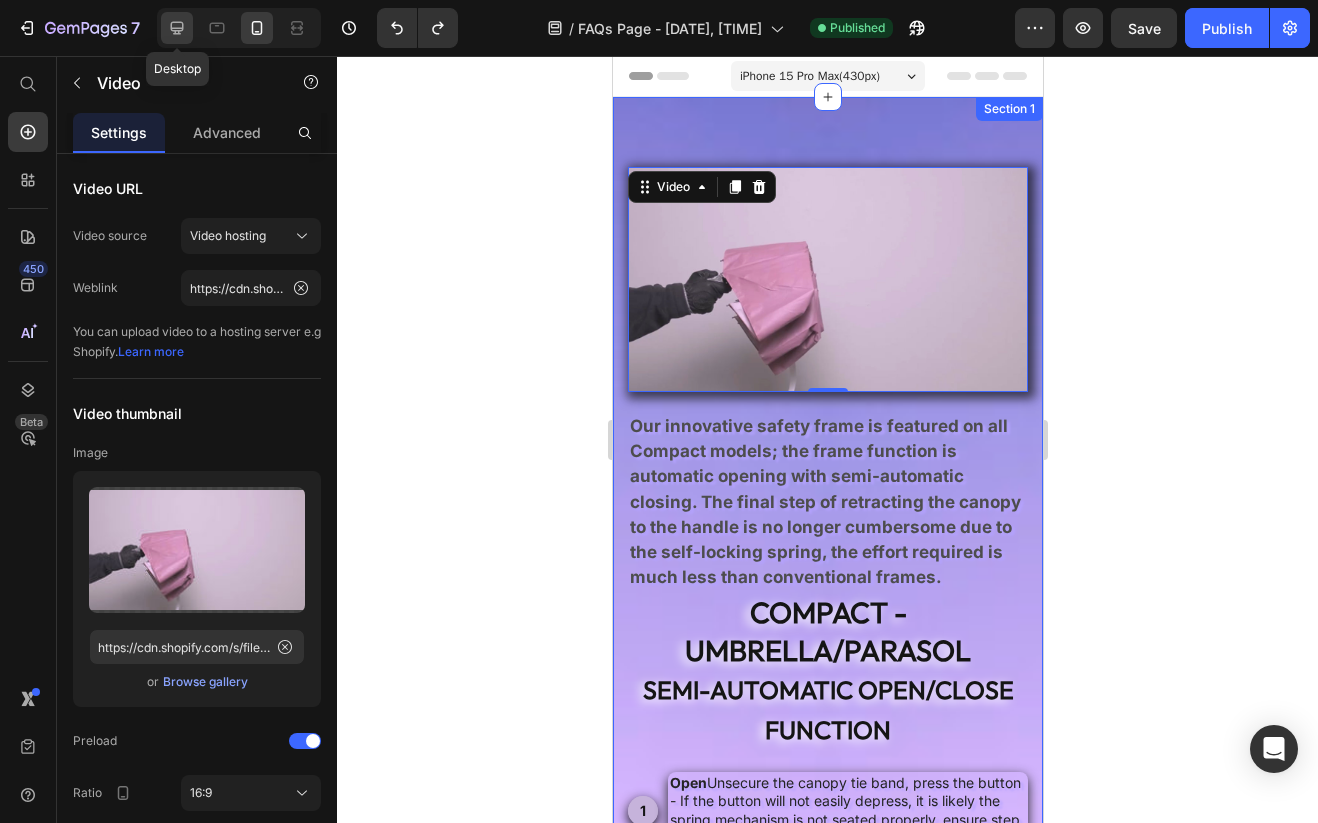 click 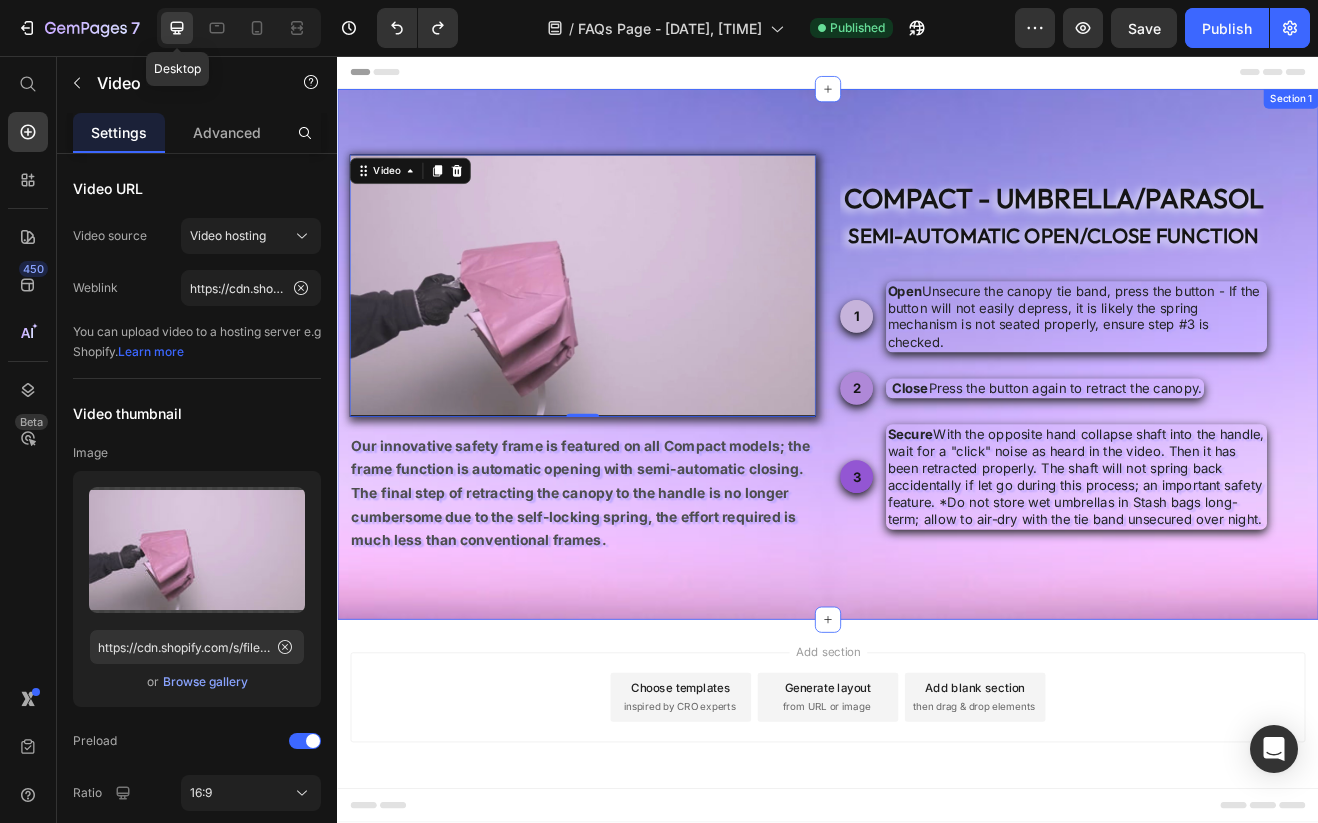 scroll, scrollTop: 1, scrollLeft: 0, axis: vertical 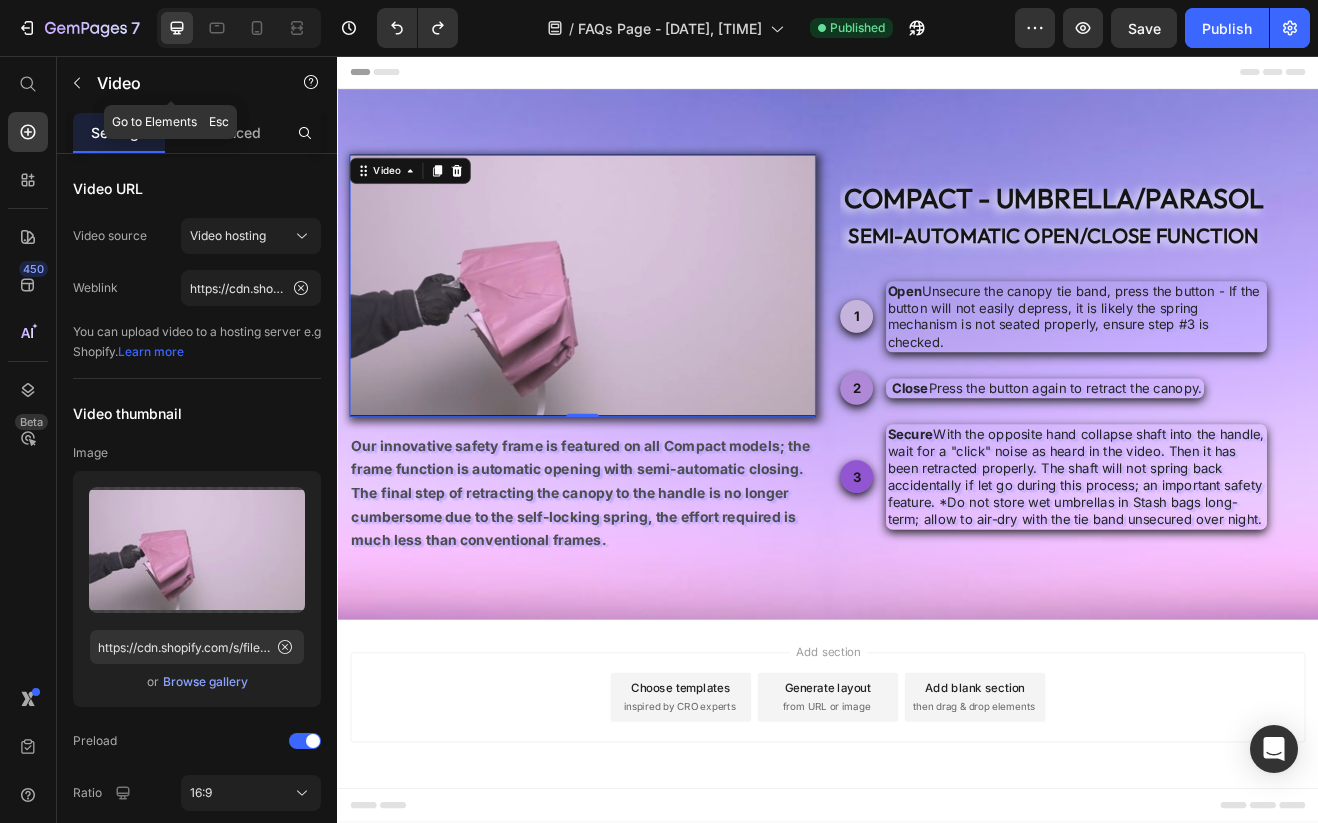 click at bounding box center [77, 83] 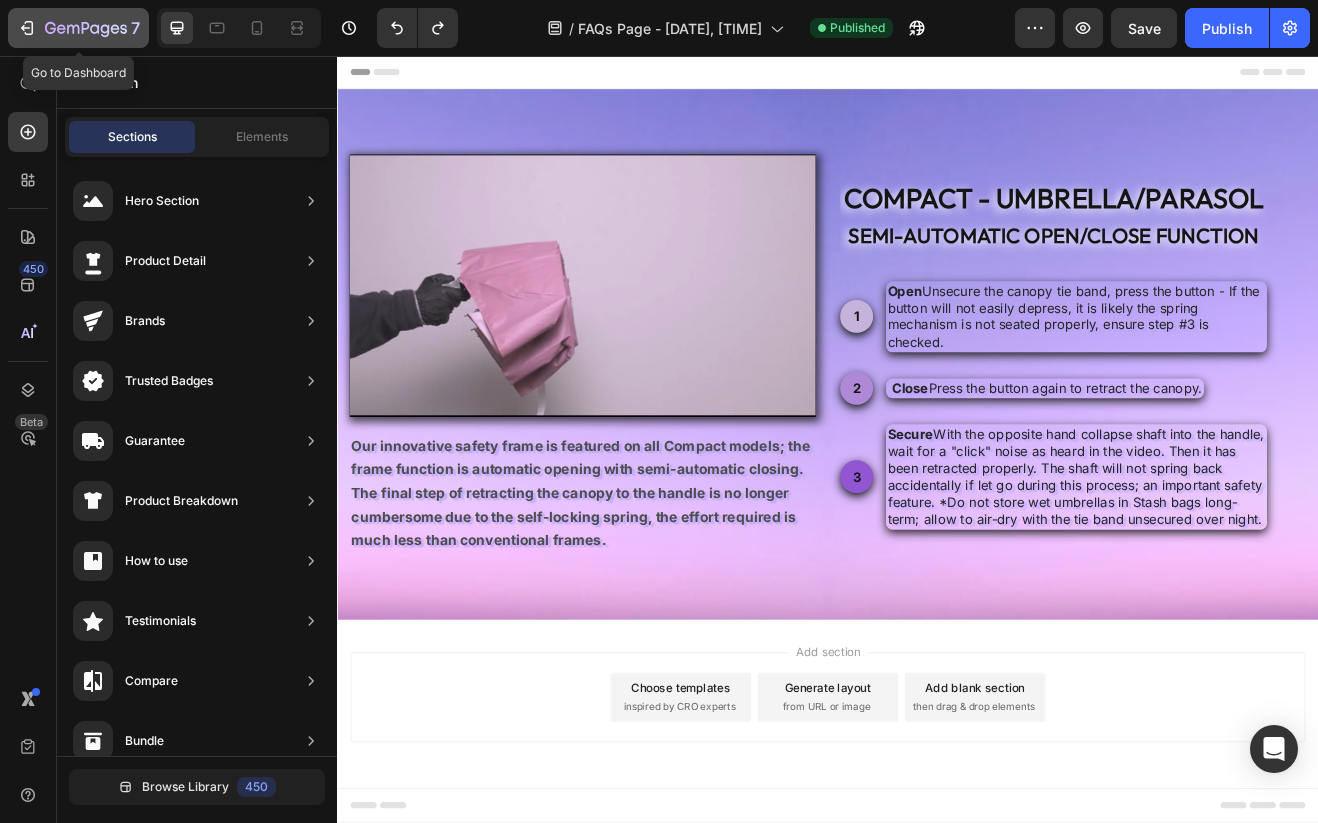 click 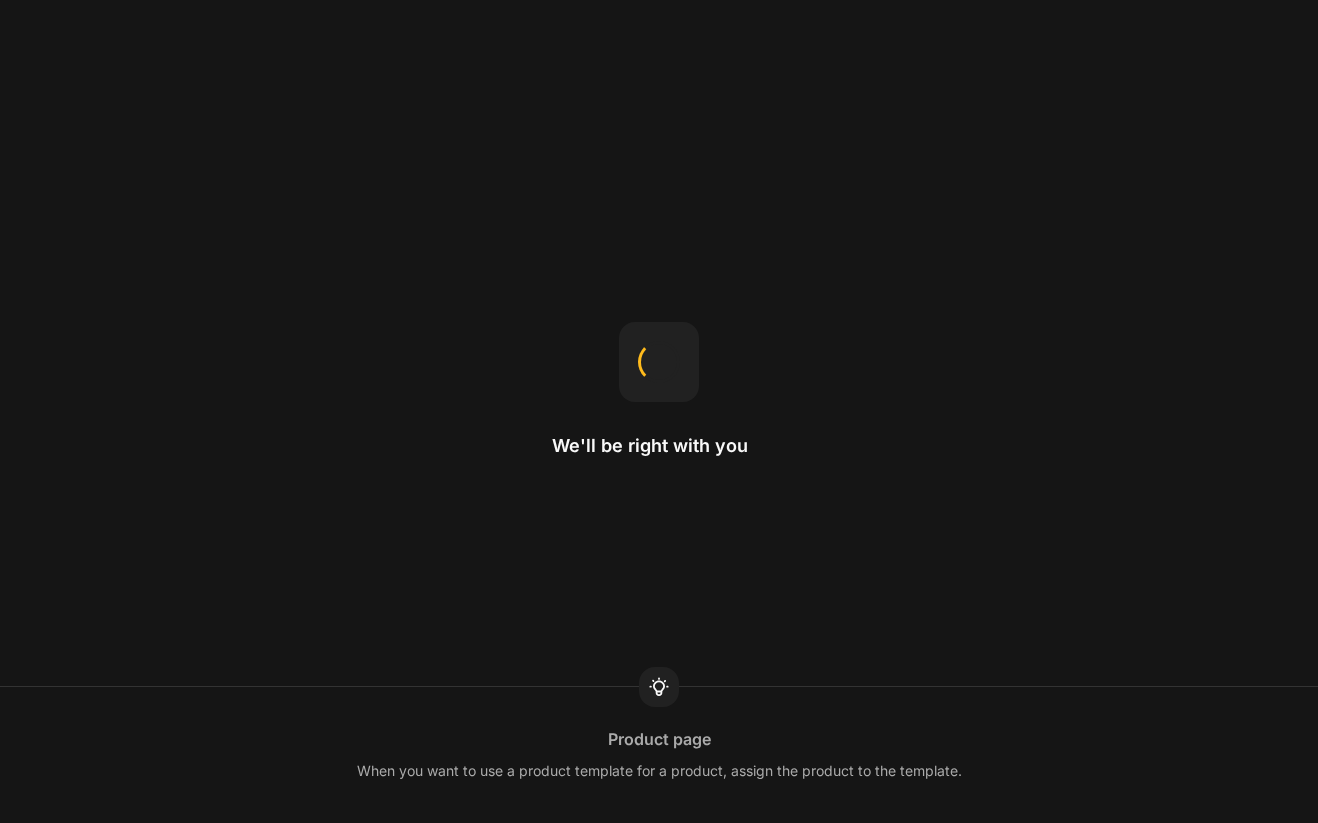 scroll, scrollTop: 0, scrollLeft: 0, axis: both 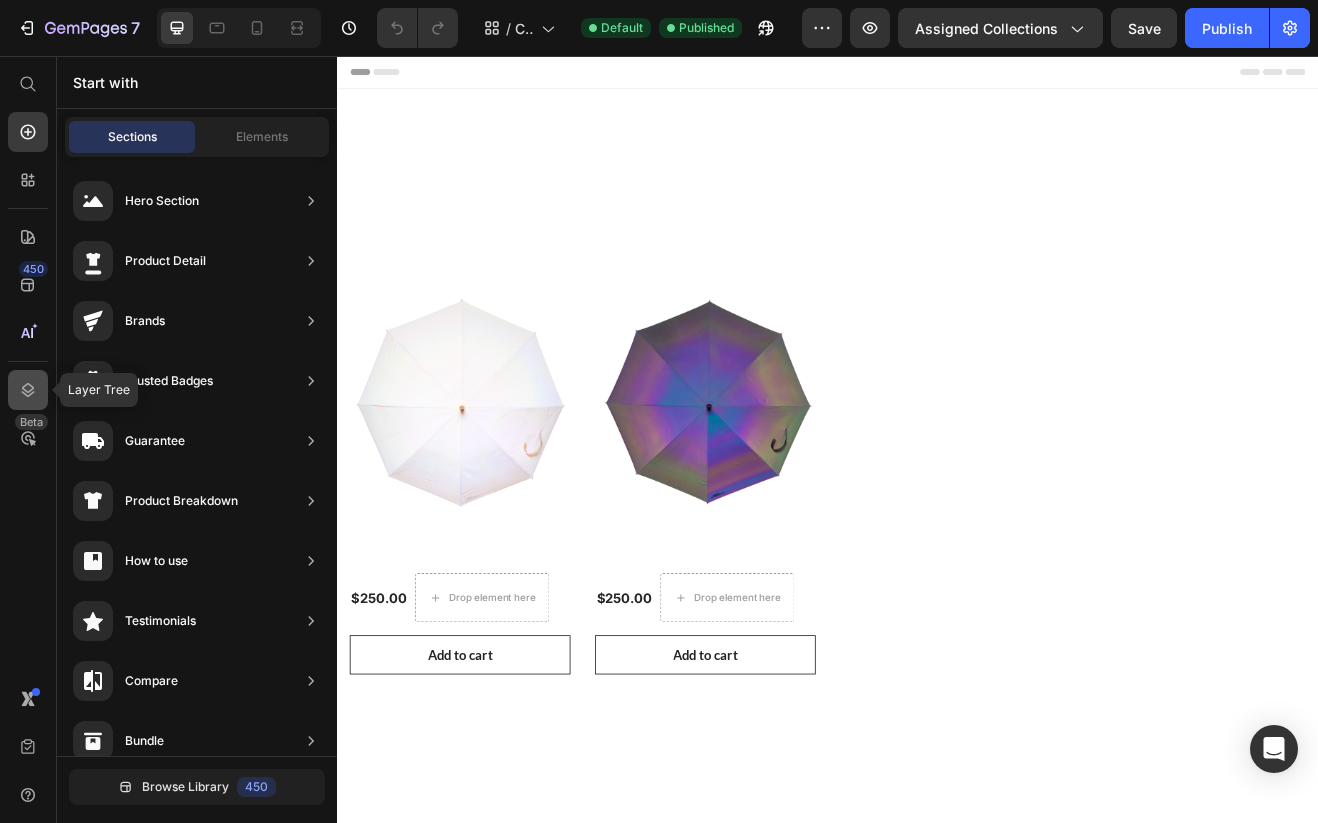 click 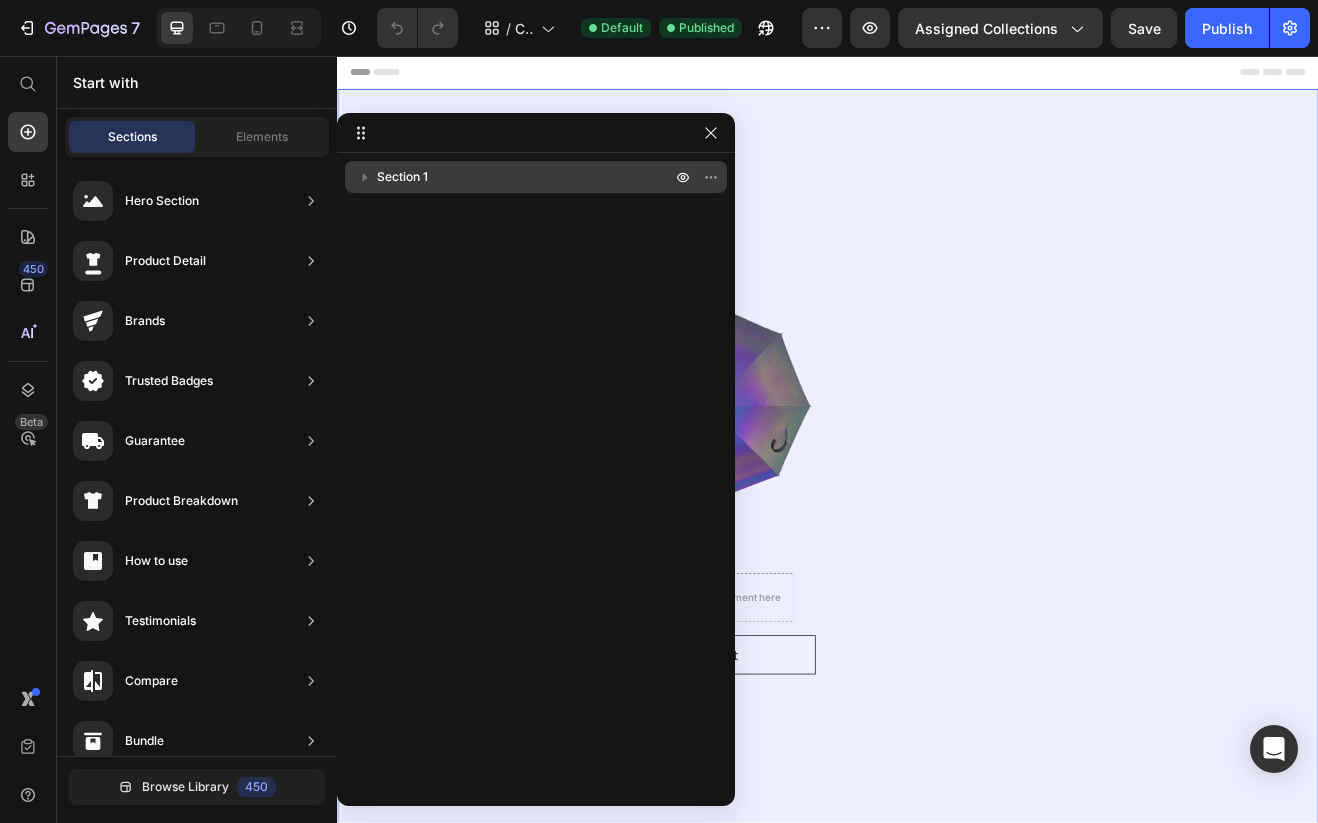click 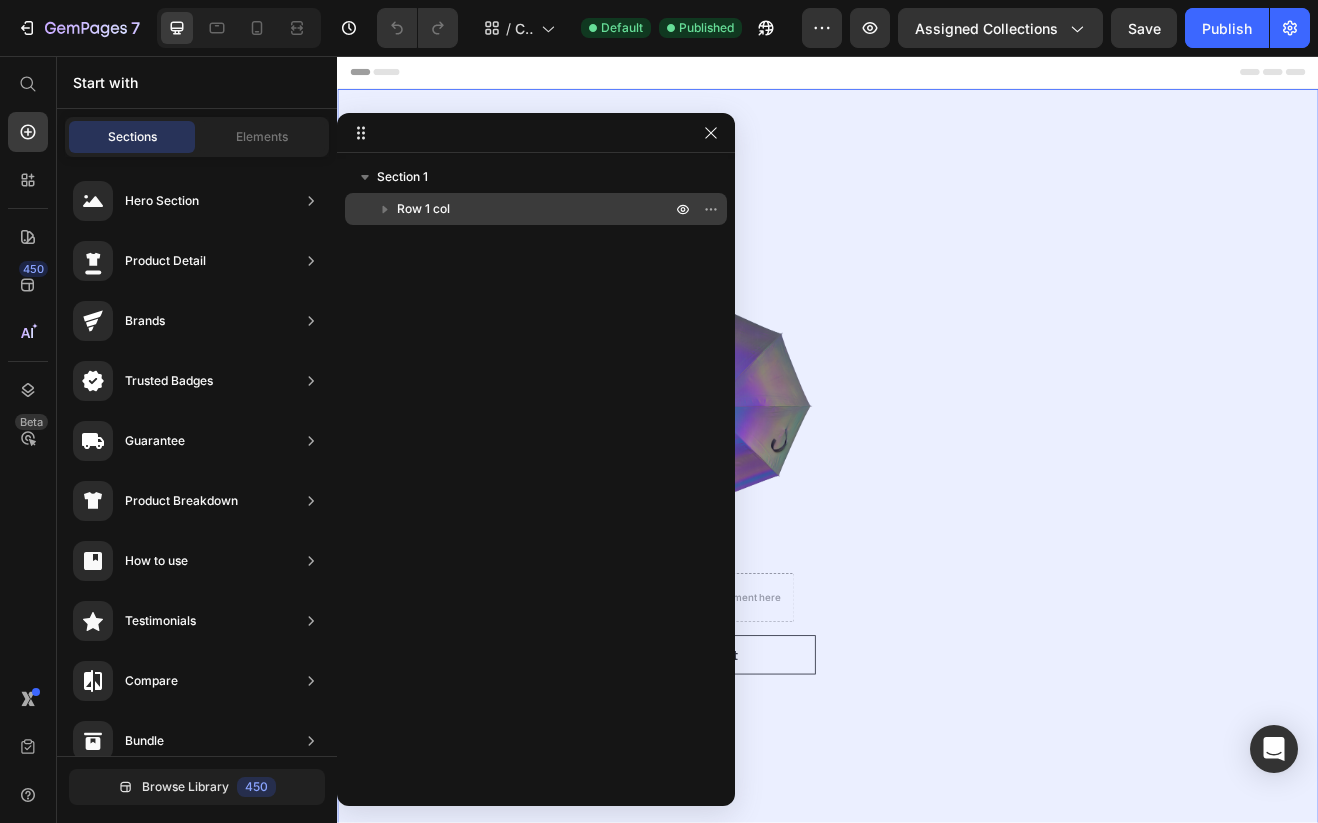 click 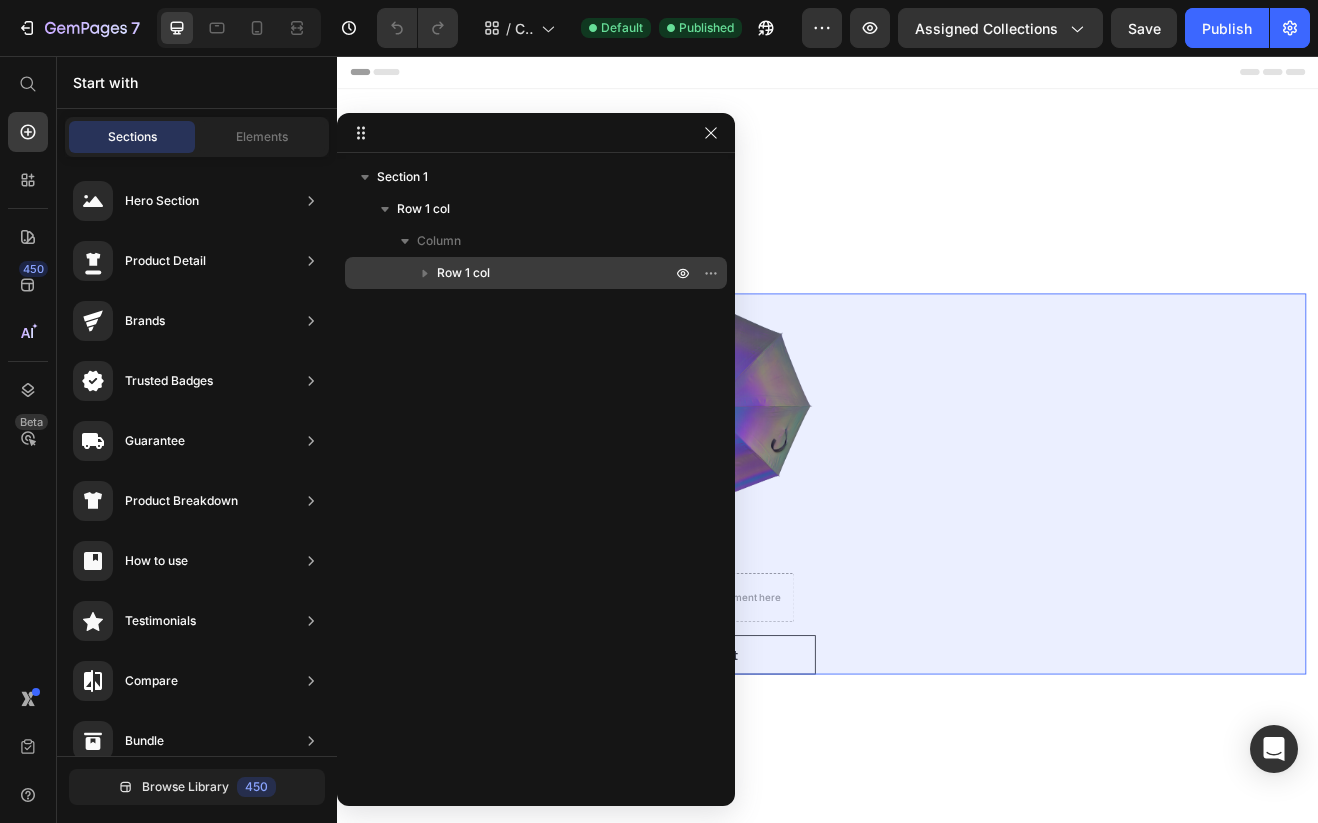 click on "Row 1 col" at bounding box center (463, 273) 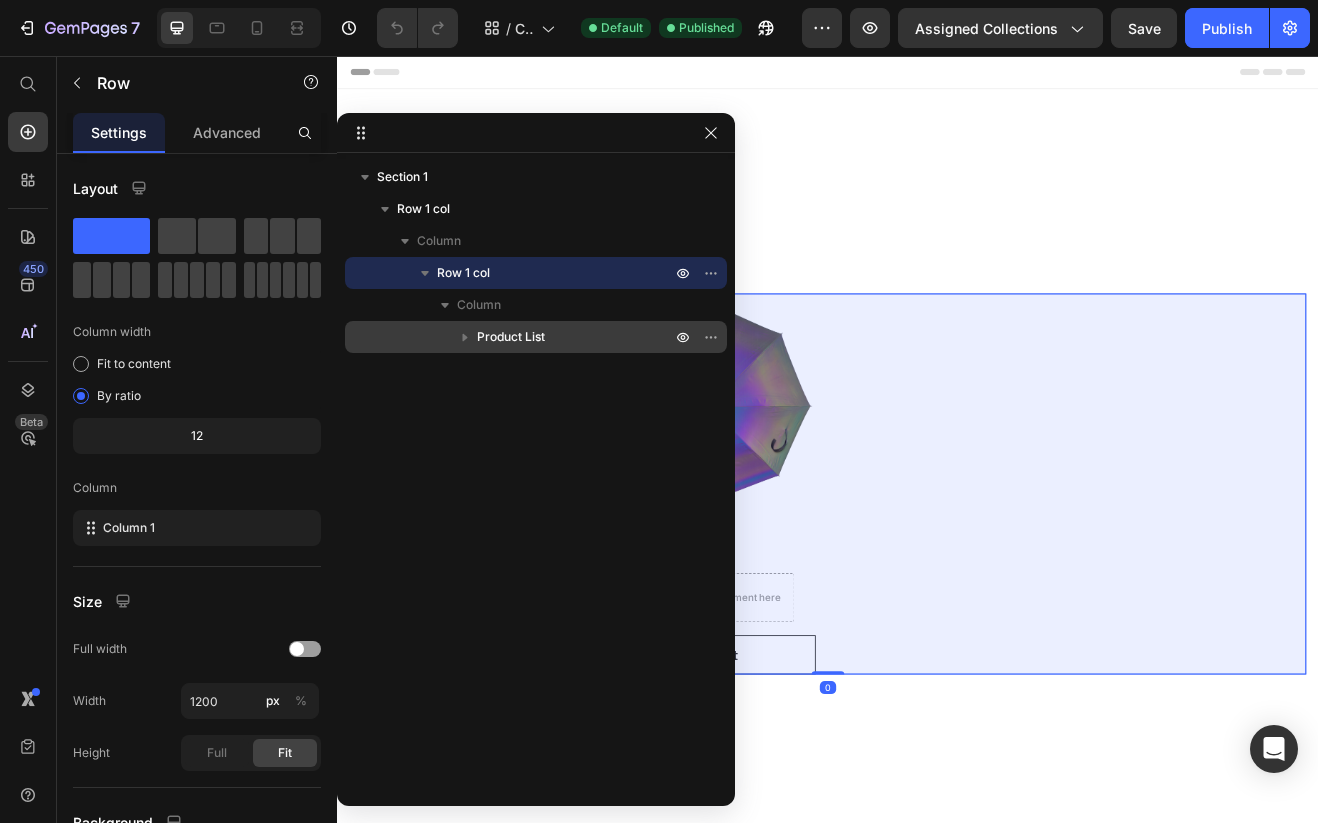 click 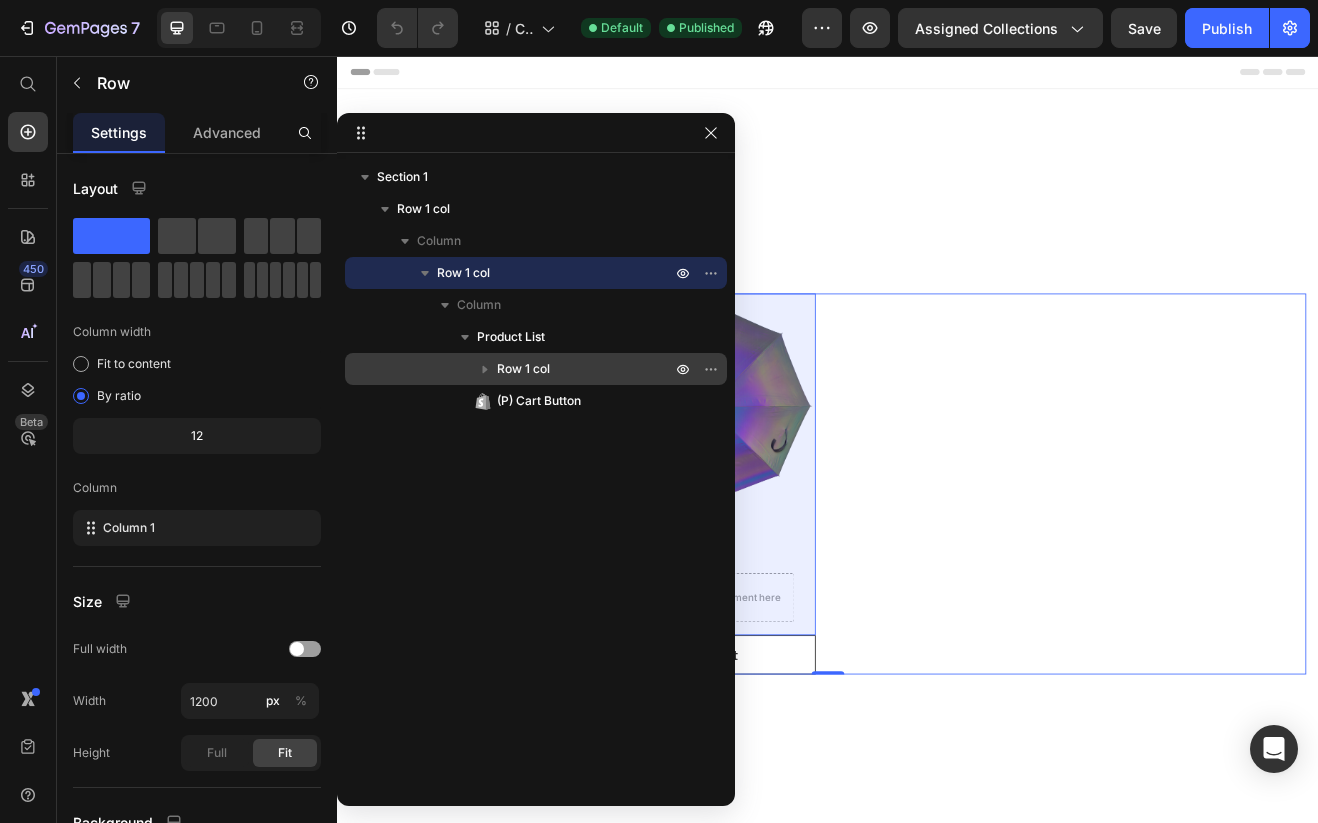 click 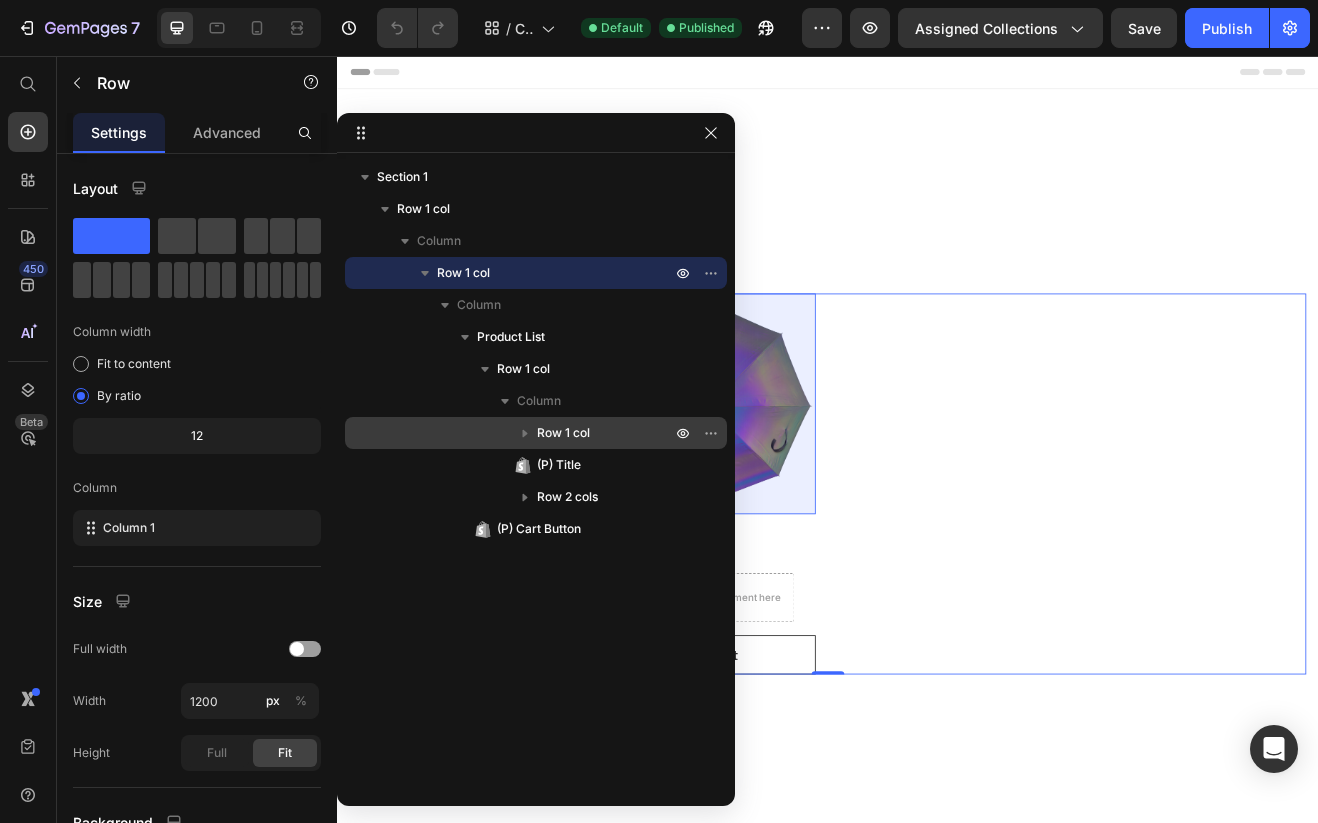 click 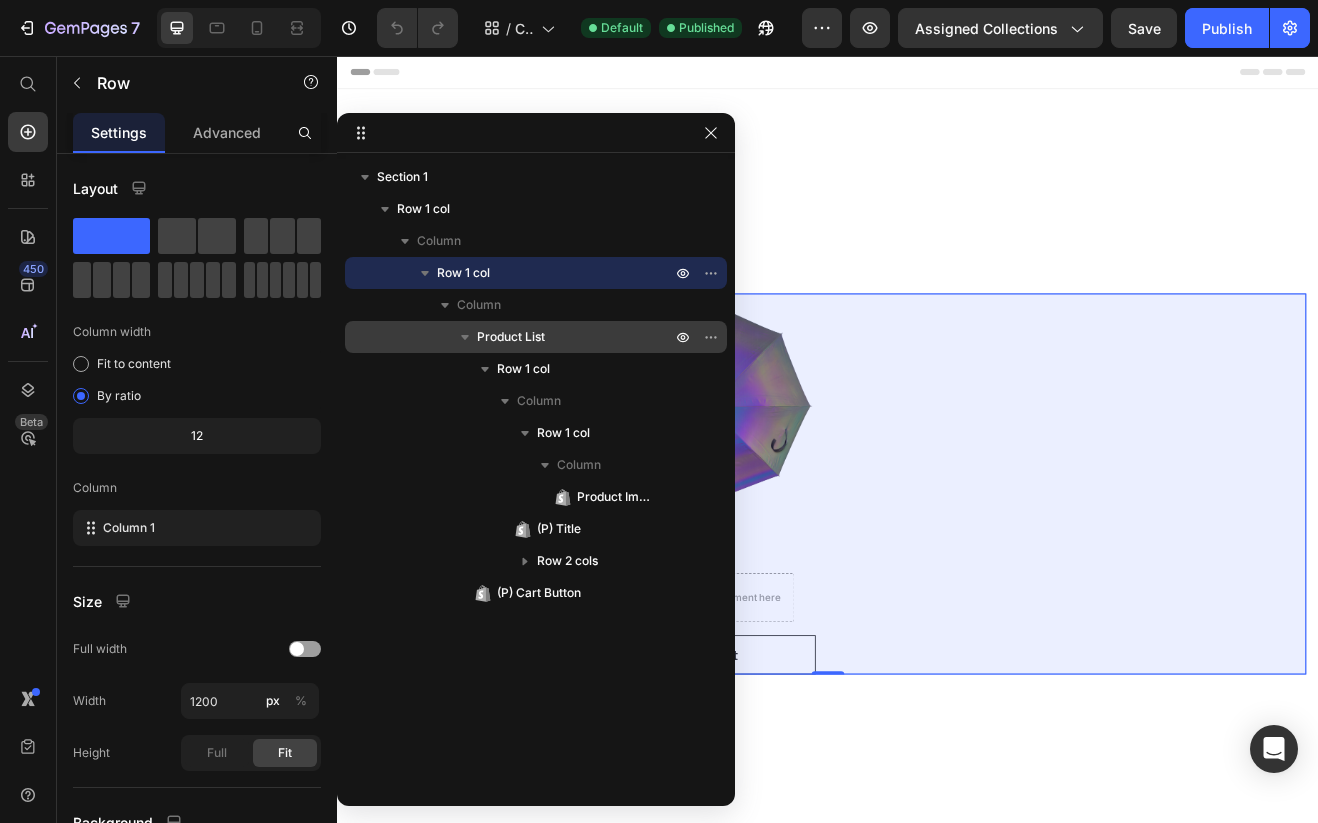 click on "Product List" at bounding box center [511, 337] 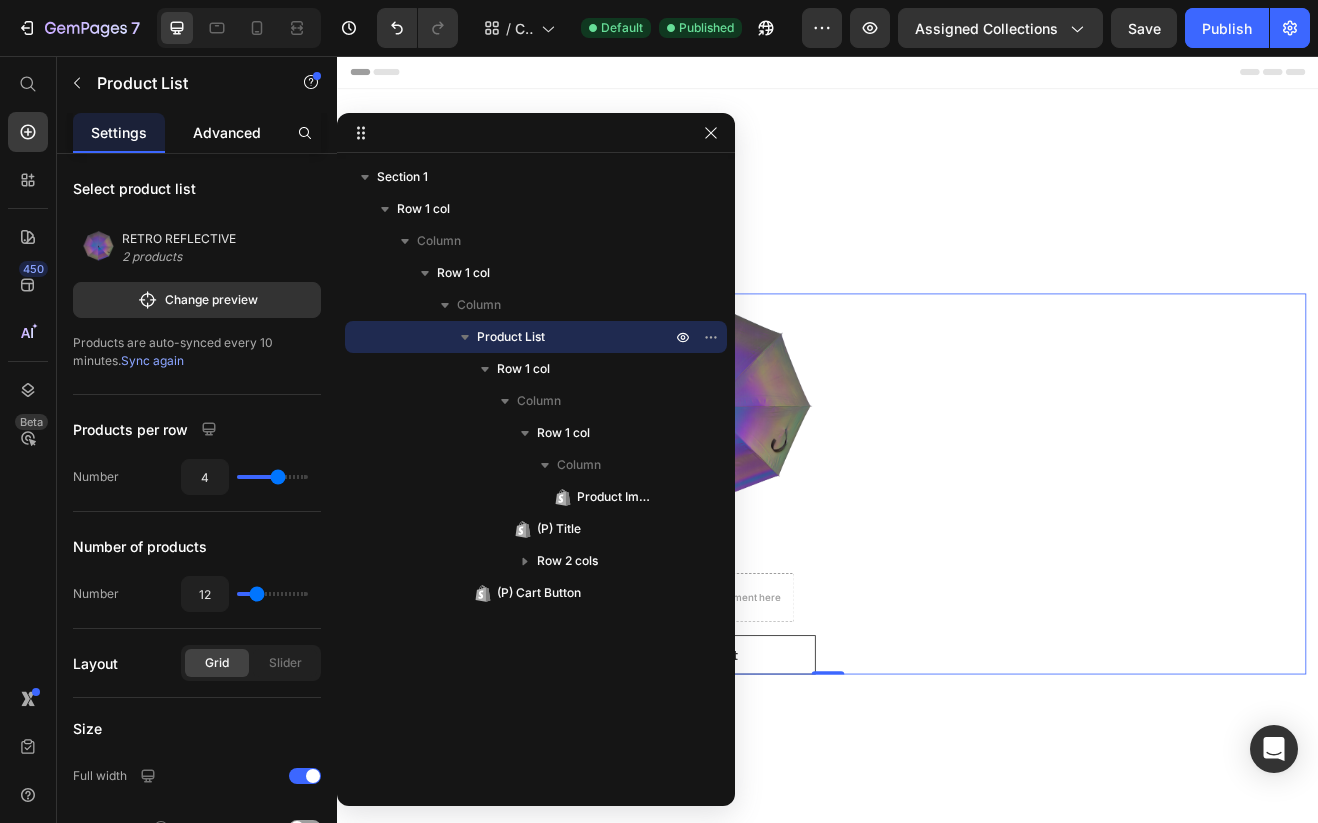 click on "Advanced" at bounding box center (227, 132) 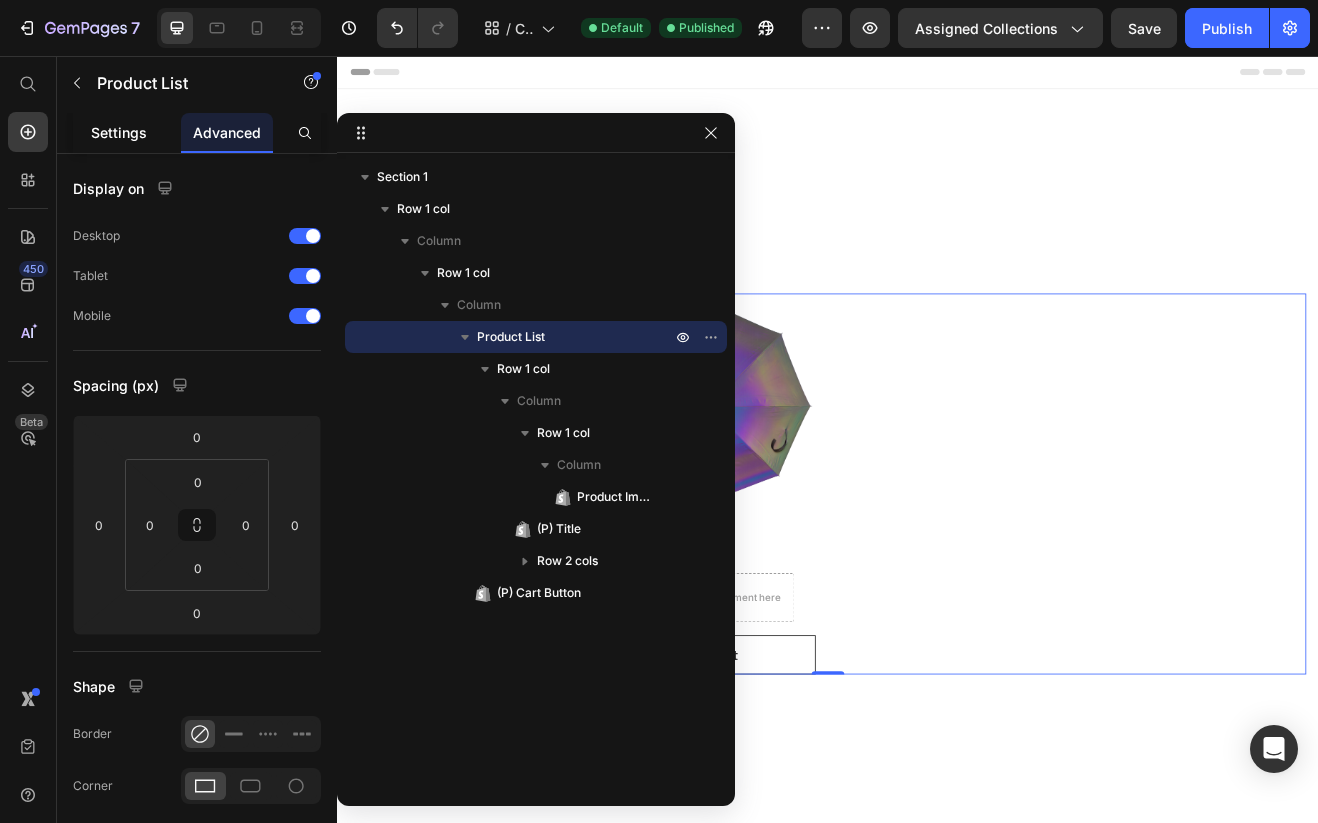 click on "Settings" at bounding box center (119, 132) 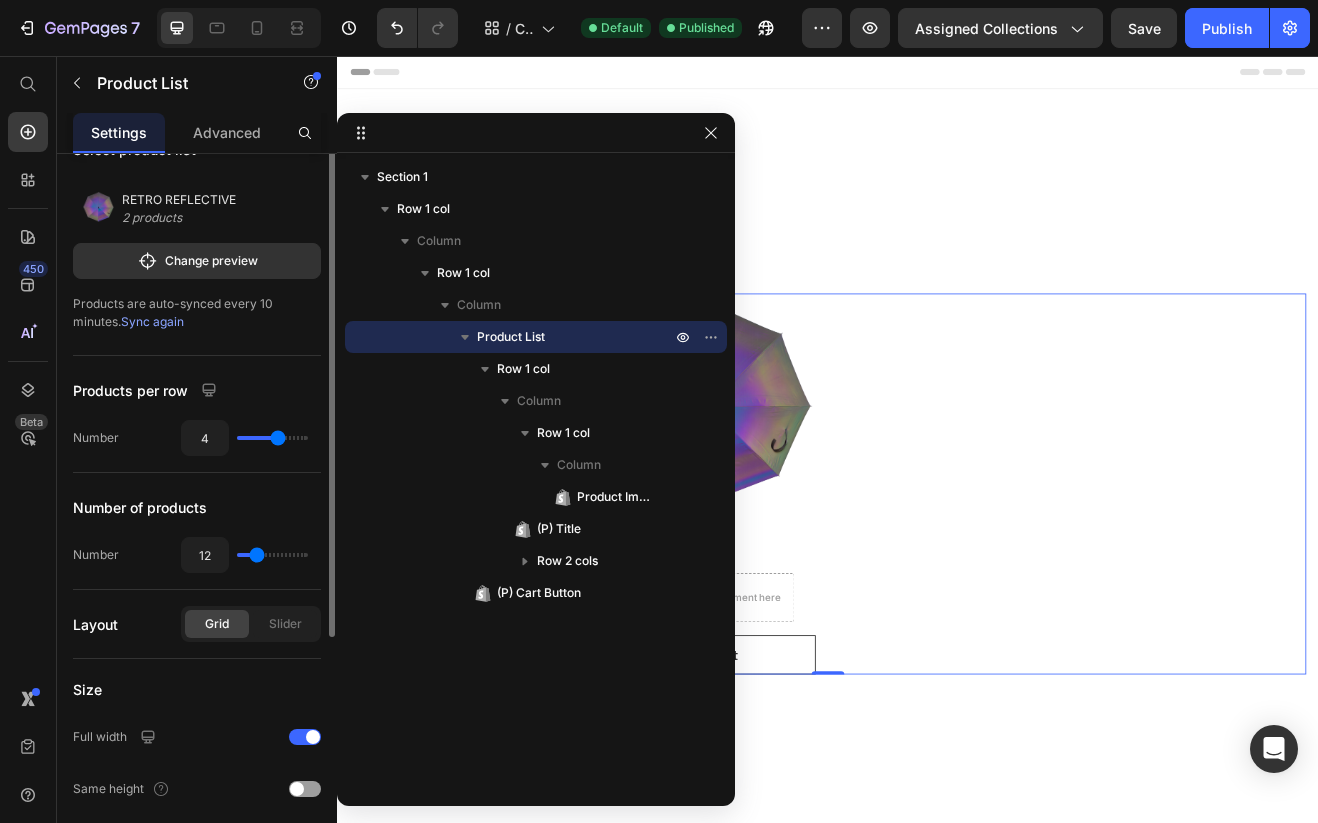 scroll, scrollTop: 0, scrollLeft: 0, axis: both 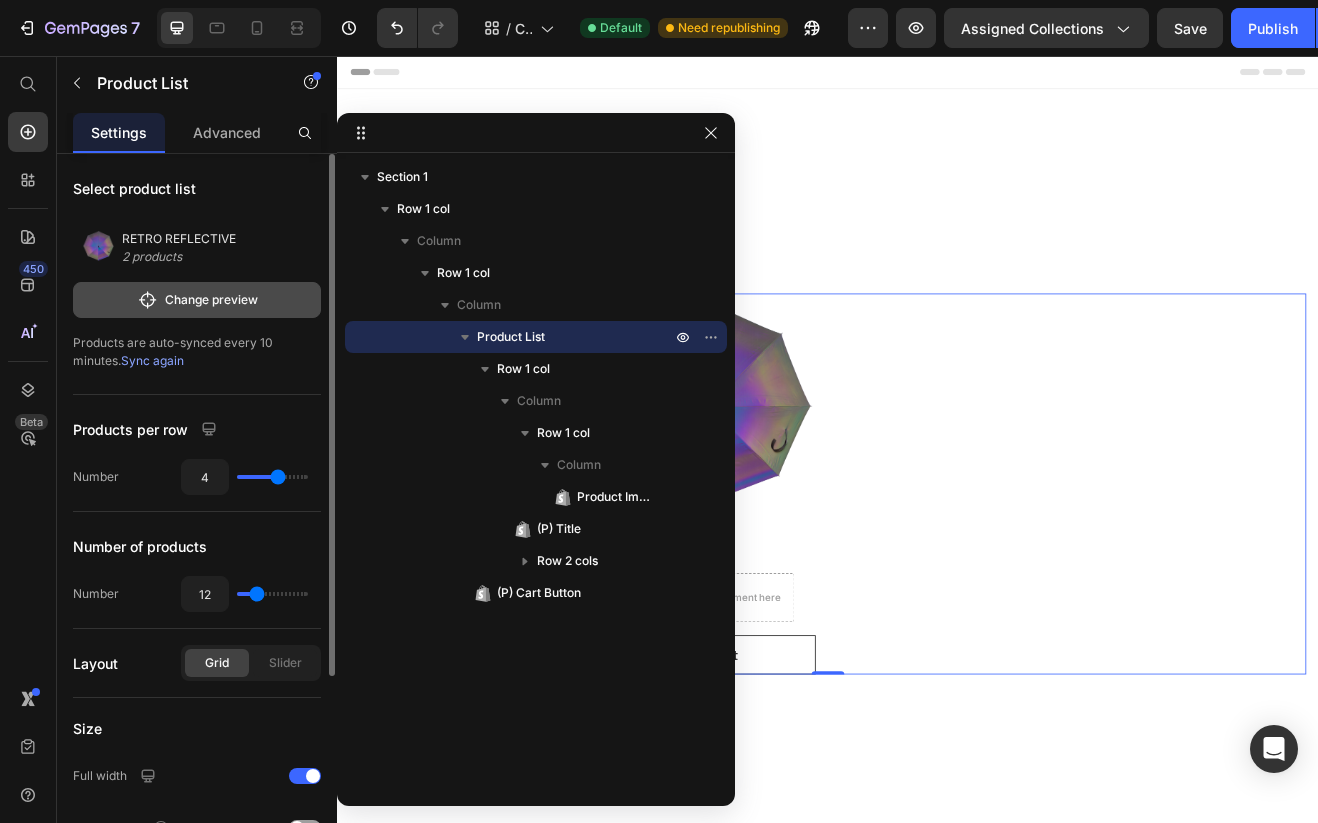 click on "Change preview" at bounding box center [197, 300] 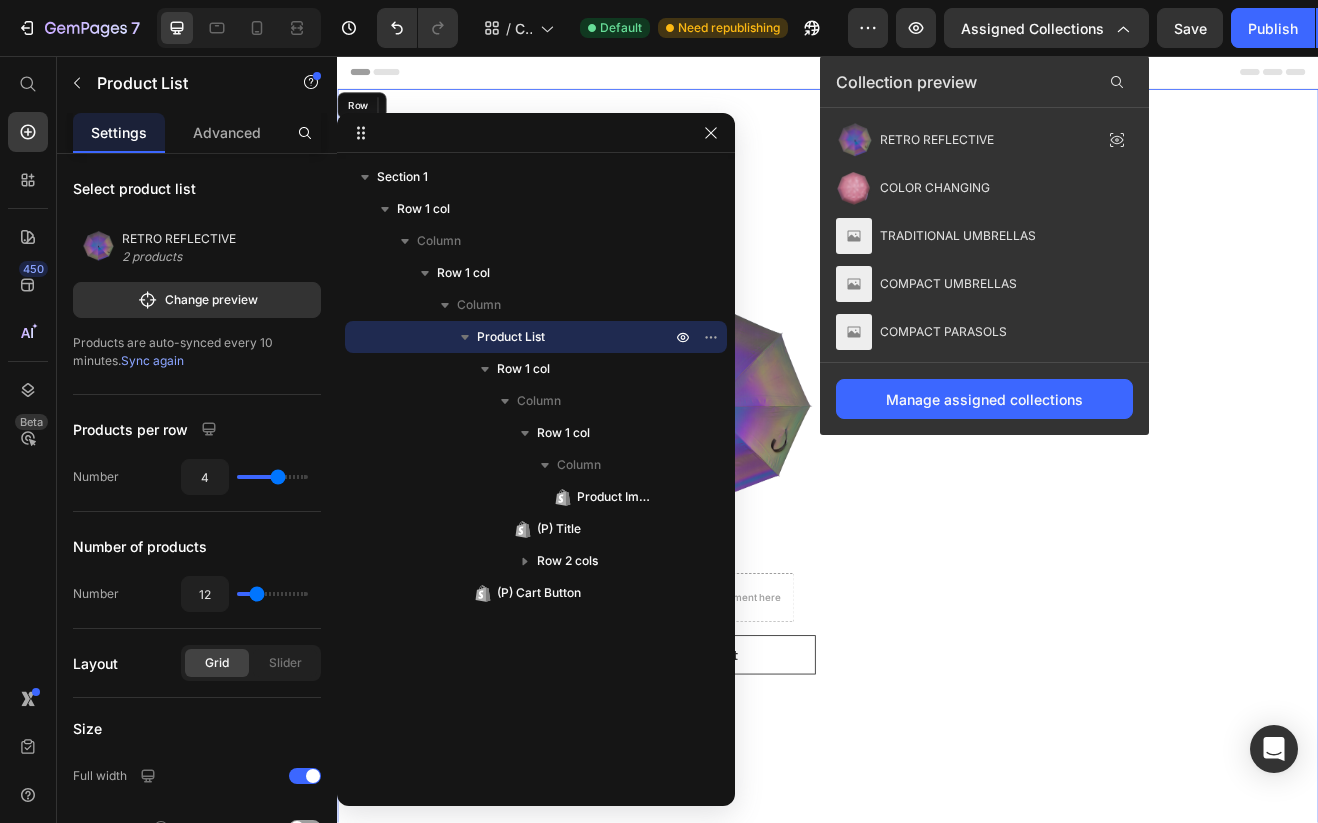 click on "Product Images & Gallery Row TRADITIONAL MAPLEWOOD UMBRELLA - LIGHT REFLECTIVE (P) Title $250.00 (P) Price
Drop element here Row Row Add to cart (P) Cart Button Product Images & Gallery Row TRADITIONAL MAPLEWOOD UMBRELLA - DARK REFLECTIVE (P) Title $250.00 (P) Price
Drop element here Row Row Add to cart (P) Cart Button Product List   0 Row Row" at bounding box center (937, 580) 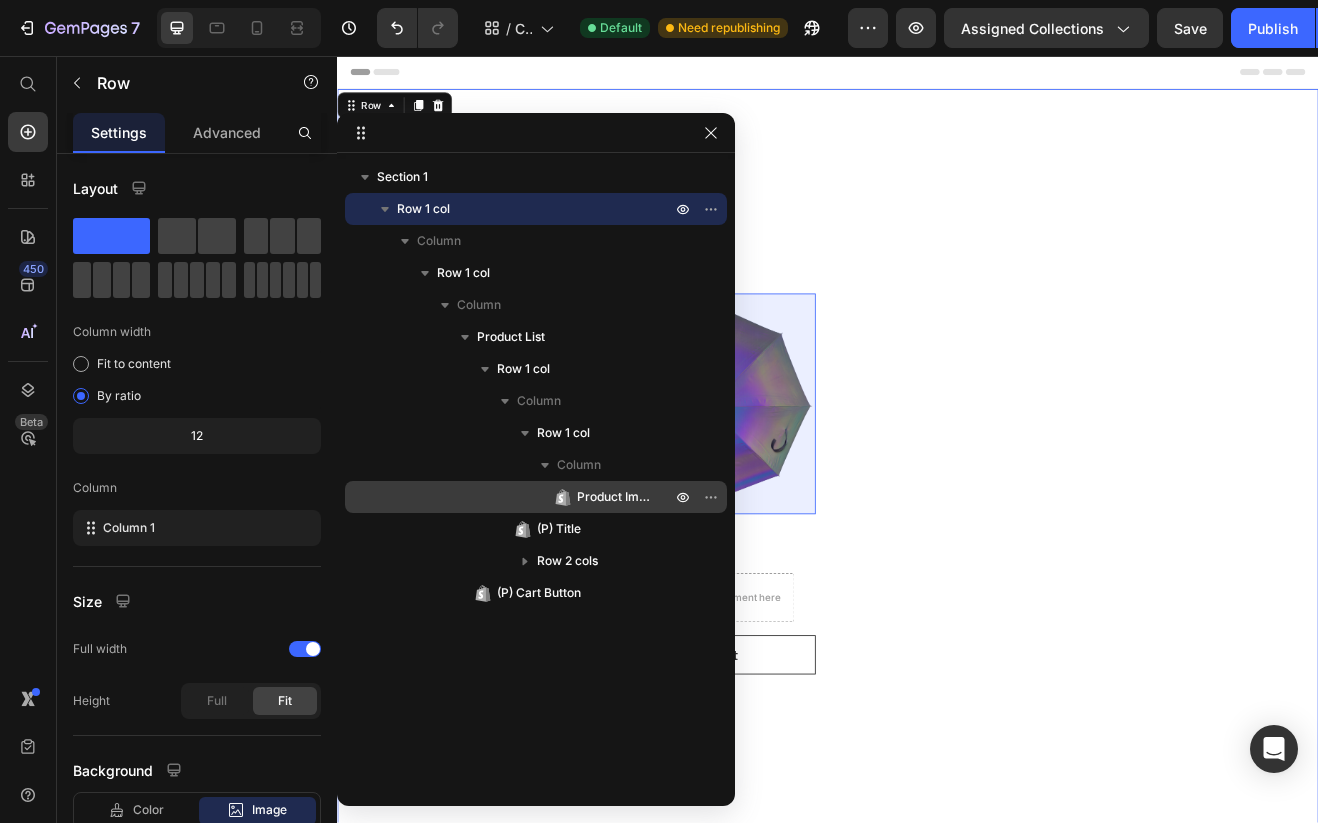 click on "Product Images & Gallery" at bounding box center (614, 497) 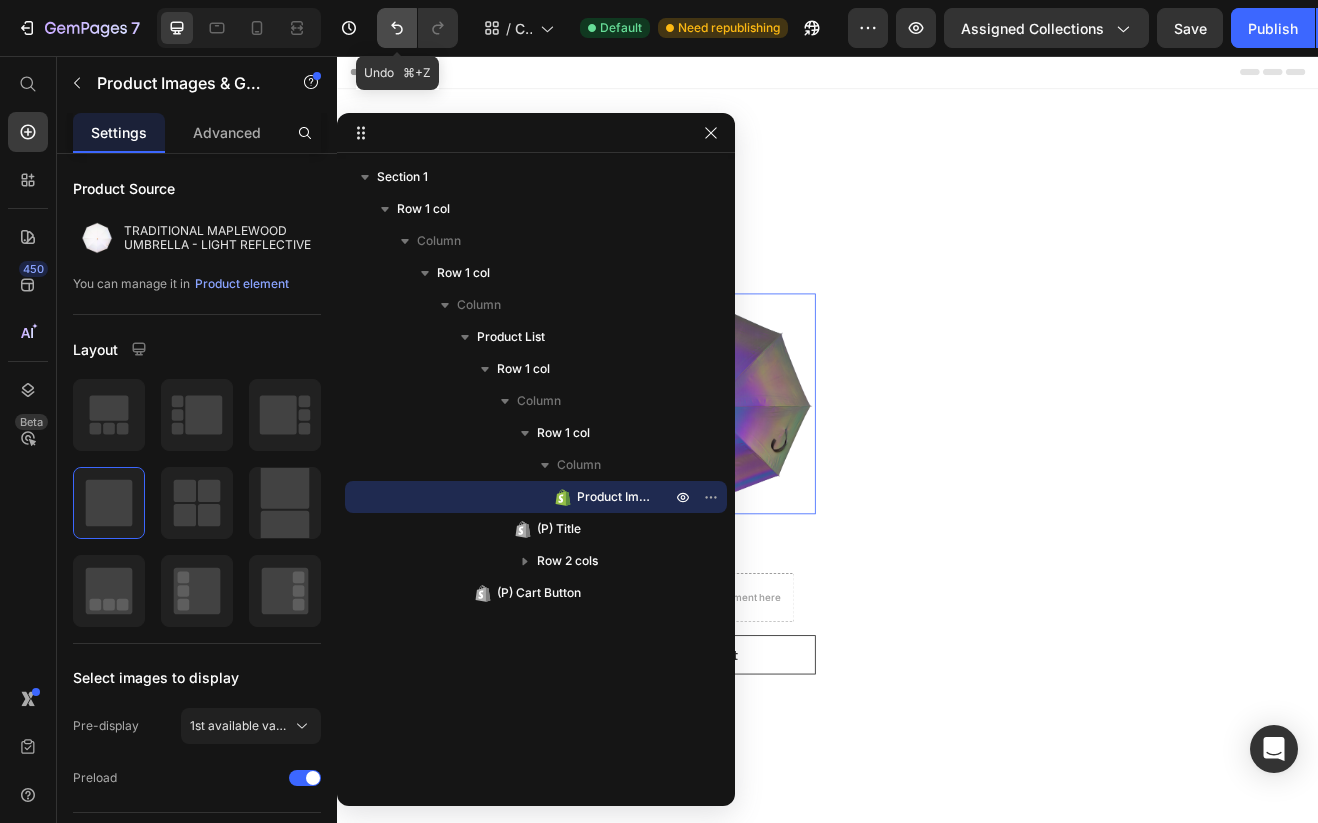 click 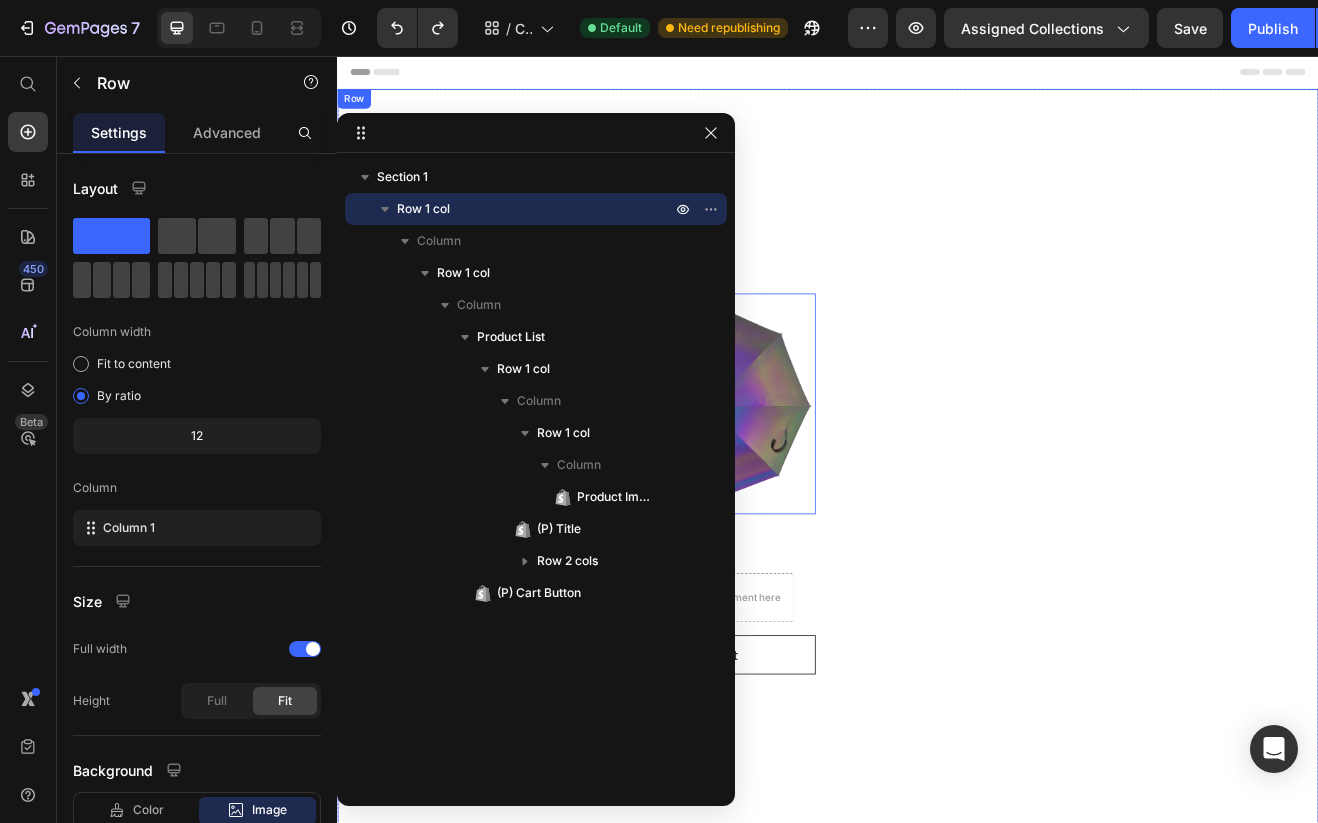 click on "Product Images & Gallery   0 Row TRADITIONAL MAPLEWOOD UMBRELLA - LIGHT REFLECTIVE (P) Title $250.00 (P) Price
Drop element here Row Row Add to cart (P) Cart Button Product Images & Gallery   0 Row TRADITIONAL MAPLEWOOD UMBRELLA - DARK REFLECTIVE (P) Title $250.00 (P) Price
Drop element here Row Row Add to cart (P) Cart Button Product List Row Row" at bounding box center (937, 580) 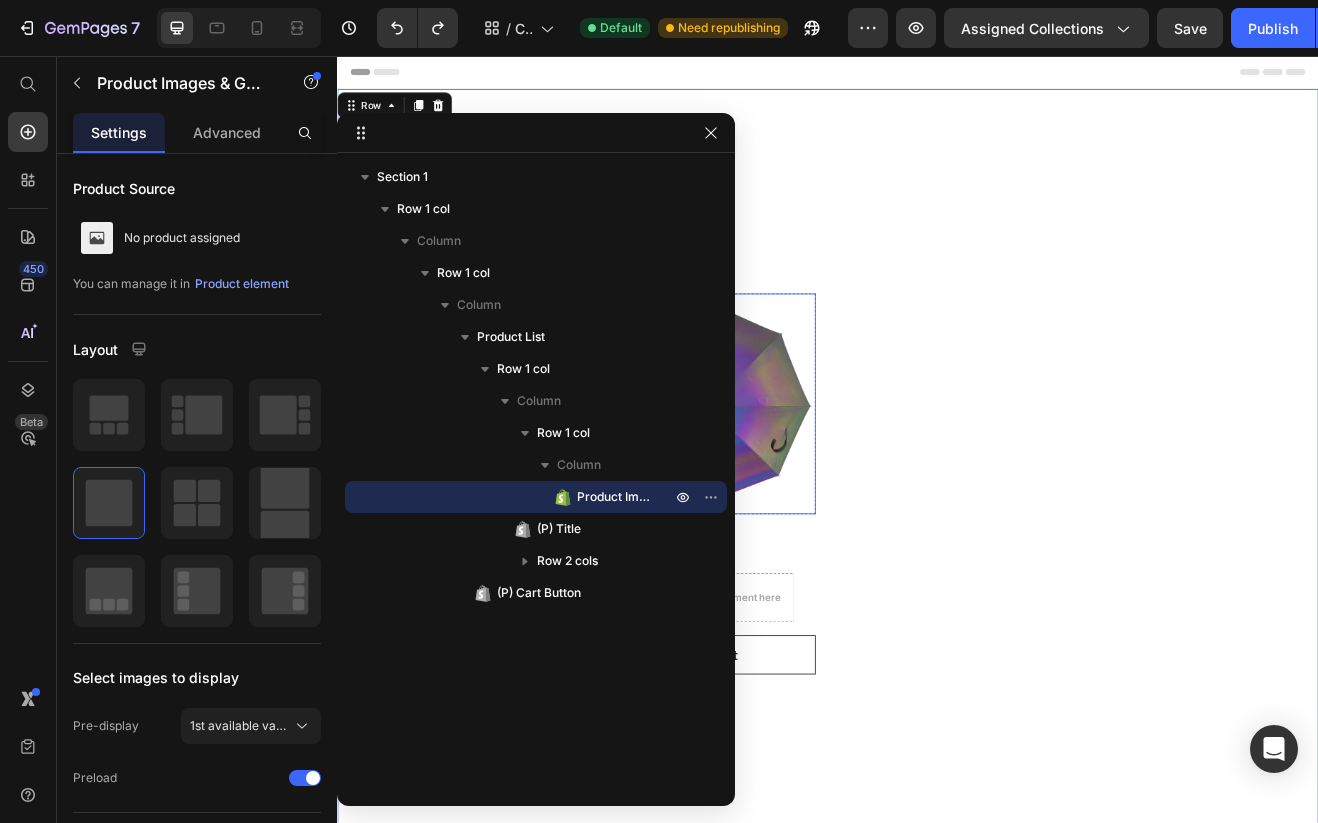 click at bounding box center [787, 482] 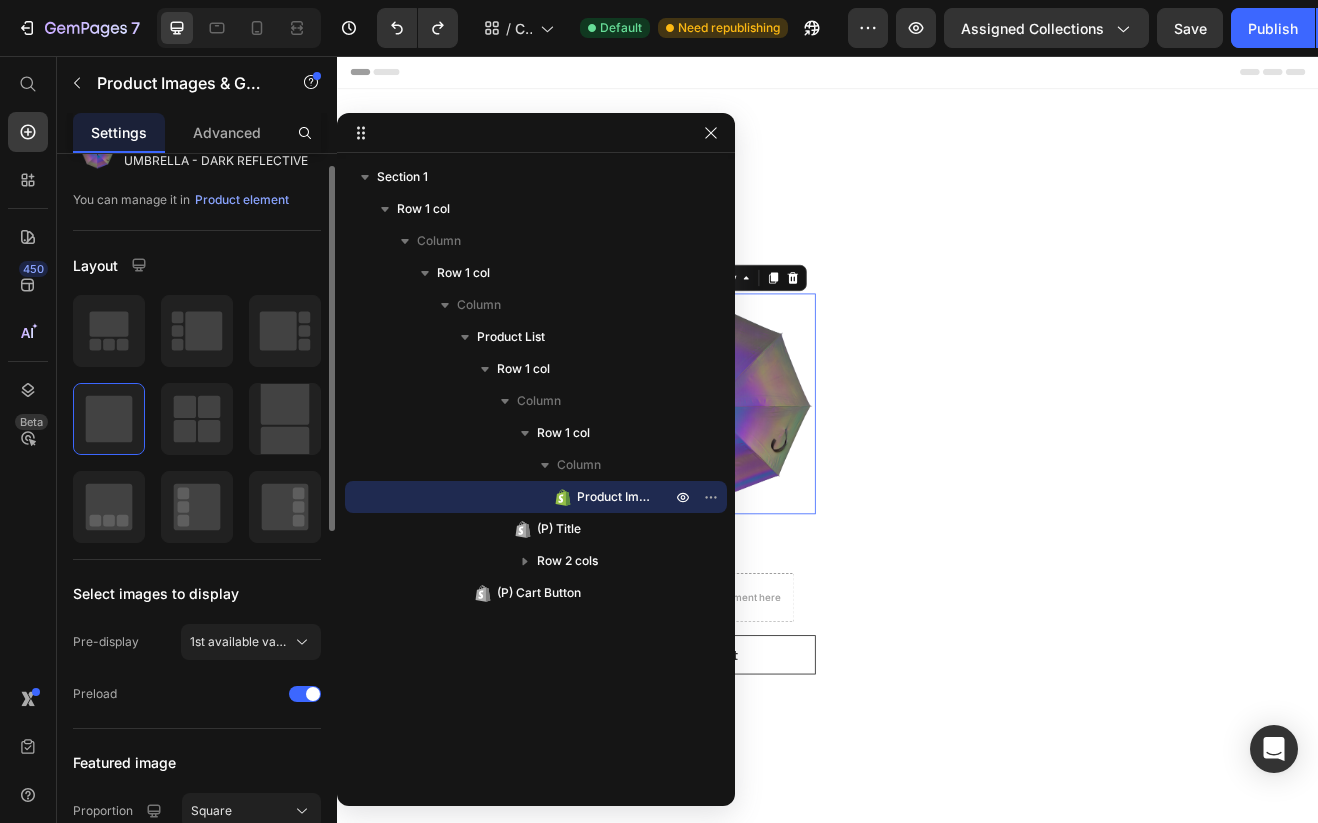 scroll, scrollTop: 108, scrollLeft: 0, axis: vertical 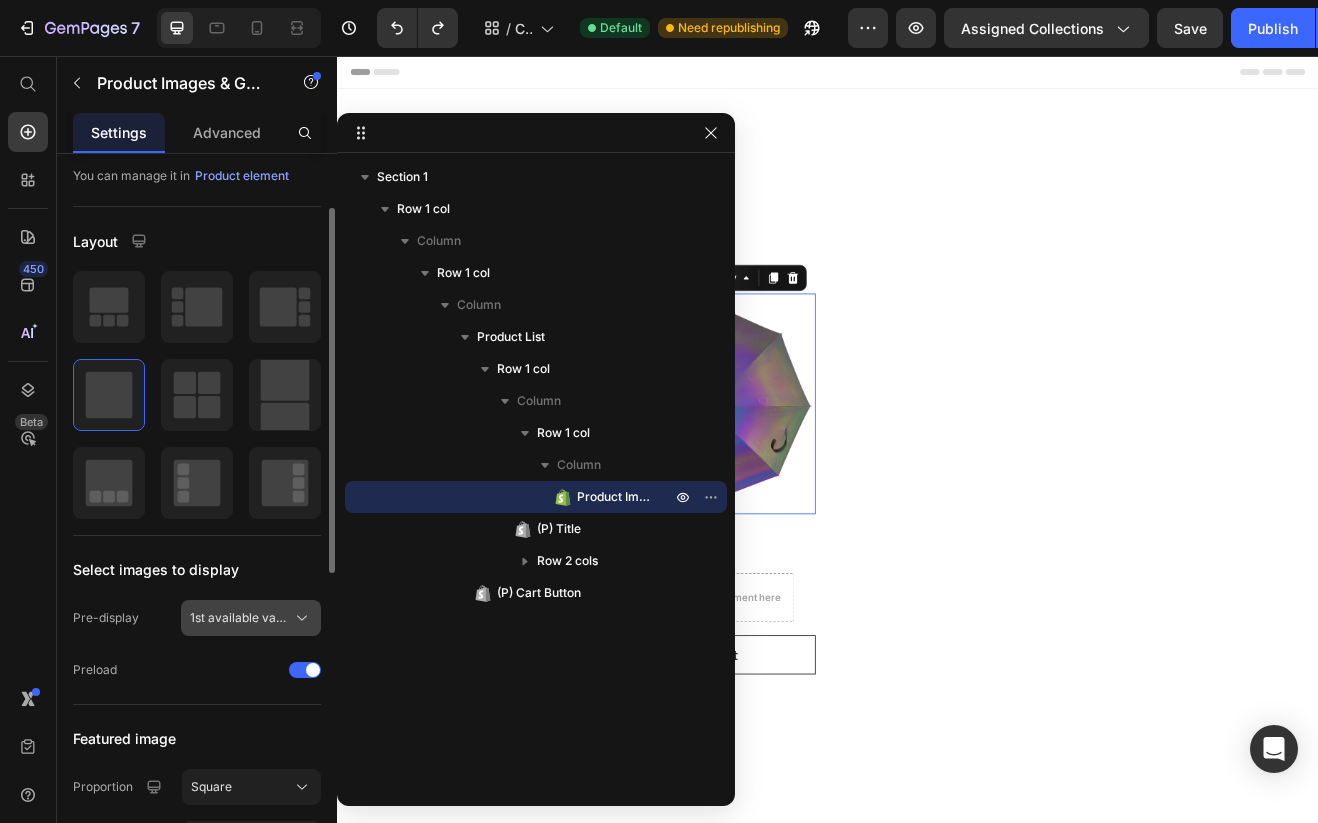 click on "1st available variant" at bounding box center [251, 618] 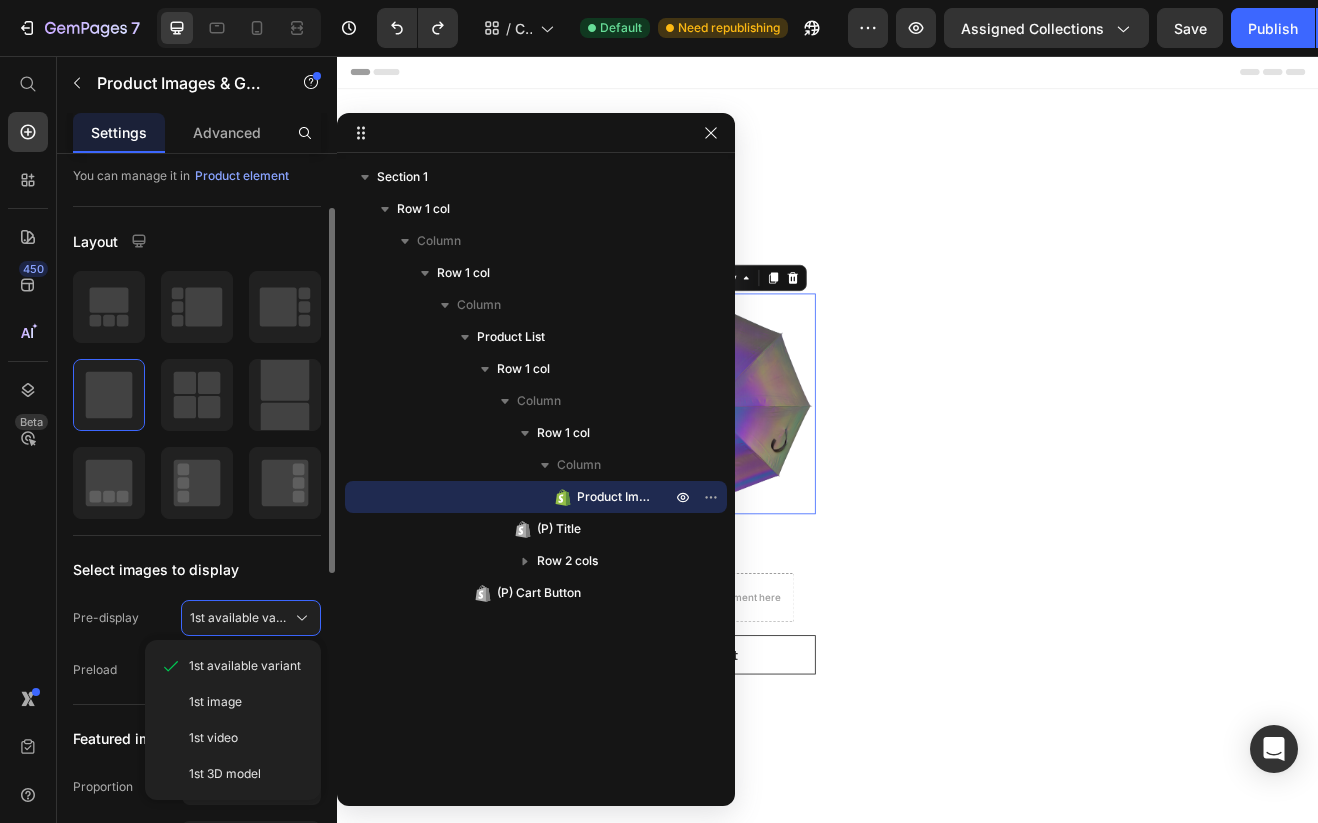 click on "Pre-display 1st available variant 1st available variant 1st image 1st video 1st 3D model" 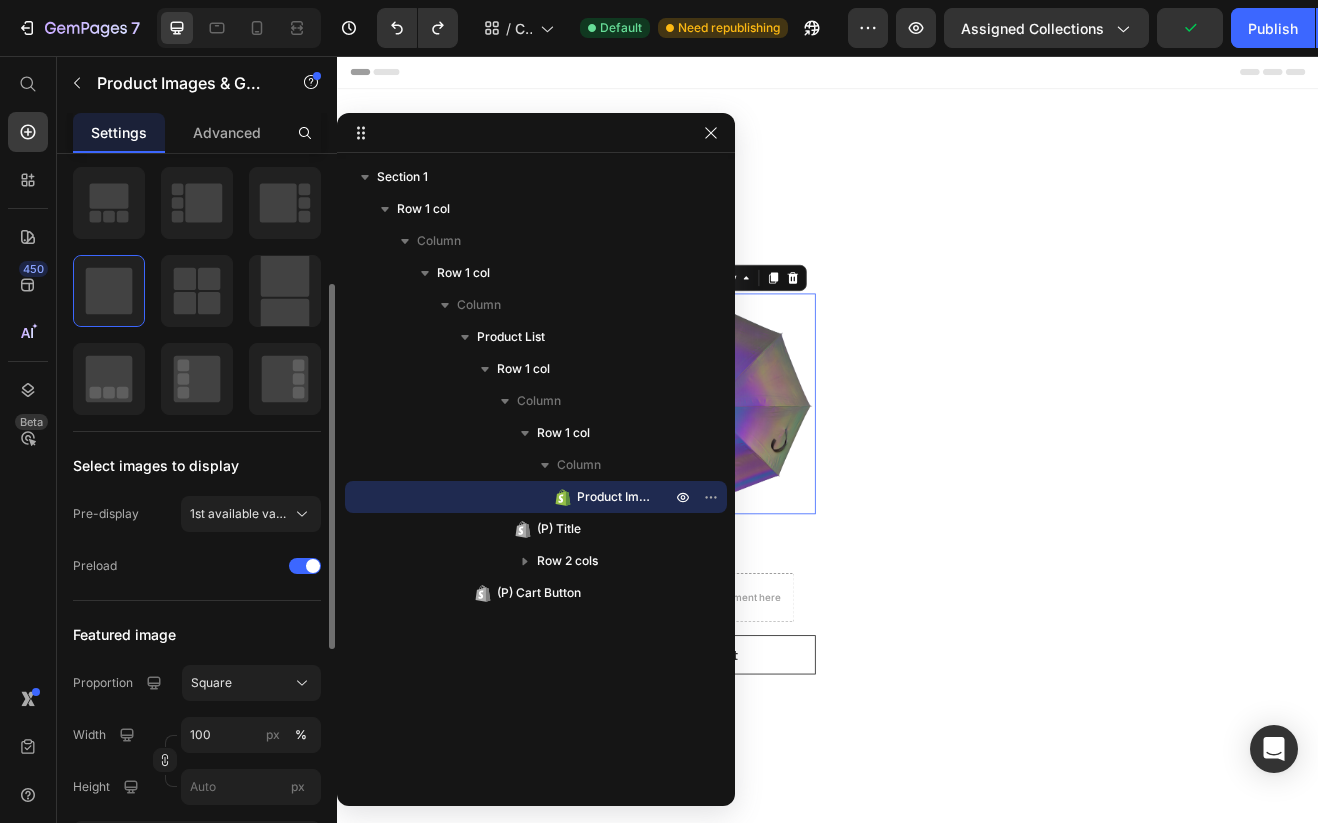 scroll, scrollTop: 384, scrollLeft: 0, axis: vertical 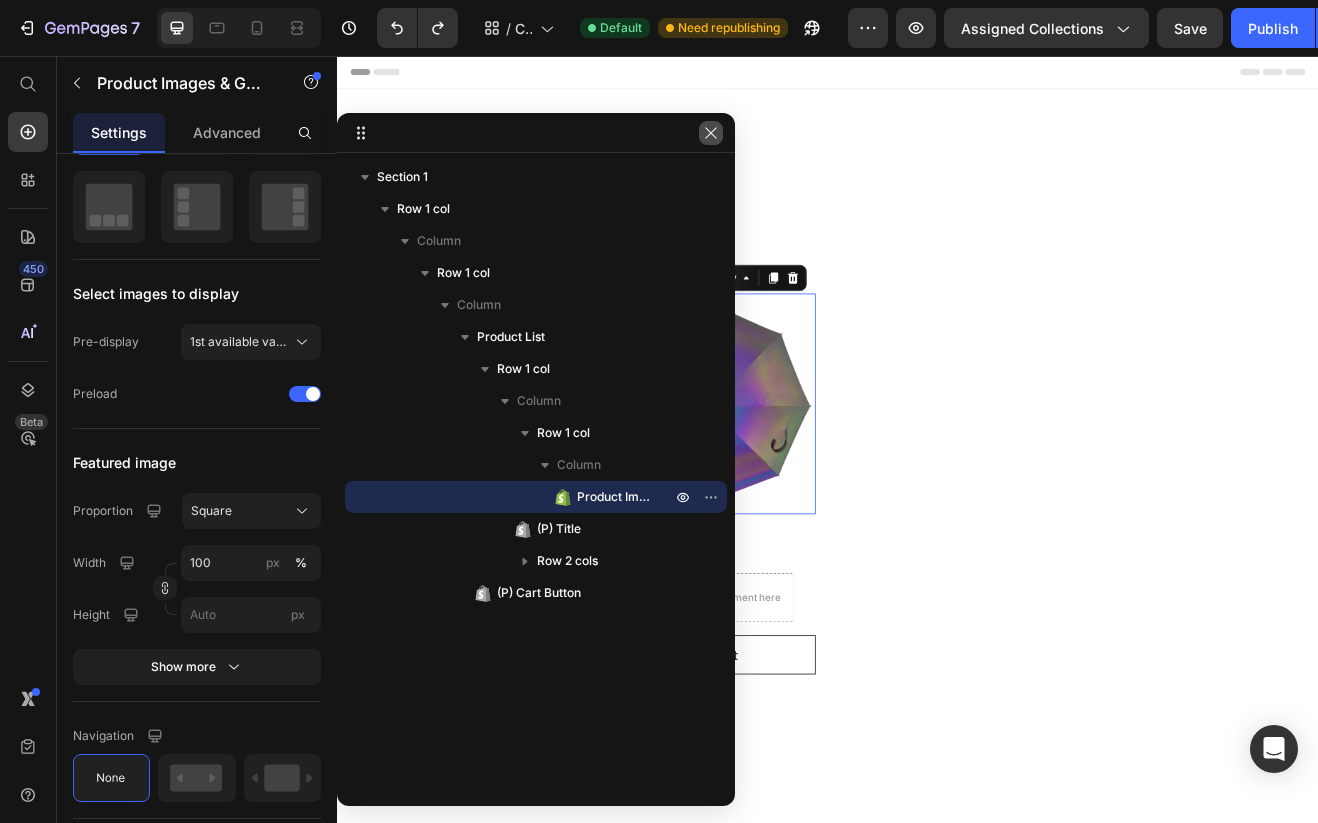 click 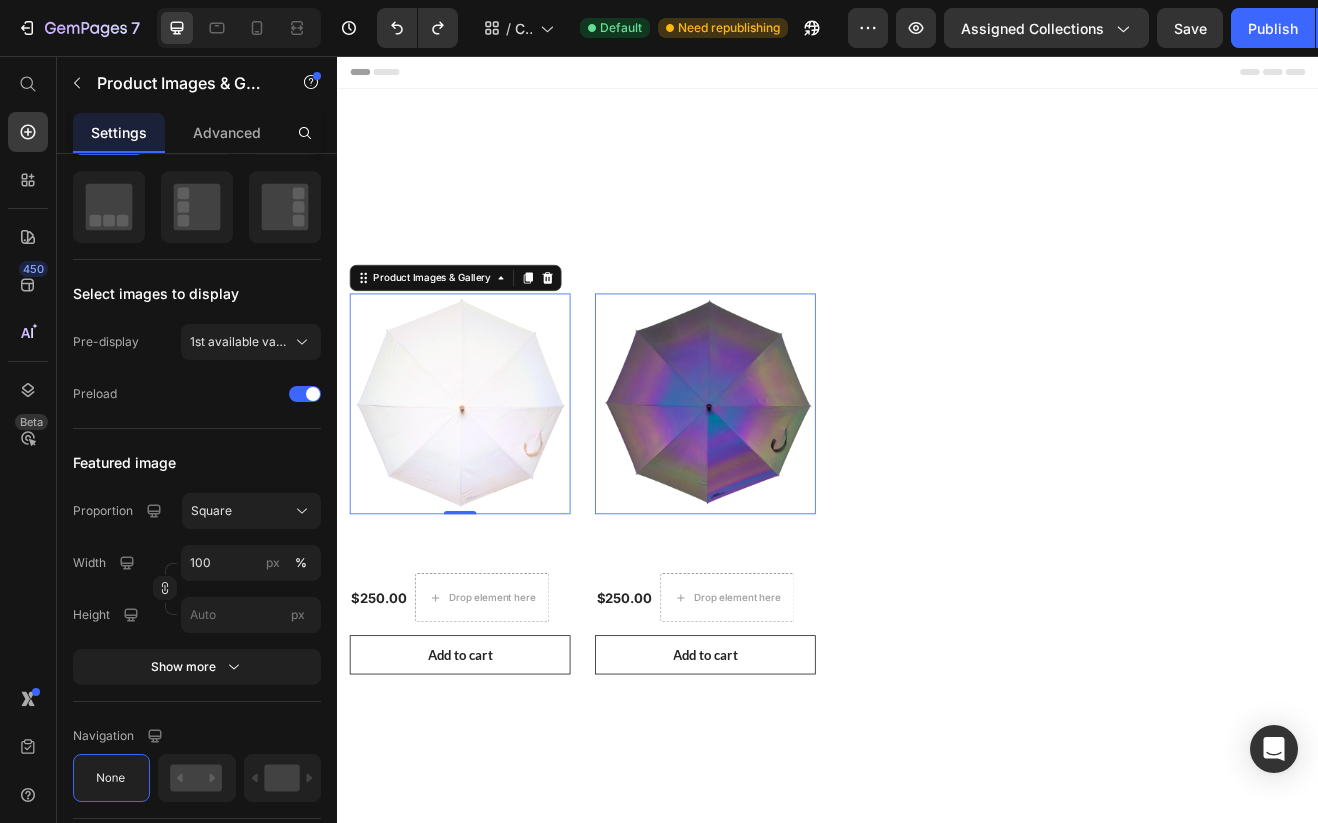 click at bounding box center (487, 482) 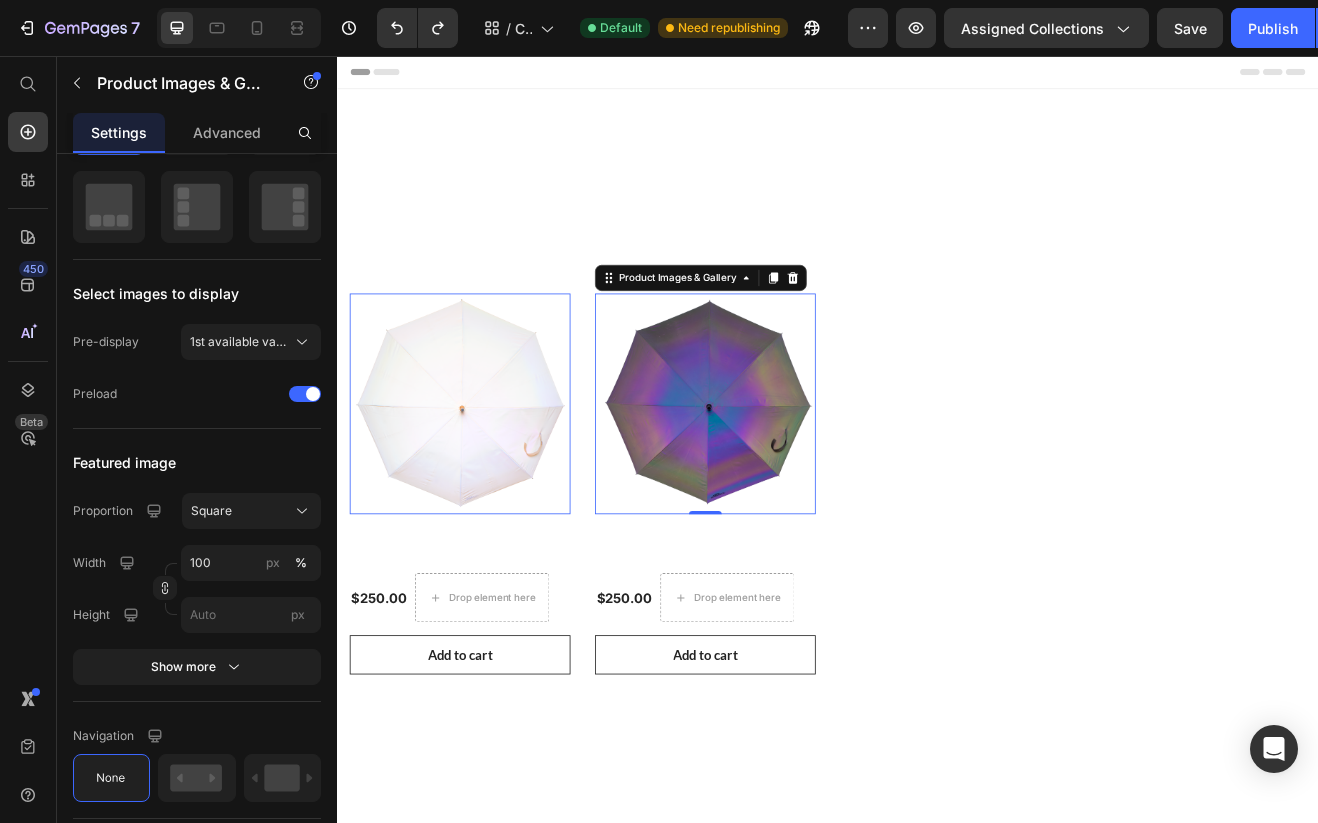 click at bounding box center [787, 482] 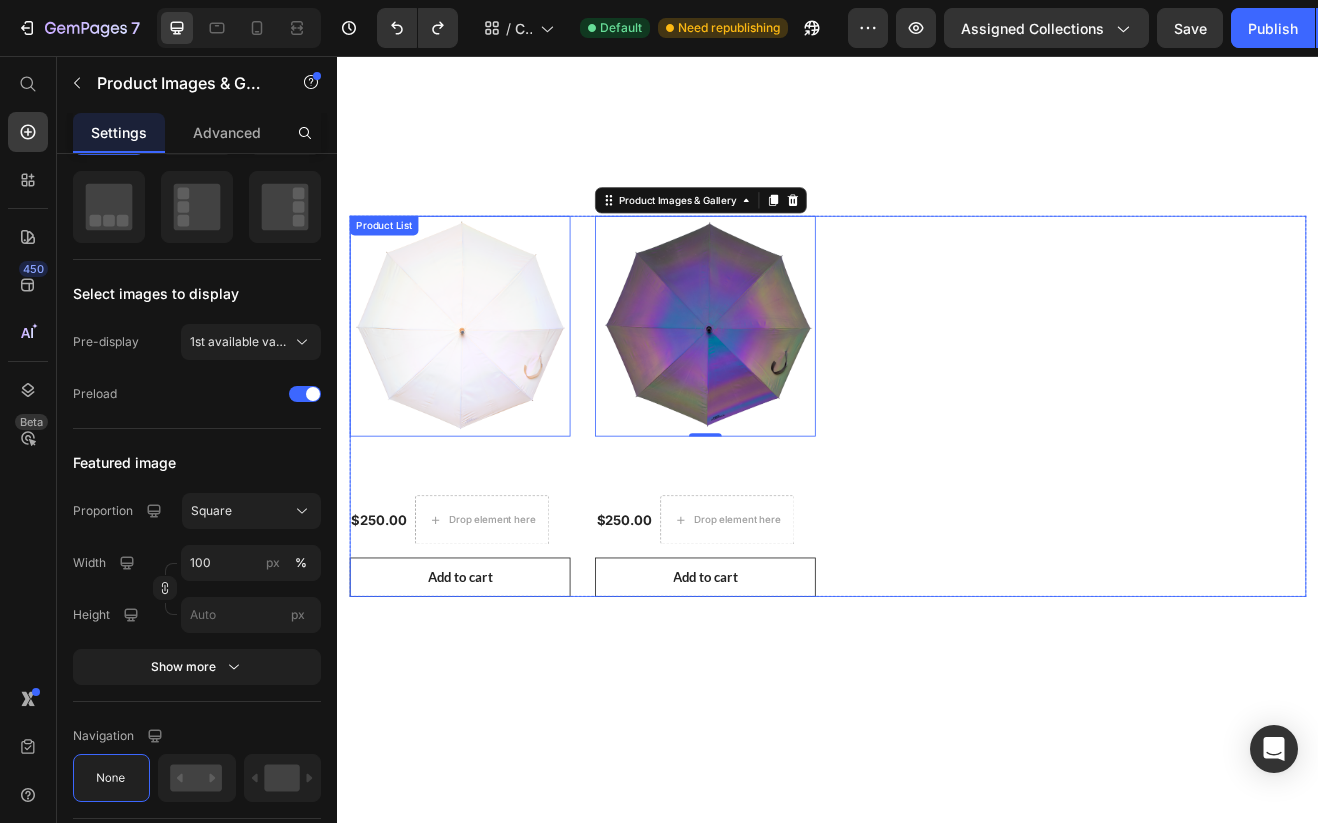 scroll, scrollTop: 93, scrollLeft: 0, axis: vertical 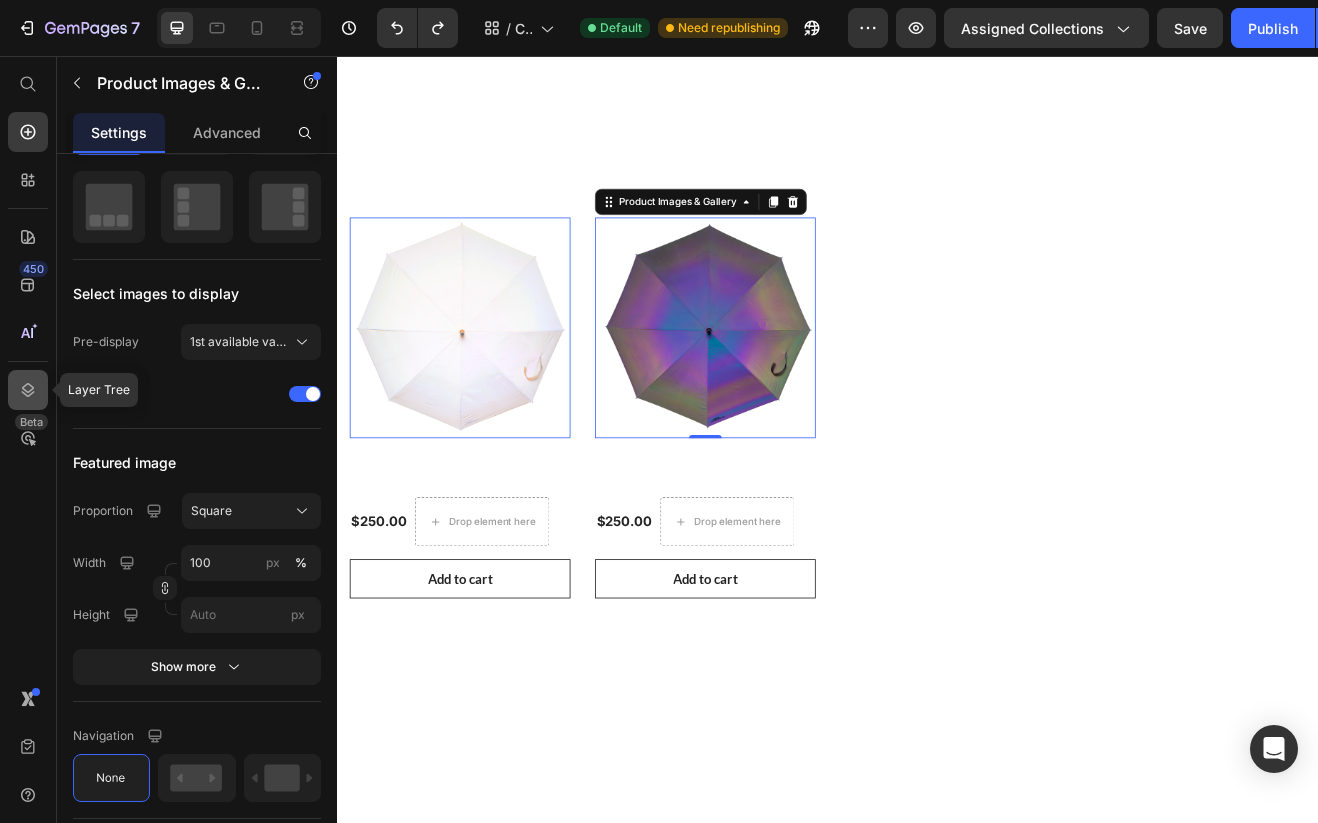 click 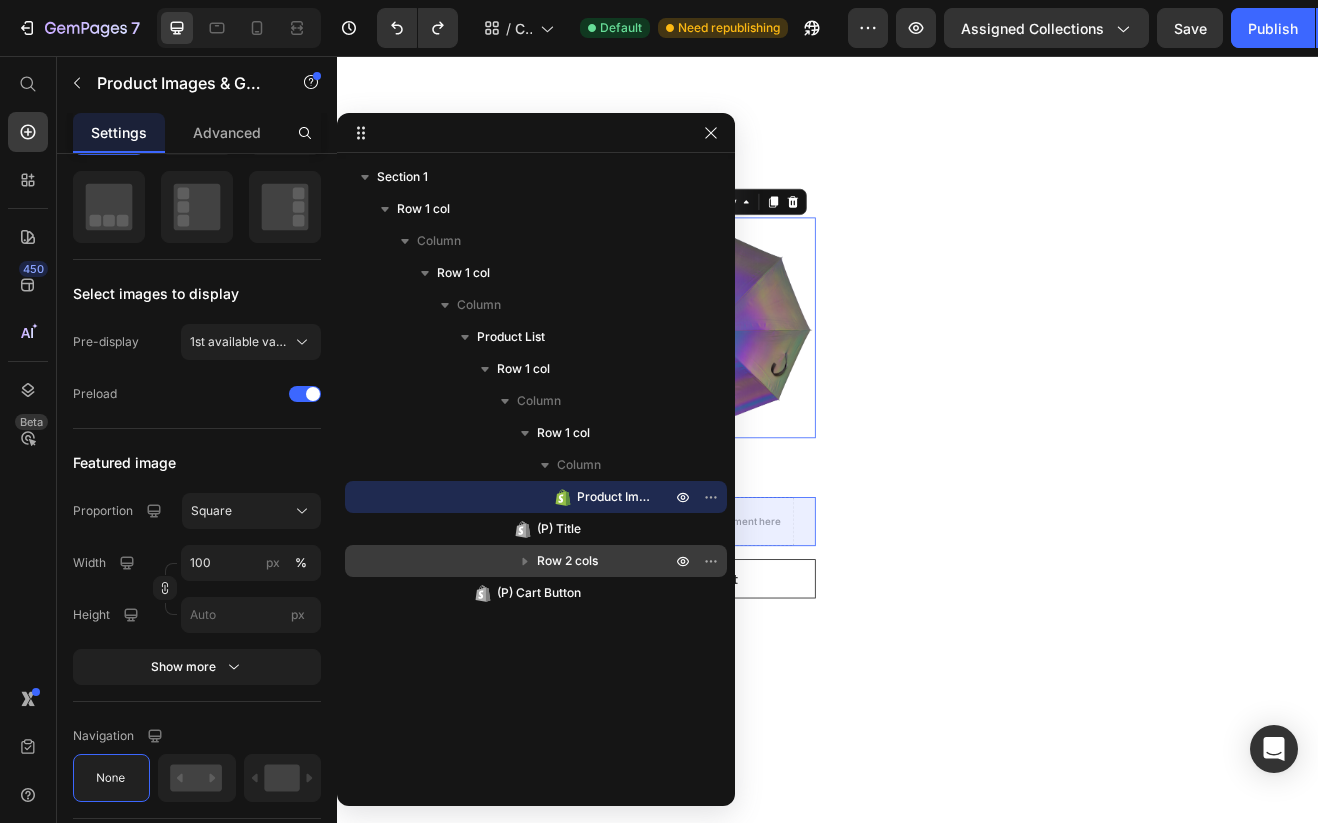click 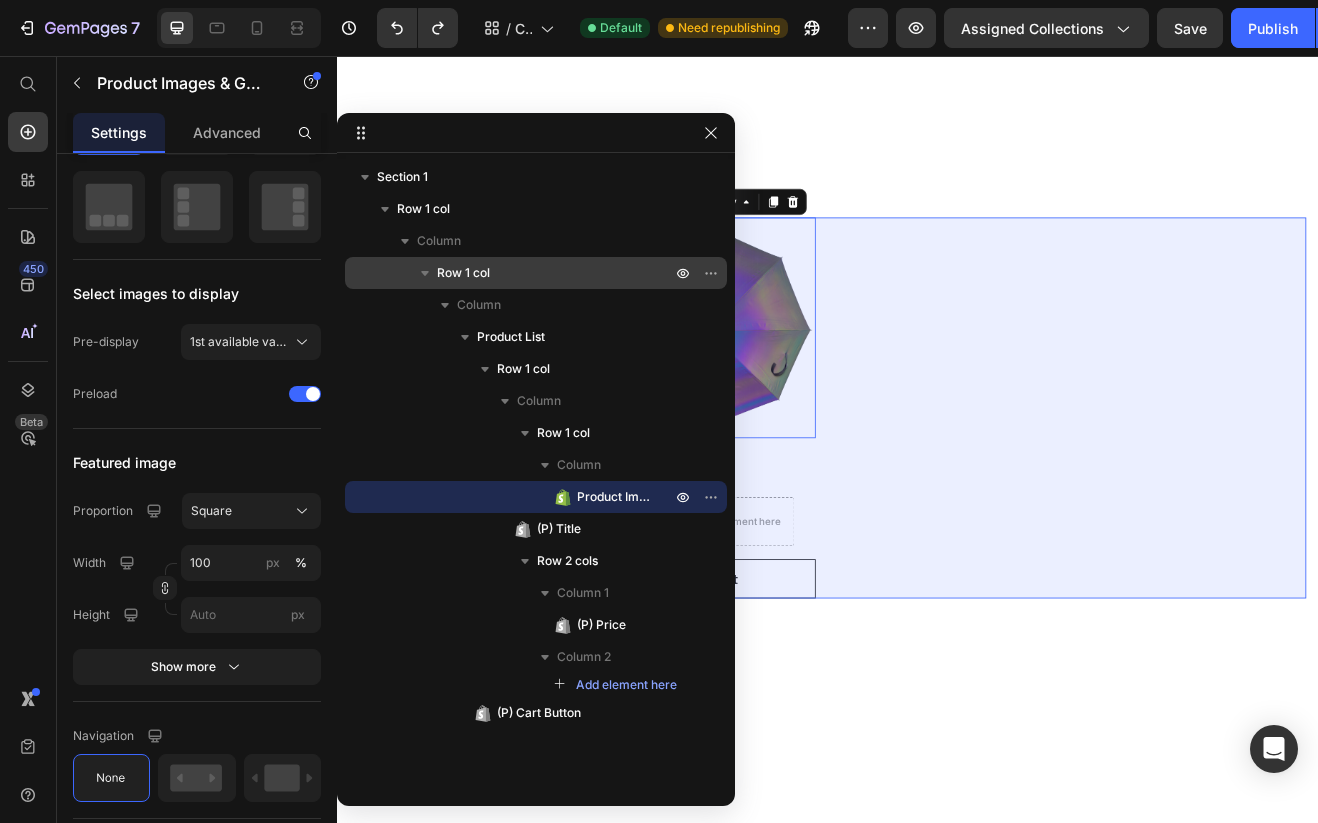 click 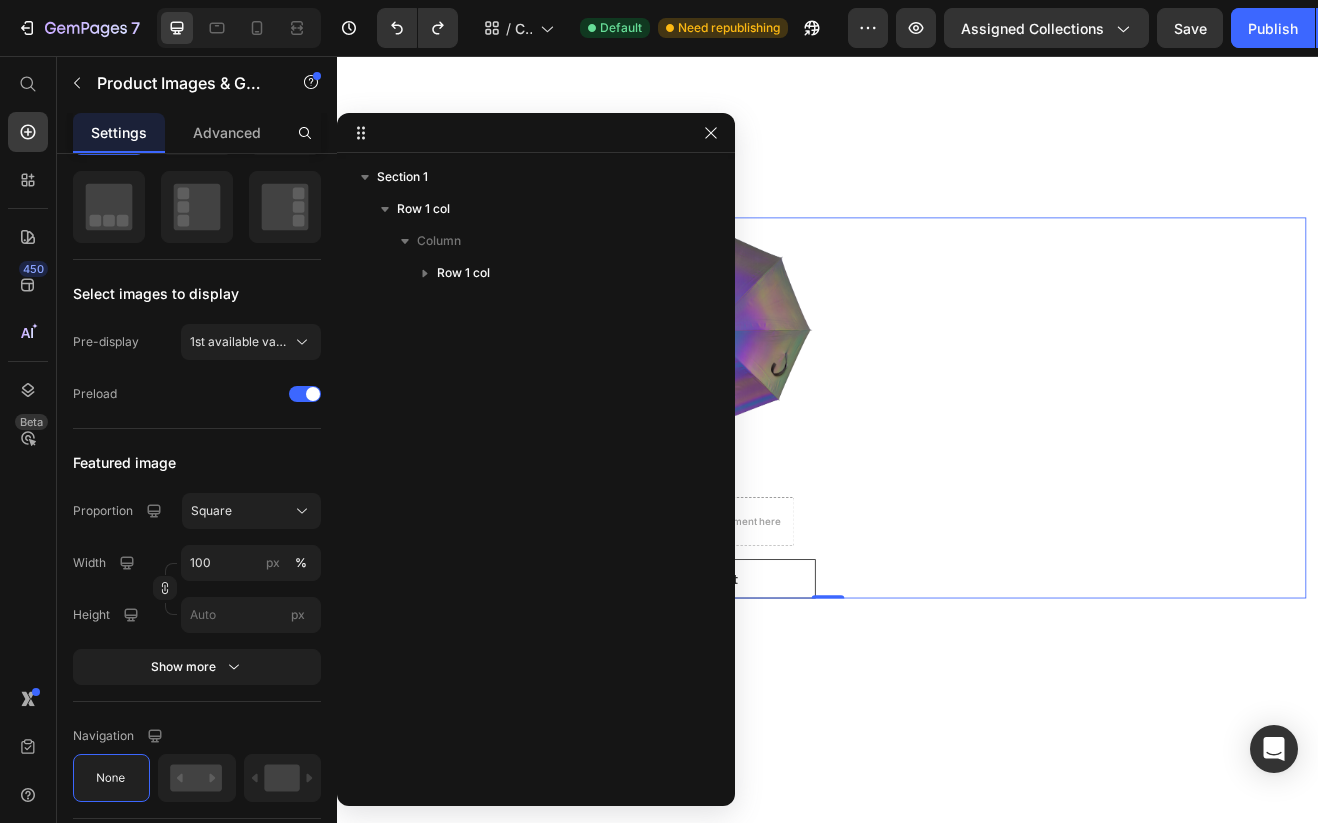 drag, startPoint x: 1047, startPoint y: 304, endPoint x: 1060, endPoint y: 299, distance: 13.928389 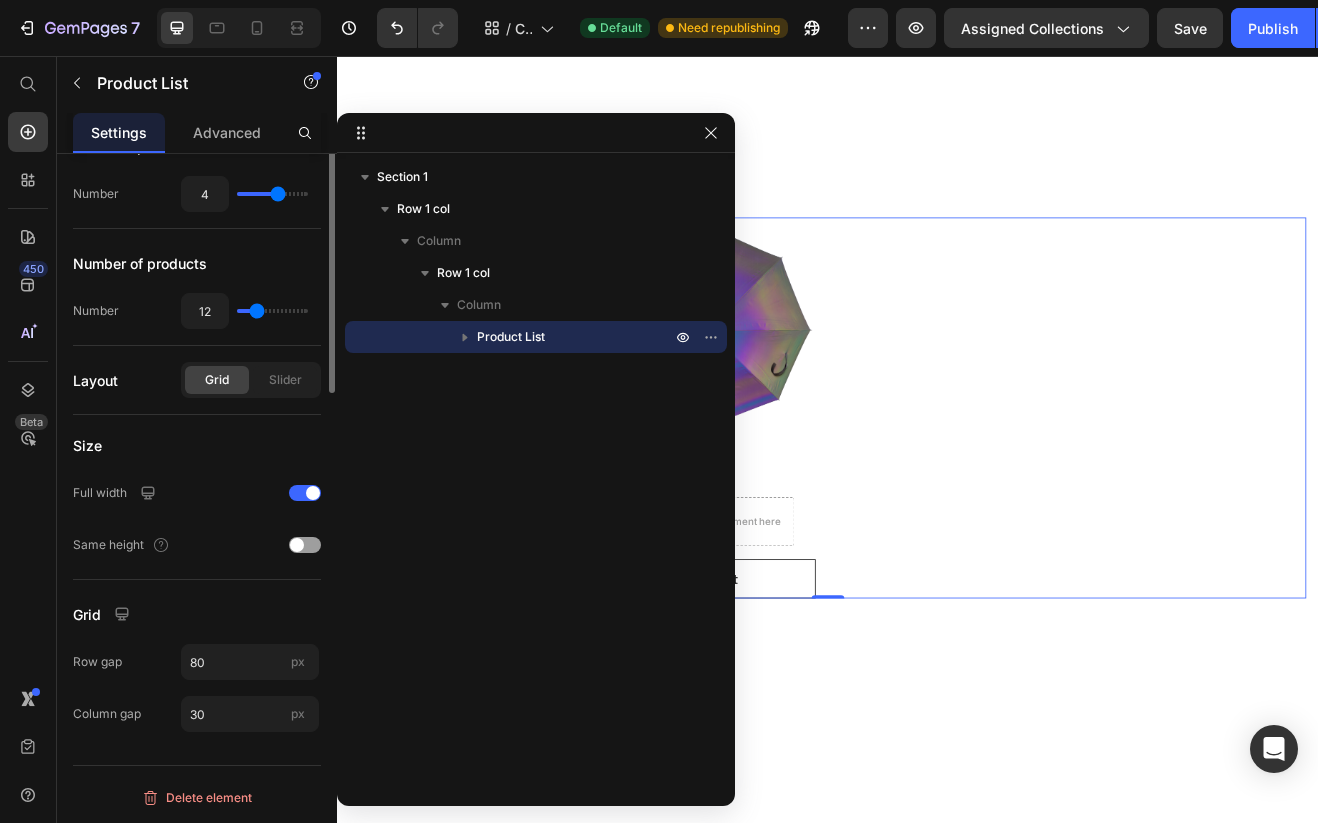 scroll, scrollTop: 0, scrollLeft: 0, axis: both 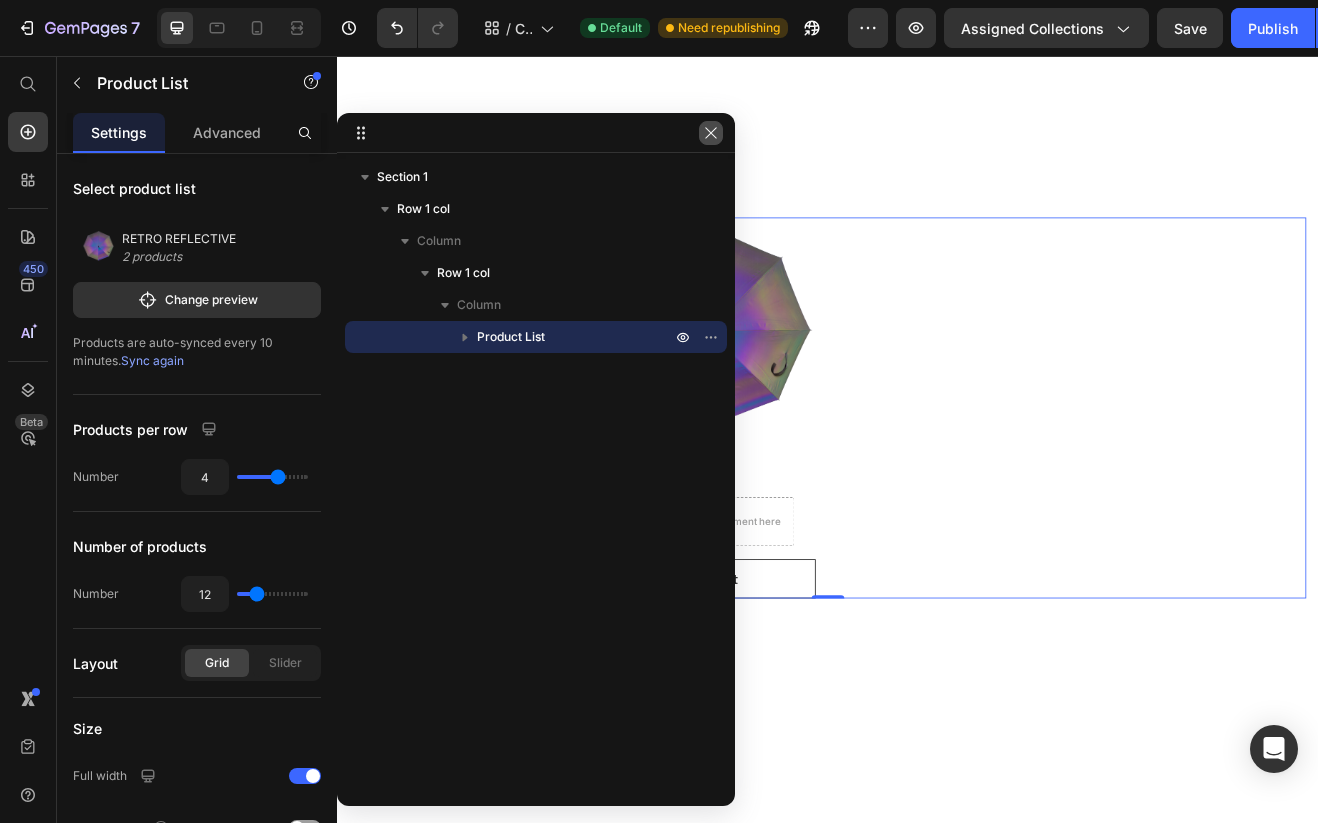 click at bounding box center (711, 133) 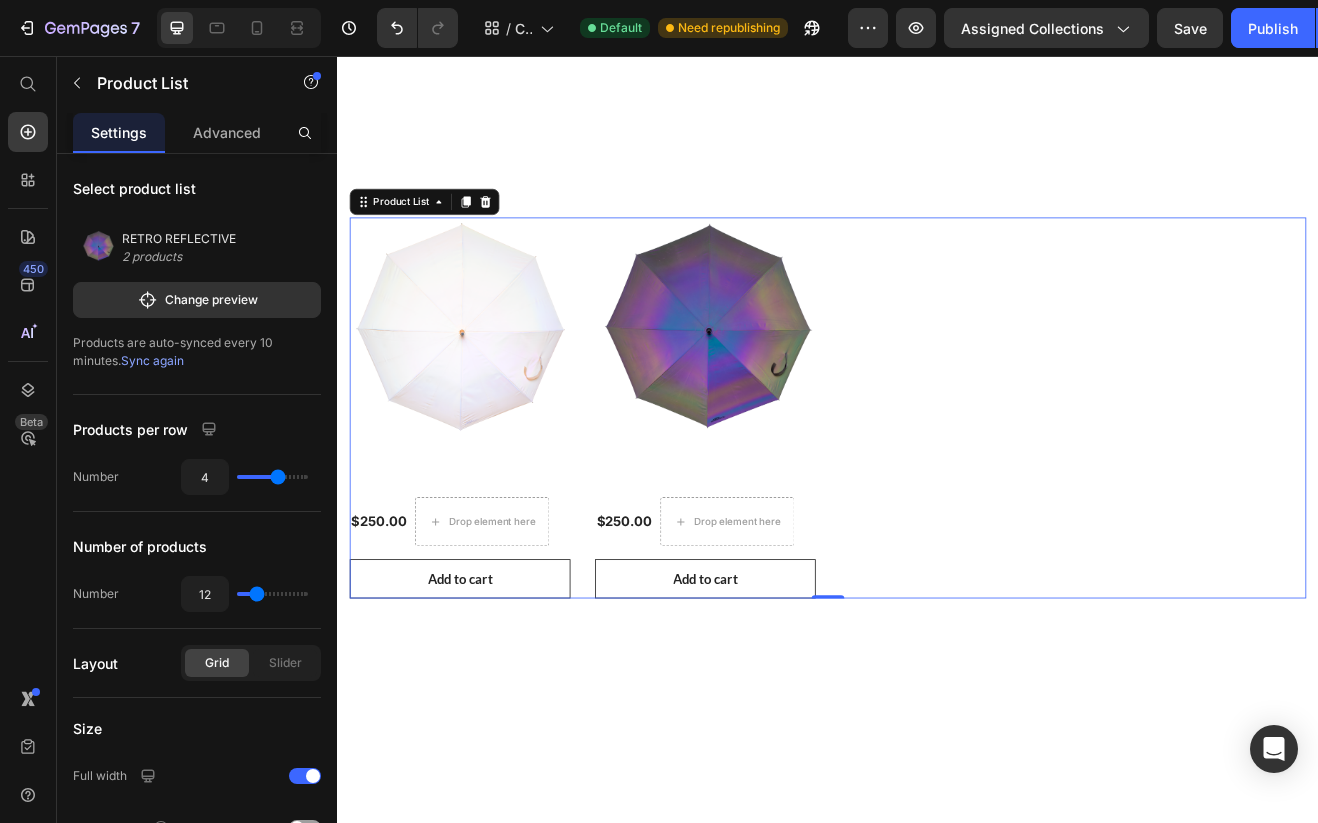 drag, startPoint x: 1201, startPoint y: 304, endPoint x: 1219, endPoint y: 305, distance: 18.027756 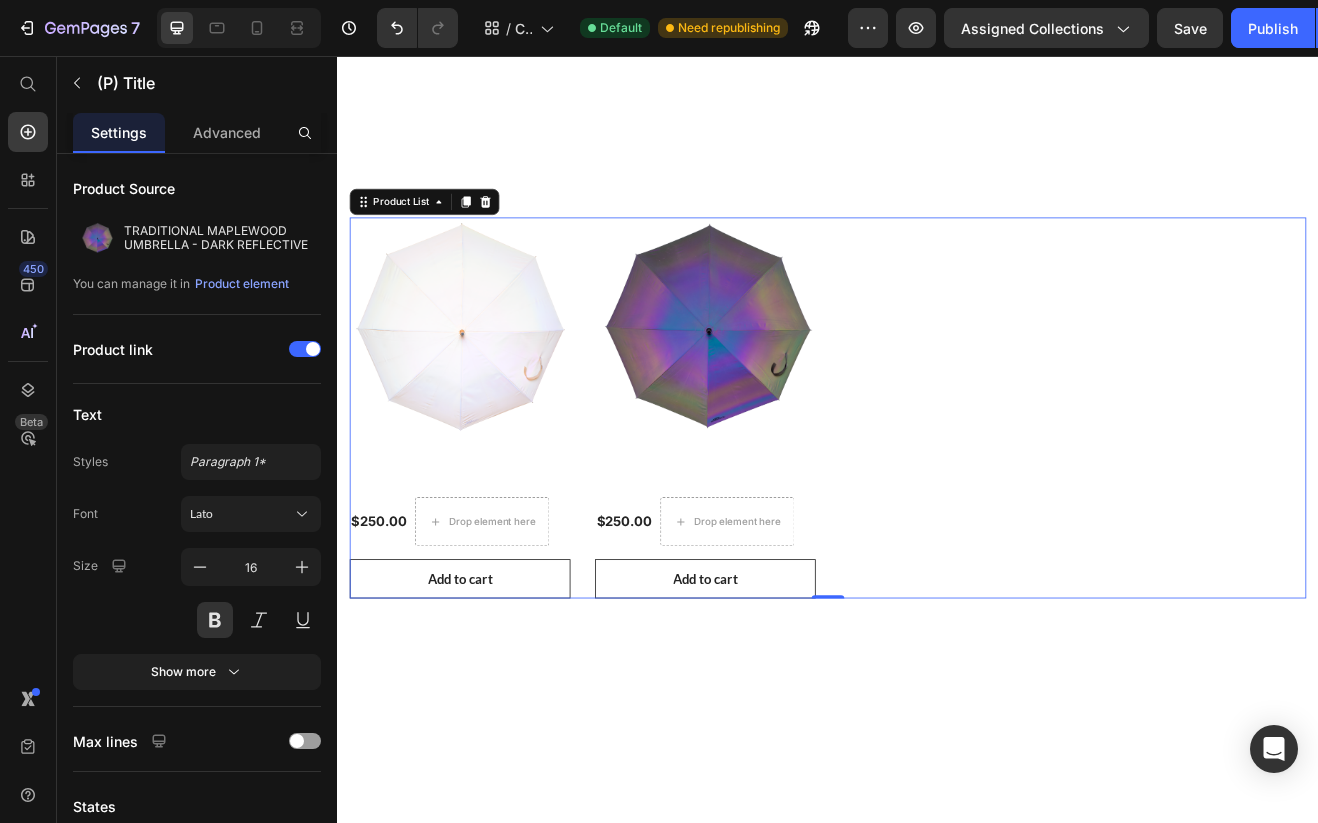 click on "TRADITIONAL MAPLEWOOD UMBRELLA - DARK REFLECTIVE" at bounding box center [787, 566] 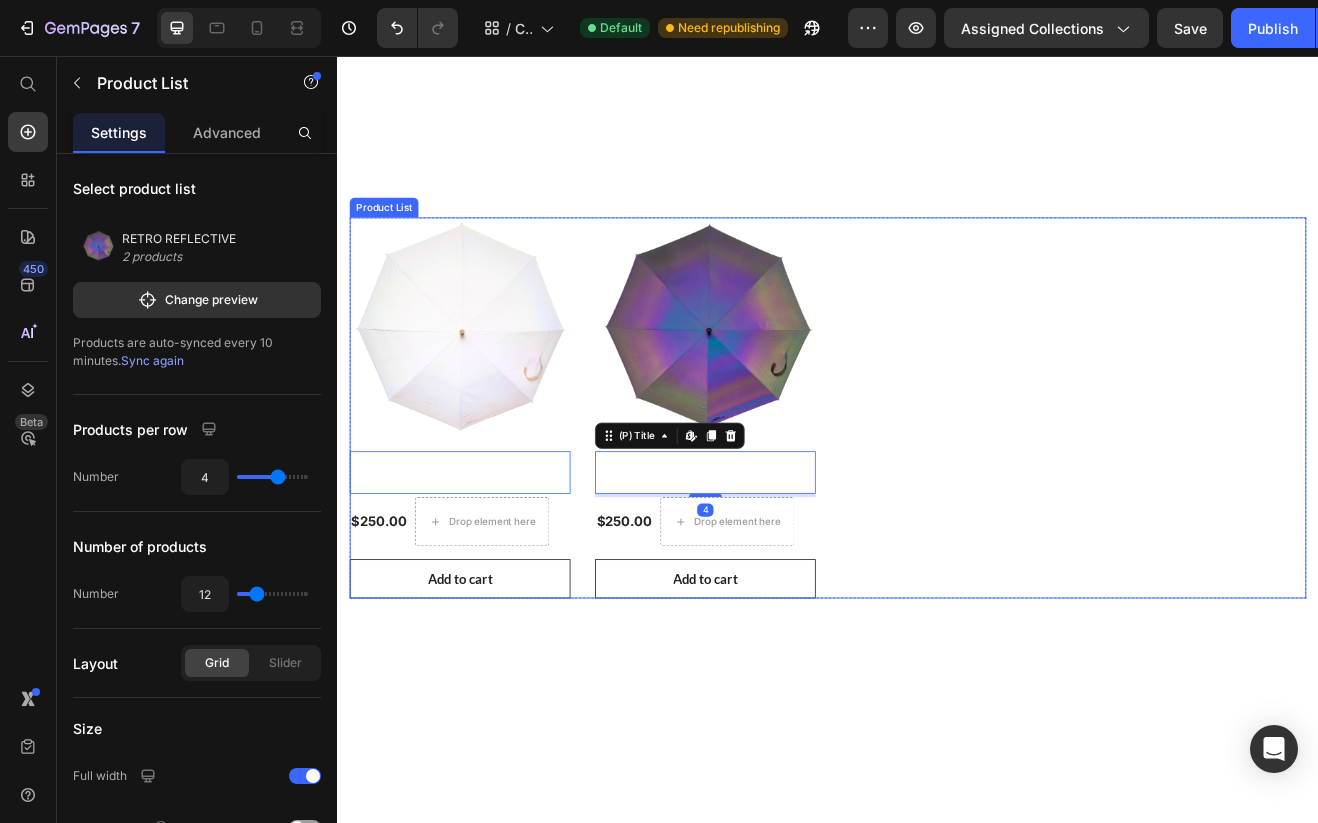 click on "Product Images & Gallery Row TRADITIONAL MAPLEWOOD UMBRELLA - LIGHT REFLECTIVE (P) Title   Edit content in Shopify 0 $250.00 (P) Price
Drop element here Row Row Add to cart (P) Cart Button Product Images & Gallery Row TRADITIONAL MAPLEWOOD UMBRELLA - DARK REFLECTIVE (P) Title   Edit content in Shopify 4 $250.00 (P) Price
Drop element here Row Row Add to cart (P) Cart Button" at bounding box center (937, 487) 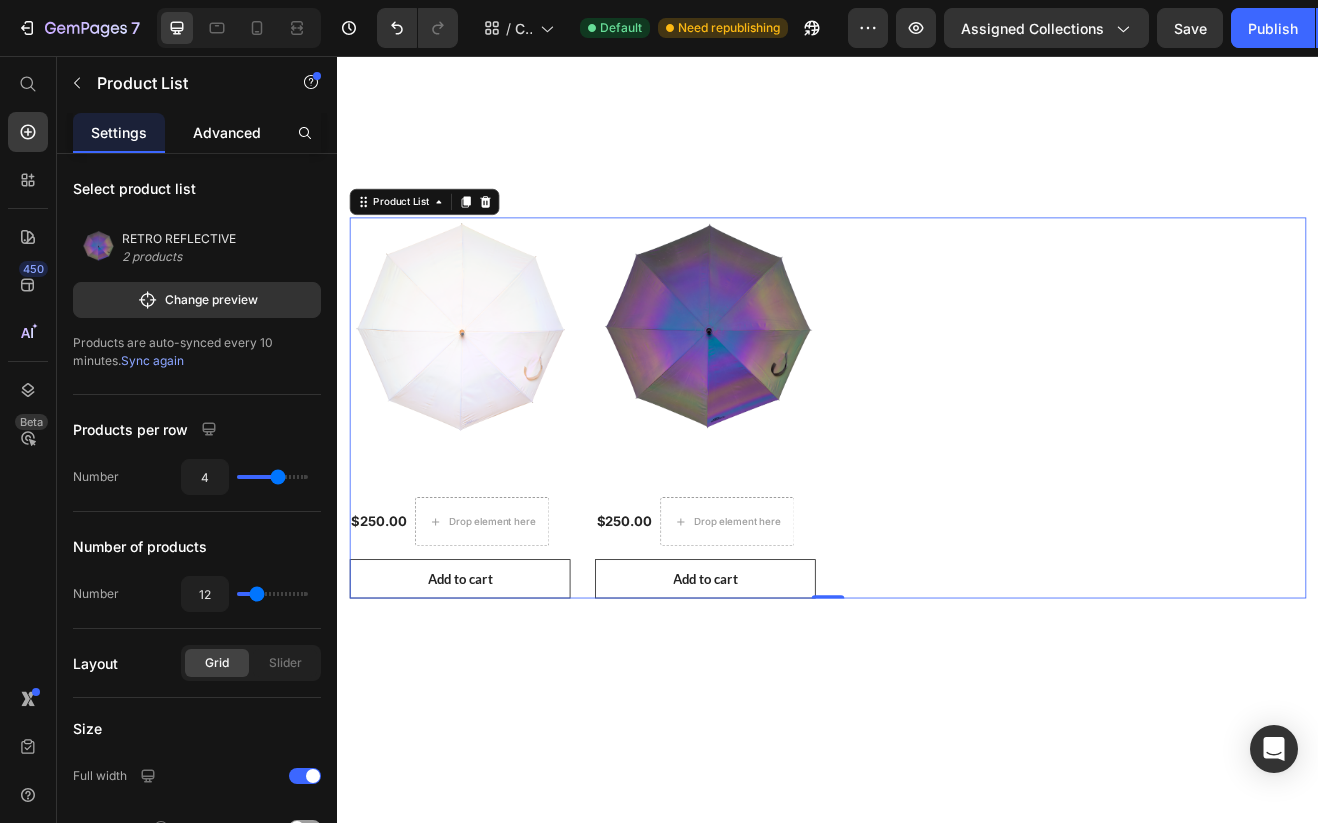 click on "Advanced" 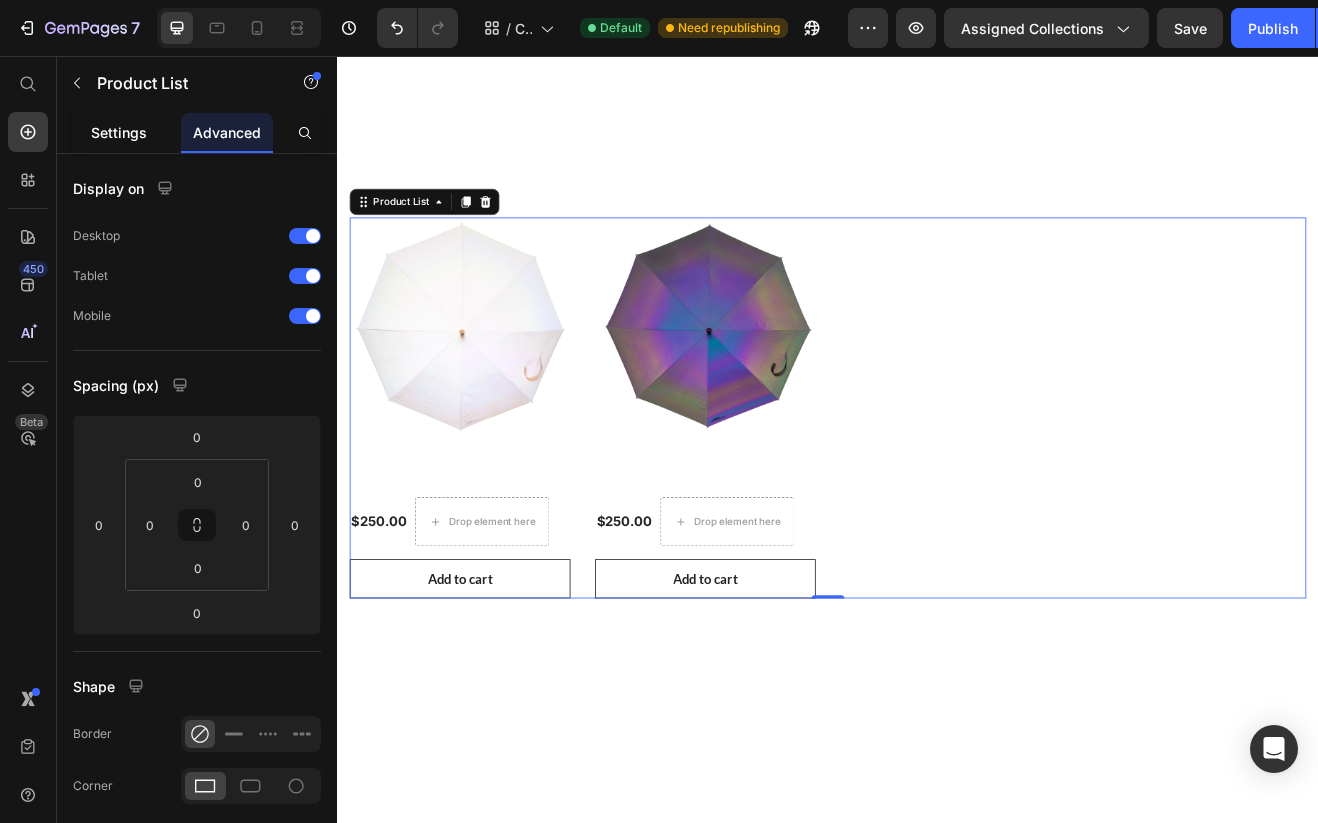 click on "Settings" 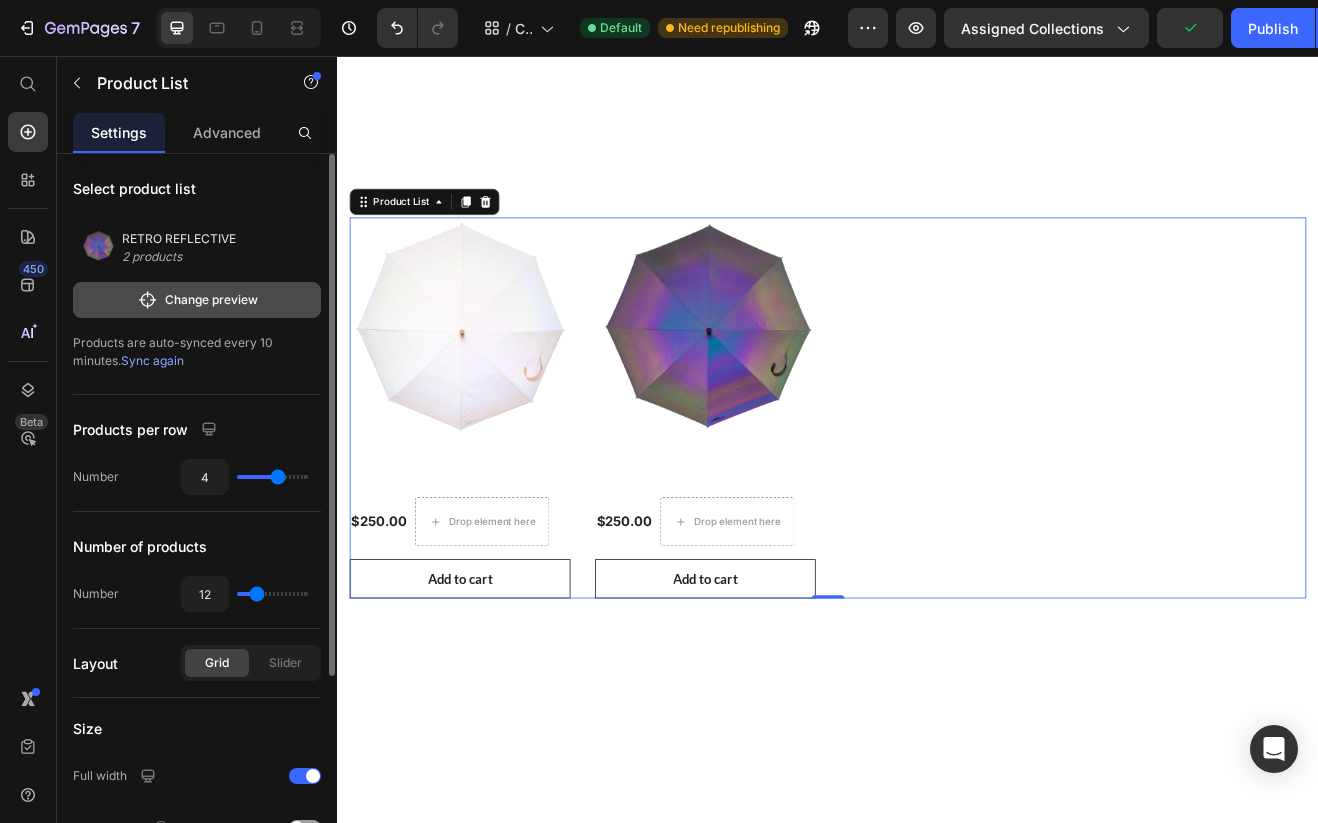 click on "Change preview" at bounding box center (197, 300) 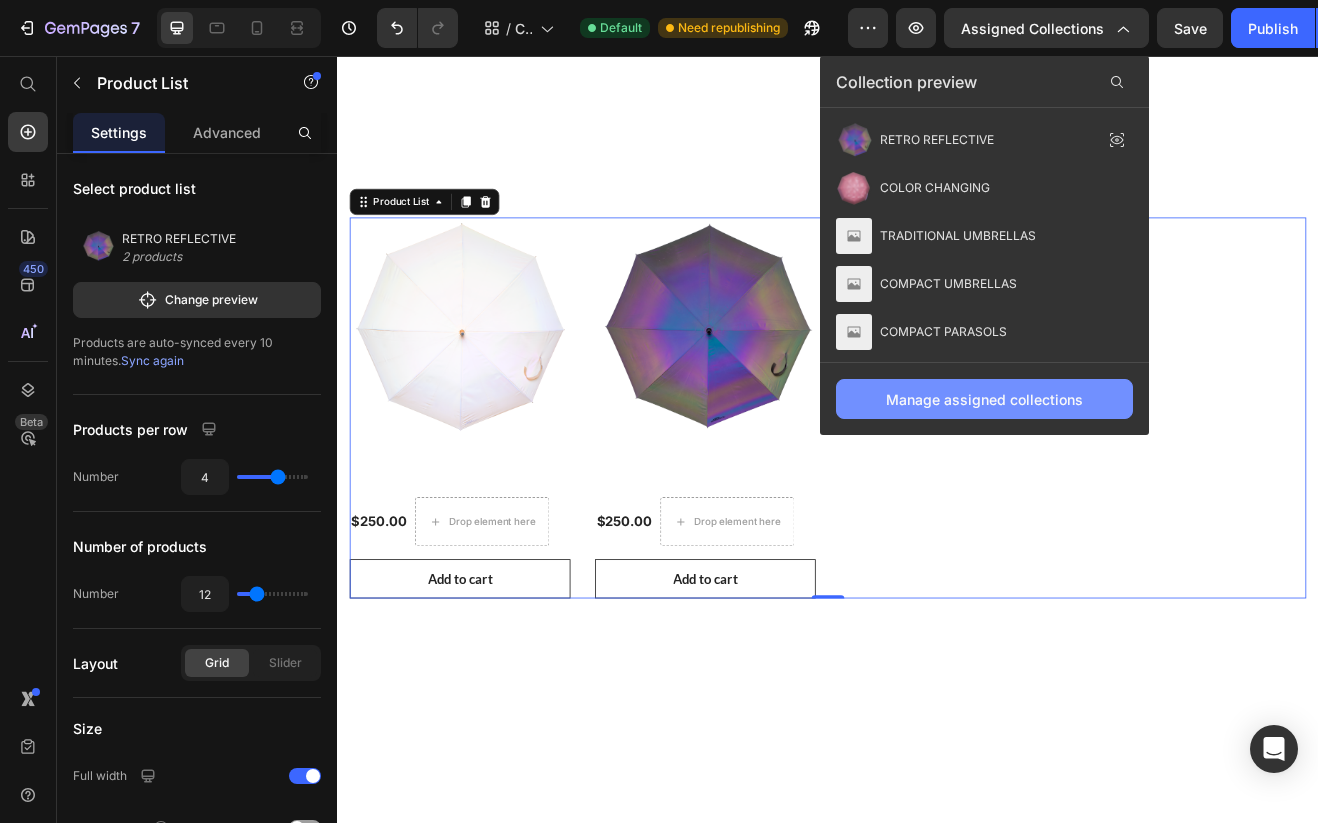 click on "Manage assigned collections" at bounding box center (984, 399) 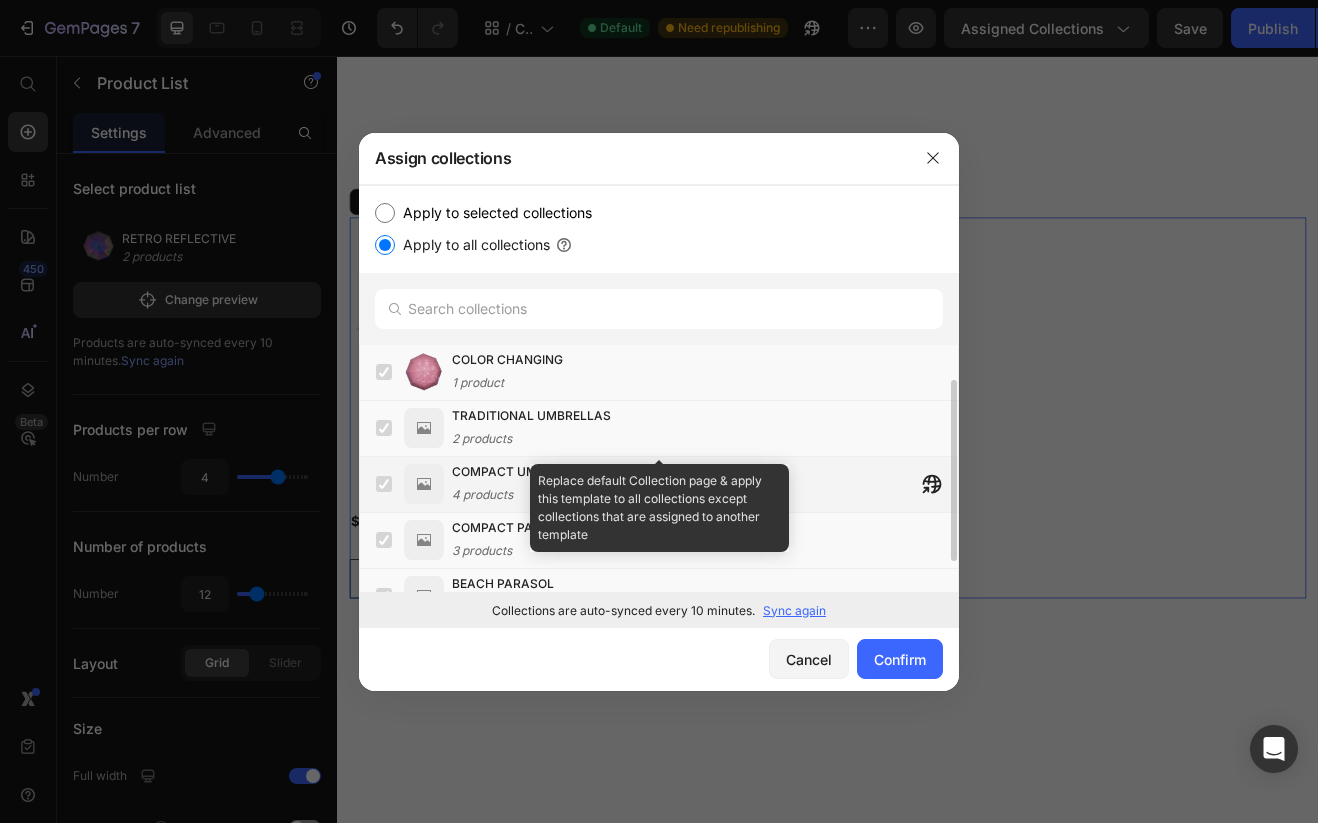 scroll, scrollTop: 0, scrollLeft: 0, axis: both 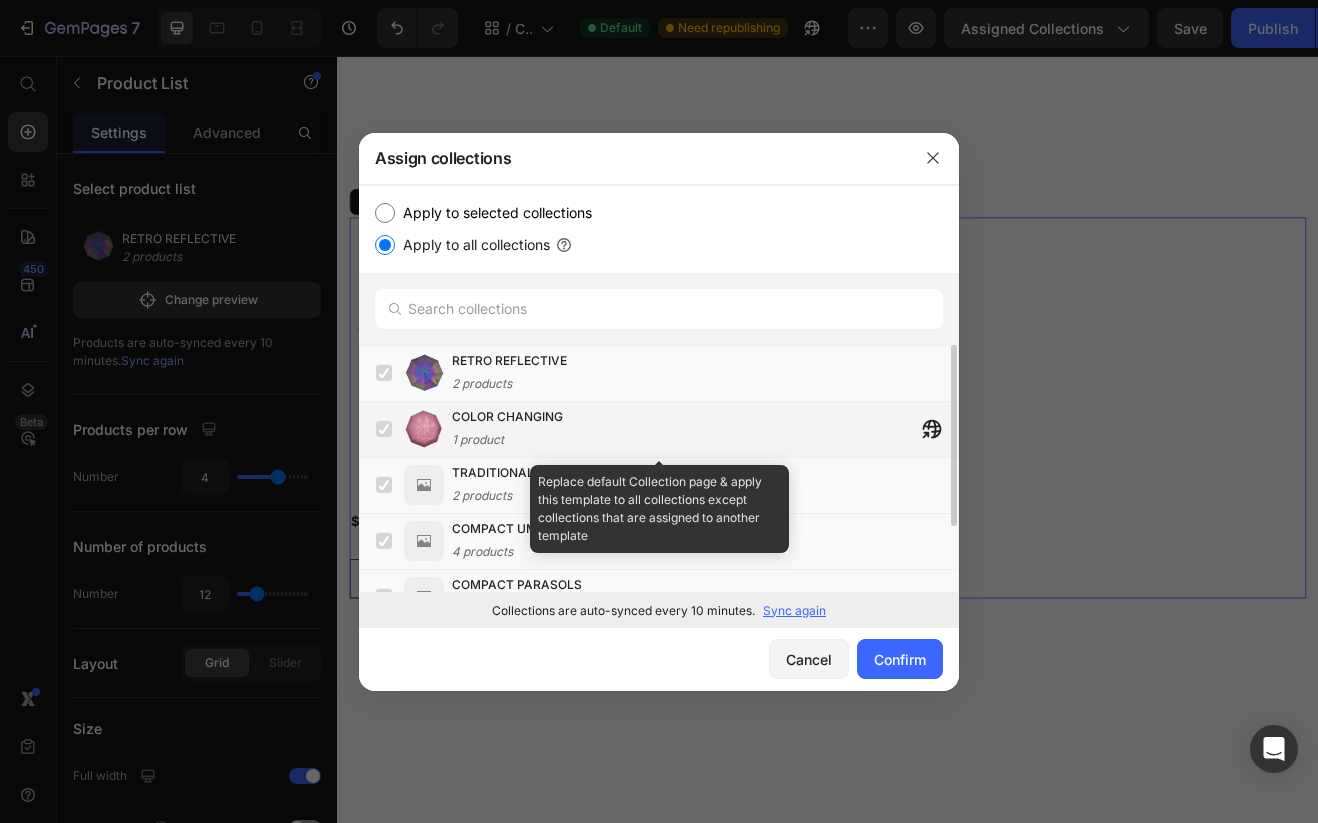 click at bounding box center [384, 429] 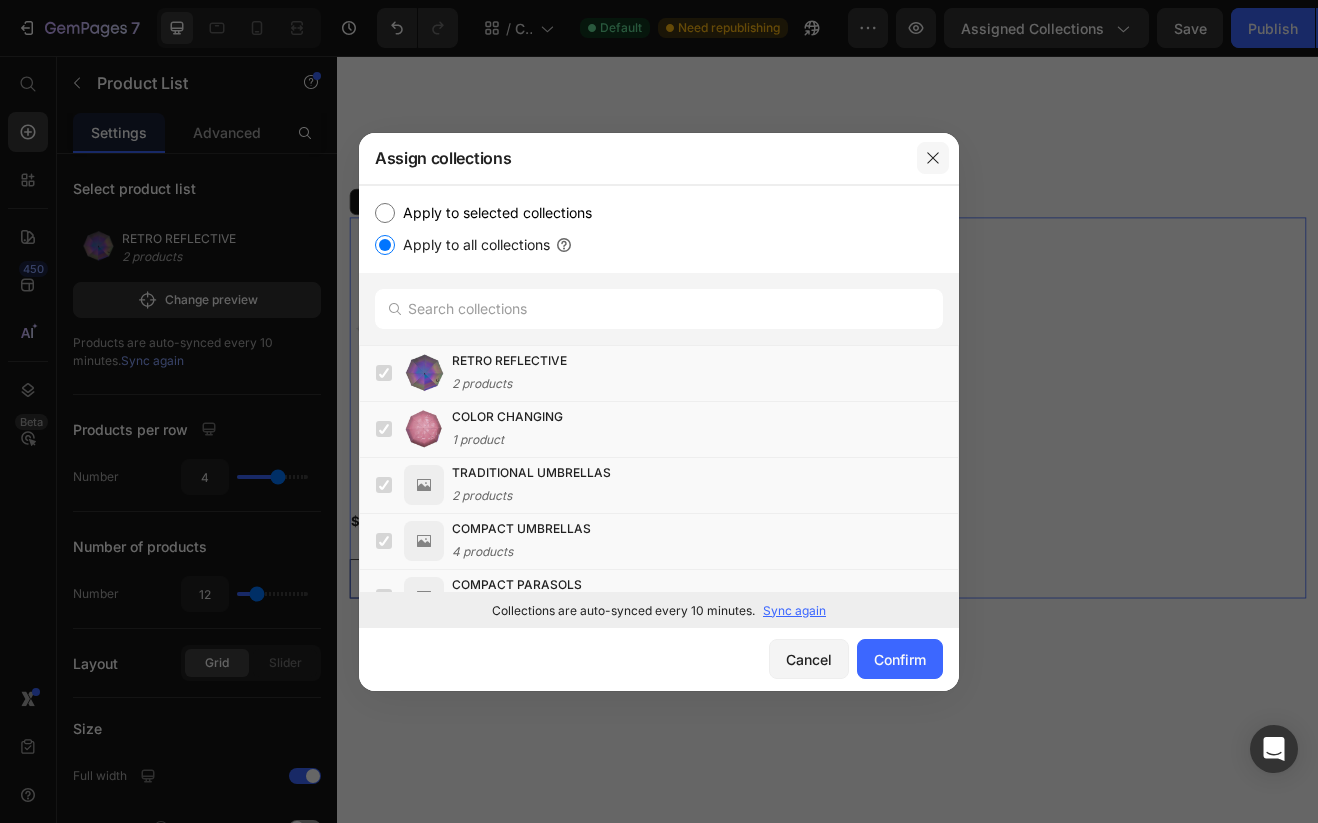 click 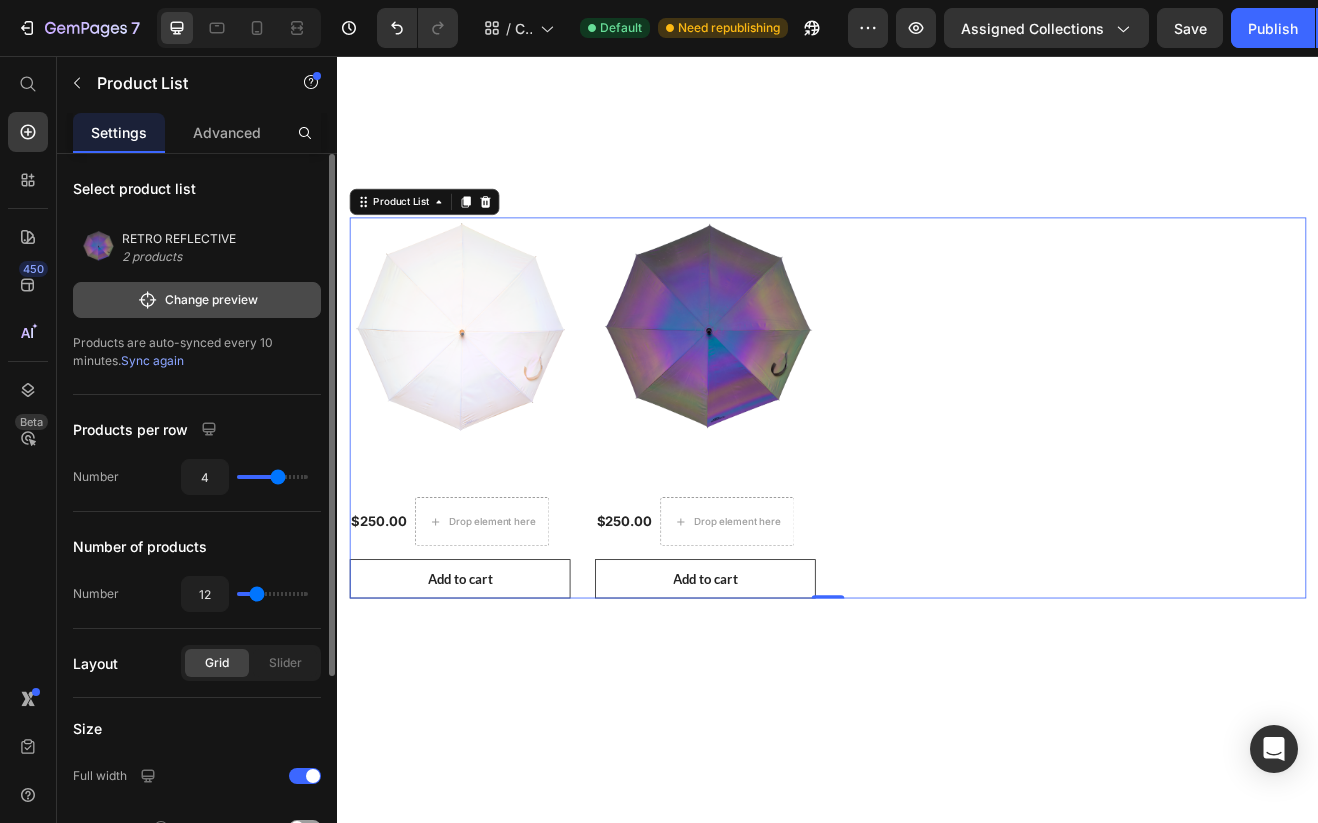 click on "Change preview" at bounding box center [197, 300] 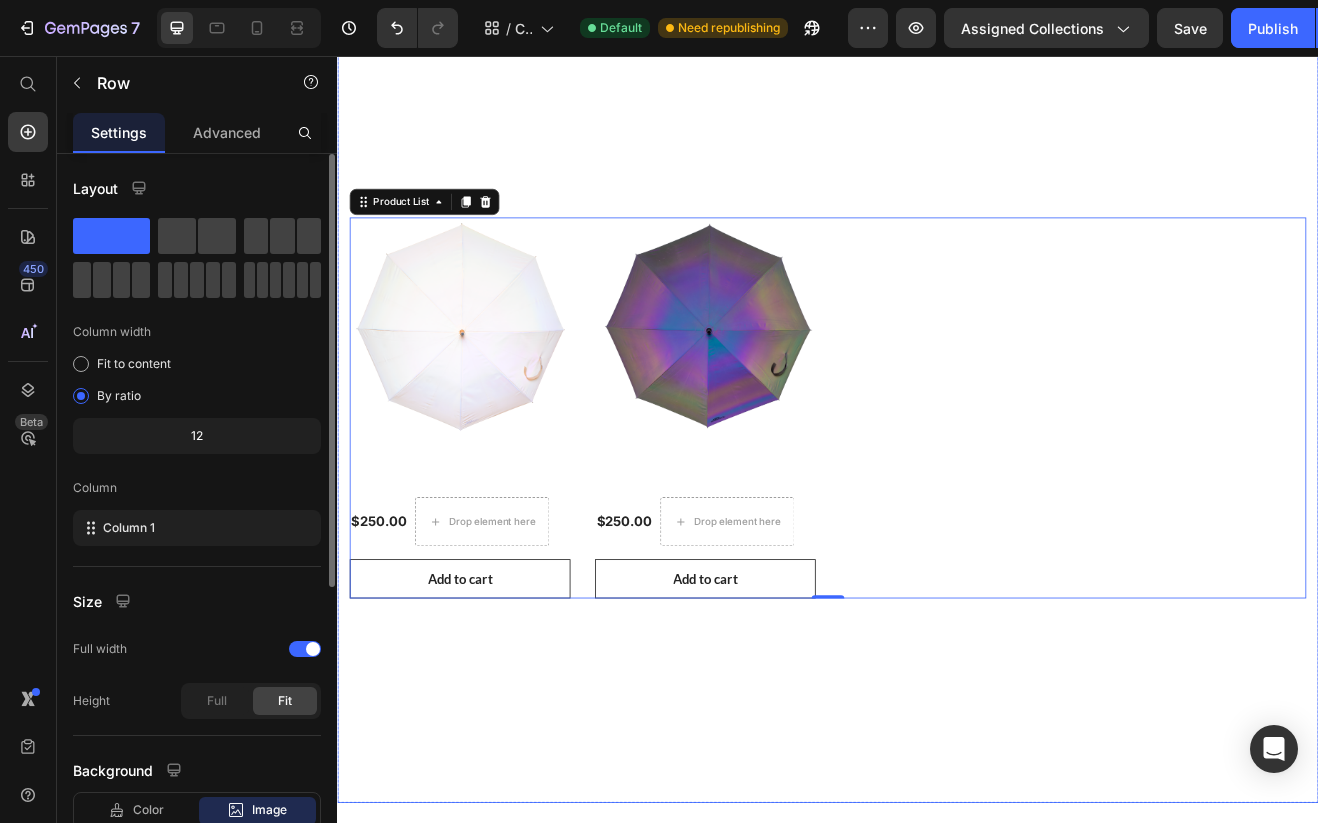 click on "Product Images & Gallery Row TRADITIONAL MAPLEWOOD UMBRELLA - LIGHT REFLECTIVE (P) Title $250.00 (P) Price
Drop element here Row Row Add to cart (P) Cart Button Product Images & Gallery Row TRADITIONAL MAPLEWOOD UMBRELLA - DARK REFLECTIVE (P) Title $250.00 (P) Price
Drop element here Row Row Add to cart (P) Cart Button Product List   0 Row Row" at bounding box center (937, 487) 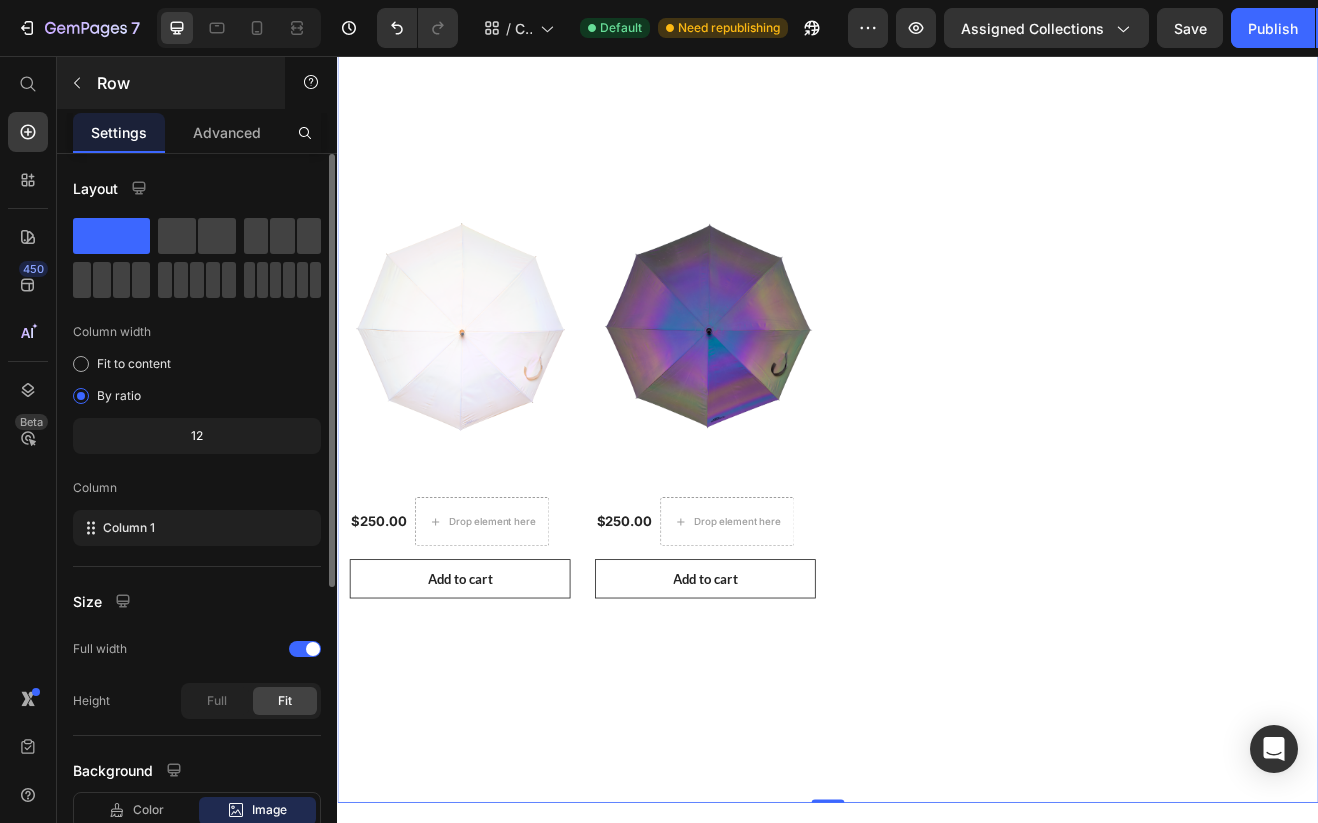 click on "Settings Advanced" at bounding box center [197, 133] 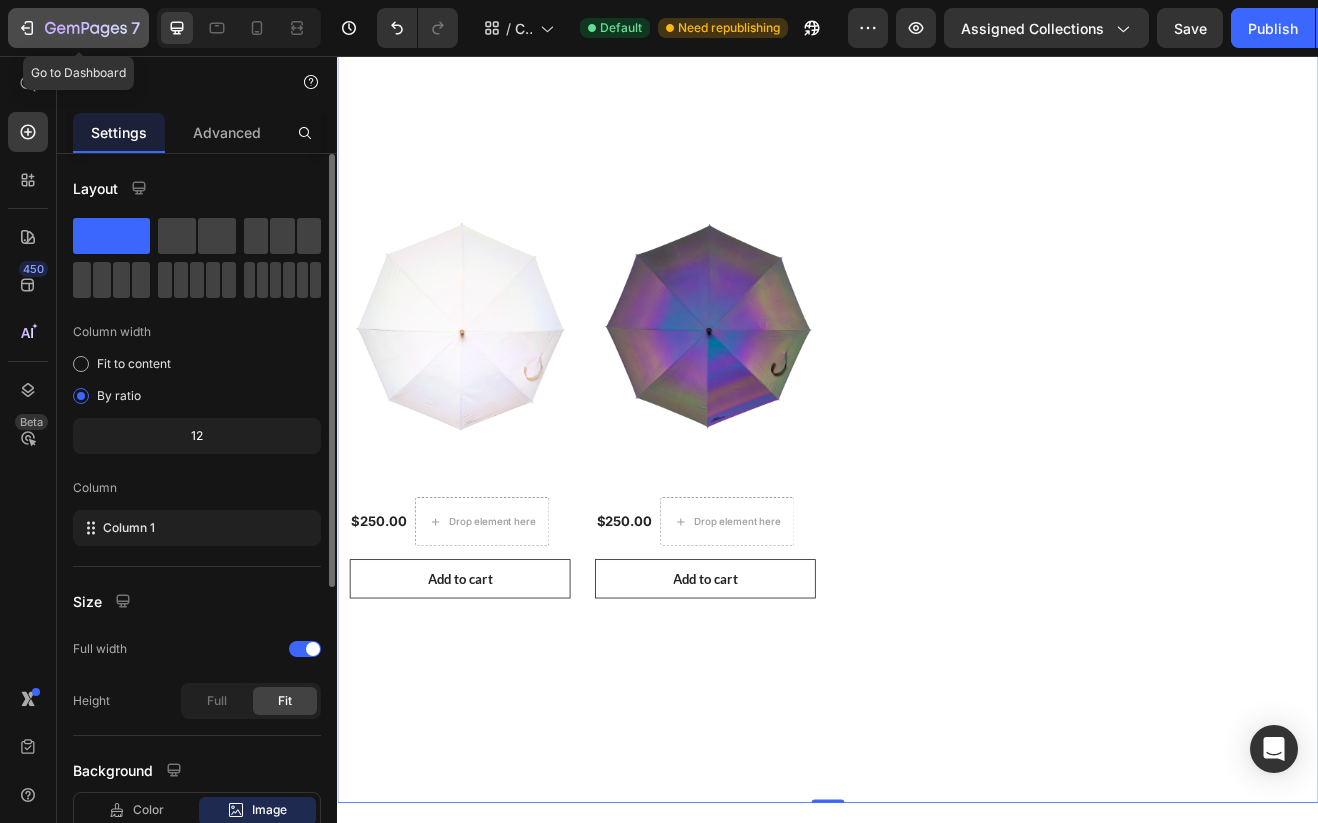 click 